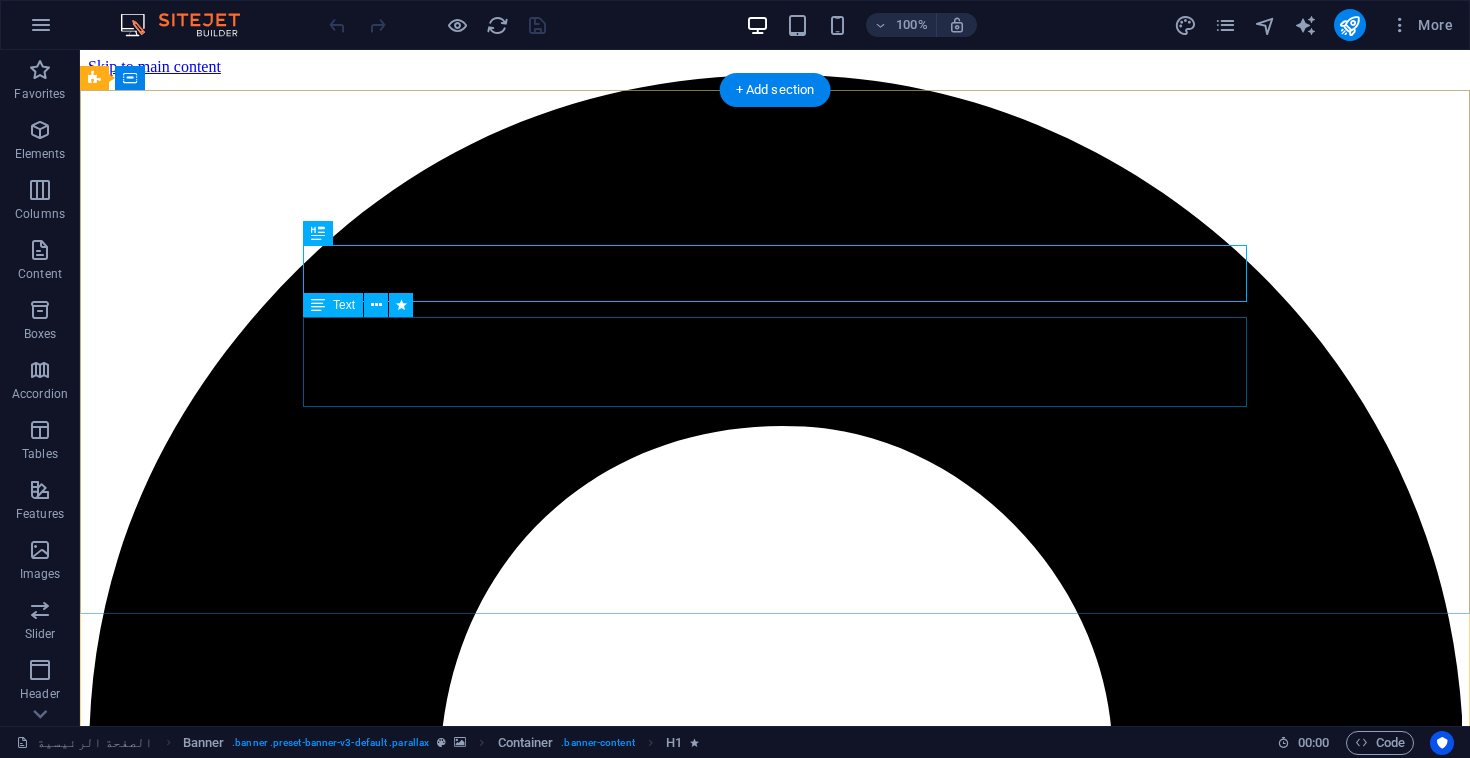 scroll, scrollTop: 0, scrollLeft: 0, axis: both 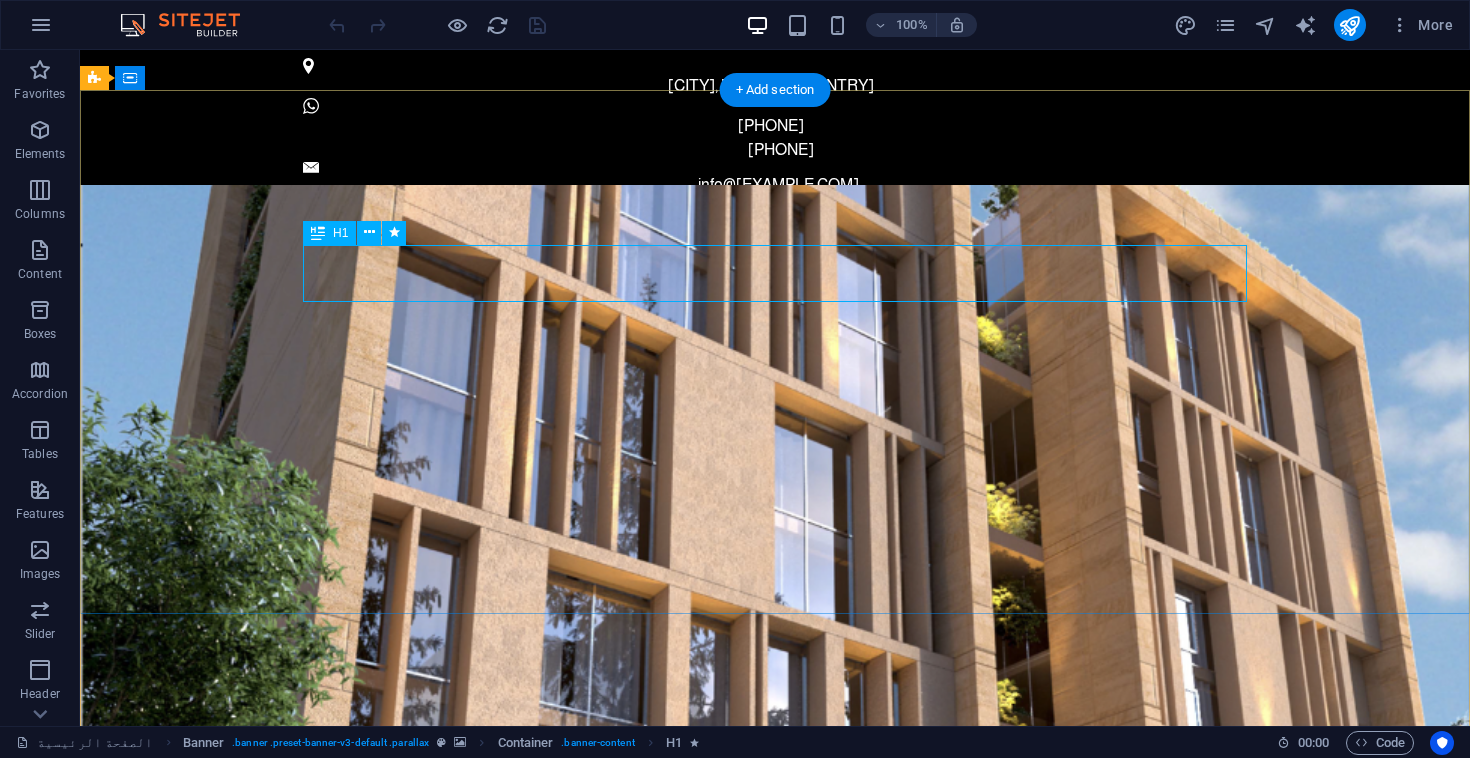 click on "ﺣﻴﺎة ﻓﺎﺧﺮة ﻓﻲ ﻗﻠﺐ اﻟﺮﻳﺎض" at bounding box center (775, 1275) 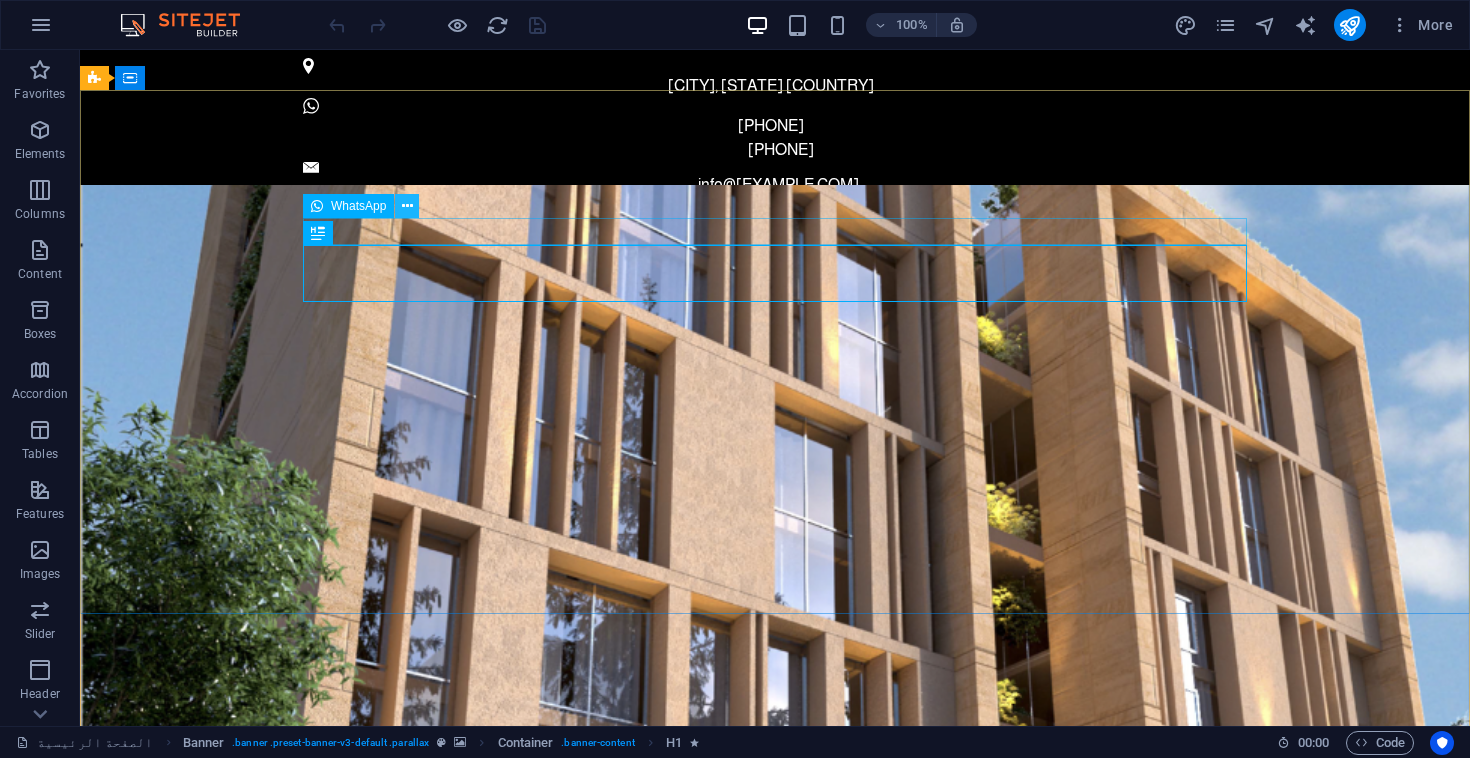 click at bounding box center (407, 206) 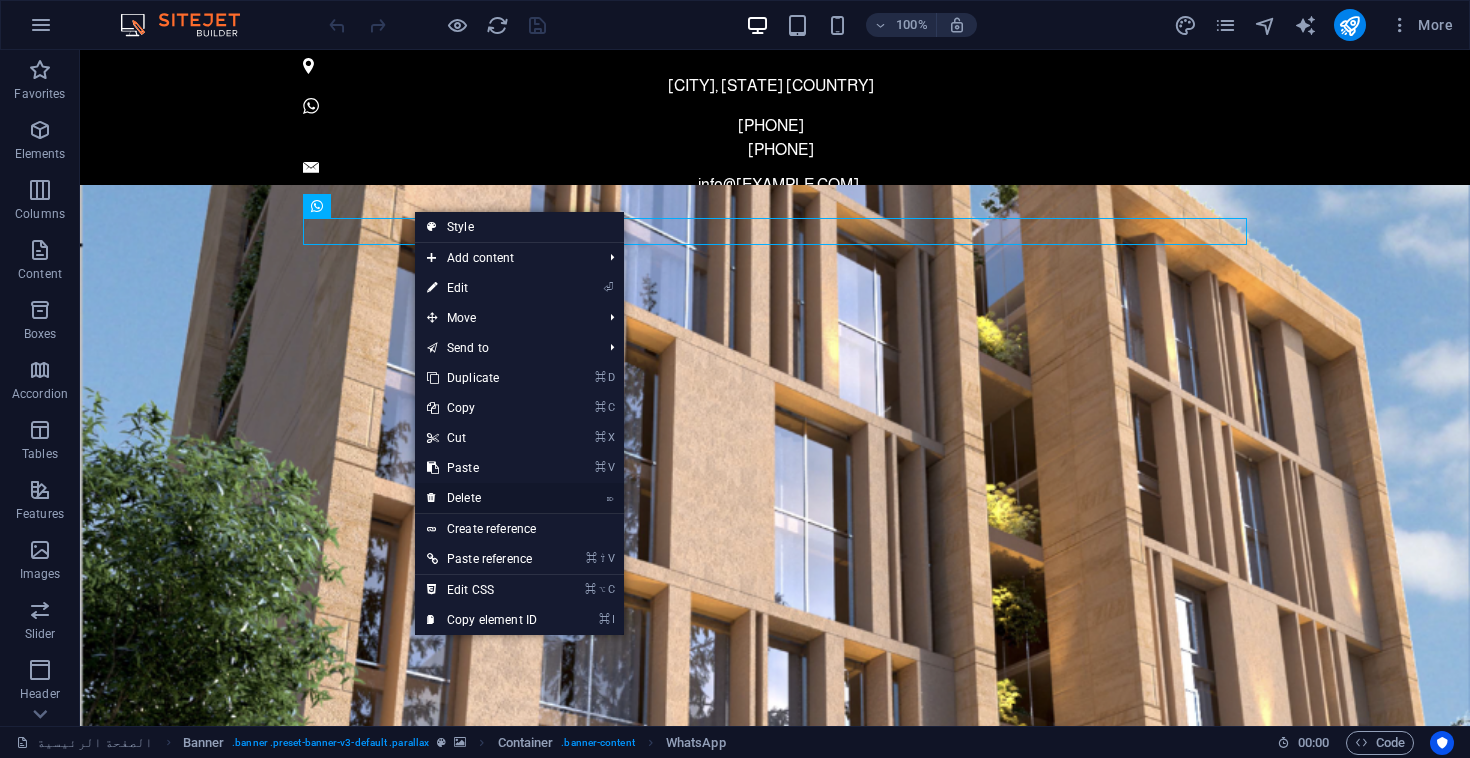 click on "⌦  Delete" at bounding box center [482, 498] 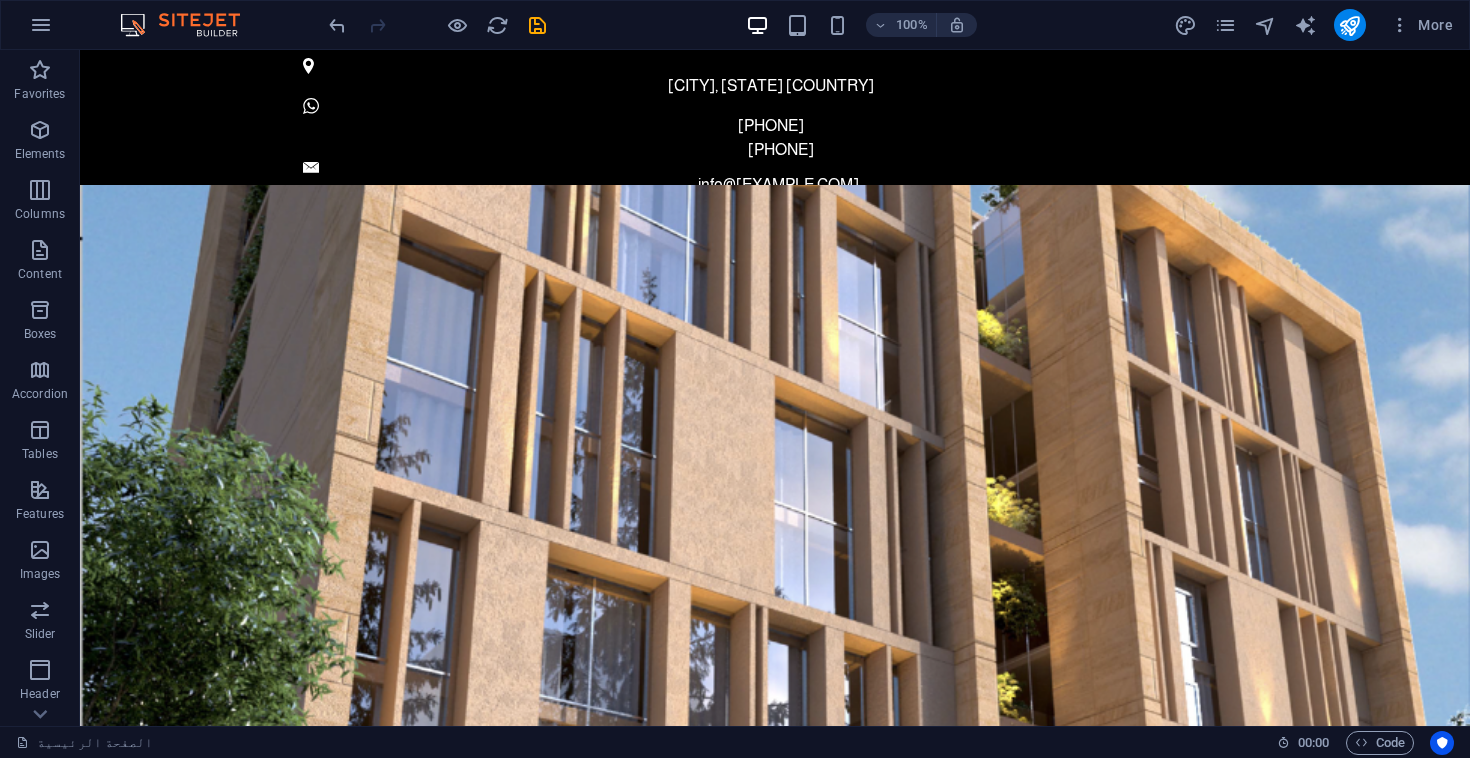 click on "100% More" at bounding box center (893, 25) 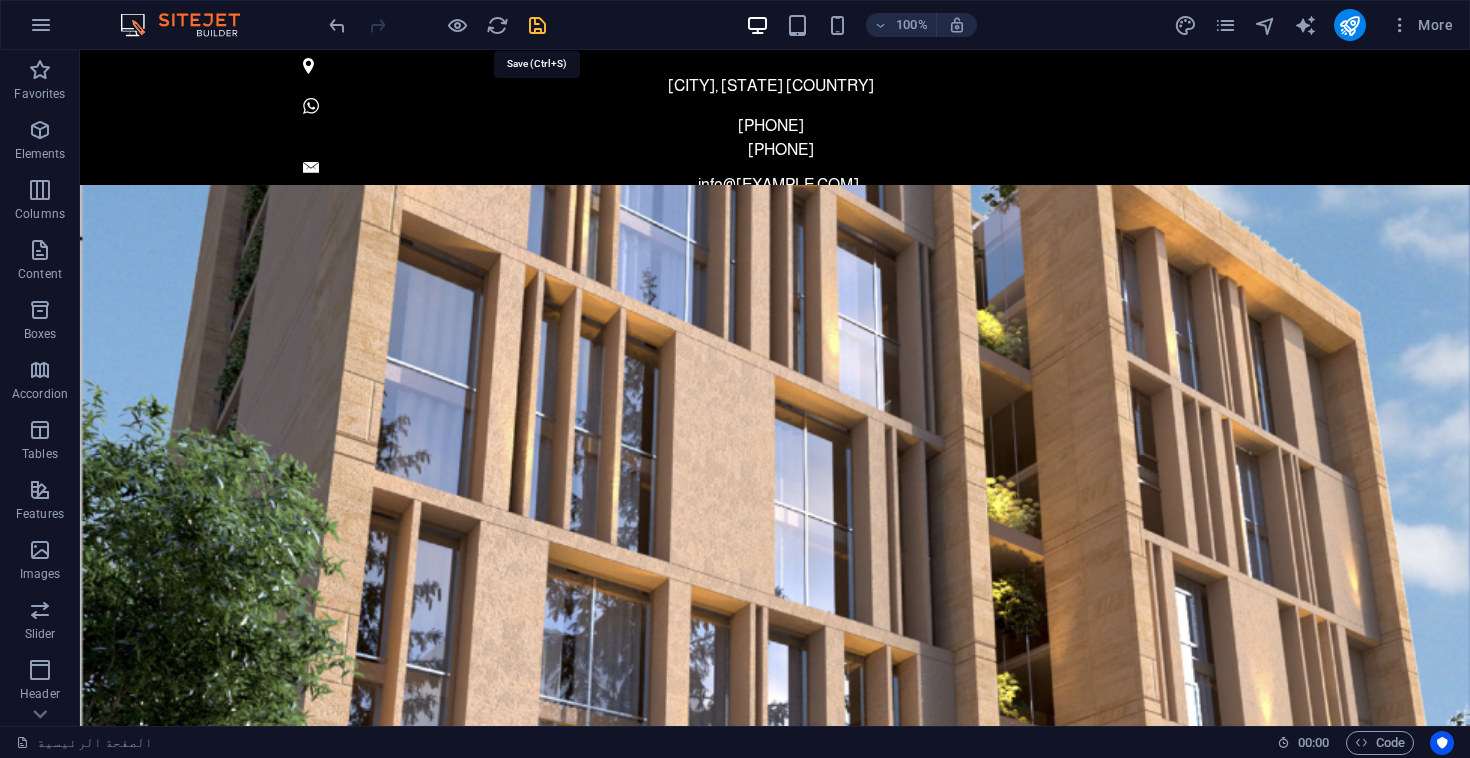 click at bounding box center (537, 25) 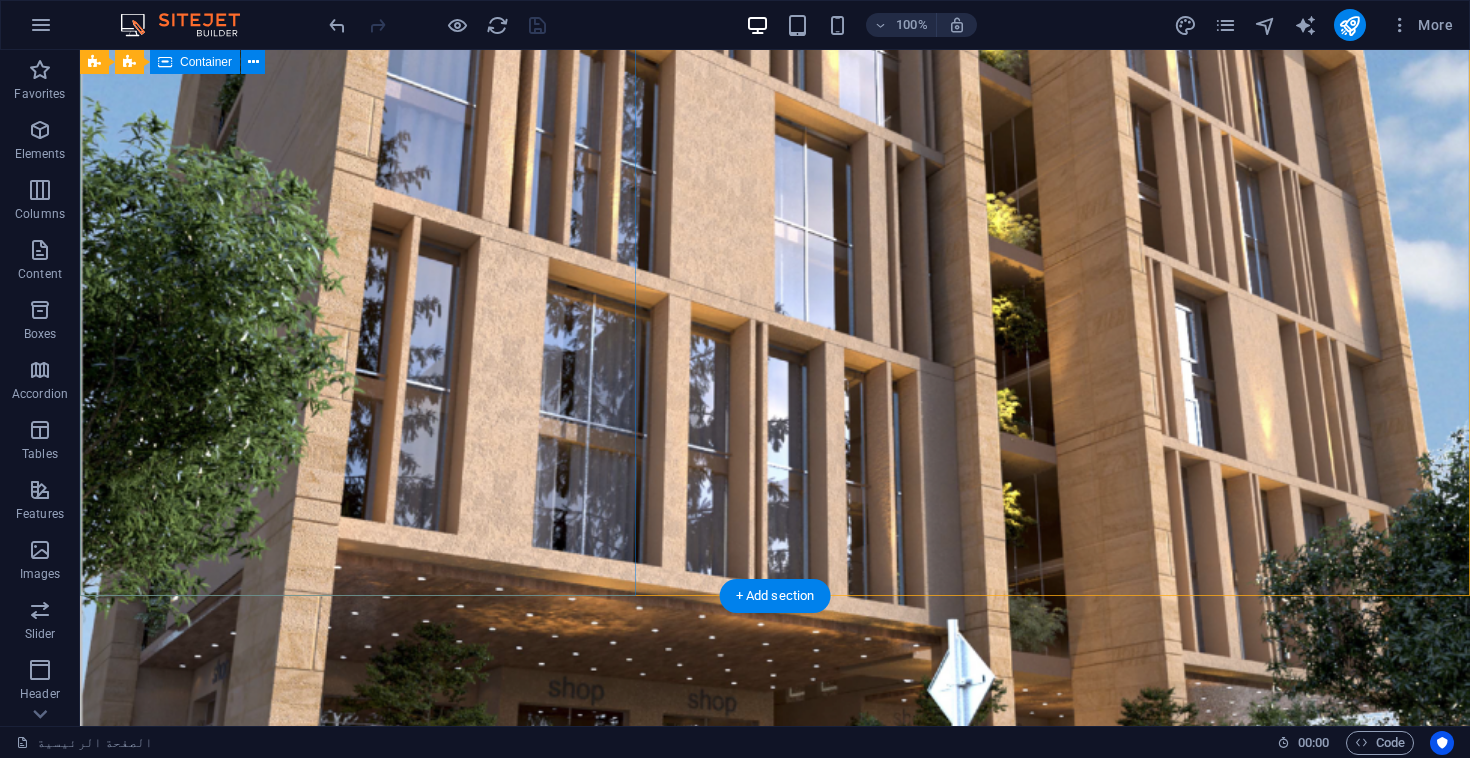 scroll, scrollTop: 573, scrollLeft: 0, axis: vertical 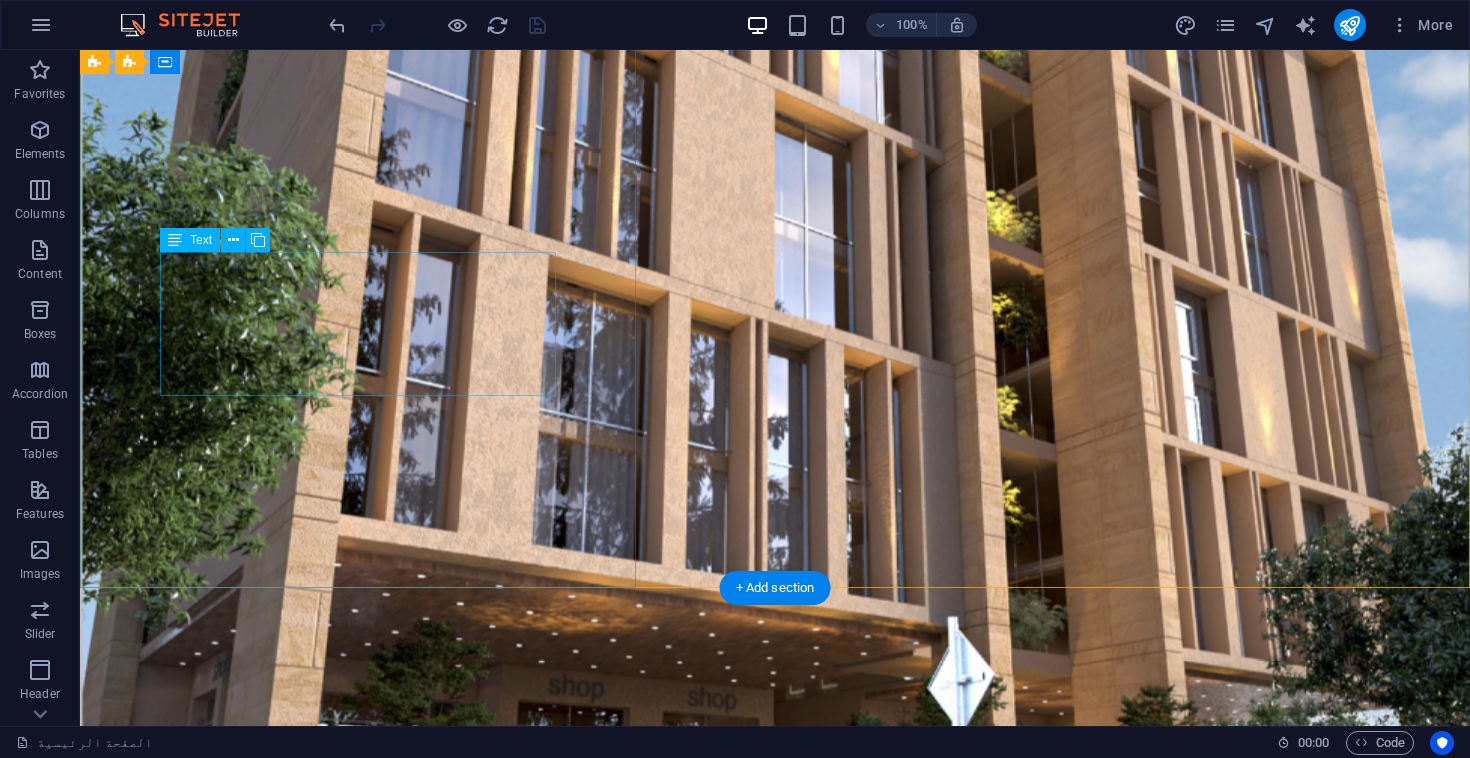click on "ﻓﻲ ﻗﻠﺐ اﻟﺮﻳﺎض اﻟﻨﺎﺑﺾ، ﻳﺮﺗﻔﻊ اﻟﻤﺮﺑﻊ ﺗﺎور  ﻟﻴﻘﺪم ﻣﻔﻬﻮﻣﺎً ﺟﺪﻳﺪاً ﻟﻠﺴﻜﻦ اﻟﺮاﻗﻲ، ﺣﻴﺚ ﺗﻠﺘﻘﻲ اﻟﻔﺨﺎﻣﺔ ﺑﺎﻟﺘﺼﻤﻴﻢ اﻟﻌﴫي واﻟﺨﺼﻮﺻﻴﺔ اﻟﻤﻄﻠﻘﺔ.  ﻣﻊ ﻋﺪد ﻣﺤﺪود ﻣﻦ اﻟﻮﺣﺪات اﻟﺴﻜﻨﻴﺔ، ﻳﻀﻤﻦ ﻟﻚ "اﻟﻤﺮﺑﻊ ﺗﺎور" ﺣﻴﺎة ﻫﺎدﺋﺔ وﻣﱰﻓﺔ، ﺑﻌﻴﺪاً ﻋﻦ ﺻﺨﺐ اﻟﻤﺪﻳﻨﺔ، ﻣﻊ ﺗﻮﻓﲑ ﻛﻞ ﻣﺎ ﺗﺤﺘﺎﺟﻪ ﻟﺮﻓﺎﻫﻴﺘﻚ اﻟﻴﻮﻣﻴﺔ." at bounding box center (775, 1266) 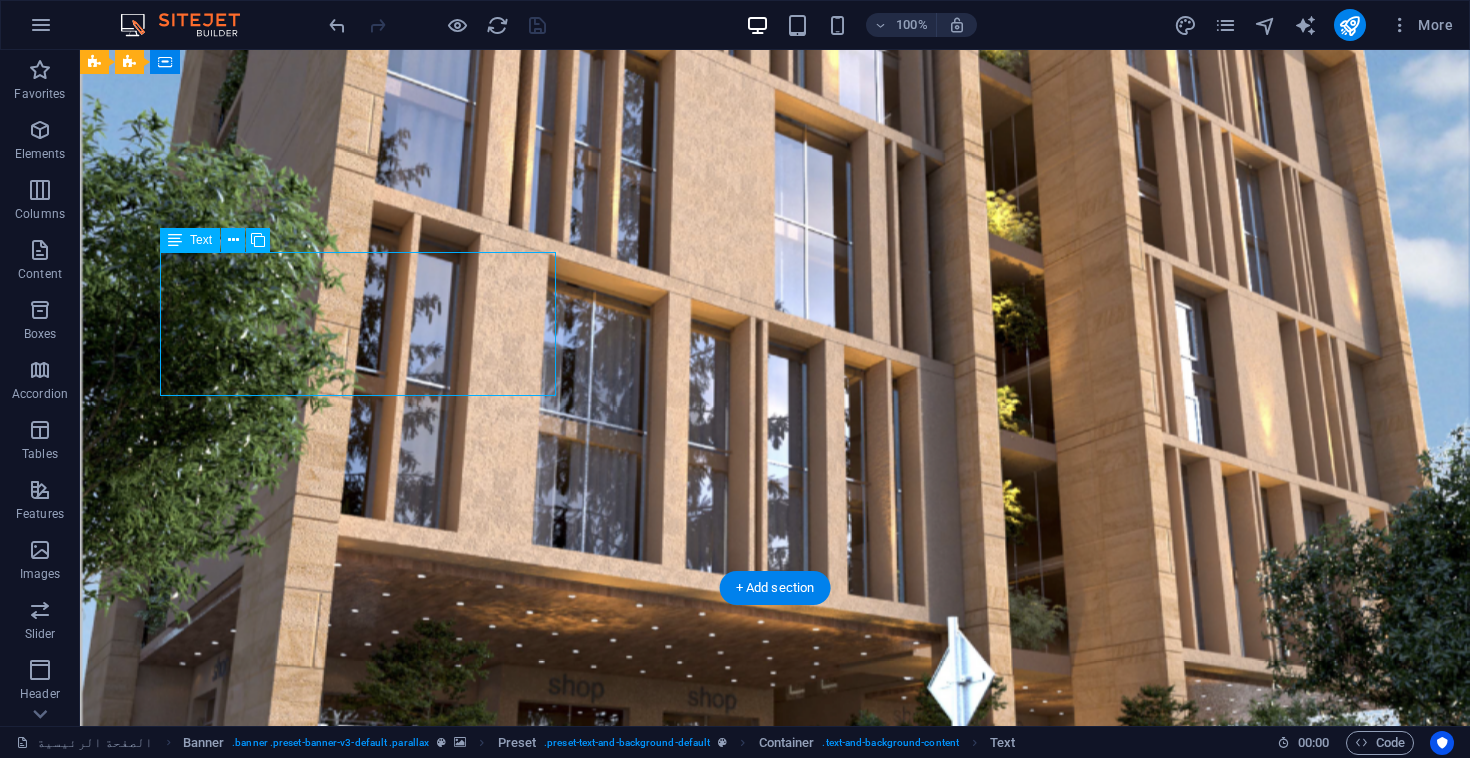 click on "ﻓﻲ ﻗﻠﺐ اﻟﺮﻳﺎض اﻟﻨﺎﺑﺾ، ﻳﺮﺗﻔﻊ اﻟﻤﺮﺑﻊ ﺗﺎور  ﻟﻴﻘﺪم ﻣﻔﻬﻮﻣﺎً ﺟﺪﻳﺪاً ﻟﻠﺴﻜﻦ اﻟﺮاﻗﻲ، ﺣﻴﺚ ﺗﻠﺘﻘﻲ اﻟﻔﺨﺎﻣﺔ ﺑﺎﻟﺘﺼﻤﻴﻢ اﻟﻌﴫي واﻟﺨﺼﻮﺻﻴﺔ اﻟﻤﻄﻠﻘﺔ.  ﻣﻊ ﻋﺪد ﻣﺤﺪود ﻣﻦ اﻟﻮﺣﺪات اﻟﺴﻜﻨﻴﺔ، ﻳﻀﻤﻦ ﻟﻚ "اﻟﻤﺮﺑﻊ ﺗﺎور" ﺣﻴﺎة ﻫﺎدﺋﺔ وﻣﱰﻓﺔ، ﺑﻌﻴﺪاً ﻋﻦ ﺻﺨﺐ اﻟﻤﺪﻳﻨﺔ، ﻣﻊ ﺗﻮﻓﲑ ﻛﻞ ﻣﺎ ﺗﺤﺘﺎﺟﻪ ﻟﺮﻓﺎﻫﻴﺘﻚ اﻟﻴﻮﻣﻴﺔ." at bounding box center [775, 1266] 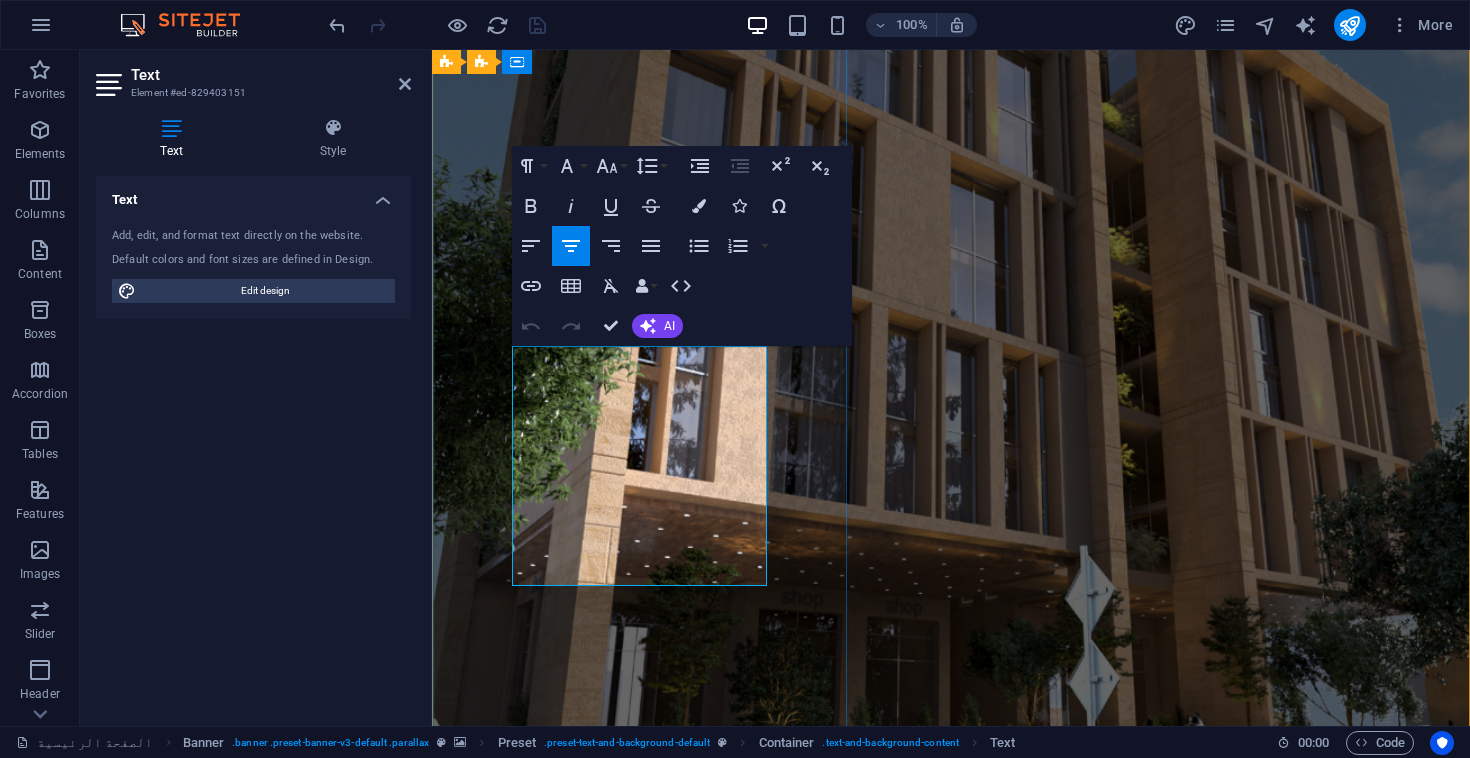 click on "ﻣﻊ ﻋﺪد ﻣﺤﺪود ﻣﻦ اﻟﻮﺣﺪات اﻟﺴﻜﻨﻴﺔ، ﻳﻀﻤﻦ ﻟﻚ "اﻟﻤﺮﺑﻊ" at bounding box center (951, 1278) 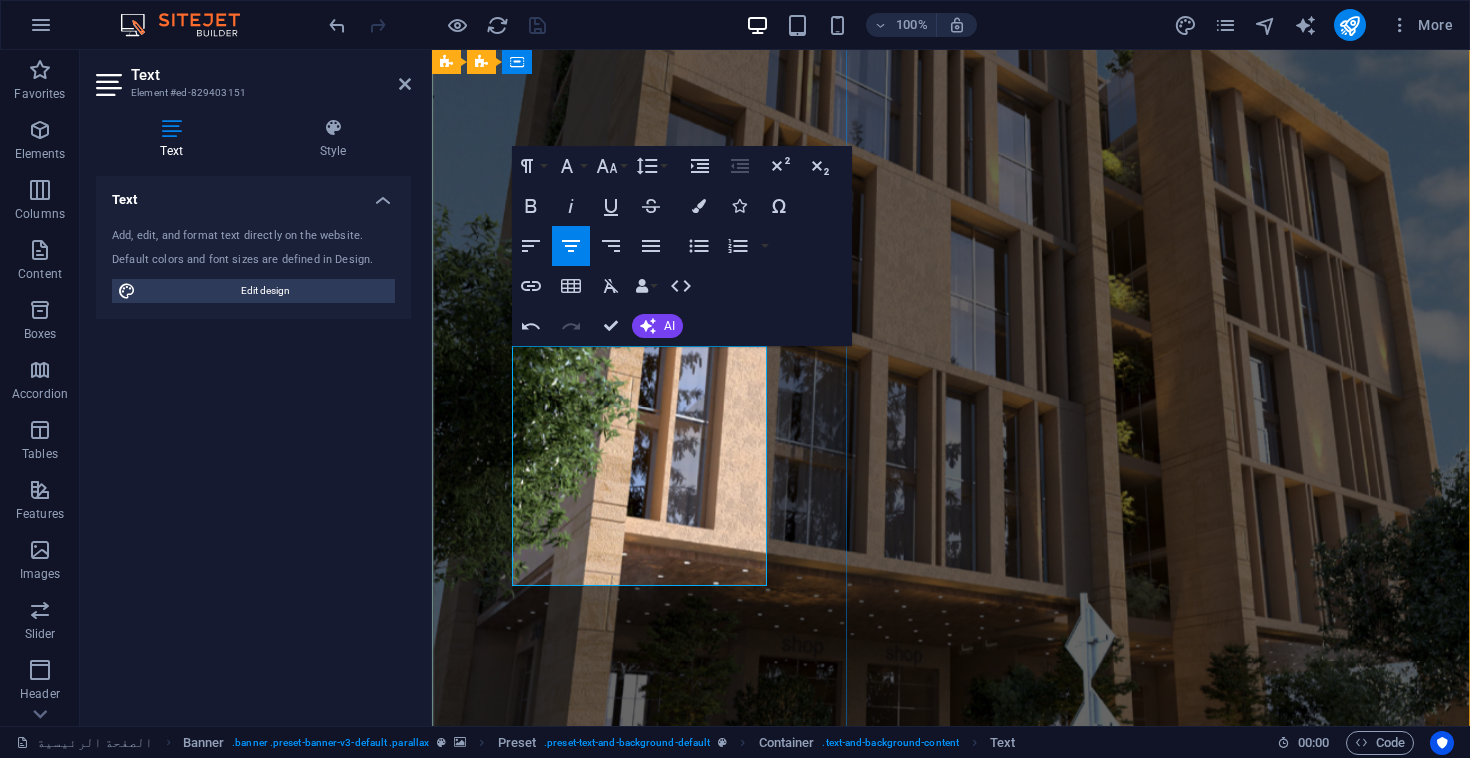 type 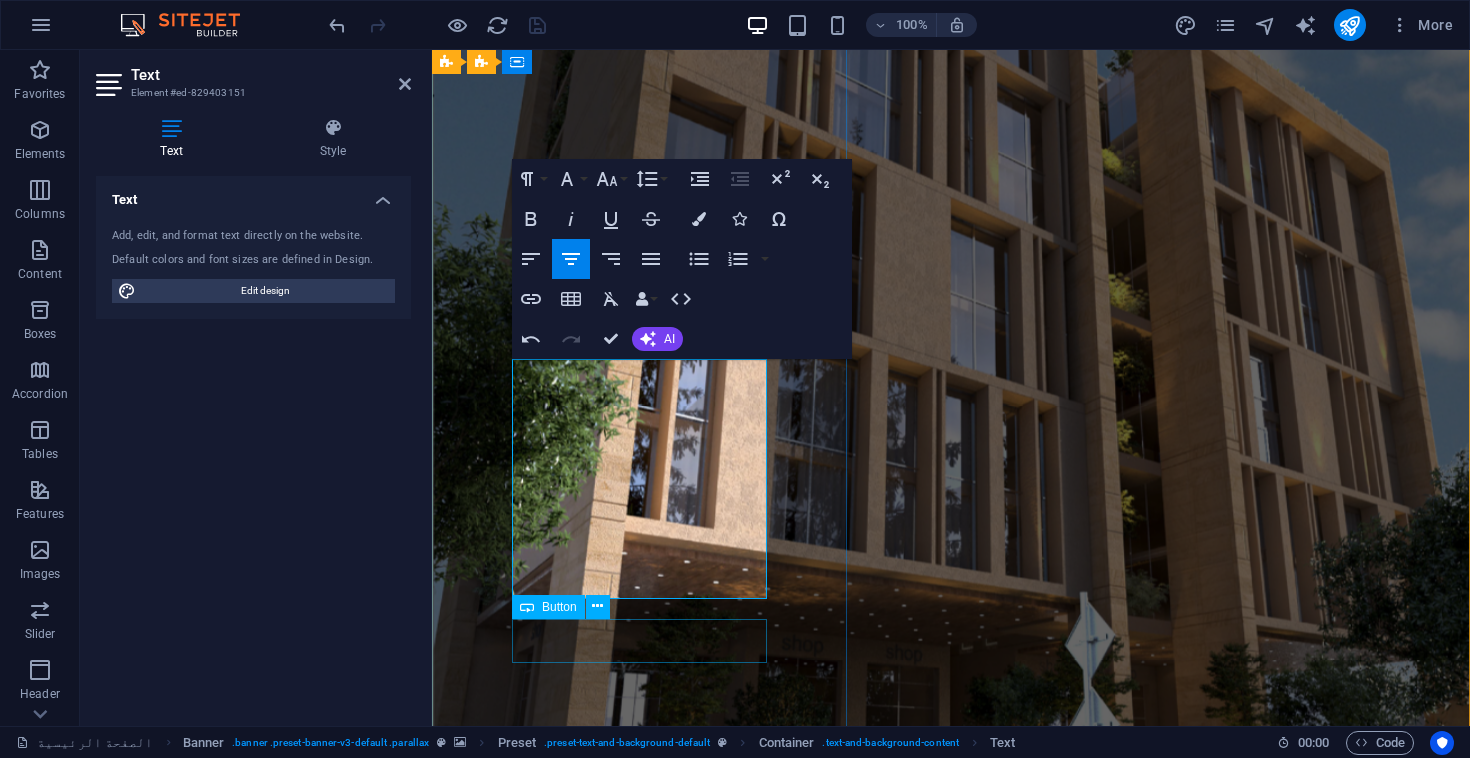 scroll, scrollTop: 533, scrollLeft: 0, axis: vertical 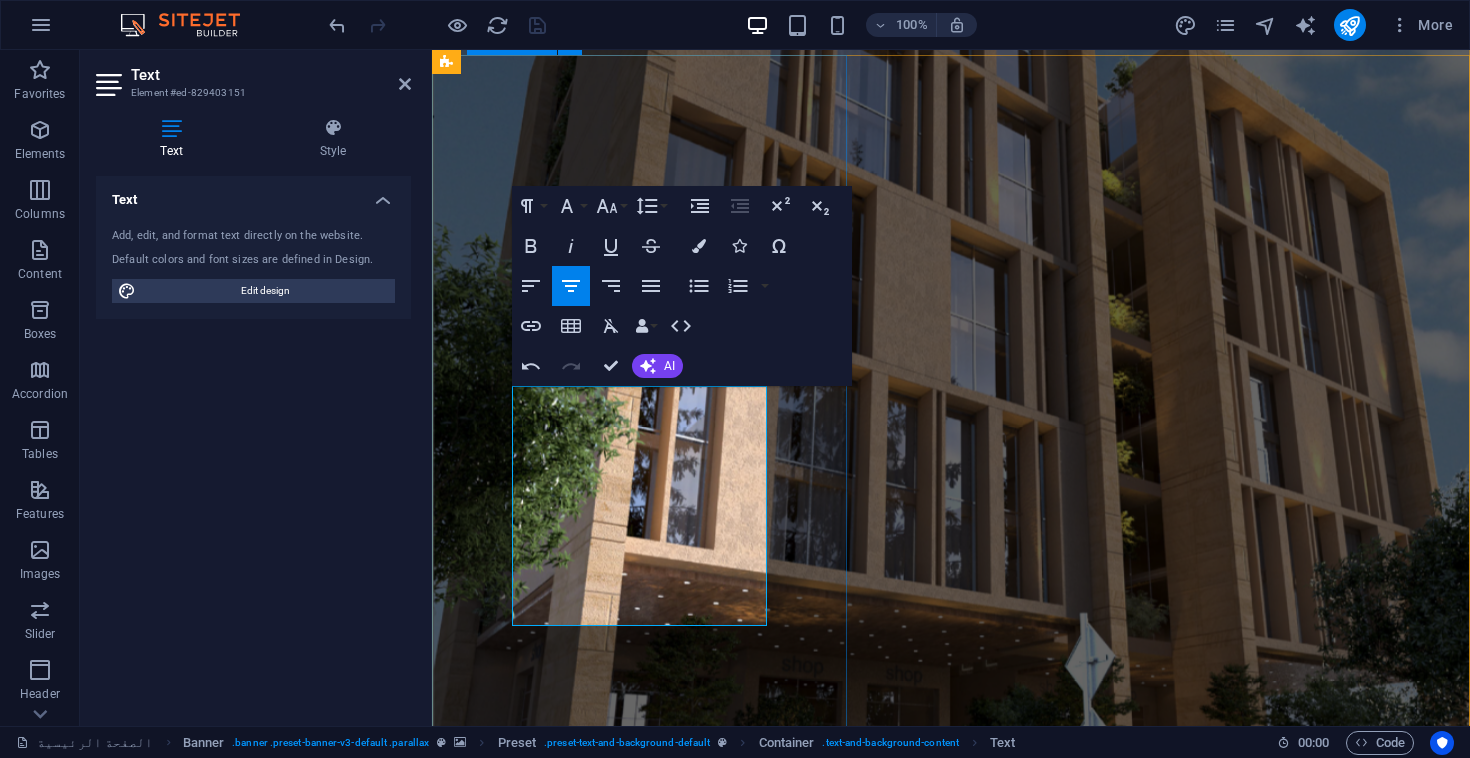 click on "ﺳﻴﻤﻔـــﻮﻧﻴﺔ اﻟﻔﺨــﺎﻣﺔ، ﺗﺠﺴــــﻴﺪ اﻟﺨﺼـــــﻮﺻﻴﺔ ﻓﻲ ﻗﻠﺐ اﻟﺮﻳﺎض اﻟﻨﺎﺑﺾ، ﻳﺮﺗﻔﻊ اﻟﻤﺮﺑﻊ ﺗﺎور  ﻟﻴﻘﺪم ﻣﻔﻬﻮﻣﺎً ﺟﺪﻳﺪاً ﻟﻠﺴﻜﻦ اﻟﺮاﻗﻲ، ﺣﻴﺚ ﺗﻠﺘﻘﻲ اﻟﻔﺨﺎﻣﺔ ﺑﺎﻟﺘﺼﻤﻴﻢ اﻟﻌﴫي واﻟﺨﺼﻮﺻﻴﺔ اﻟﻤﻄﻠﻘﺔ.  ﻣﻊ ﻋﺪد ﻣﺤﺪود ﻣﻦ اﻟﻮﺣﺪات اﻟﺴﻜﻨﻴﺔ، ﻳﻀﻤﻦ ﻟﻚ اﻟﻤﺮﺑﻊ ﺗﺎور  ﺣﻴﺎة ﻫﺎدﺋﺔ وﻣﱰﻓﺔ، ﺑﻌﻴﺪاً ﻋﻦ ﺻﺨﺐ اﻟﻤﺪﻳﻨﺔ، ﻣﻊ ﺗﻮﻓﲑ ﻛﻞ ﻣﺎ ﺗﺤﺘﺎﺟﻪ ﻟﺮﻓﺎﻫﻴﺘﻚ اﻟﻴﻮﻣﻴﺔ. ﺗﻮاﺻﻞ ﻣﻌﻨﺎ اﻻن" at bounding box center (951, 1401) 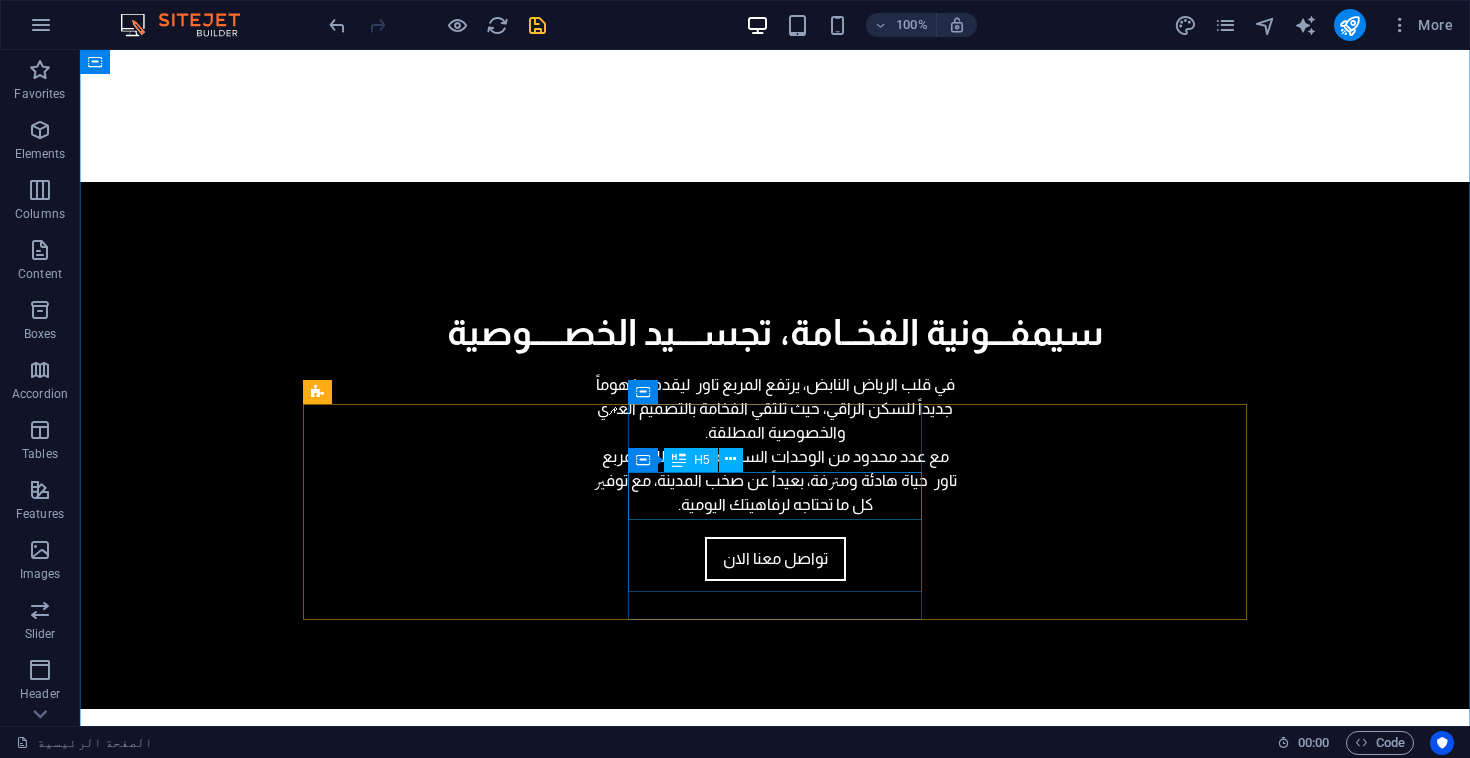 scroll, scrollTop: 1418, scrollLeft: 0, axis: vertical 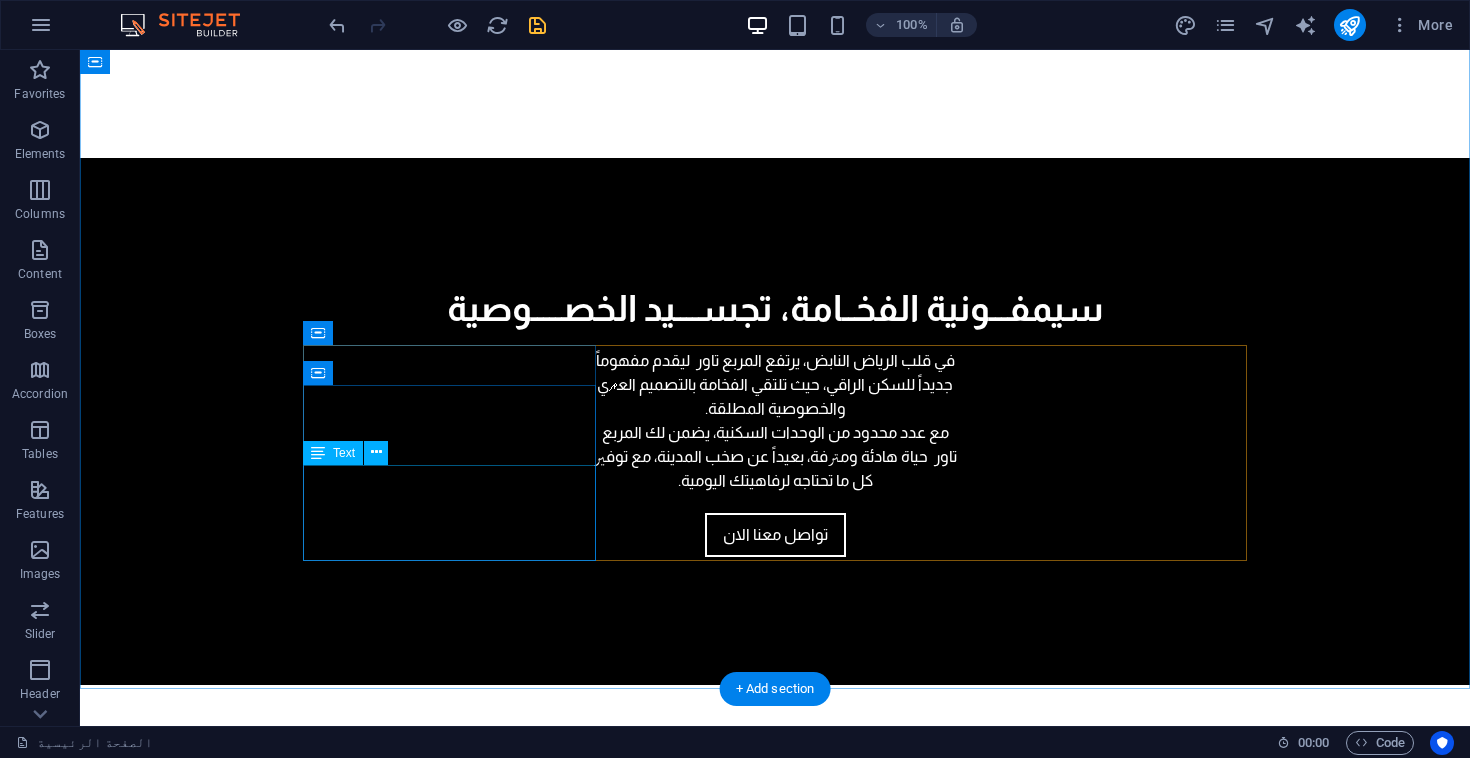 click on "ﻟﻘﺪ دﻣﺠﻨﺎ ﻧﻤﻮذﺟﲔ ﻣﻦ ﻫﺬه اﻟﻌﻤﺎرة ﻓﻲ ﺗﺼﻤﻴﻢ اﻟﻤﺒﻨﻰ ﻟﺨﻠﻖ ﺗﻜﻮﻳﻦ ﺟﻤﺎﻟﻲ ﻳﻌﻜﺲ روح ﻣﺪﻳﻨﺔ اﻟﺮﻳﺎض اﻟﻨﺎﺑﻀﺔ ﺑﺎﻟﺤﻴﺎة وﻳﻘﺪم إﺿﺎﻓﺔ ﺑصرﻳﺔ راﺋﻌﺔ ﻷﻓﻘﻬﺎ." at bounding box center [775, 2142] 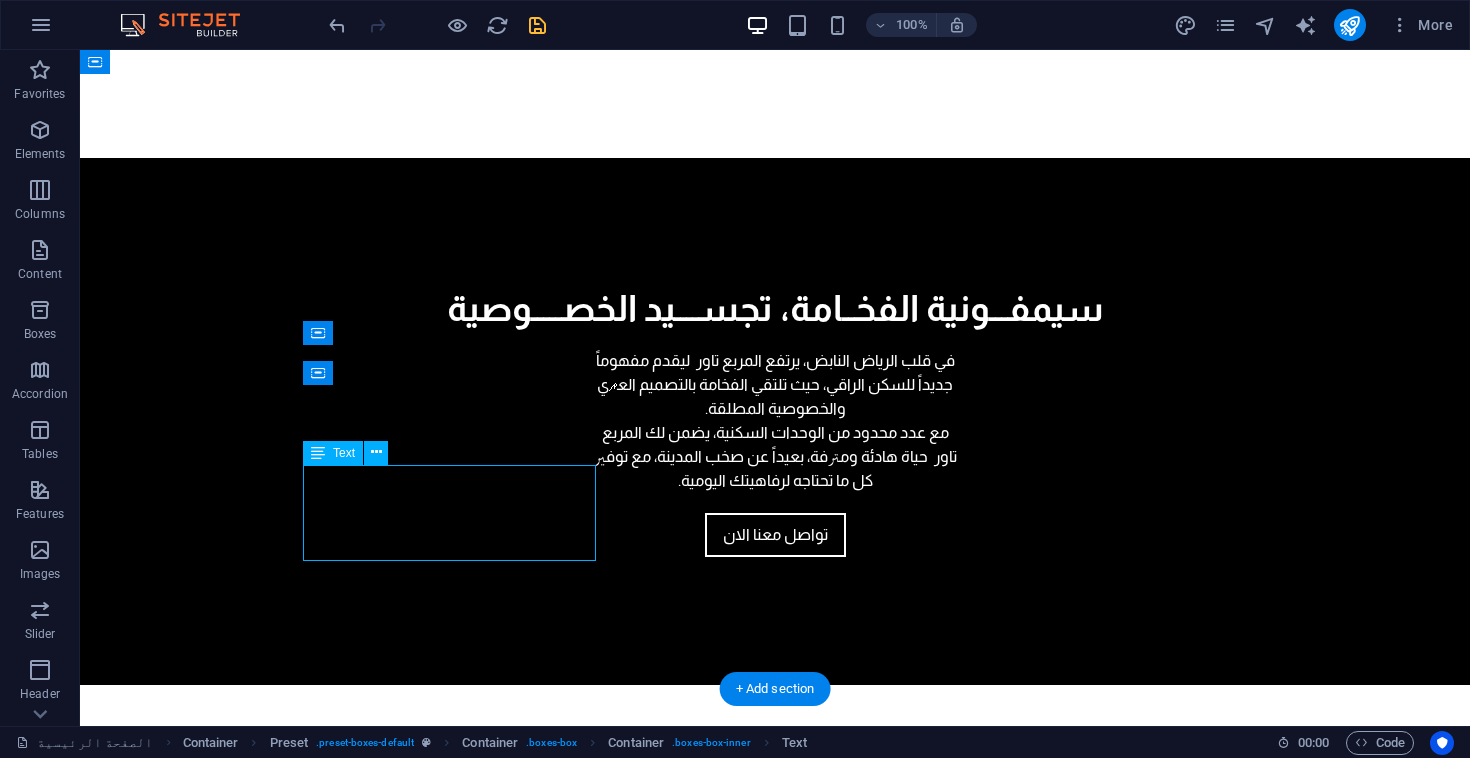 click on "ﻟﻘﺪ دﻣﺠﻨﺎ ﻧﻤﻮذﺟﲔ ﻣﻦ ﻫﺬه اﻟﻌﻤﺎرة ﻓﻲ ﺗﺼﻤﻴﻢ اﻟﻤﺒﻨﻰ ﻟﺨﻠﻖ ﺗﻜﻮﻳﻦ ﺟﻤﺎﻟﻲ ﻳﻌﻜﺲ روح ﻣﺪﻳﻨﺔ اﻟﺮﻳﺎض اﻟﻨﺎﺑﻀﺔ ﺑﺎﻟﺤﻴﺎة وﻳﻘﺪم إﺿﺎﻓﺔ ﺑصرﻳﺔ راﺋﻌﺔ ﻷﻓﻘﻬﺎ." at bounding box center [775, 2142] 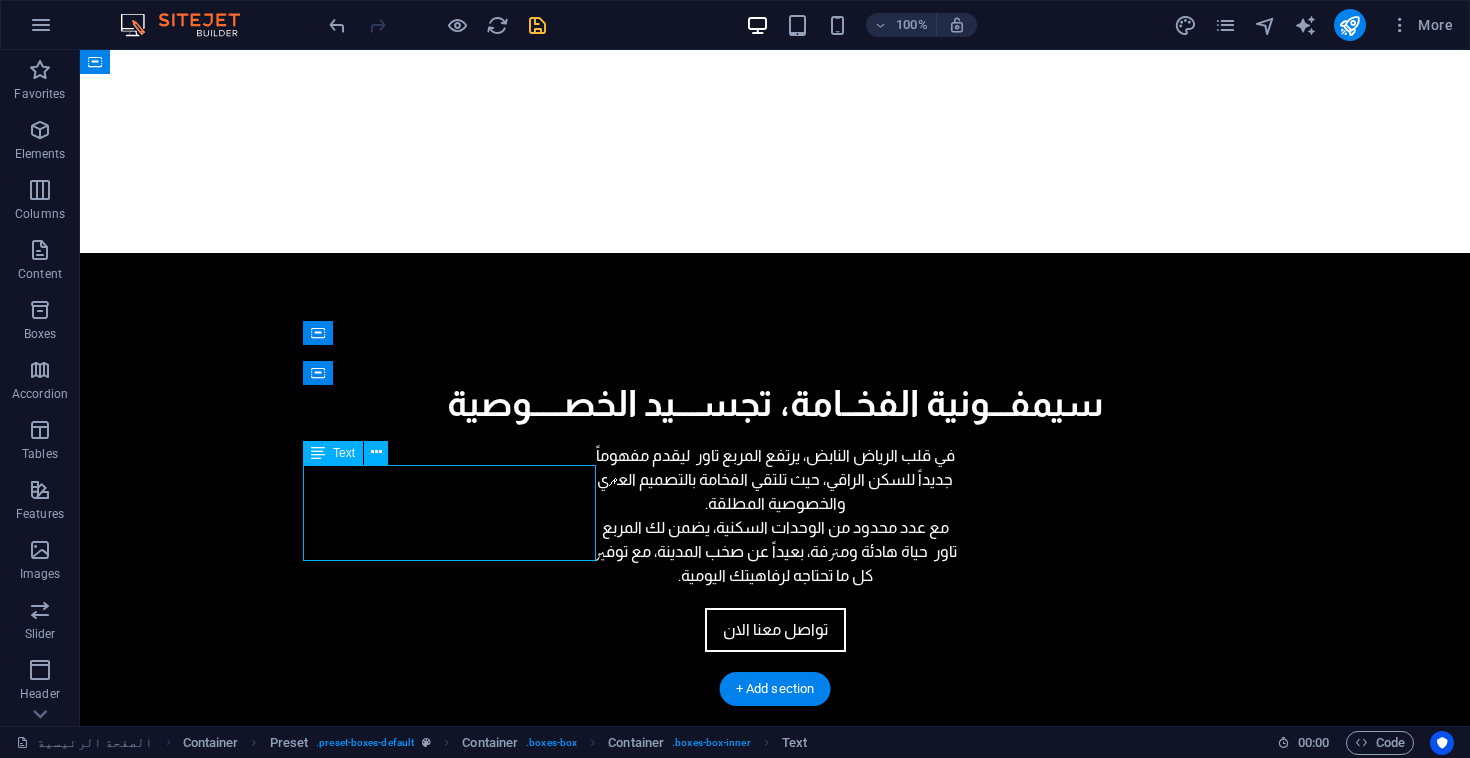 scroll, scrollTop: 1607, scrollLeft: 0, axis: vertical 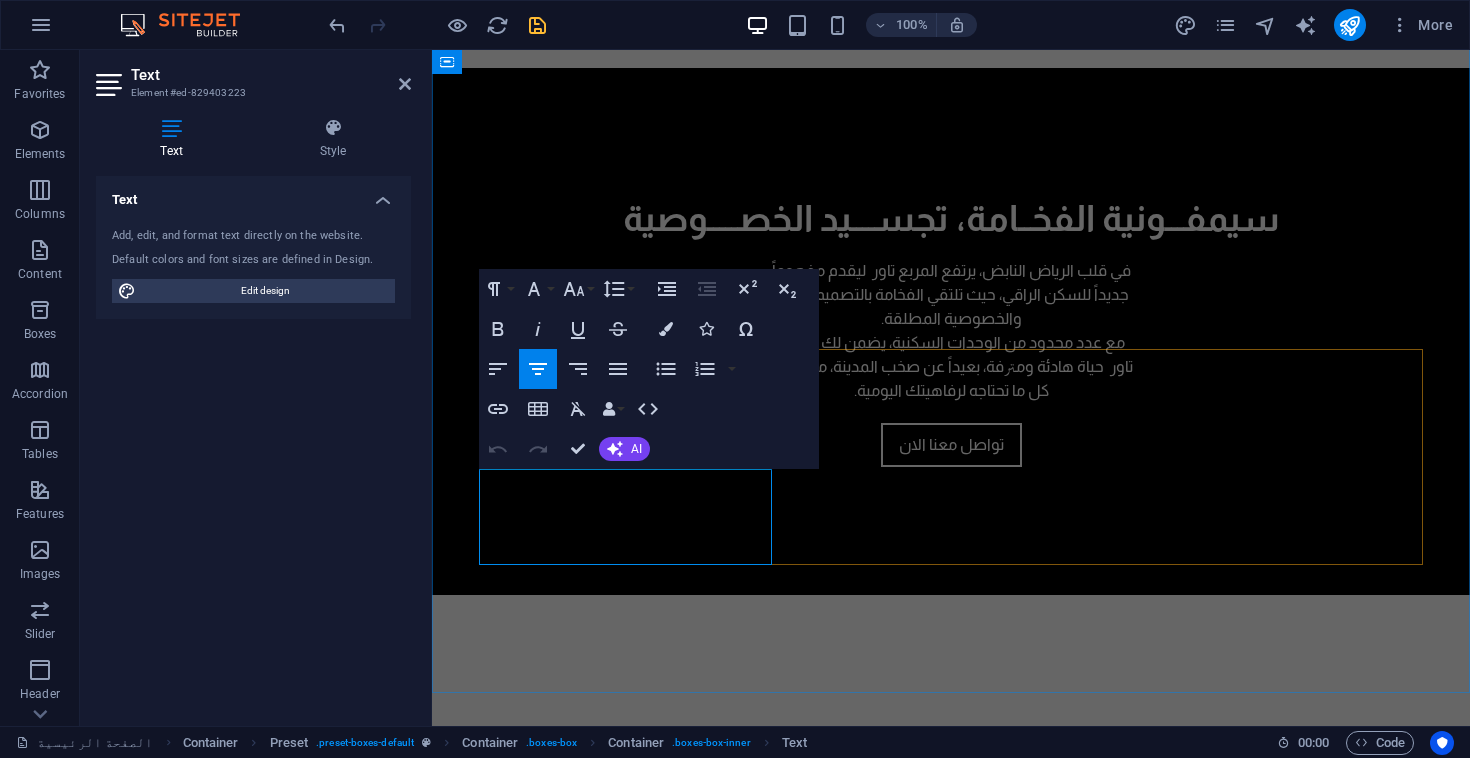 drag, startPoint x: 756, startPoint y: 485, endPoint x: 544, endPoint y: 487, distance: 212.00943 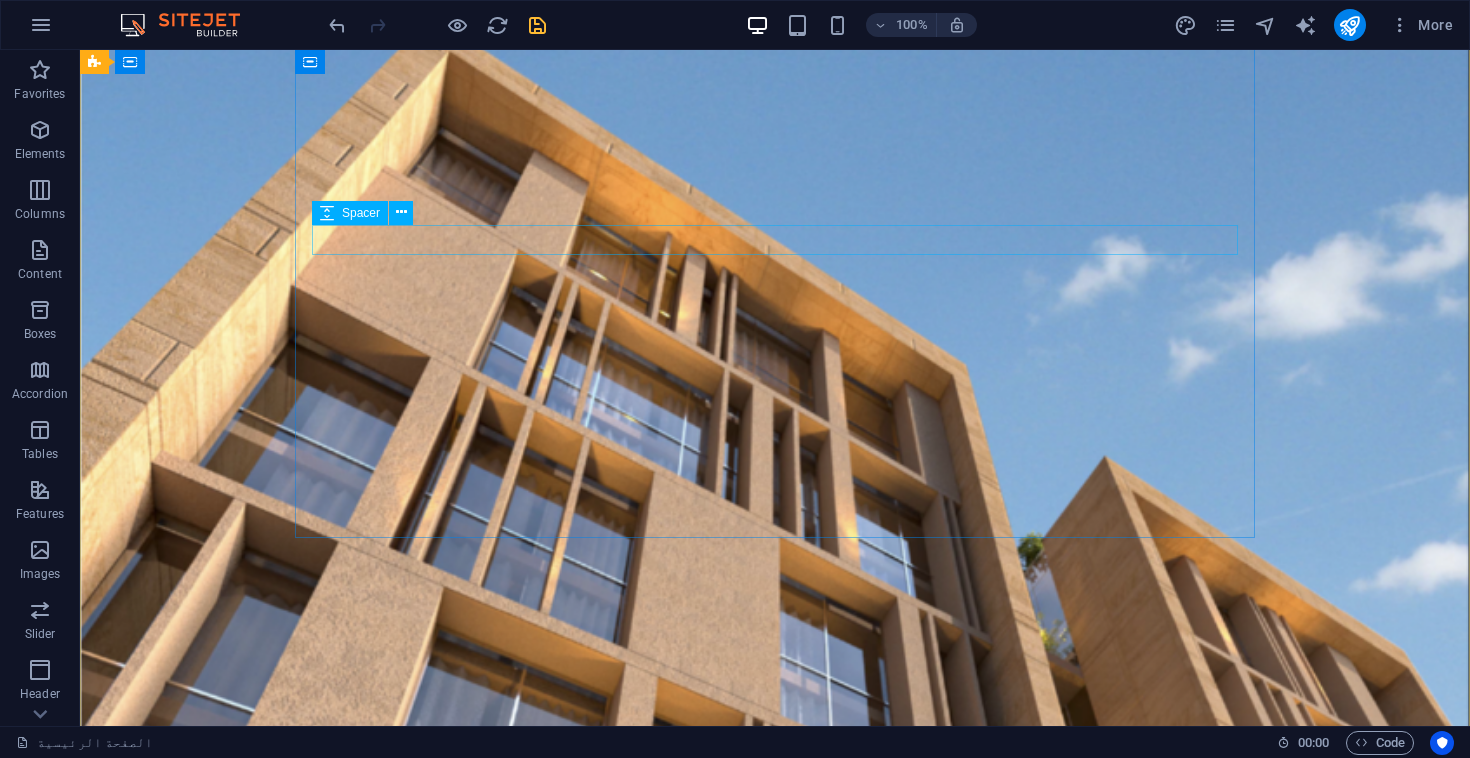 scroll, scrollTop: 4299, scrollLeft: 0, axis: vertical 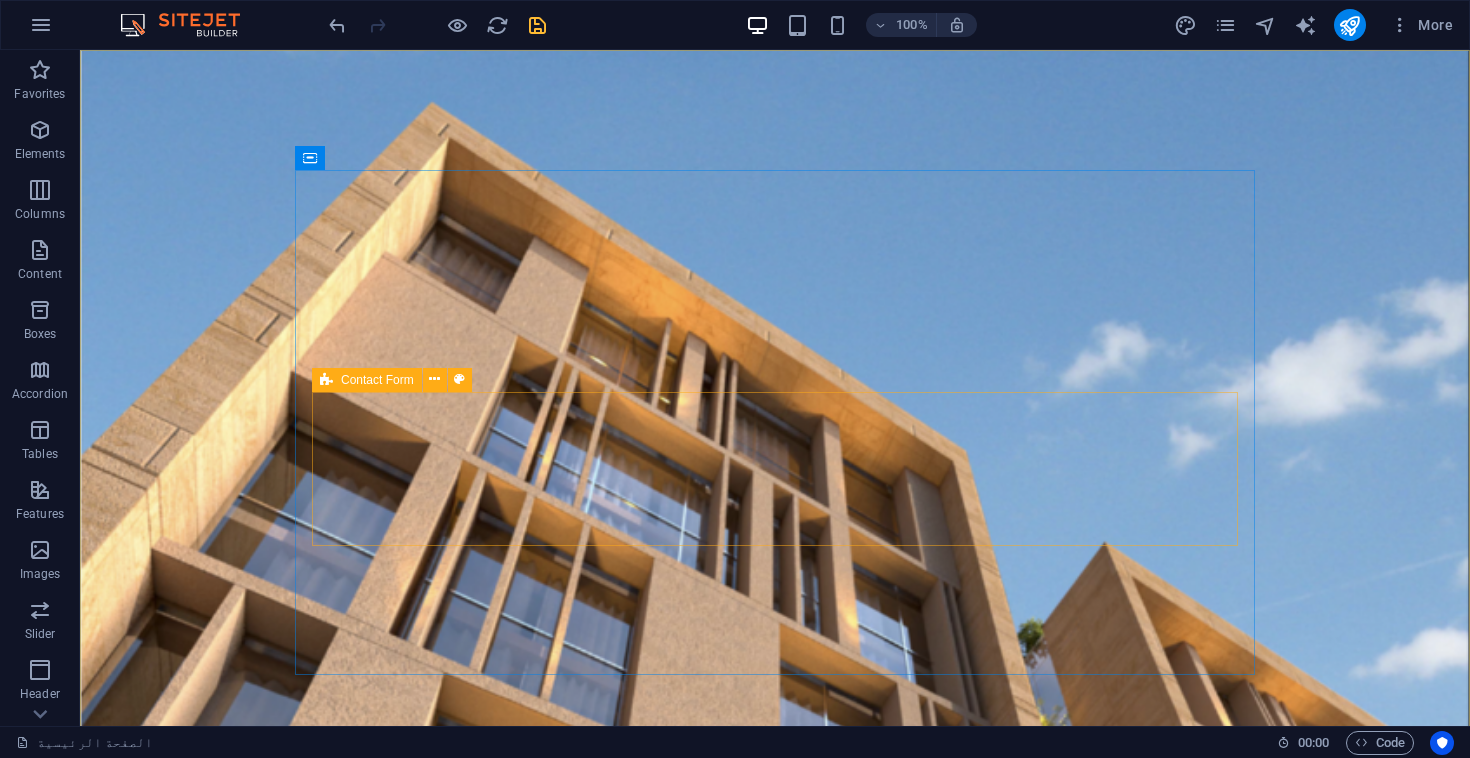 click at bounding box center [326, 380] 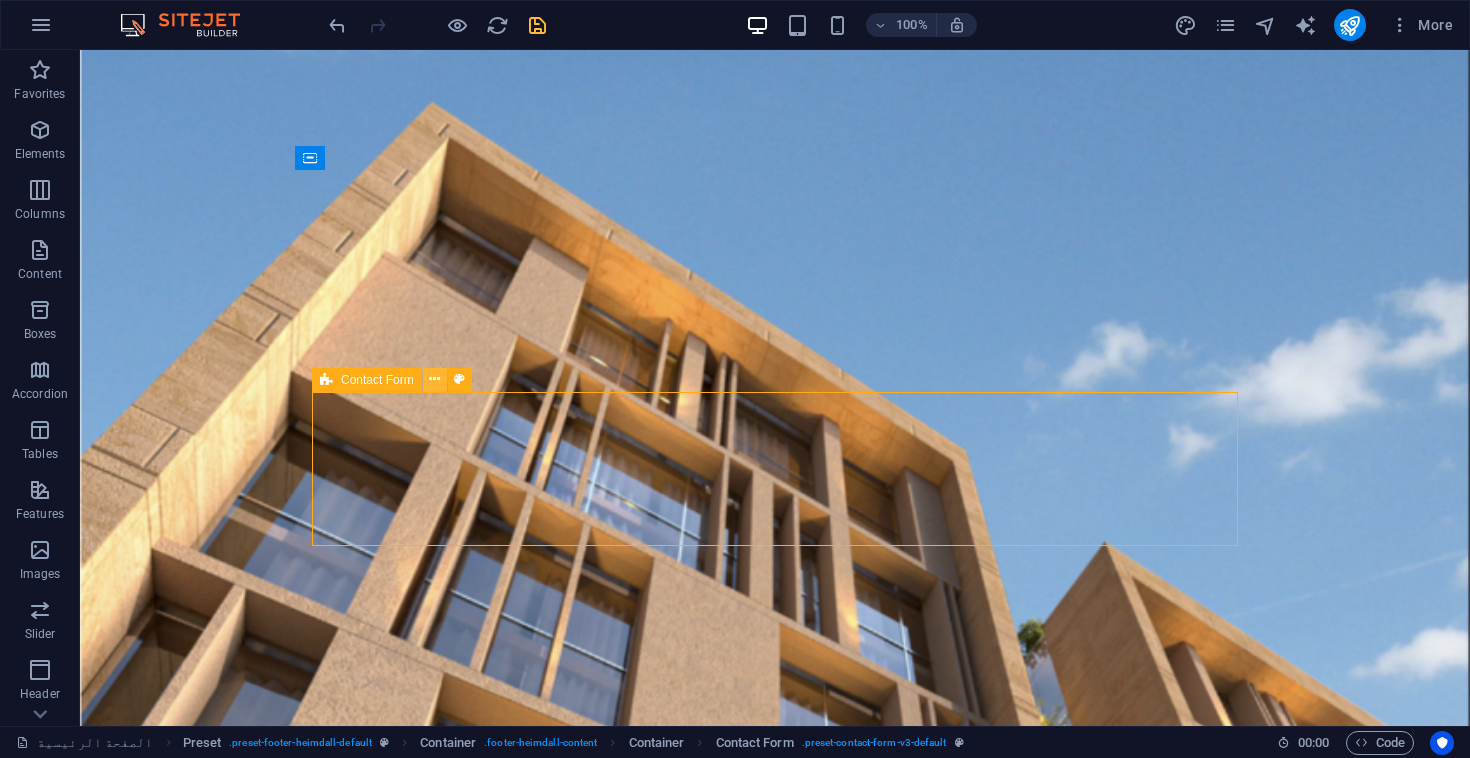 click at bounding box center (435, 380) 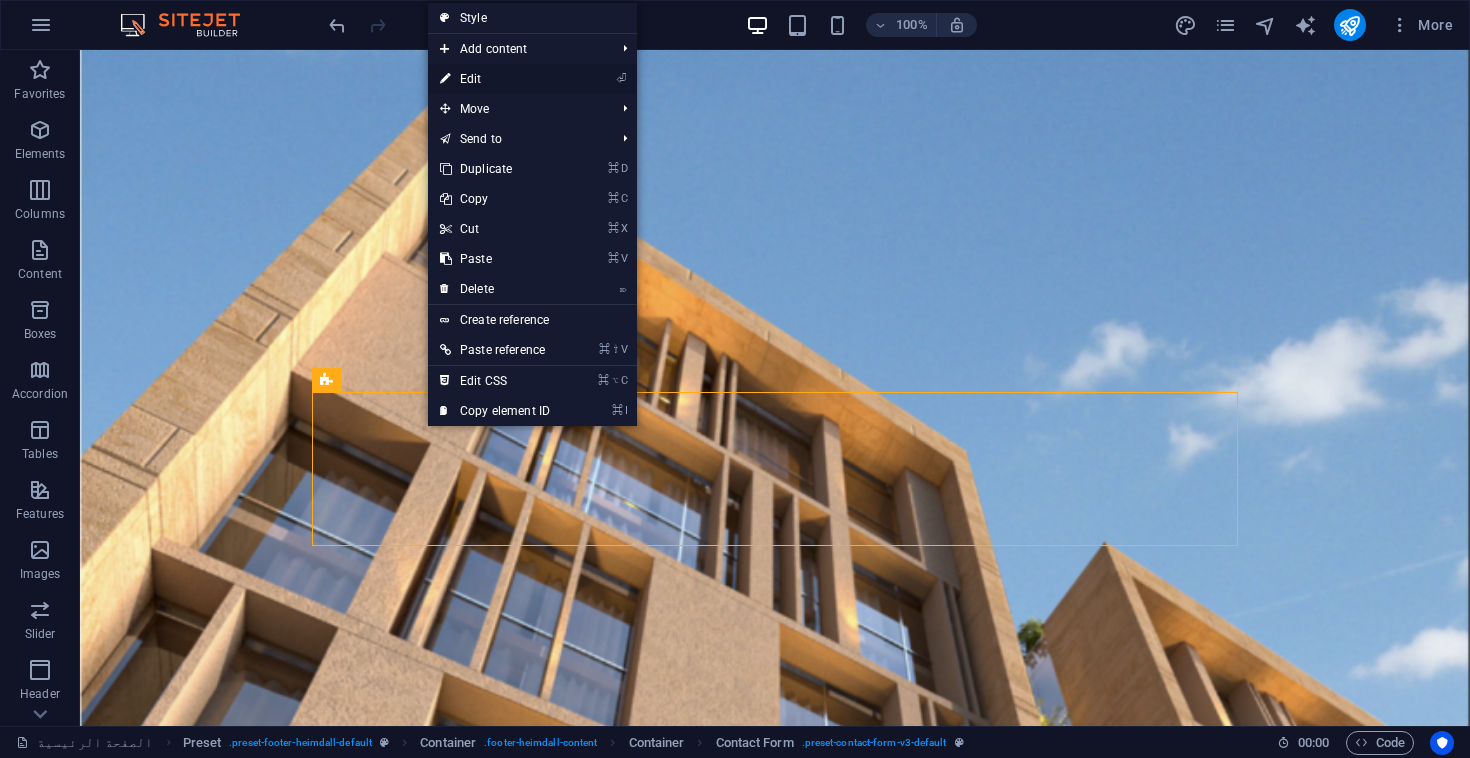 click on "⏎  Edit" at bounding box center [495, 79] 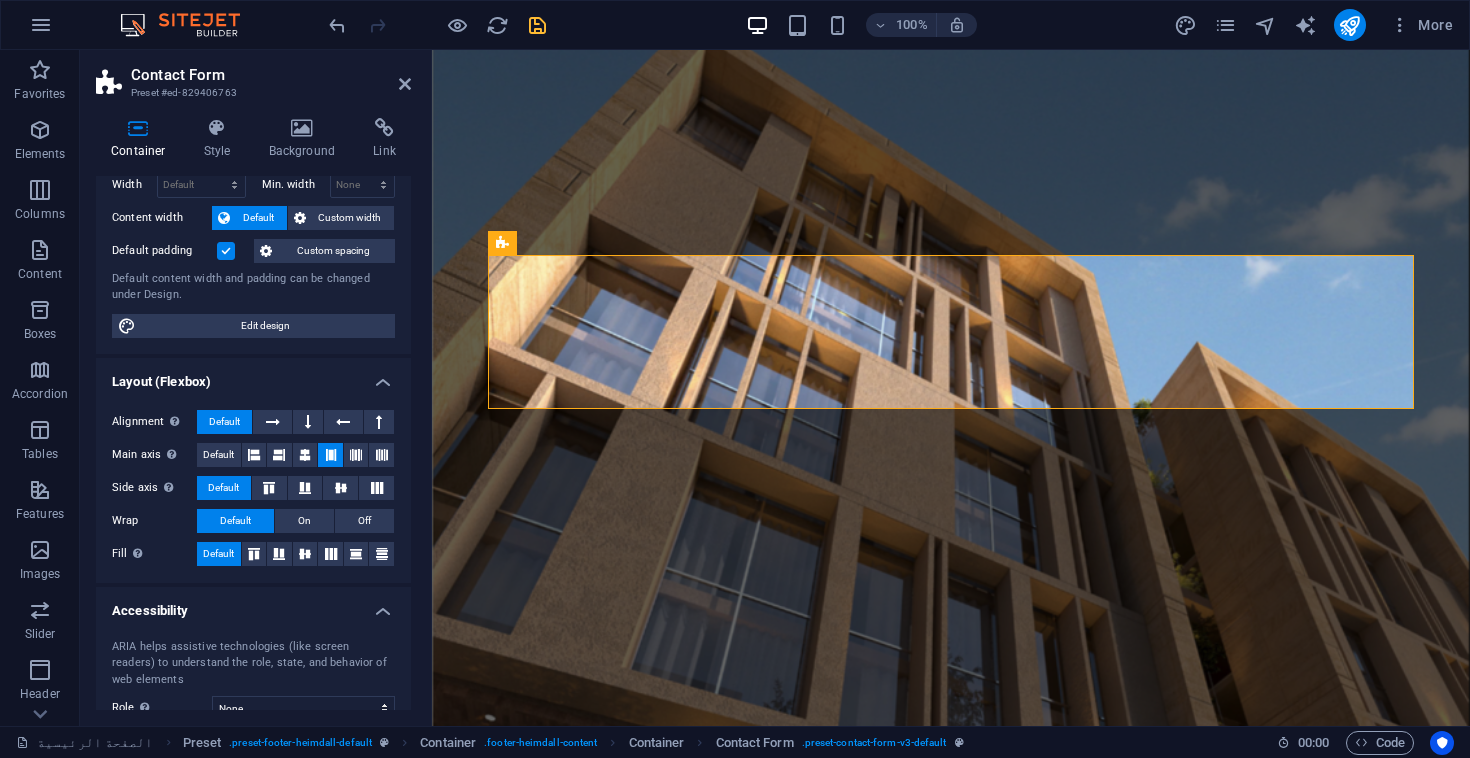 scroll, scrollTop: 0, scrollLeft: 0, axis: both 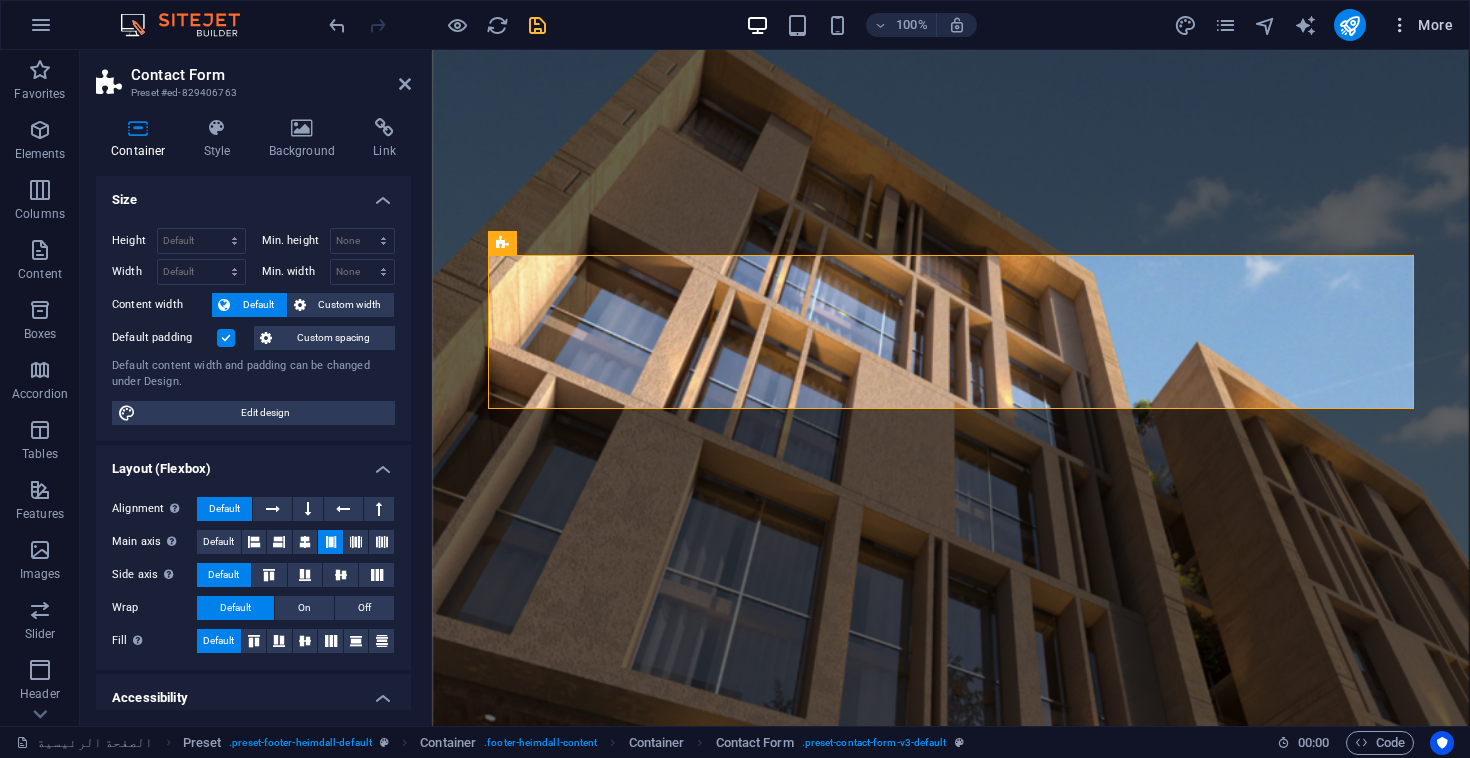 click on "More" at bounding box center [1421, 25] 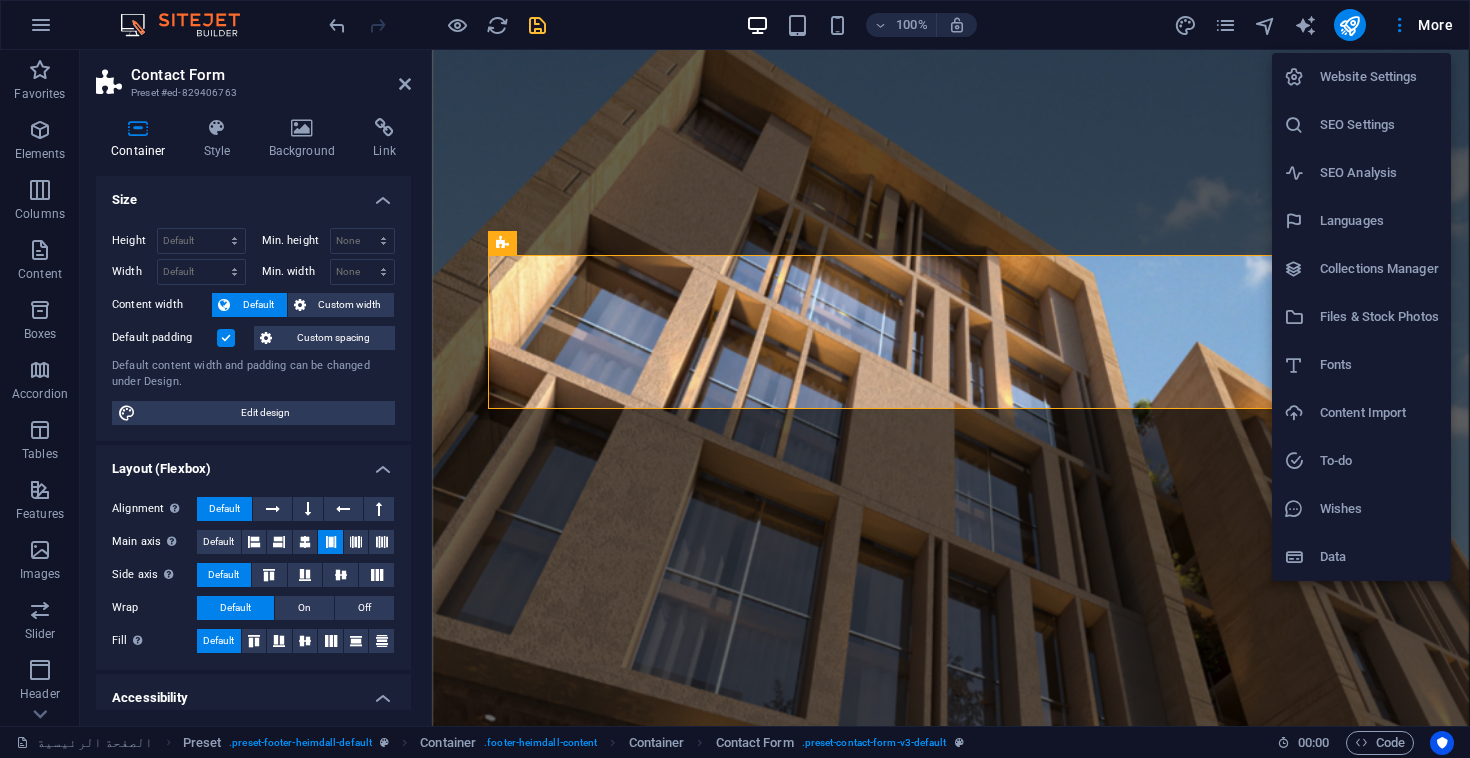 click on "Collections Manager" at bounding box center (1379, 269) 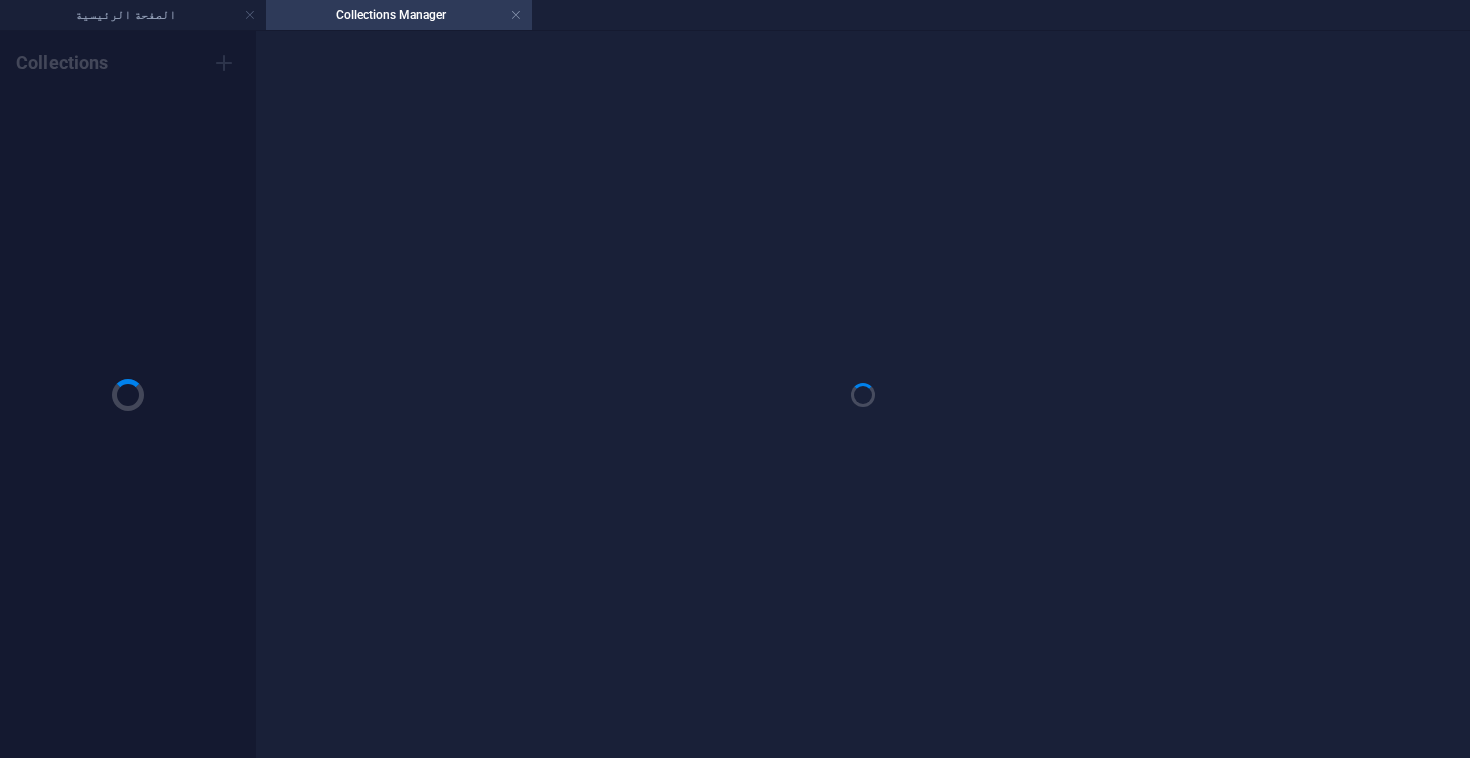scroll, scrollTop: 0, scrollLeft: 0, axis: both 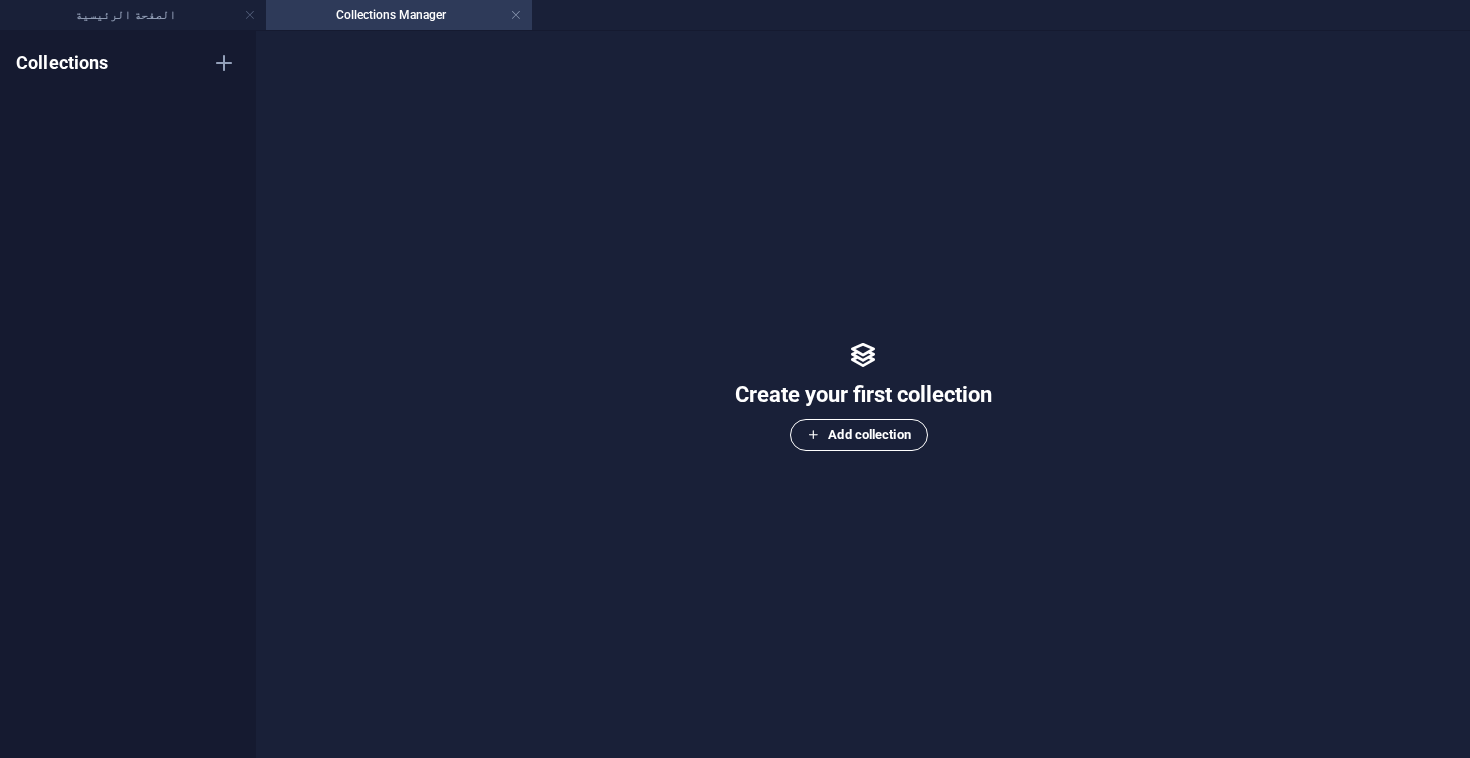 click on "Add collection" at bounding box center [858, 435] 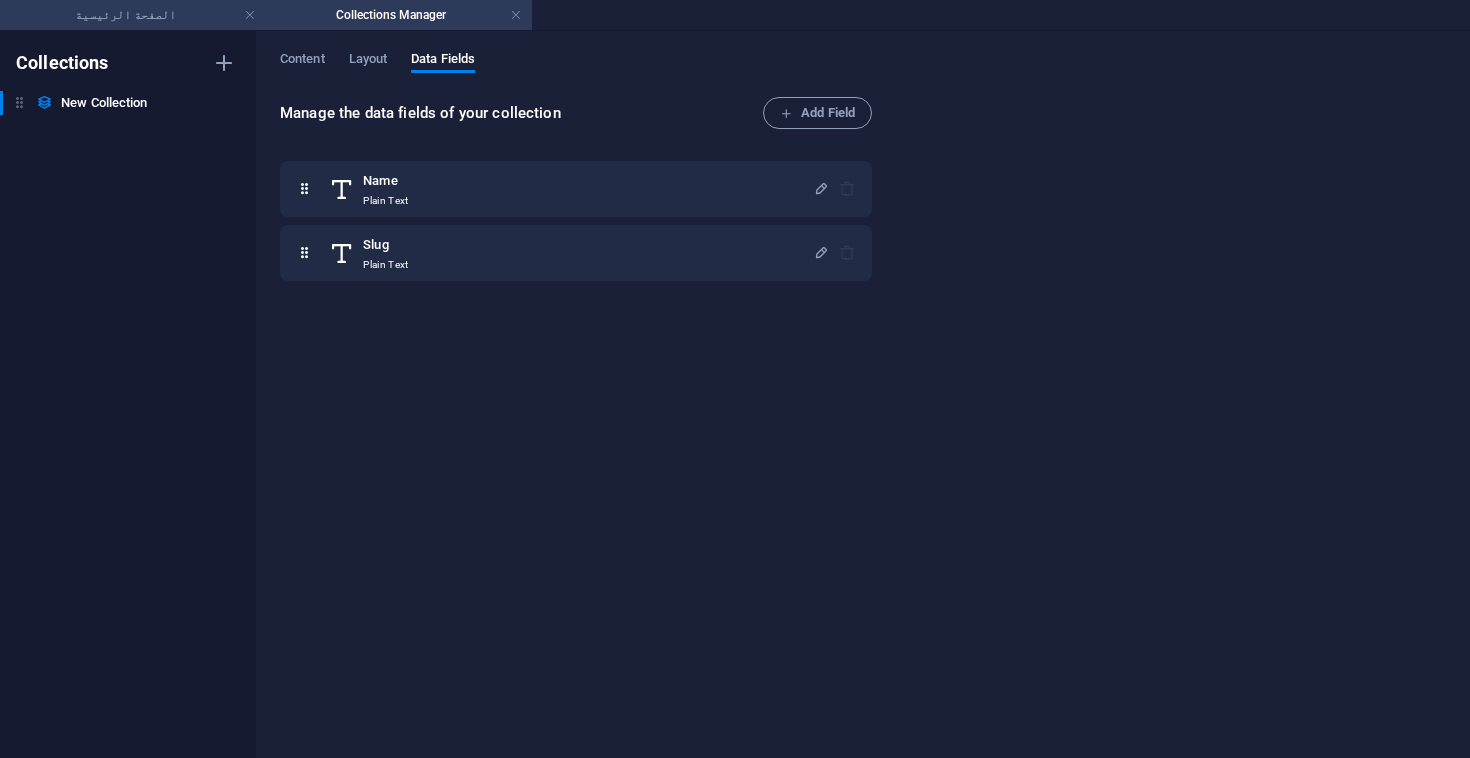 click on "الصفحة الرئيسية" at bounding box center (133, 15) 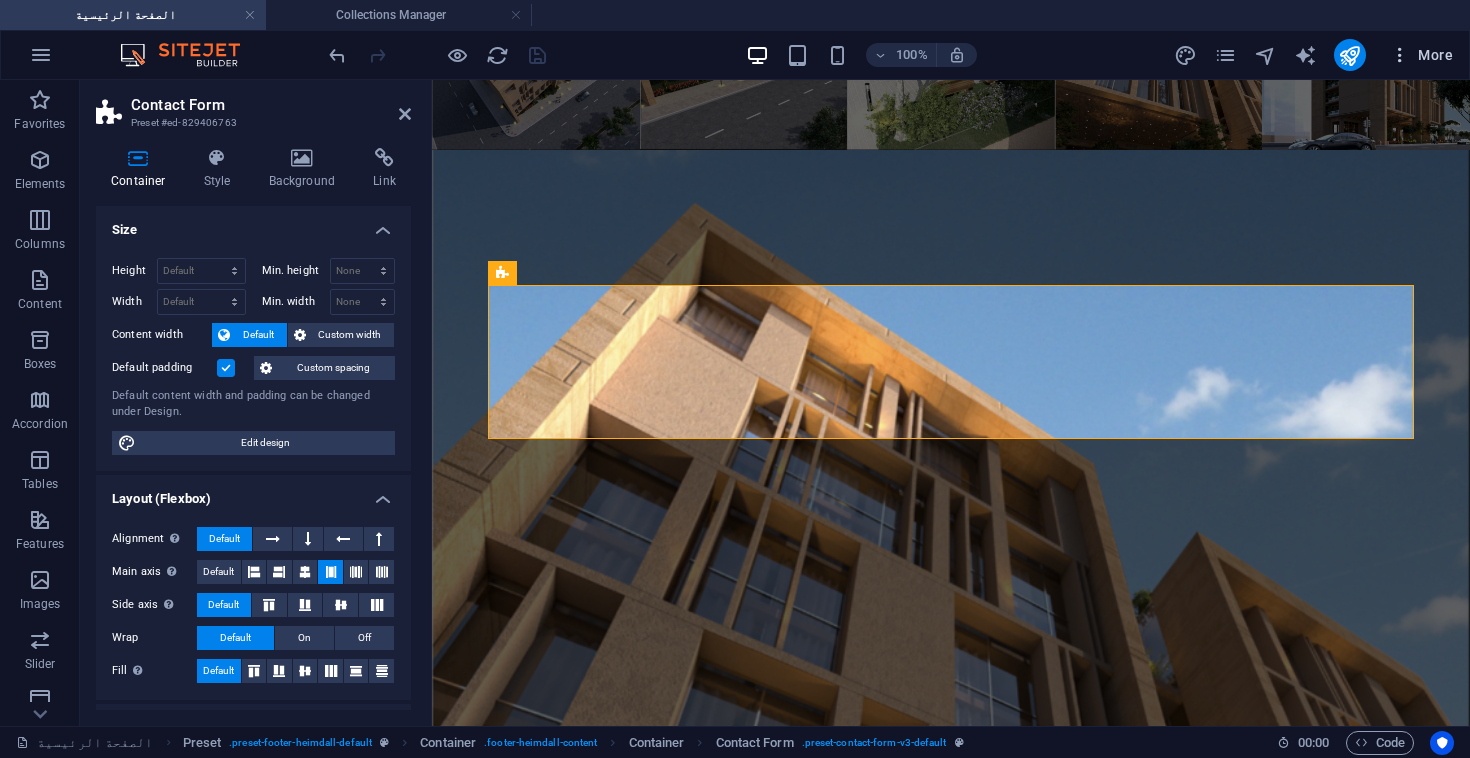 click on "More" at bounding box center [1421, 55] 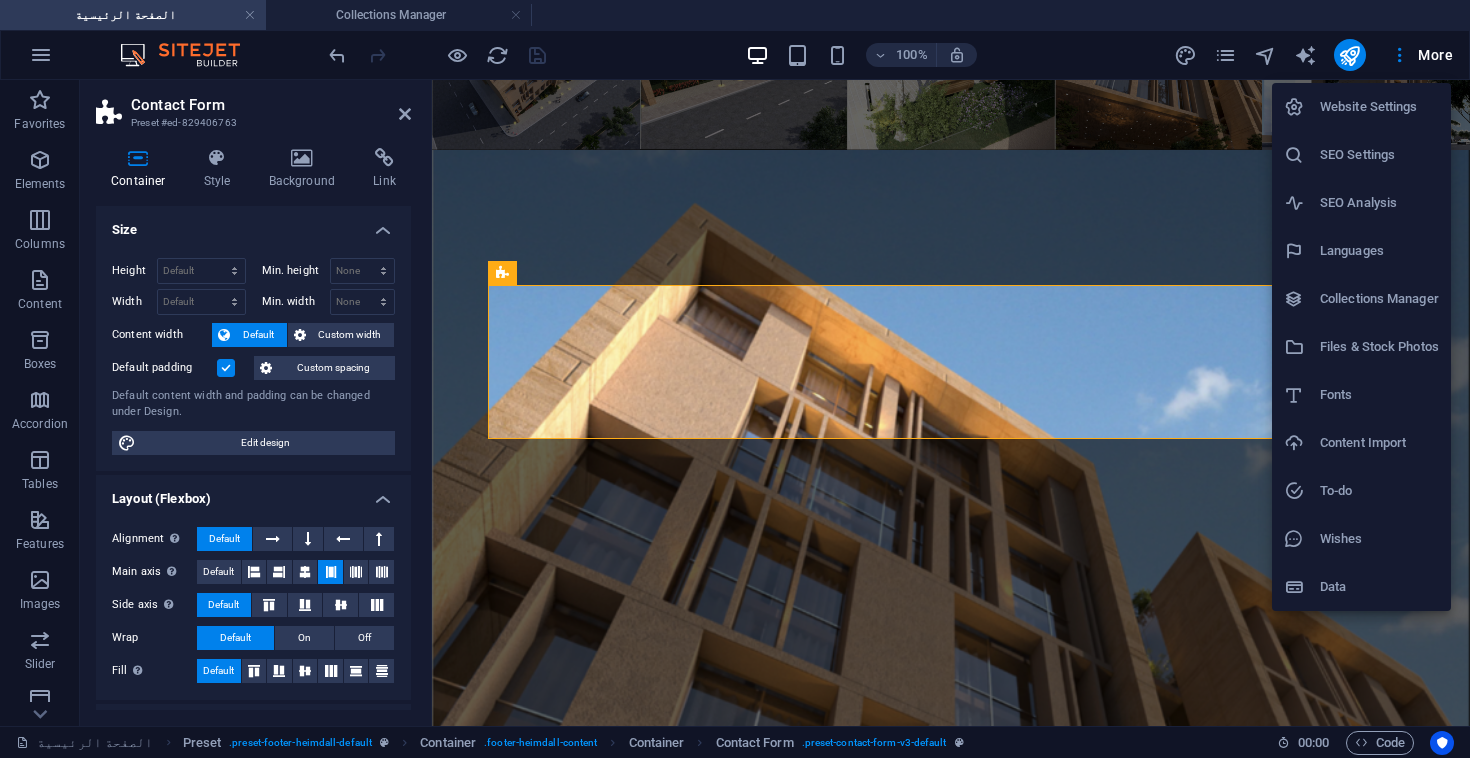 click at bounding box center (735, 379) 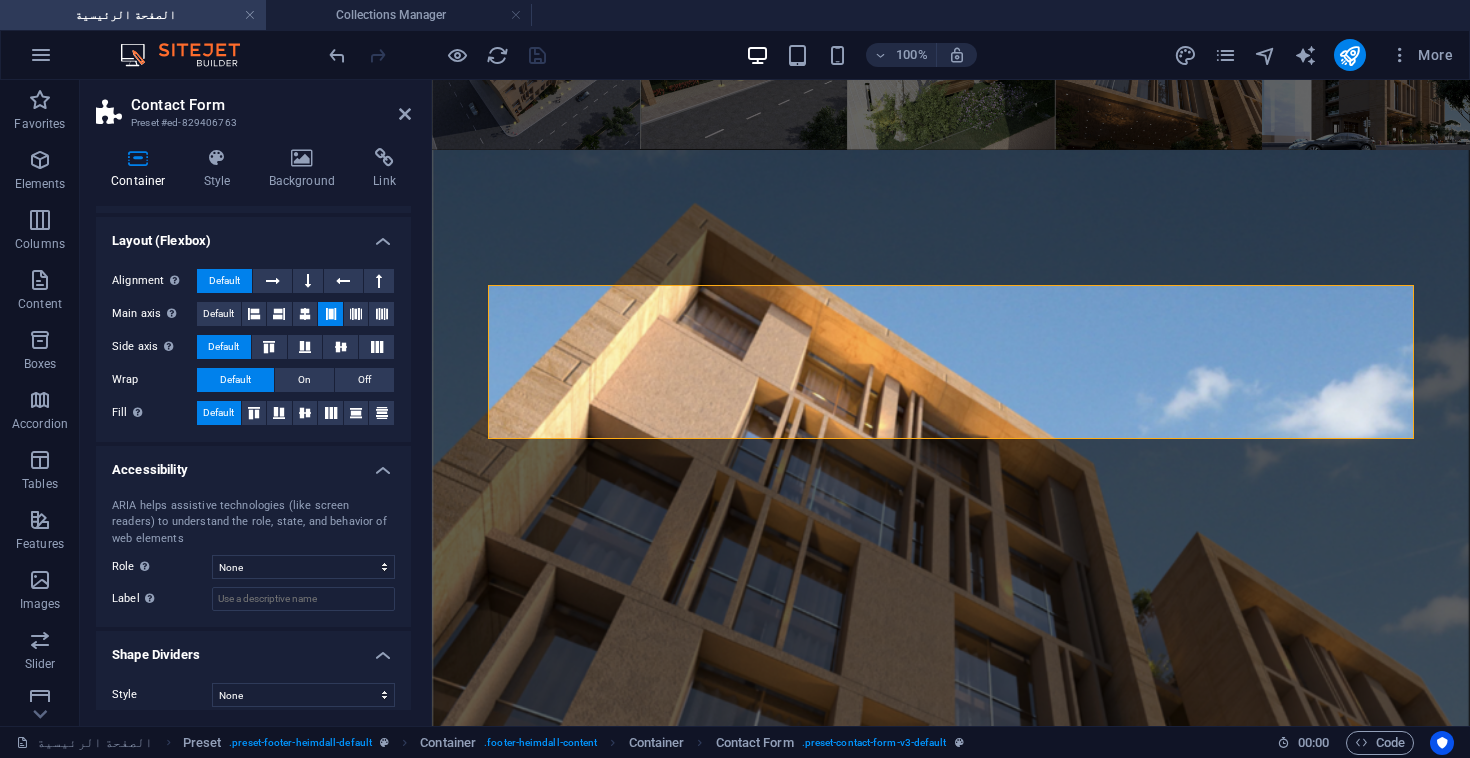 scroll, scrollTop: 271, scrollLeft: 0, axis: vertical 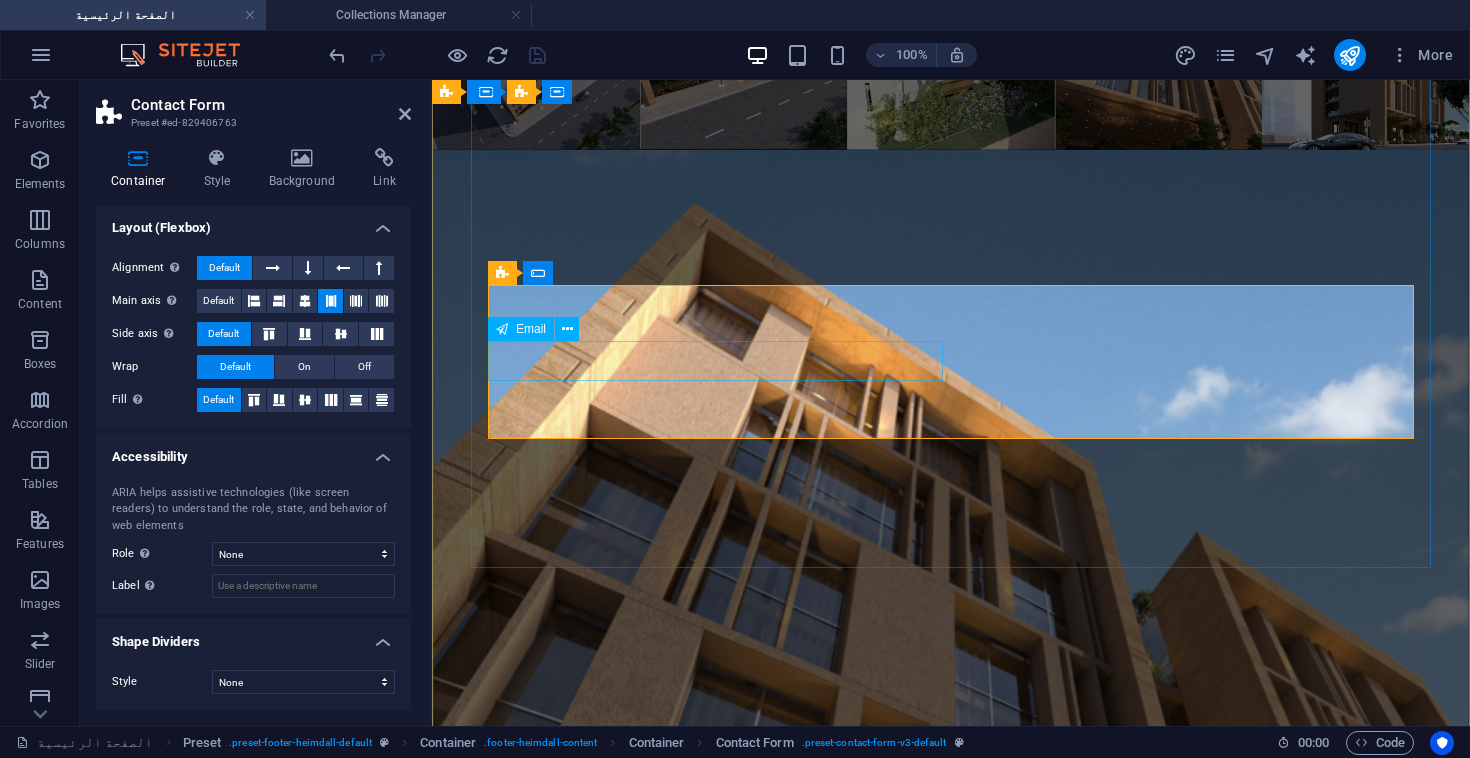 click at bounding box center (685, 2949) 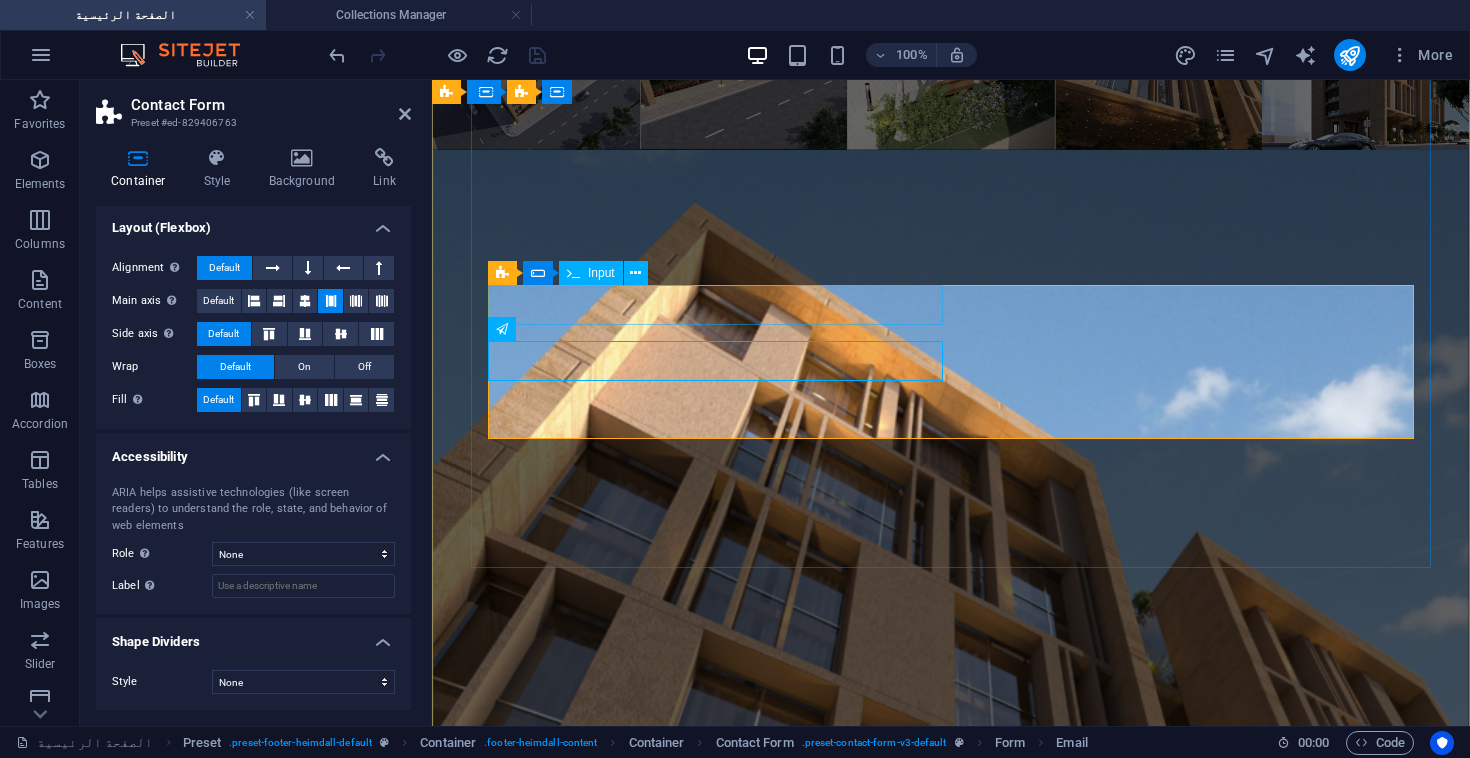 click at bounding box center (685, 2891) 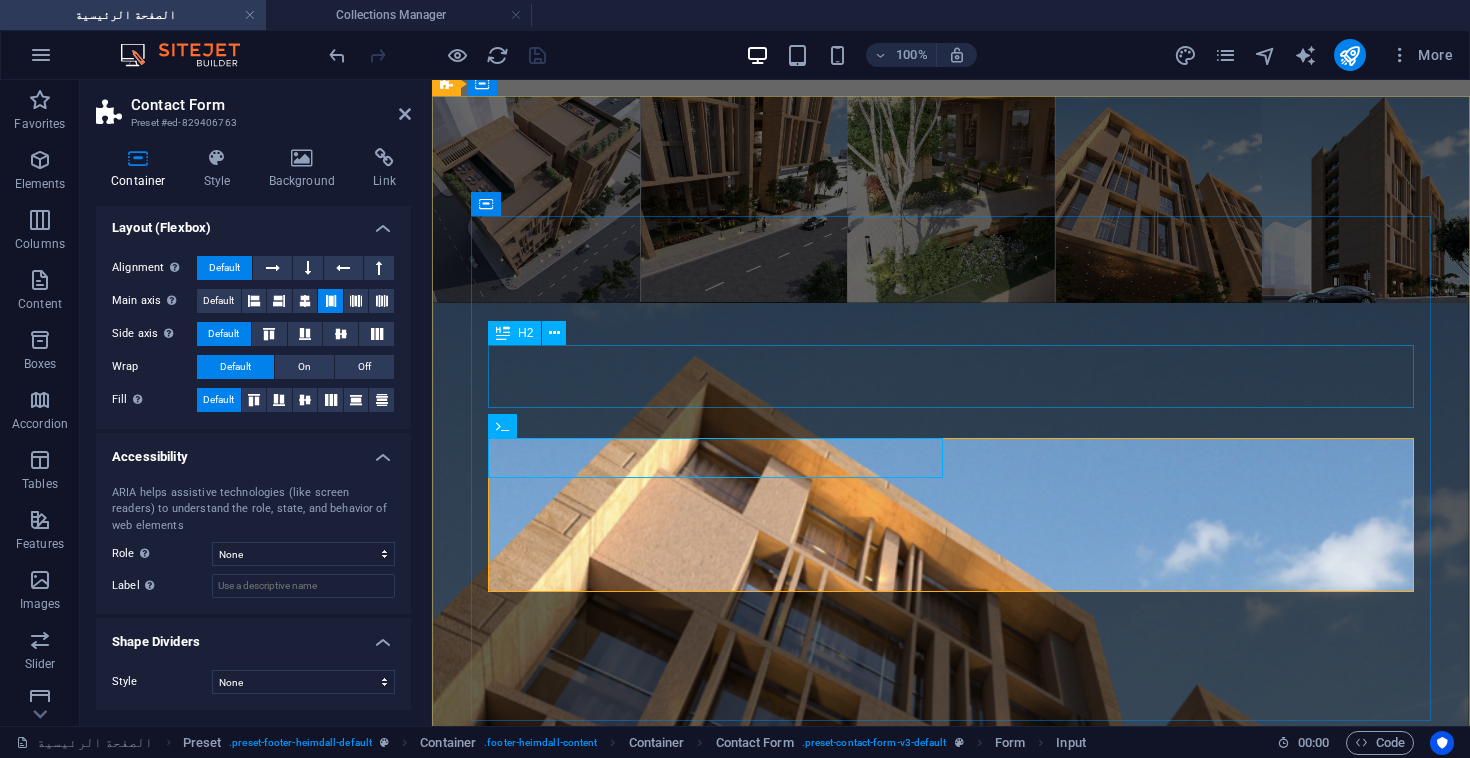 scroll, scrollTop: 4253, scrollLeft: 0, axis: vertical 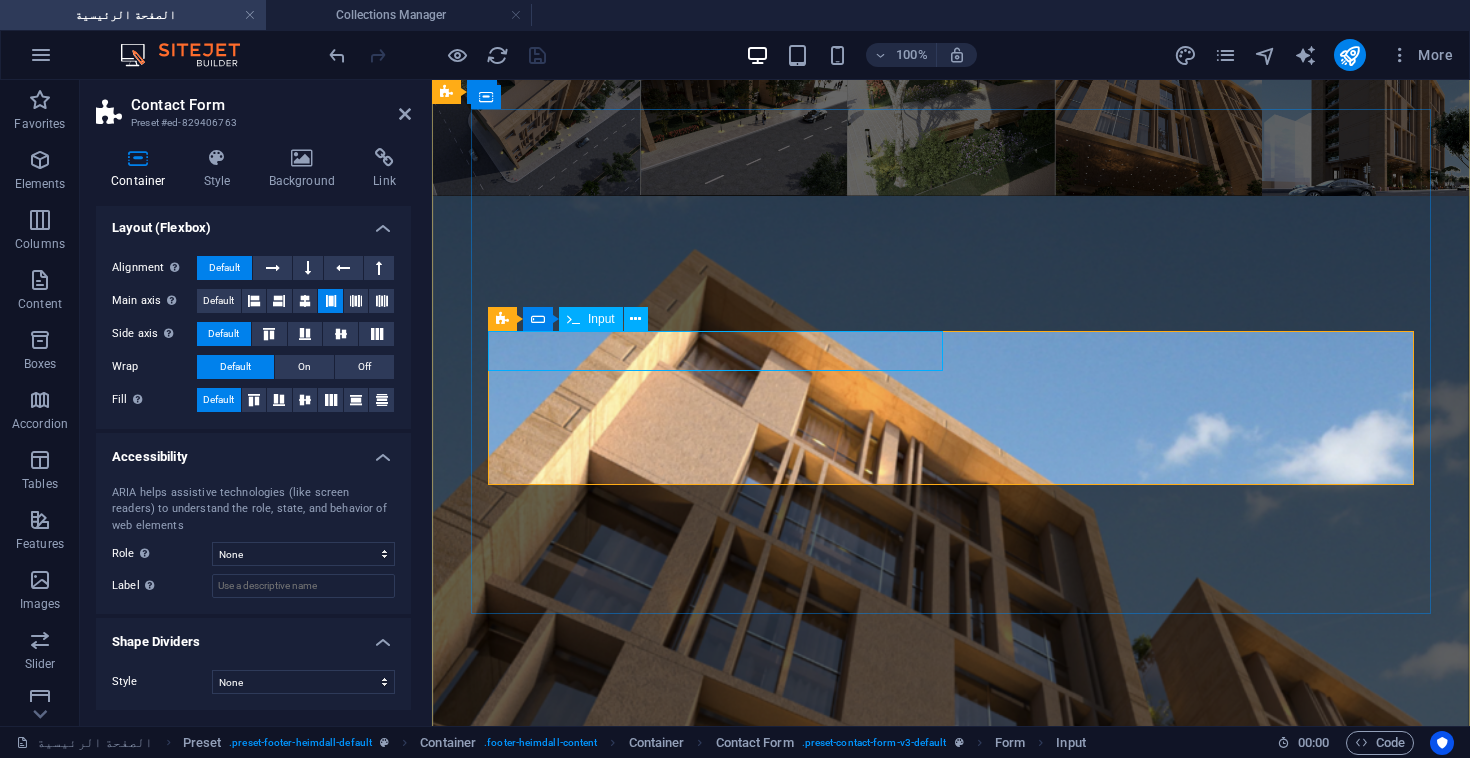click at bounding box center [685, 2937] 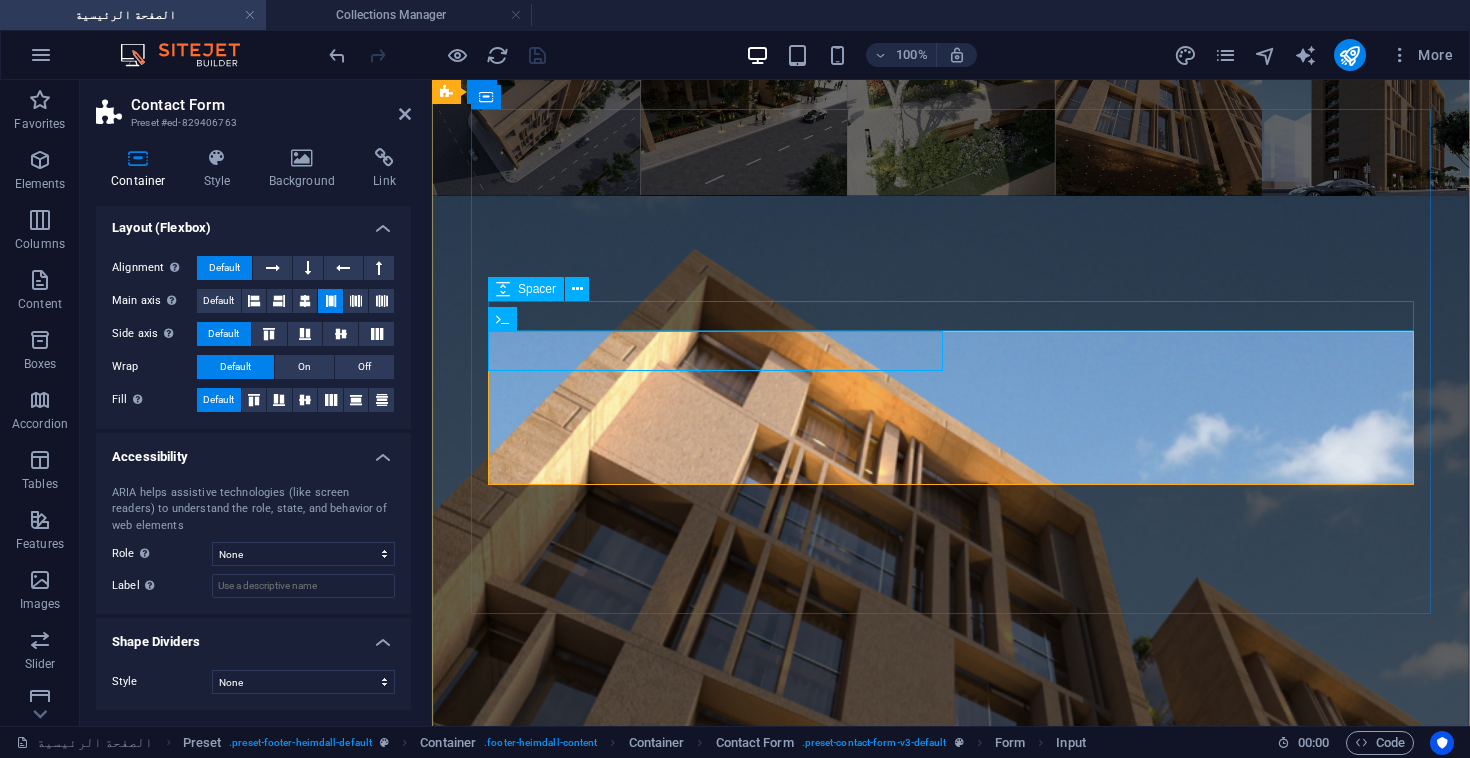 click at bounding box center [920, 2901] 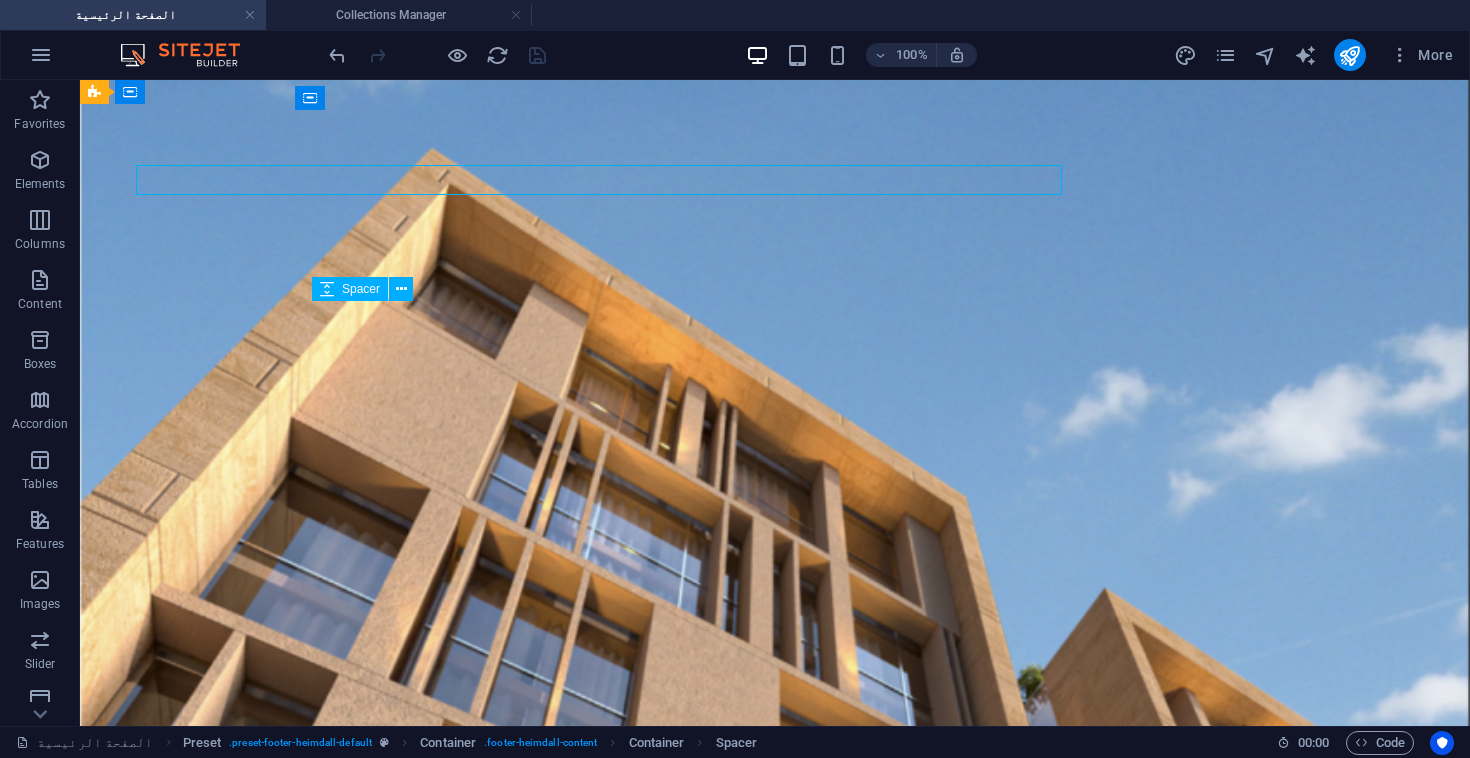 scroll, scrollTop: 4390, scrollLeft: 0, axis: vertical 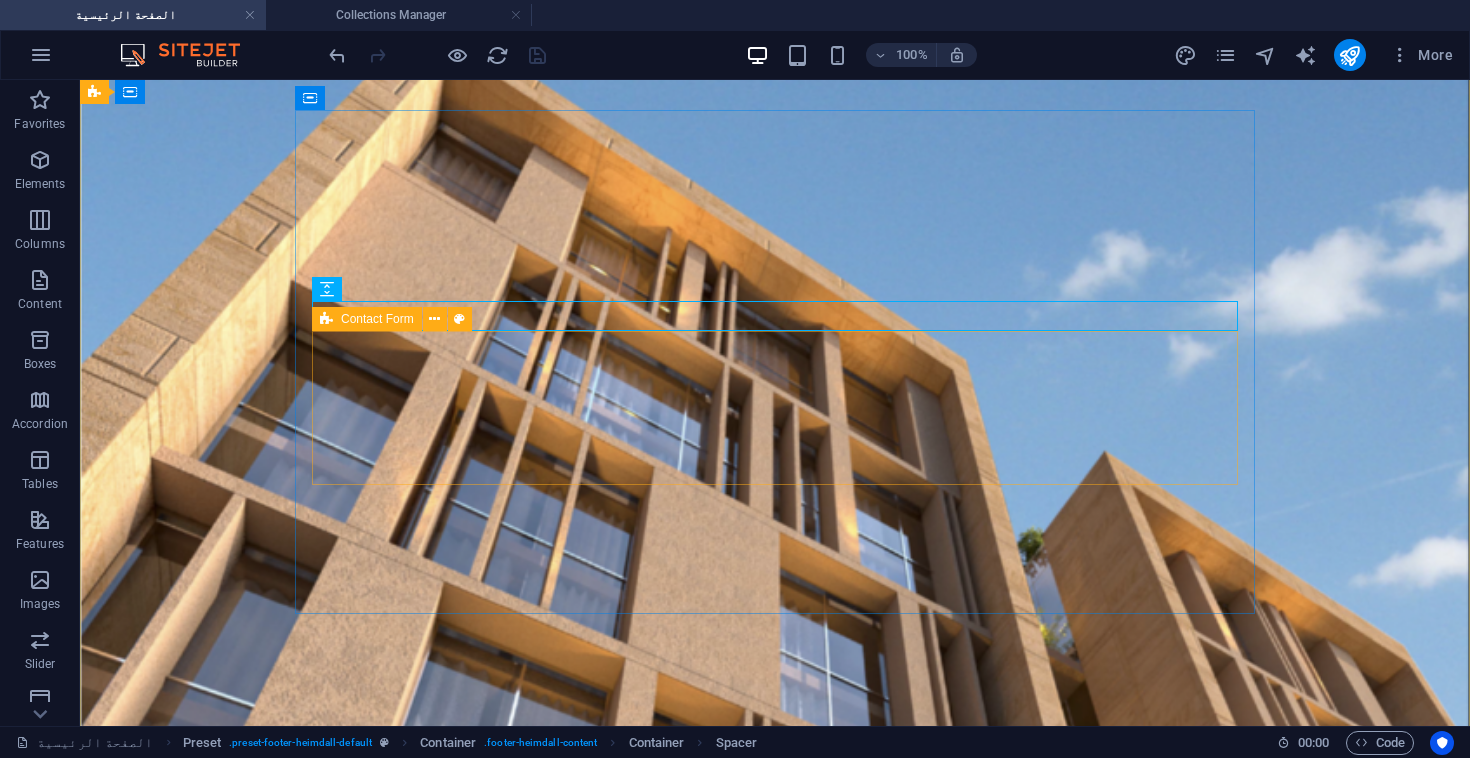 click at bounding box center [326, 319] 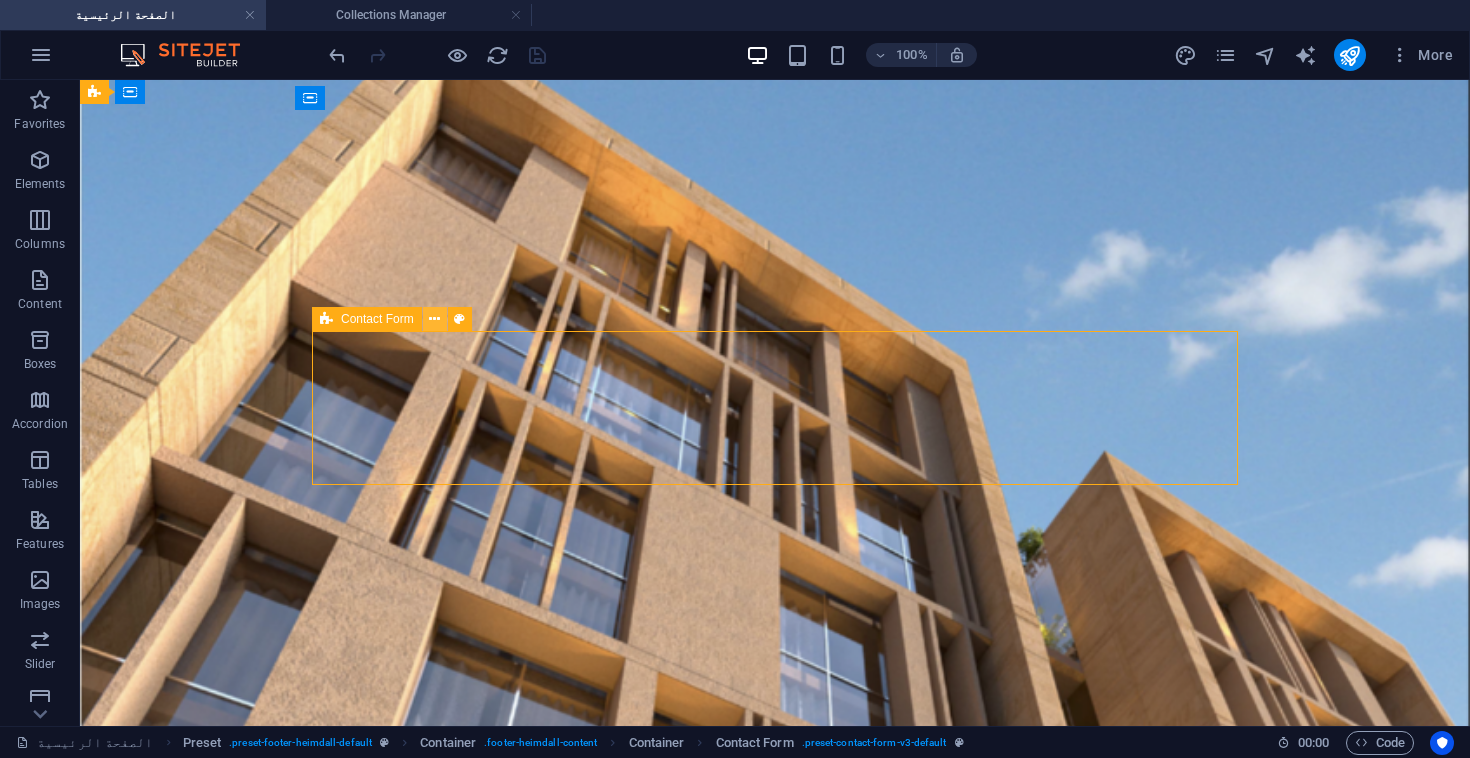click at bounding box center (434, 319) 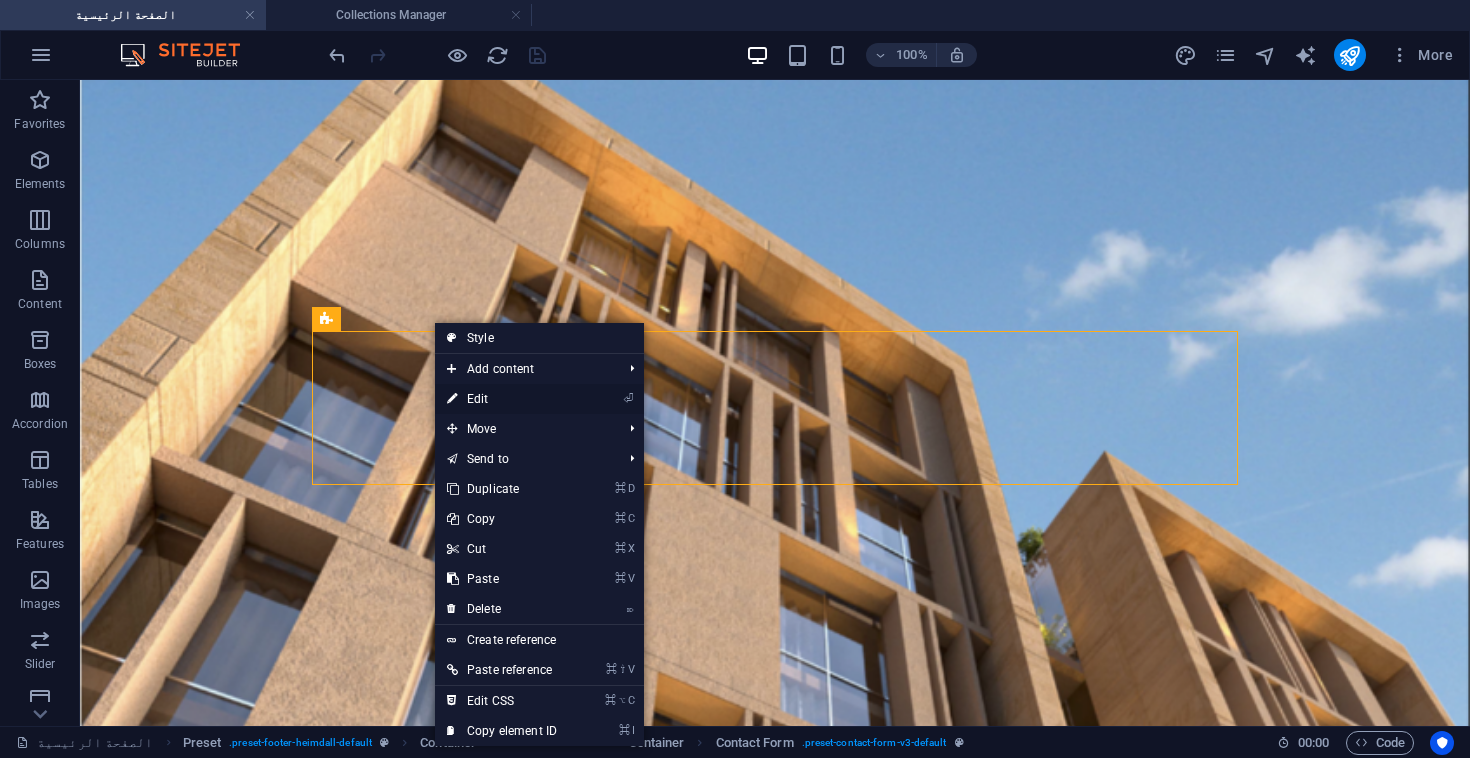click on "⏎  Edit" at bounding box center (502, 399) 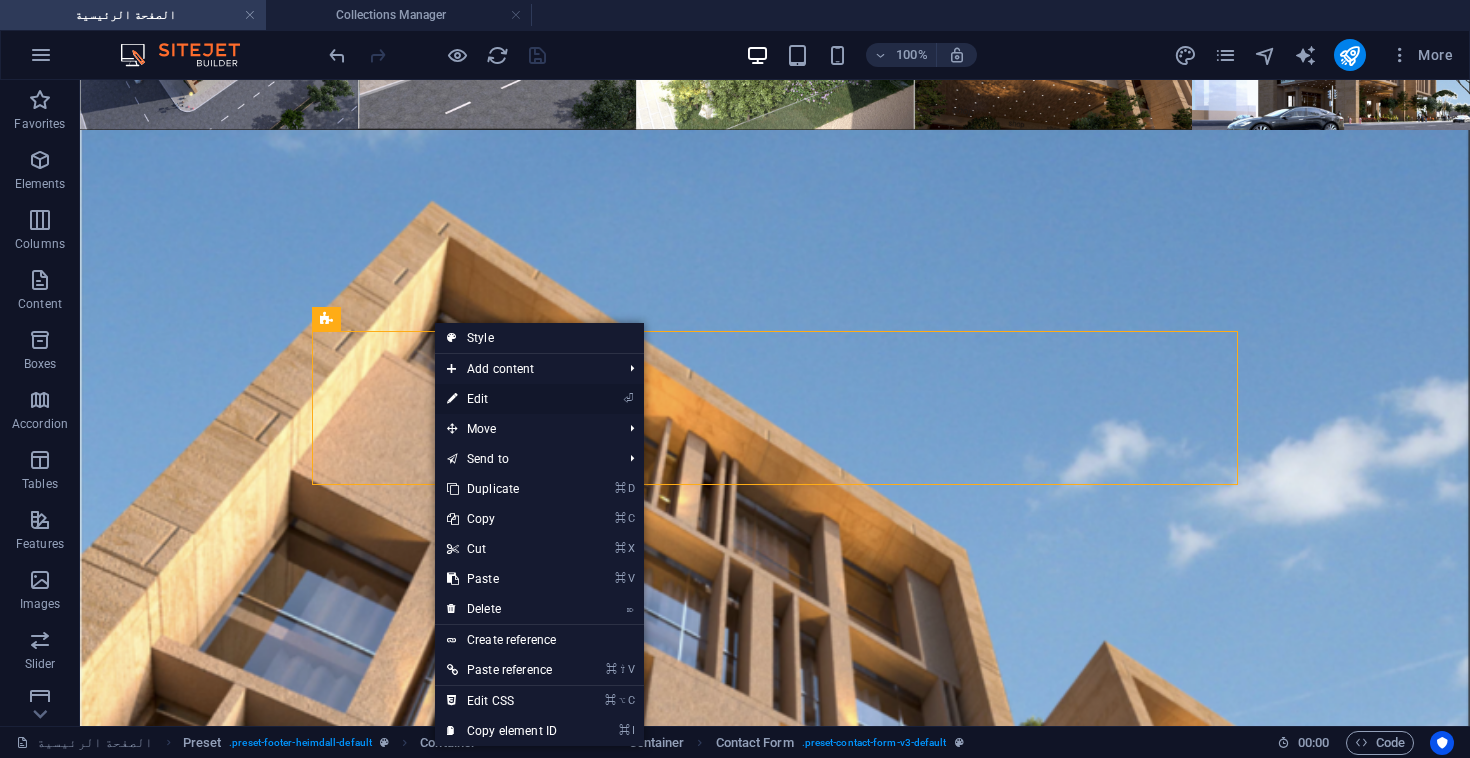 scroll, scrollTop: 4253, scrollLeft: 0, axis: vertical 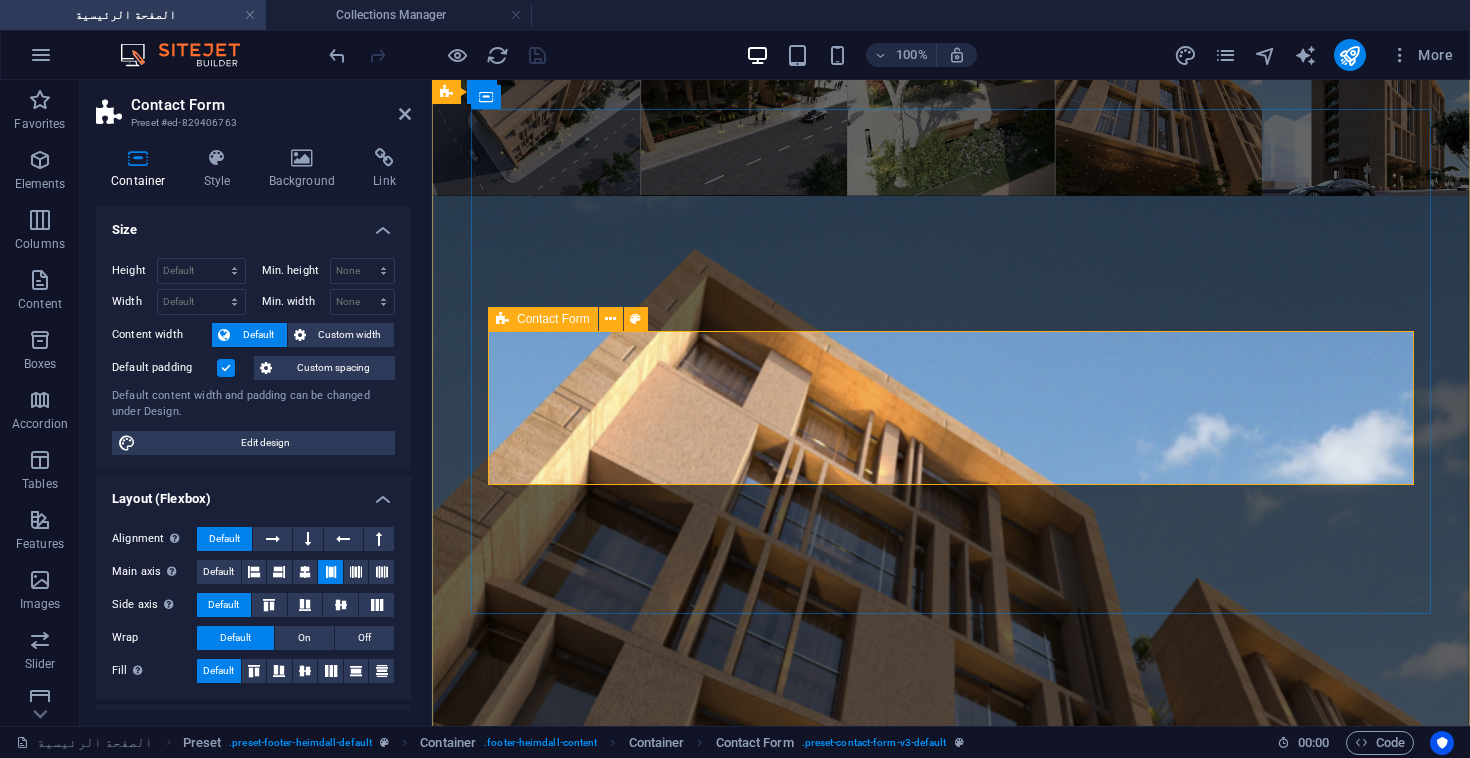 click at bounding box center (502, 319) 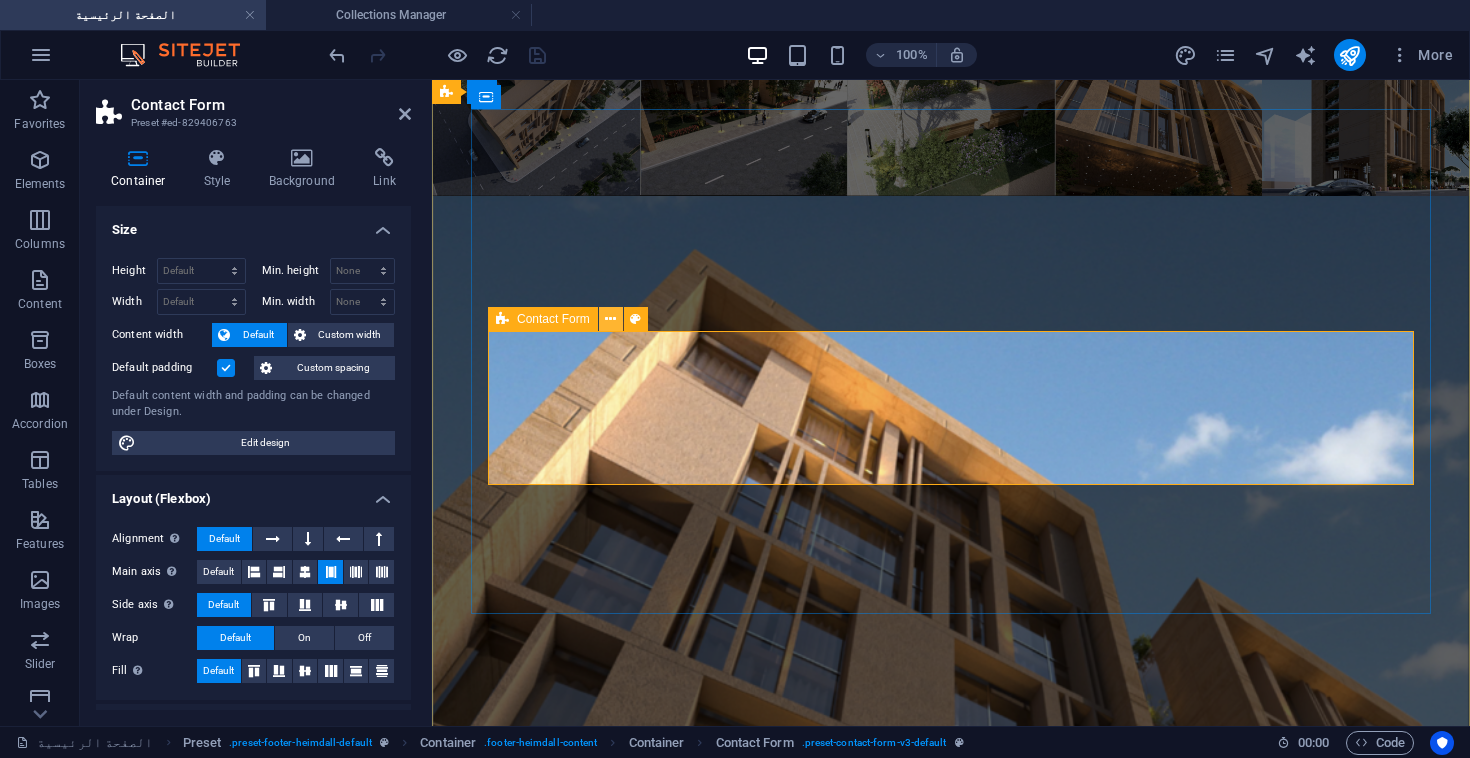 click at bounding box center (610, 319) 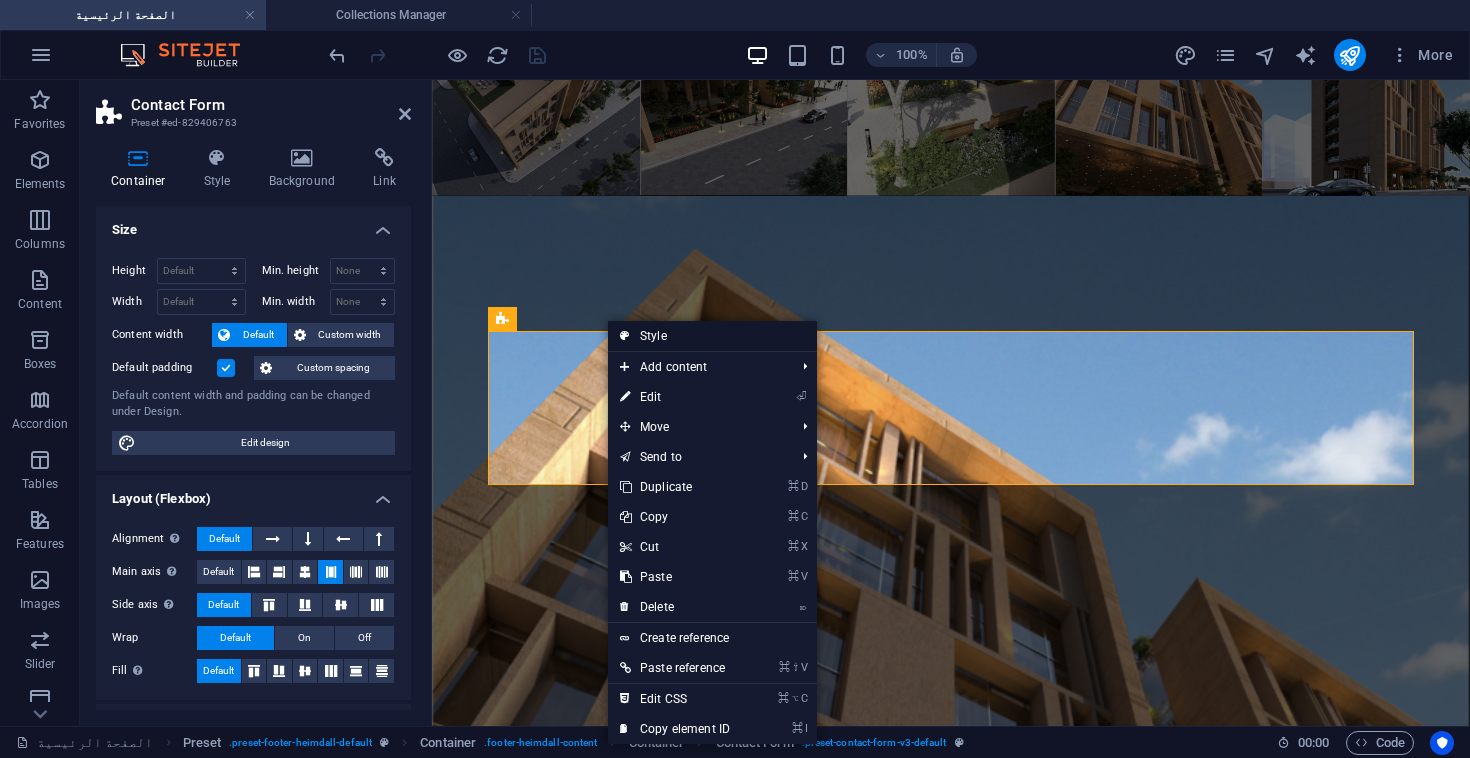 click on "Style" at bounding box center [712, 336] 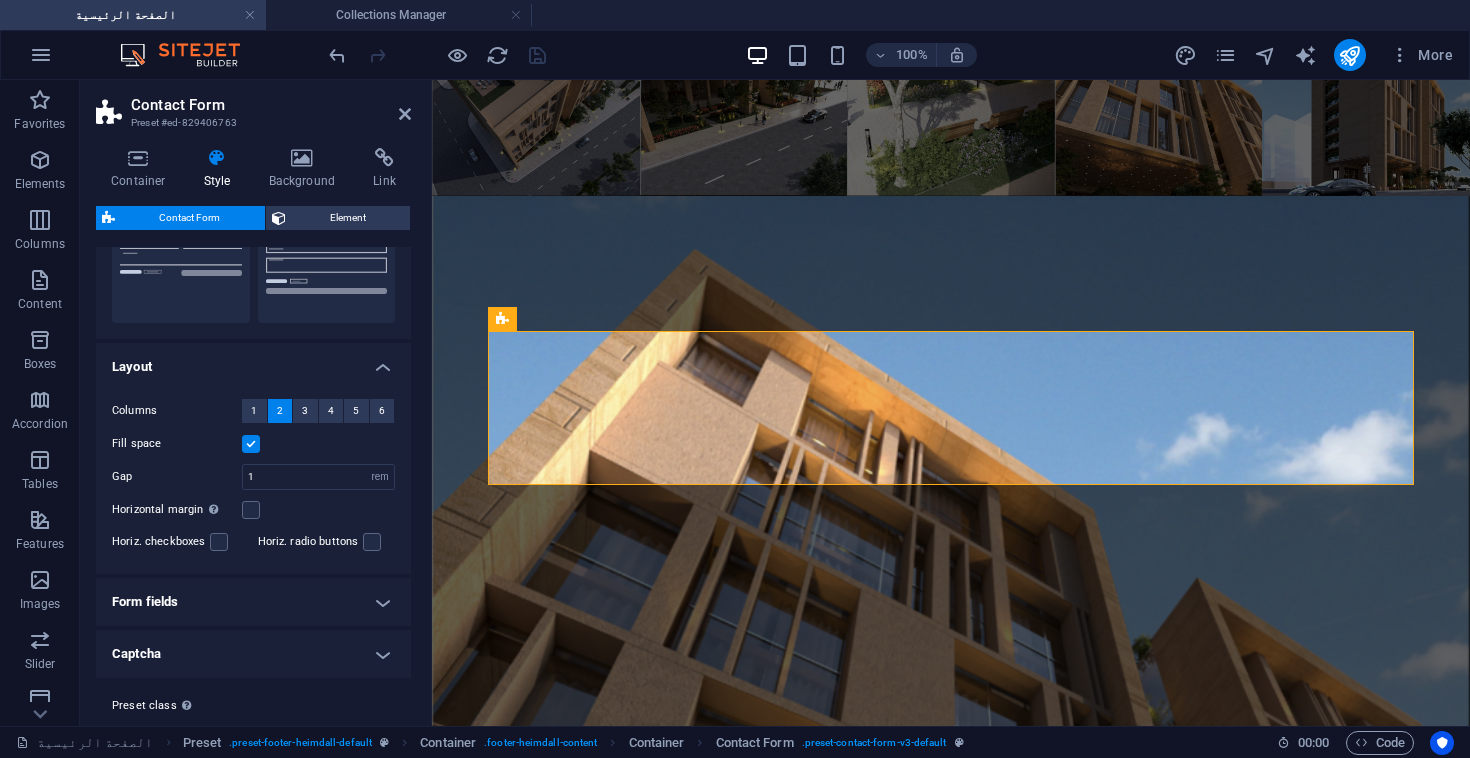 scroll, scrollTop: 295, scrollLeft: 0, axis: vertical 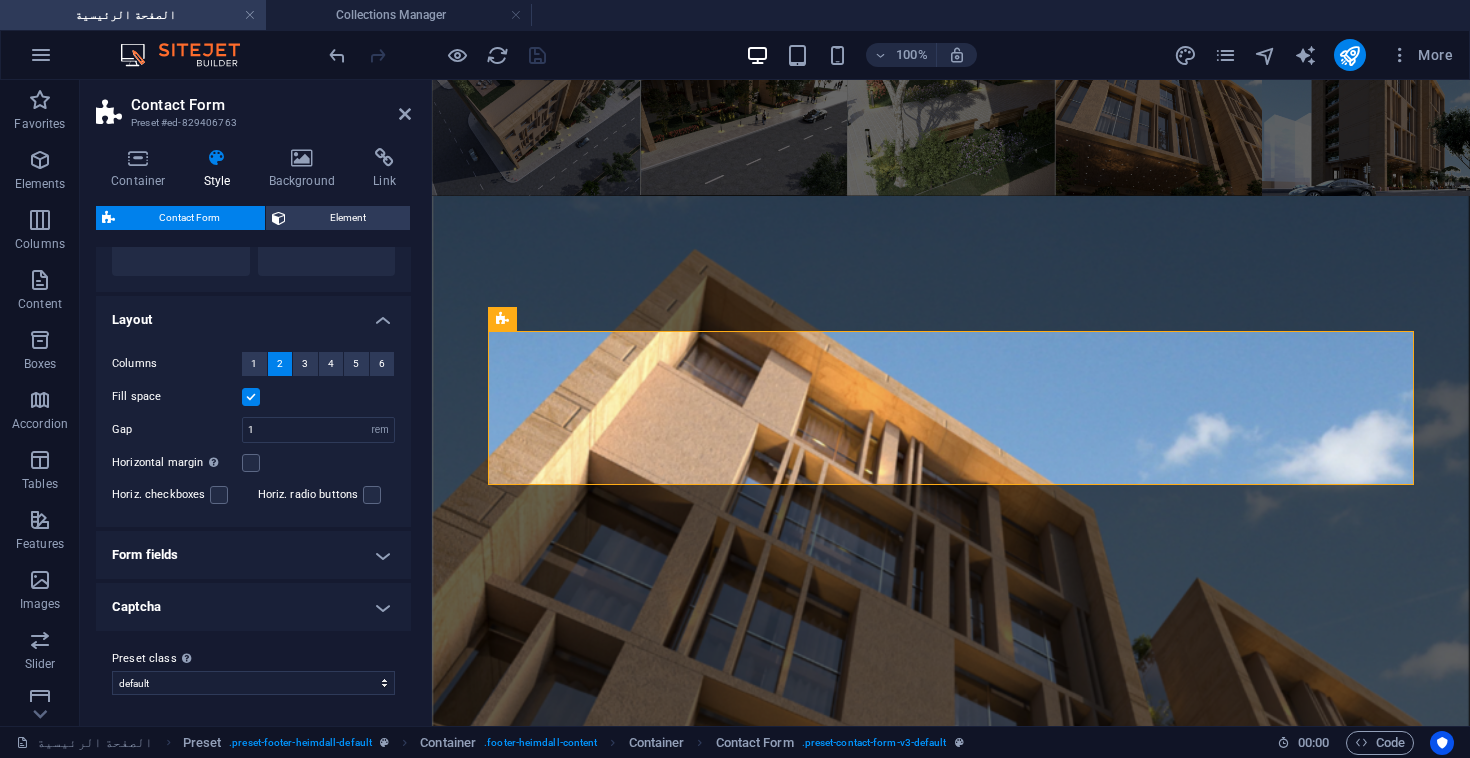 click on "Form fields" at bounding box center (253, 555) 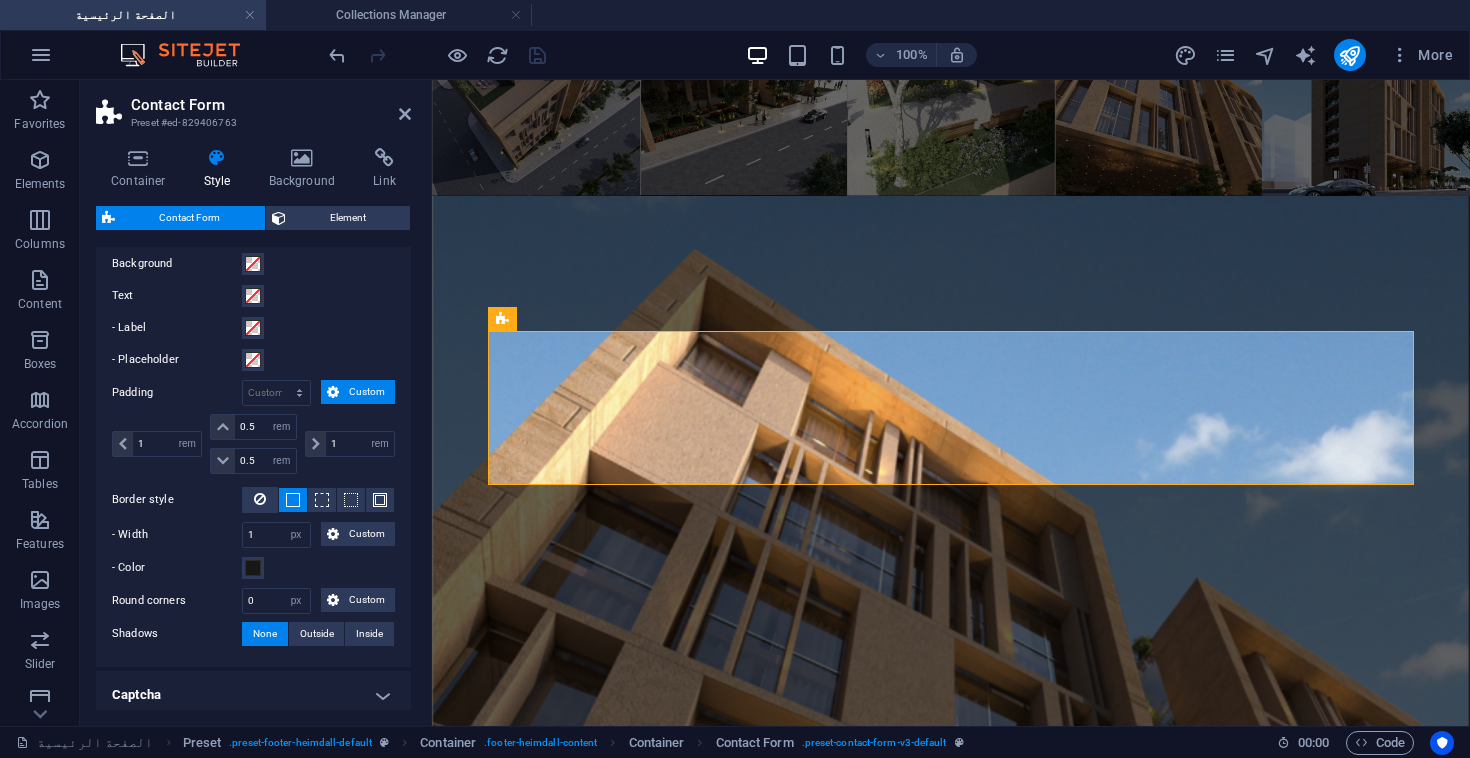 scroll, scrollTop: 792, scrollLeft: 0, axis: vertical 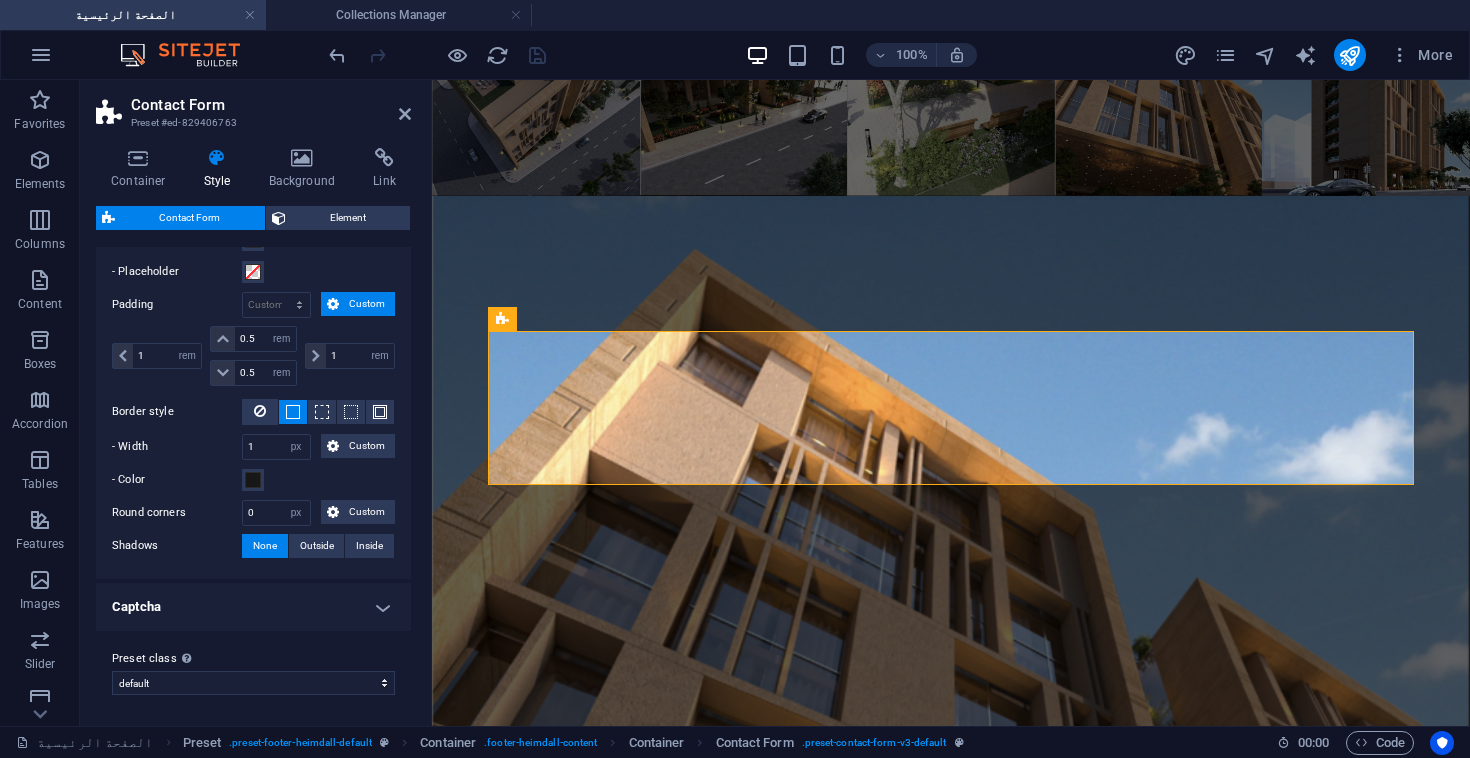 click on "Container Style Background Link Size Height Default px rem % vh vw Min. height None px rem % vh vw Width Default px rem % em vh vw Min. width None px rem % vh vw Content width Default Custom width Width Default px rem % em vh vw Min. width None px rem % vh vw Default padding Custom spacing Default content width and padding can be changed under Design. Edit design Layout (Flexbox) Alignment Determines the flex direction. Default Main axis Determine how elements should behave along the main axis inside this container (justify content). Default Side axis Control the vertical direction of the element inside of the container (align items). Default Wrap Default On Off Fill Controls the distances and direction of elements on the y-axis across several lines (align content). Default Accessibility ARIA helps assistive technologies (like screen readers) to understand the role, state, and behavior of web elements Role The ARIA role defines the purpose of an element.  None Alert Article Banner Comment Fan" at bounding box center [253, 429] 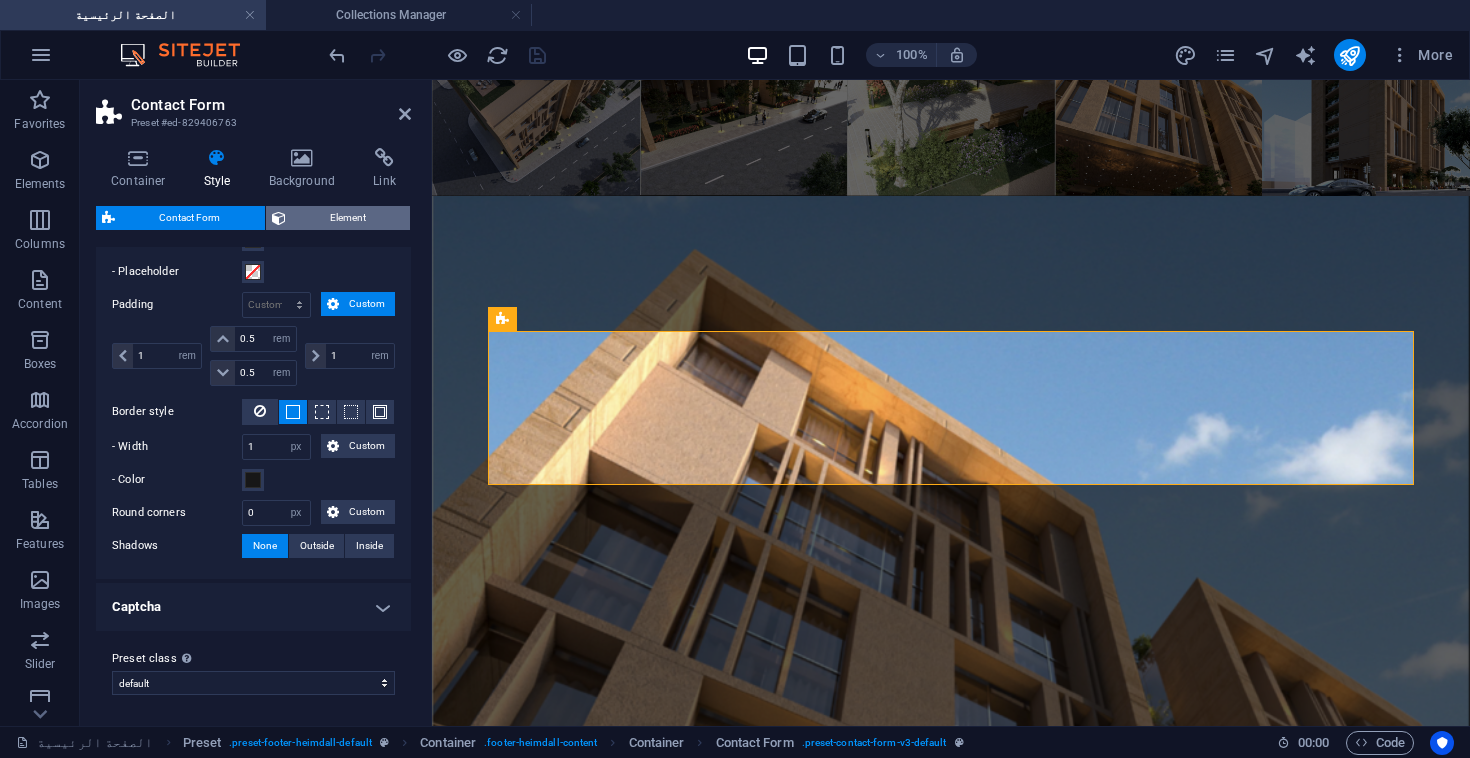 click on "Element" at bounding box center (348, 218) 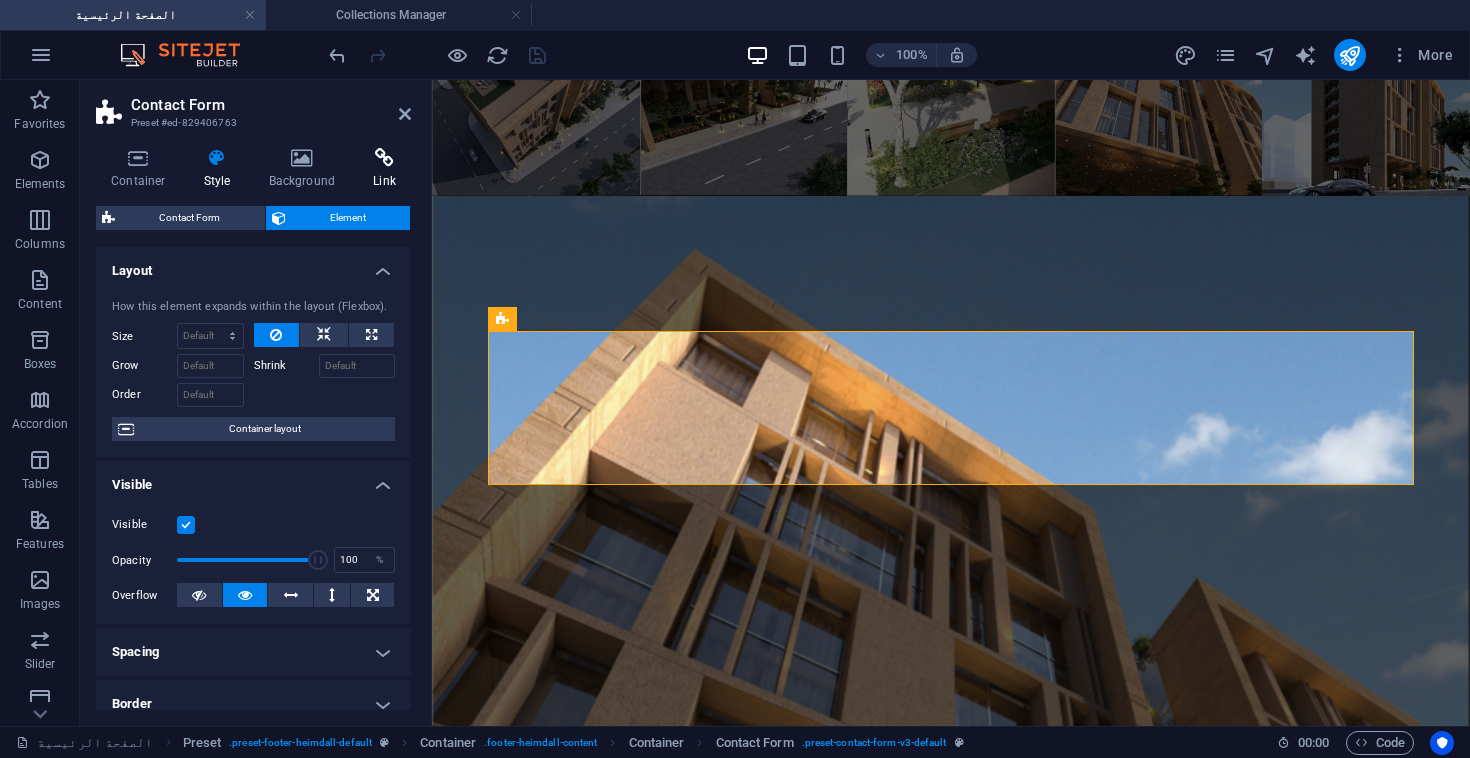 click on "Link" at bounding box center (384, 169) 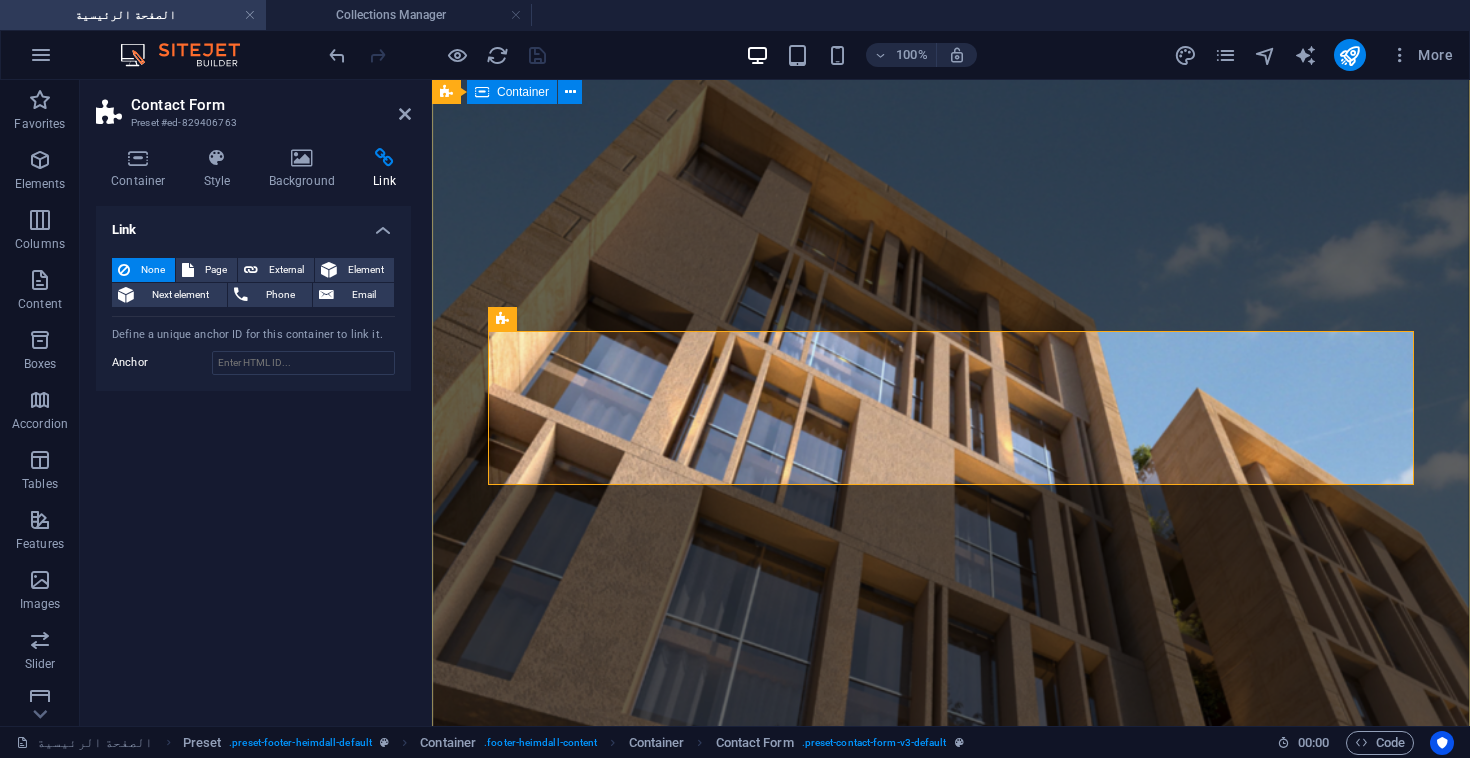 scroll, scrollTop: 4390, scrollLeft: 0, axis: vertical 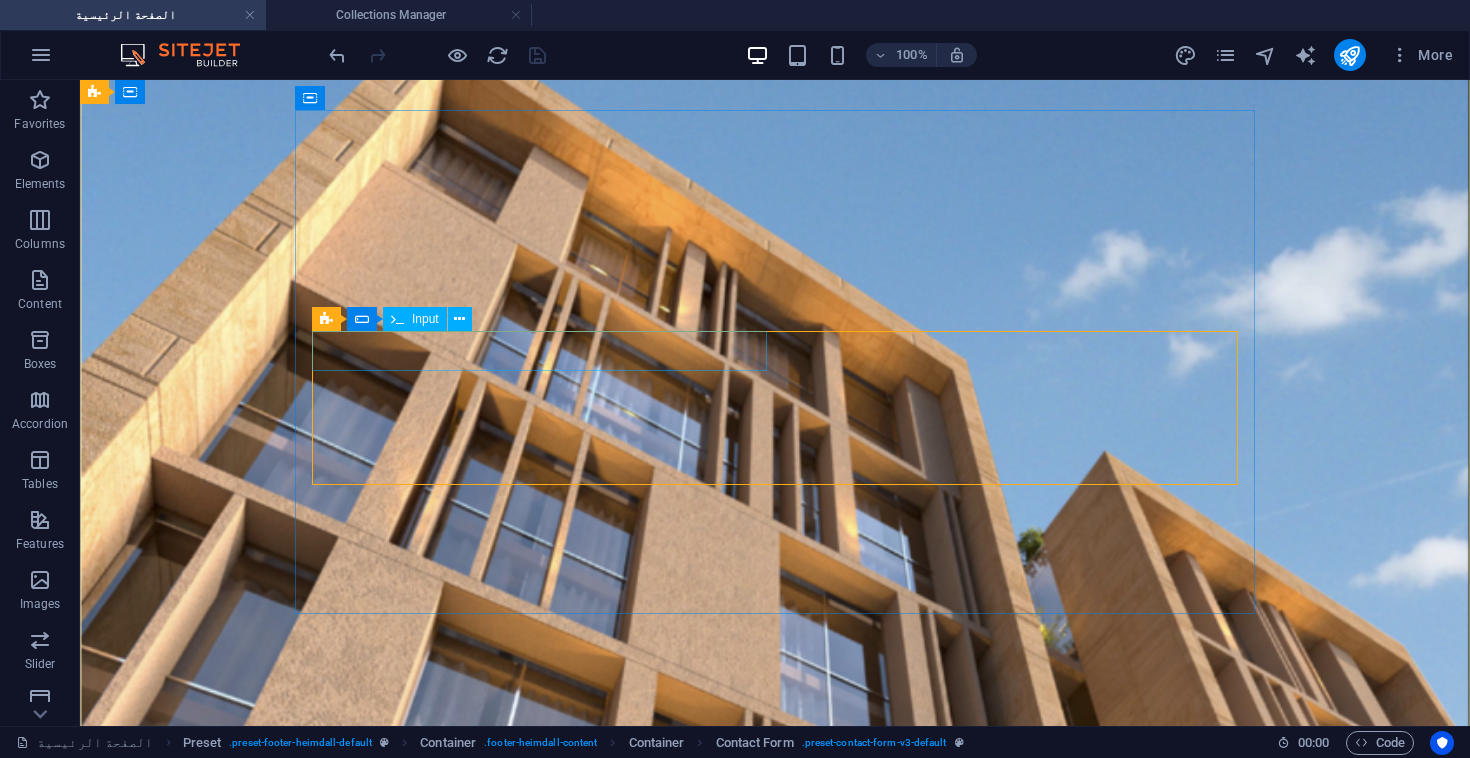 click at bounding box center [332, 2984] 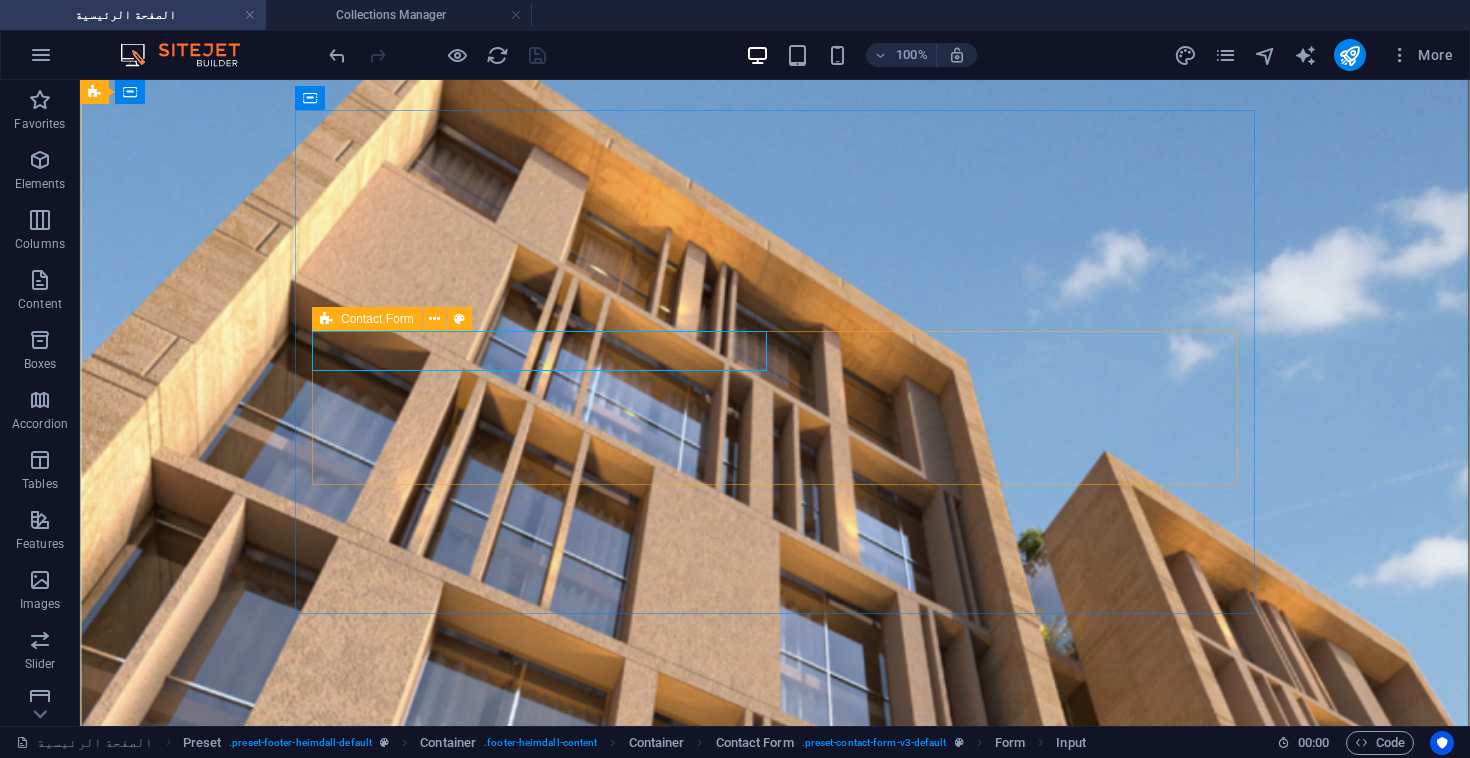 click at bounding box center [326, 319] 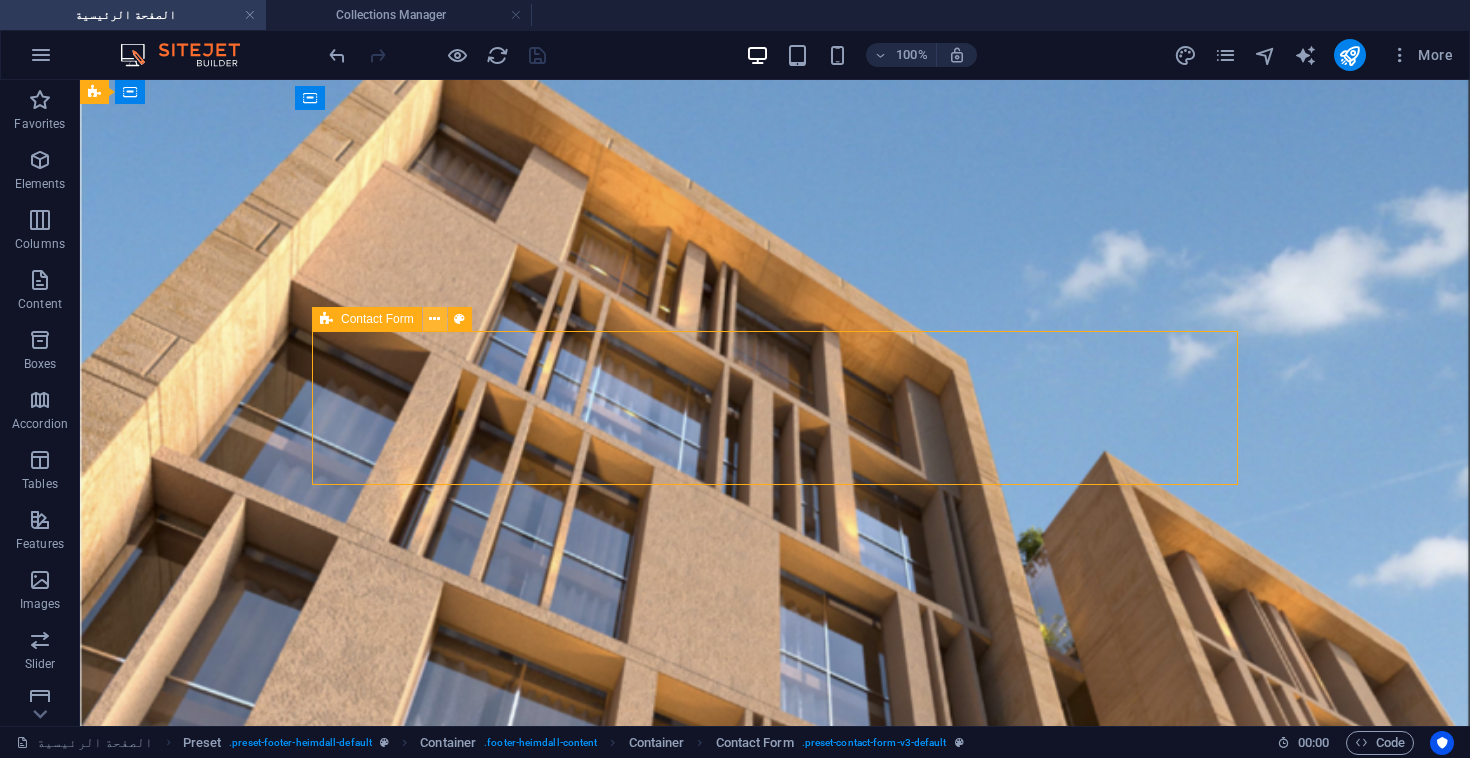 click at bounding box center (434, 319) 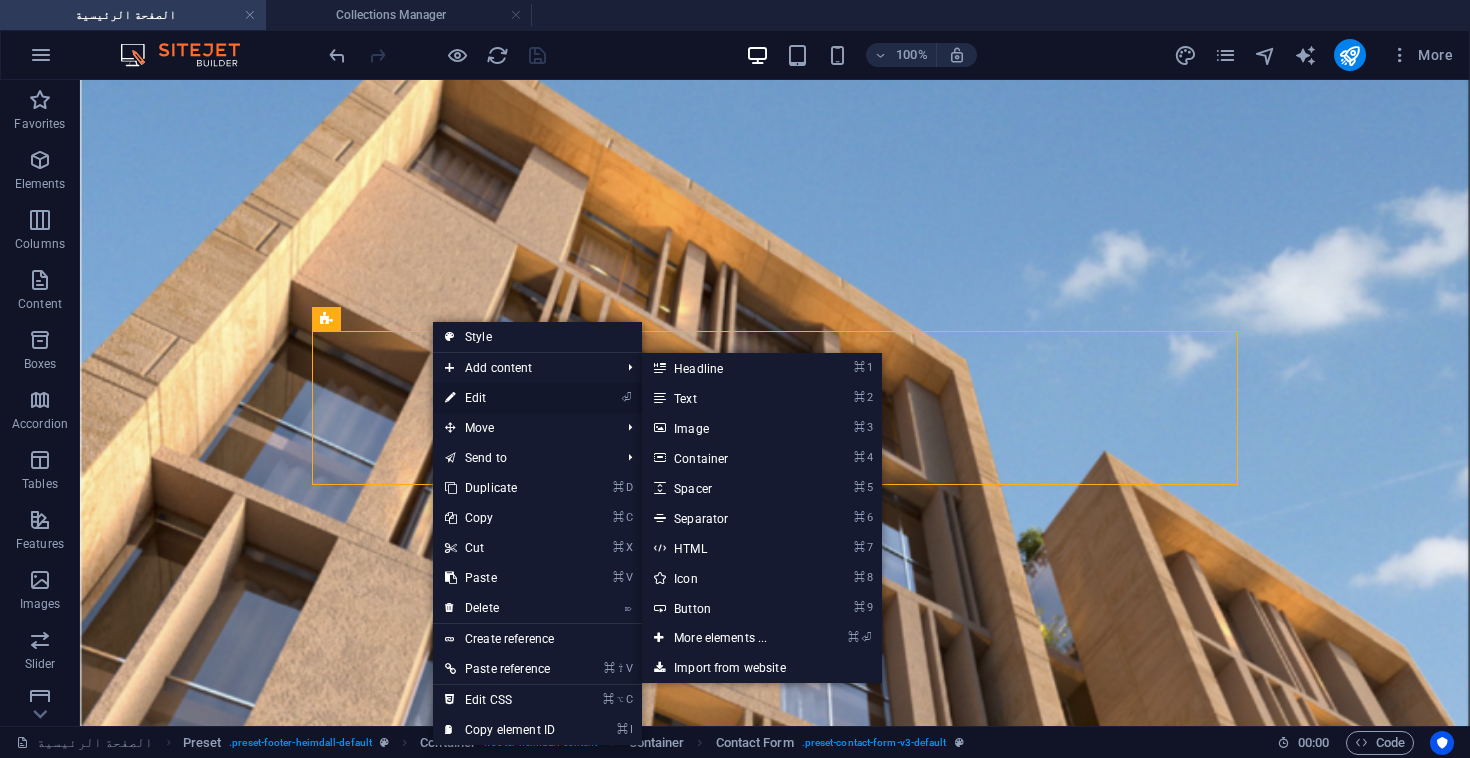 click on "⏎  Edit" at bounding box center (500, 398) 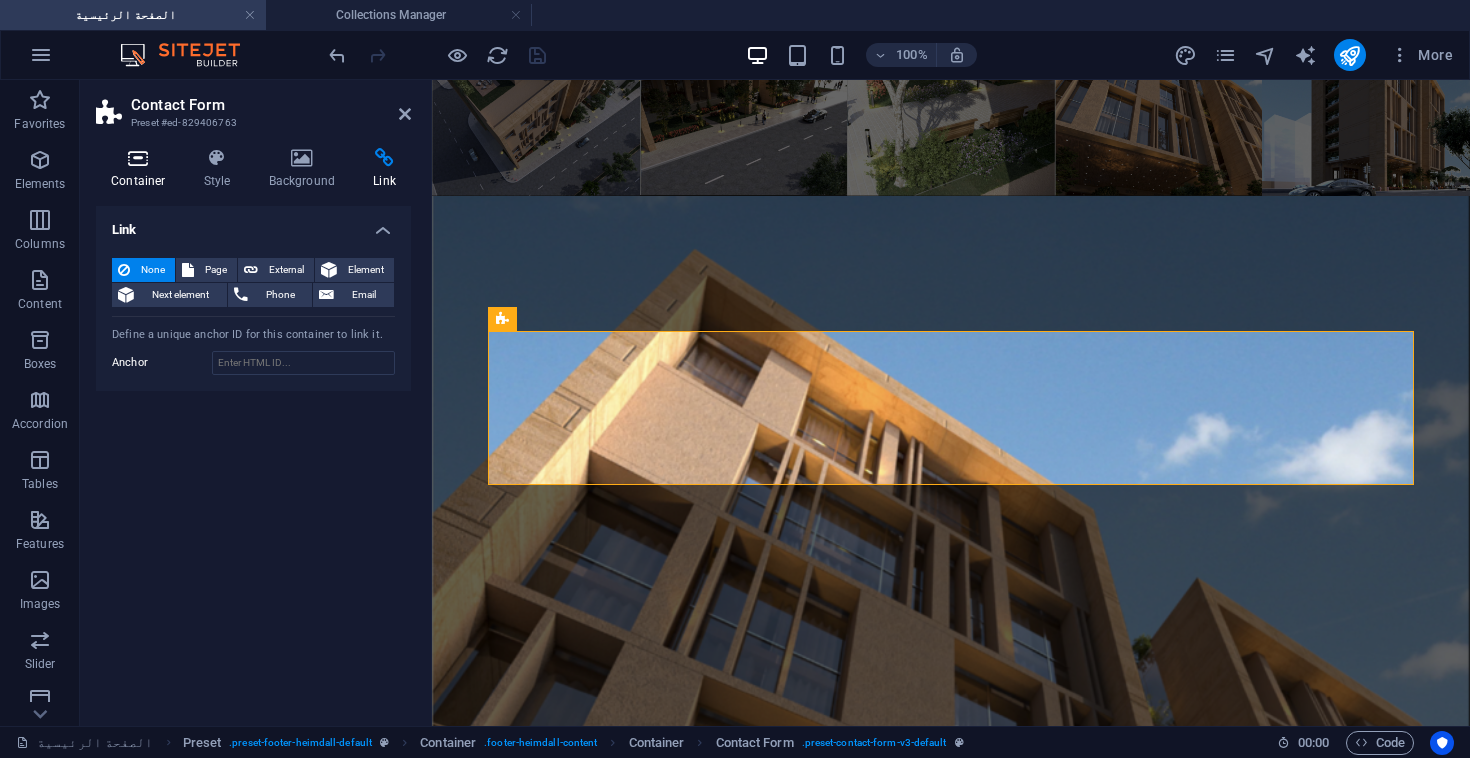 click on "Container" at bounding box center [142, 169] 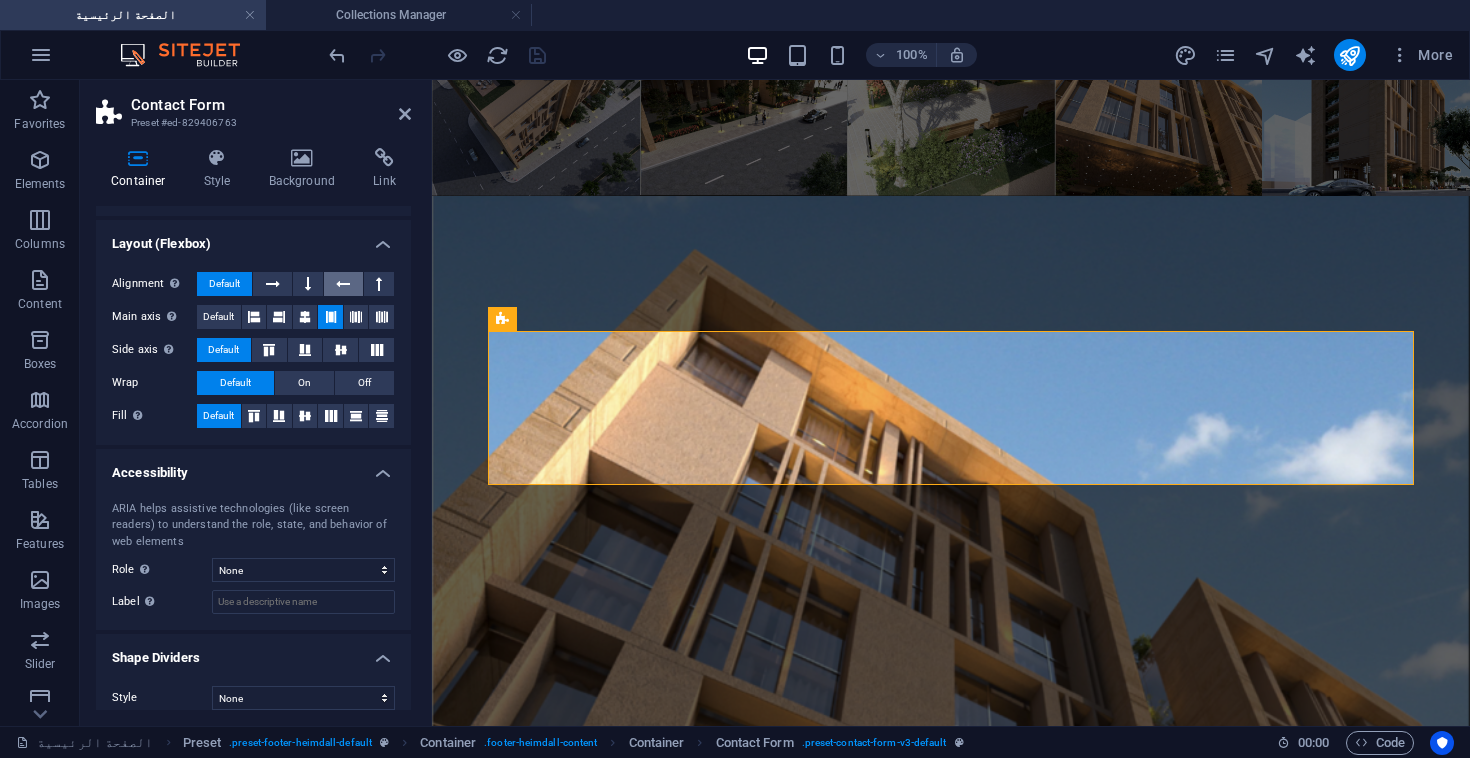 scroll, scrollTop: 271, scrollLeft: 0, axis: vertical 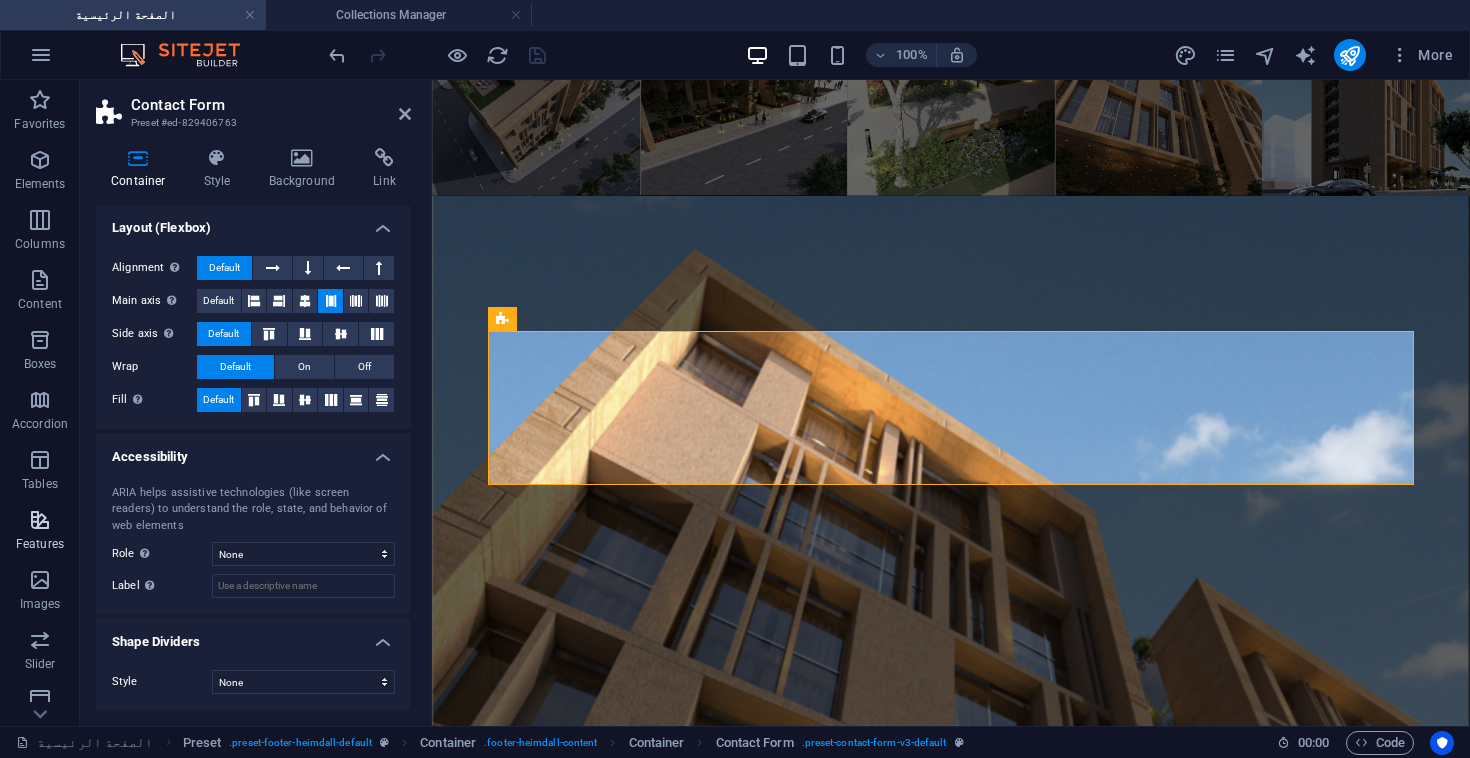 click at bounding box center [40, 520] 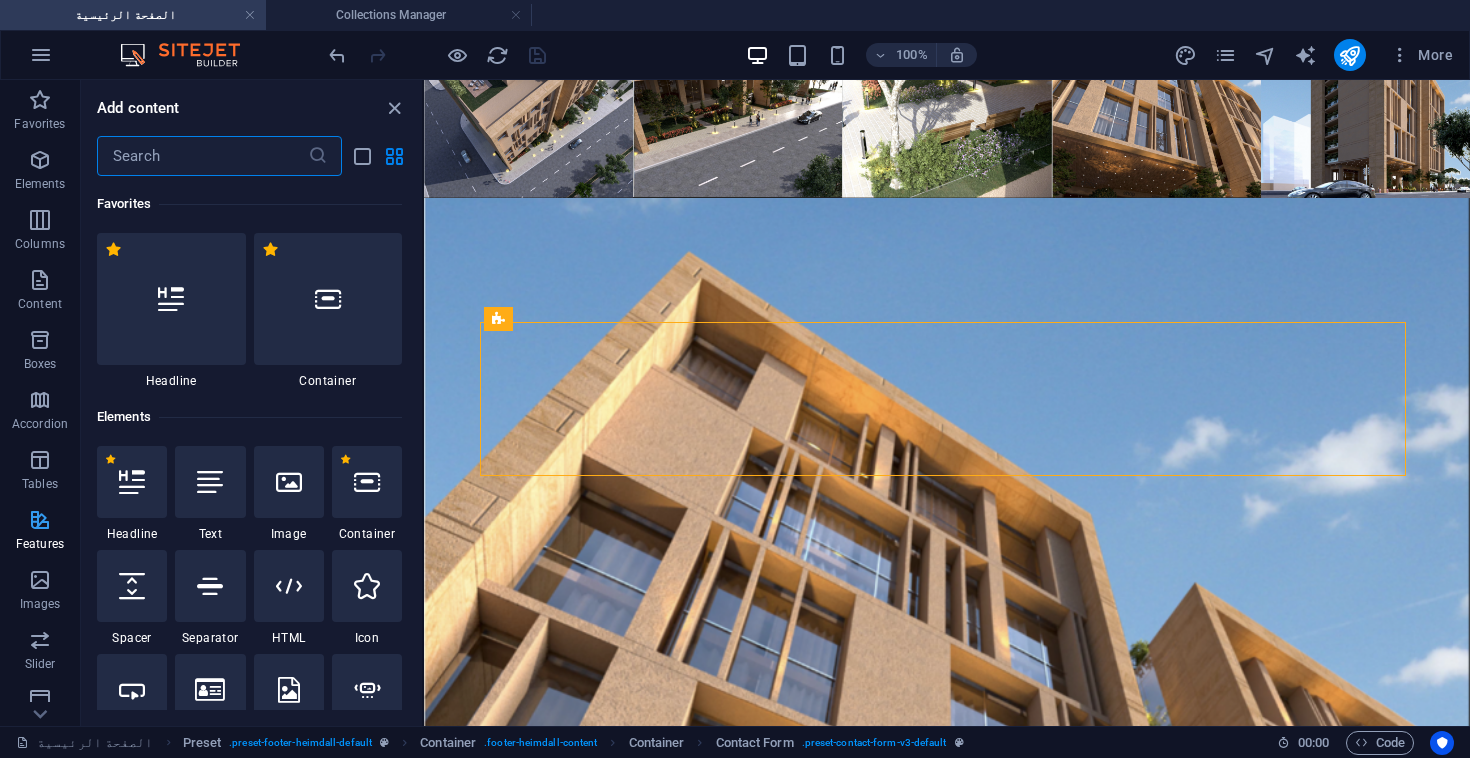 scroll, scrollTop: 4263, scrollLeft: 0, axis: vertical 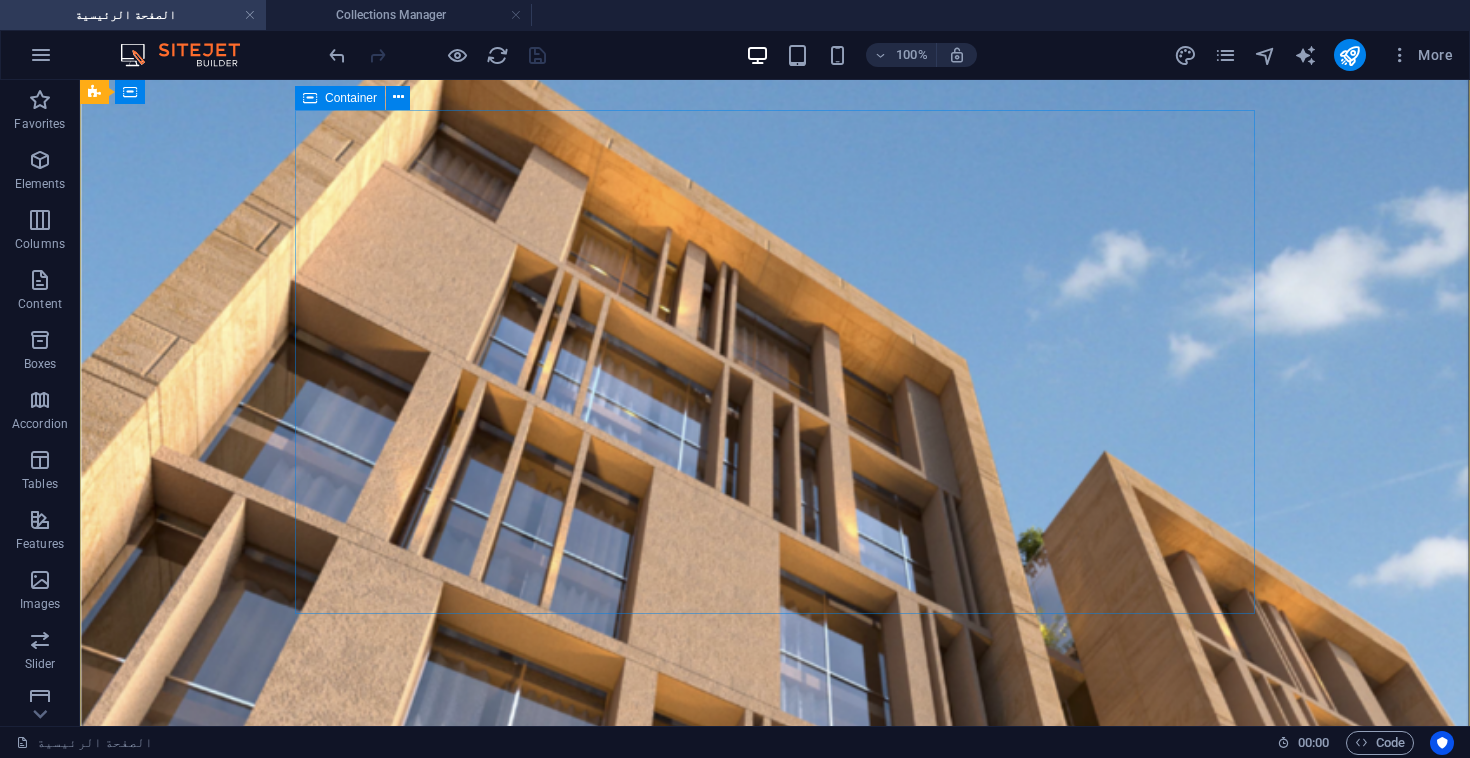 click on "سجل إهتمامك Unreadable? Load new سجل ٌهتمامك" at bounding box center (568, 2995) 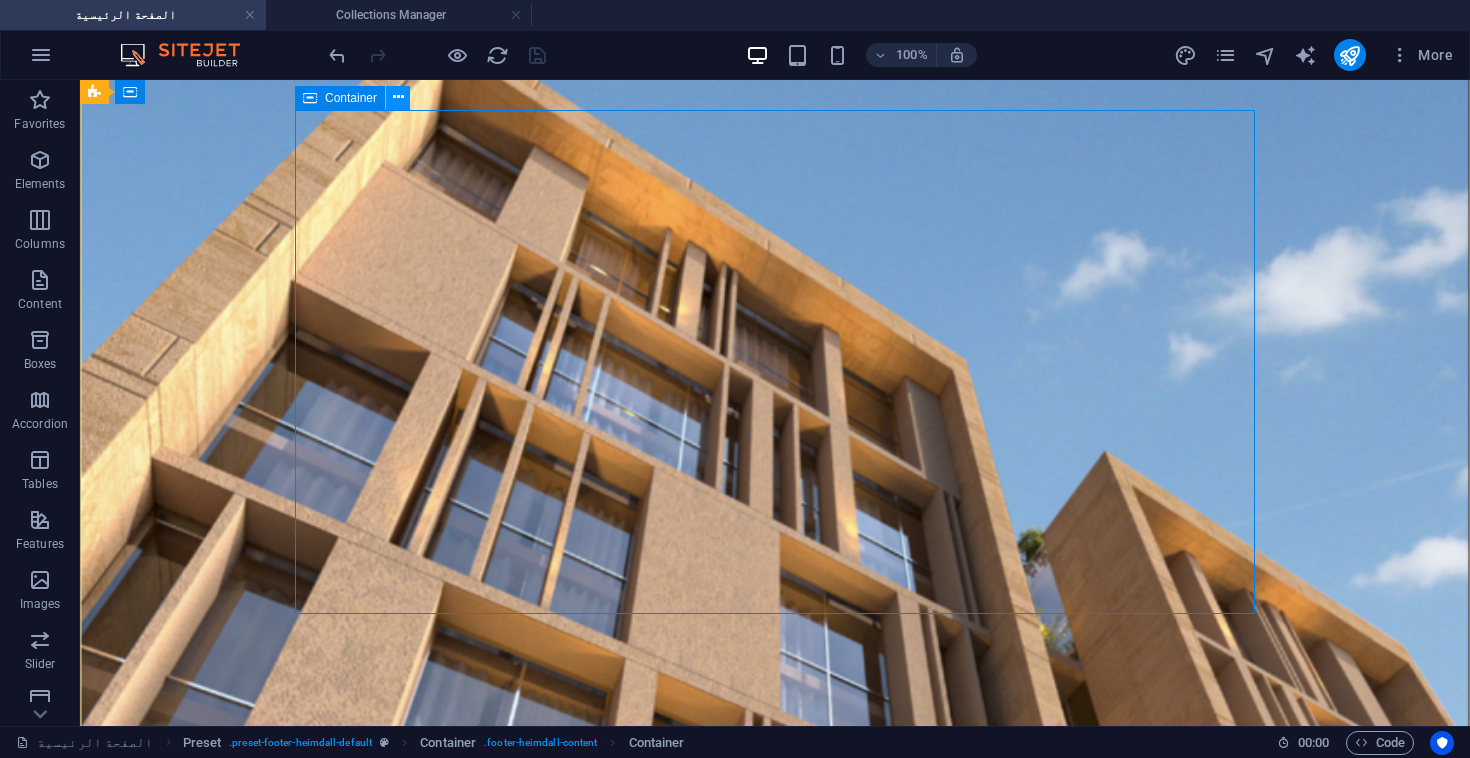 click at bounding box center [398, 97] 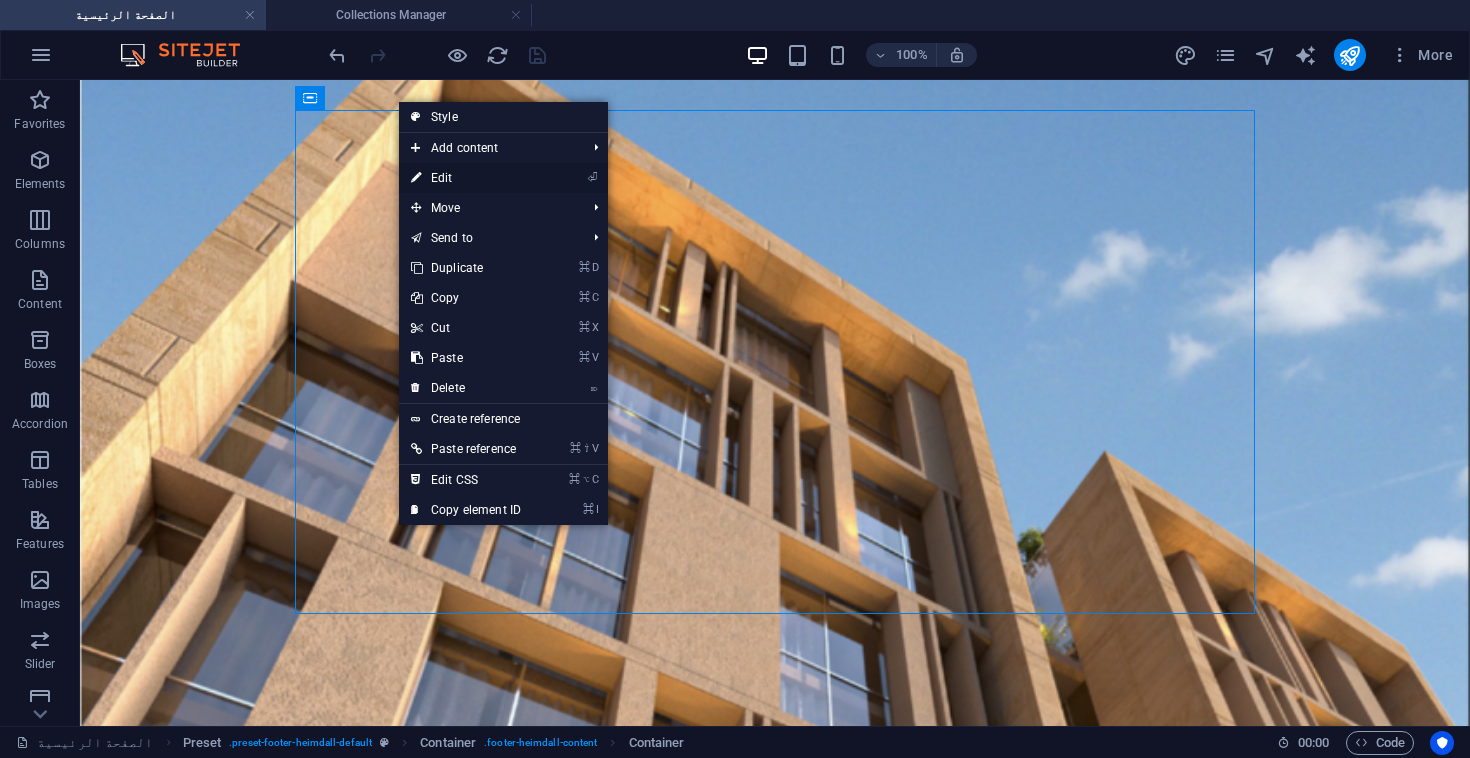 click on "⏎  Edit" at bounding box center [466, 178] 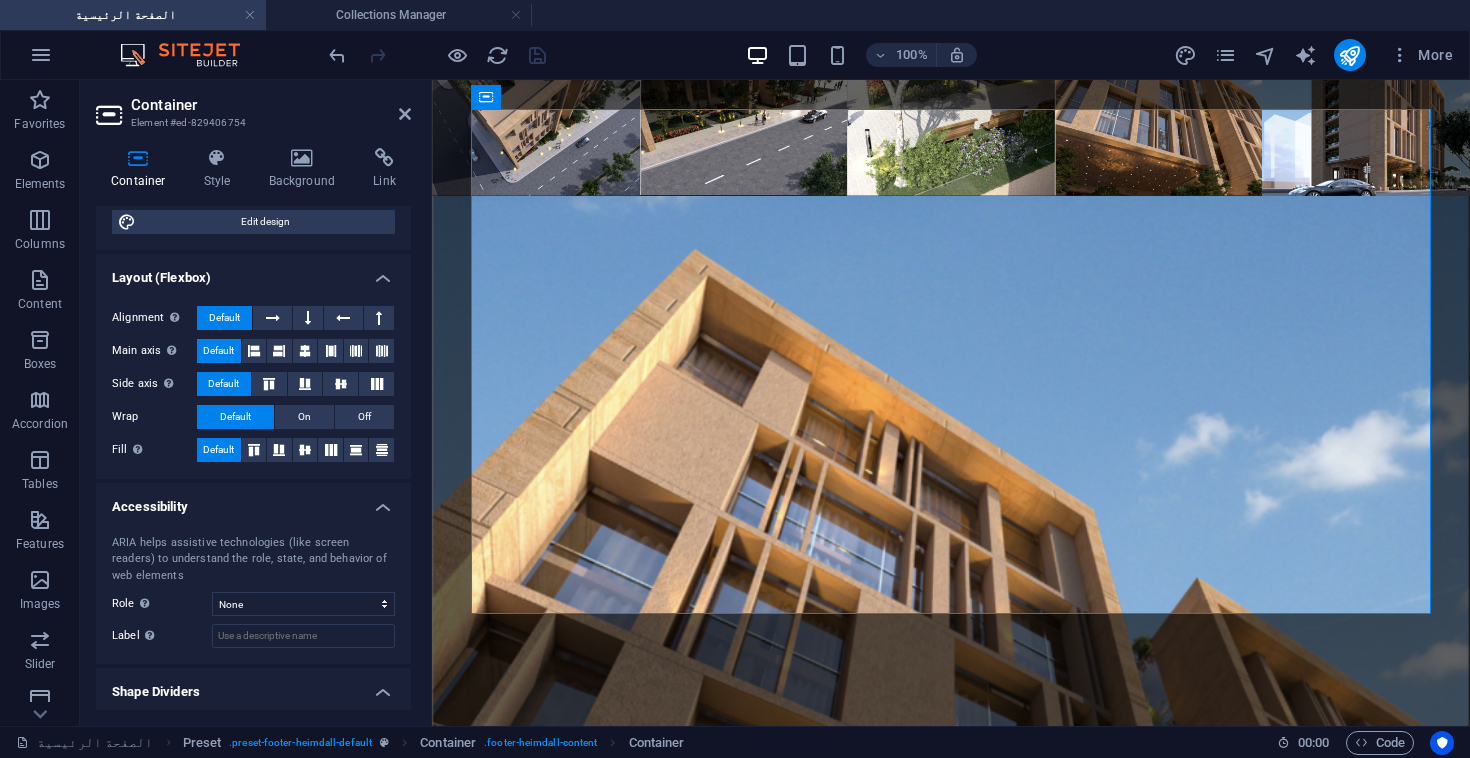 scroll, scrollTop: 271, scrollLeft: 0, axis: vertical 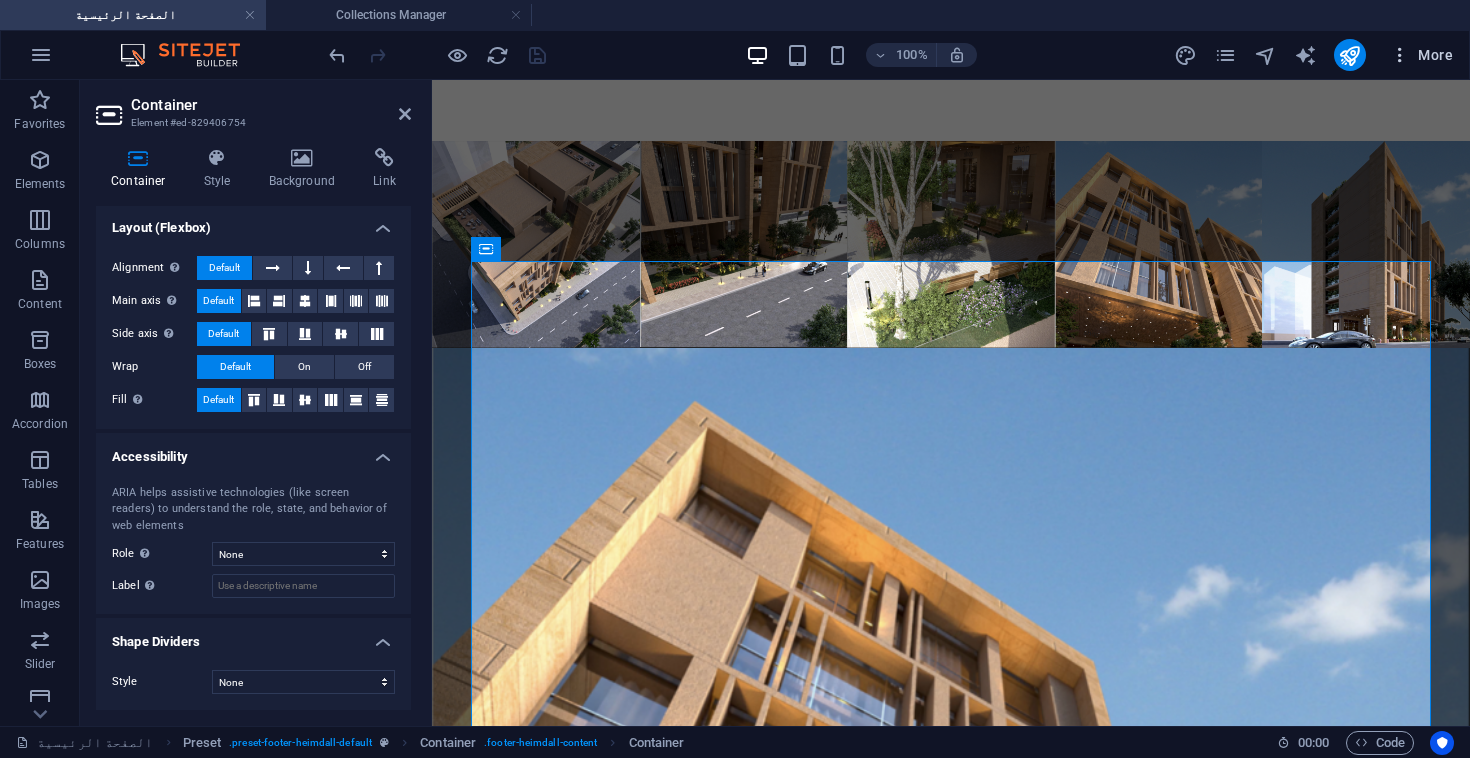 click at bounding box center (1400, 55) 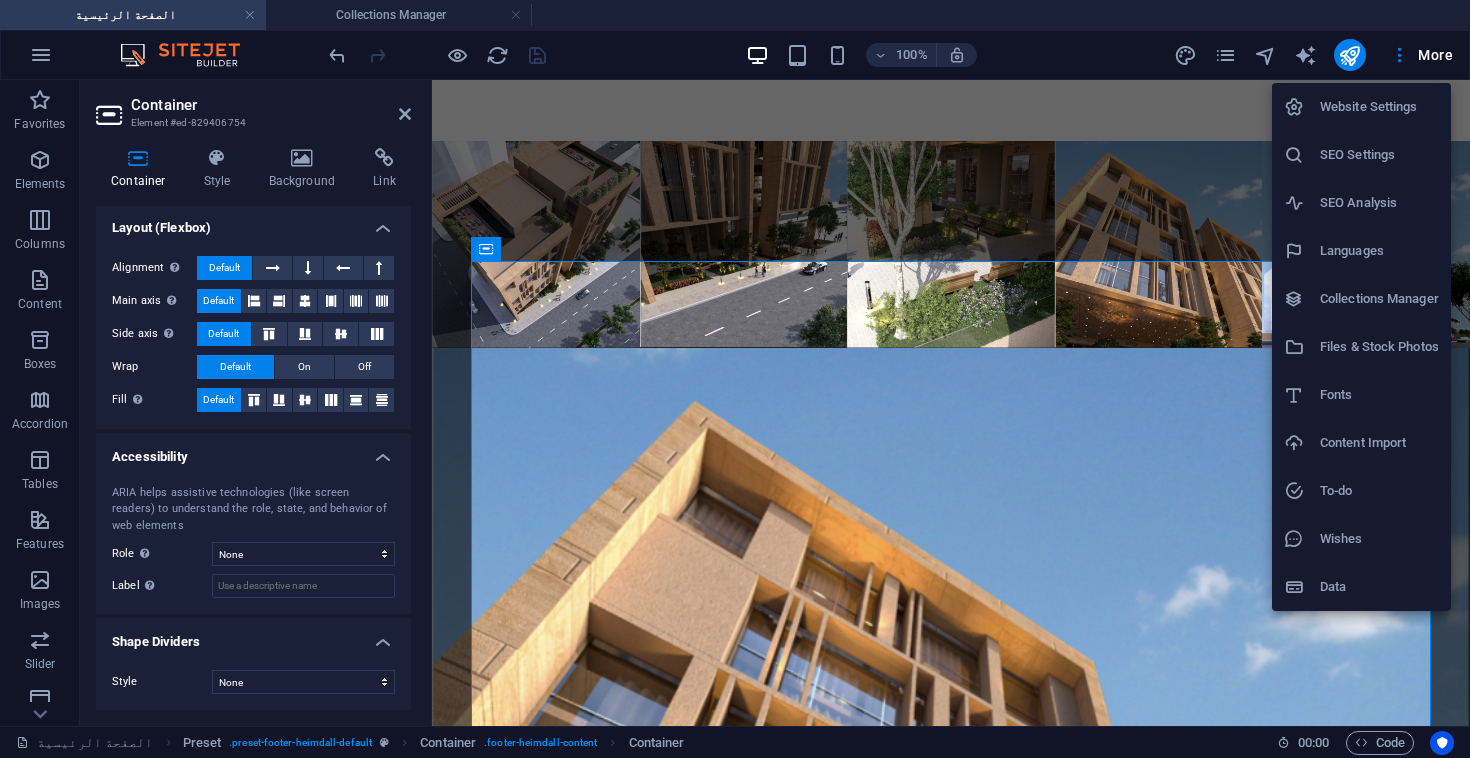click on "Content Import" at bounding box center [1379, 443] 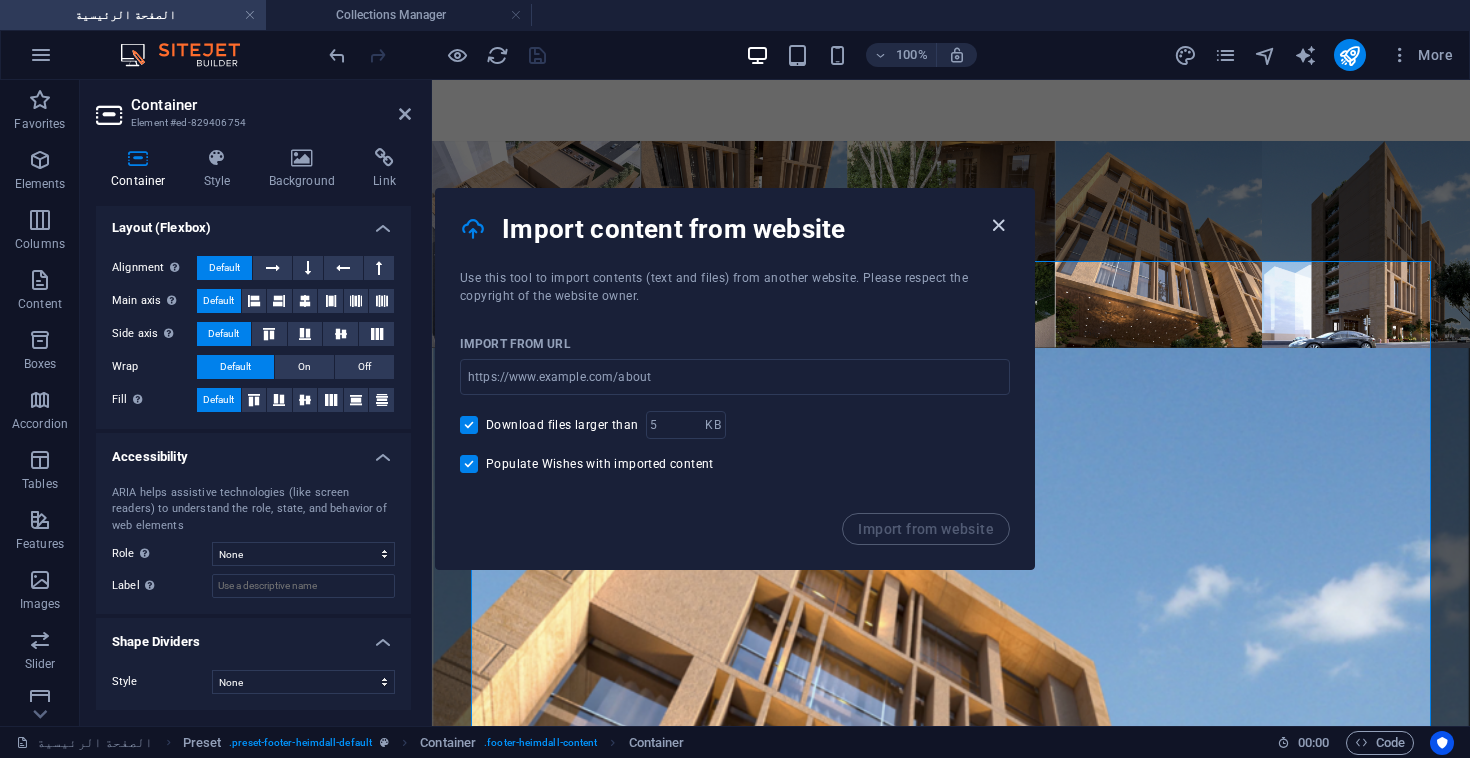 click at bounding box center [998, 225] 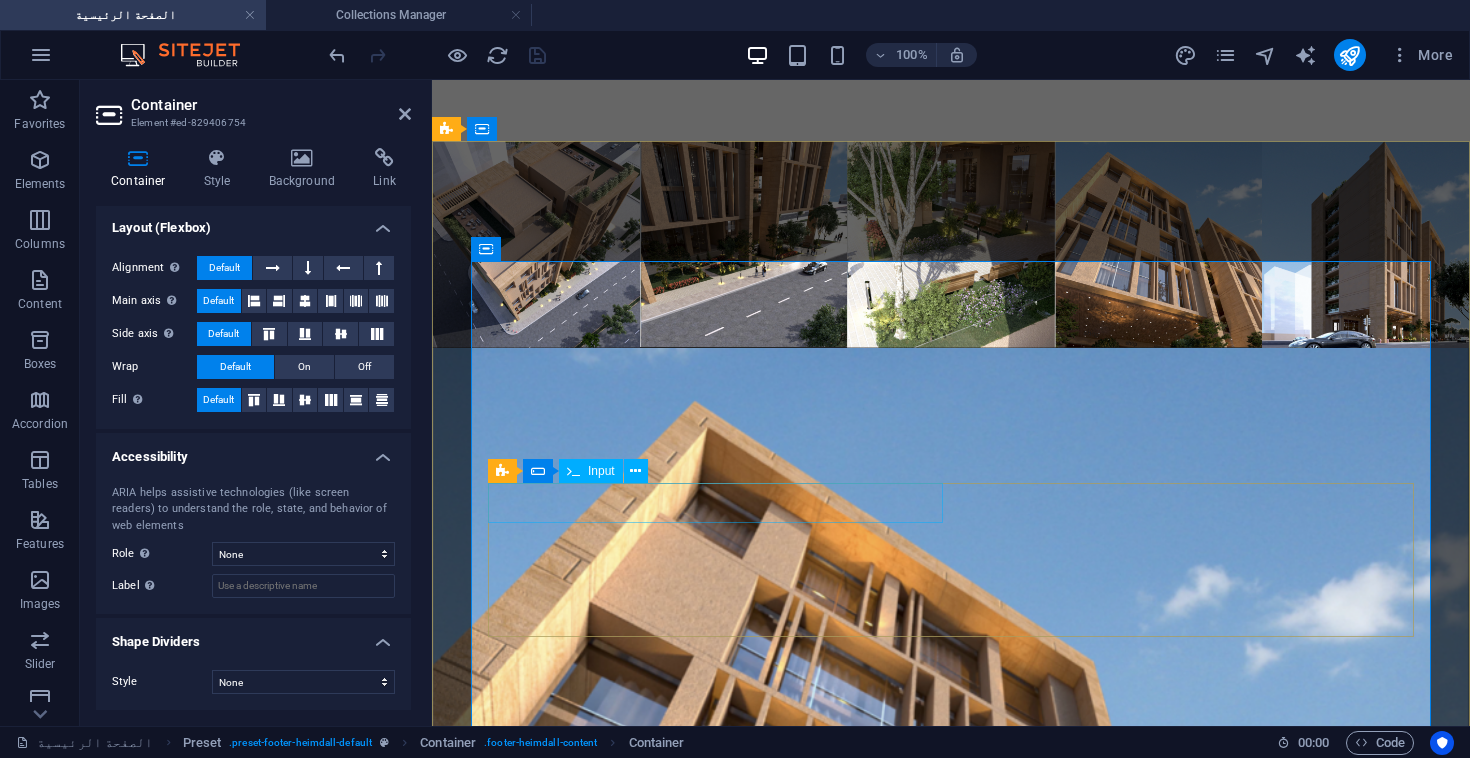 click at bounding box center [685, 3089] 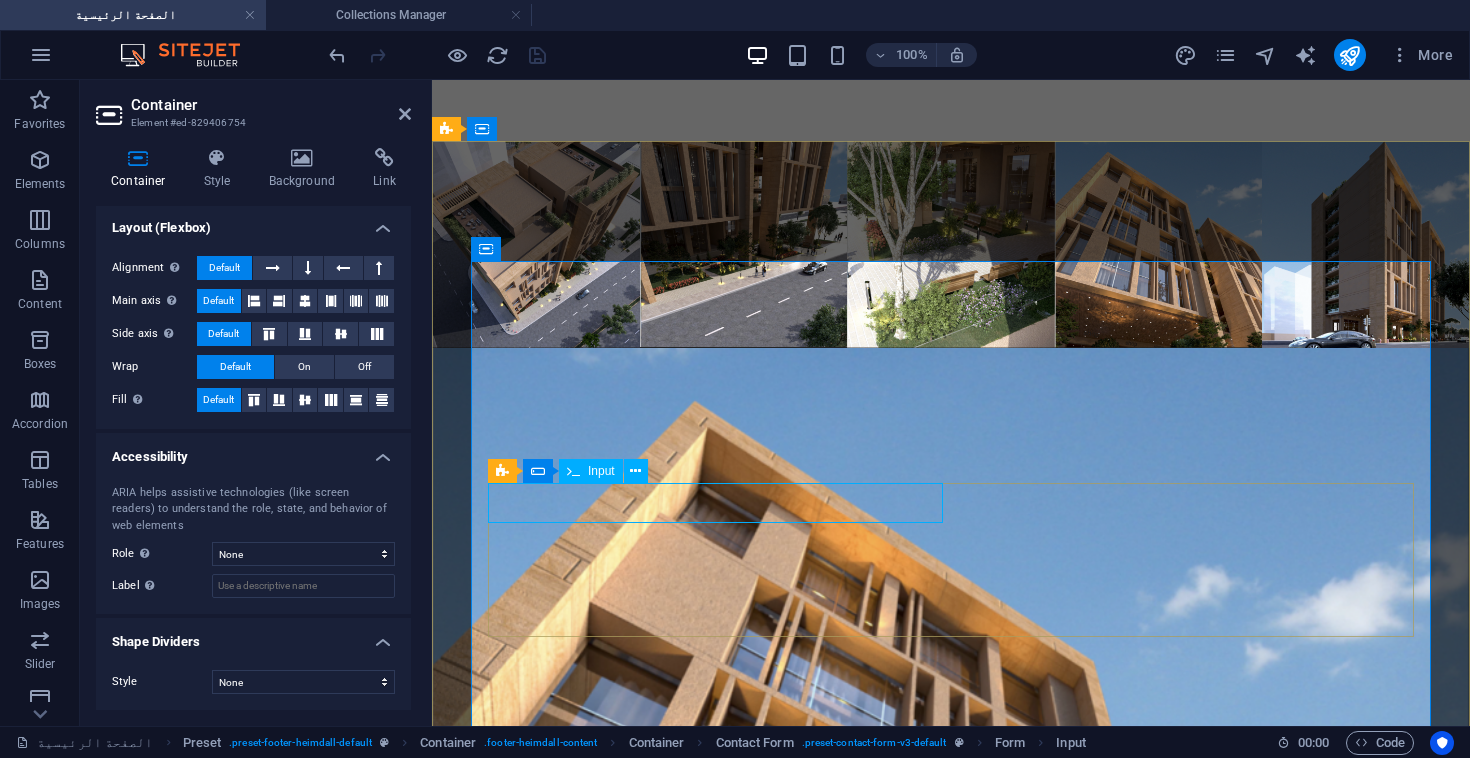 click on "Input" at bounding box center (601, 471) 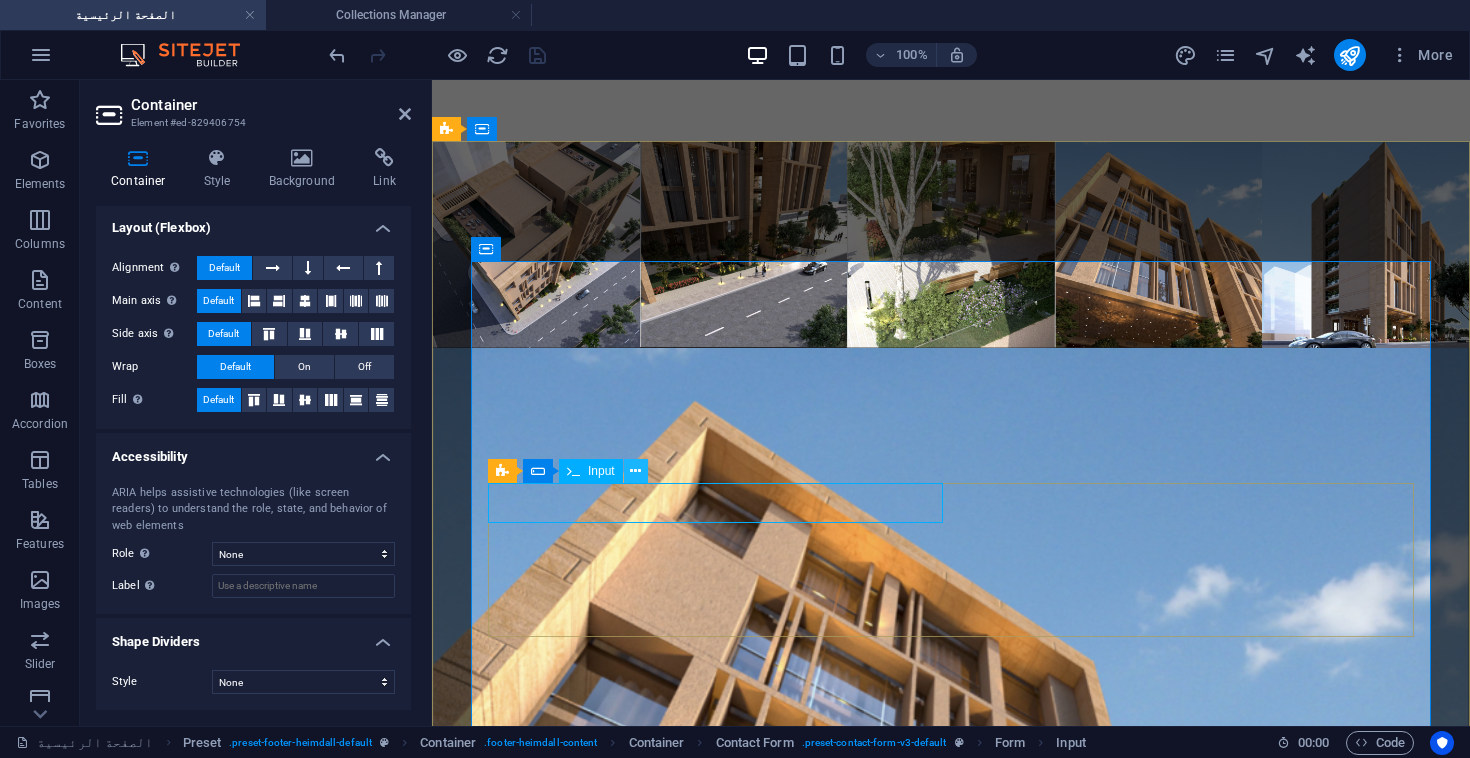 click at bounding box center [636, 471] 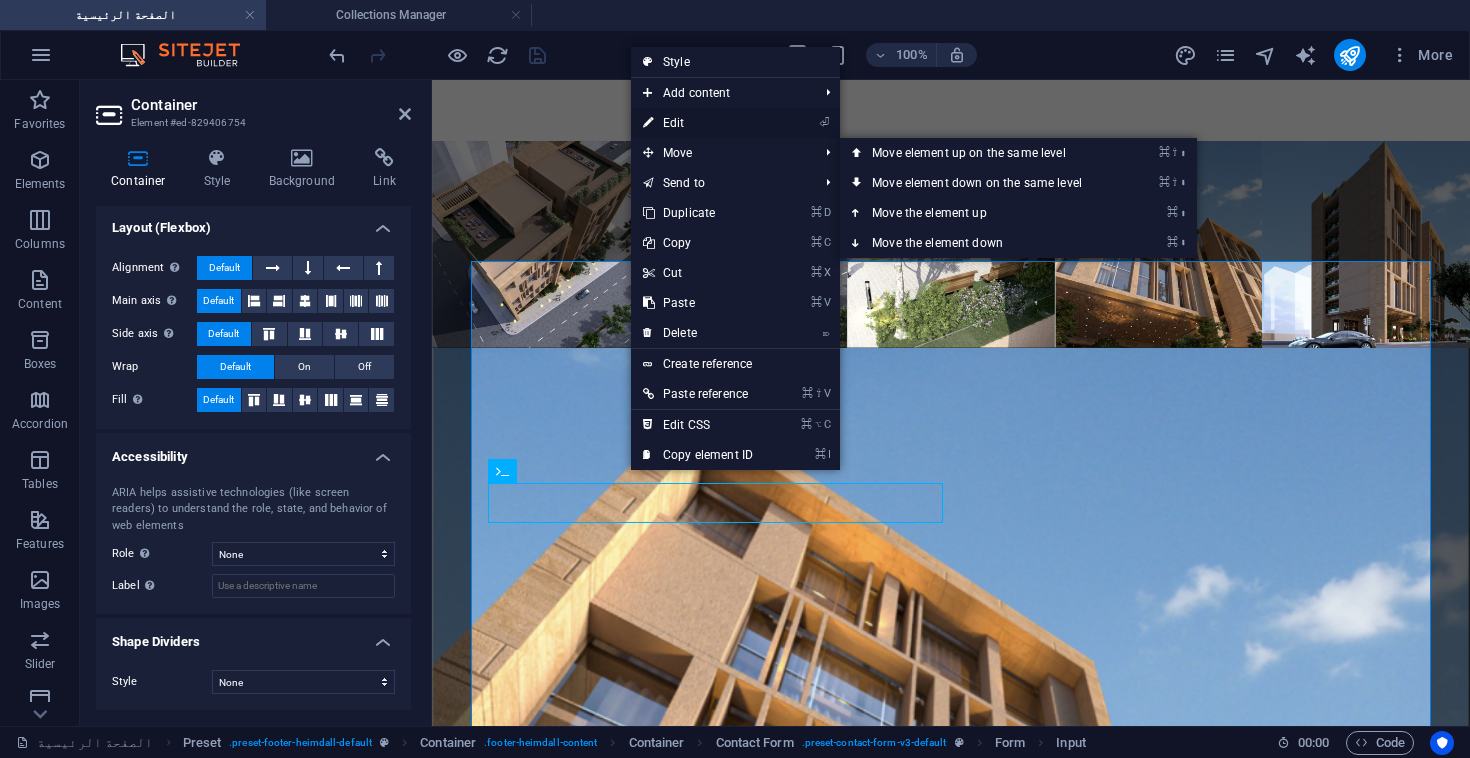 click on "⏎  Edit" at bounding box center (698, 123) 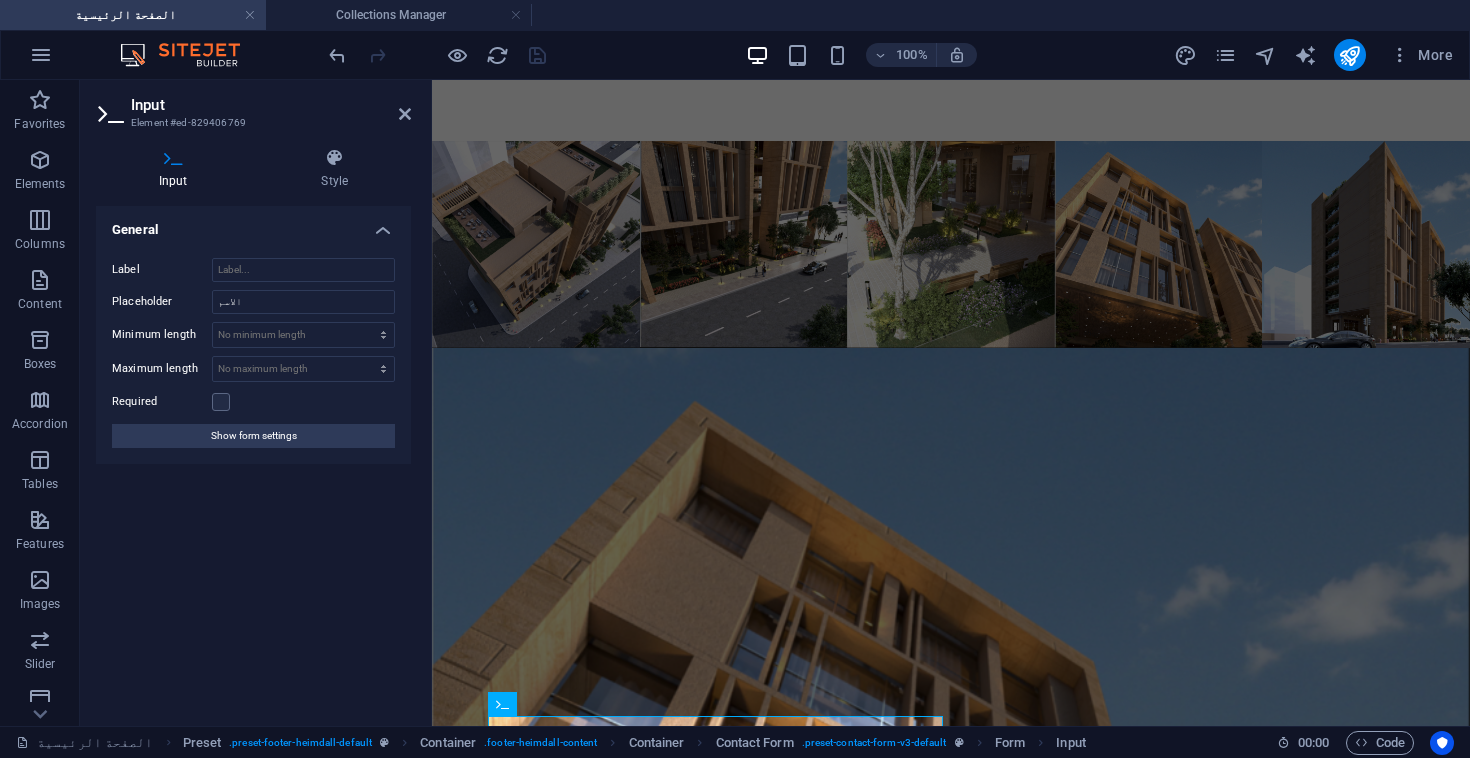 scroll, scrollTop: 3868, scrollLeft: 0, axis: vertical 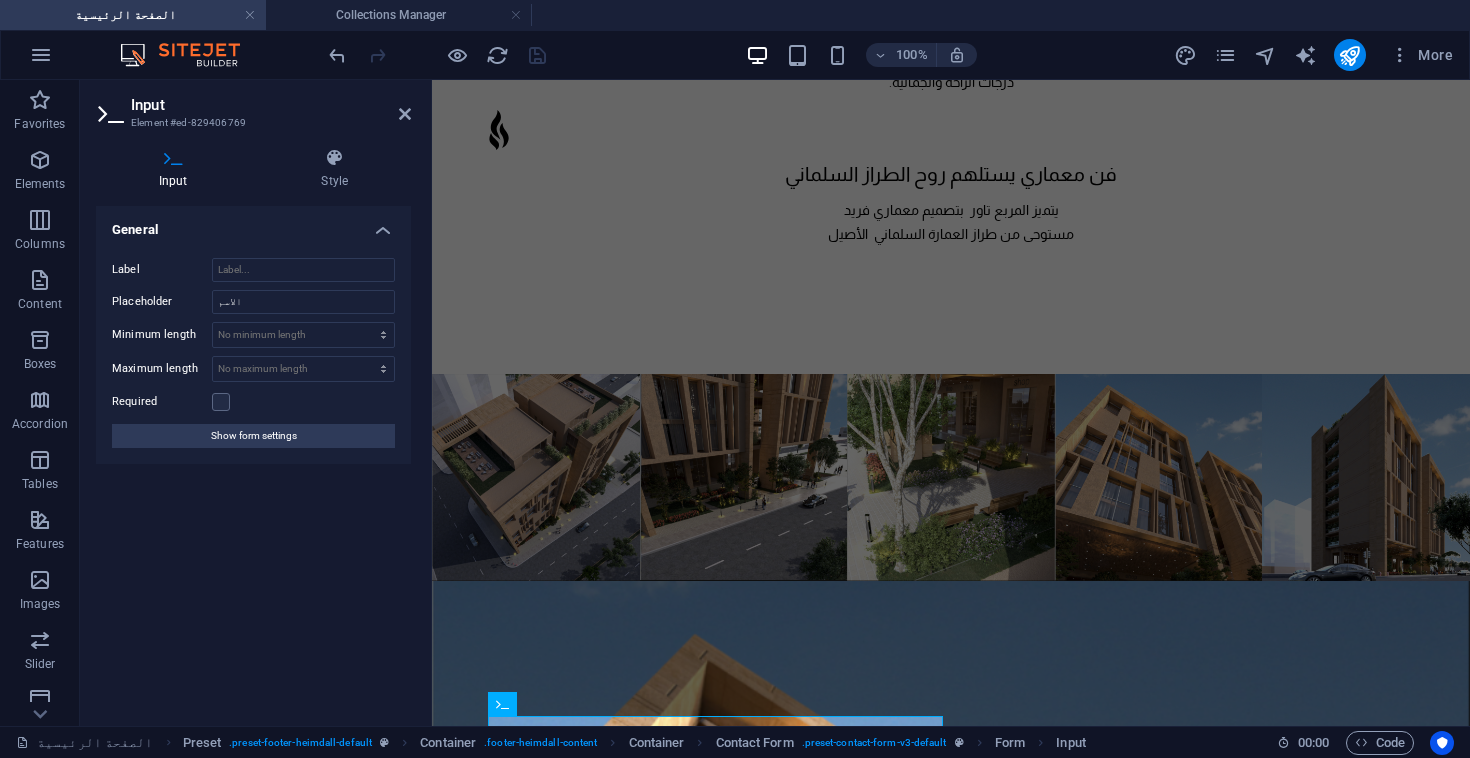 click at bounding box center (111, 113) 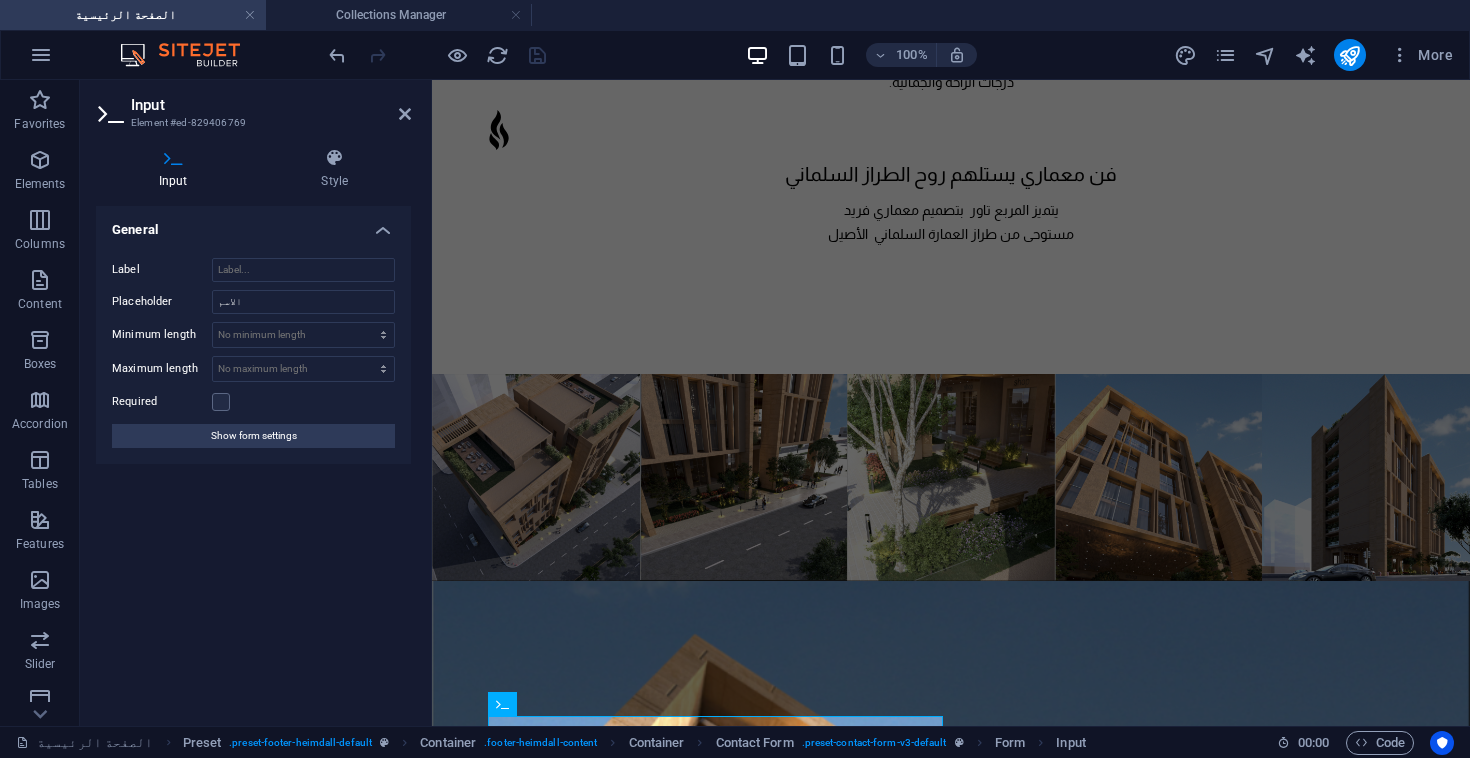 click on "Label Placeholder الاسم Minimum length No minimum length chars Maximum length No maximum length chars Required Show form settings" at bounding box center (253, 353) 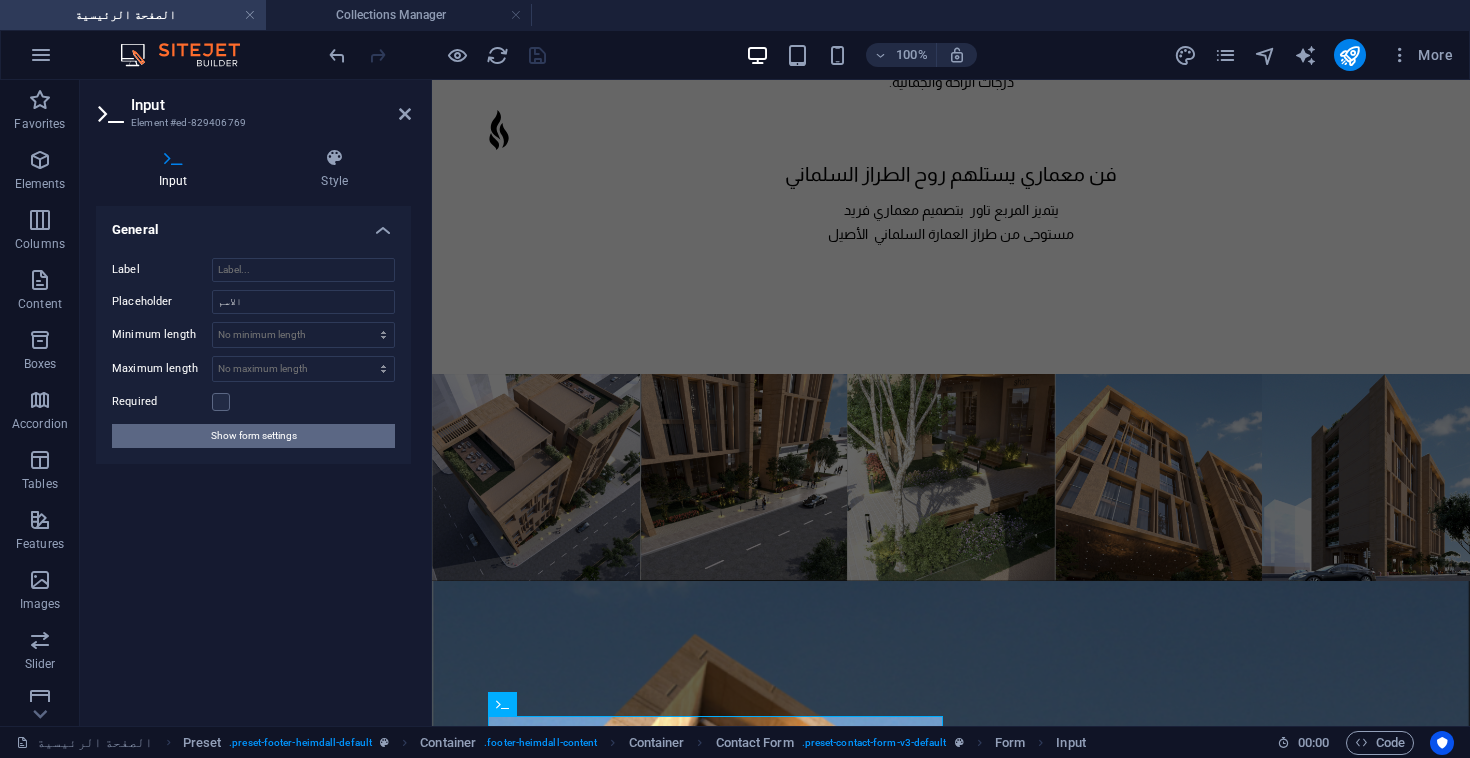 click on "Show form settings" at bounding box center [254, 436] 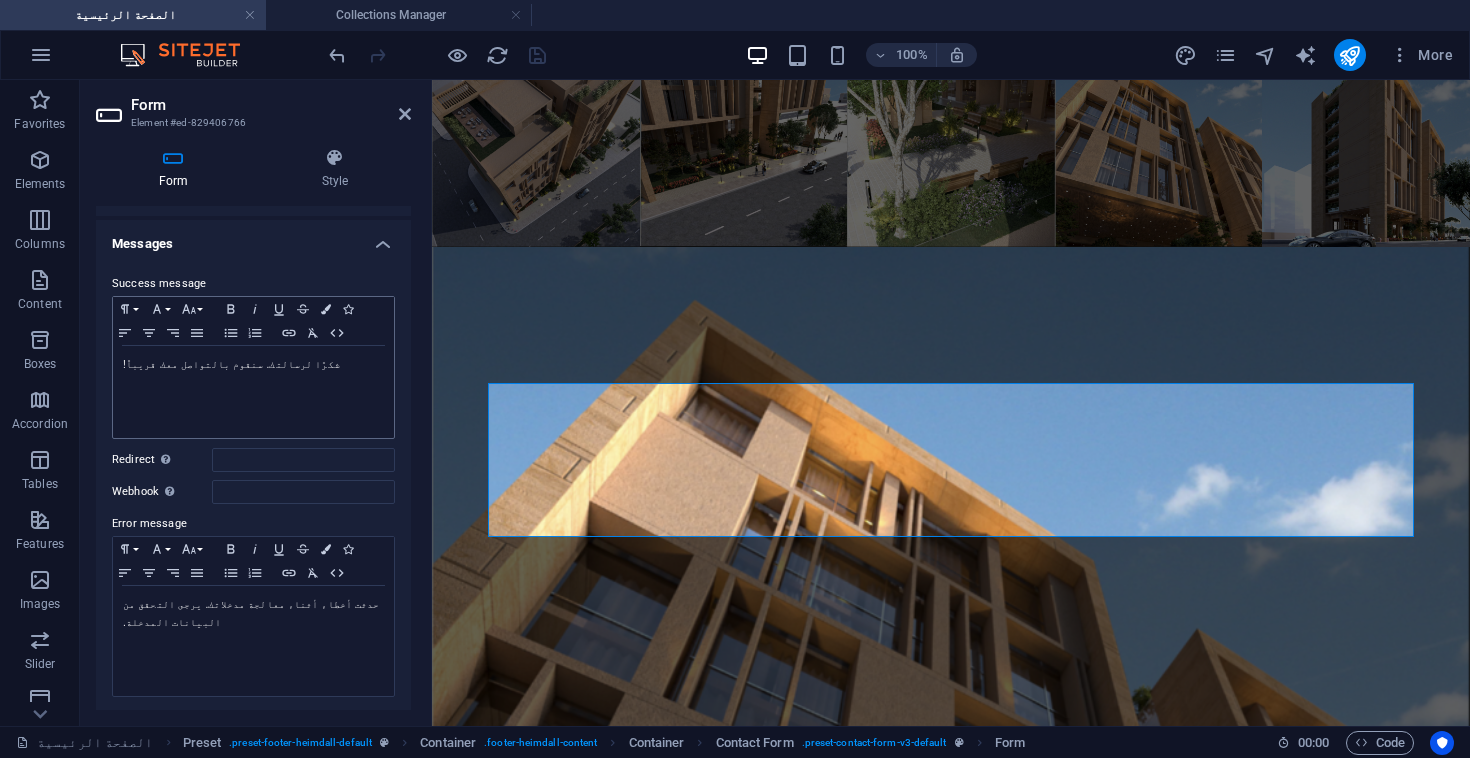 scroll, scrollTop: 0, scrollLeft: 0, axis: both 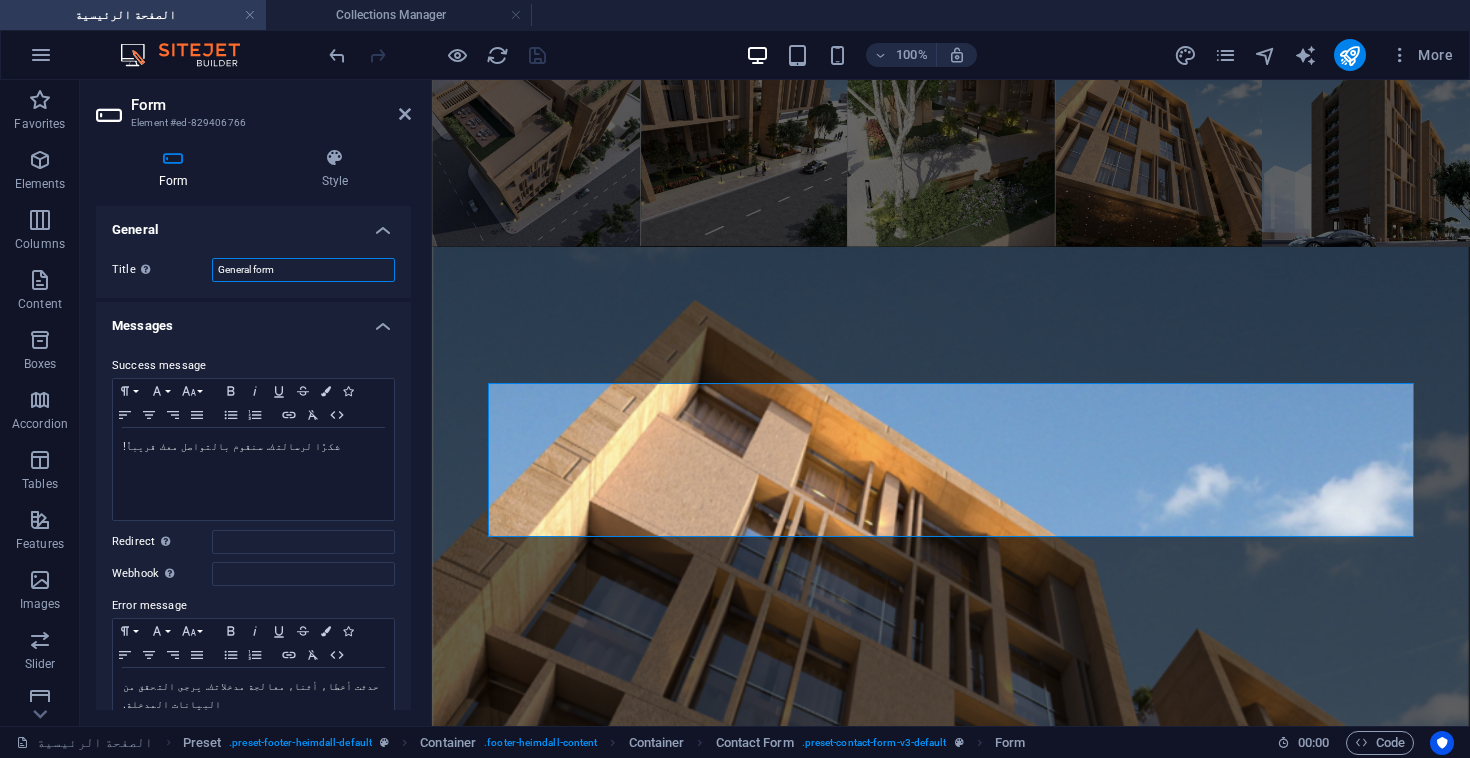 click on "General form" at bounding box center [303, 270] 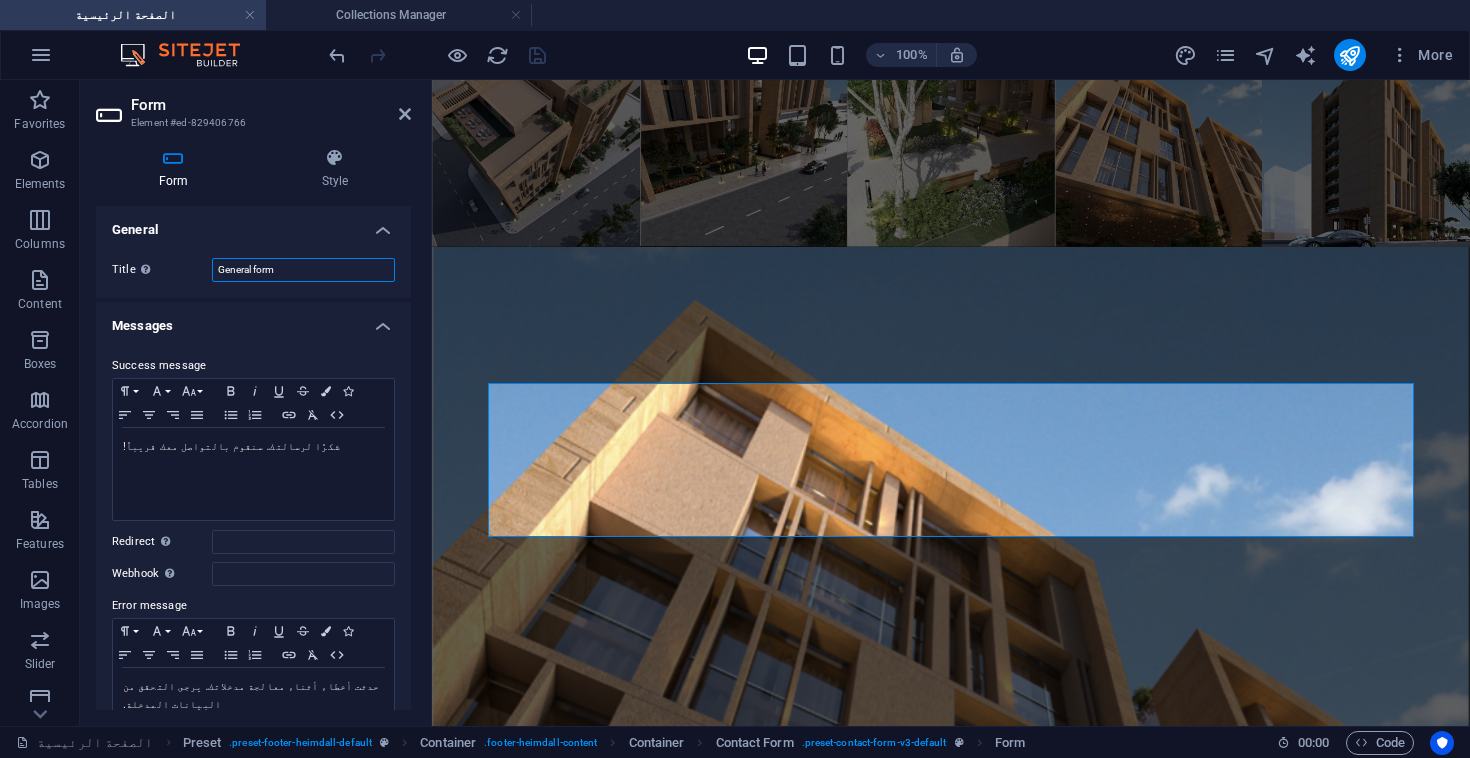 type on "س" 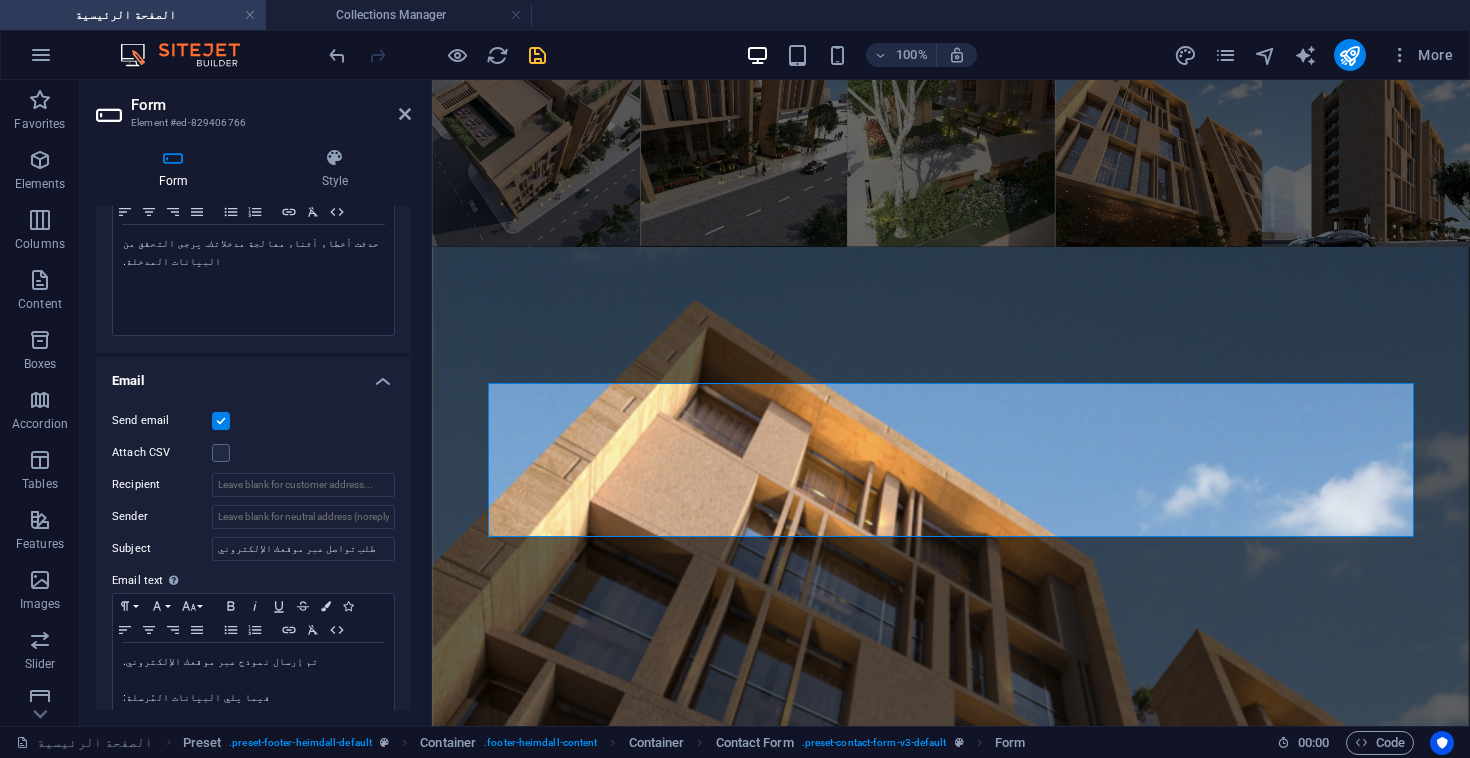 scroll, scrollTop: 460, scrollLeft: 0, axis: vertical 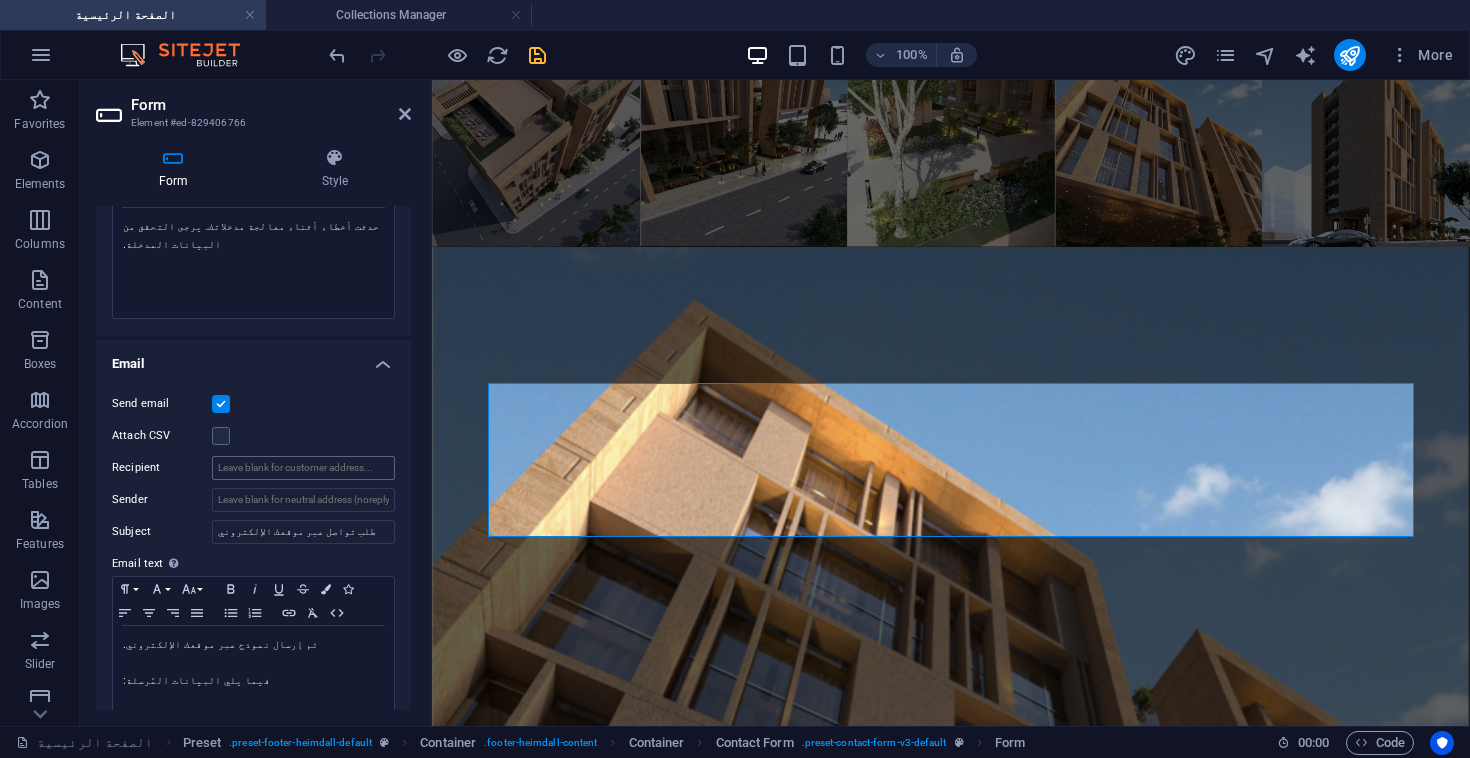 type on "سجل اهتمامك" 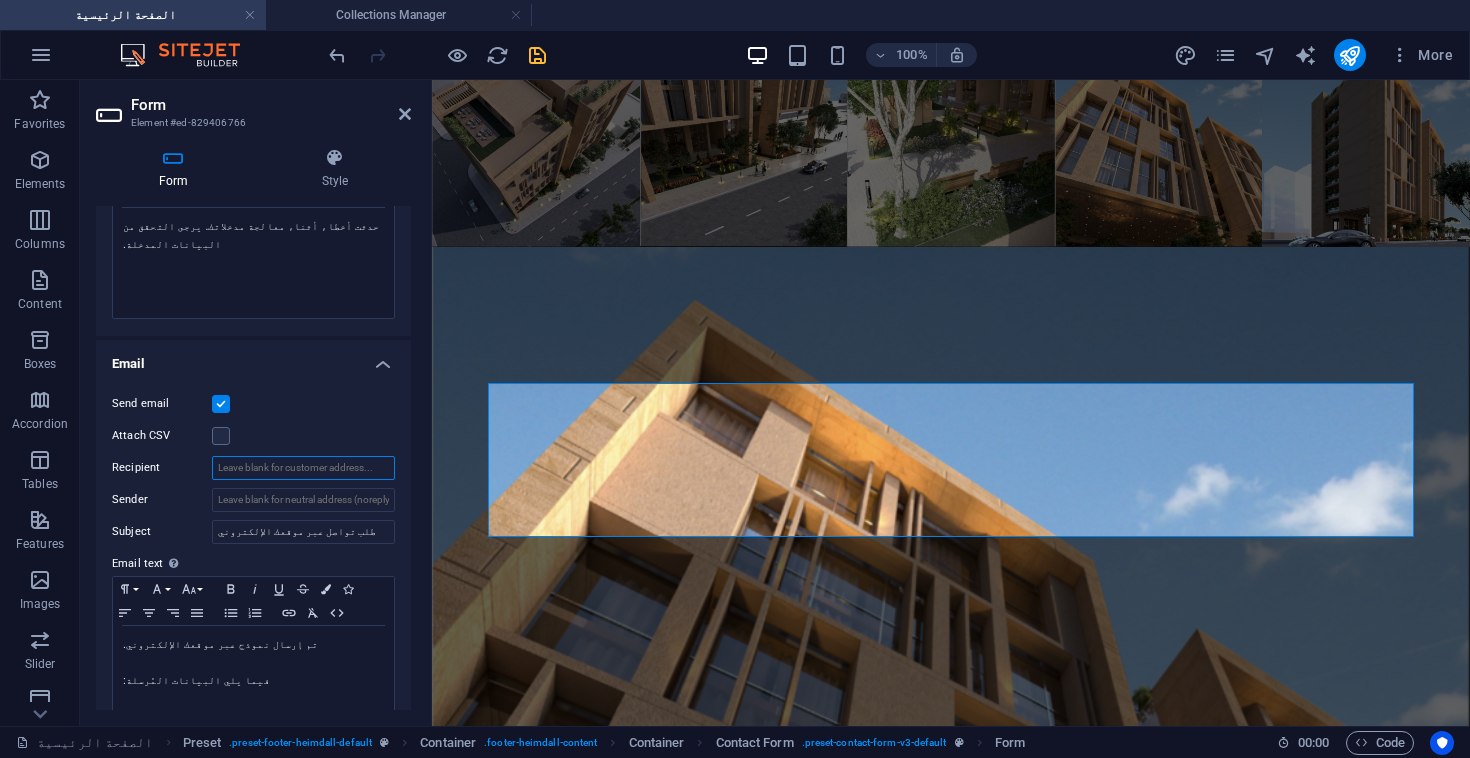 click on "Recipient" at bounding box center (303, 468) 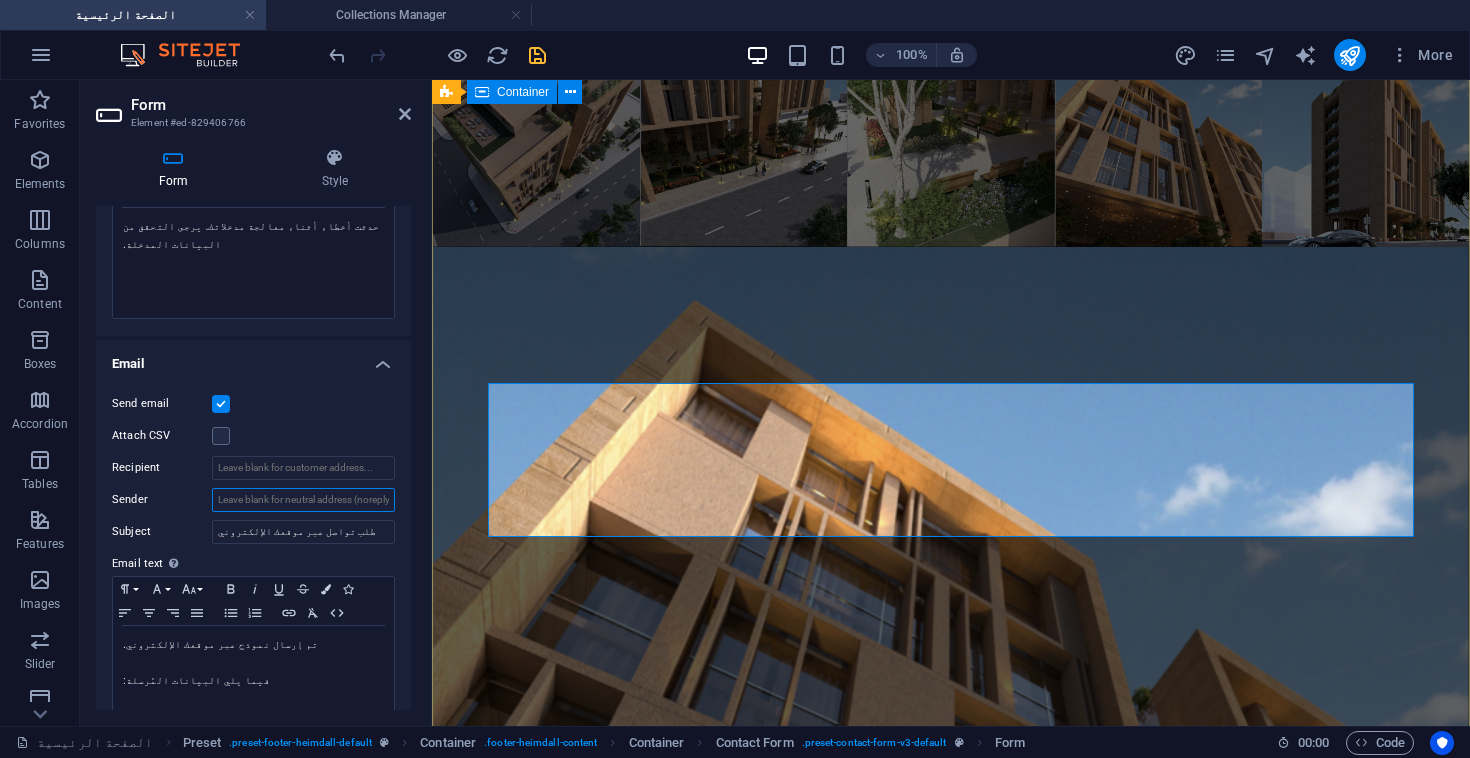 drag, startPoint x: 291, startPoint y: 490, endPoint x: 352, endPoint y: 481, distance: 61.66036 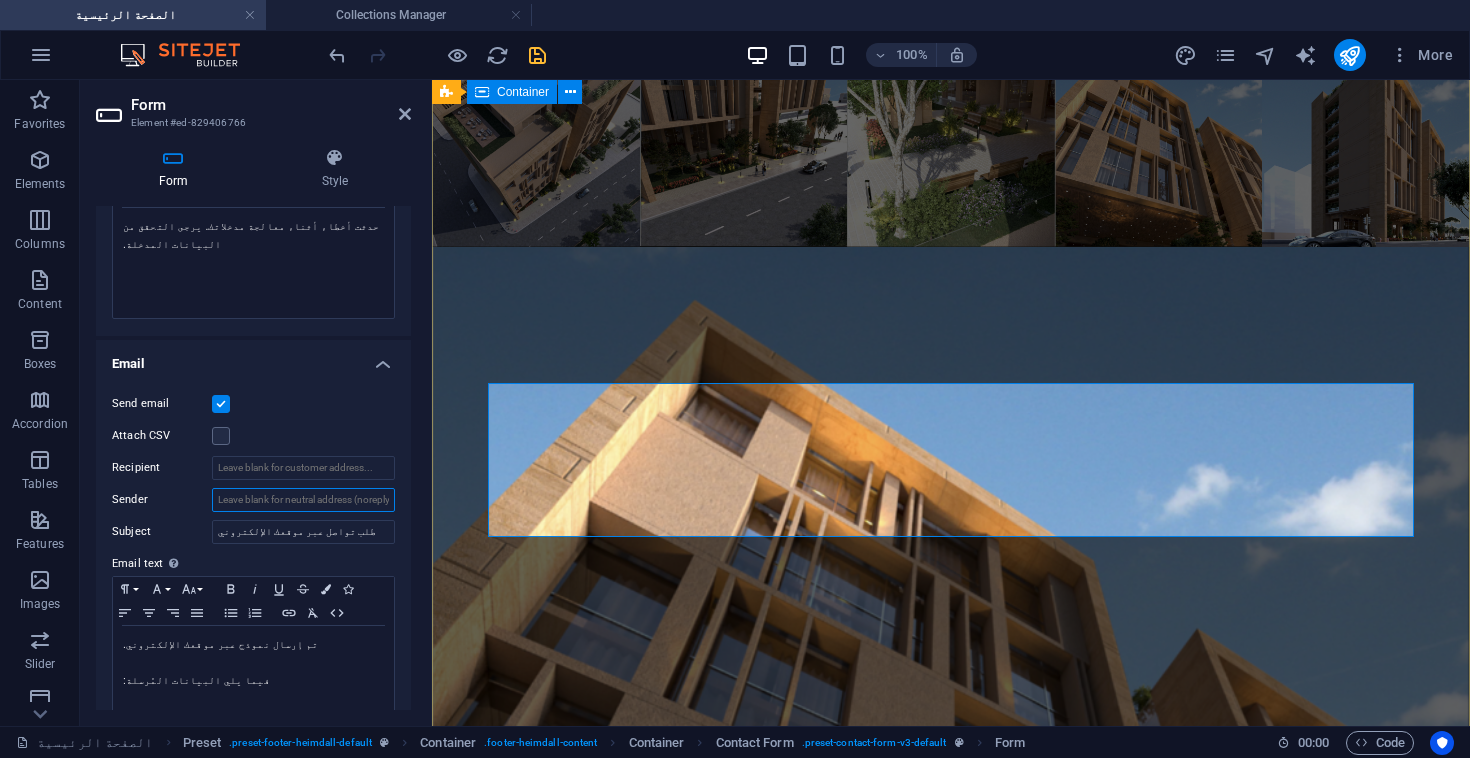 click on "Sender" at bounding box center [303, 500] 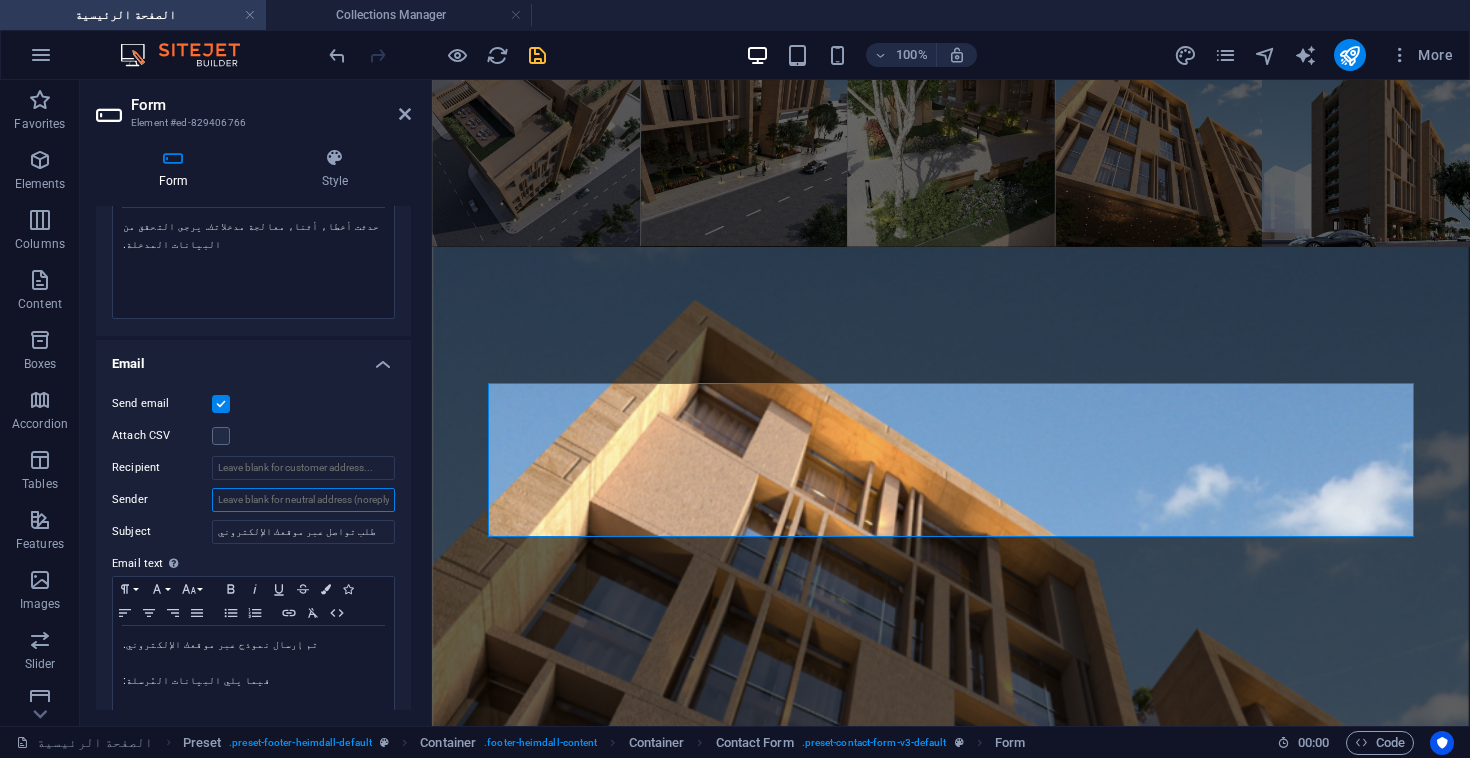 click on "Sender" at bounding box center [303, 500] 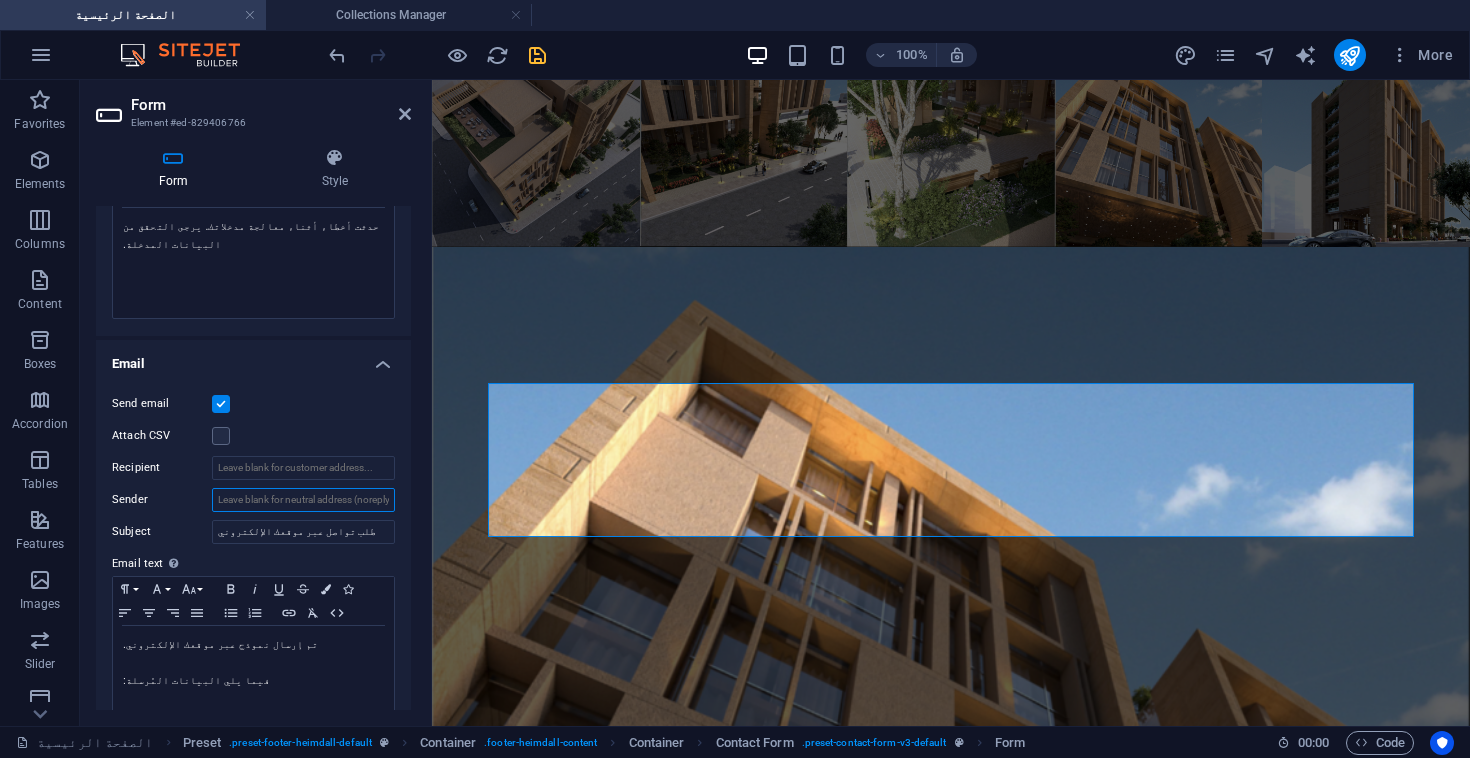 click on "Sender" at bounding box center (303, 500) 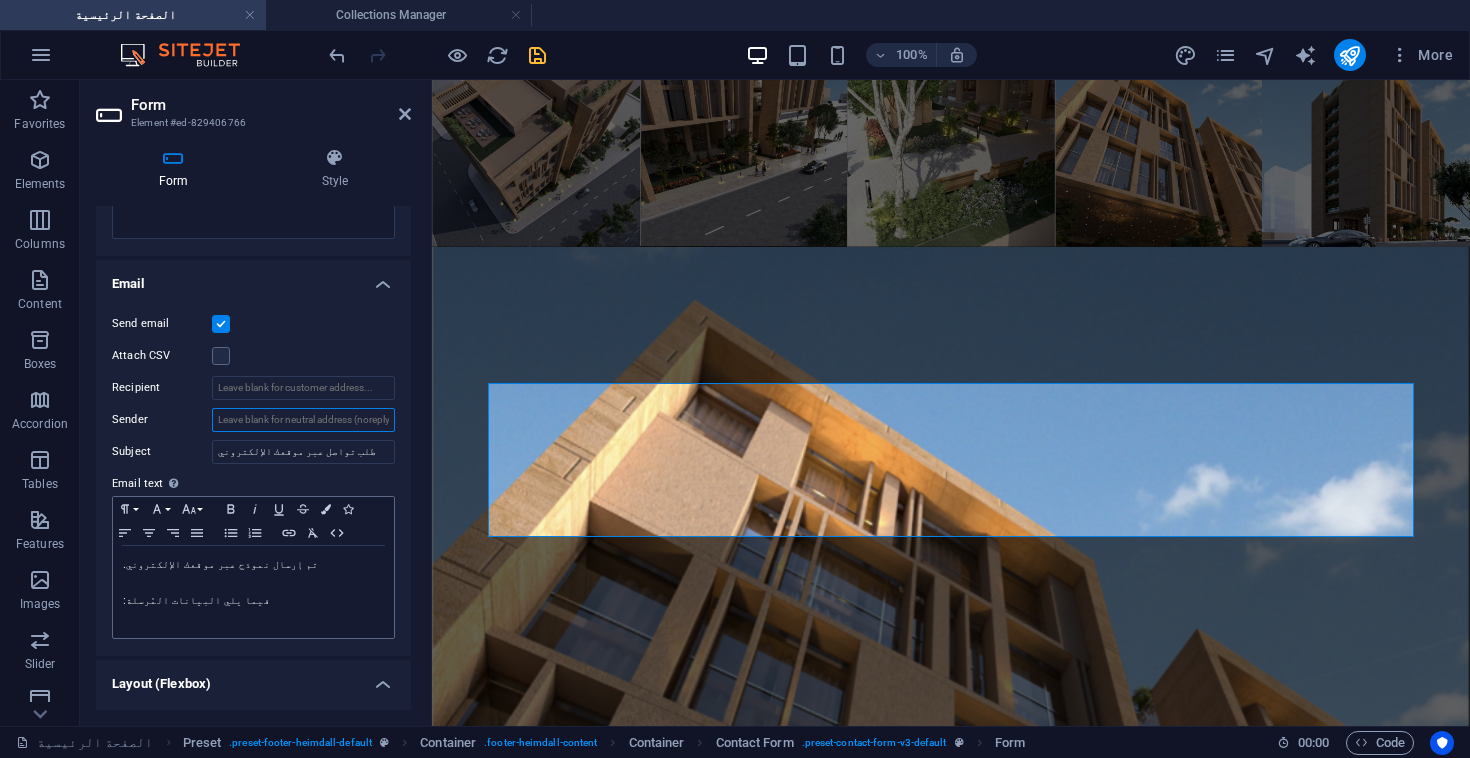 scroll, scrollTop: 538, scrollLeft: 0, axis: vertical 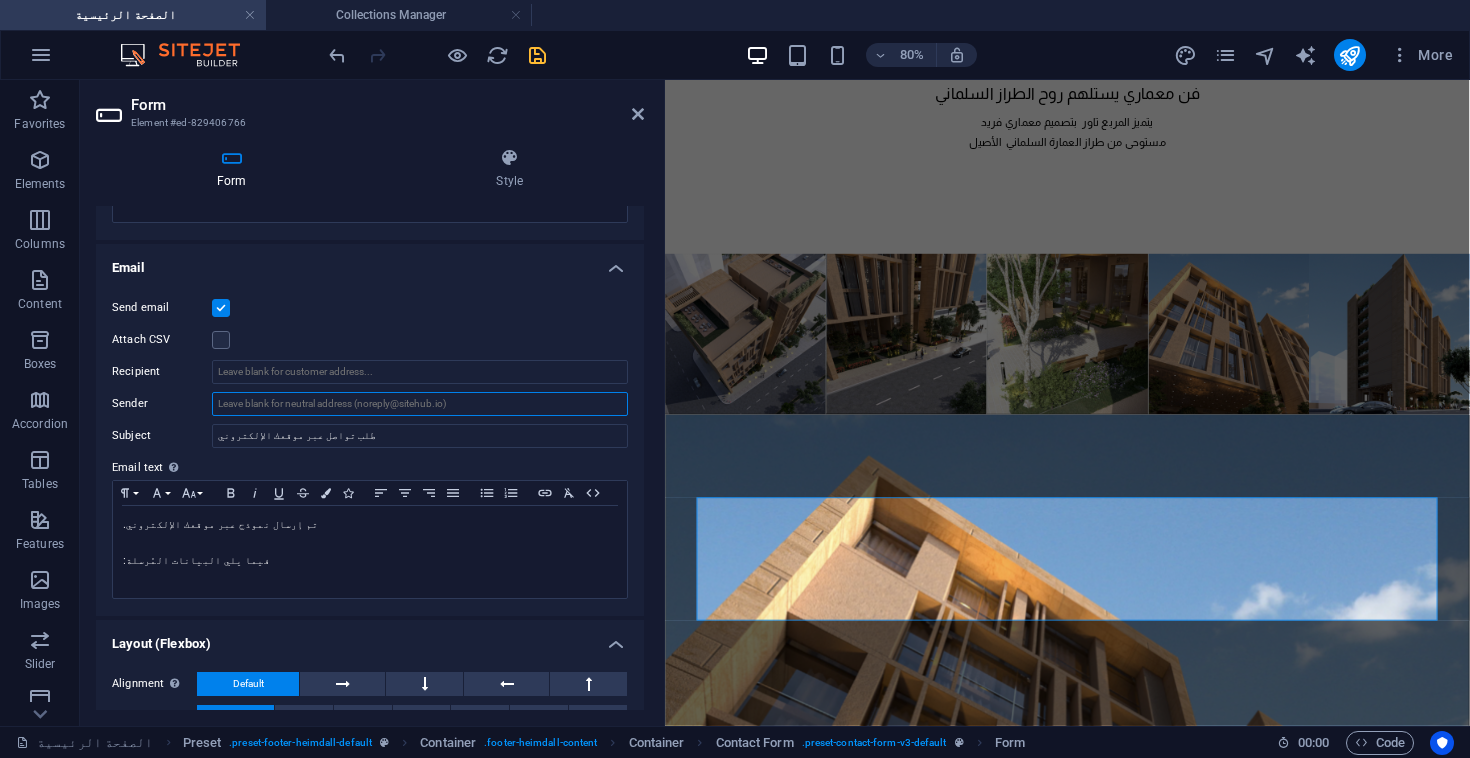 drag, startPoint x: 429, startPoint y: 349, endPoint x: 666, endPoint y: 350, distance: 237.0021 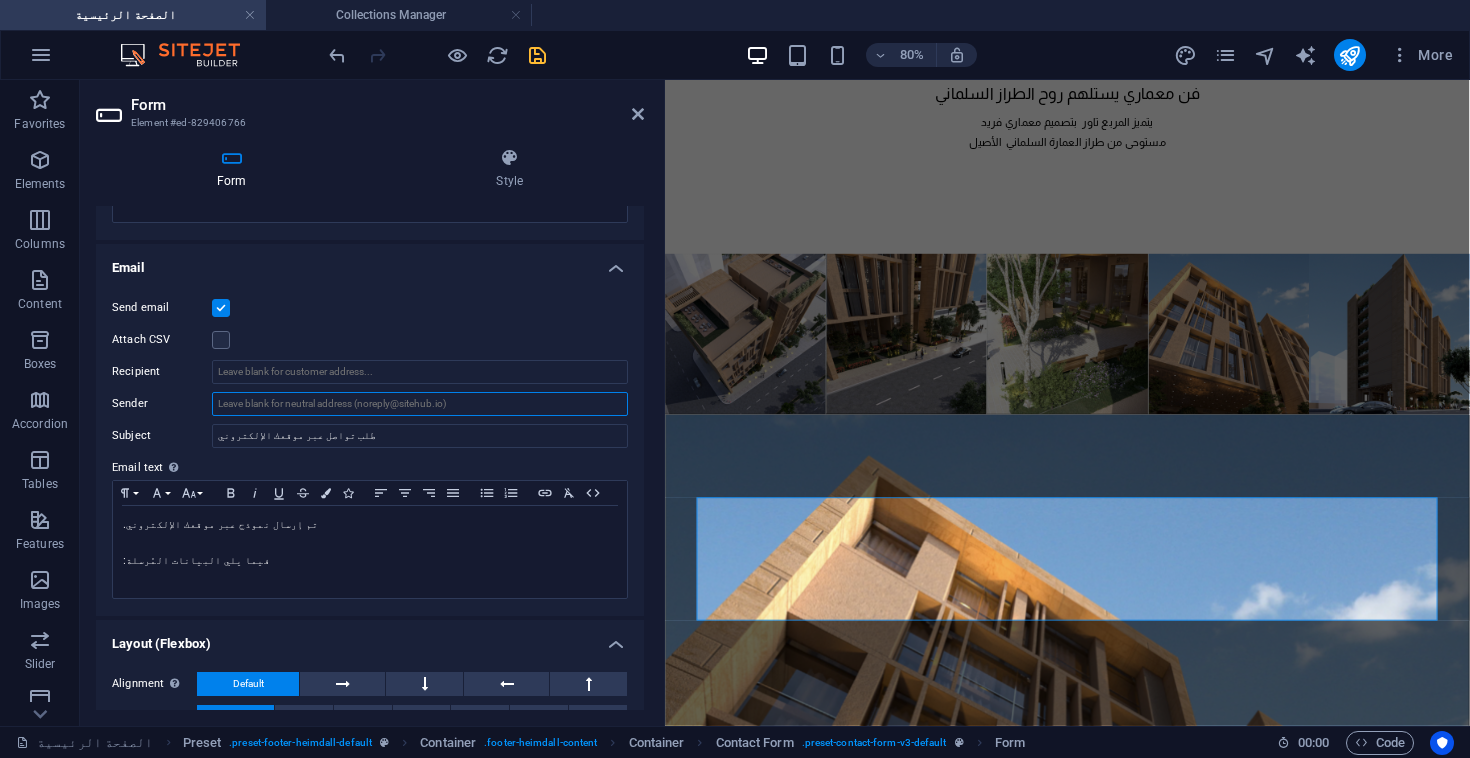 click on "Form Element #ed-829406766 Form Style General Title Define a name for the form. سجل اهتمامك Messages Success message Paragraph Format Normal Heading 1 Heading 2 Heading 3 Heading 4 Heading 5 Heading 6 Code Font Family Arial Georgia Impact Tahoma Times New Roman Verdana Almarai Lora Montserrat Font Size 8 9 10 11 12 14 18 24 30 36 48 60 72 96 Bold Italic Underline Strikethrough Colors Icons Align Left Align Center Align Right Align Justify Unordered List Ordered List Insert Link Clear Formatting HTML شكرًا لرسالتك. سنقوم بالتواصل معك قريبًا! Shown after form was submitted successfully... Redirect Define a redirect target upon successful form submission; for example, a success page. Webhook A webhook is a push notification from this form to another server. Every time someone submits this form, the data will be pushed to your server.  Error message Paragraph Format Normal Heading 1 Heading 2 Heading 3 Heading 4 Heading 5 Heading 6 Code Font Family Arial Georgia Impact" at bounding box center (775, 403) 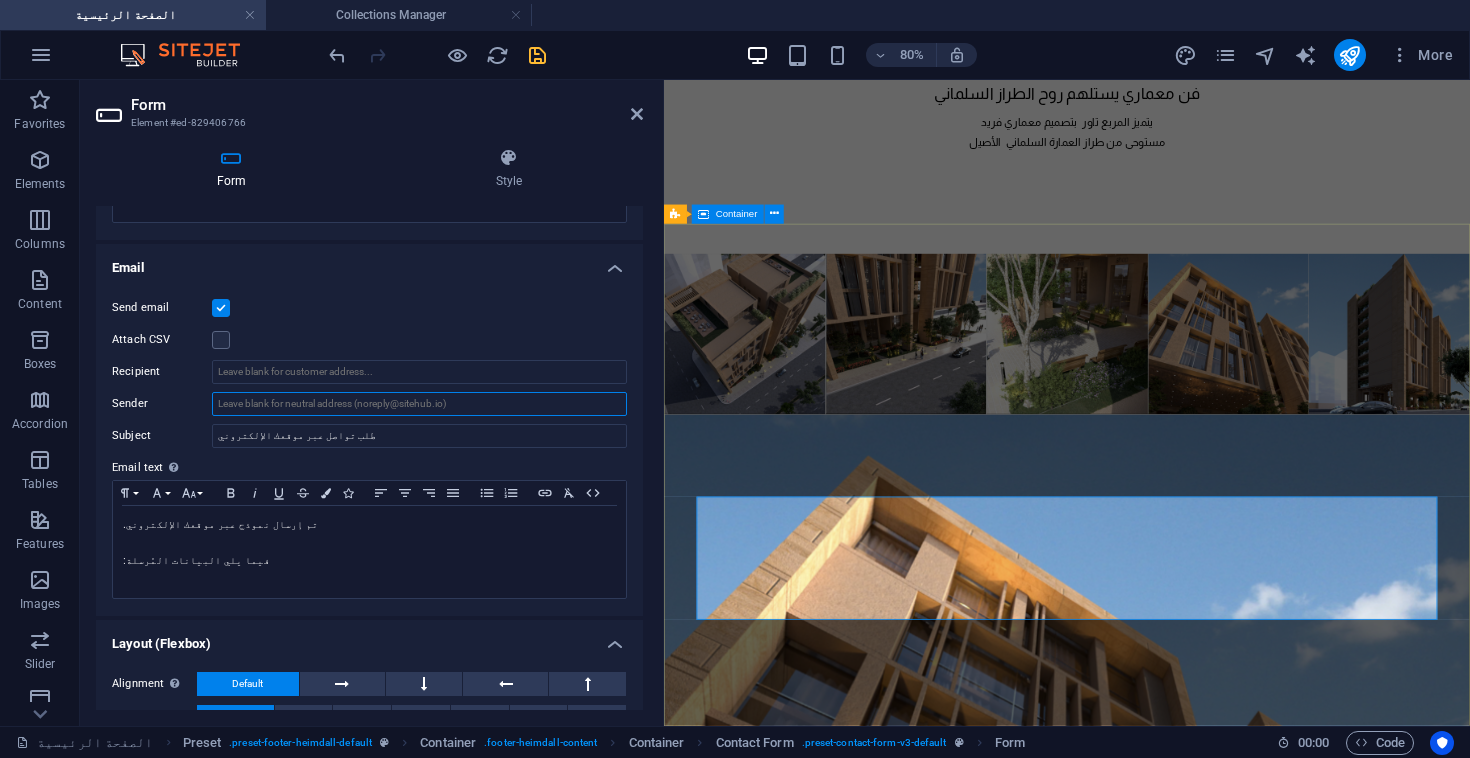 scroll, scrollTop: 3946, scrollLeft: 0, axis: vertical 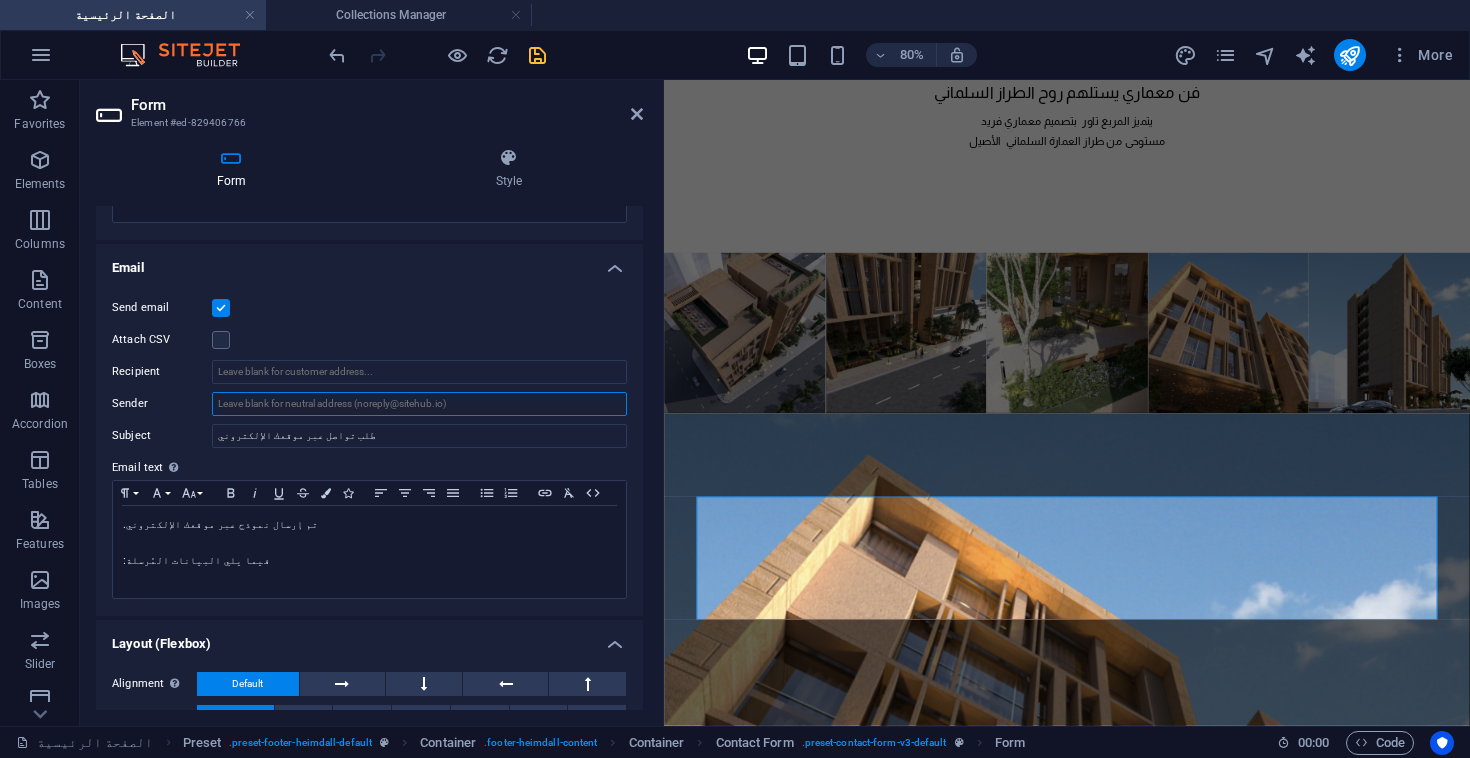 click on "Sender" at bounding box center [419, 404] 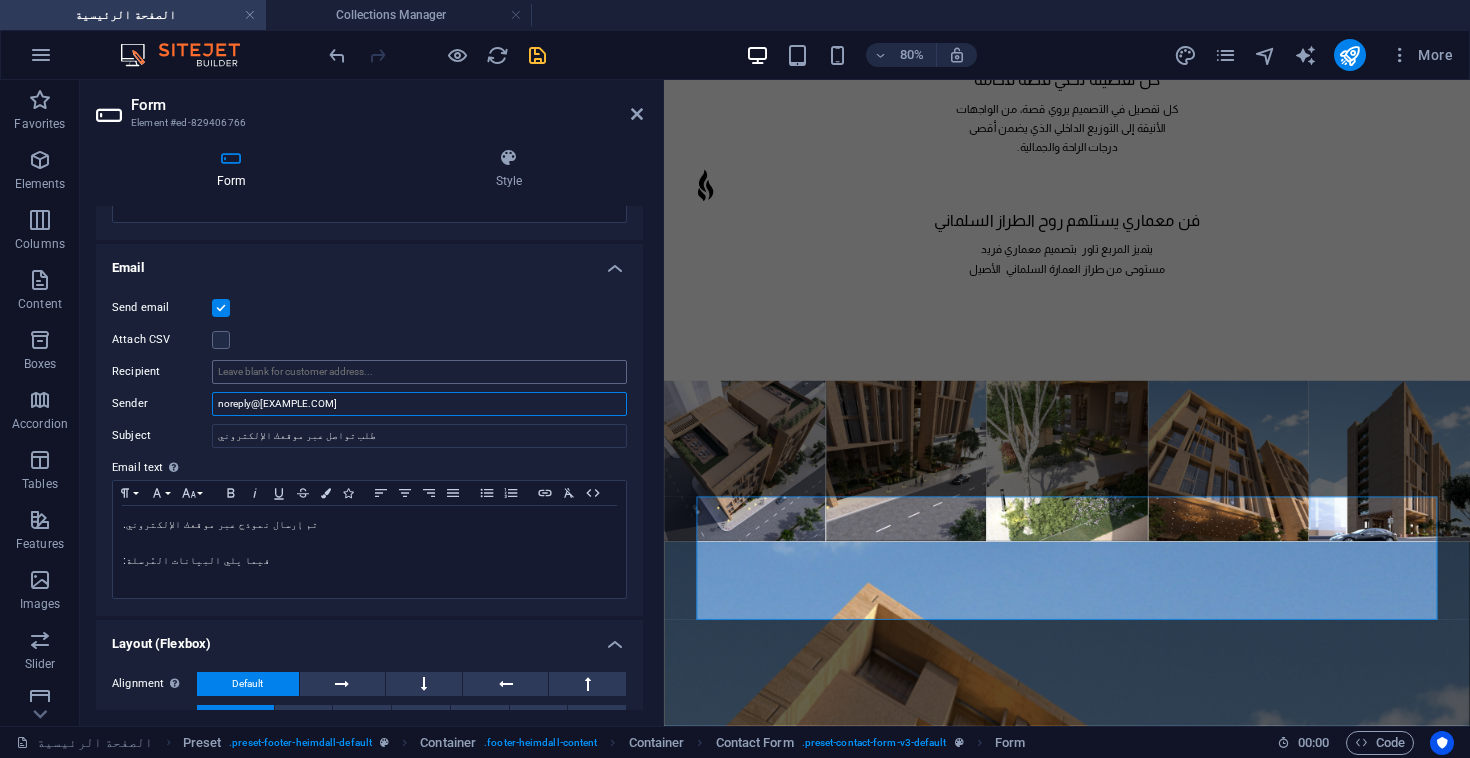 type on "noreply@almurabahills.sa" 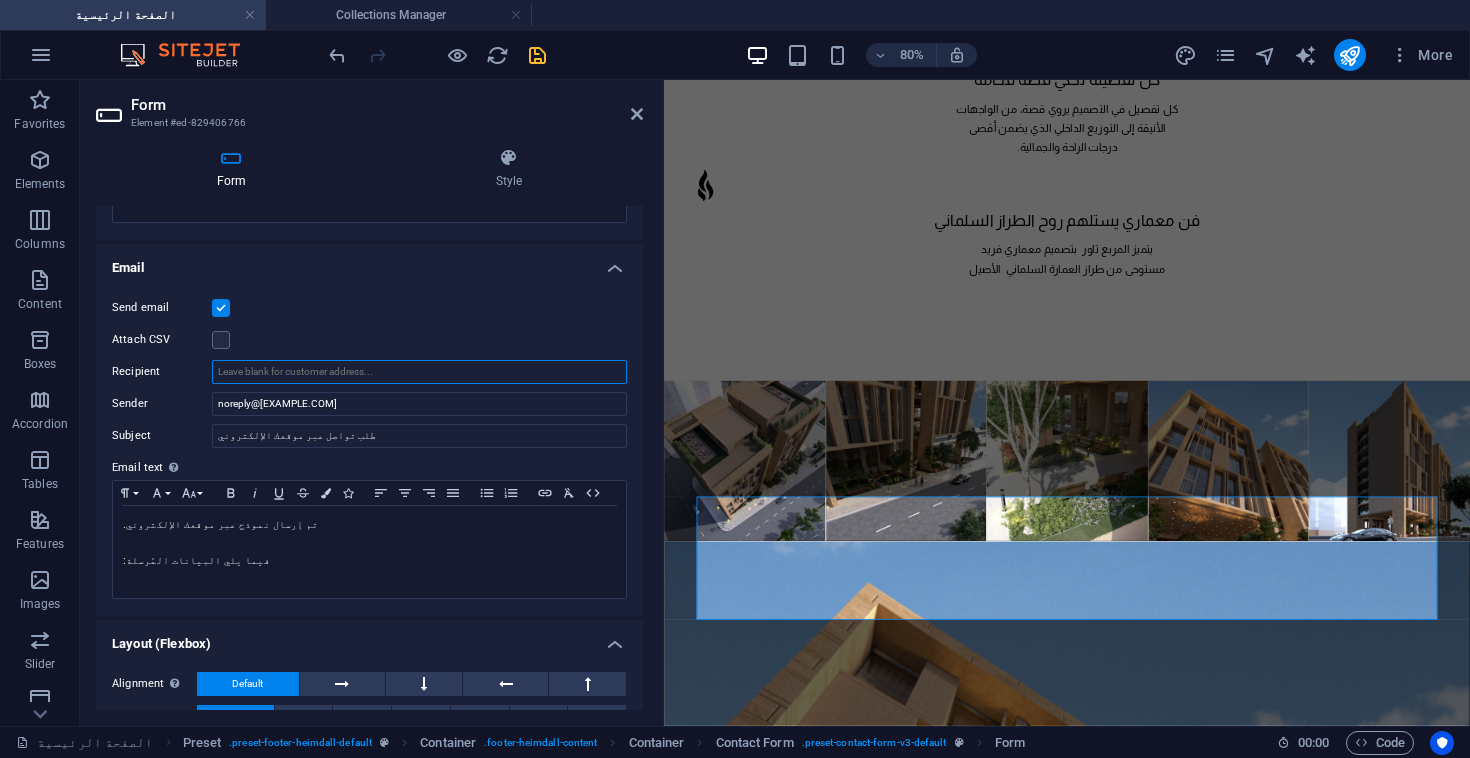 click on "Recipient" at bounding box center [419, 372] 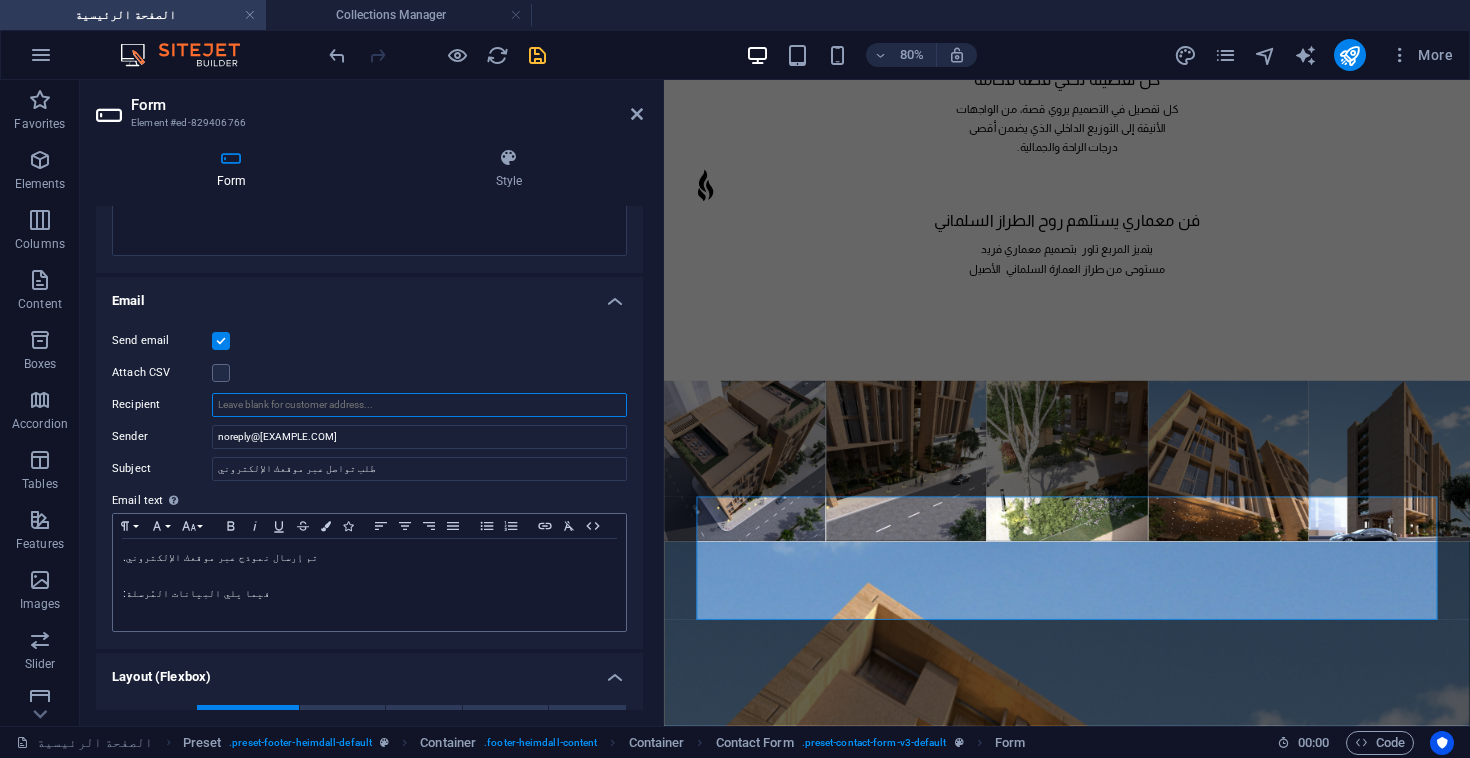 scroll, scrollTop: 455, scrollLeft: 0, axis: vertical 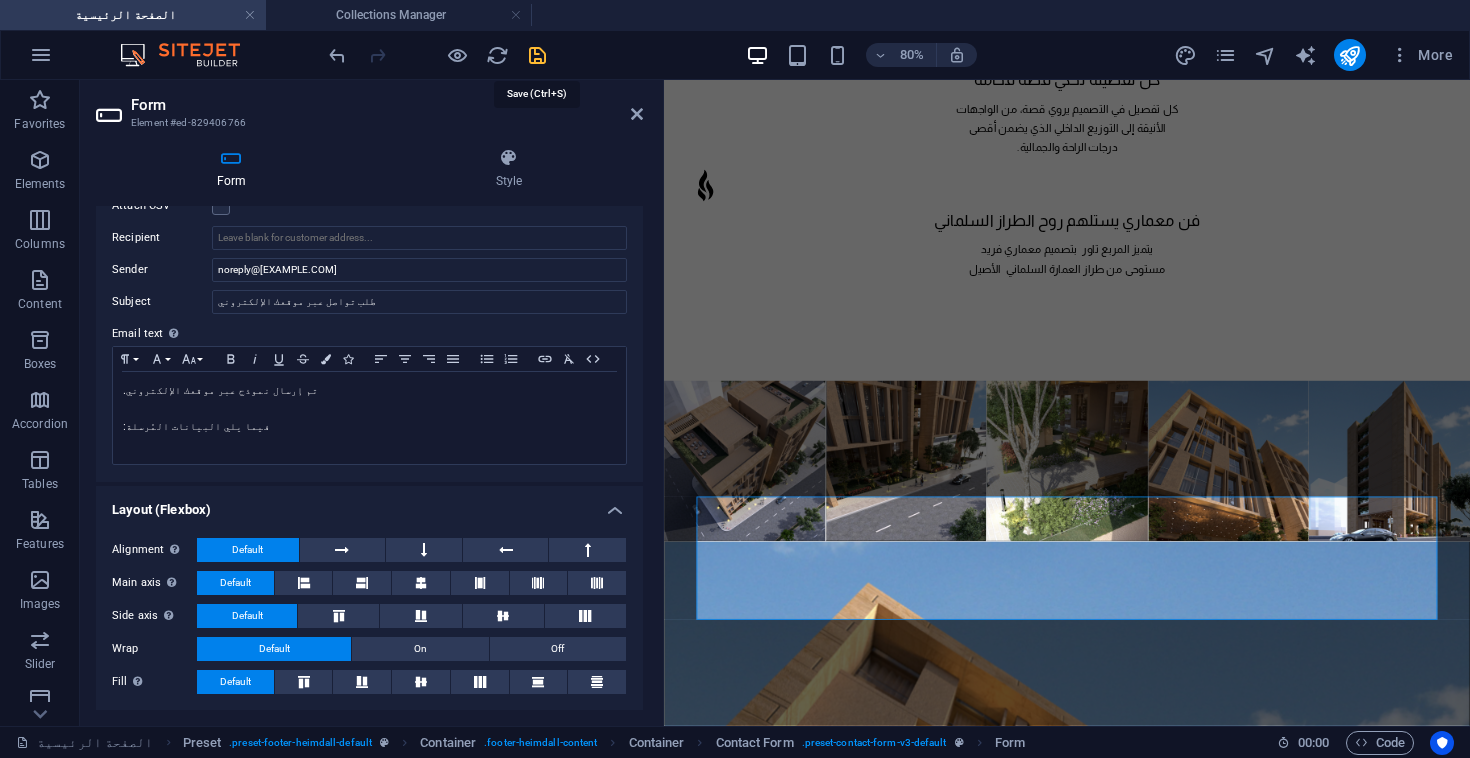 click at bounding box center [537, 55] 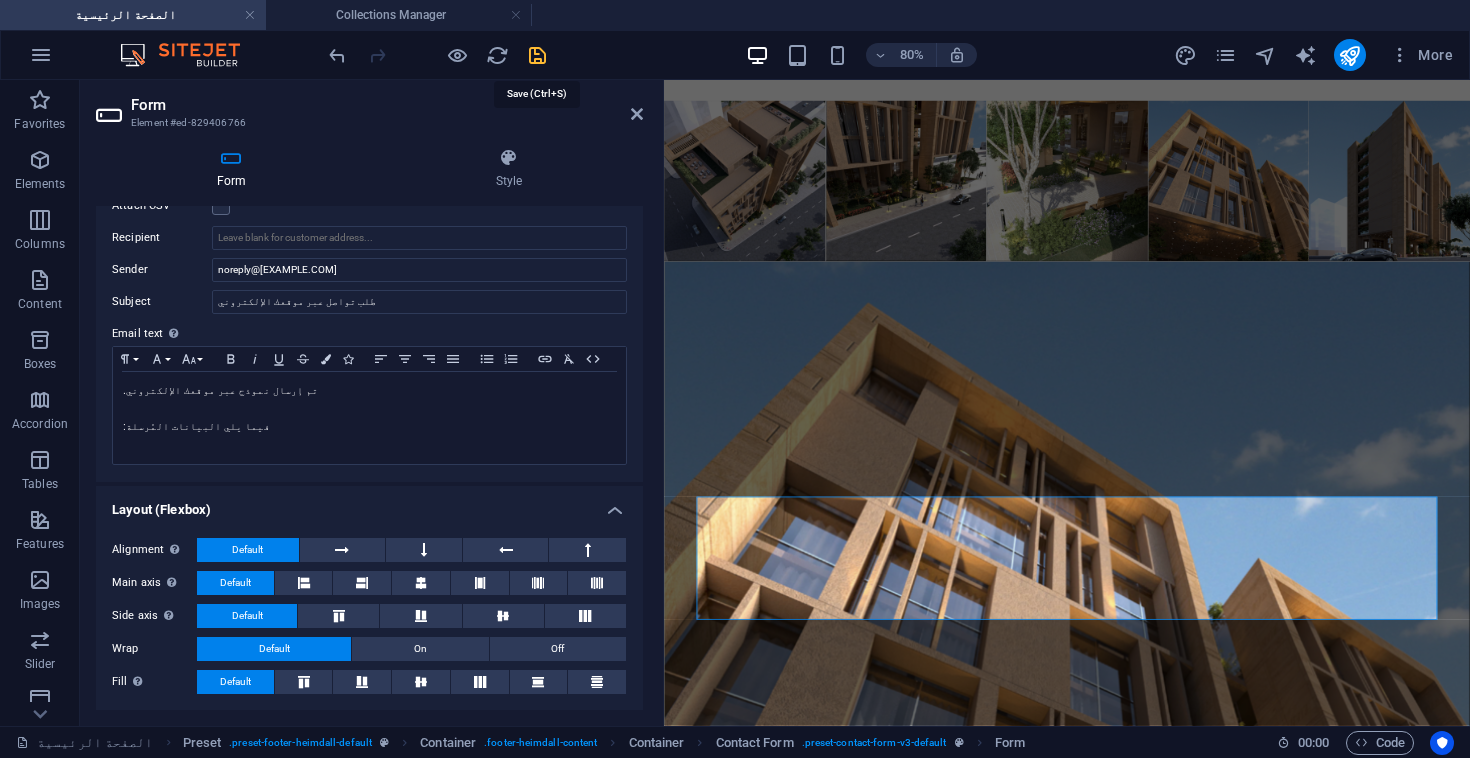 scroll, scrollTop: 4216, scrollLeft: 0, axis: vertical 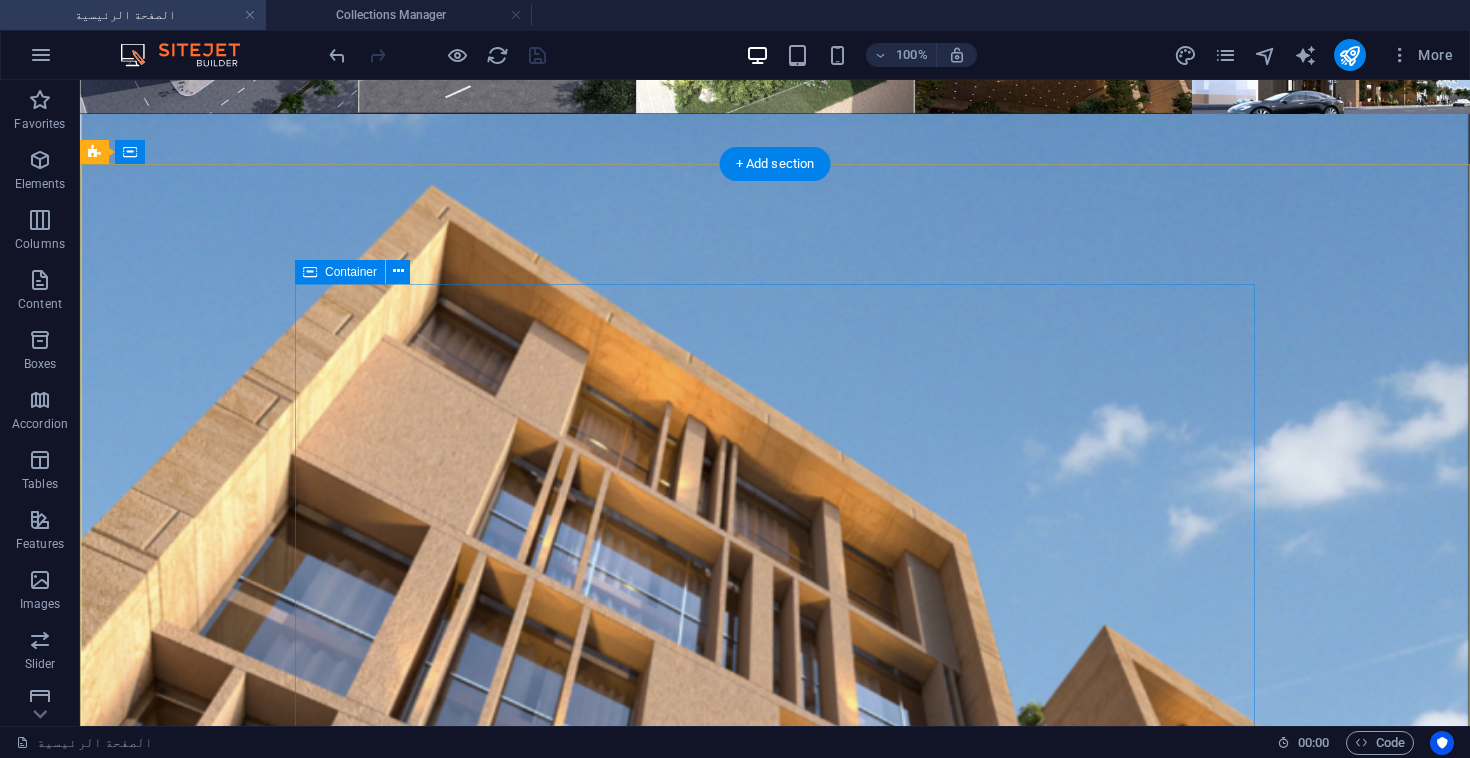 click on "سجل إهتمامك Unreadable? Load new سجل ٌهتمامك" at bounding box center (568, 3169) 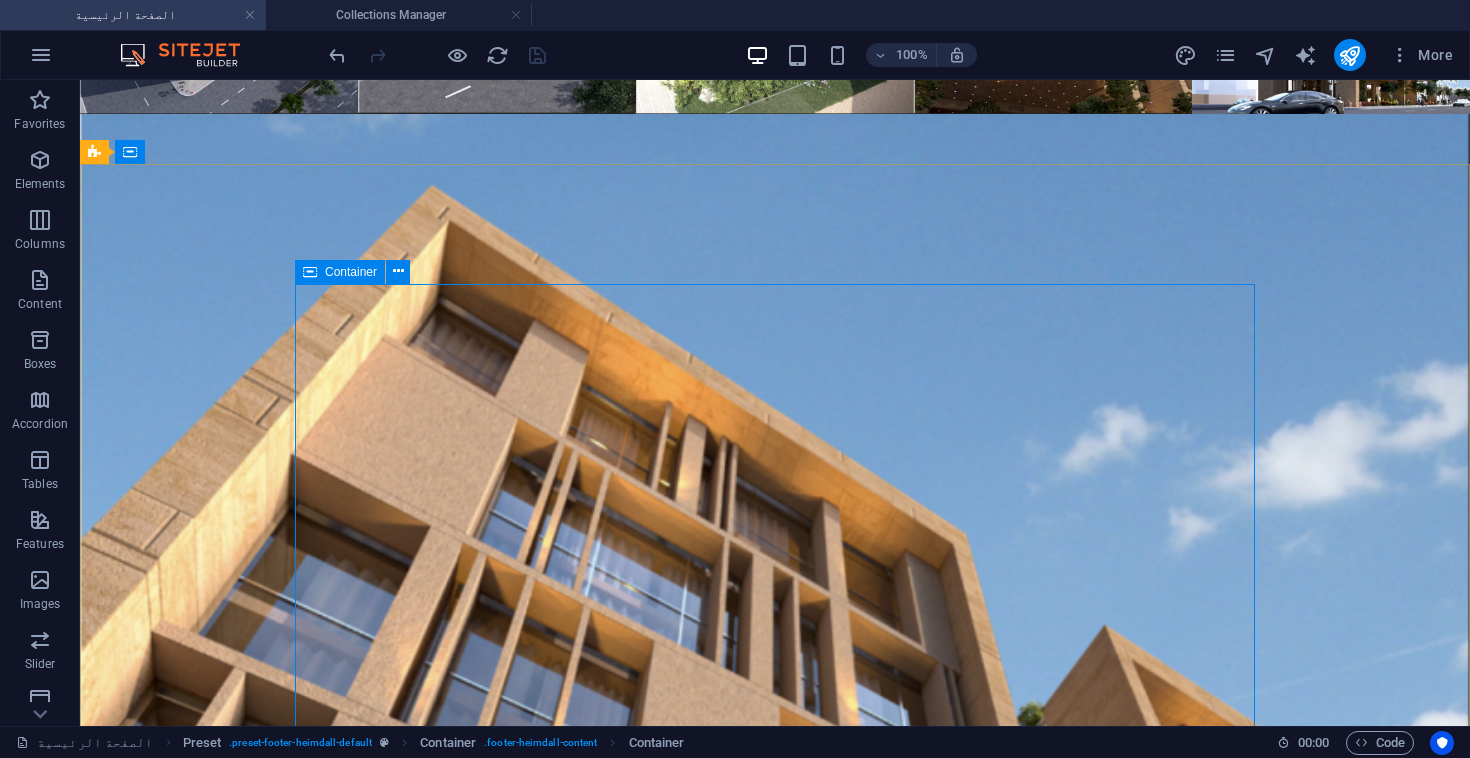 click on "Container" at bounding box center [351, 272] 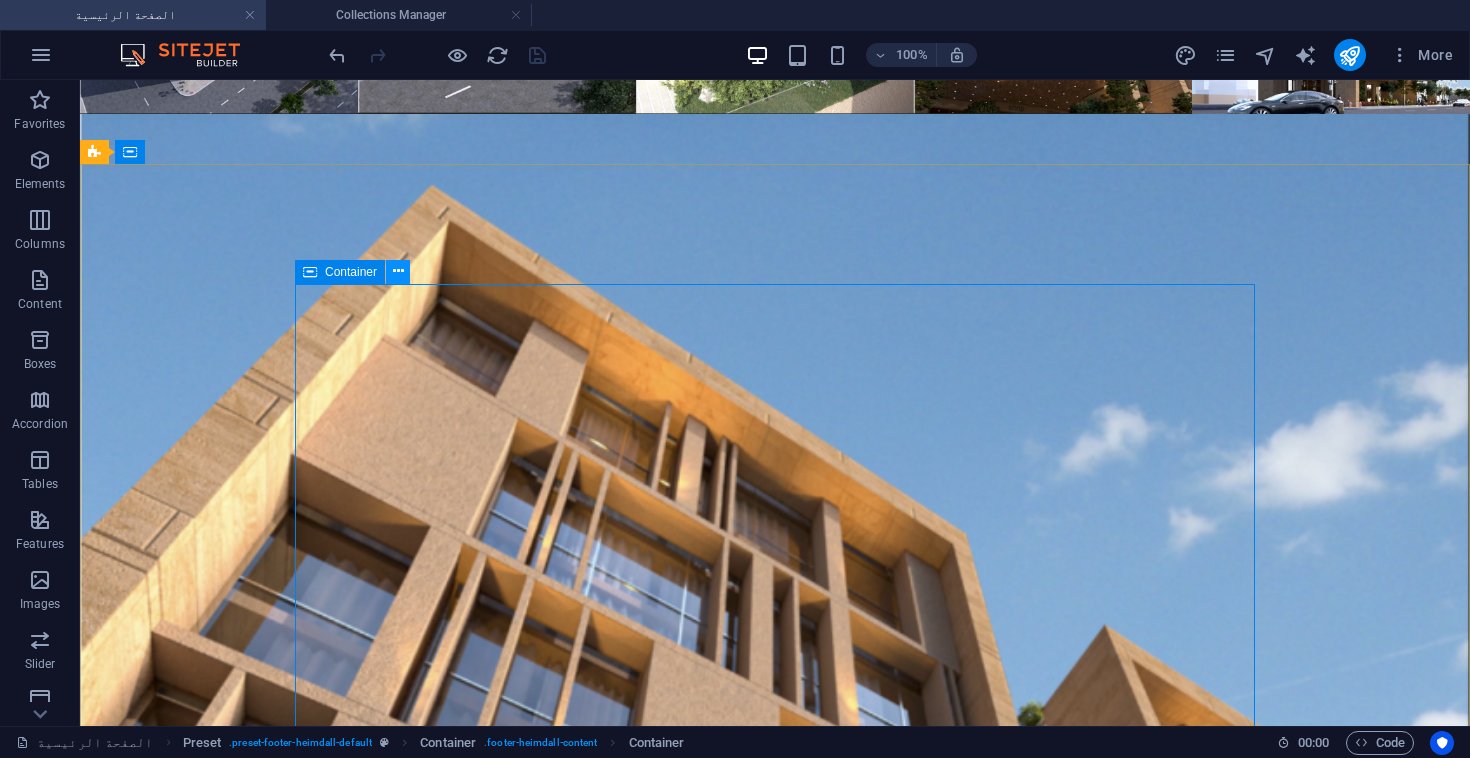 click at bounding box center [398, 271] 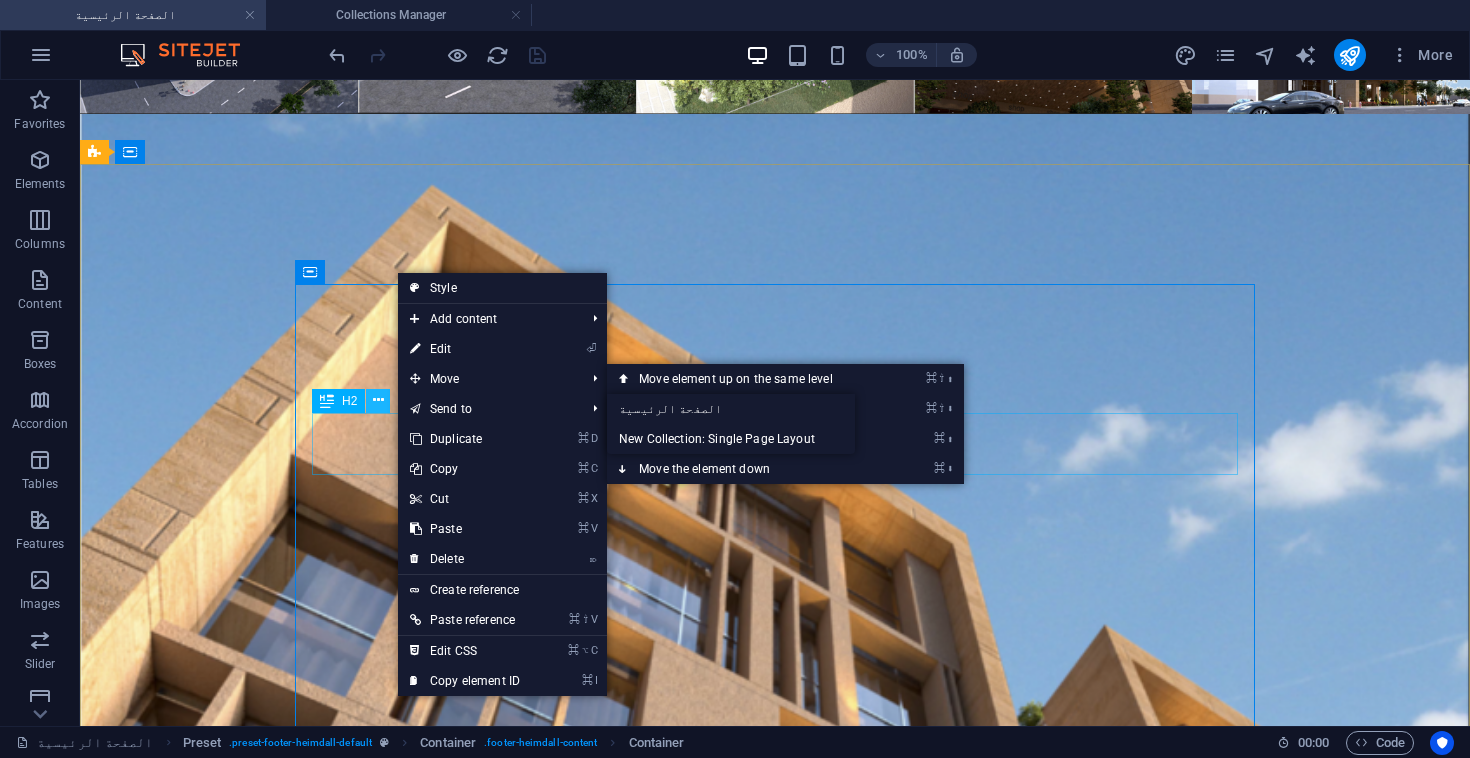 click at bounding box center (378, 400) 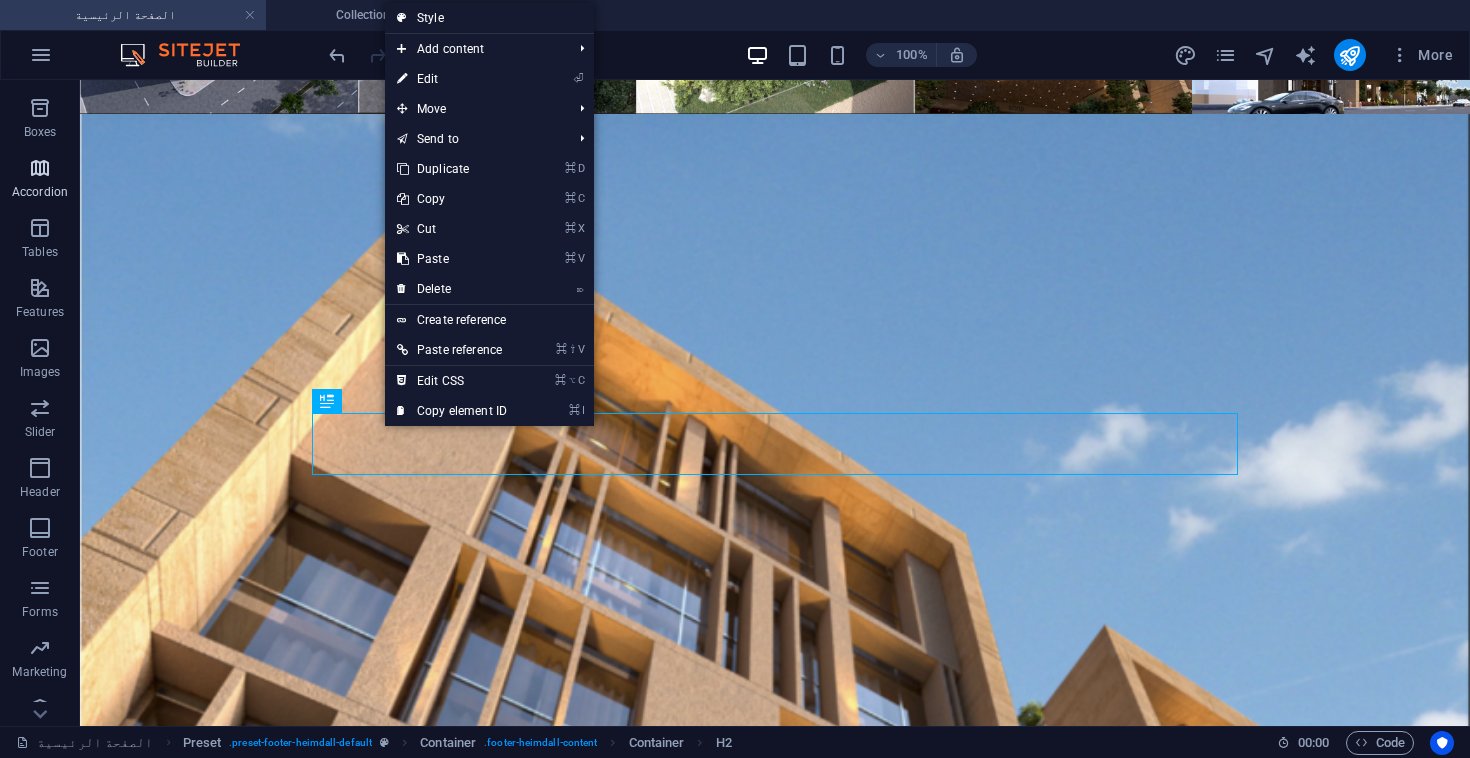 scroll, scrollTop: 254, scrollLeft: 0, axis: vertical 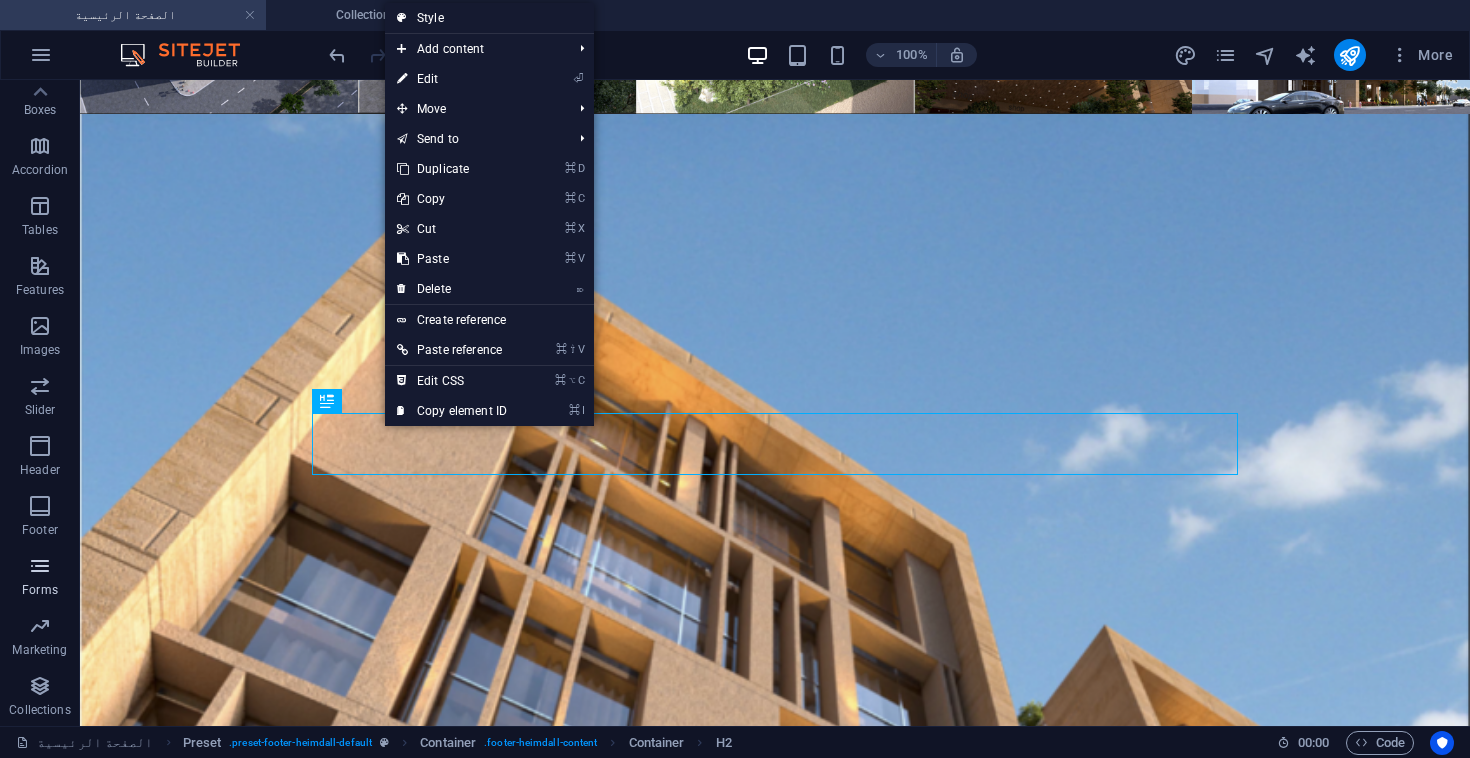 click on "Forms" at bounding box center (40, 590) 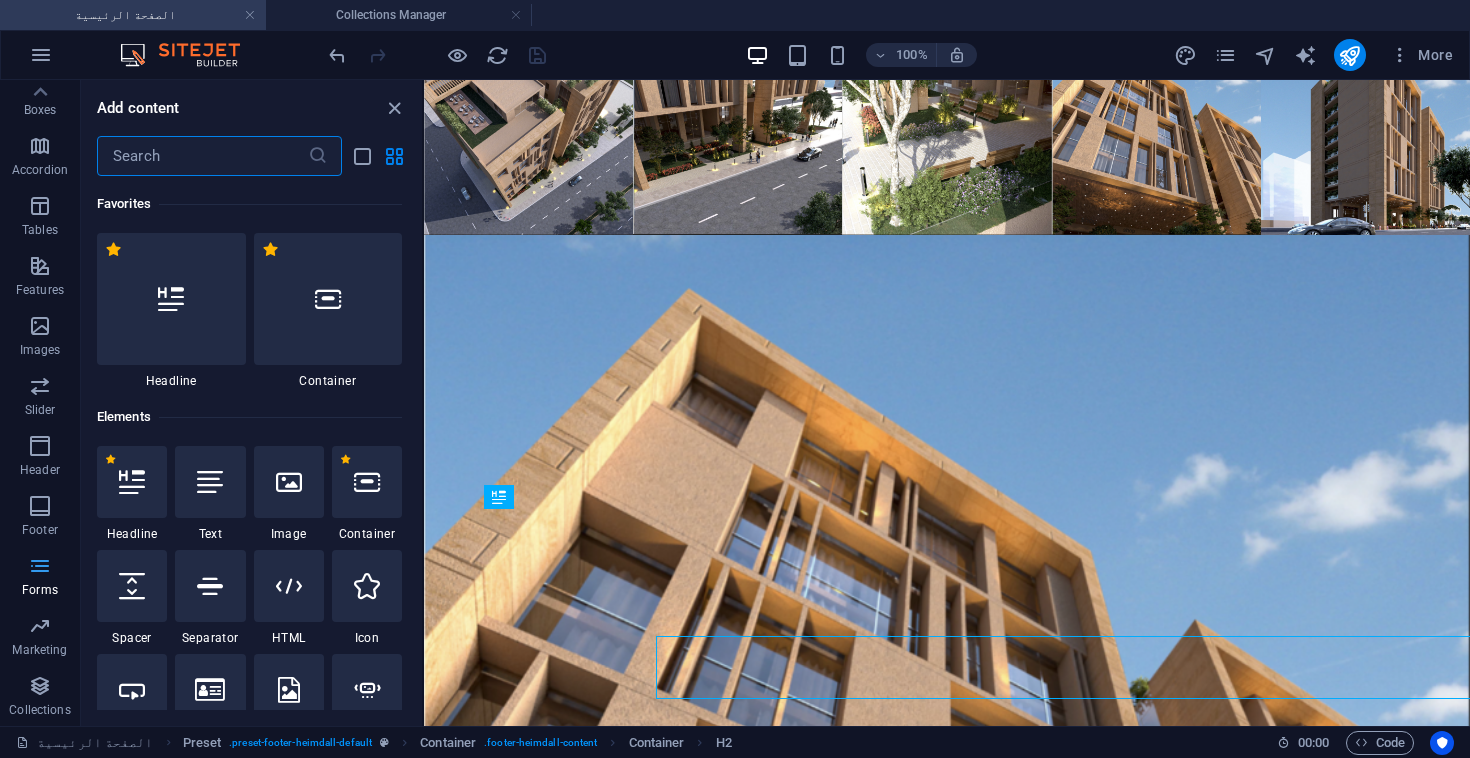 scroll, scrollTop: 3992, scrollLeft: 0, axis: vertical 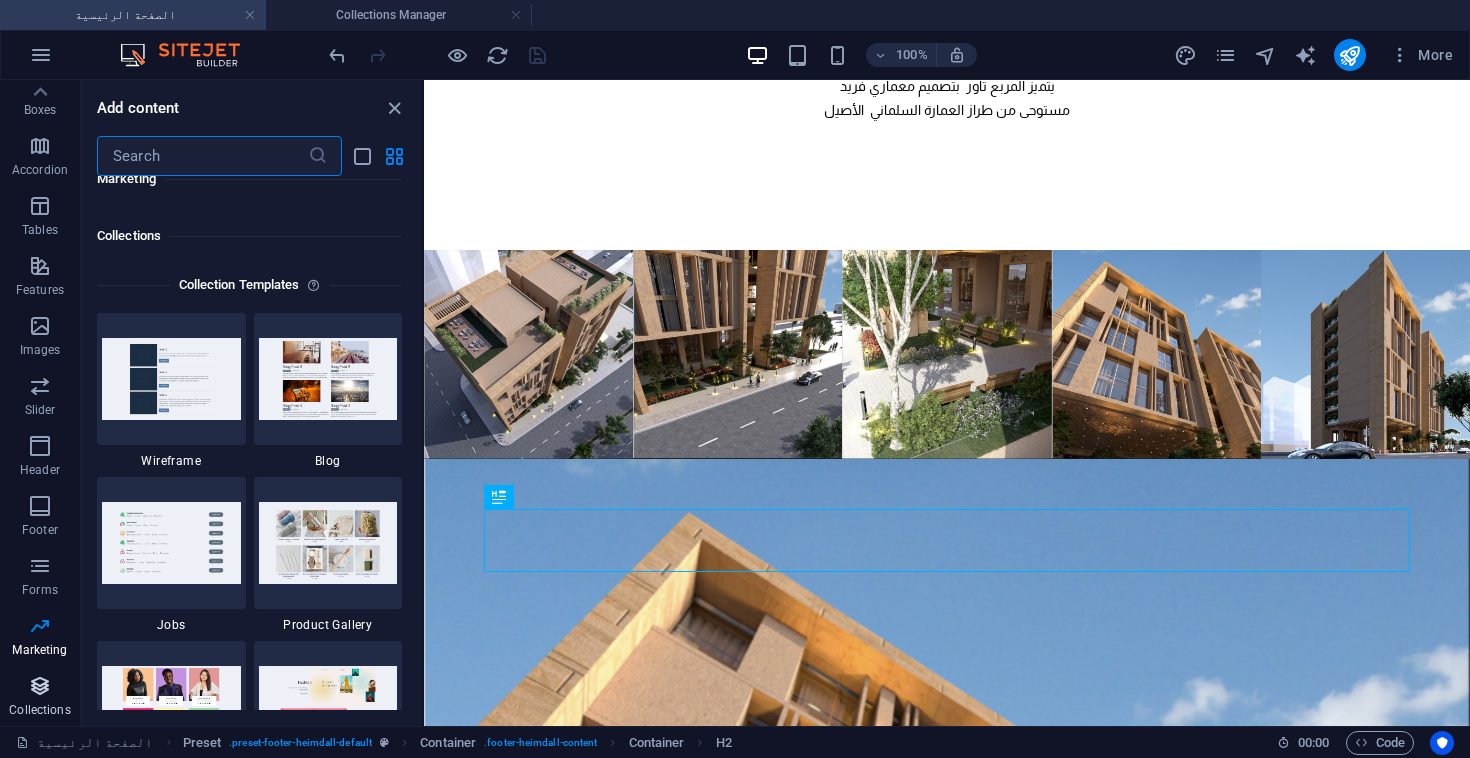 click at bounding box center (40, 686) 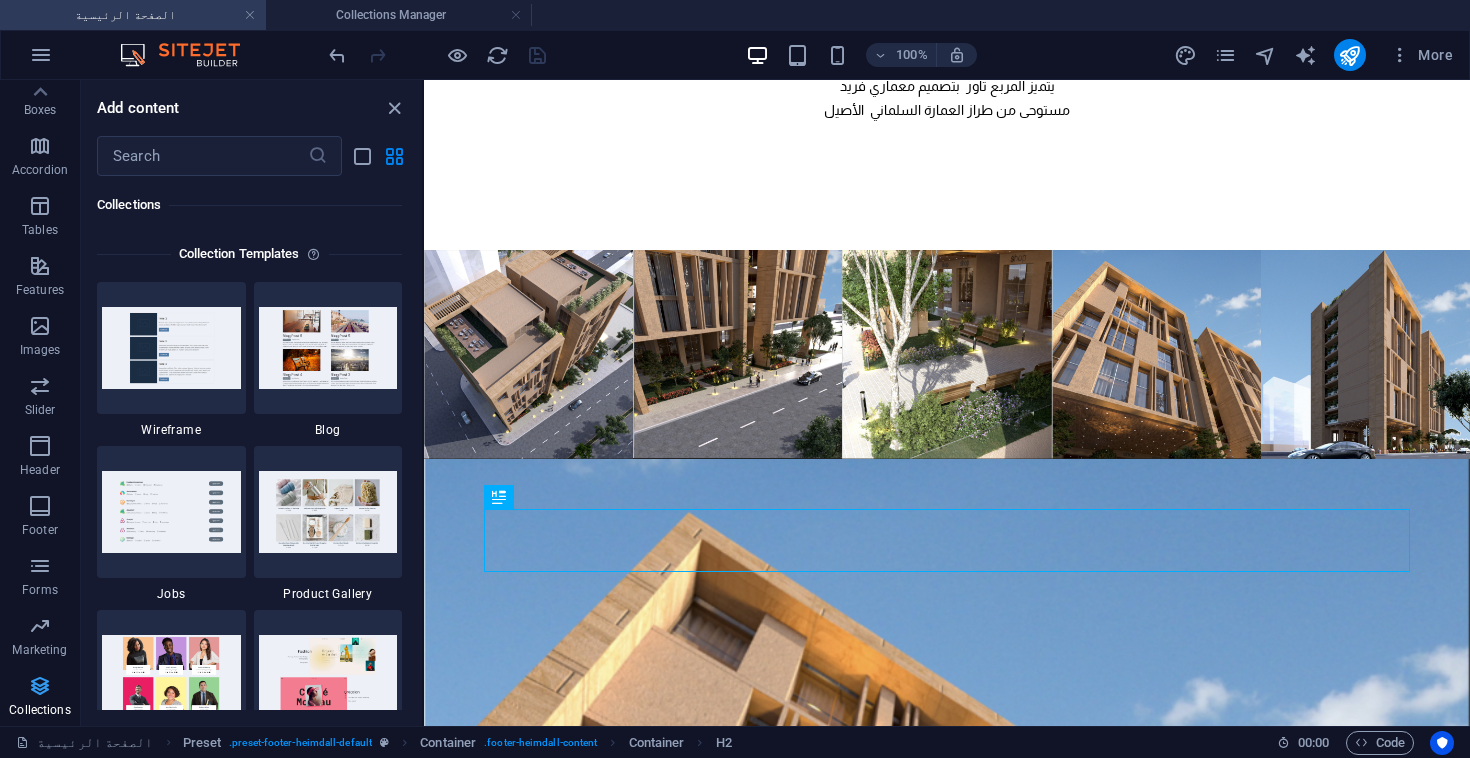scroll, scrollTop: 18306, scrollLeft: 0, axis: vertical 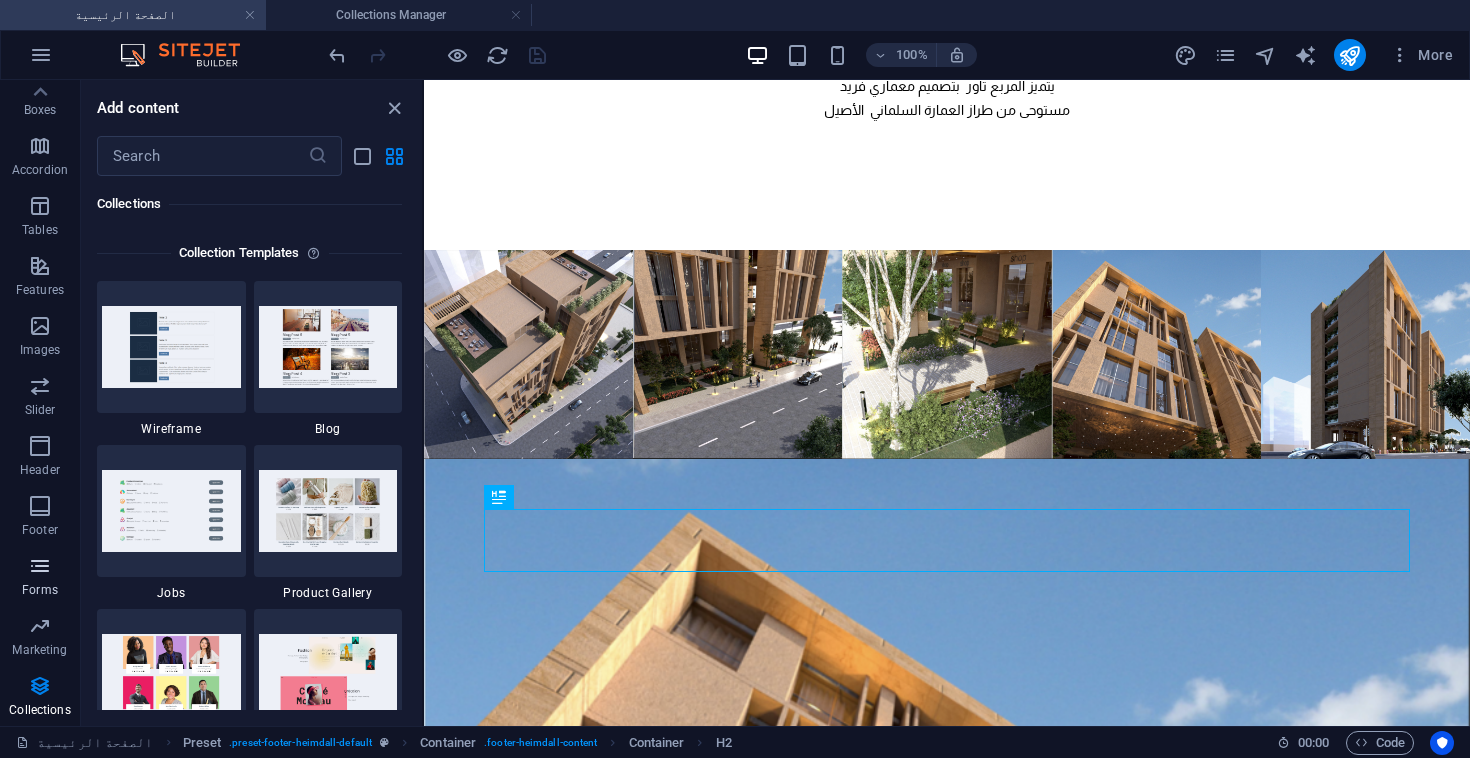 click at bounding box center [40, 566] 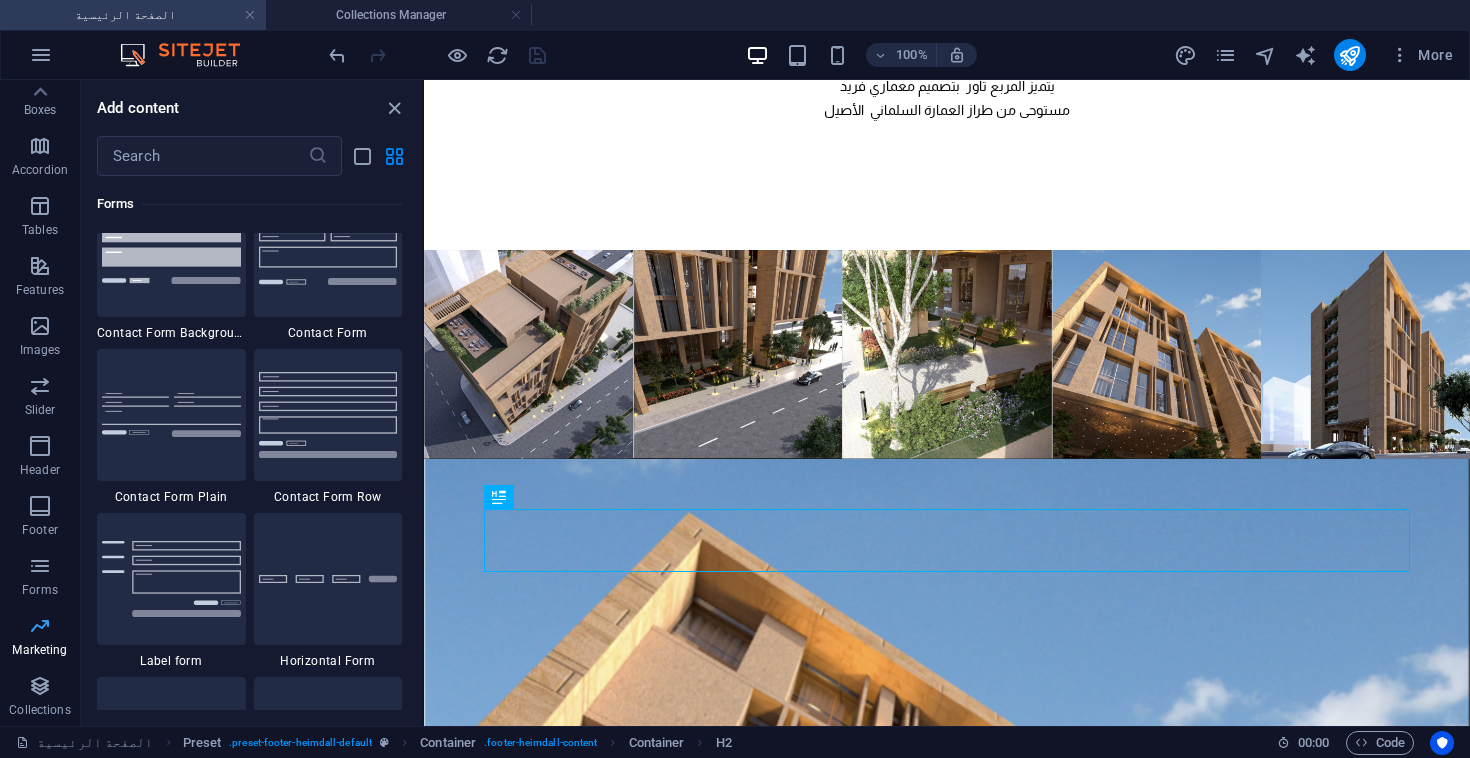 scroll, scrollTop: 14601, scrollLeft: 0, axis: vertical 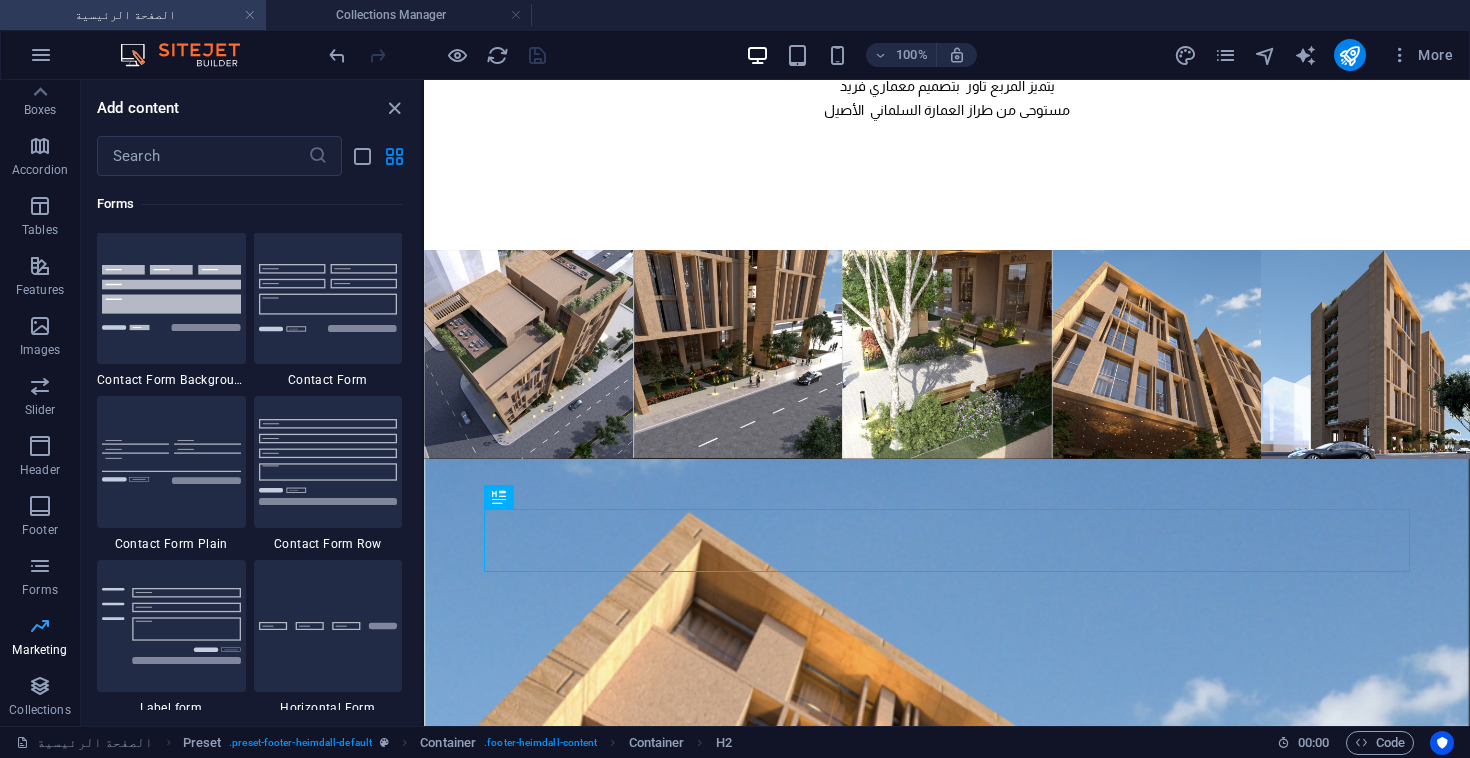 click at bounding box center (40, 626) 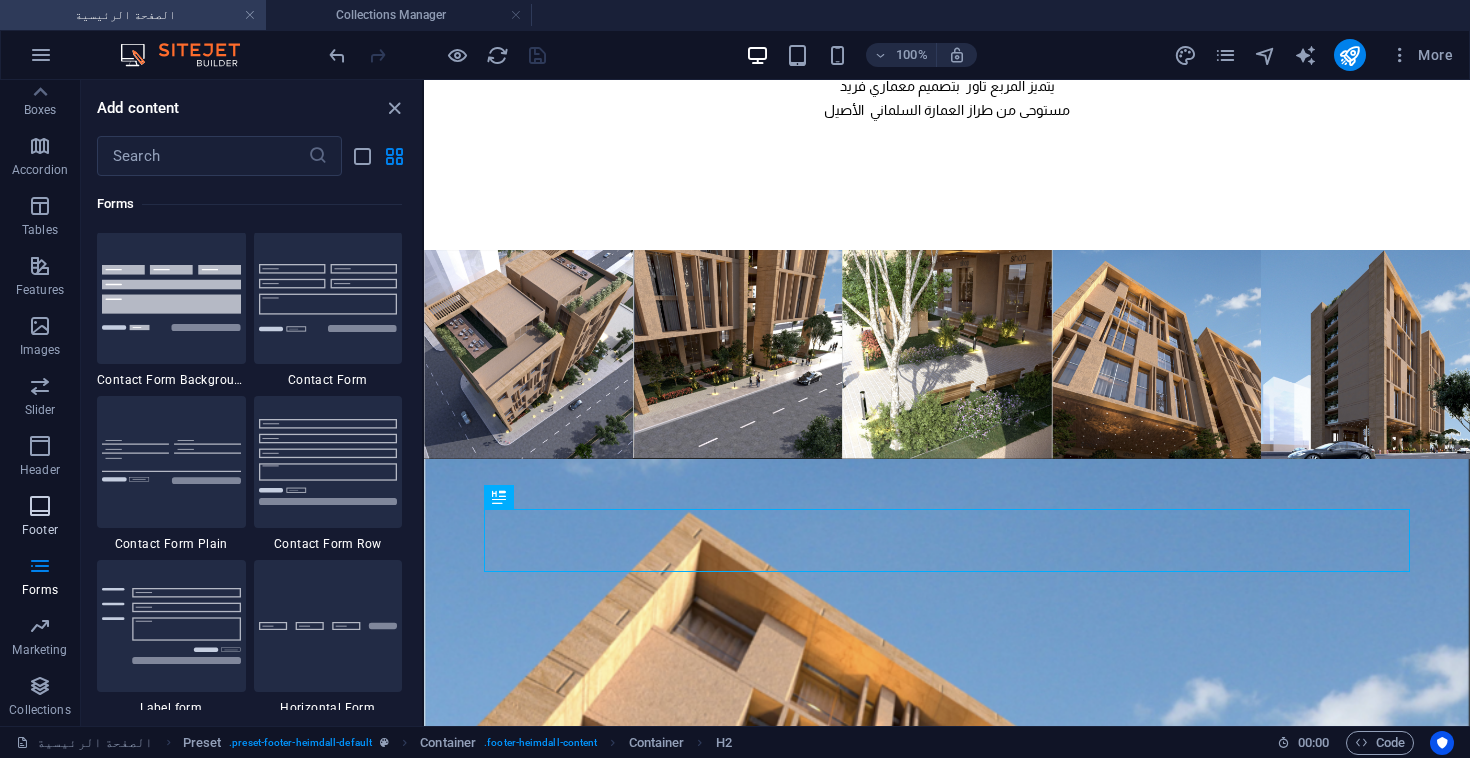 click at bounding box center [40, 506] 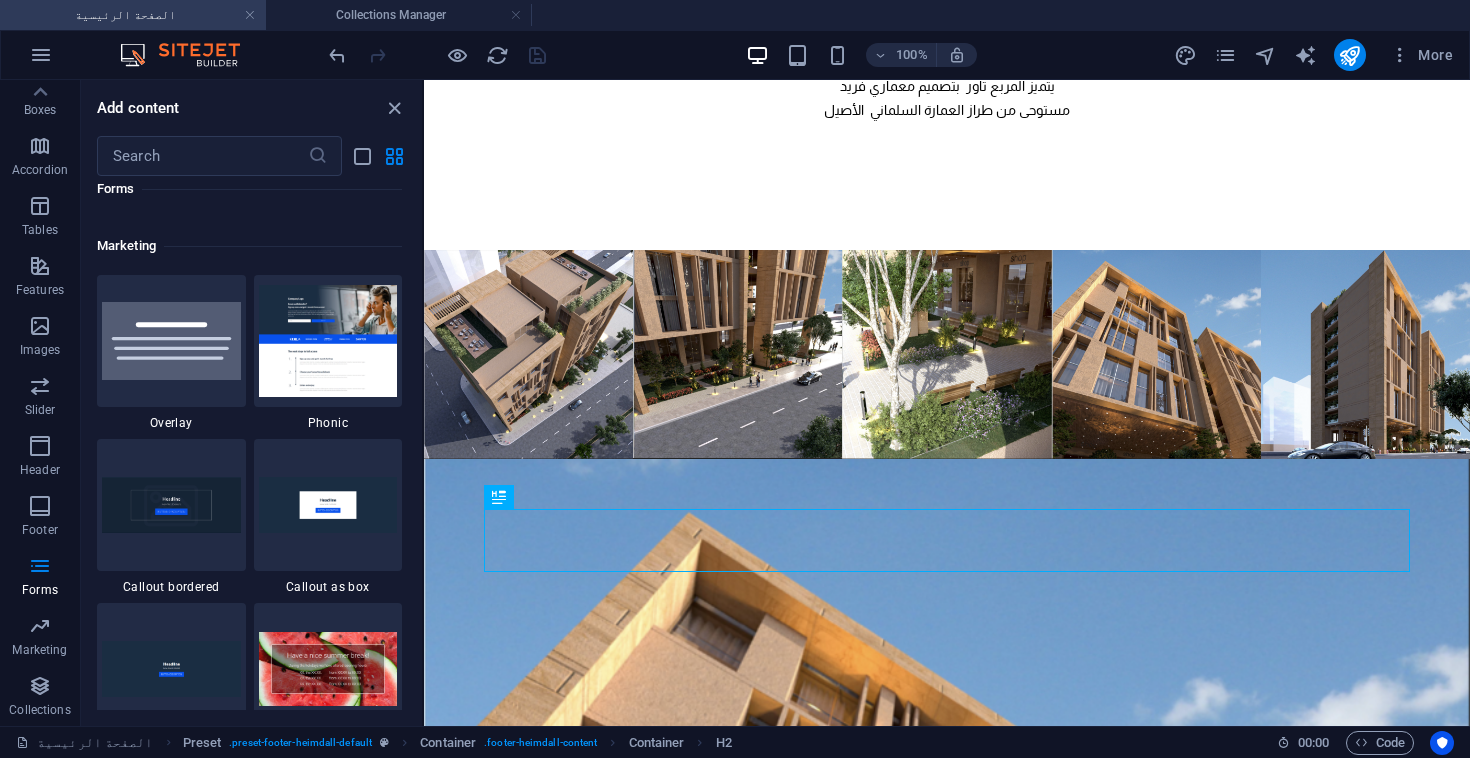 scroll, scrollTop: 17400, scrollLeft: 0, axis: vertical 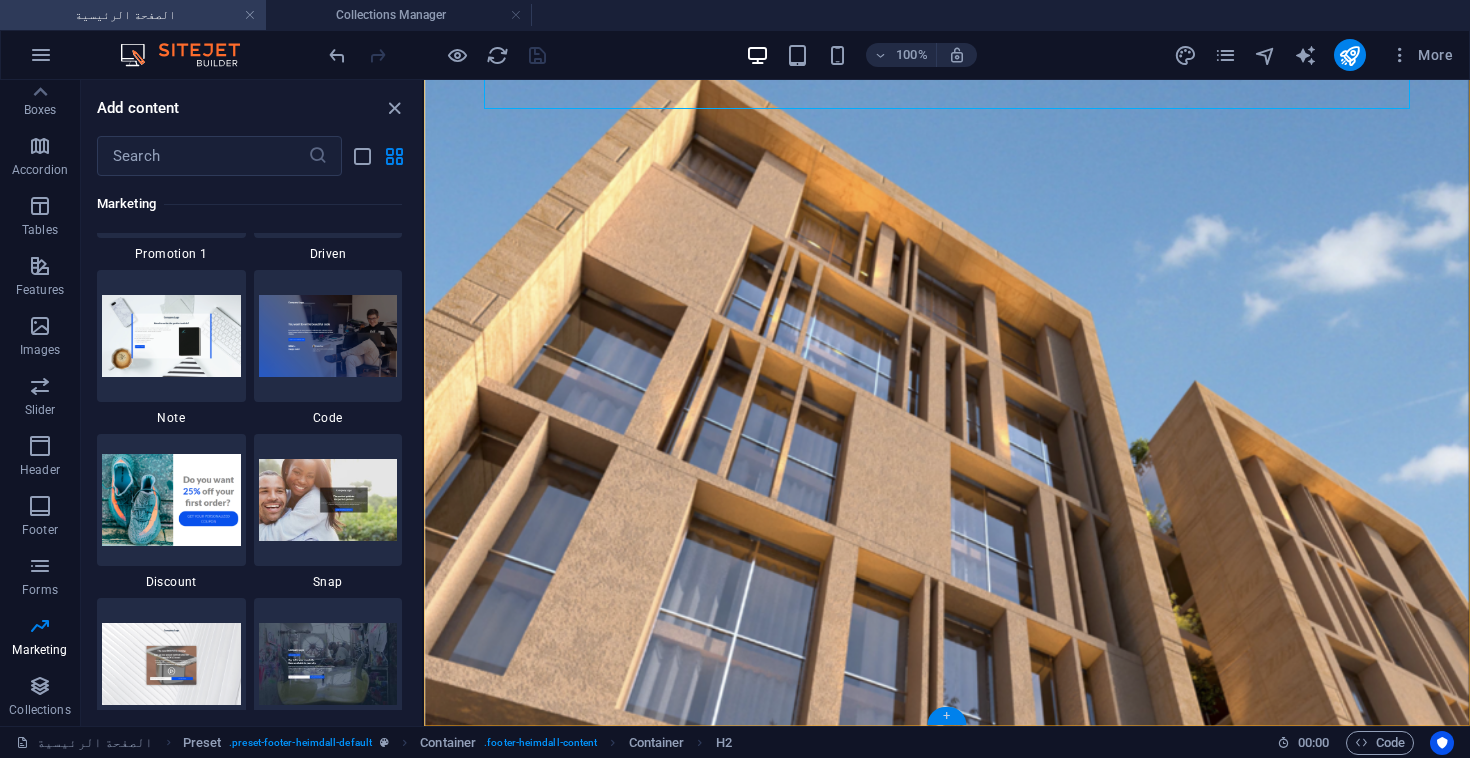 click on "+" at bounding box center [946, 716] 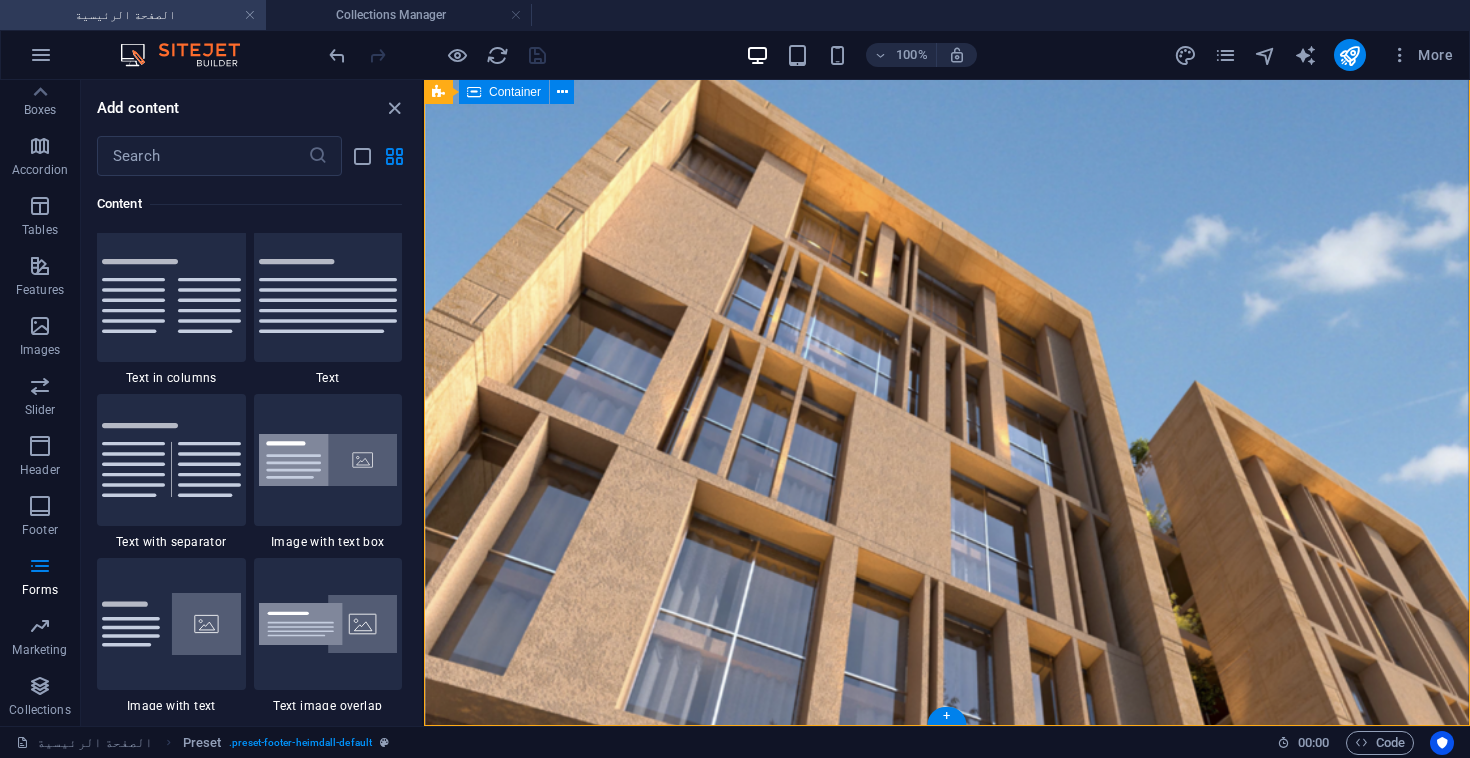 scroll, scrollTop: 3499, scrollLeft: 0, axis: vertical 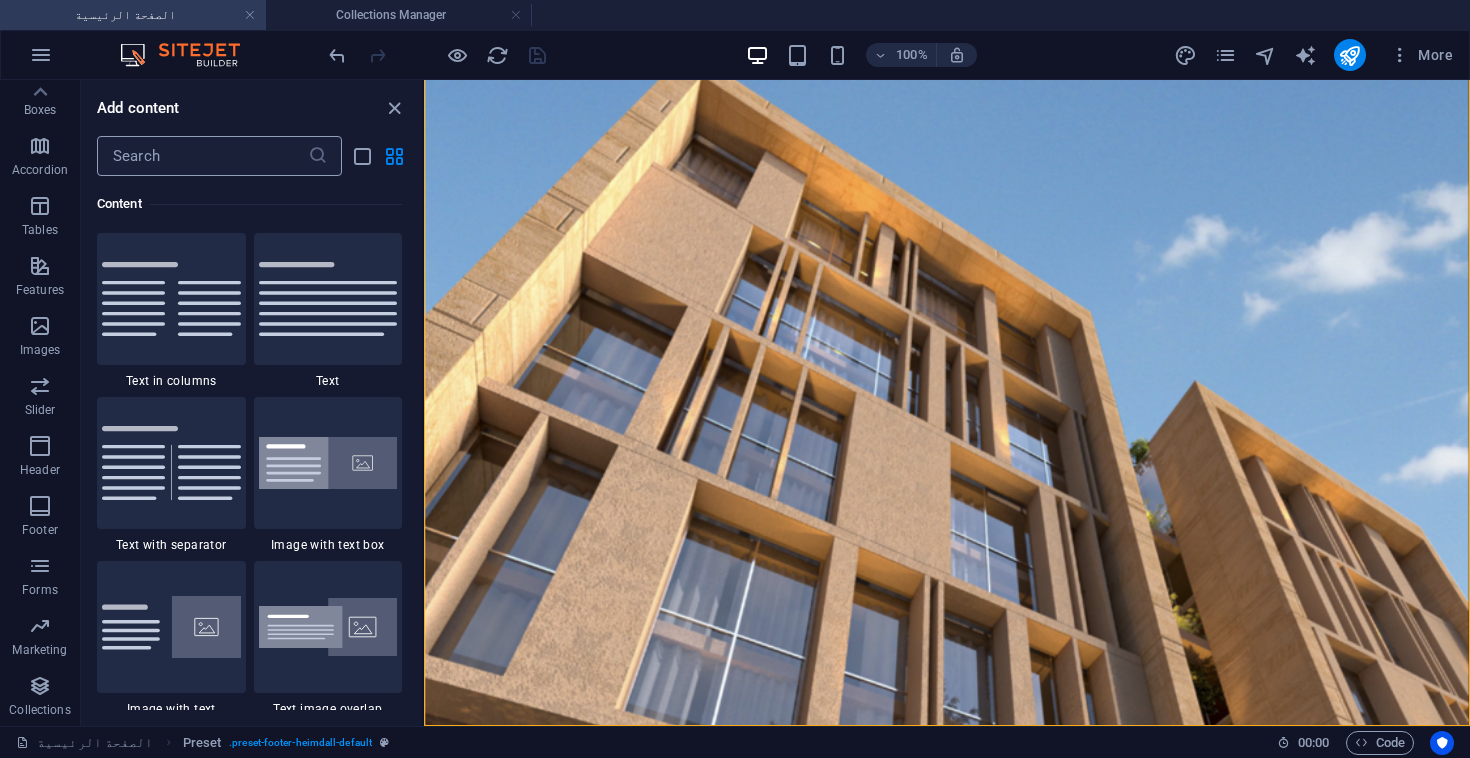 click at bounding box center [202, 156] 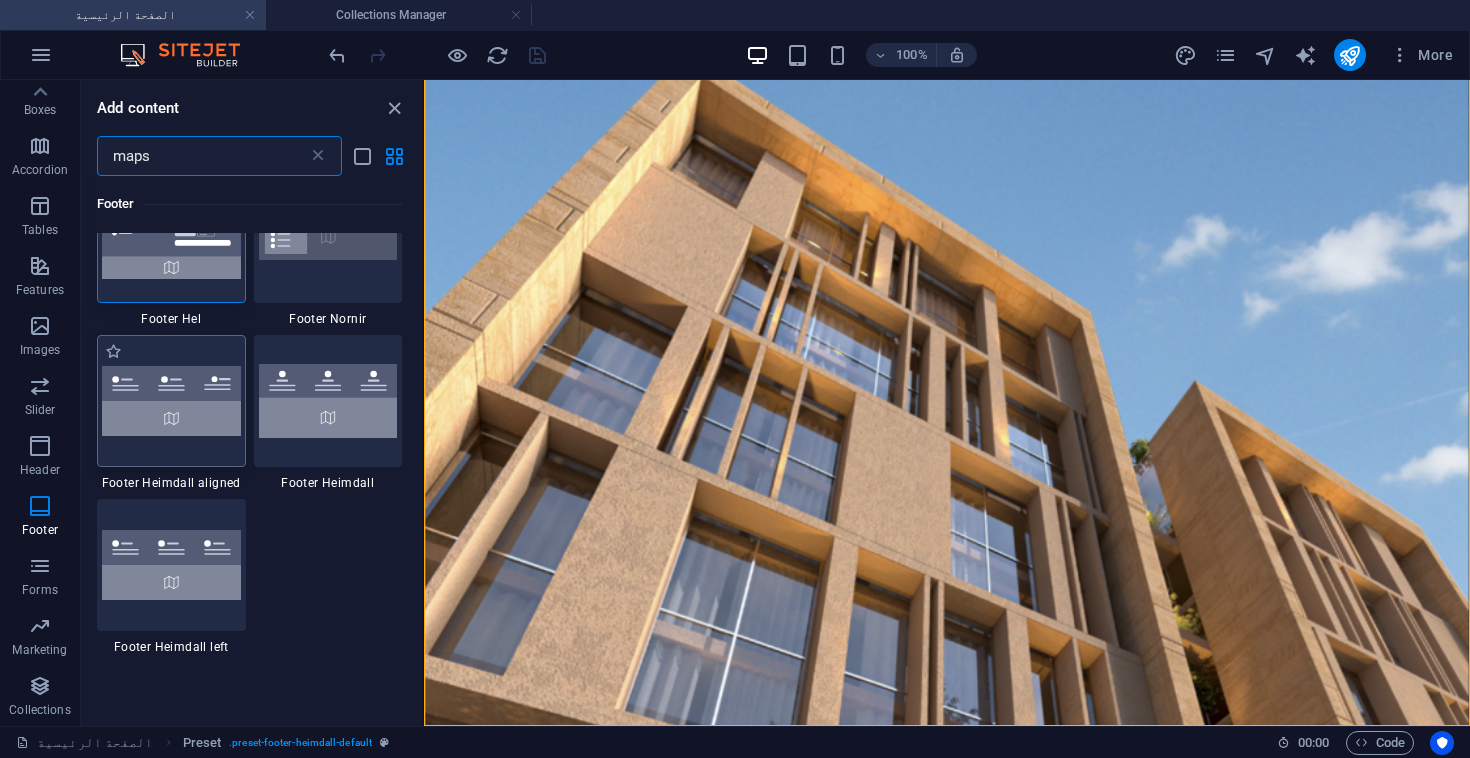scroll, scrollTop: 0, scrollLeft: 0, axis: both 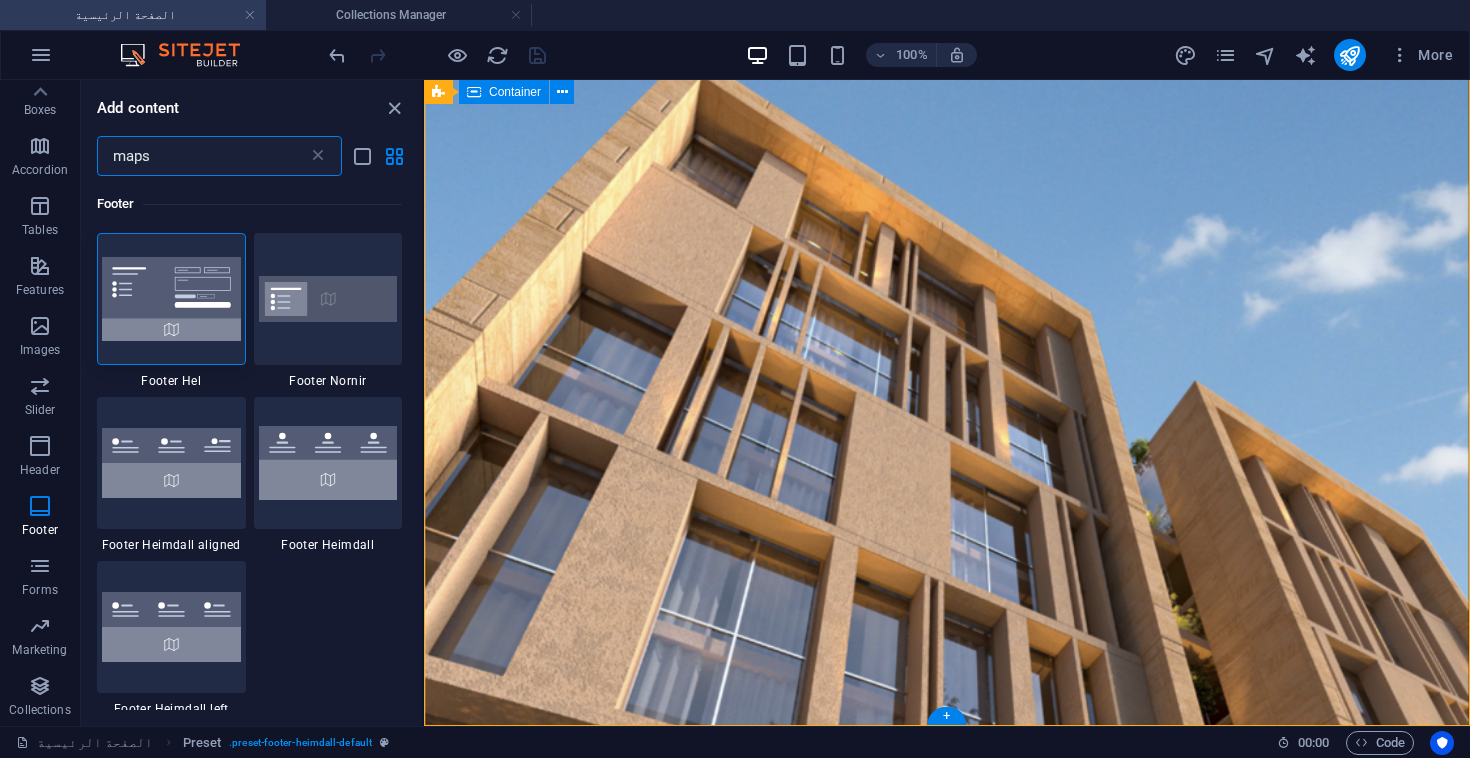 click on "سجل إهتمامك Unreadable? Load new سجل ٌهتمامك العنوان الرياض الرياض، المملكة العربية السعودية   تواصل معنا +966 553256688   +966503663636   info@almurabahills.sa" at bounding box center (947, 2924) 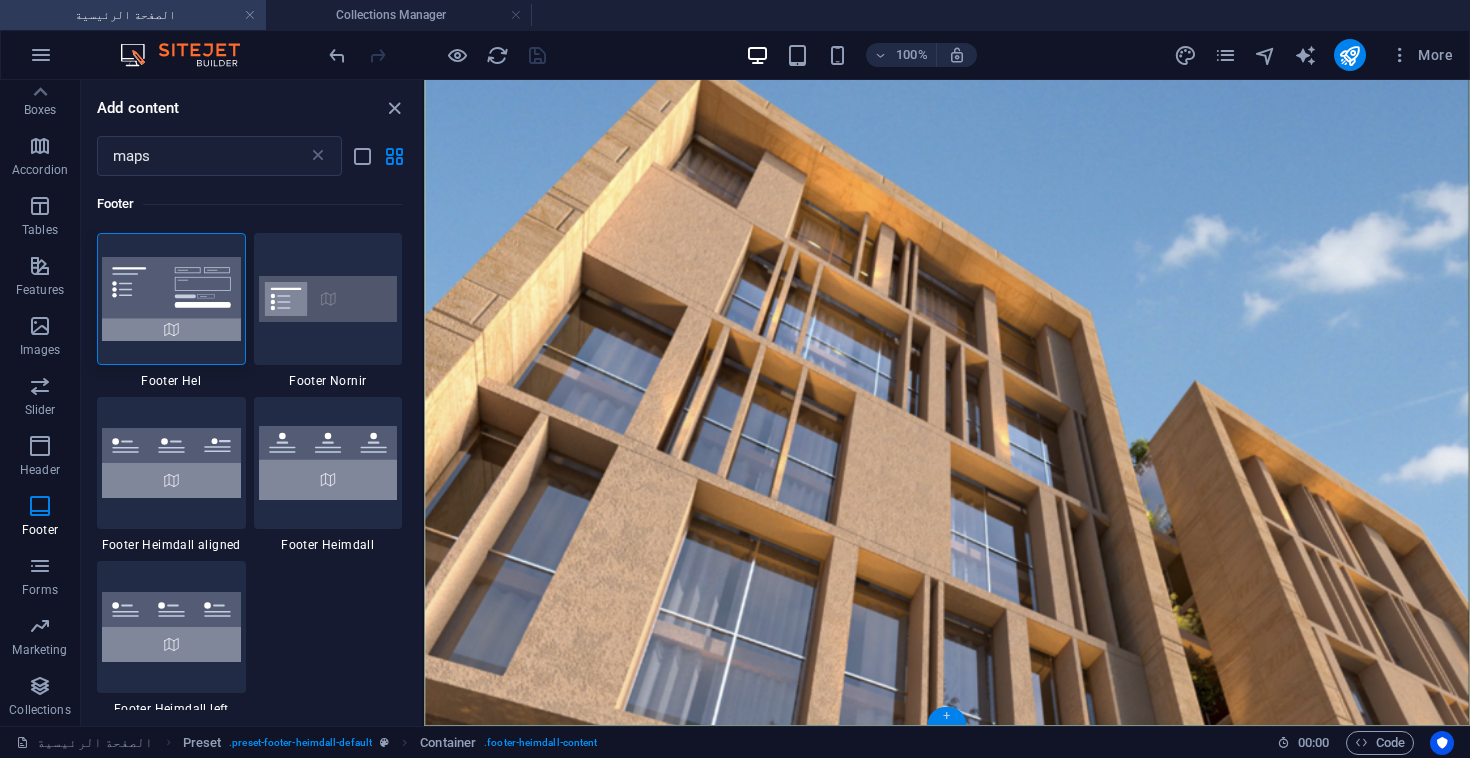 click on "+" at bounding box center [946, 716] 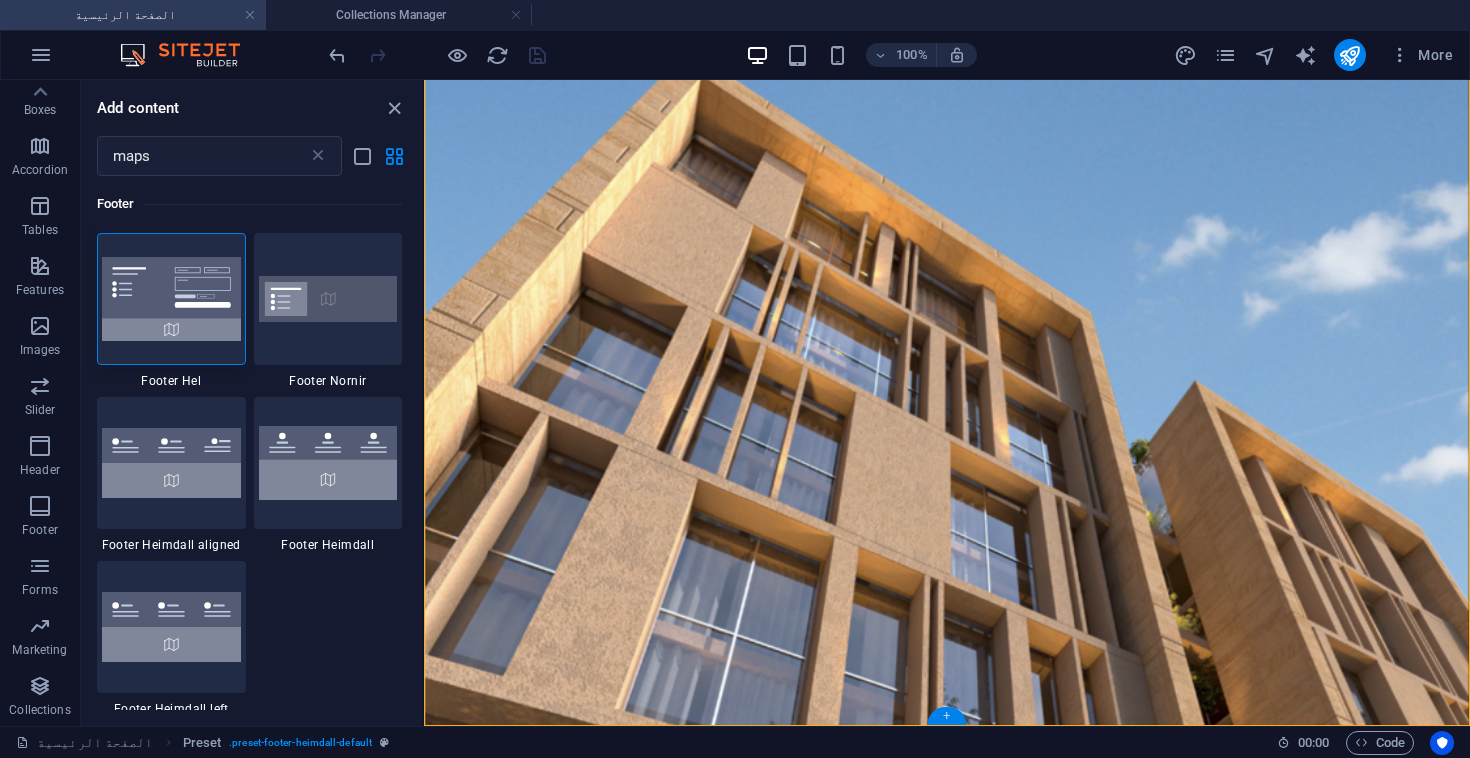click on "+" at bounding box center (946, 716) 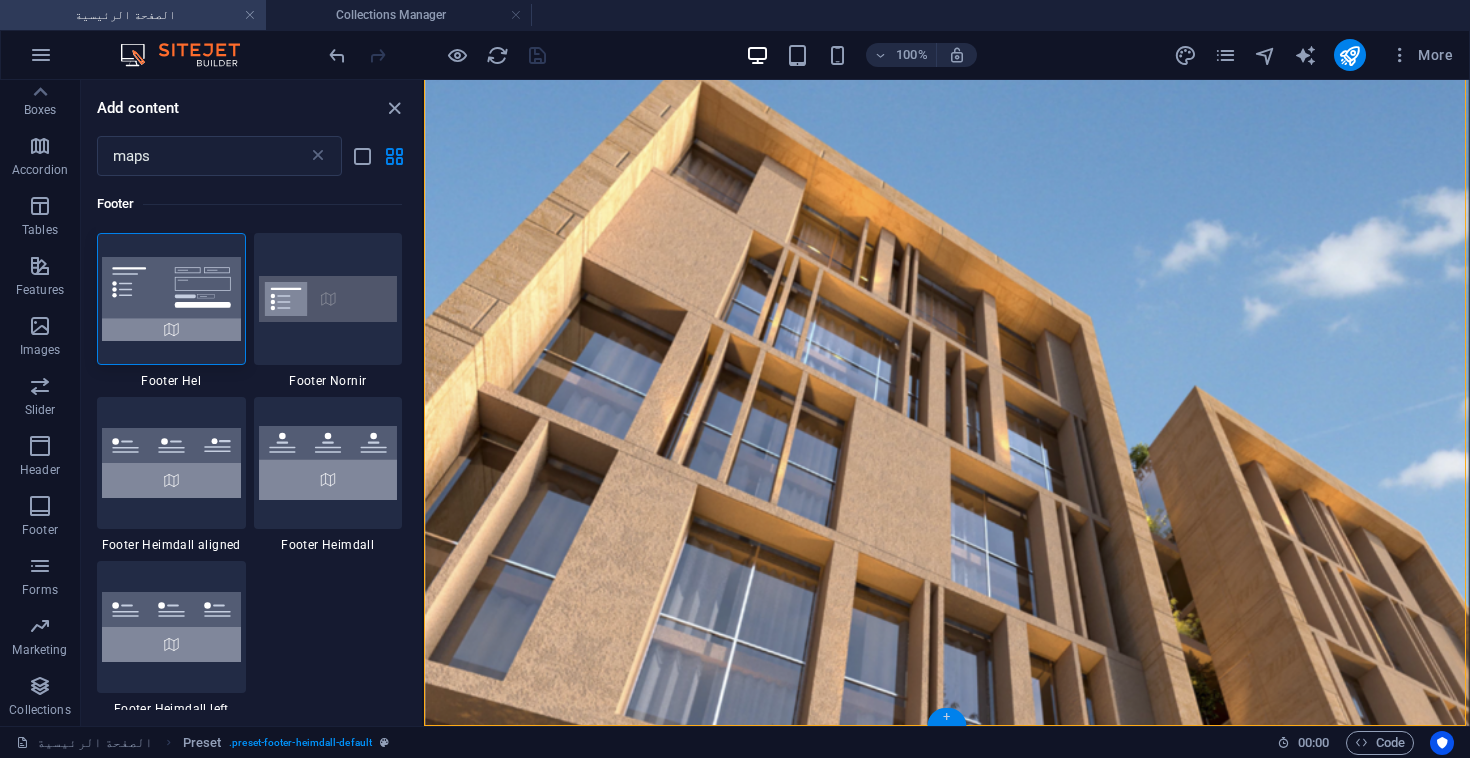 scroll, scrollTop: 4455, scrollLeft: 0, axis: vertical 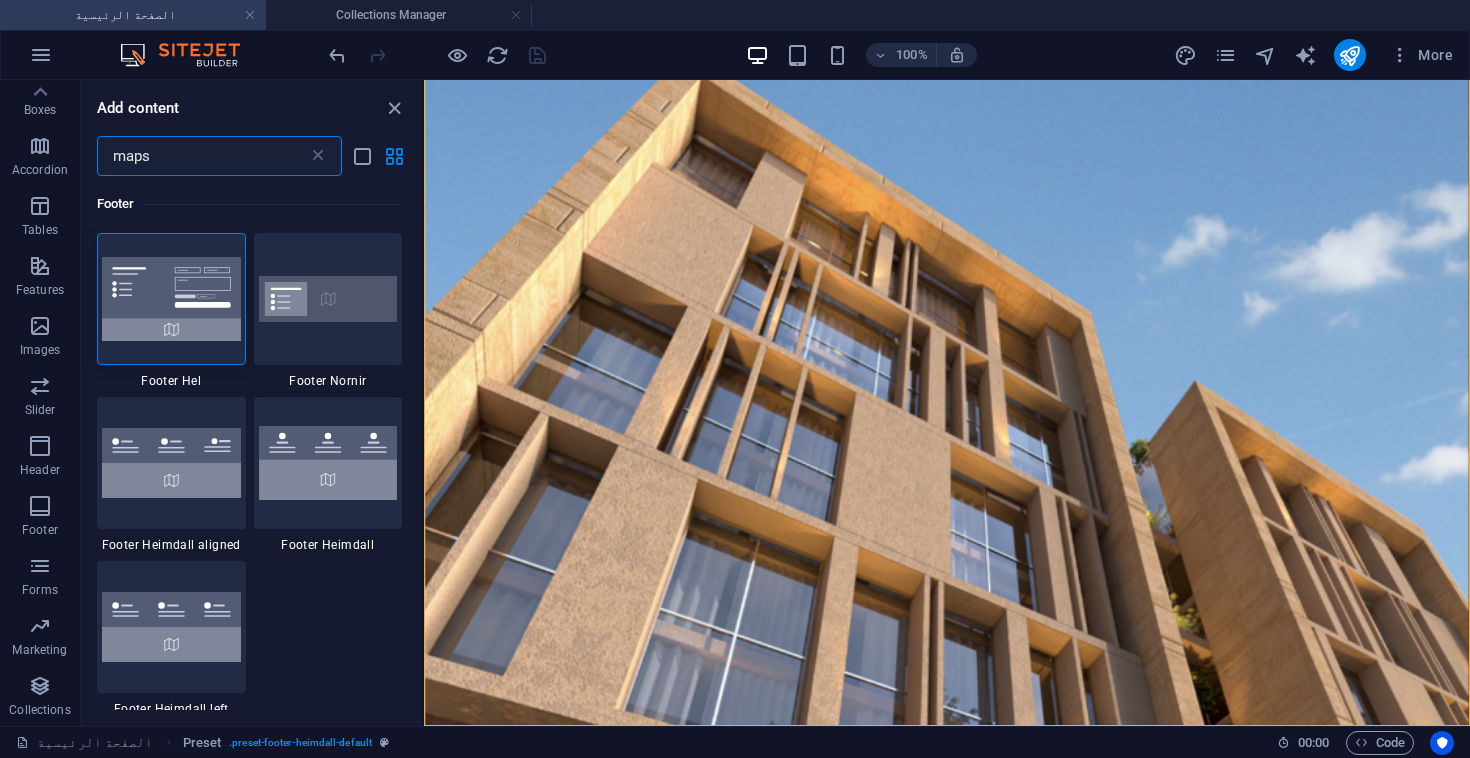 click on "maps" at bounding box center [202, 156] 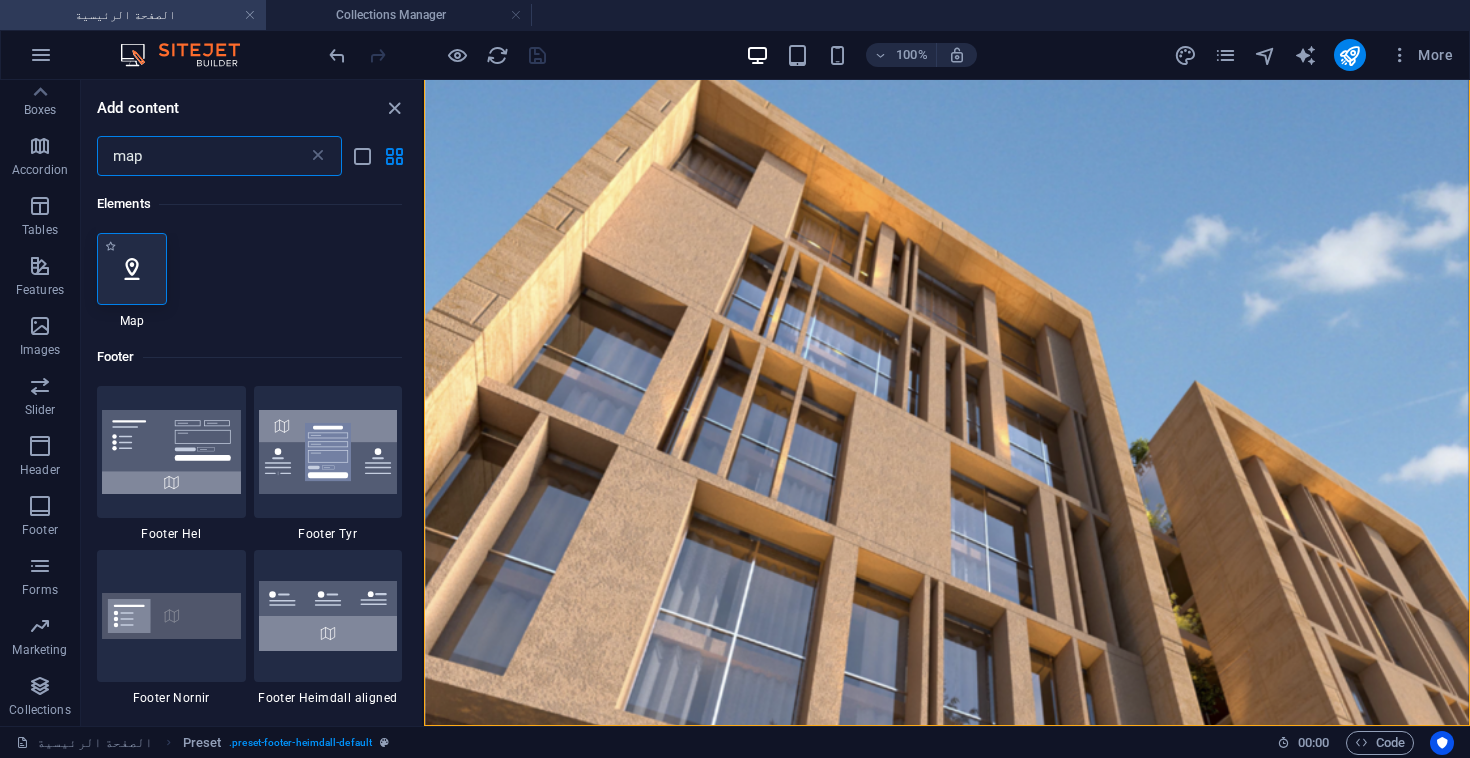 type on "map" 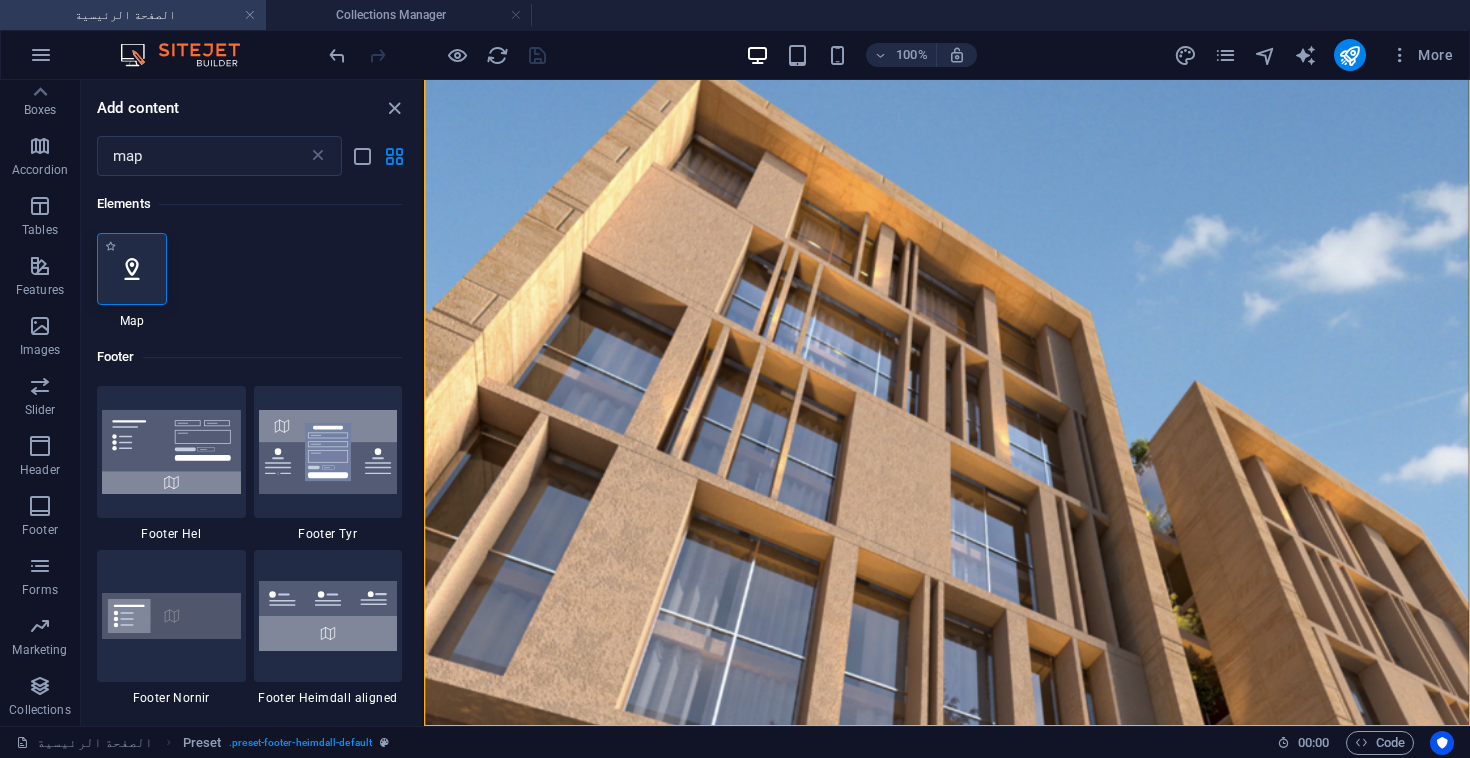 click at bounding box center [132, 269] 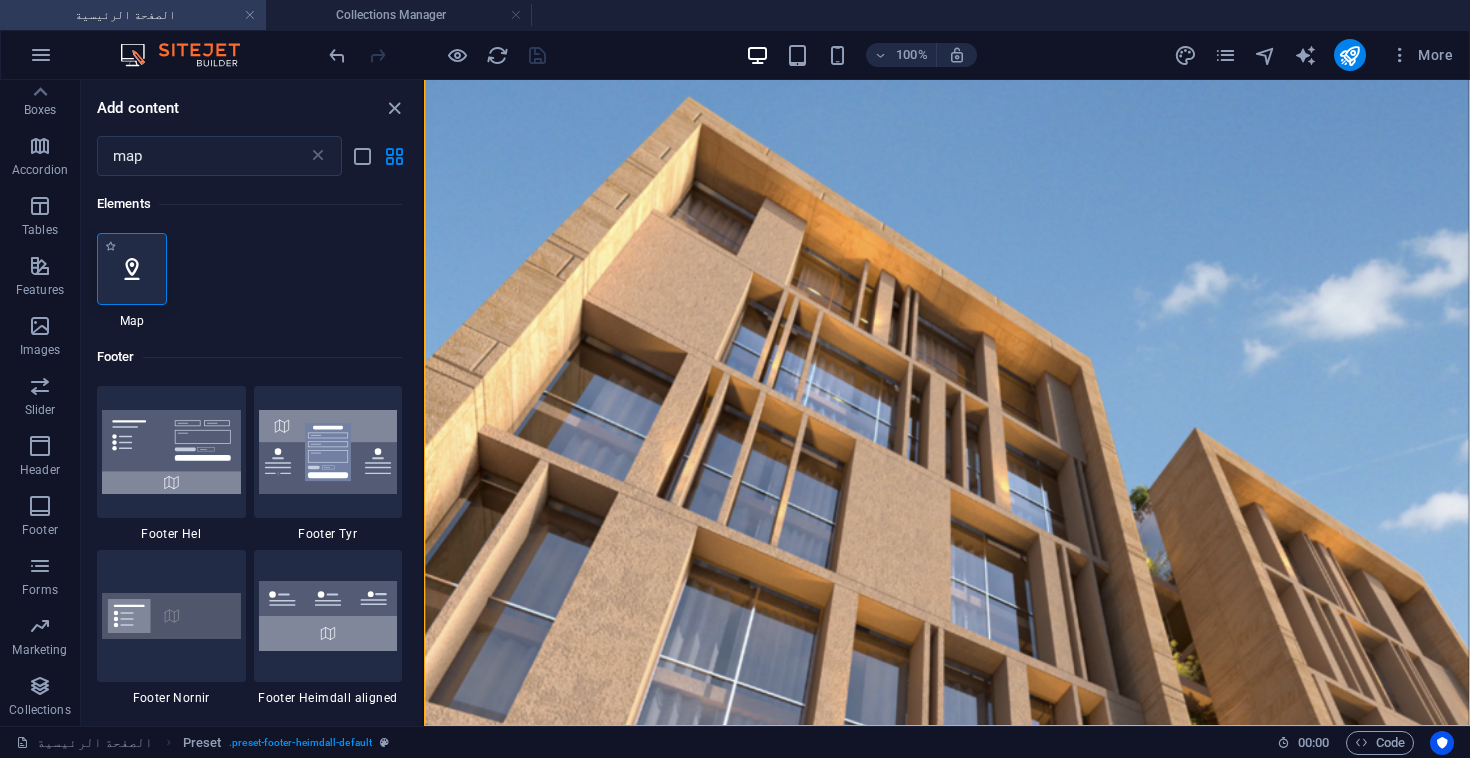 select on "1" 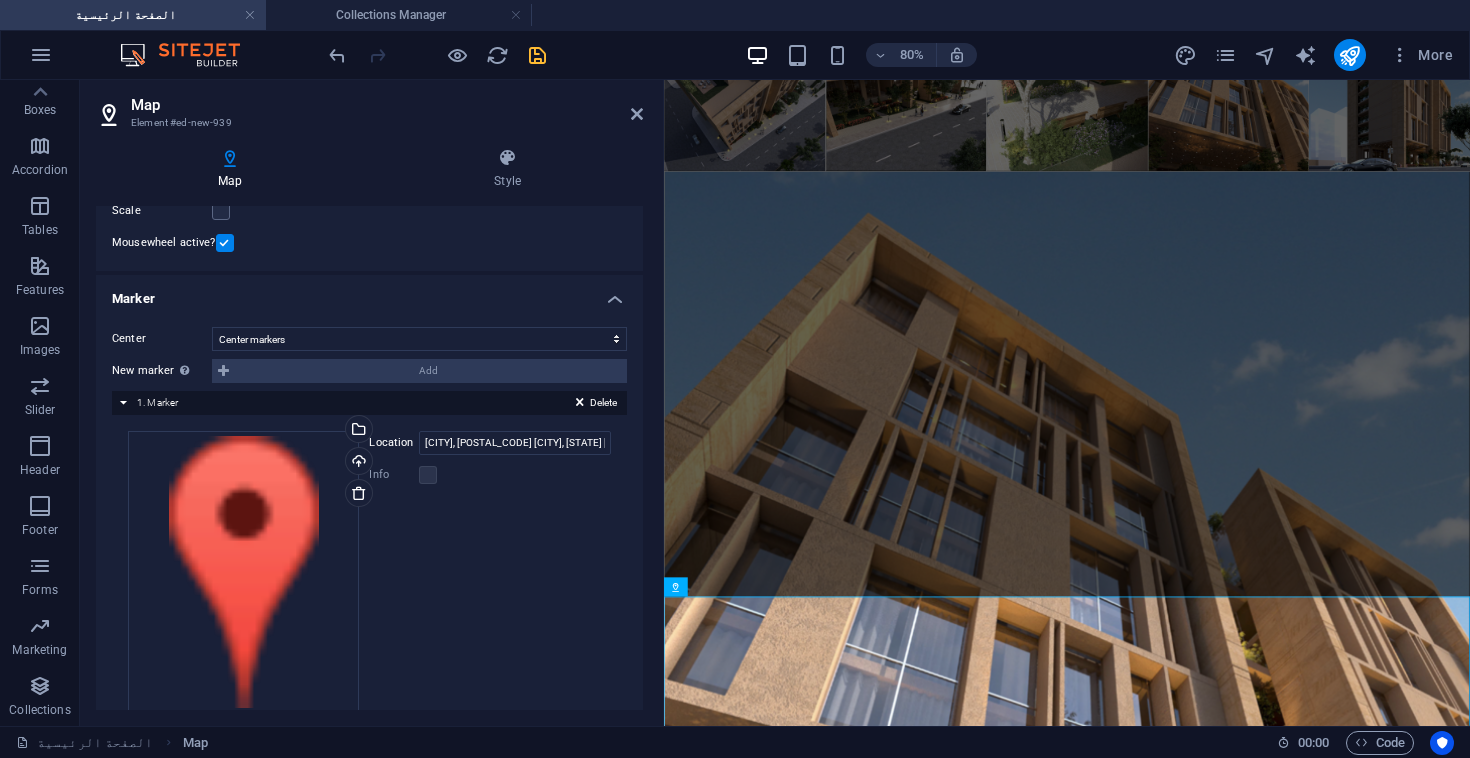 scroll, scrollTop: 279, scrollLeft: 0, axis: vertical 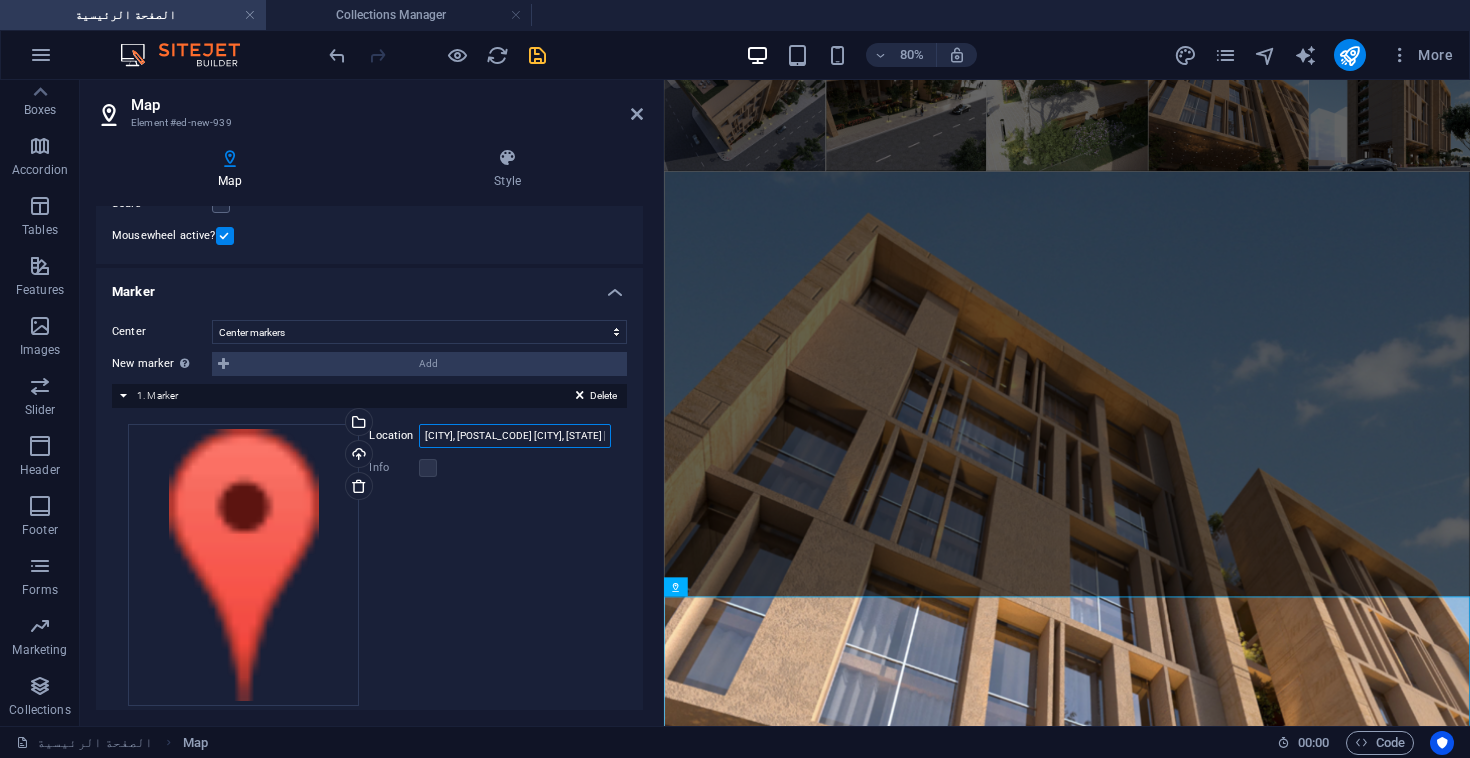 click on "الرياض, 20001 الرياض، المملكة العربية السعودية" at bounding box center [515, 436] 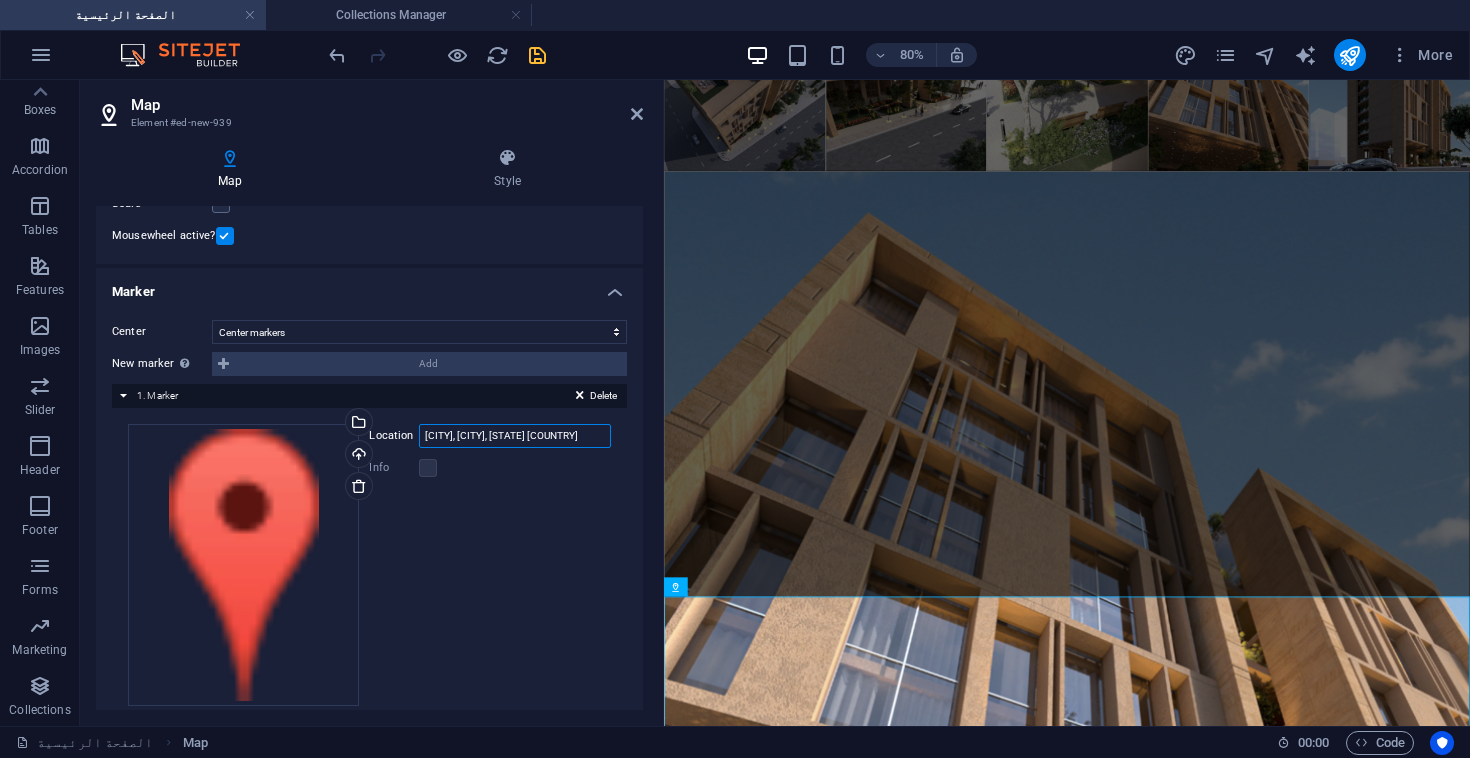 scroll, scrollTop: 307, scrollLeft: 0, axis: vertical 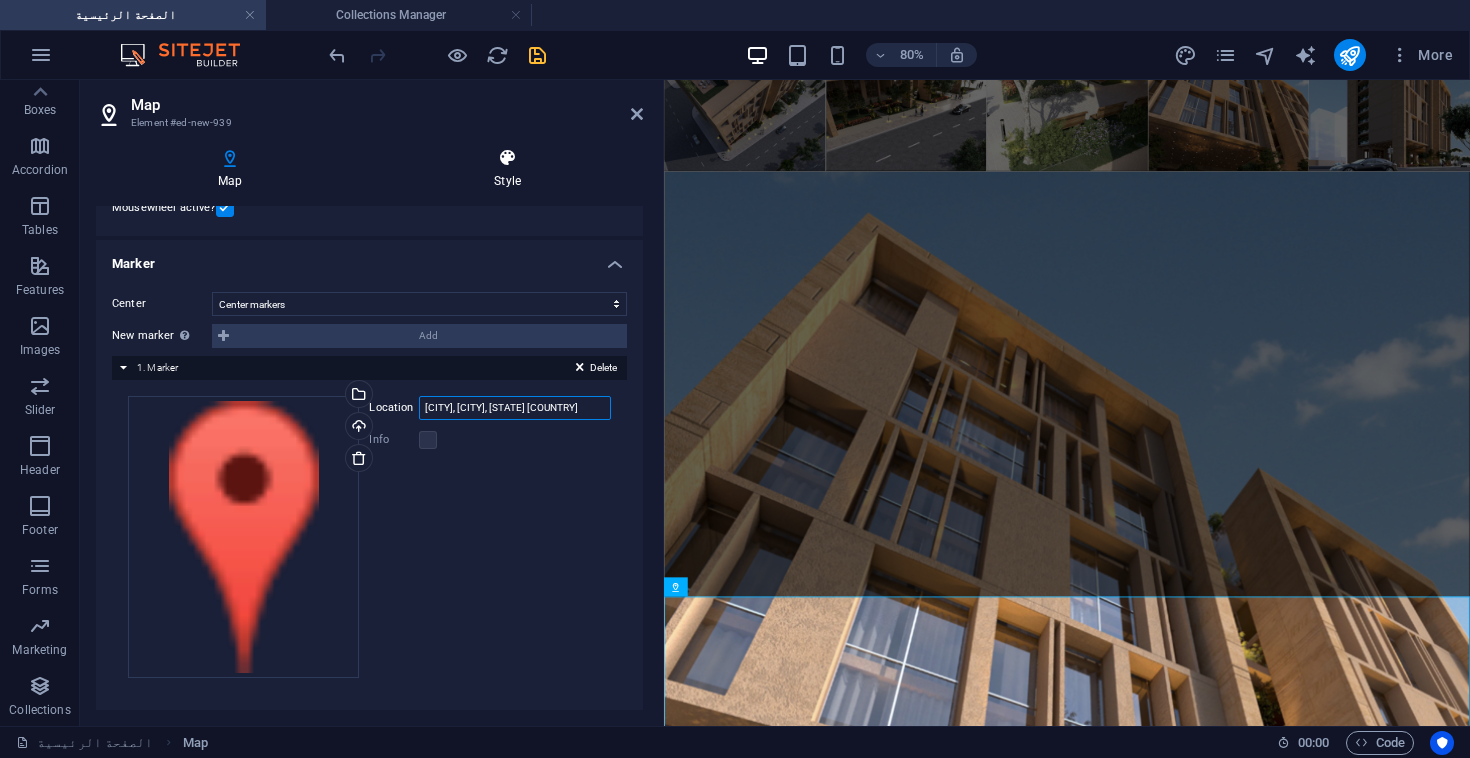 type on "الرياض, الرياض، المملكة العربية السعودية" 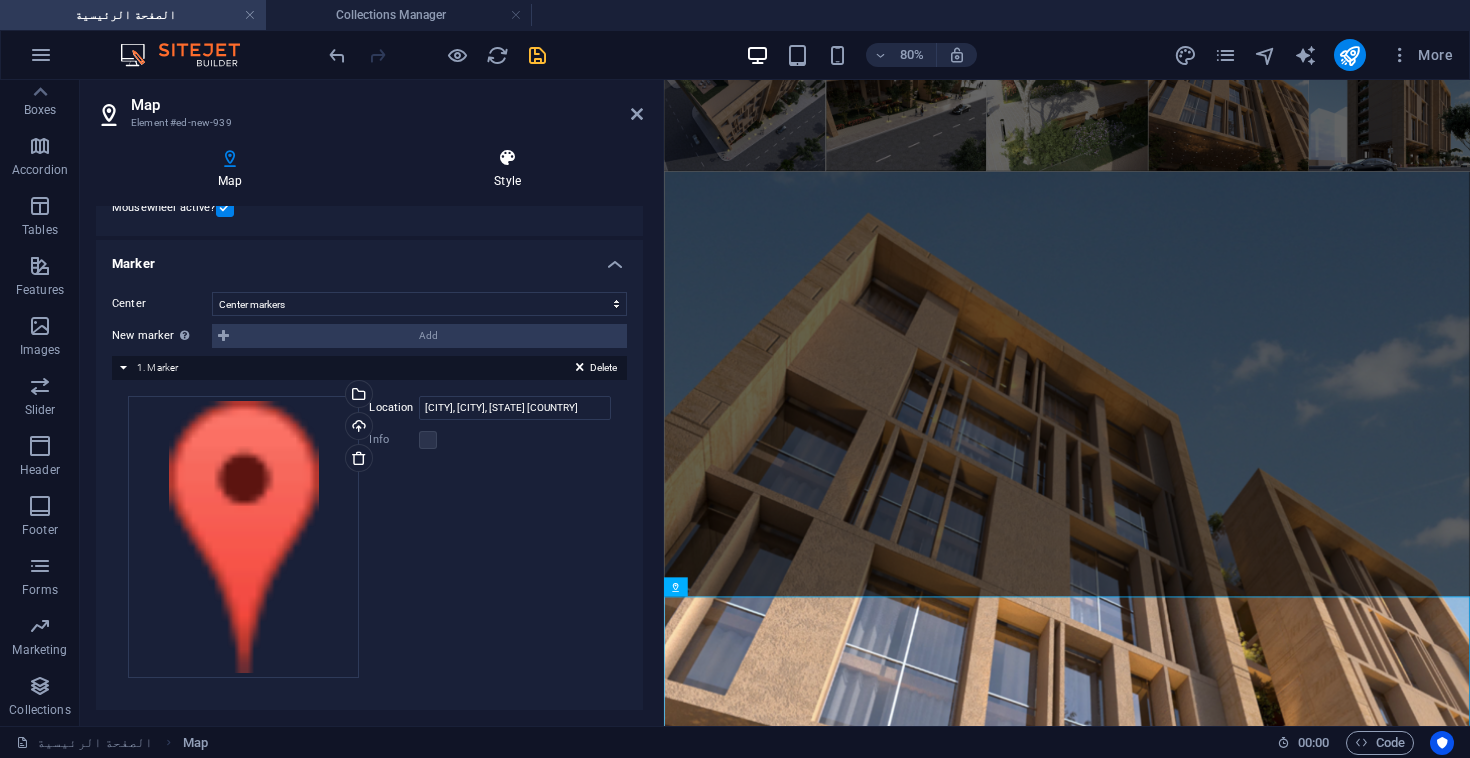 click on "Style" at bounding box center (507, 169) 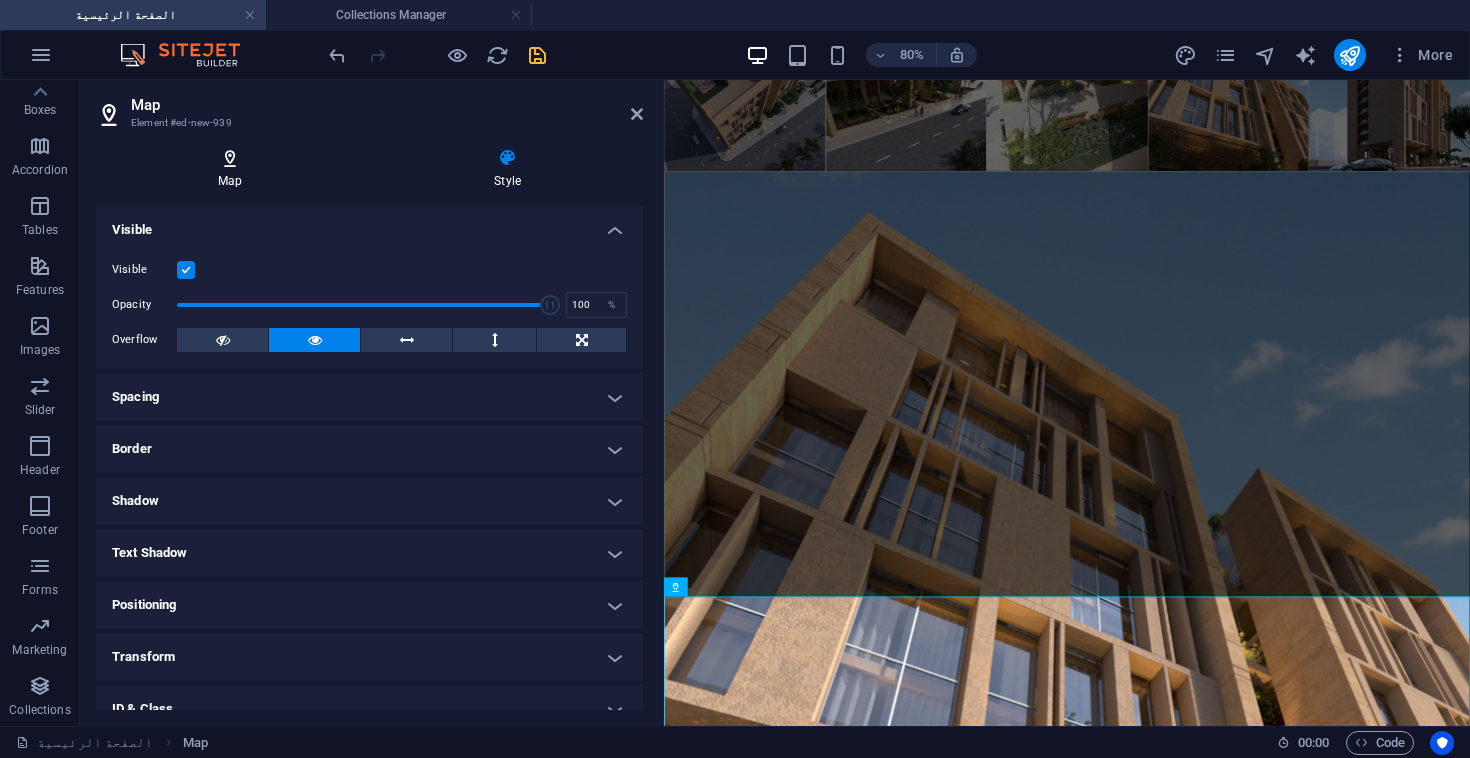click at bounding box center (230, 158) 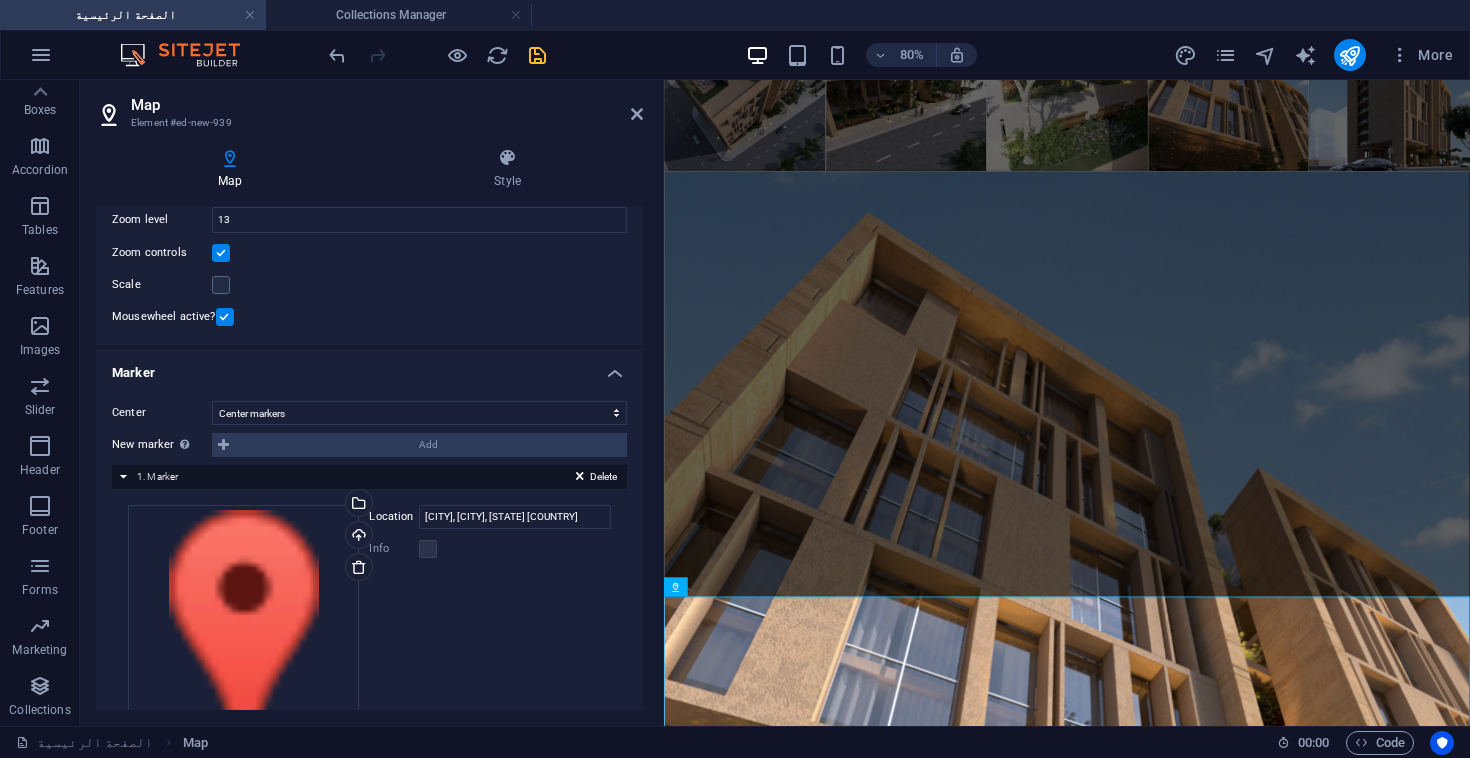 scroll, scrollTop: 307, scrollLeft: 0, axis: vertical 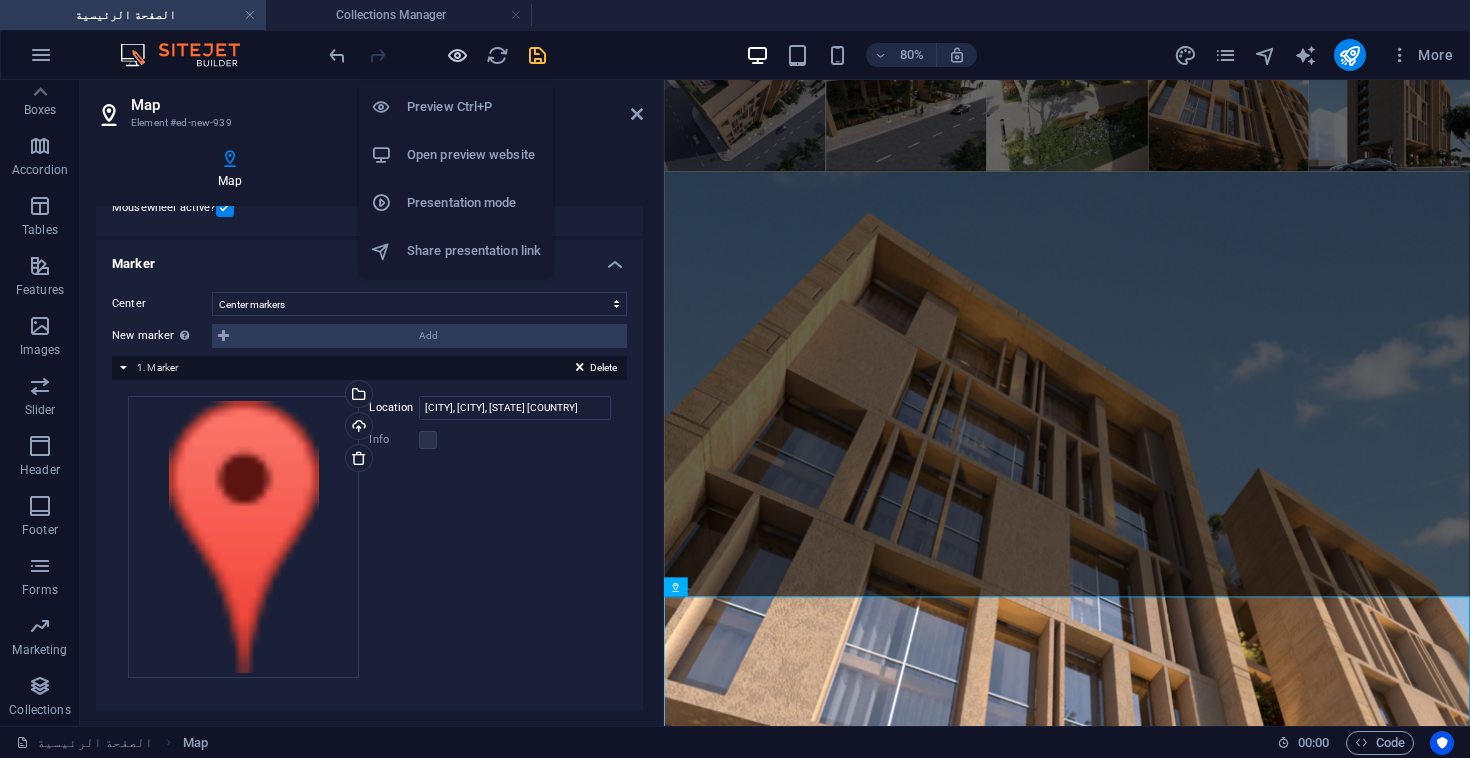 click at bounding box center [457, 55] 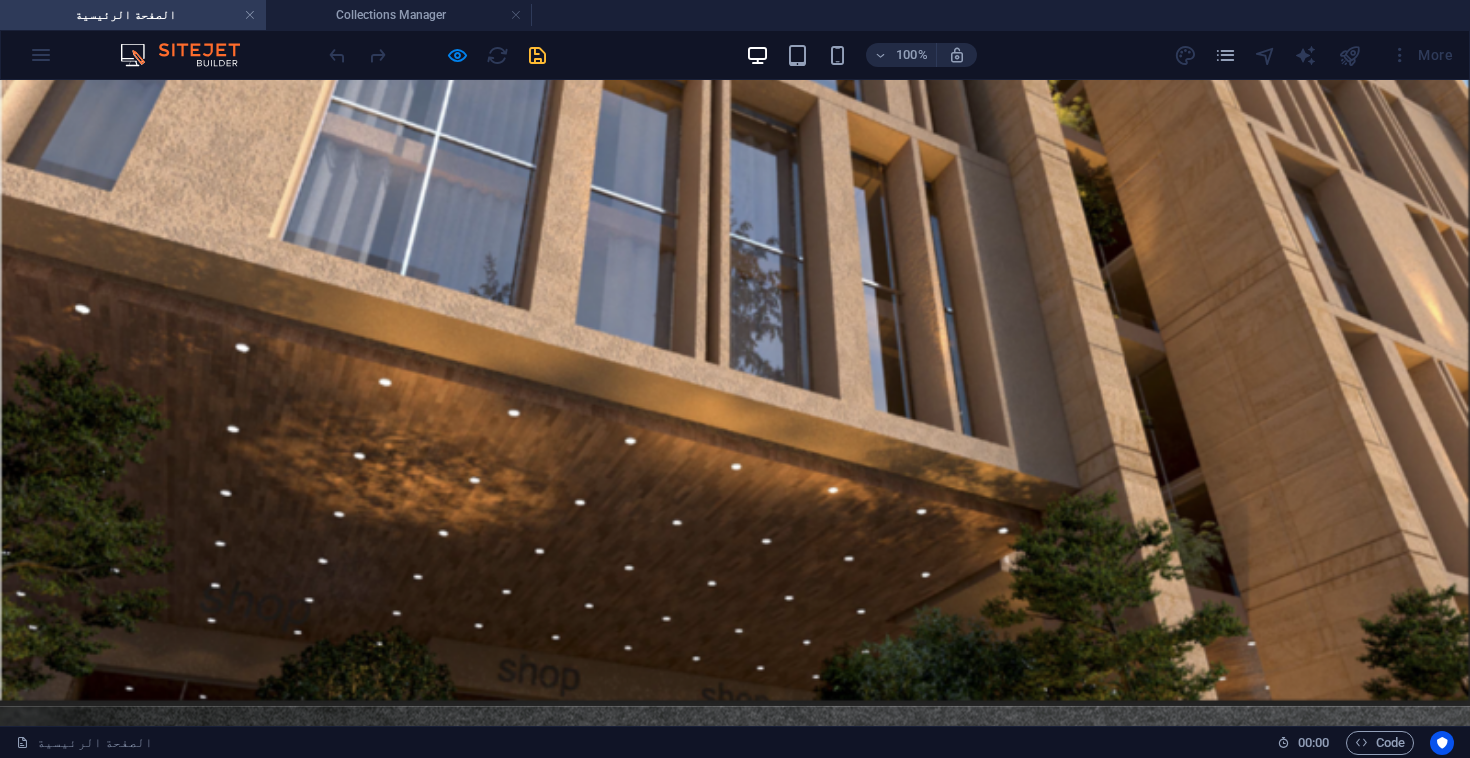 scroll, scrollTop: 4967, scrollLeft: 0, axis: vertical 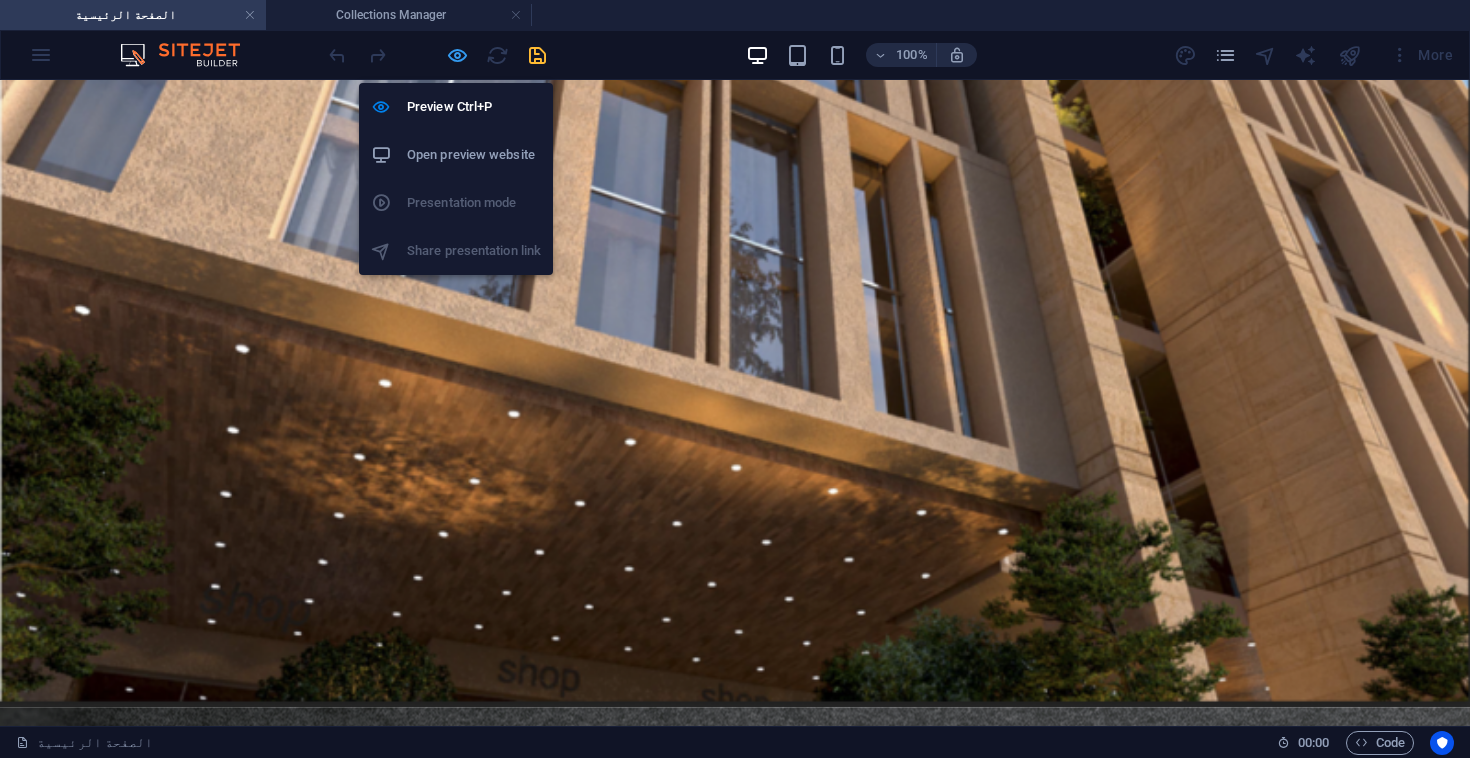 click at bounding box center [457, 55] 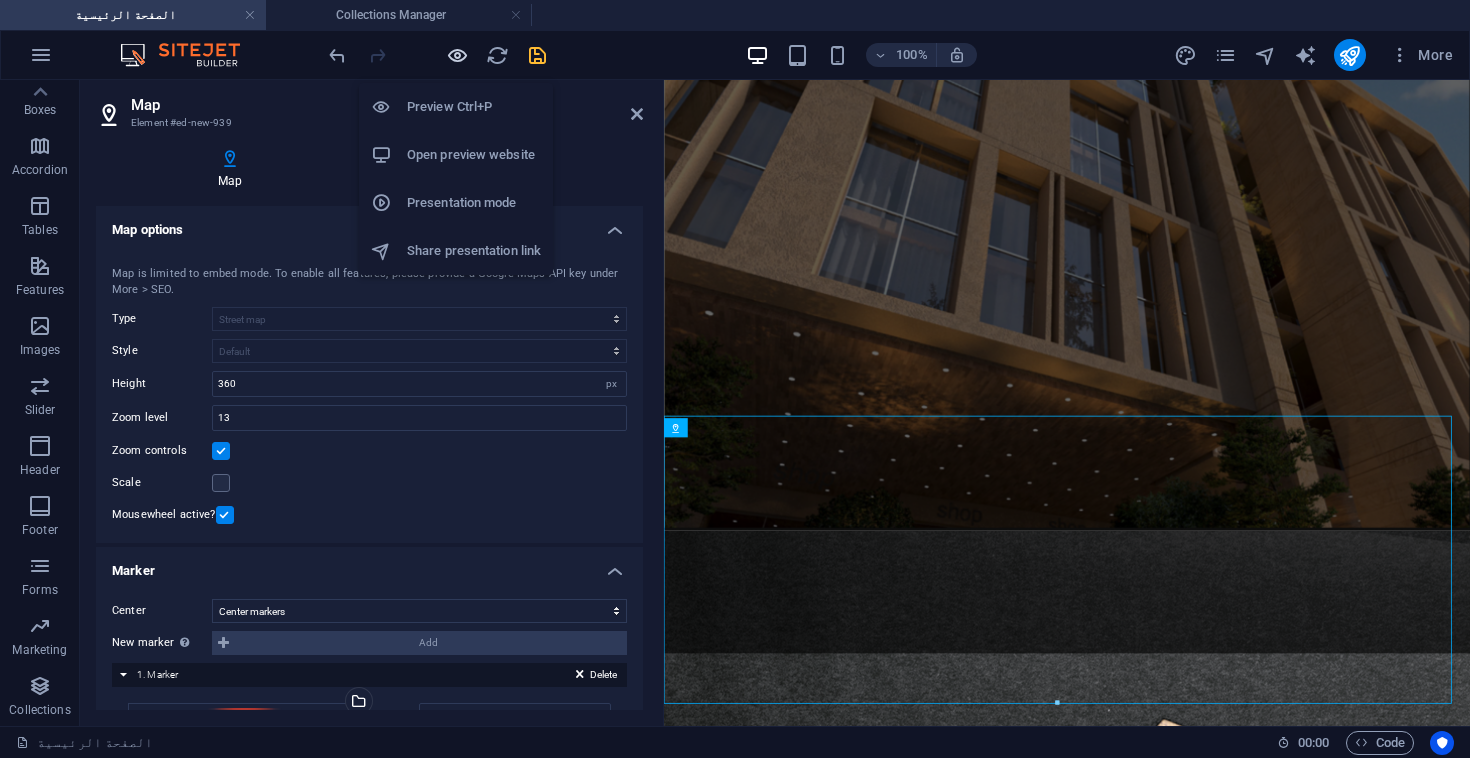 scroll, scrollTop: 4607, scrollLeft: 0, axis: vertical 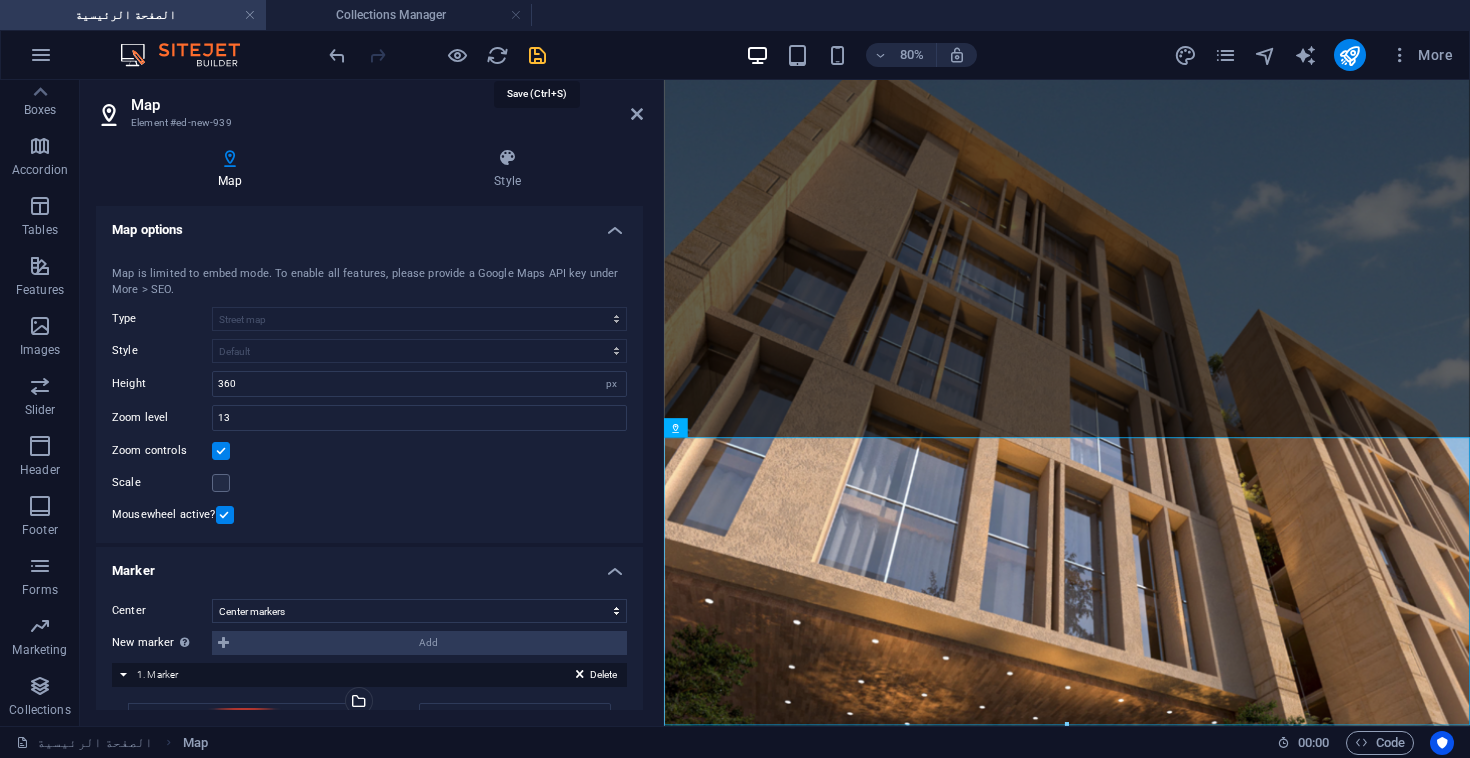 click at bounding box center (537, 55) 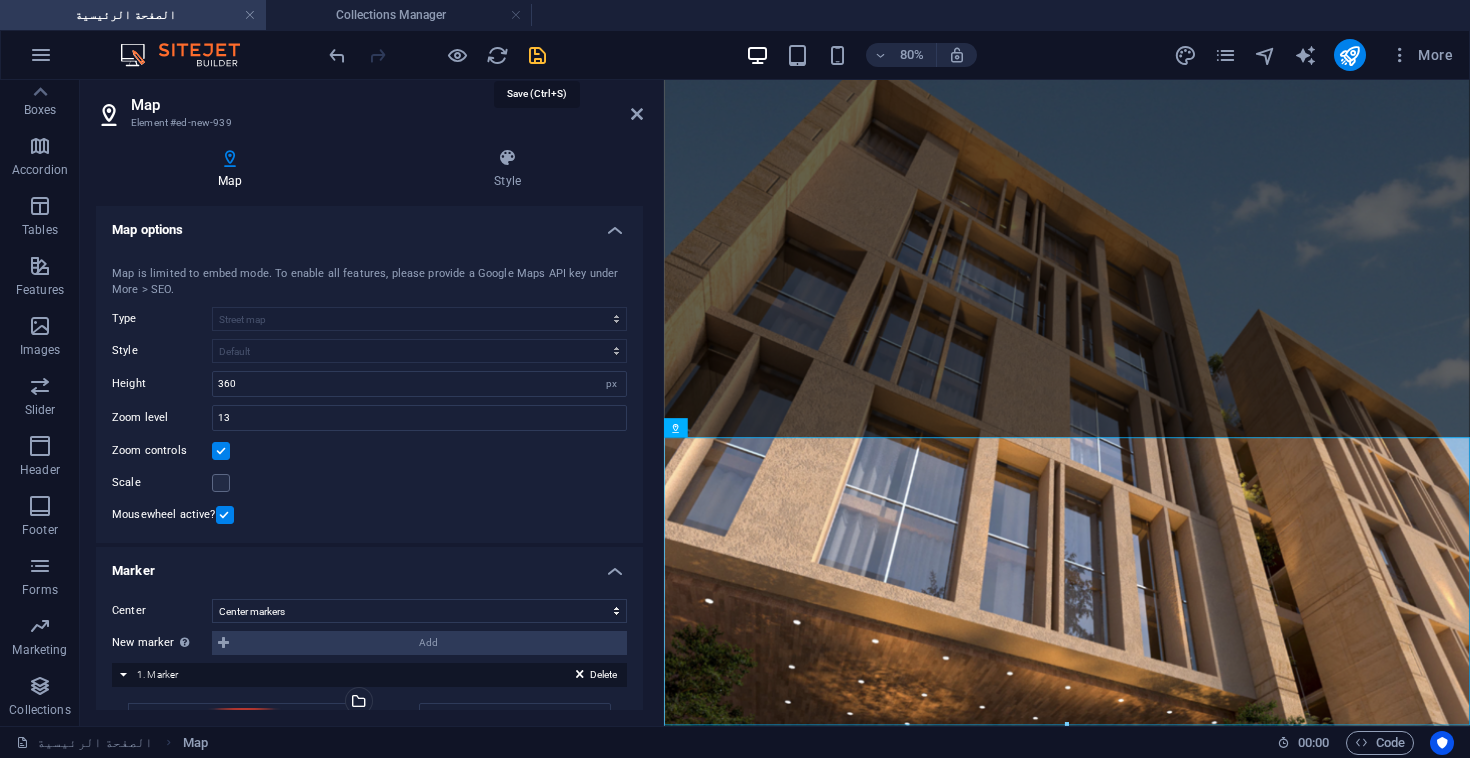 select on "1" 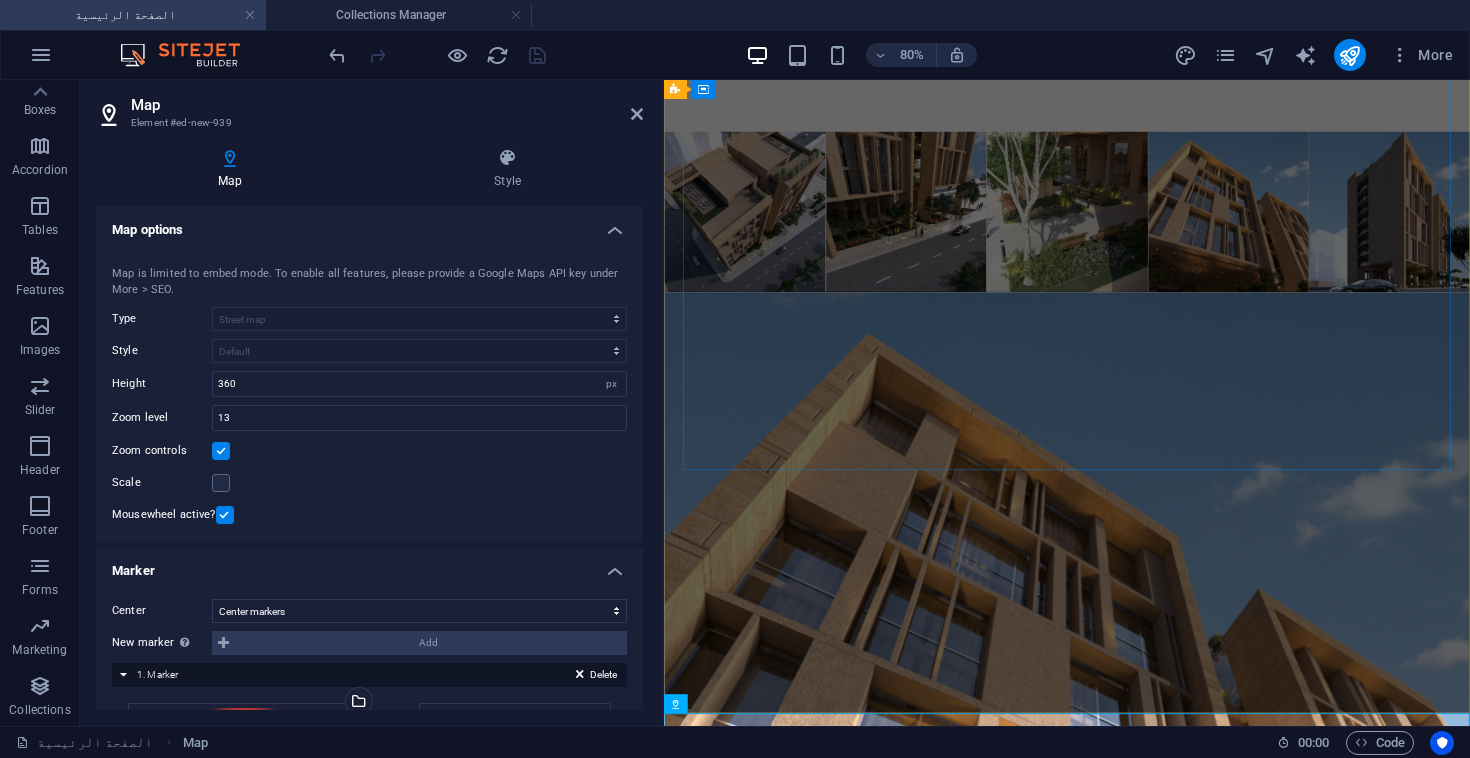 scroll, scrollTop: 4261, scrollLeft: 0, axis: vertical 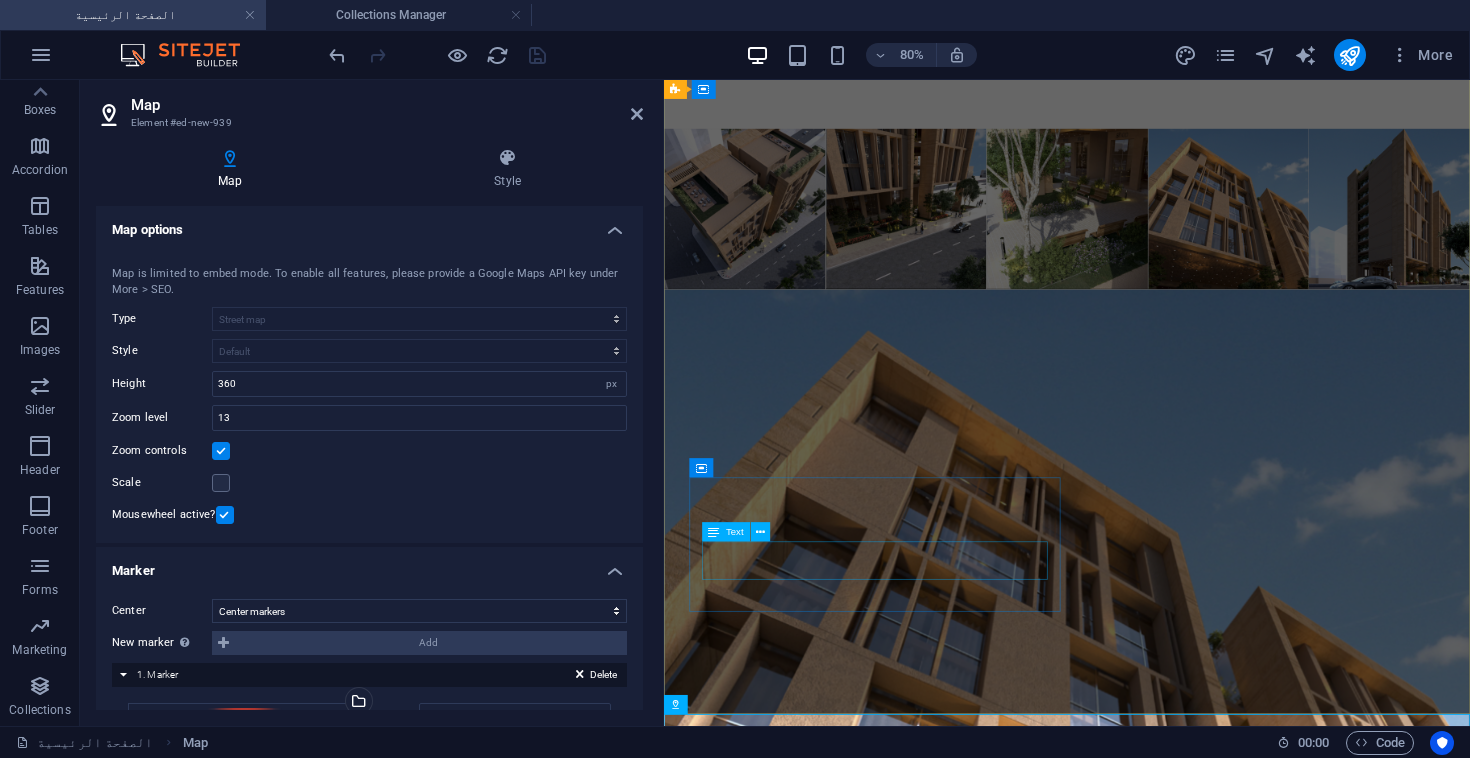 click on "الرياض الرياض، المملكة العربية السعودية" at bounding box center [1152, 3511] 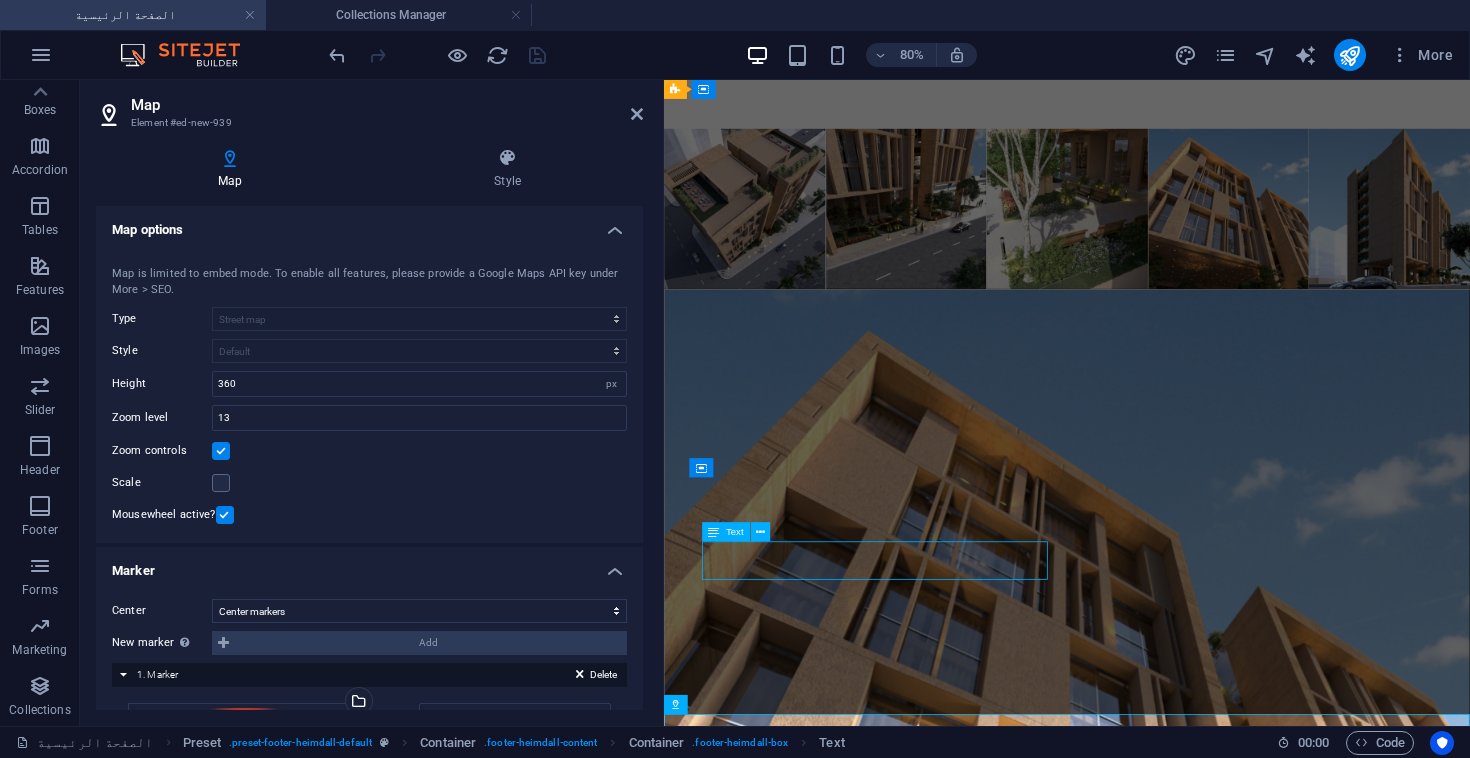 scroll, scrollTop: 4261, scrollLeft: 0, axis: vertical 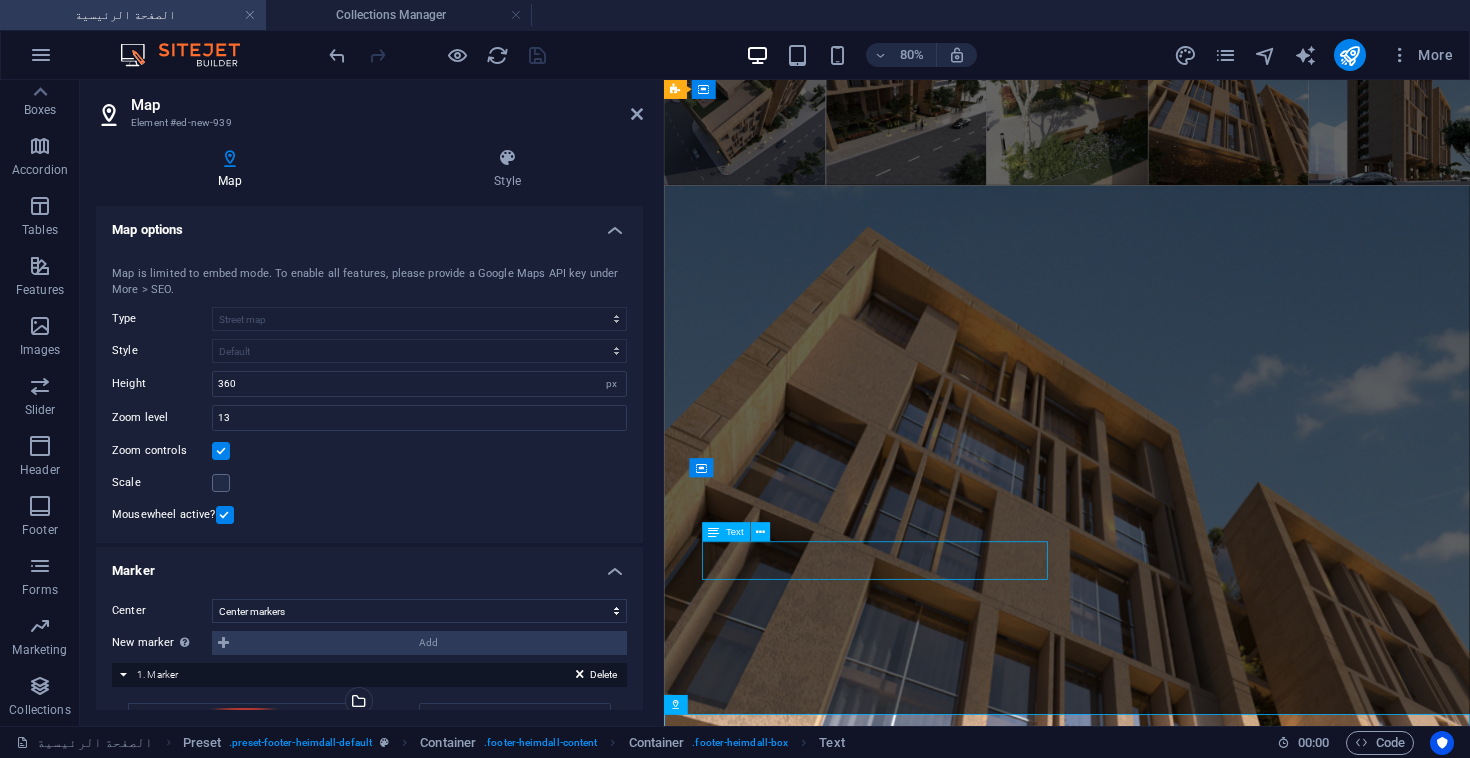 click on "سجل إهتمامك Unreadable? Load new سجل ٌهتمامك العنوان الرياض الرياض، المملكة العربية السعودية   تواصل معنا +966 553256688   +966503663636   info@almurabahills.sa" at bounding box center (1152, 3182) 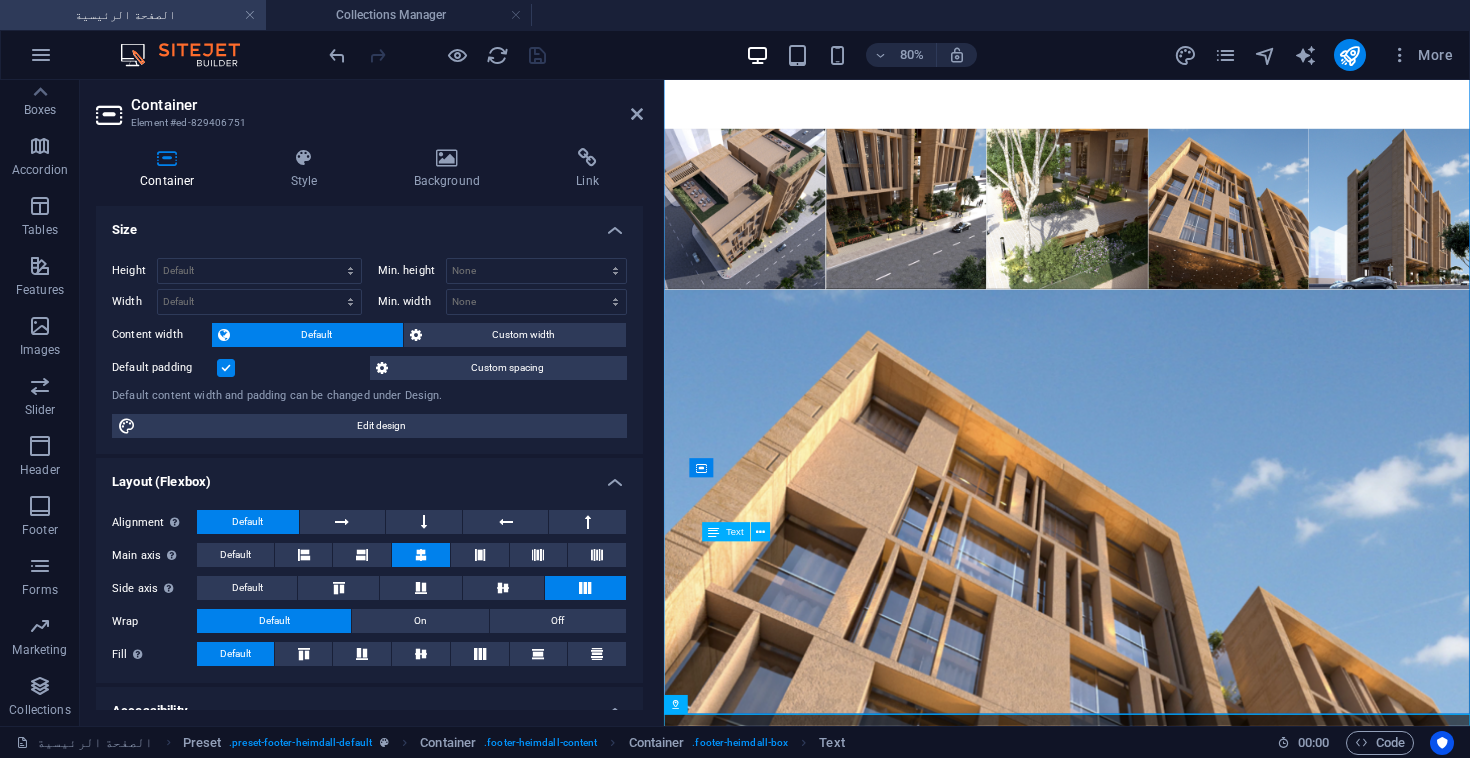click on "الرياض الرياض، المملكة العربية السعودية" at bounding box center (1152, 3511) 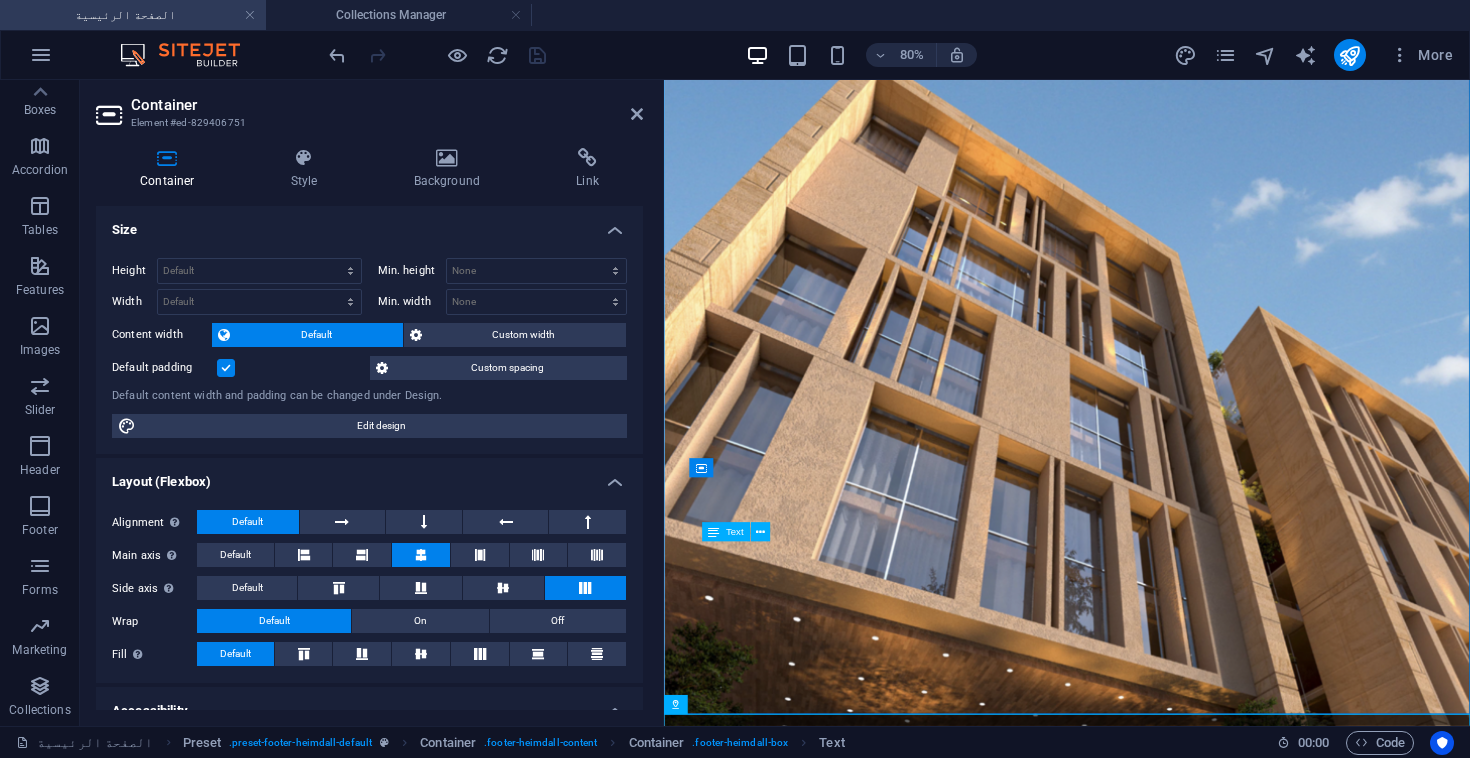 click on "الرياض الرياض، المملكة العربية السعودية" at bounding box center (1152, 3033) 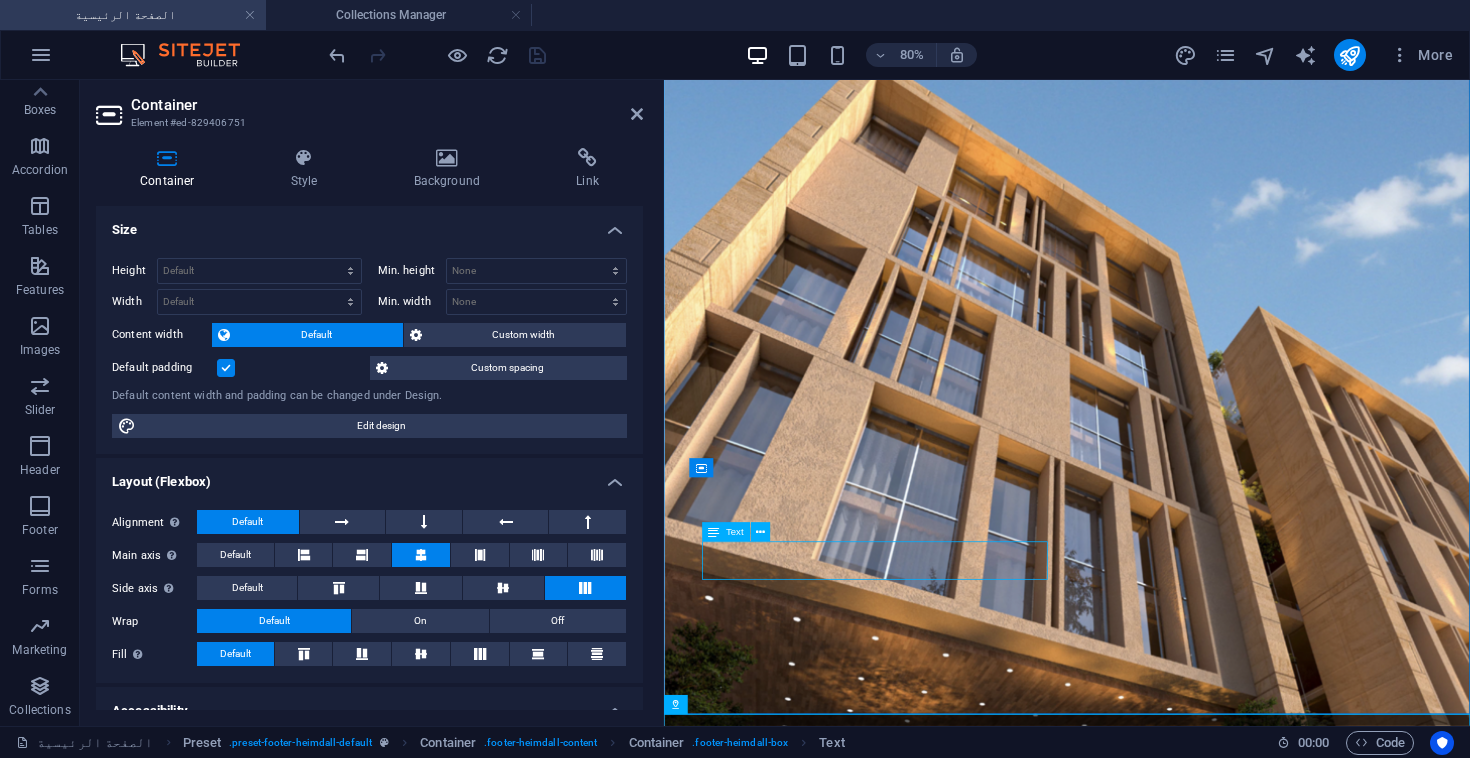 click on "الرياض الرياض، المملكة العربية السعودية" at bounding box center (1152, 3033) 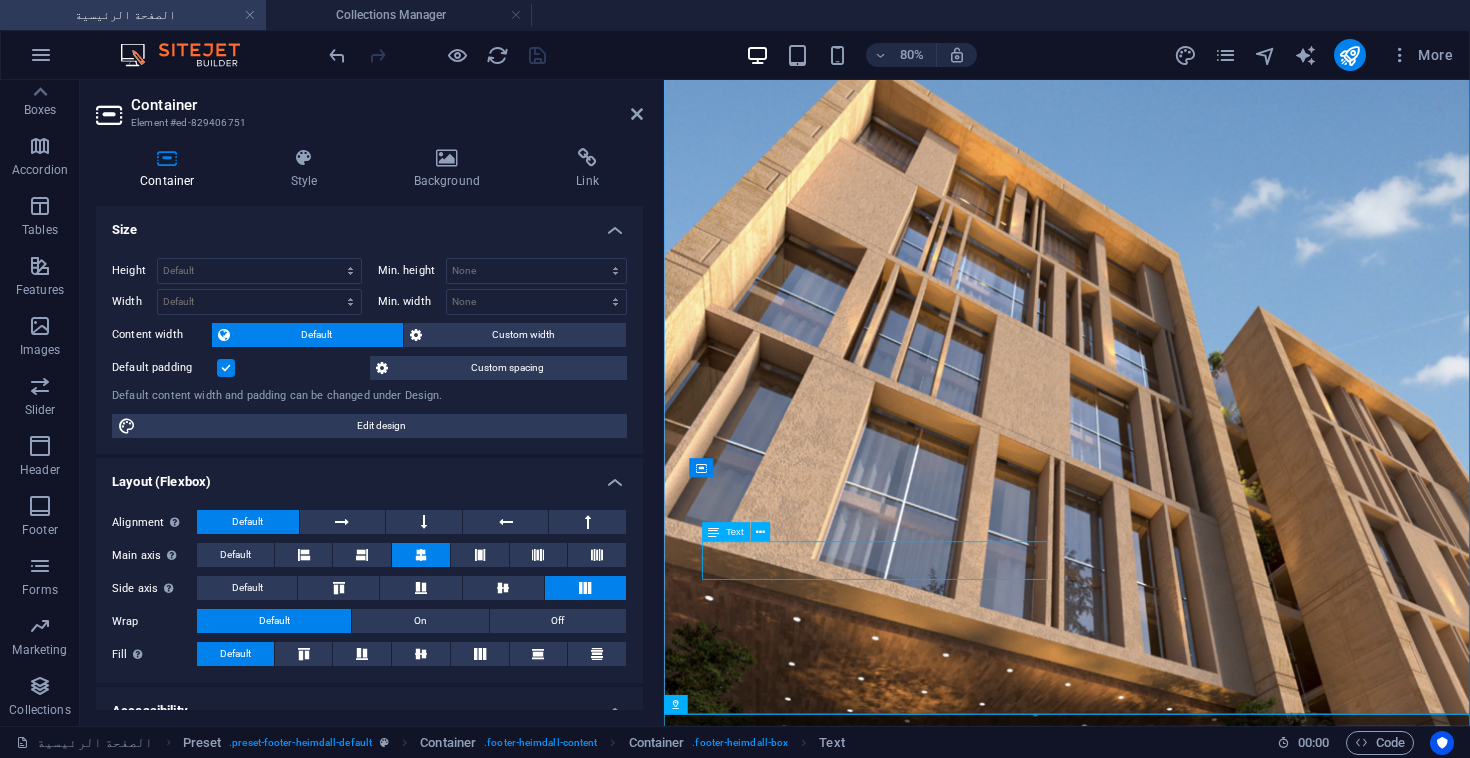 click on "الرياض الرياض، المملكة العربية السعودية" at bounding box center [1152, 3033] 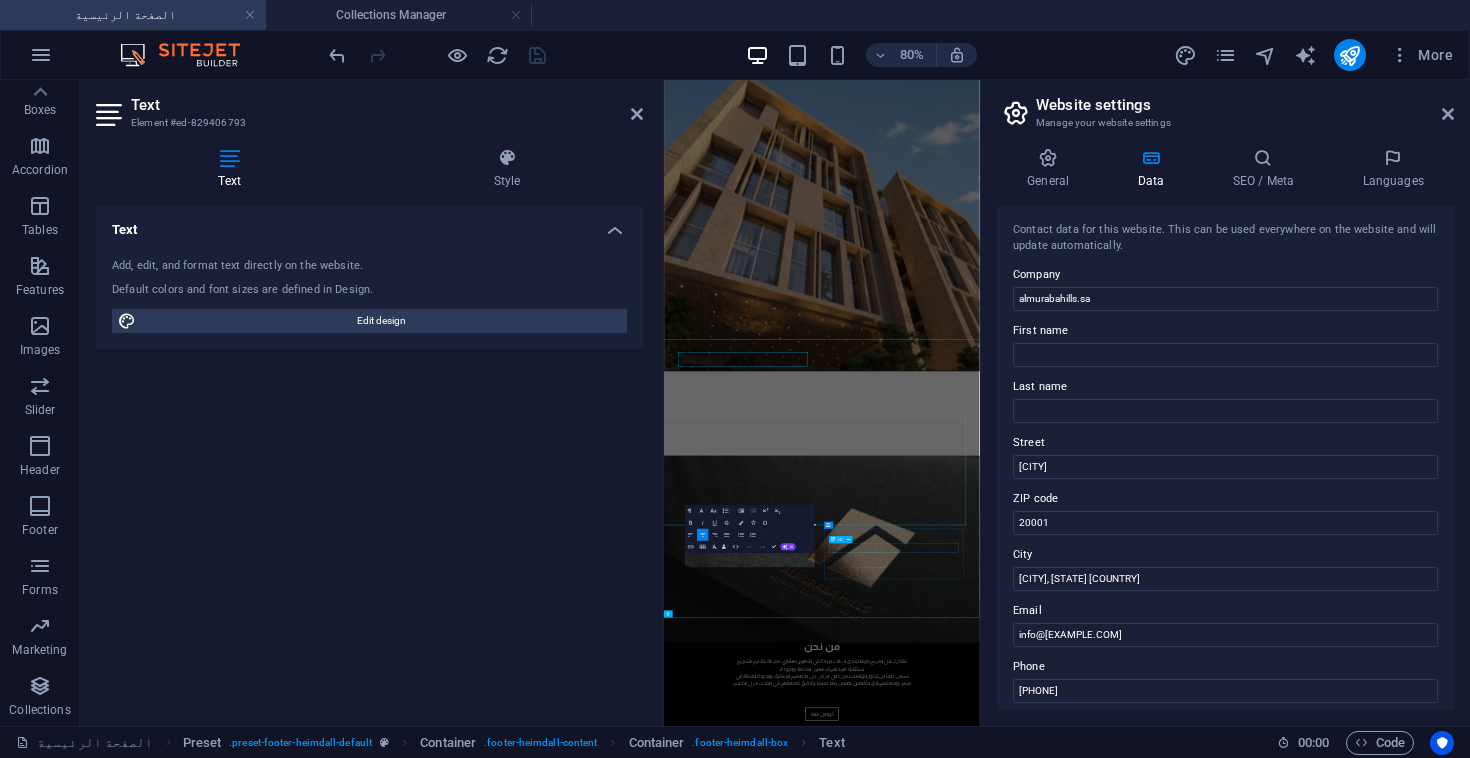scroll, scrollTop: 3929, scrollLeft: 0, axis: vertical 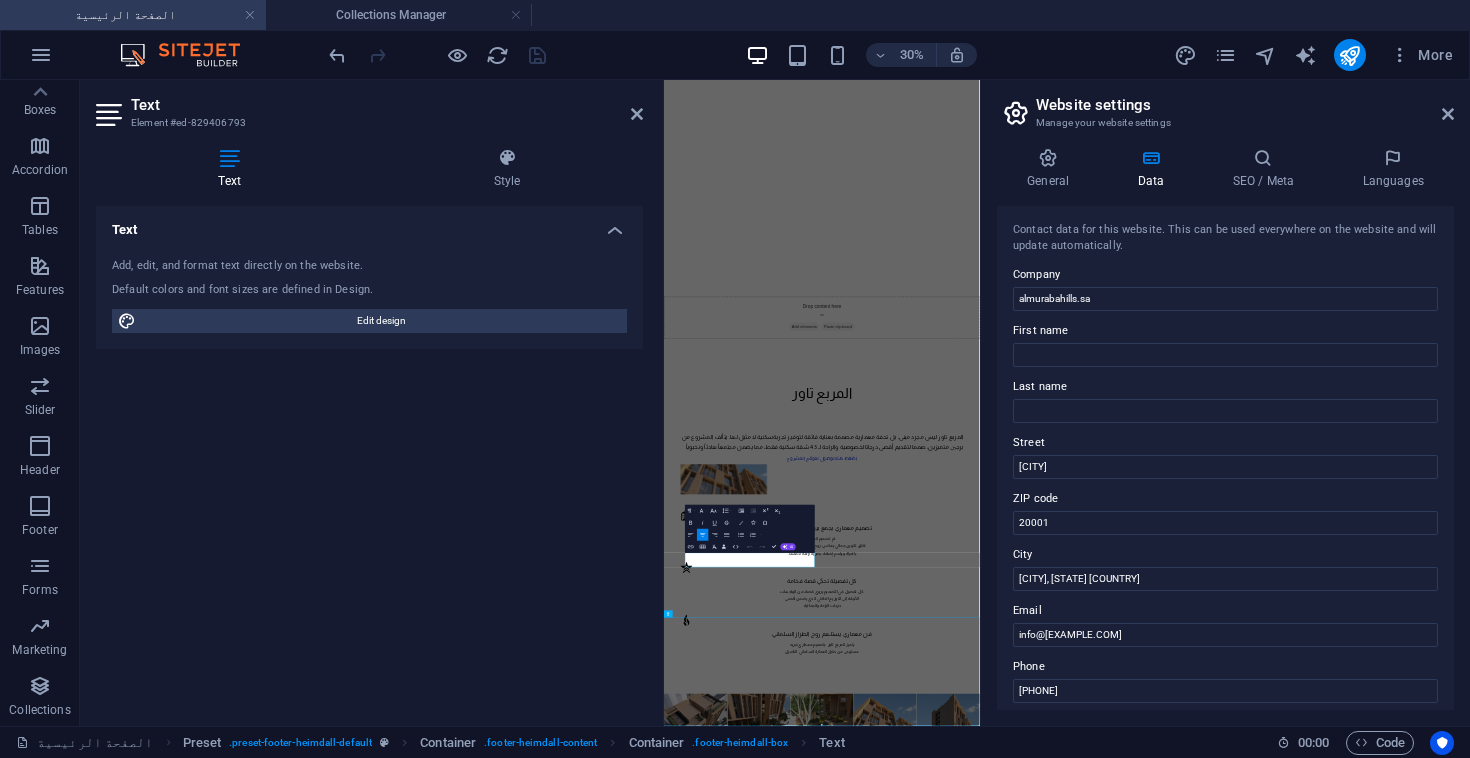 click at bounding box center (741, 523) 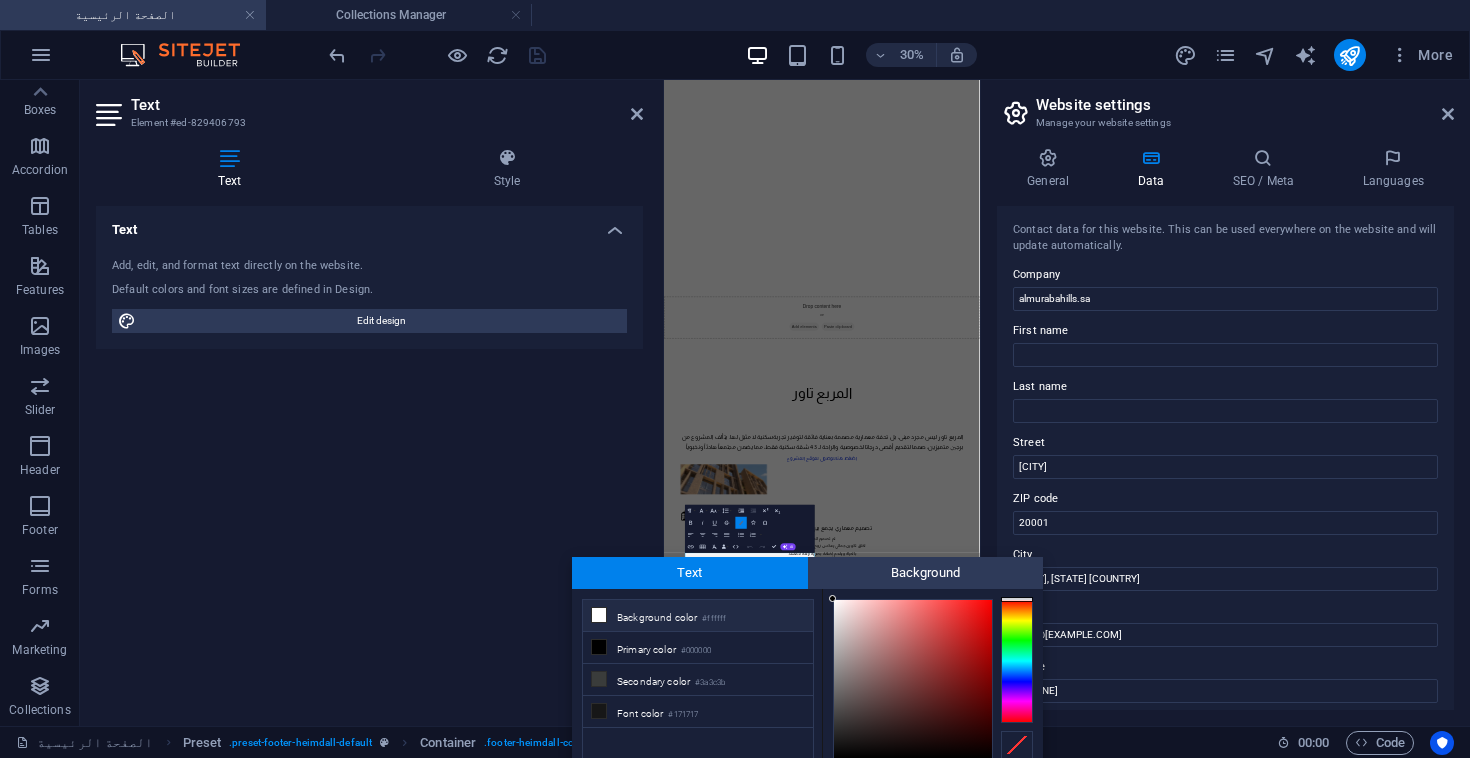 scroll, scrollTop: 79, scrollLeft: 0, axis: vertical 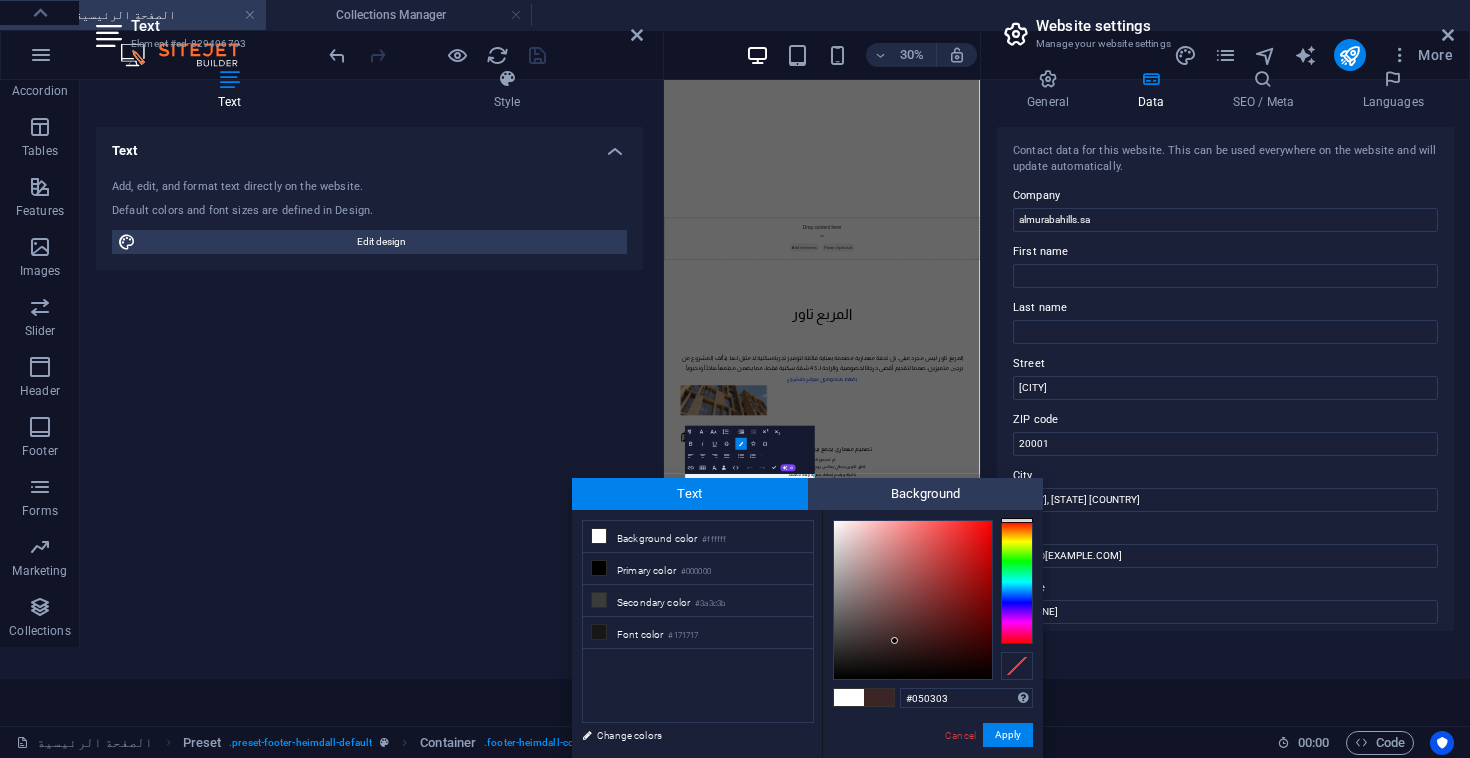 type on "#000000" 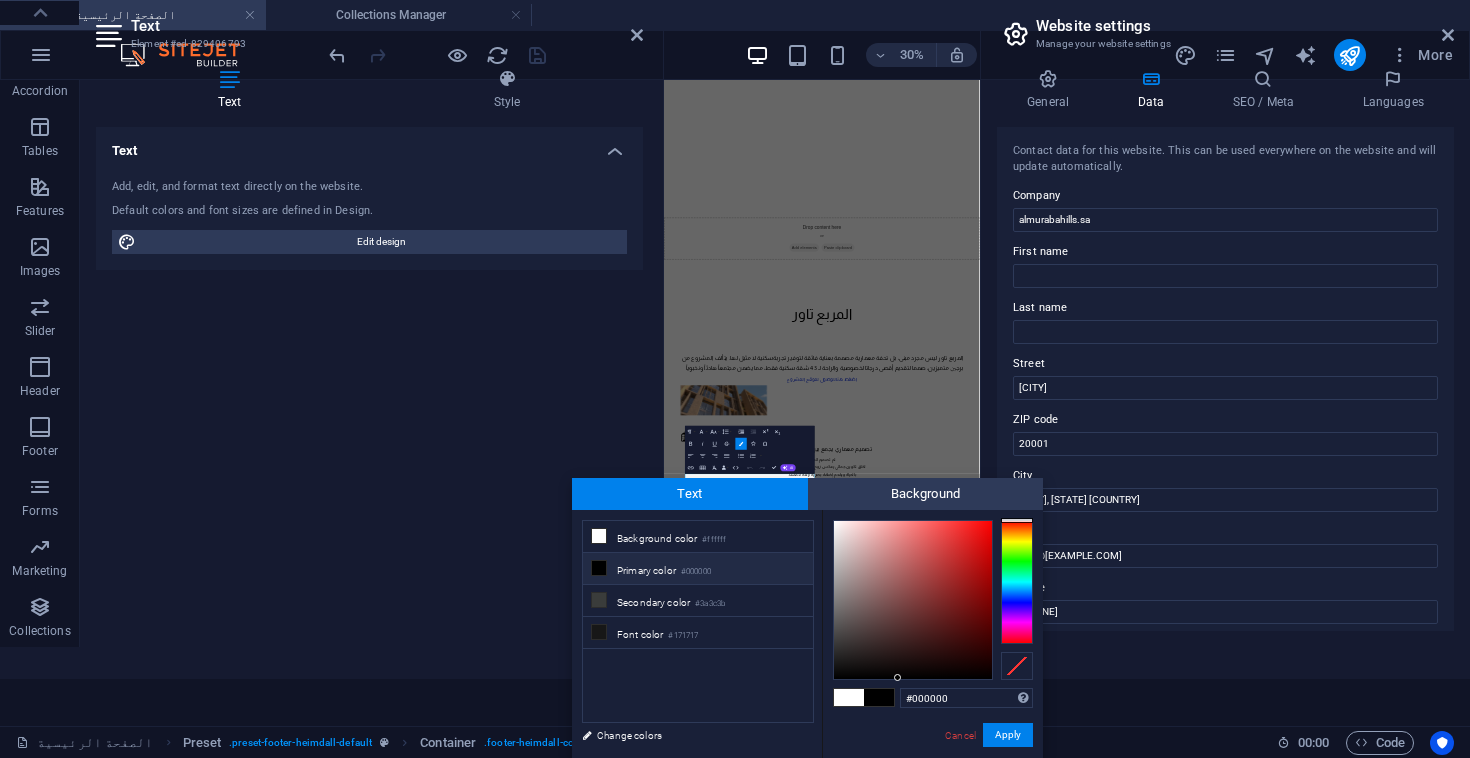 drag, startPoint x: 895, startPoint y: 641, endPoint x: 898, endPoint y: 695, distance: 54.08327 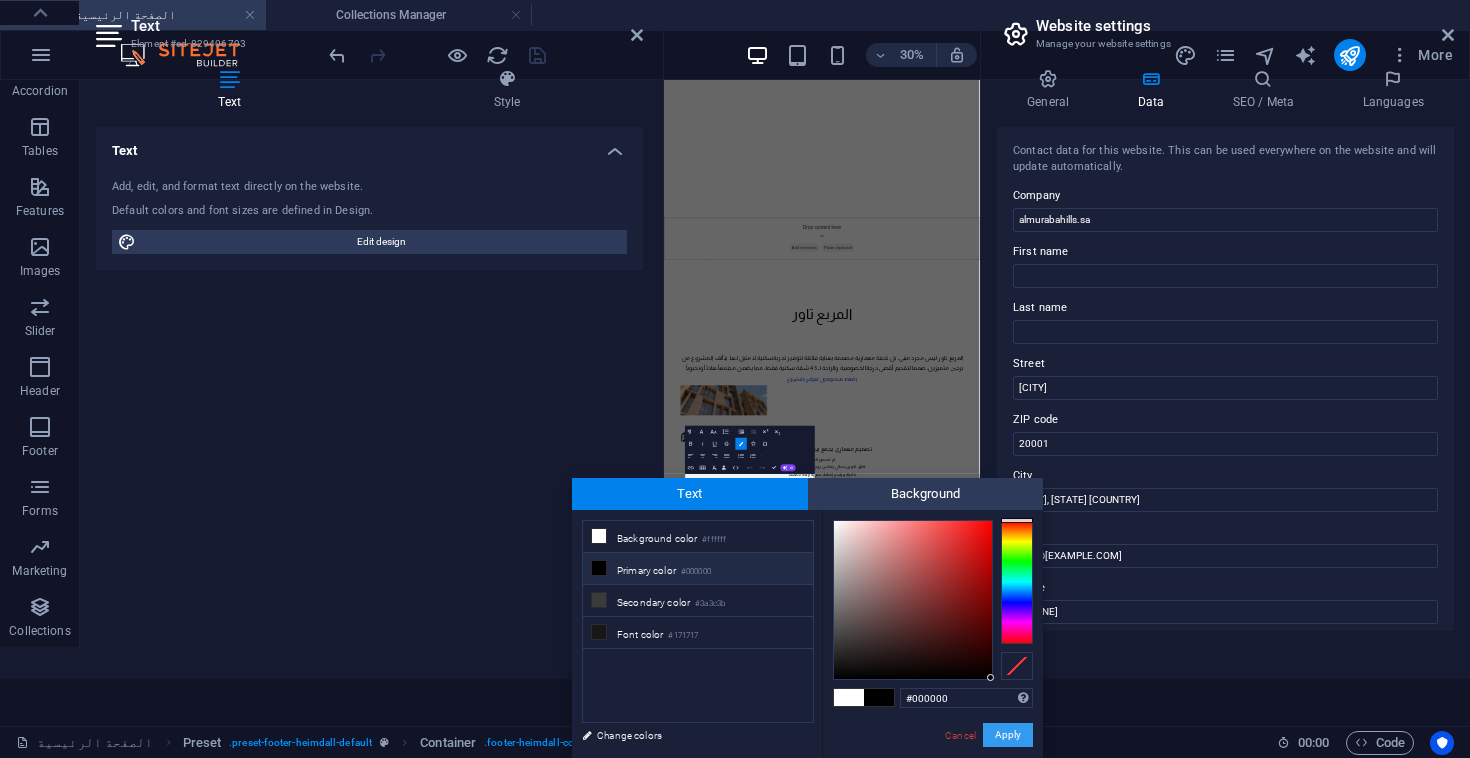 click on "Apply" at bounding box center [1008, 735] 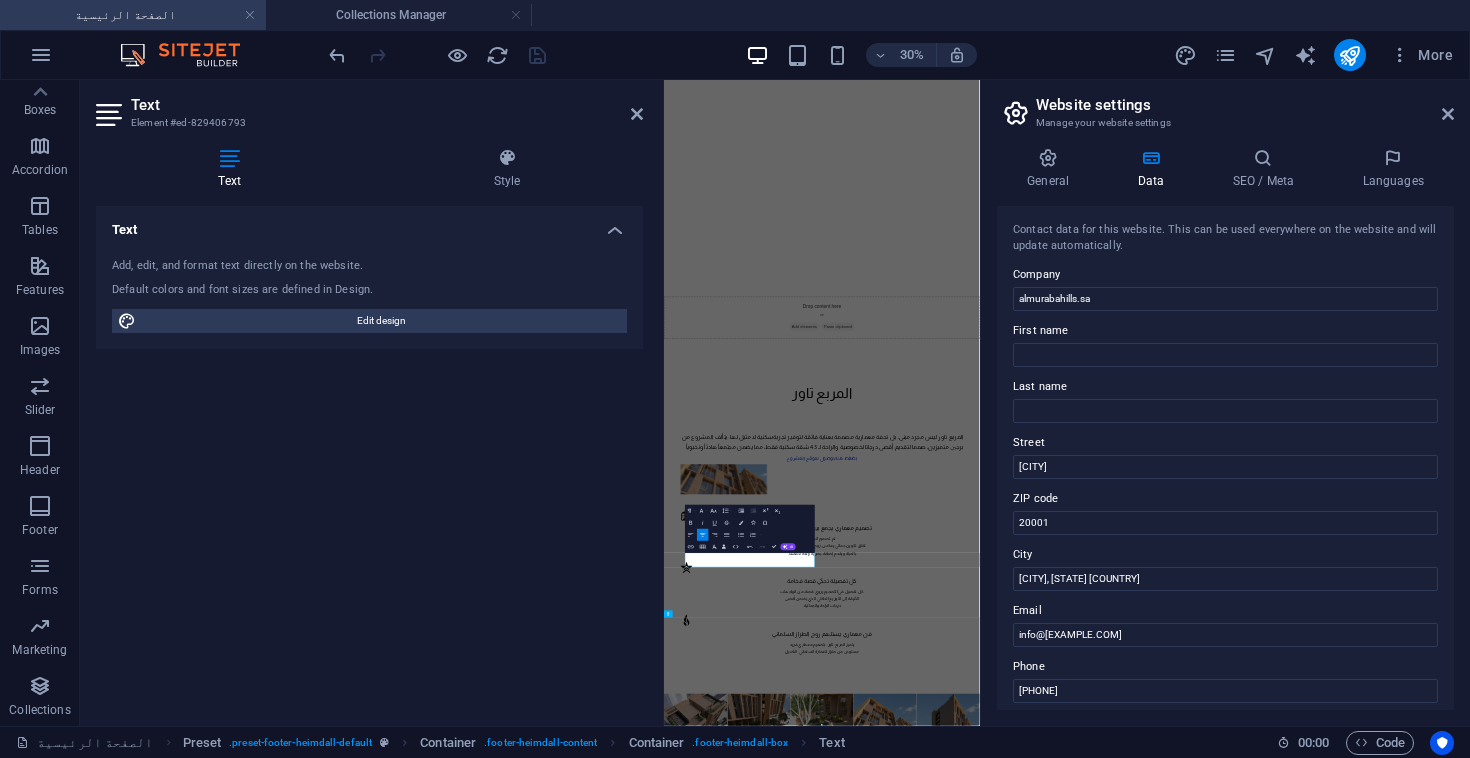 click on "H1   Banner   Banner   Container   Text   Spacer   Button   Spacer   WhatsApp   Info Bar   Placeholder   Preset   Container   Preset   Container   H2   Text   Spacer   Button   Container   Preset   Container   Text   Preset   Preset   Container   Preset   Container   H1   Spacer   Text   Spacer   H5   Spacer   Text   Spacer   Container   Preset   Container   H5   Container   Text   Text   Container   Container   Container   H5   Preset   Gallery   Preset   Container   Preset   Preset   Container   Preset   Preset   Container   H2   Spacer   Input   Contact Form   Contact Form   Form   Captcha   Form button   Container   H5   Text   Email   Contact Form   Form   Input   Container   H5   Text   Map   Map   Placeholder   Preset   Container Paragraph Format Normal Heading 1 Heading 2 Heading 3 Heading 4 Heading 5 Heading 6 Code Font Family Arial Georgia Impact Tahoma Times New Roman Verdana Almarai Lora Montserrat Font Size 8 9 10 11 12 14 18 24 30 36 48 60 72 96 Line Height Default Single 1.5" at bounding box center [822, 403] 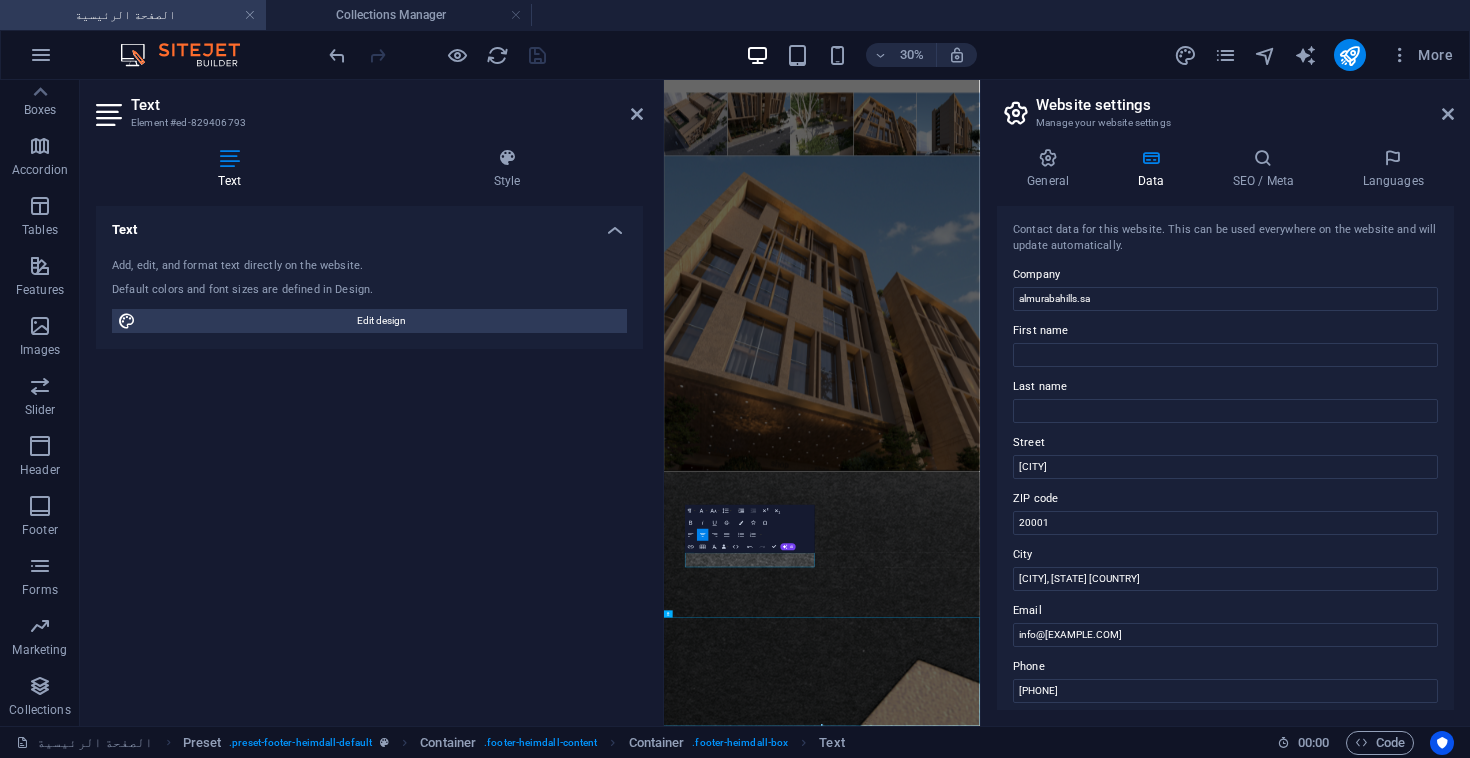 scroll, scrollTop: 4677, scrollLeft: 0, axis: vertical 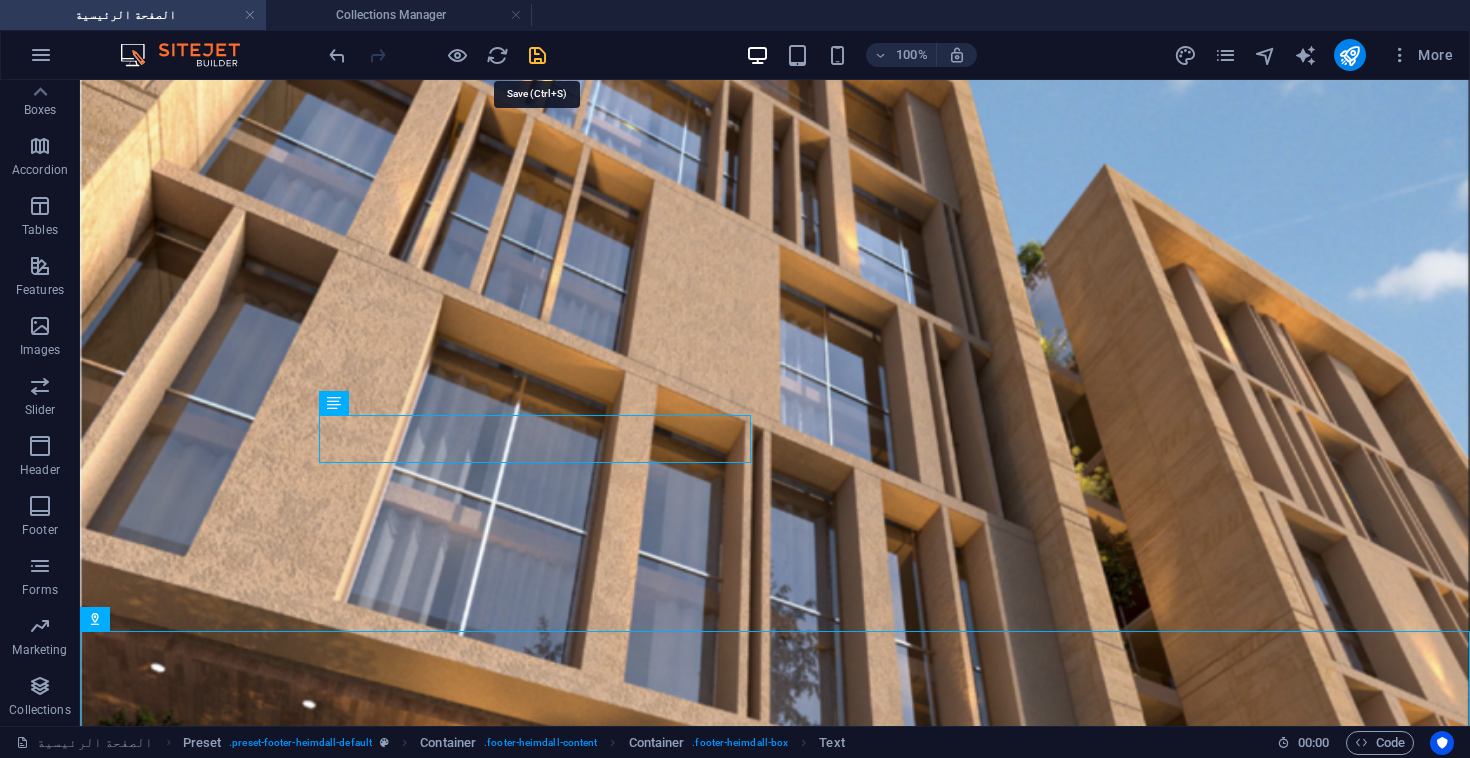 click at bounding box center [537, 55] 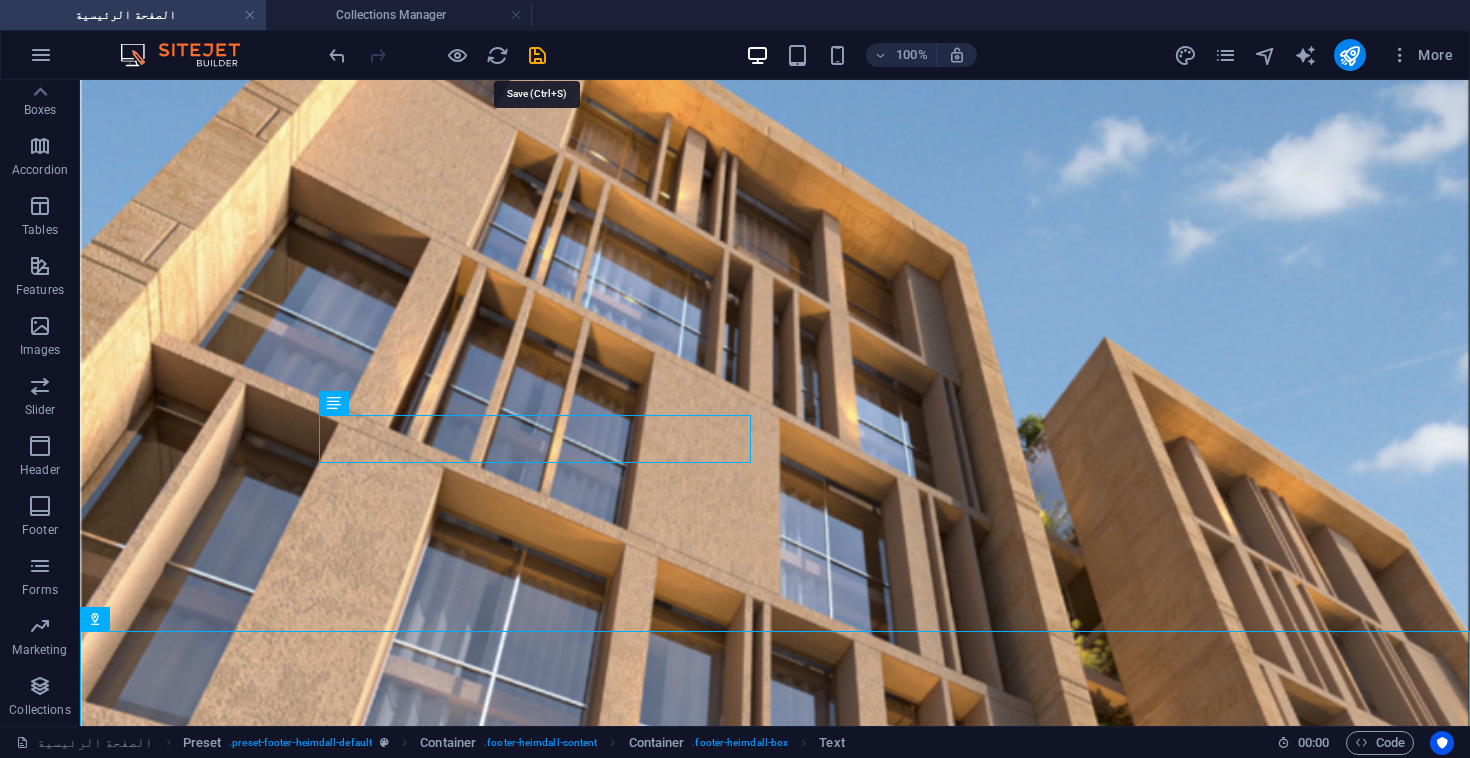 select on "1" 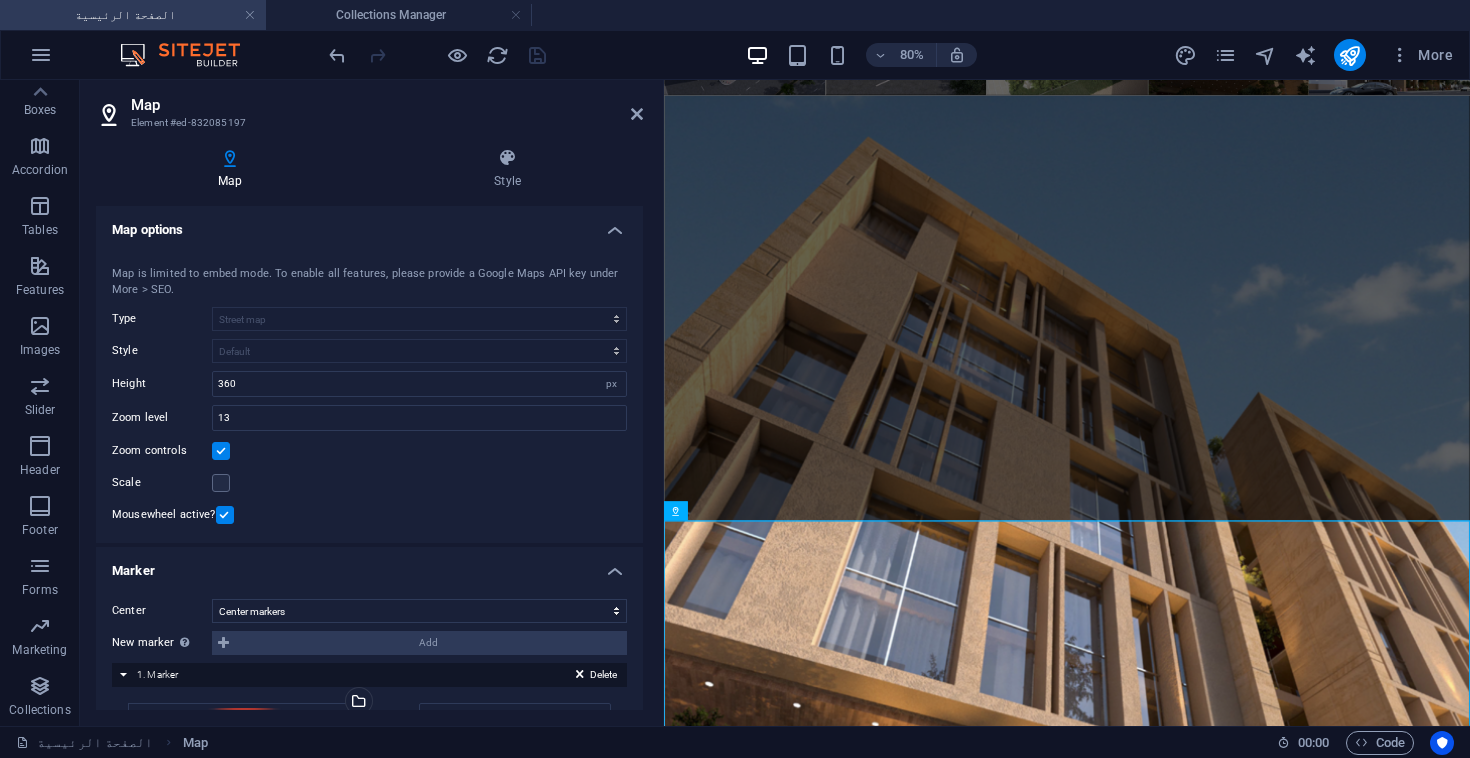 scroll, scrollTop: 47, scrollLeft: 0, axis: vertical 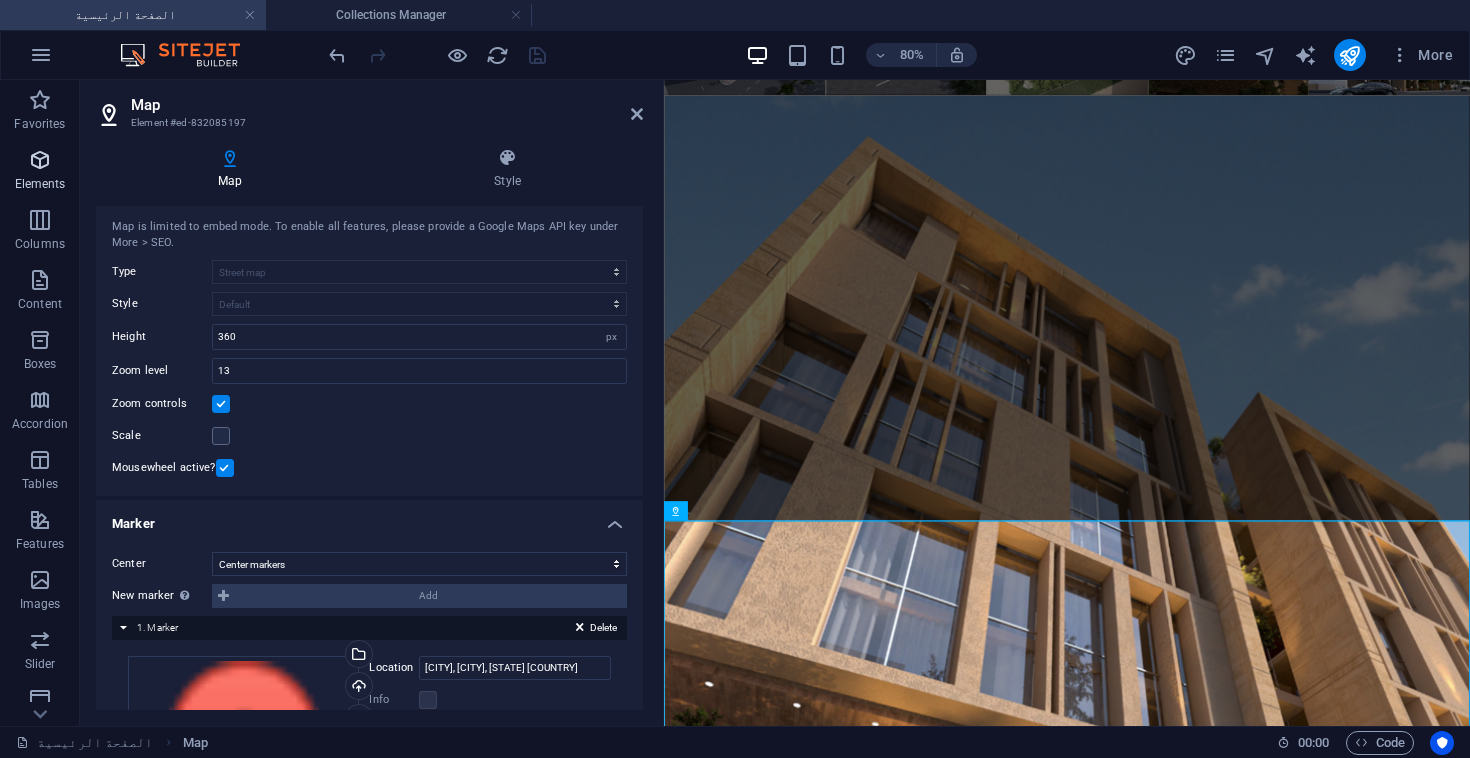 click on "Elements" at bounding box center (40, 184) 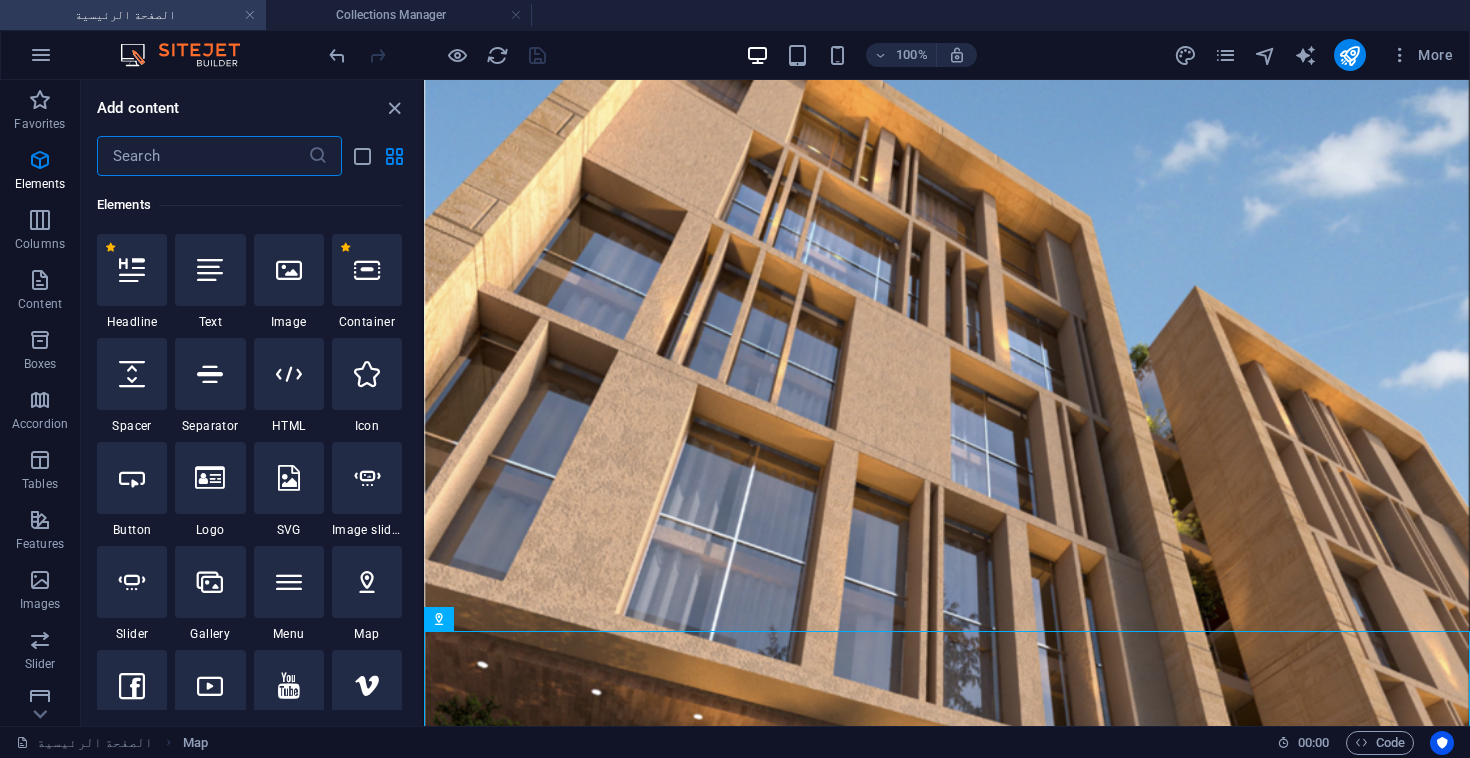 scroll, scrollTop: 213, scrollLeft: 0, axis: vertical 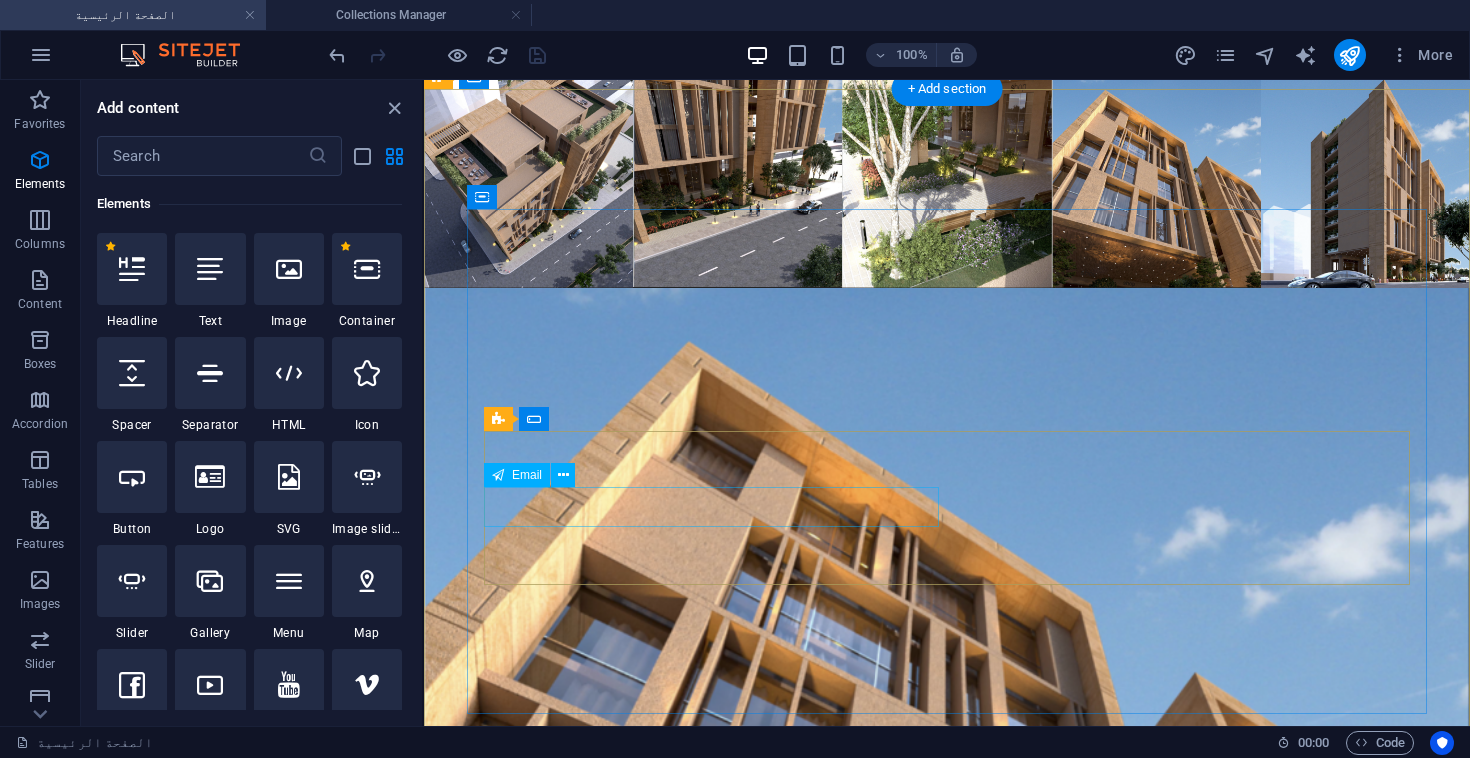 click at bounding box center [676, 3094] 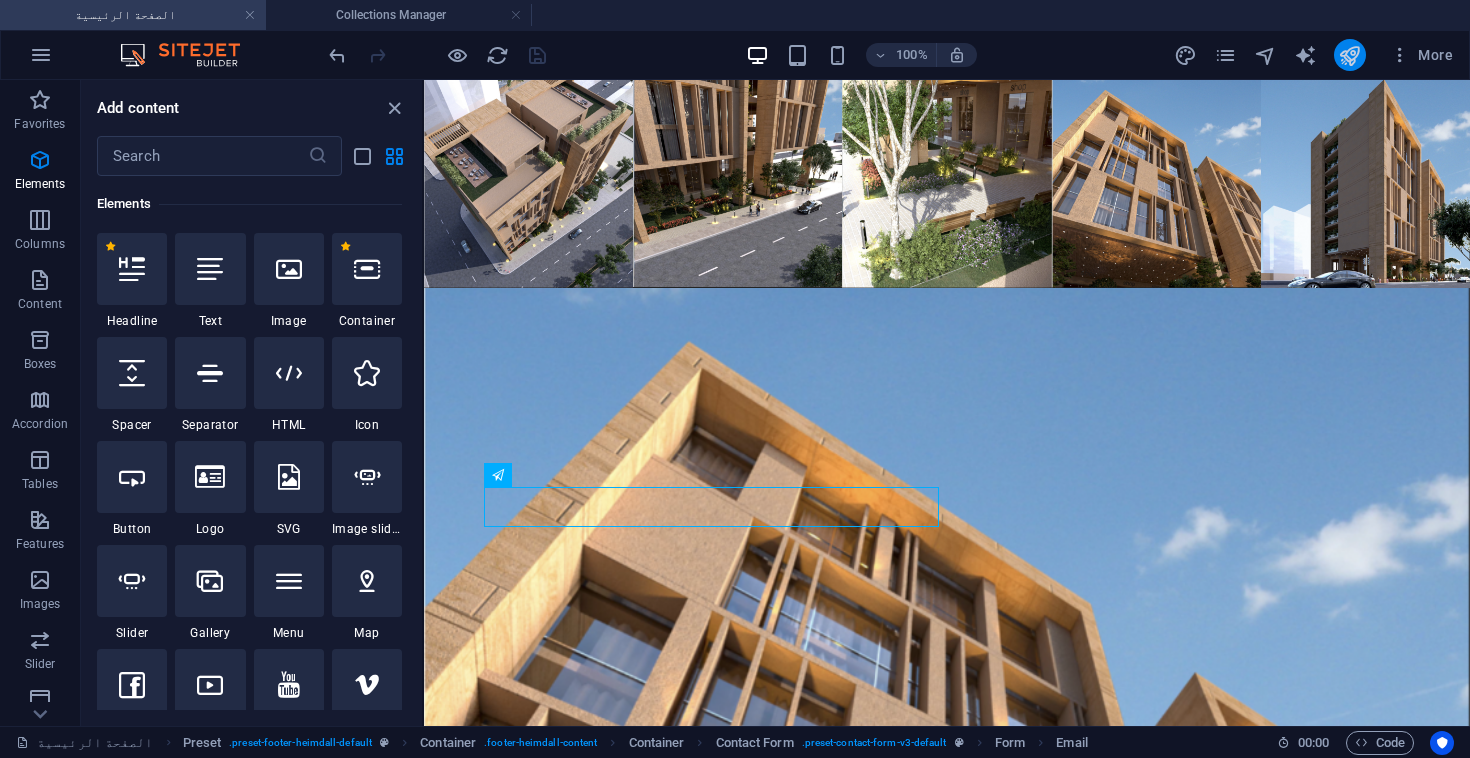 click at bounding box center [1349, 55] 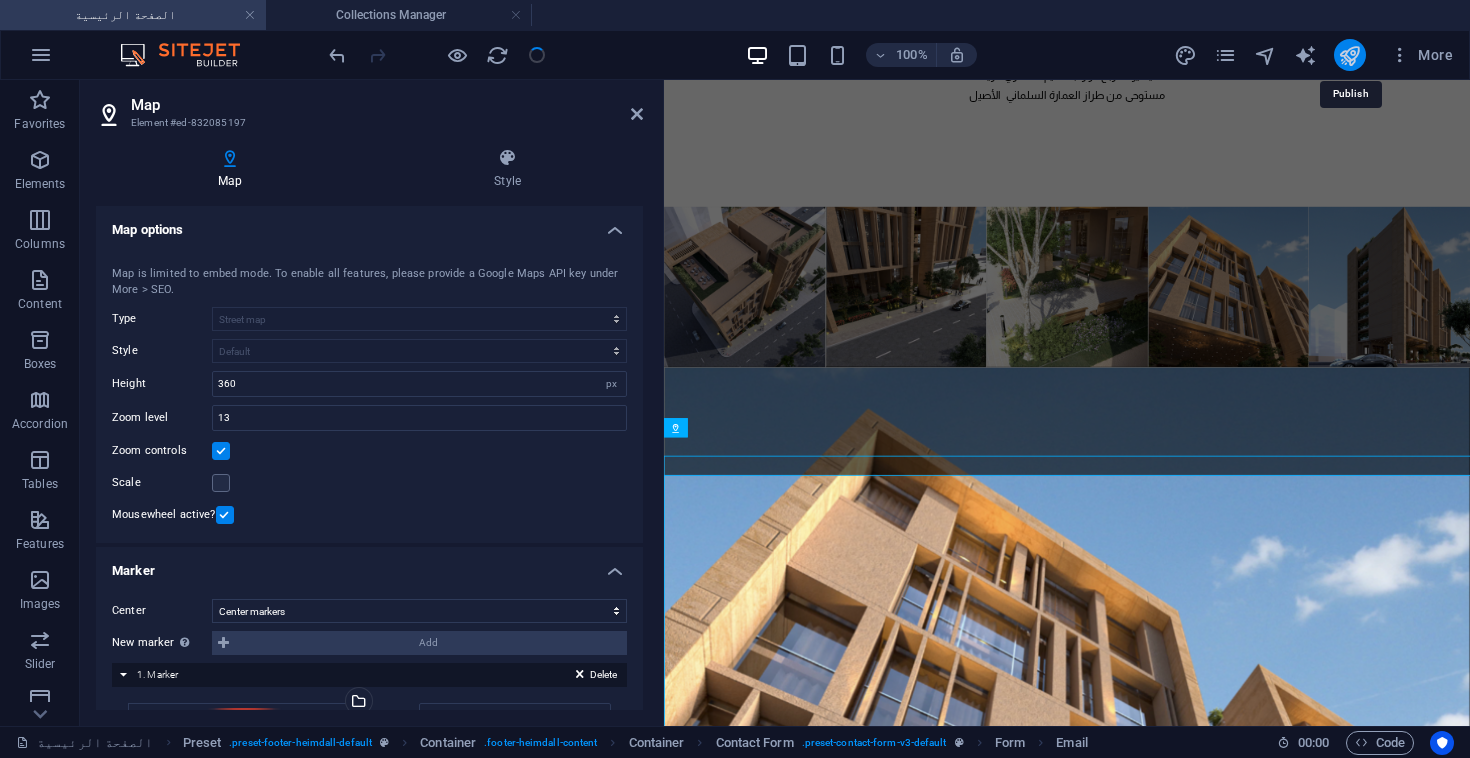 scroll, scrollTop: 4607, scrollLeft: 0, axis: vertical 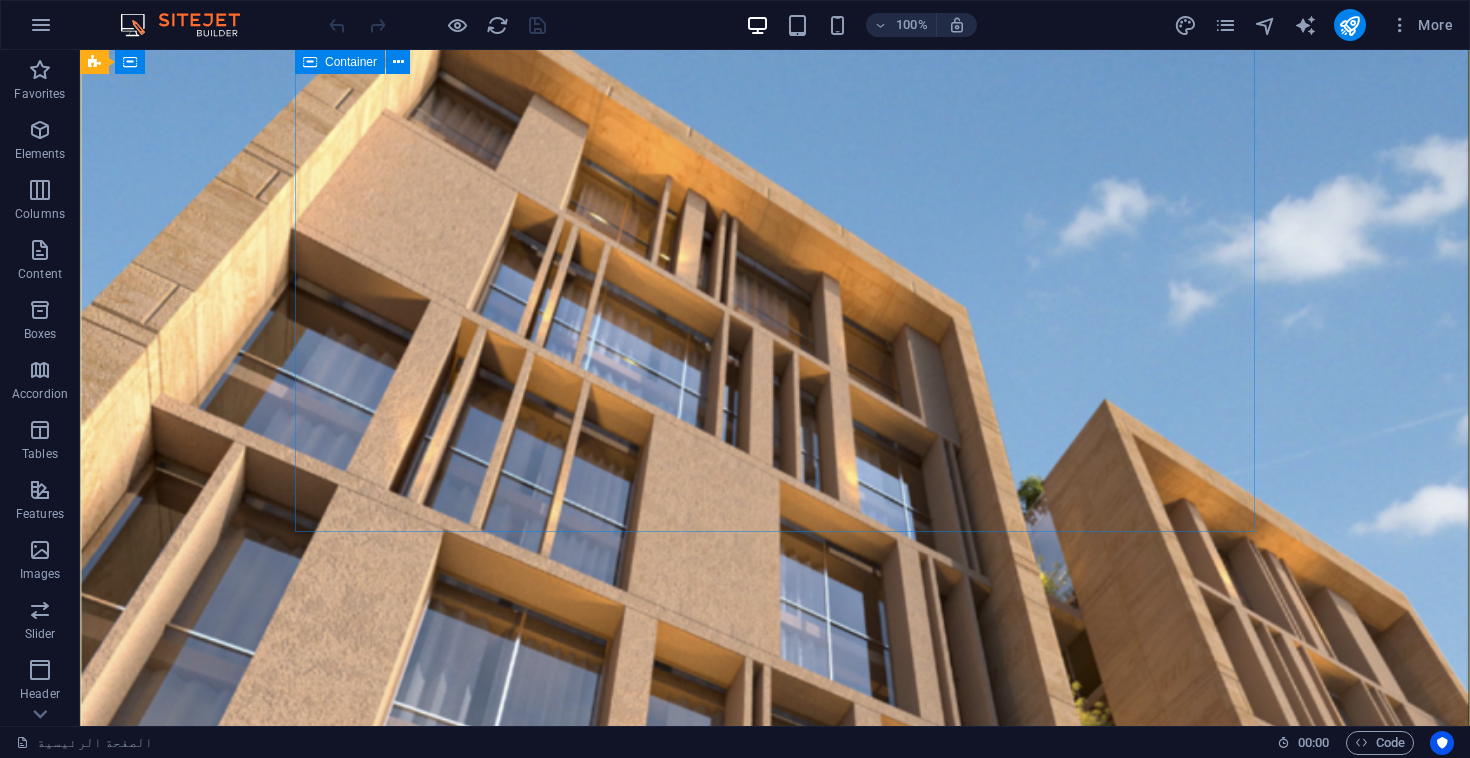 click on "سجل اهتمامك Unreadable? Load new سجل ٌاهمامك" at bounding box center [568, 2958] 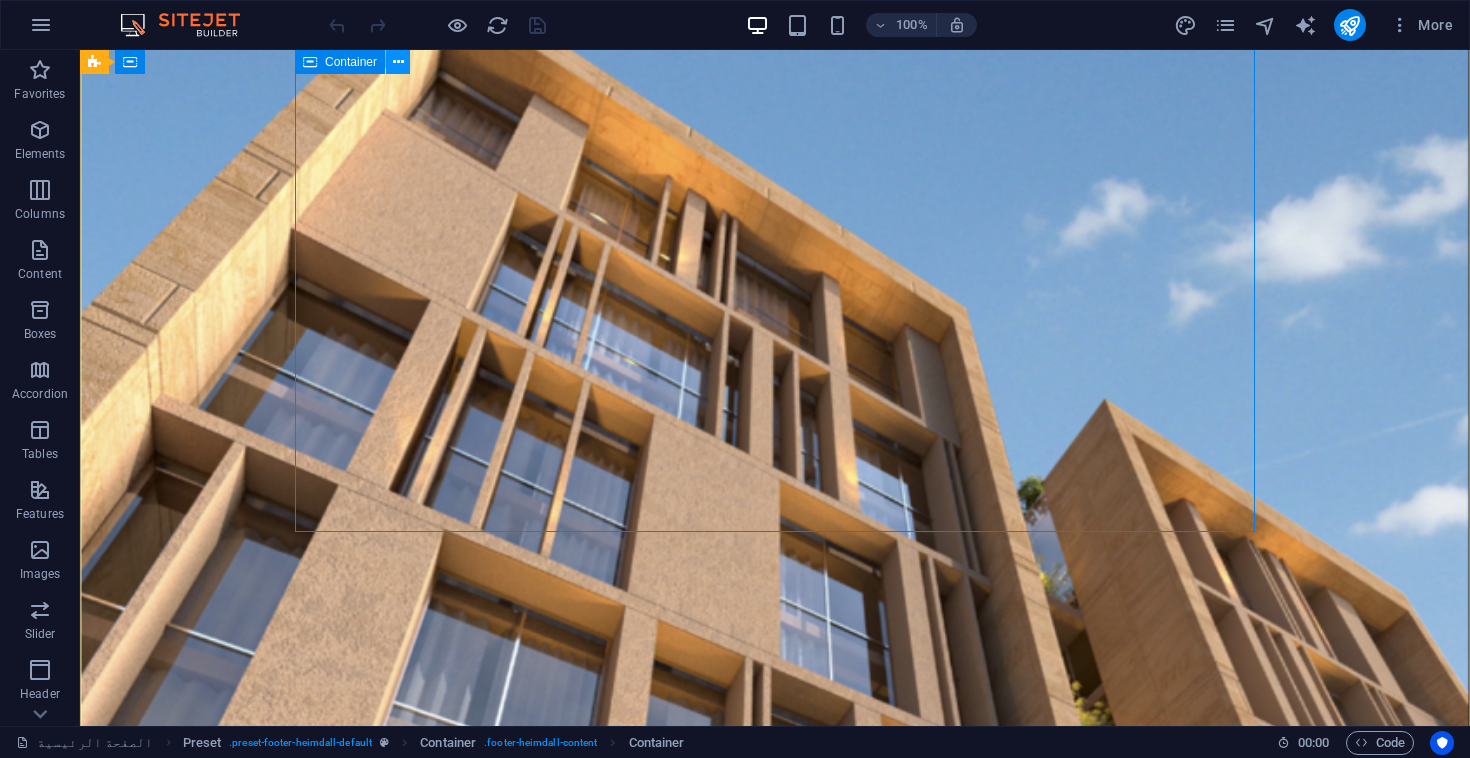 click at bounding box center [398, 62] 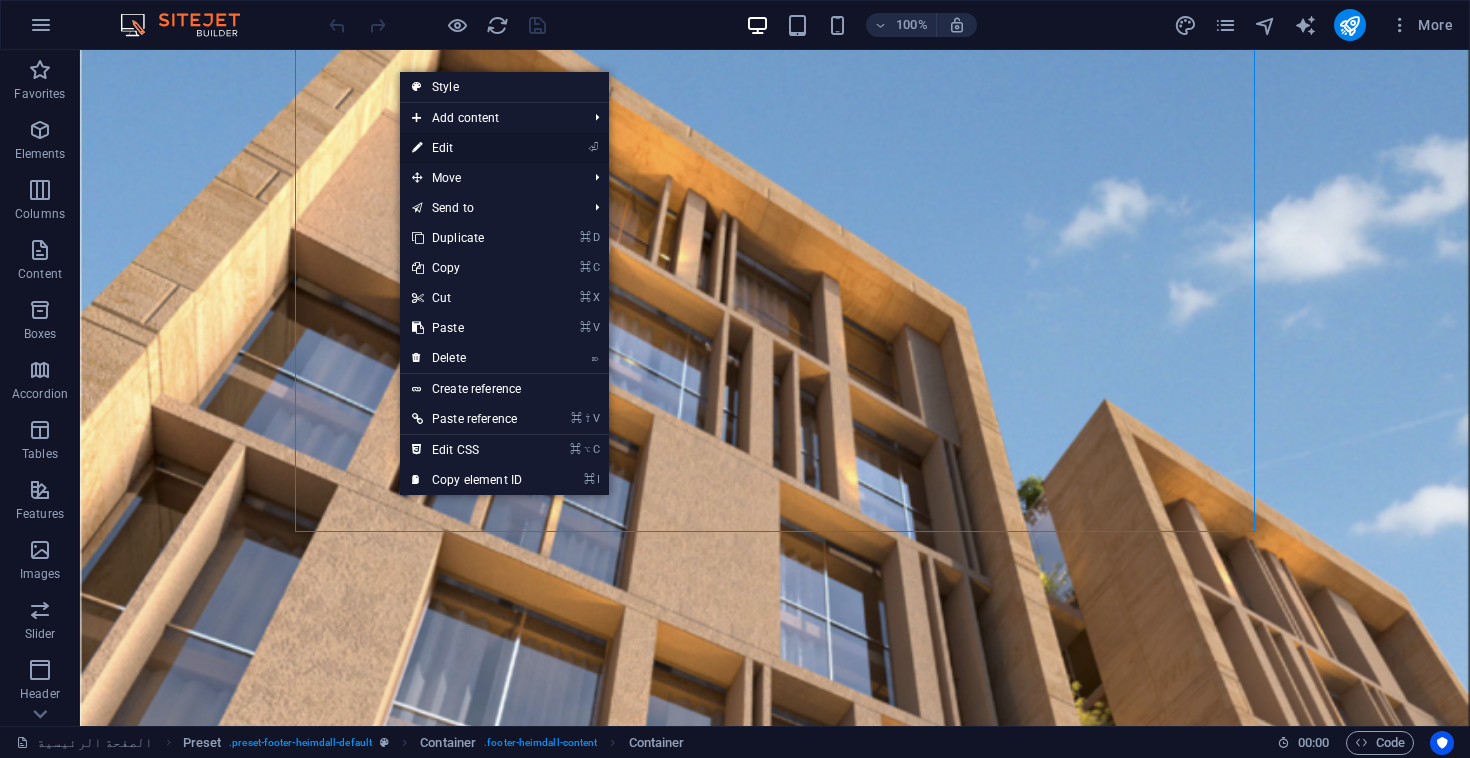 click on "⏎  Edit" at bounding box center [467, 148] 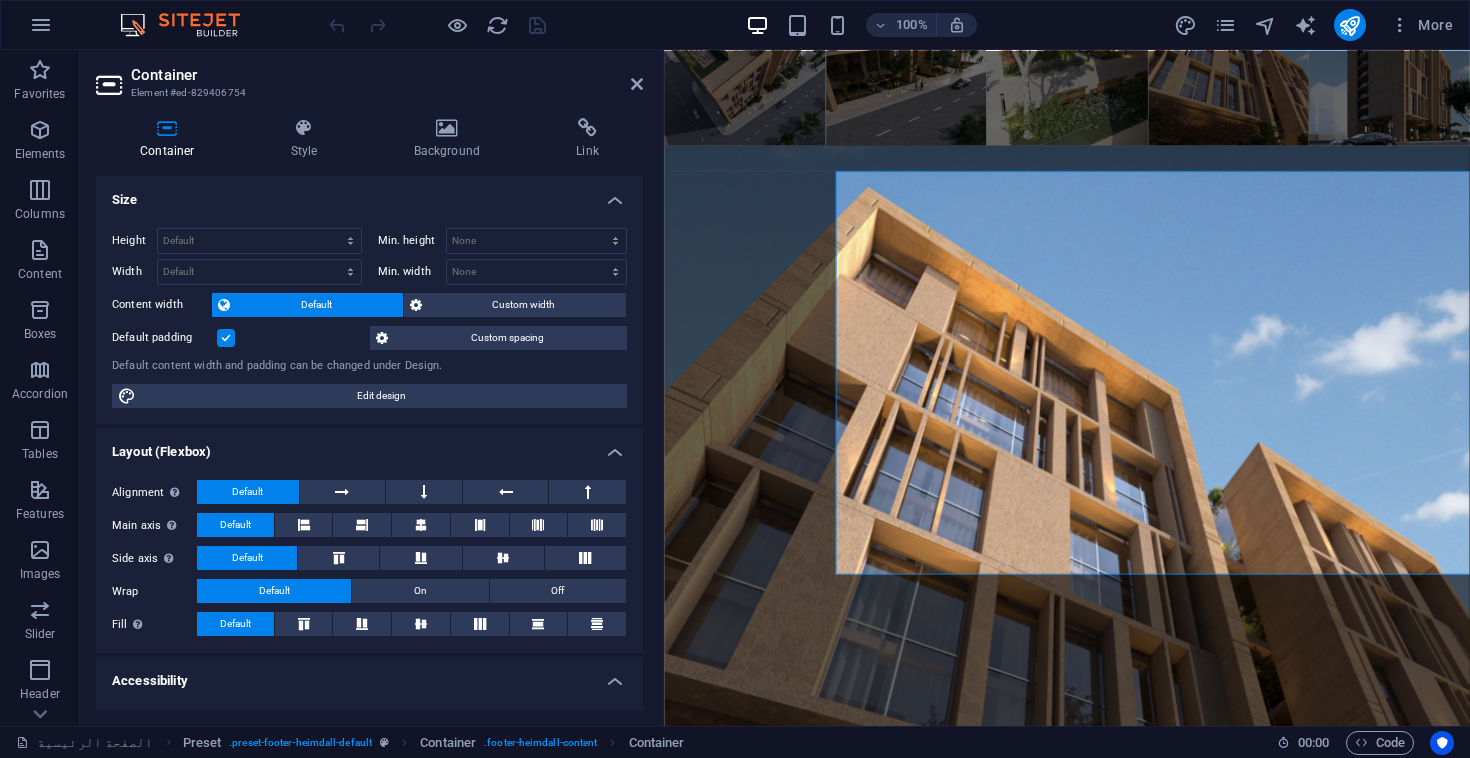 scroll, scrollTop: 4269, scrollLeft: 0, axis: vertical 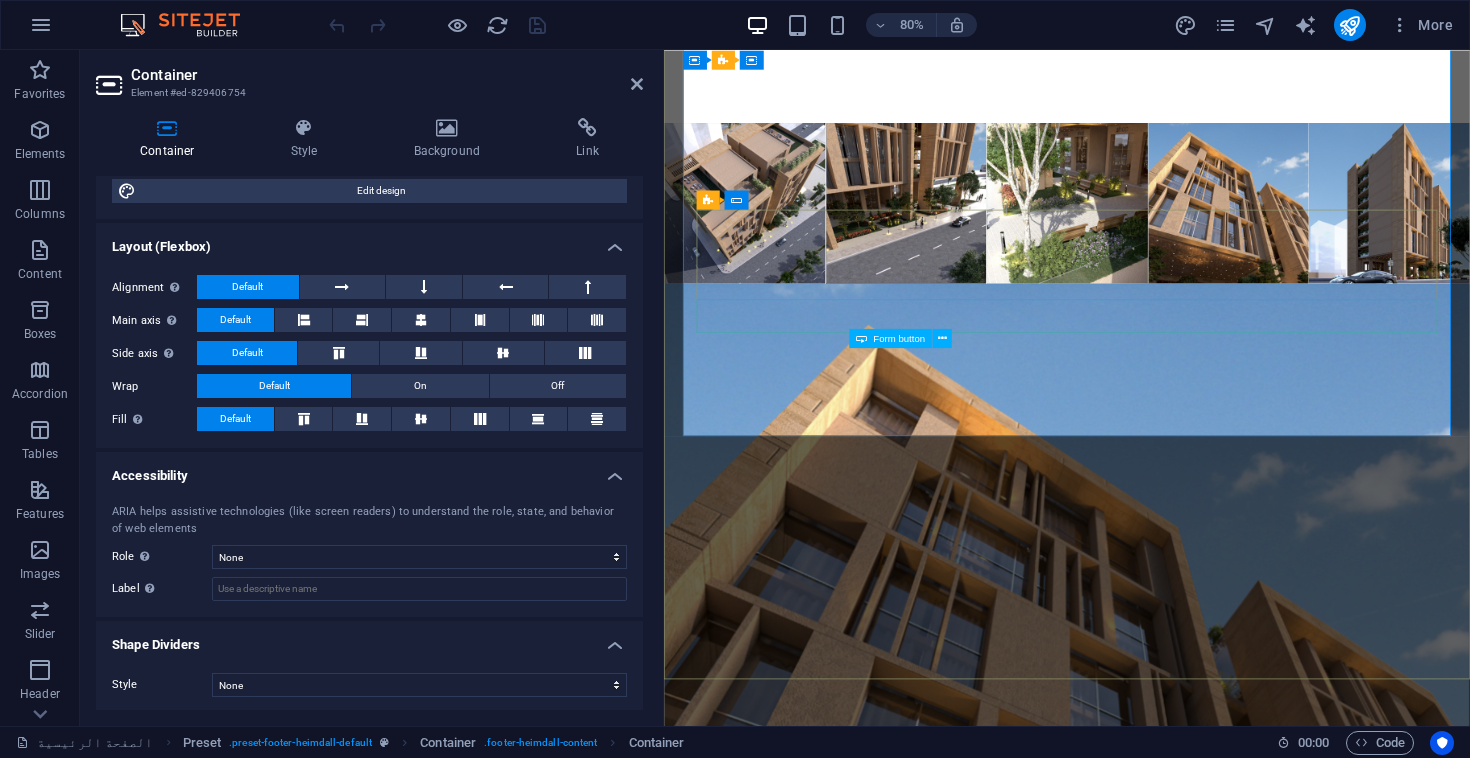 click on "سجل اهتمامك" at bounding box center [1152, 3268] 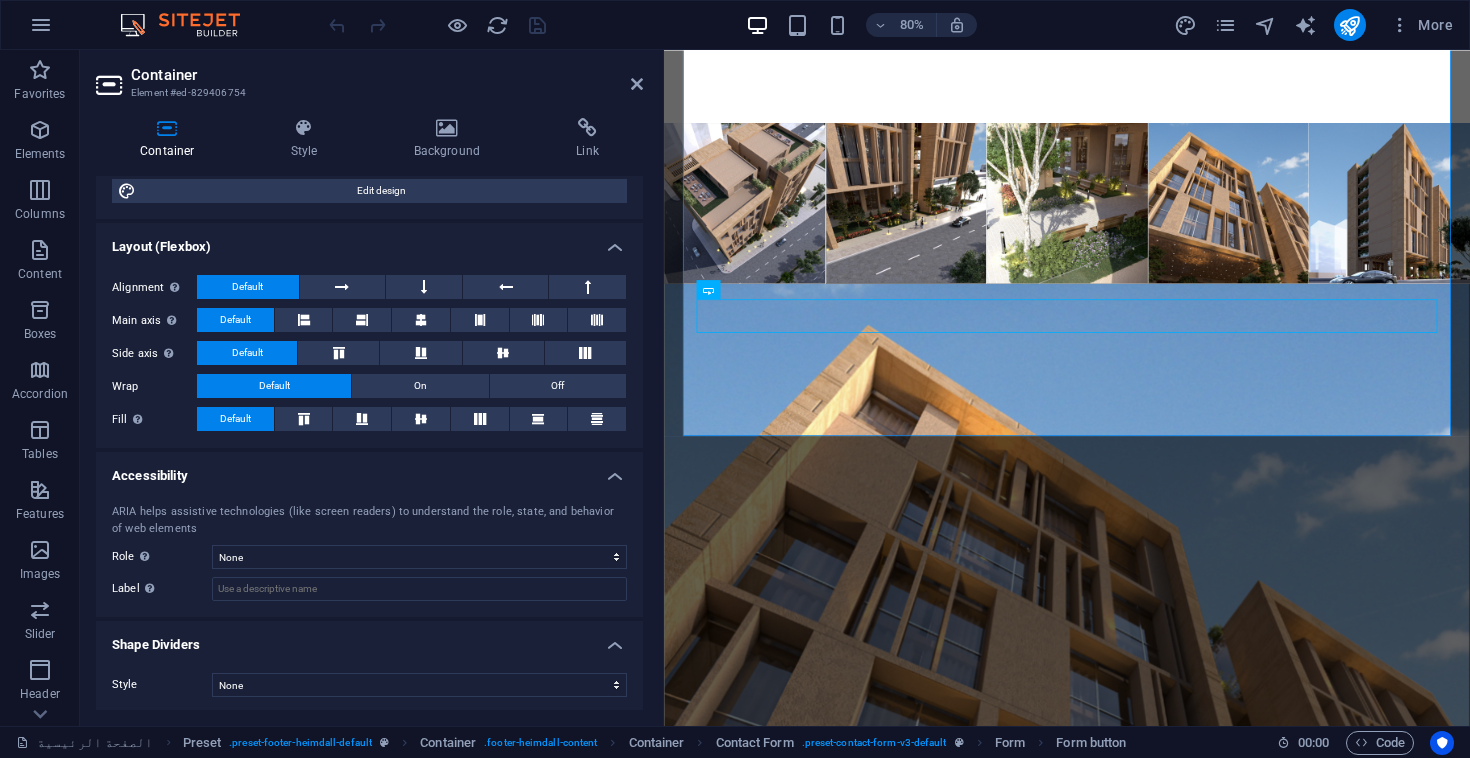 scroll, scrollTop: 208, scrollLeft: 0, axis: vertical 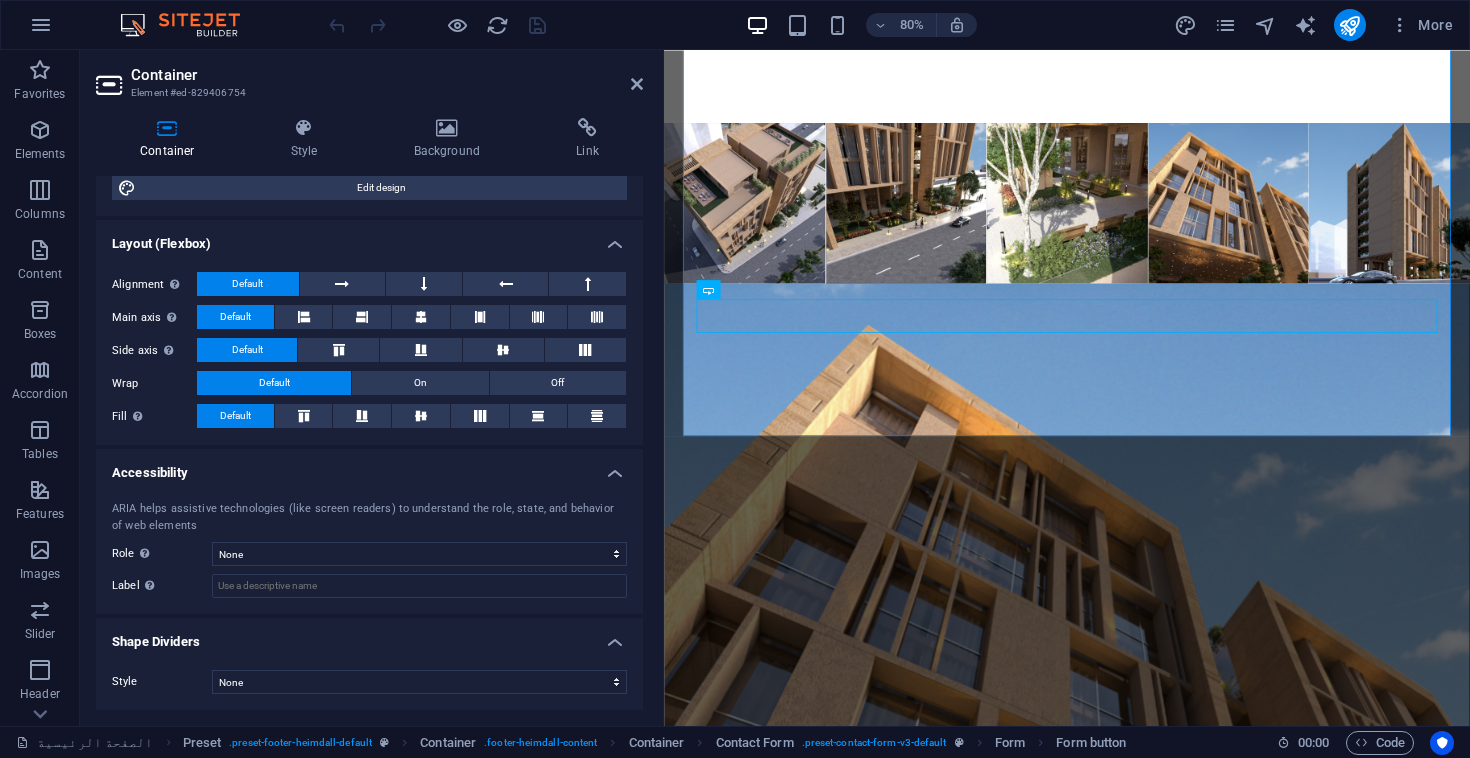 click on "Height Default px rem % vh vw Min. height None px rem % vh vw Width Default px rem % em vh vw Min. width None px rem % vh vw Content width Default Custom width Width Default px rem % em vh vw Min. width None px rem % vh vw Default padding Custom spacing Default content width and padding can be changed under Design. Edit design" at bounding box center (369, 110) 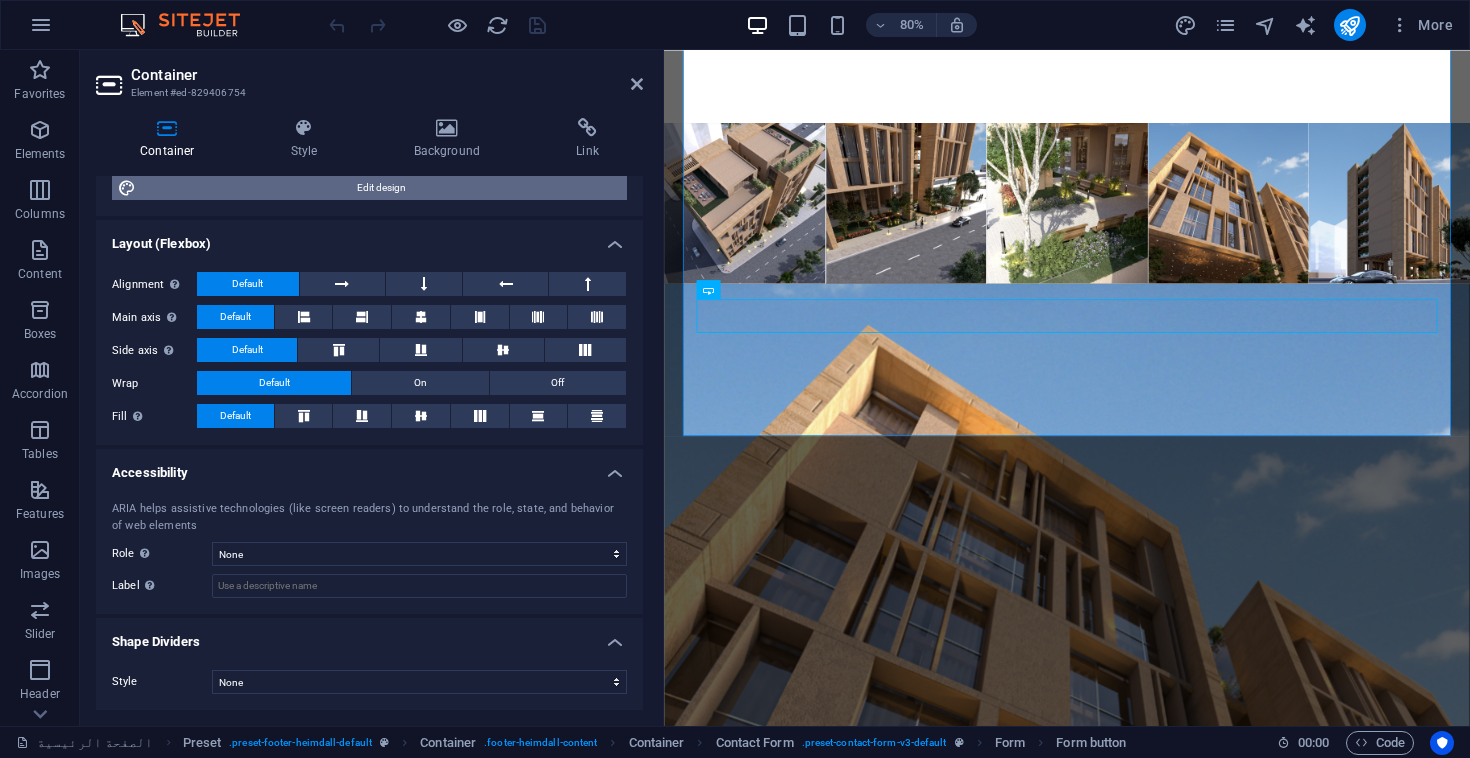 click on "Edit design" at bounding box center [381, 188] 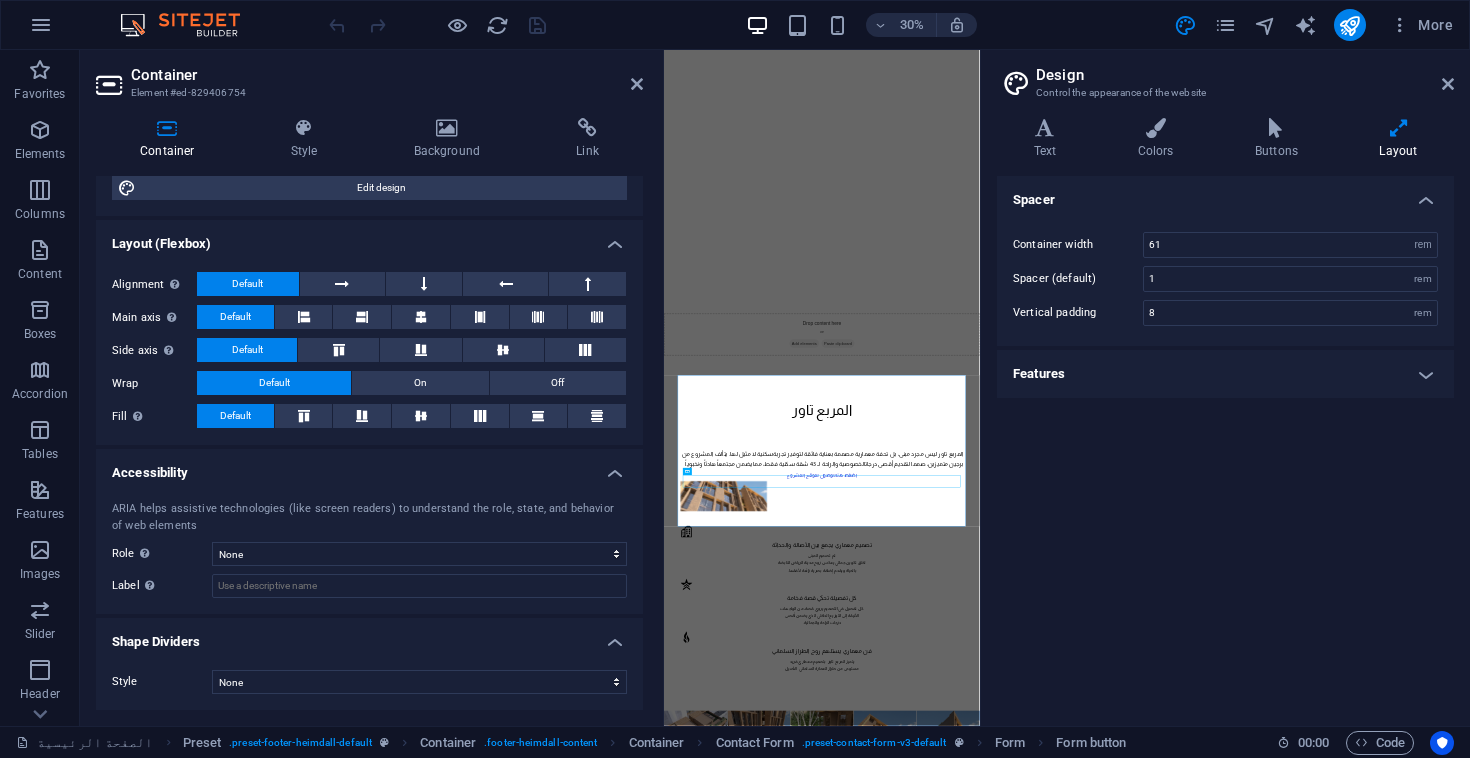 click at bounding box center (1190, 4117) 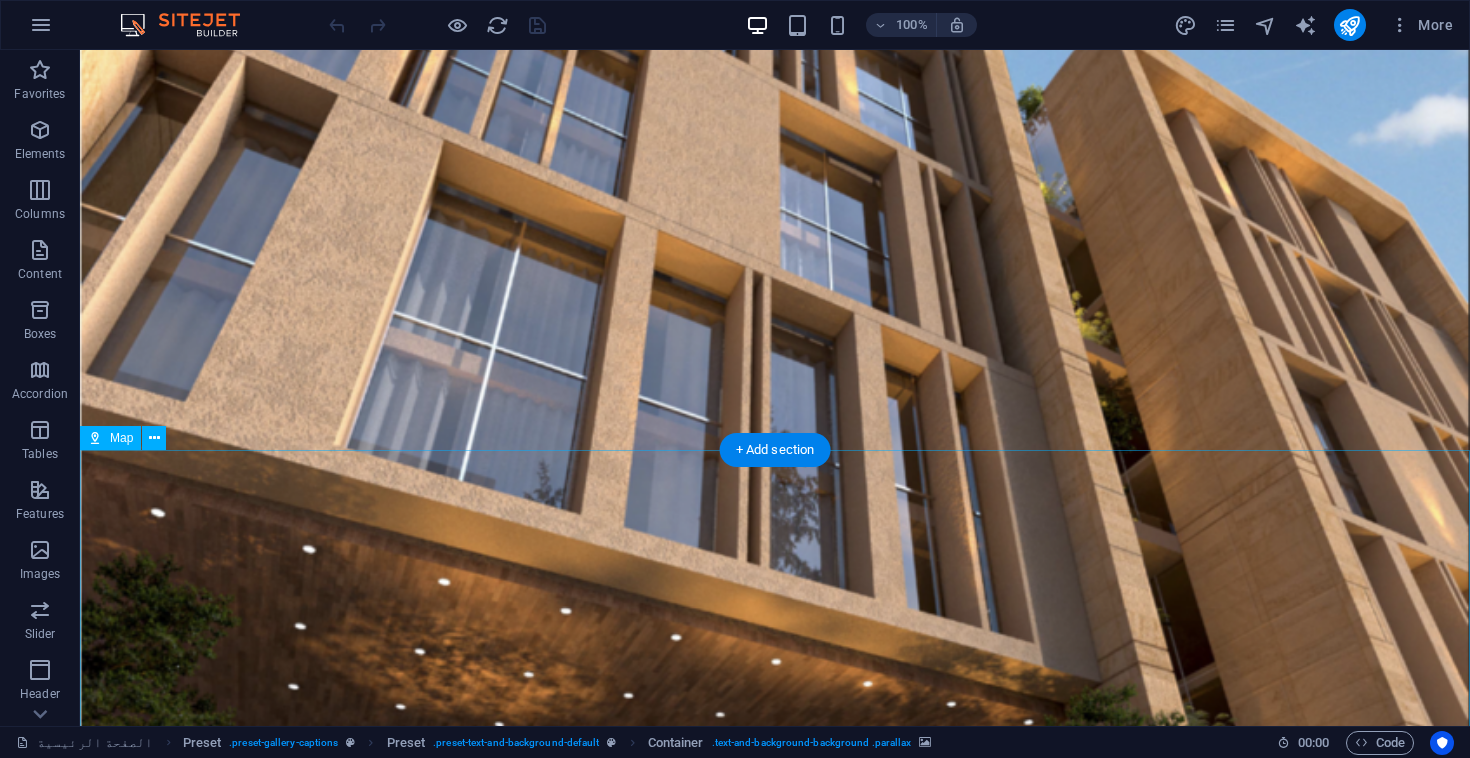 scroll, scrollTop: 4831, scrollLeft: 0, axis: vertical 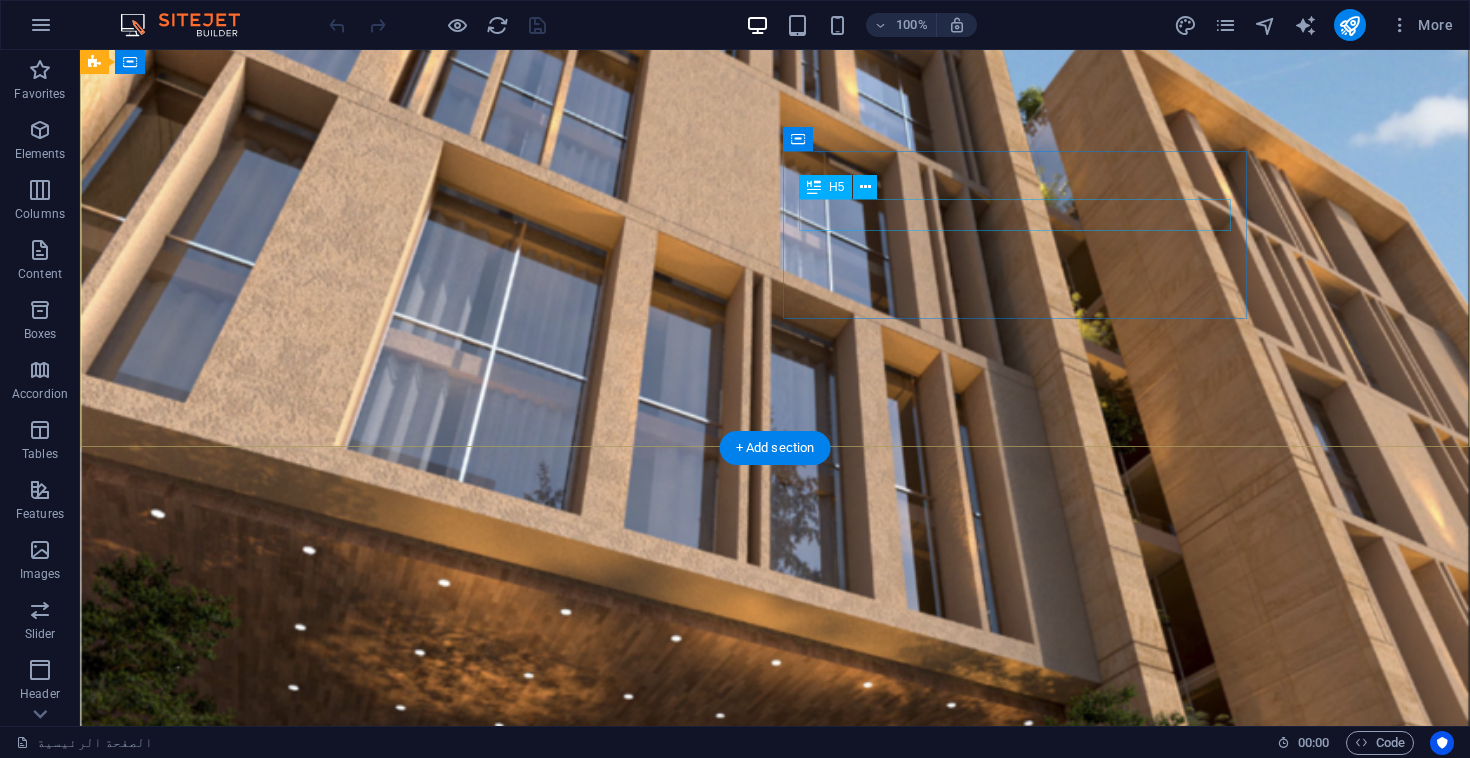 click on "تواصل معنا" at bounding box center (568, 3048) 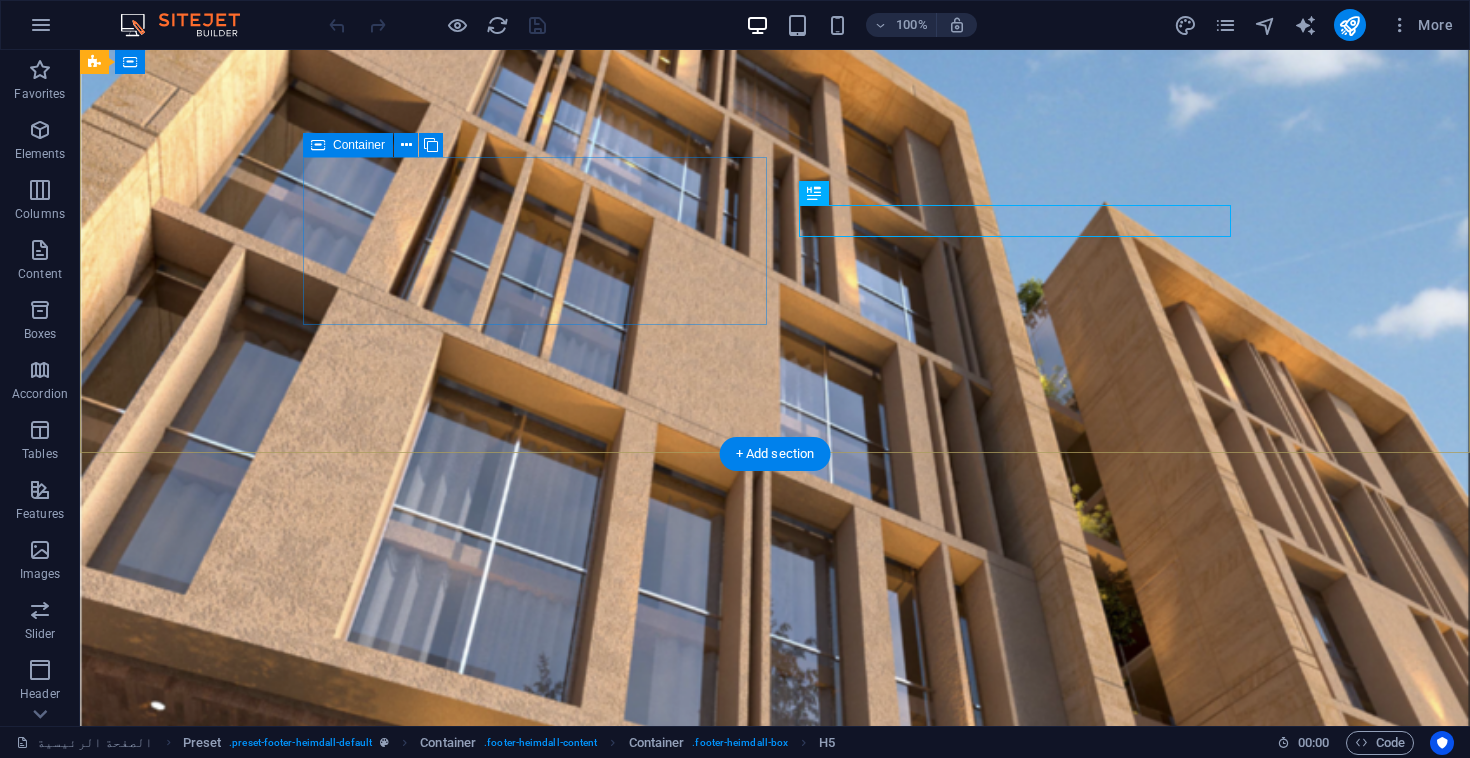 scroll, scrollTop: 4140, scrollLeft: 0, axis: vertical 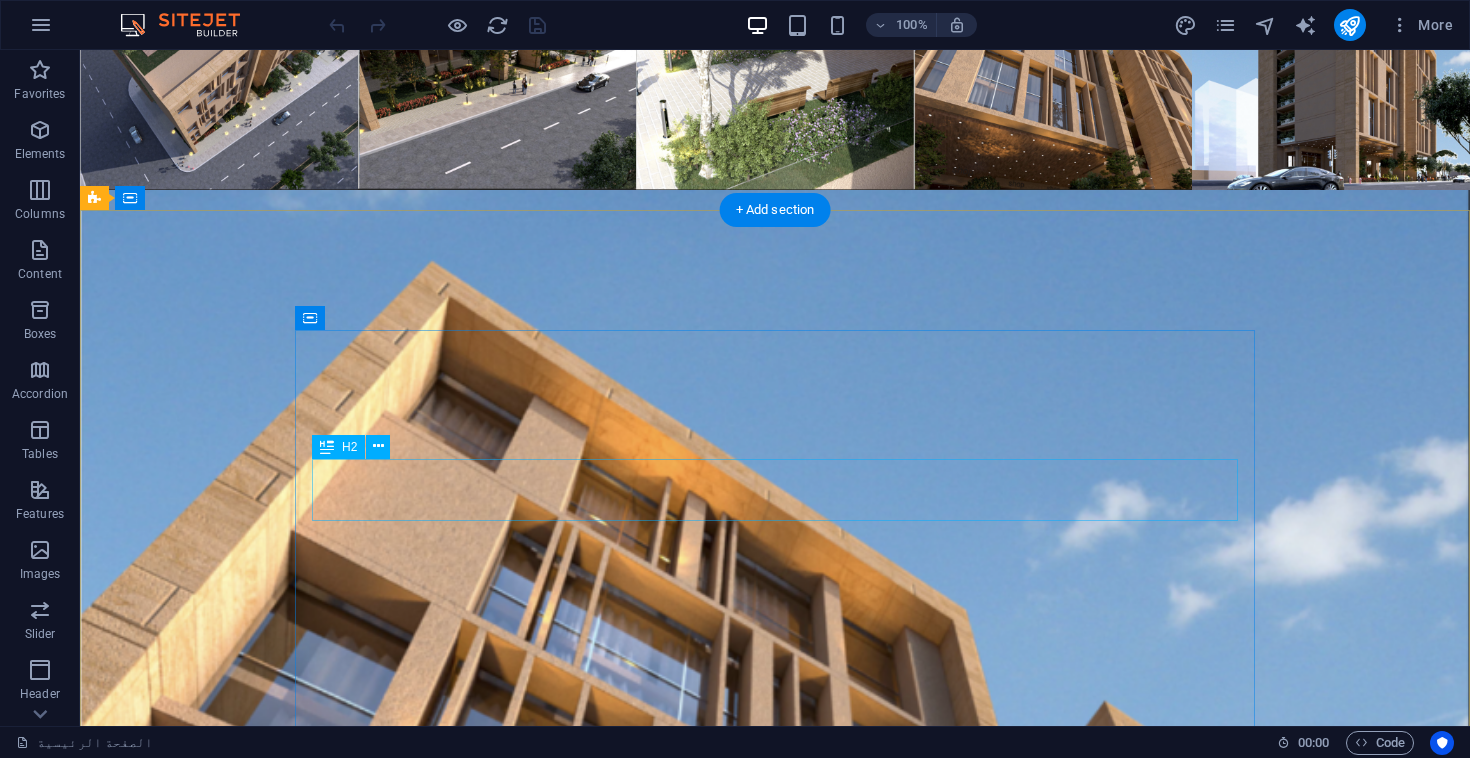 click on "ﺳﺠﻞ إﻫﺘﻤﺎﻣﻚ" at bounding box center (568, 3158) 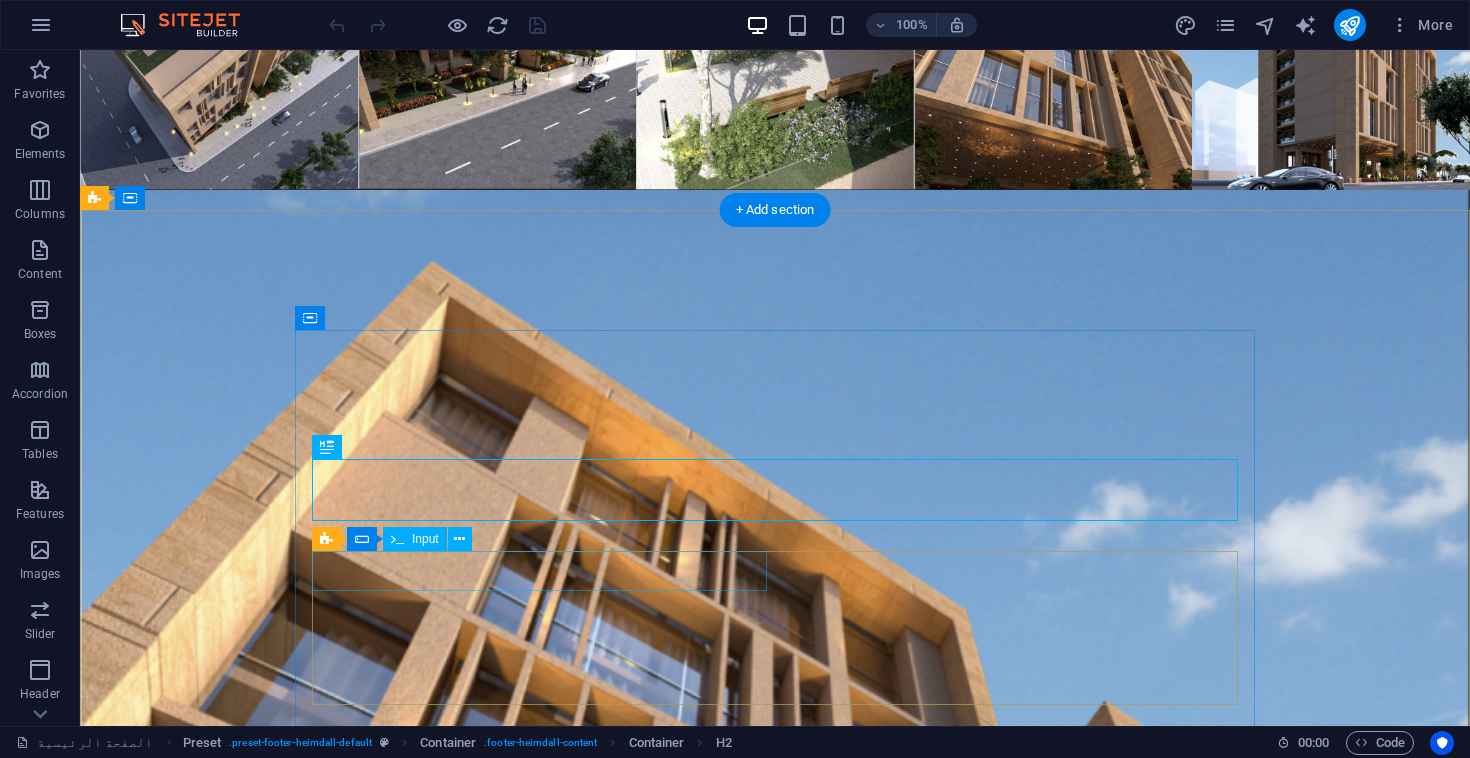 click at bounding box center (332, 3249) 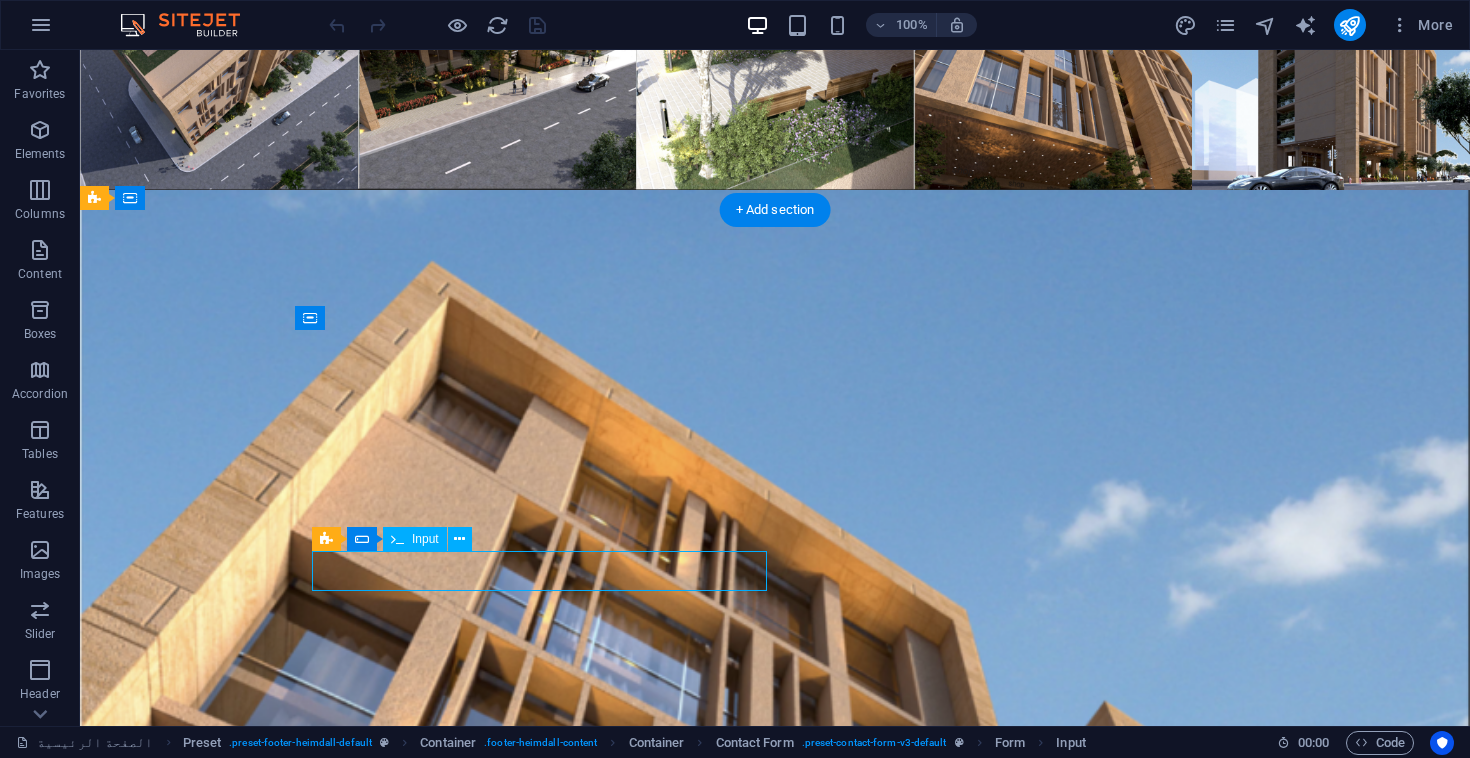 click at bounding box center (332, 3249) 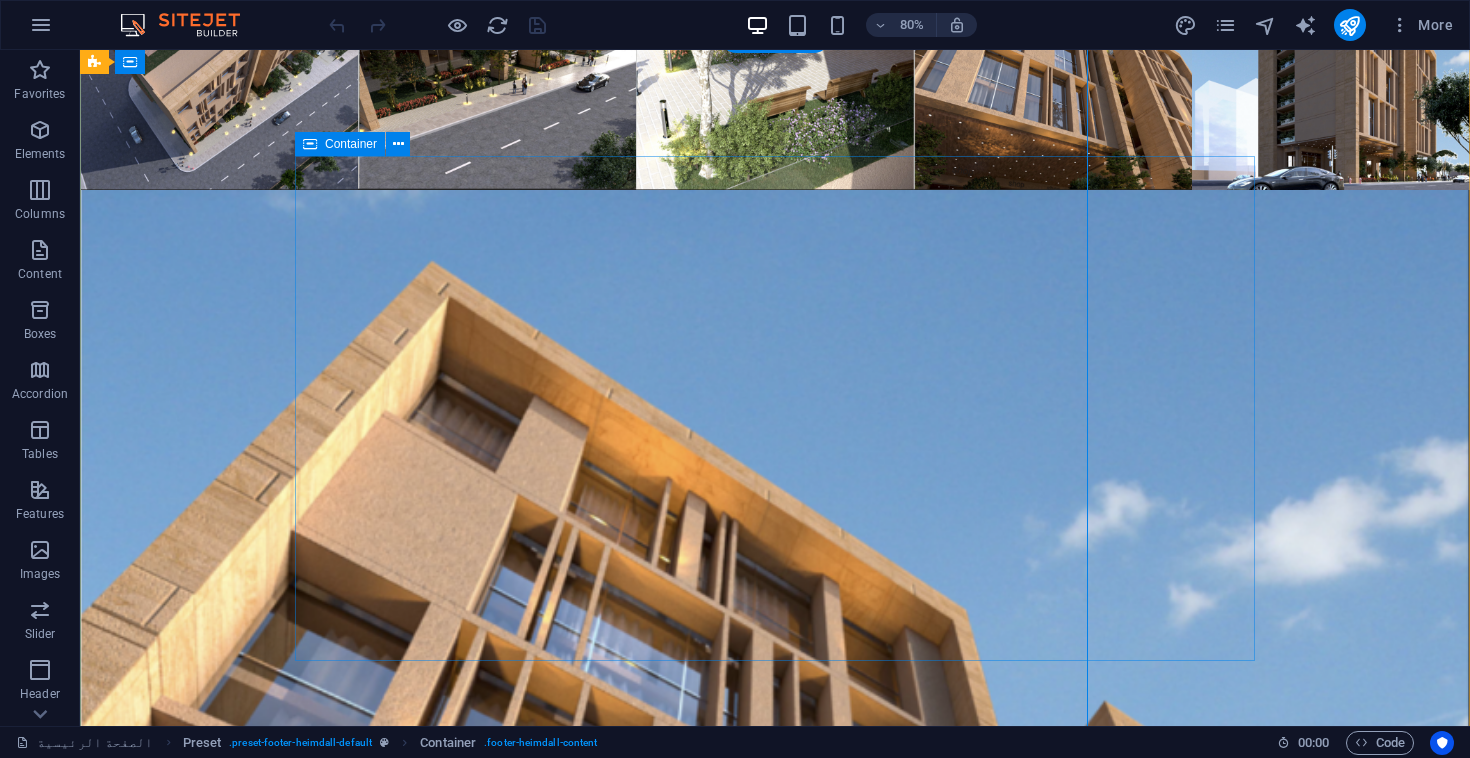 scroll, scrollTop: 4313, scrollLeft: 0, axis: vertical 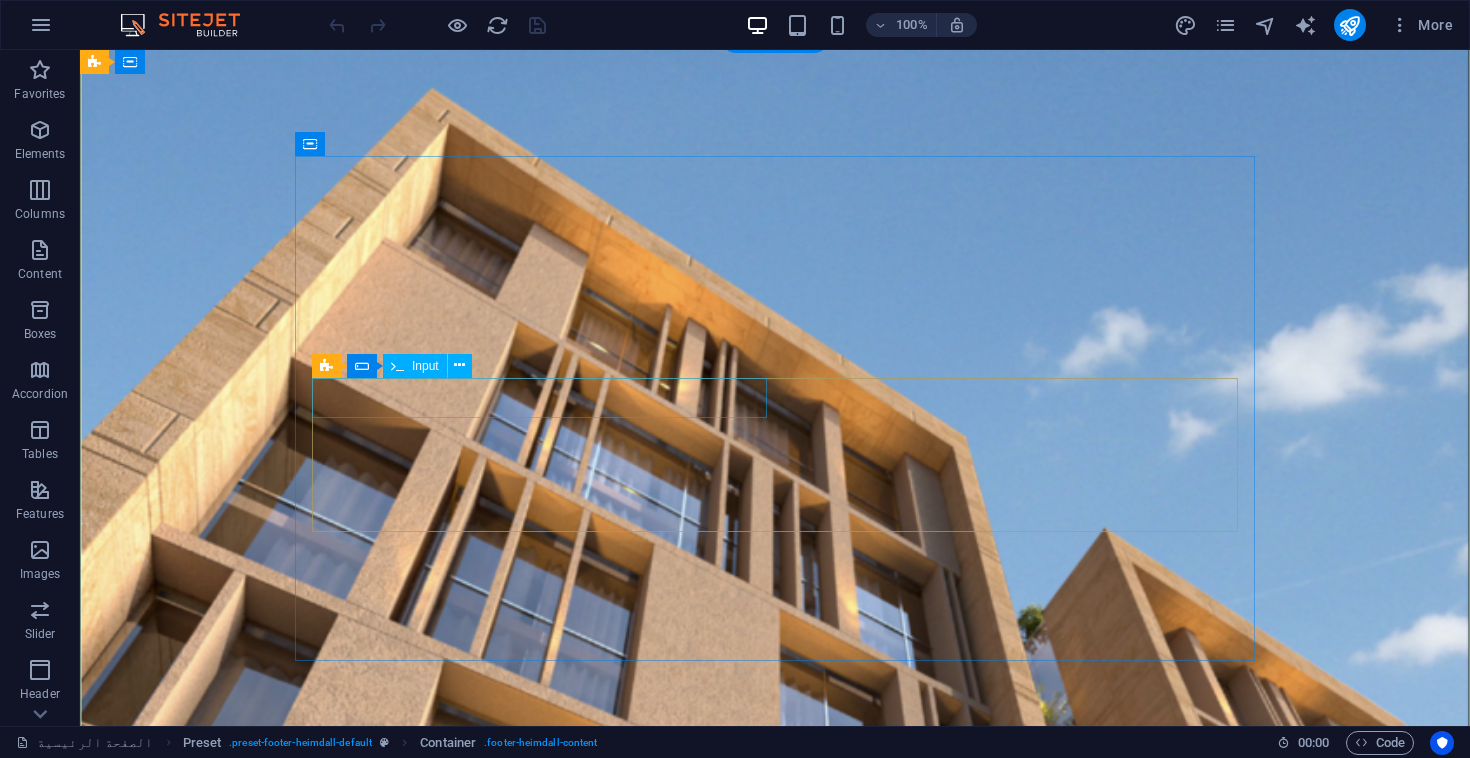 click at bounding box center [332, 3076] 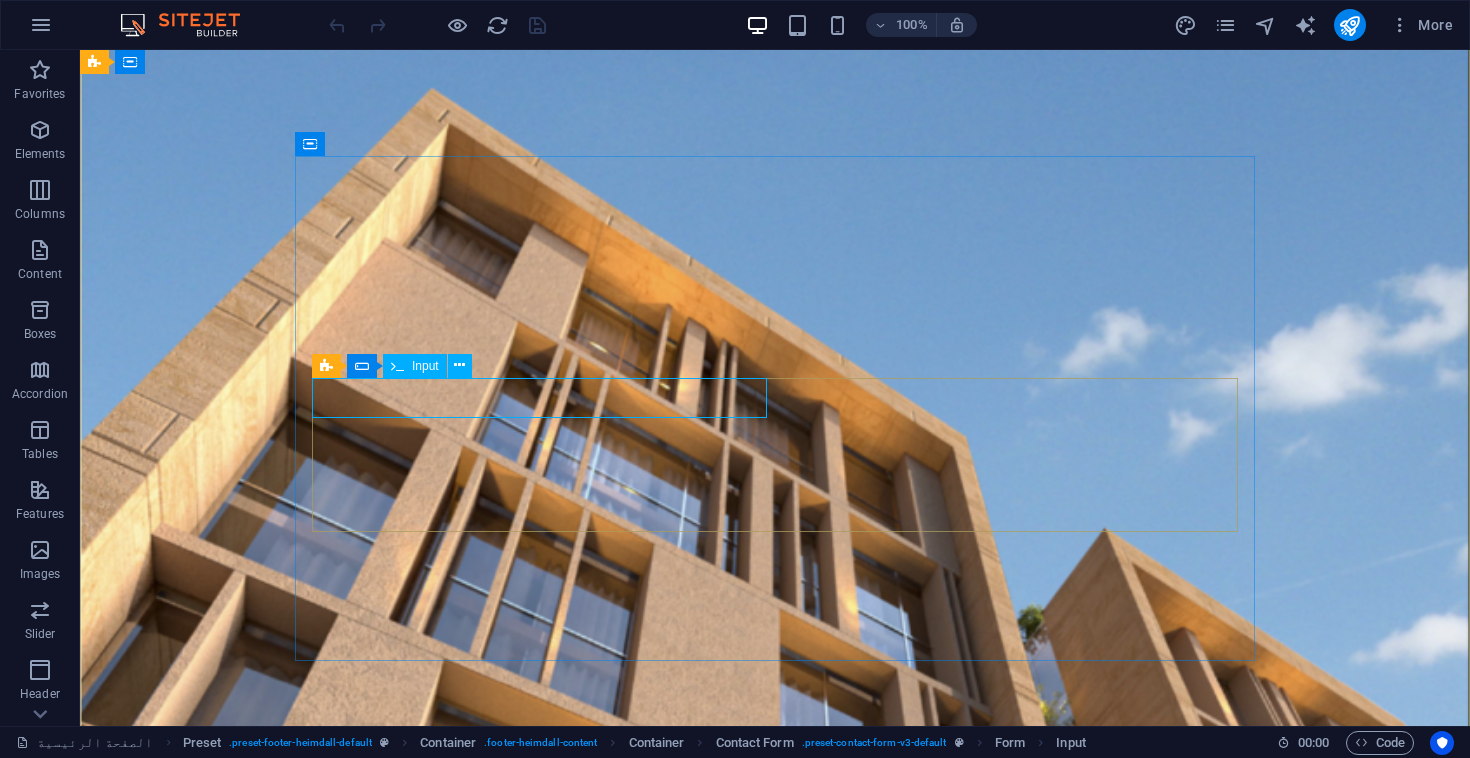 click on "Input" at bounding box center (415, 366) 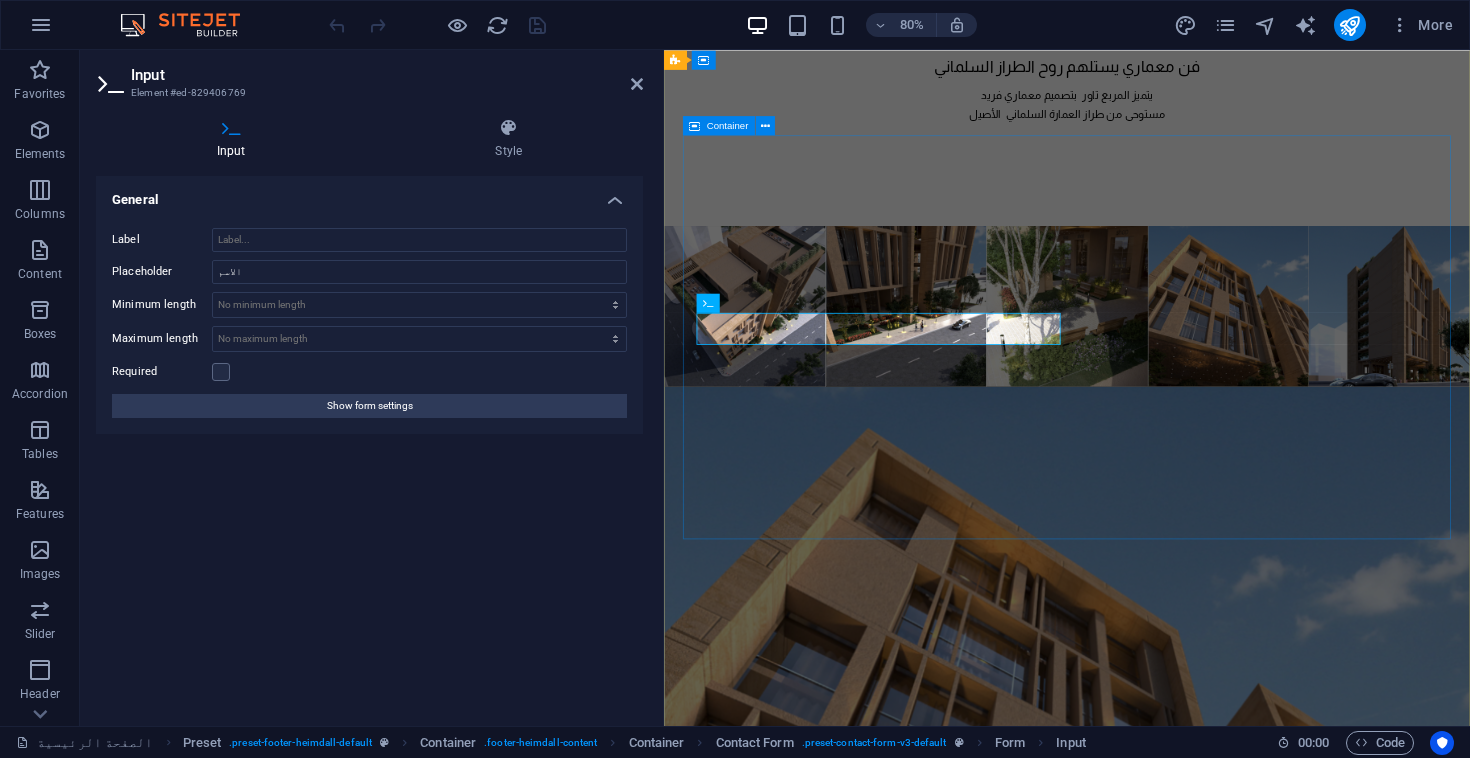 click on "سجل اهتمامك Unreadable? Load new سجل ٌاهمامك" at bounding box center [1152, 3292] 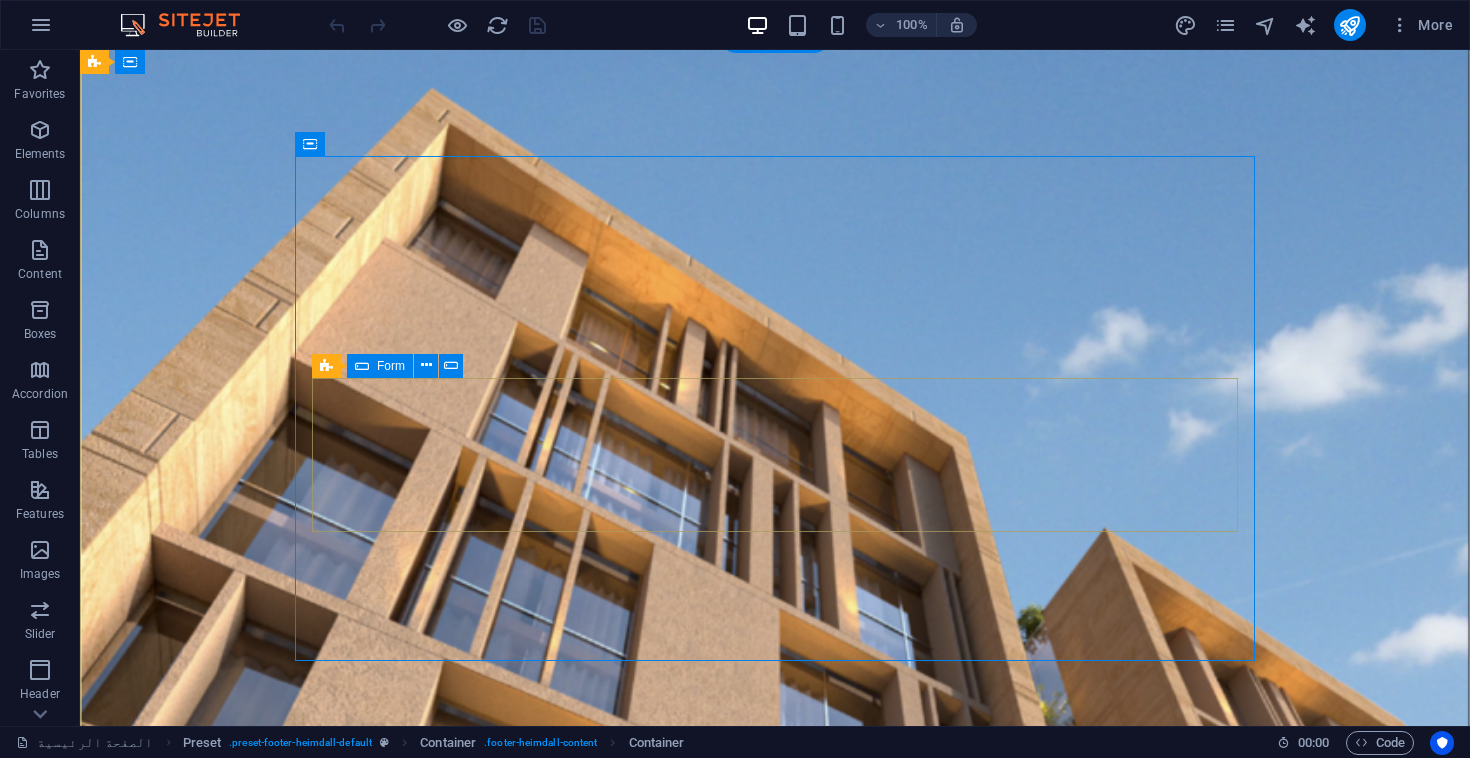 click on "Unreadable? Load new سجل ٌهتمامك" at bounding box center (568, 3134) 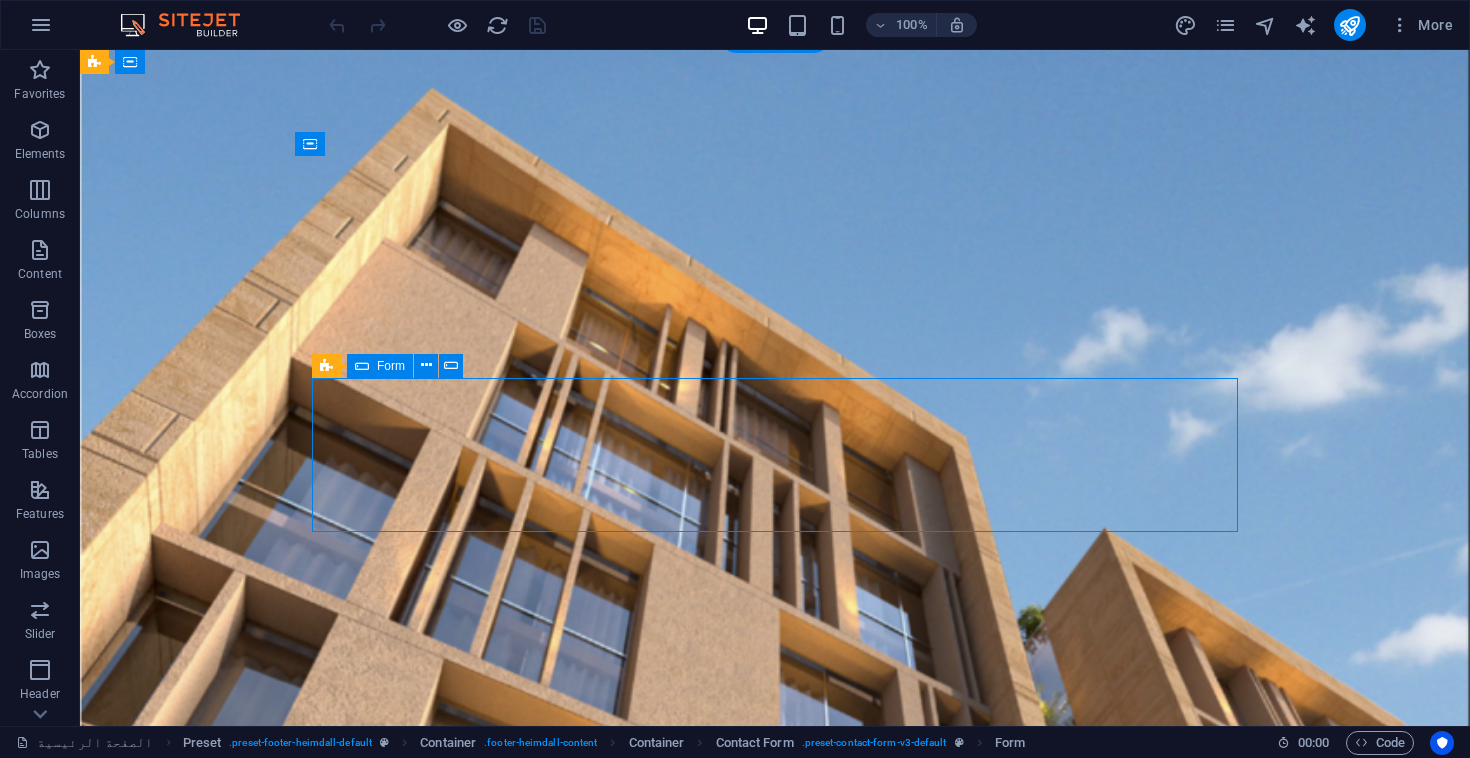 click on "Unreadable? Load new سجل ٌهتمامك" at bounding box center [568, 3134] 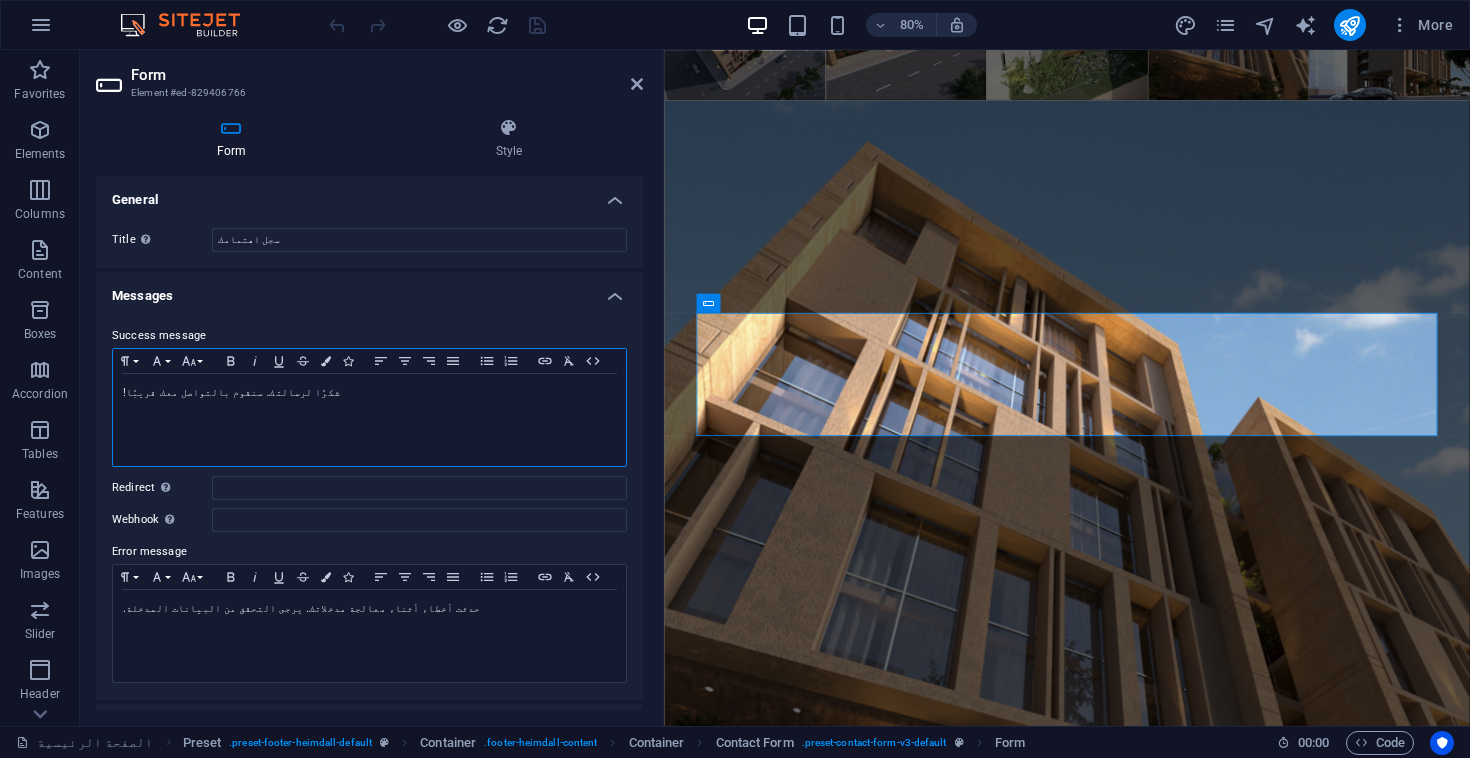 click on "ﺷﻜﺮًا ﻟﺮﺳﺎﻟﺘﻚ. ﺳﻨﻘﻮم ﺑﺎﻟﺘﻮاﺻﻞ ﻣﻌﻚ ﻗﺮﻳﺒﺎً!" at bounding box center [369, 393] 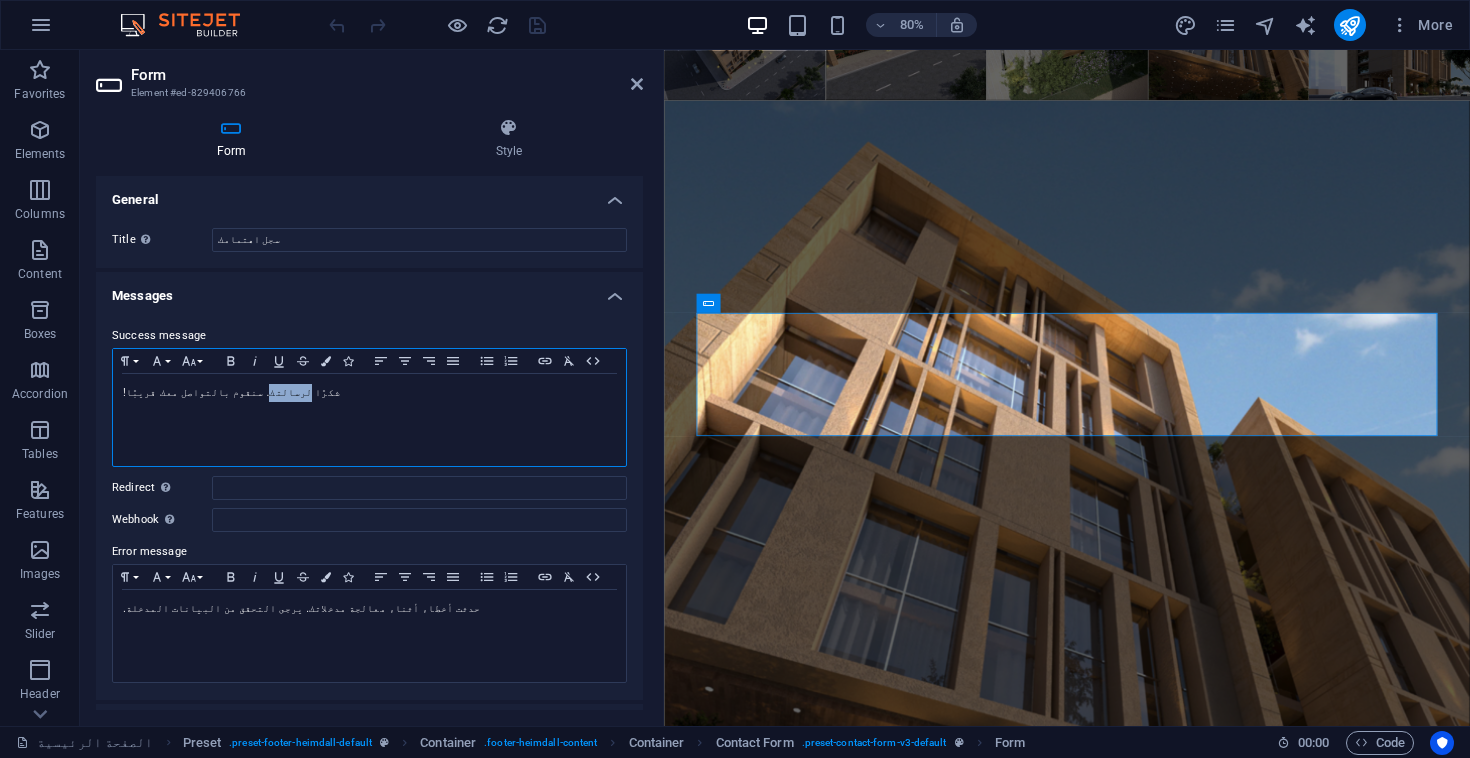 click on "ﺷﻜﺮًا ﻟﺮﺳﺎﻟﺘﻚ. ﺳﻨﻘﻮم ﺑﺎﻟﺘﻮاﺻﻞ ﻣﻌﻚ ﻗﺮﻳﺒﺎً!" at bounding box center [369, 393] 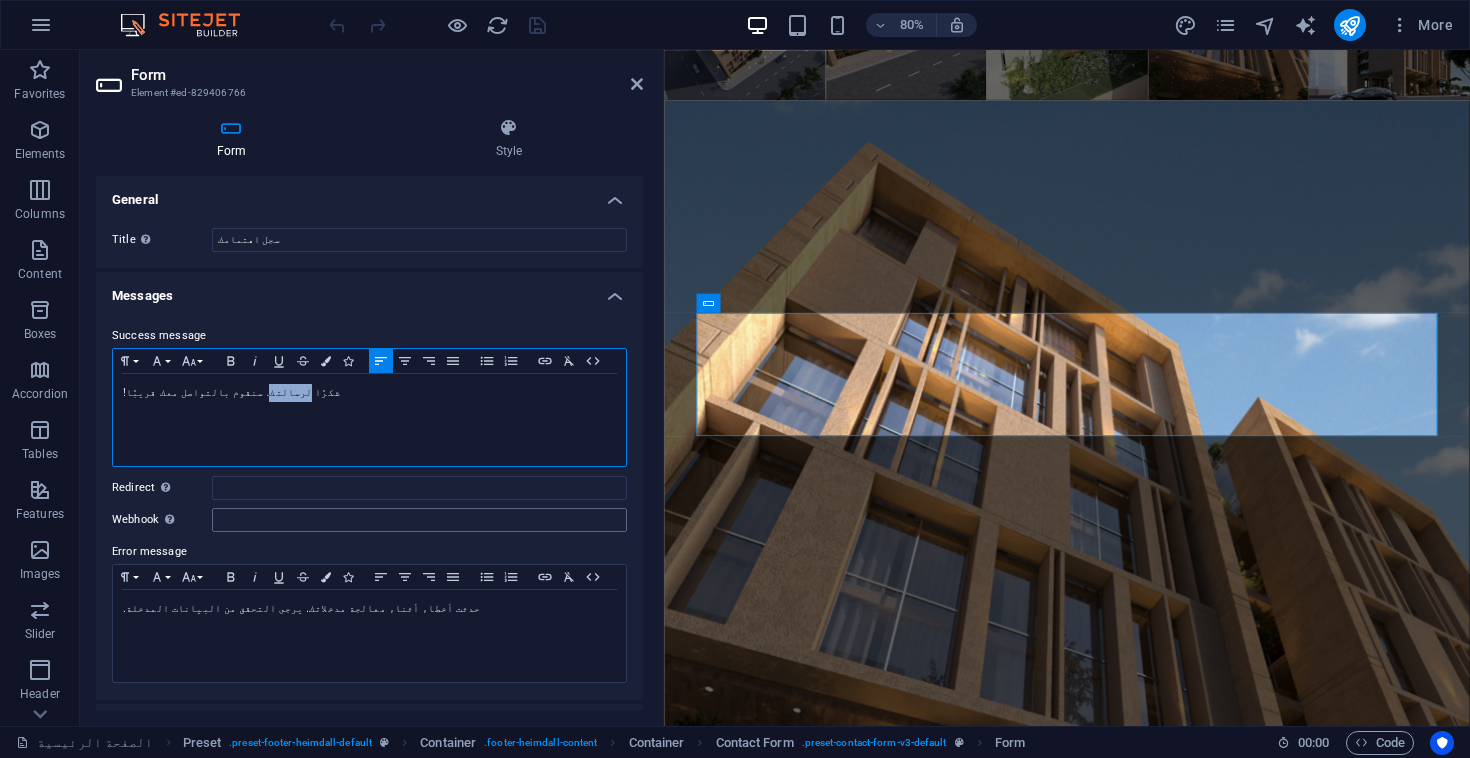 type 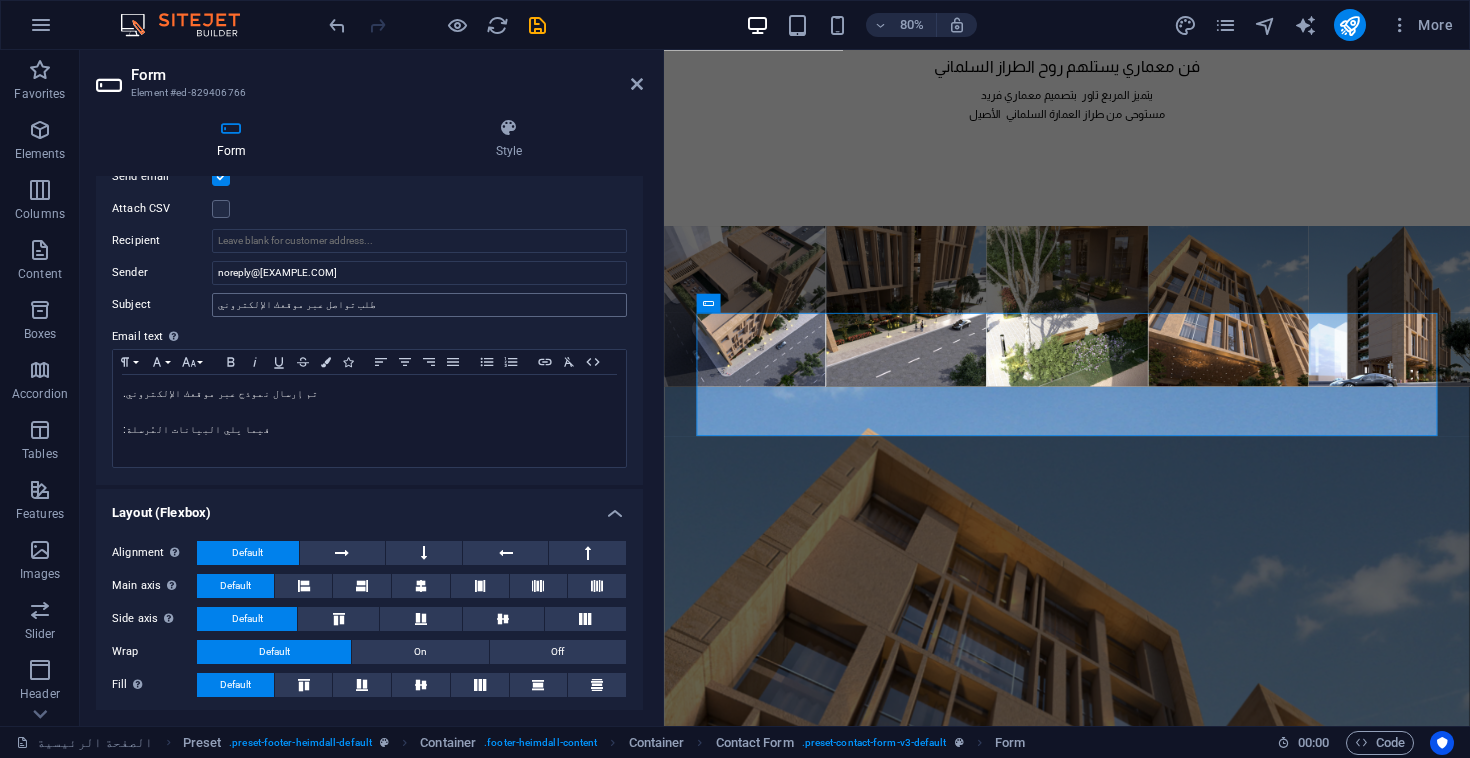 scroll, scrollTop: 594, scrollLeft: 0, axis: vertical 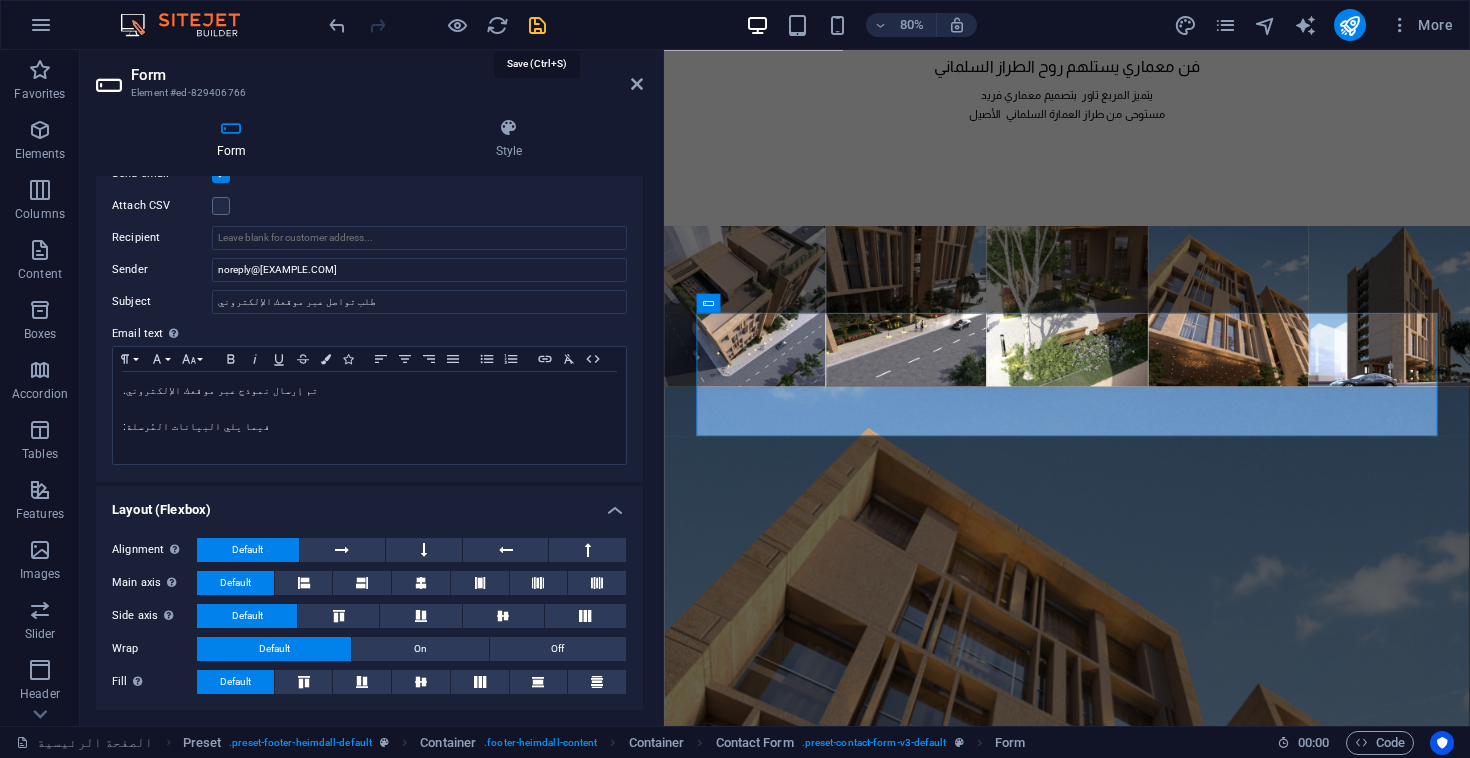 click at bounding box center (537, 25) 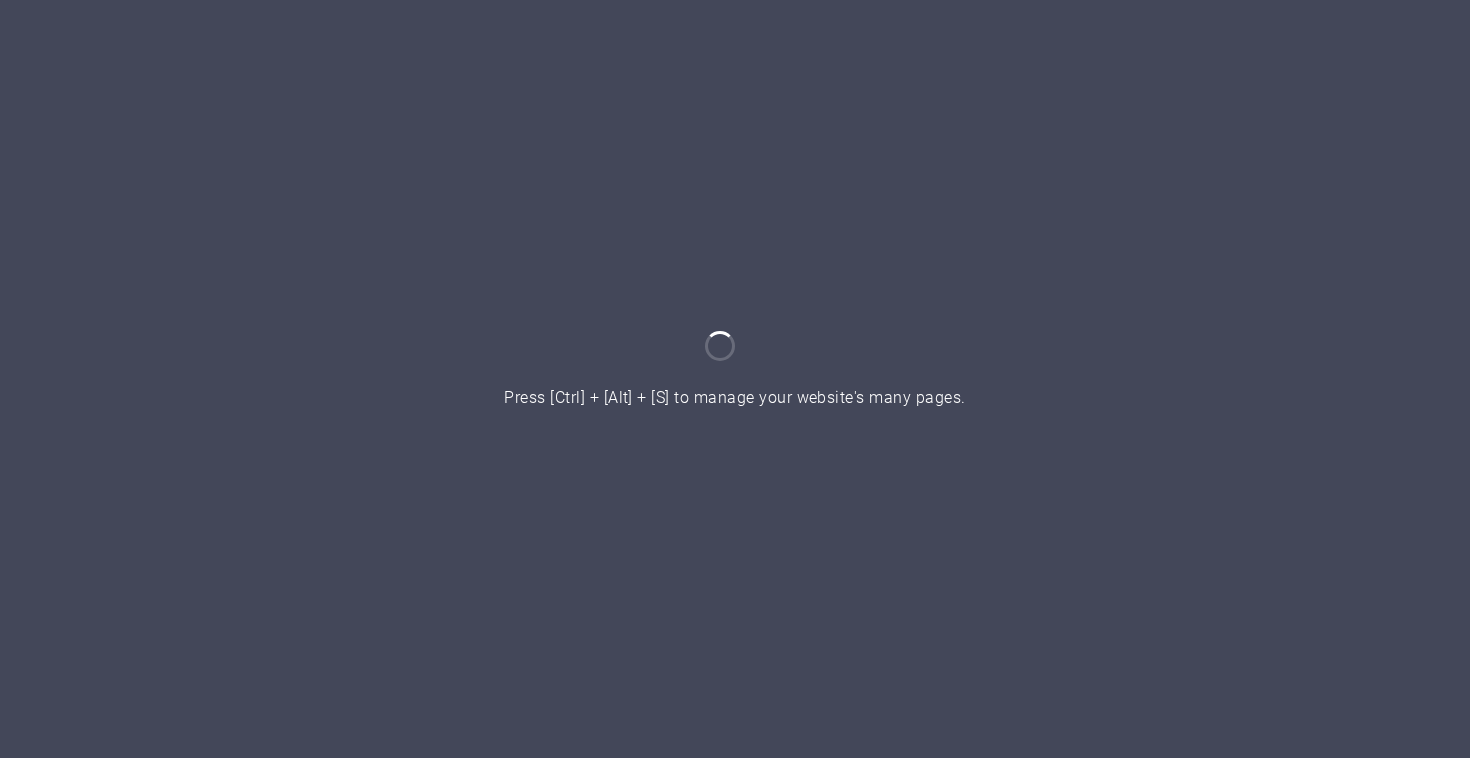 scroll, scrollTop: 0, scrollLeft: 0, axis: both 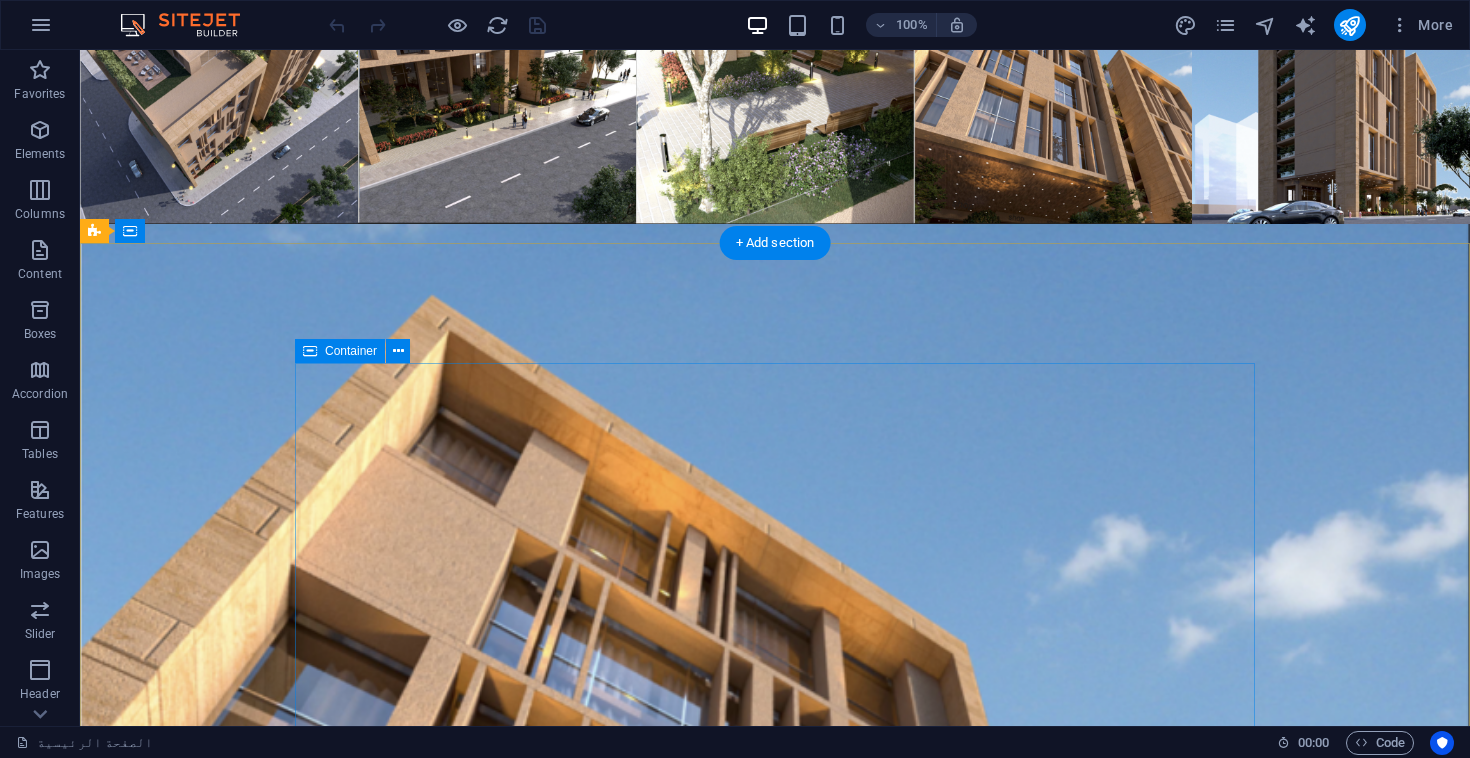 click on "سجل إهتمامك Unreadable? Load new سجل ٌهتمامك" at bounding box center (568, 3294) 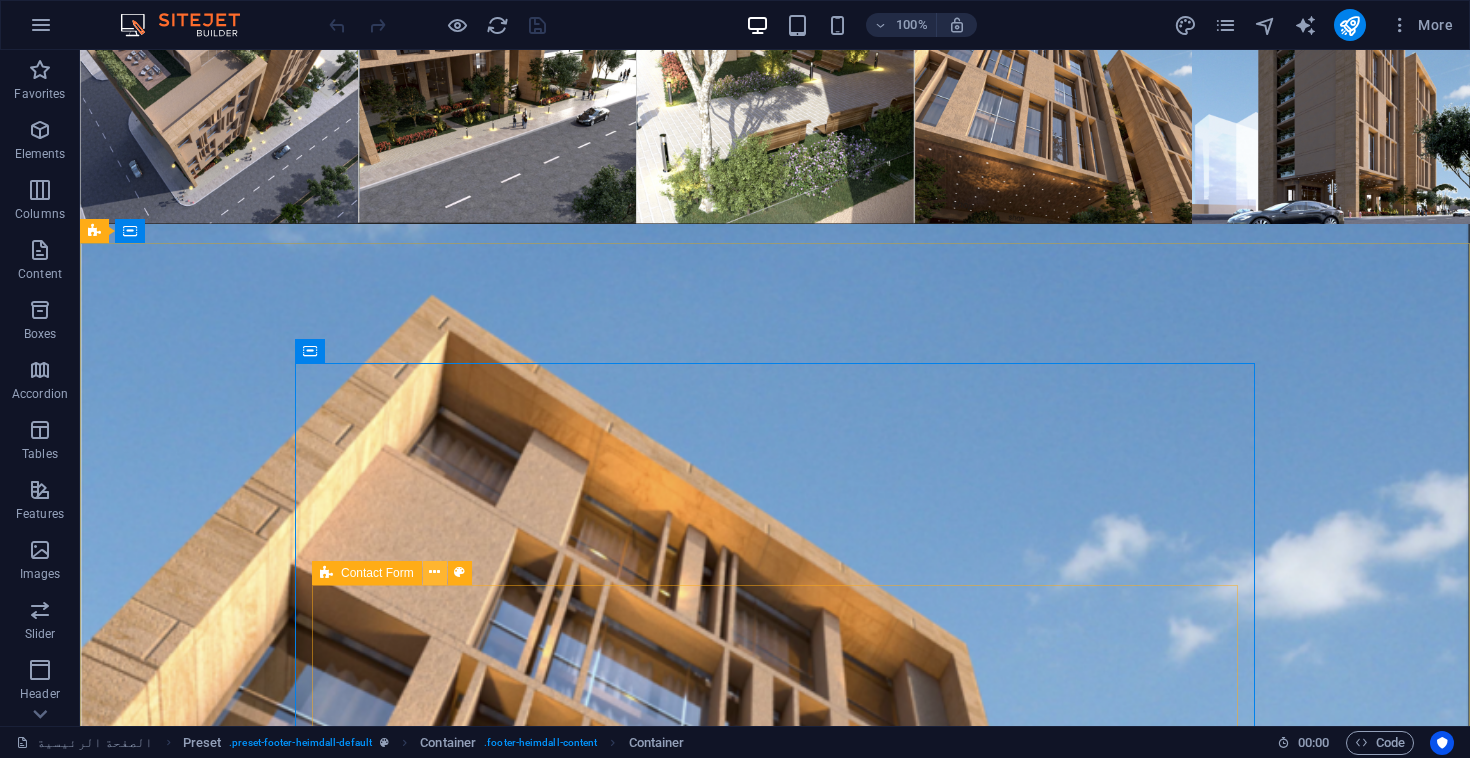 click at bounding box center (434, 572) 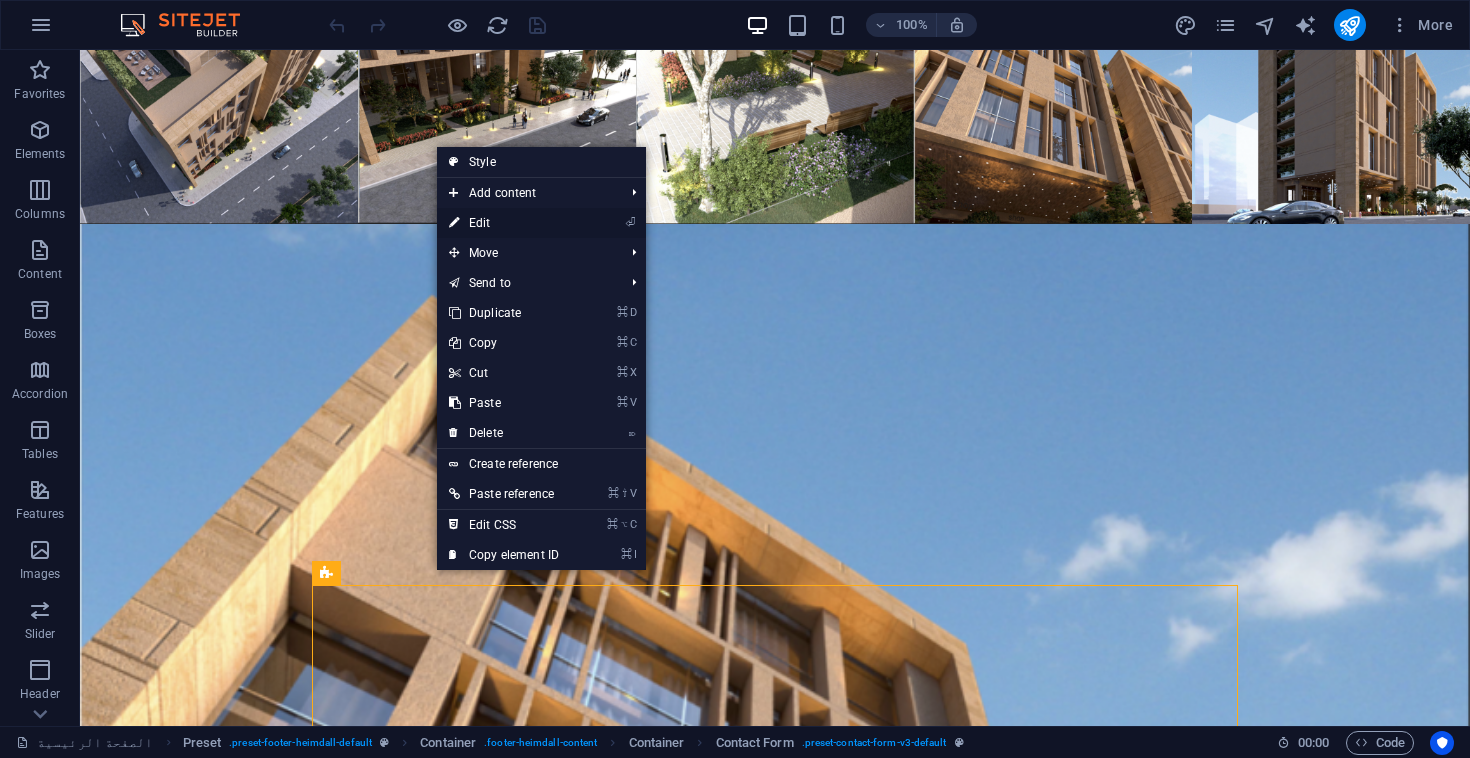 click on "⏎  Edit" at bounding box center [504, 223] 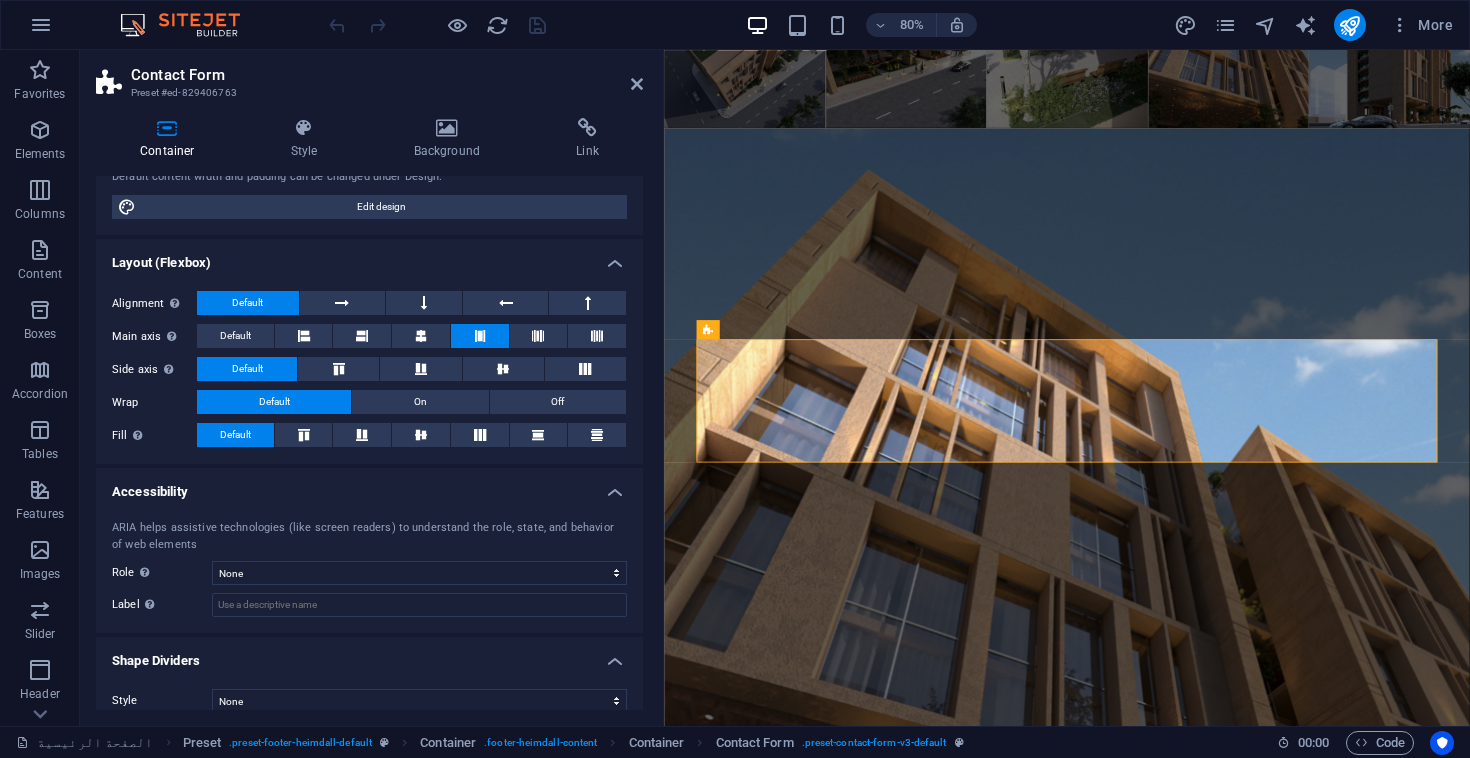 scroll, scrollTop: 208, scrollLeft: 0, axis: vertical 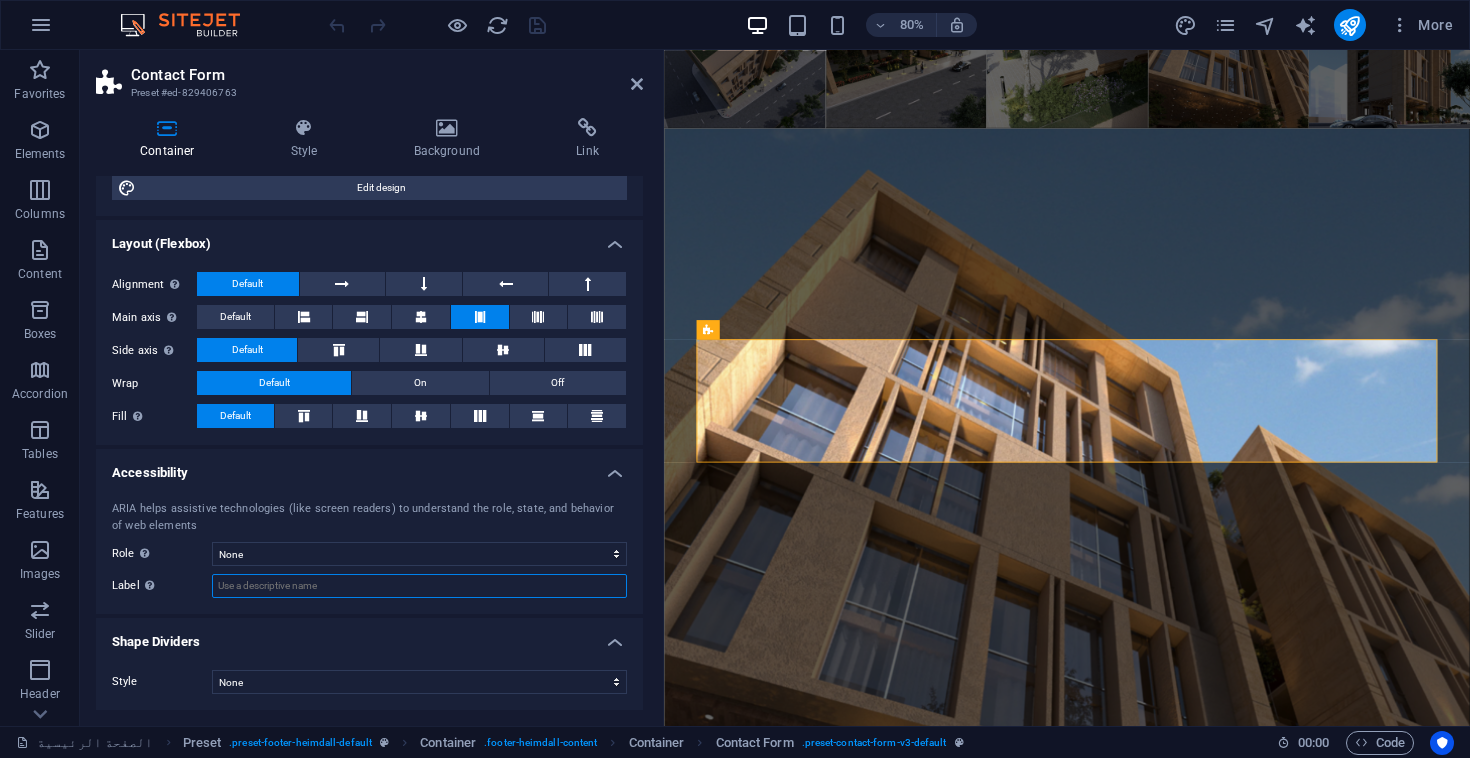 click on "Label Use the  ARIA label  to provide a clear and descriptive name for elements that aren not self-explanatory on their own." at bounding box center [419, 586] 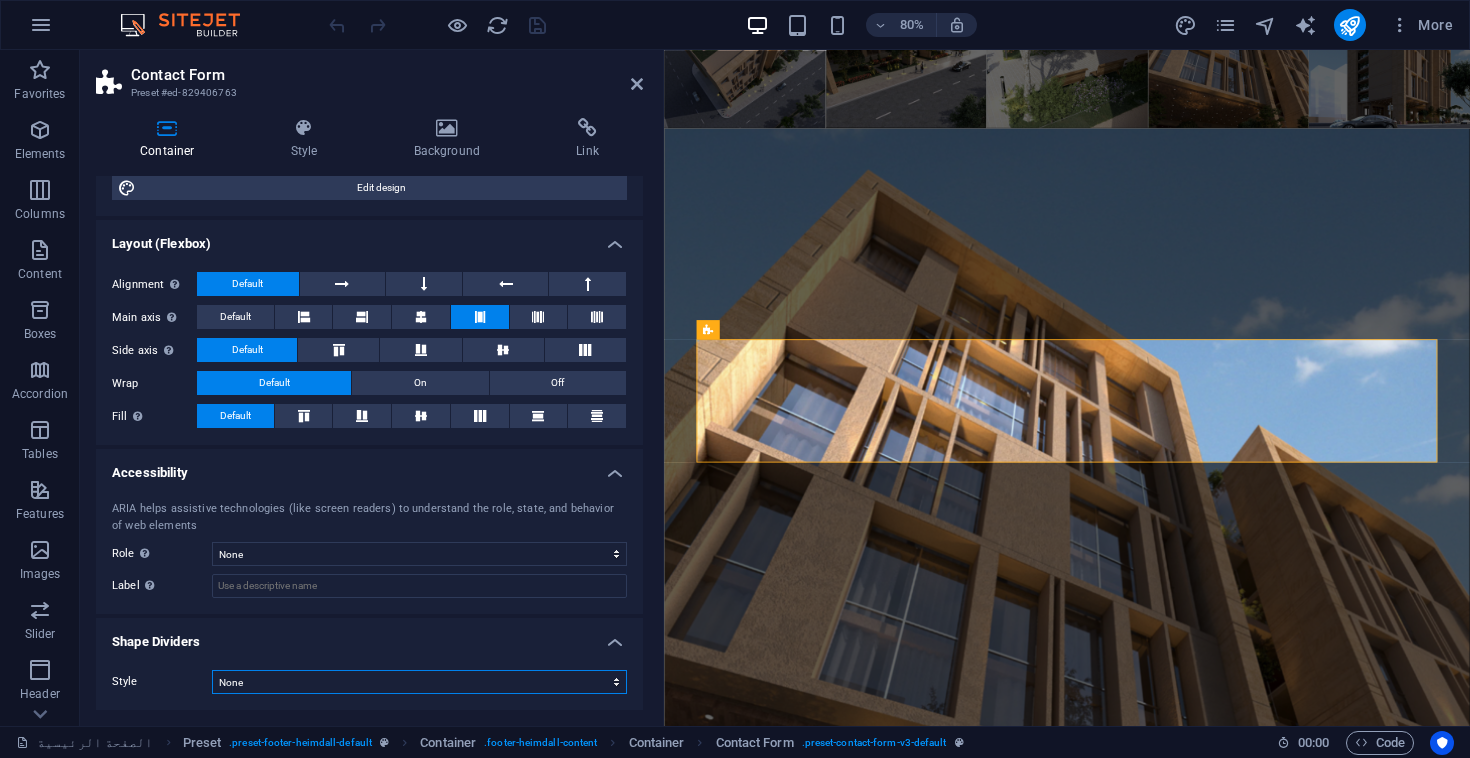 click on "None Triangle Square Diagonal Polygon 1 Polygon 2 Zigzag Multiple Zigzags Waves Multiple Waves Half Circle Circle Circle Shadow Blocks Hexagons Clouds Multiple Clouds Fan Pyramids Book Paint Drip Fire Shredded Paper Arrow" at bounding box center [419, 682] 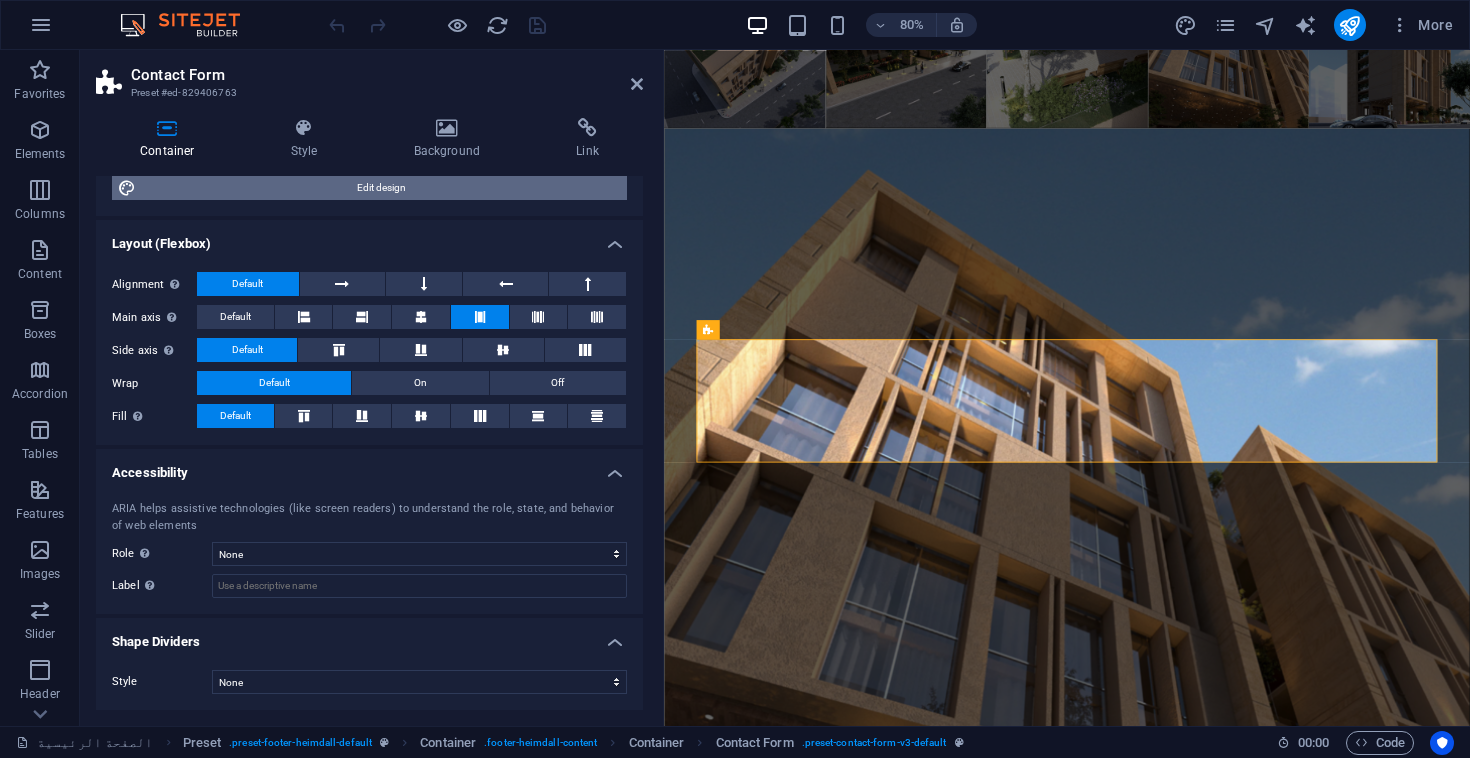 click on "Edit design" at bounding box center (381, 188) 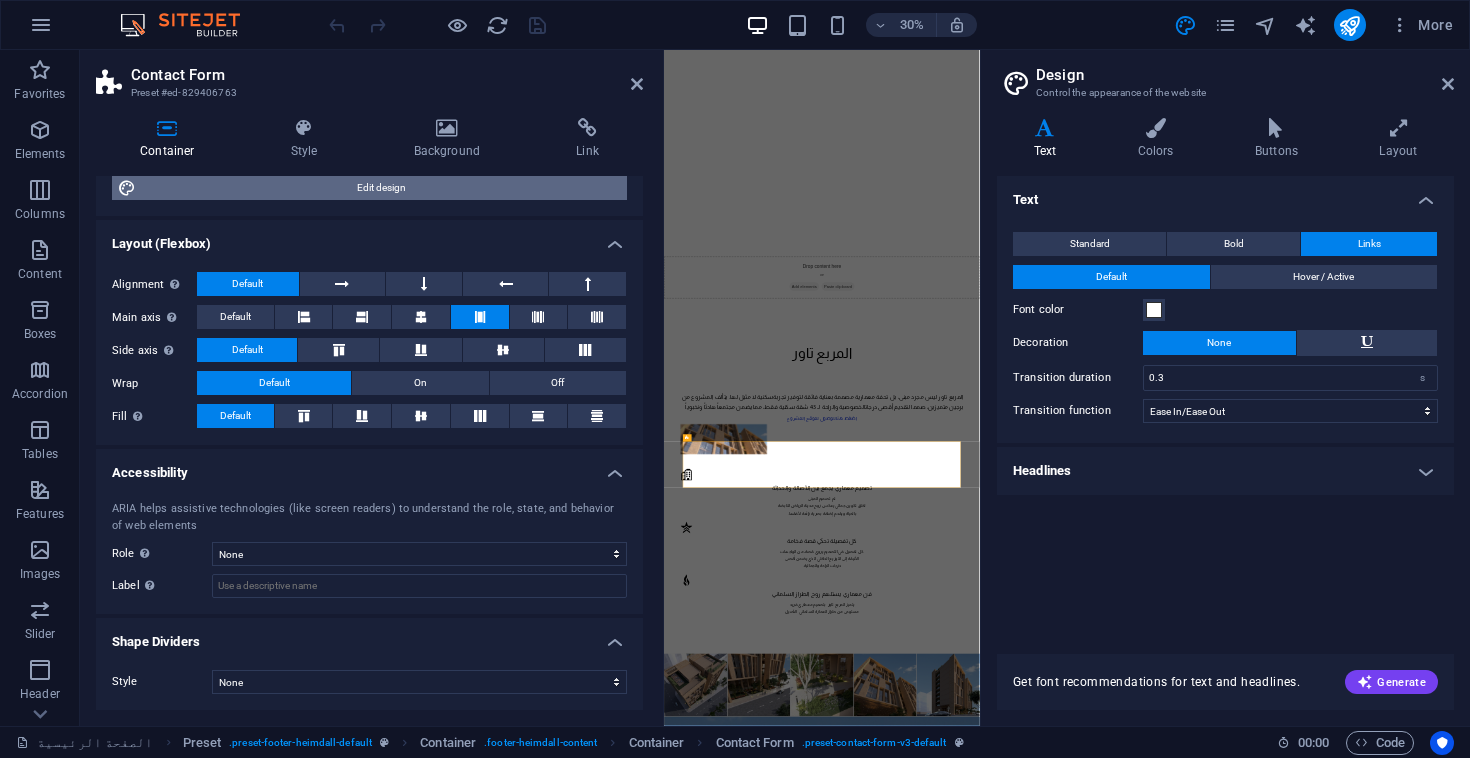 scroll, scrollTop: 3916, scrollLeft: 0, axis: vertical 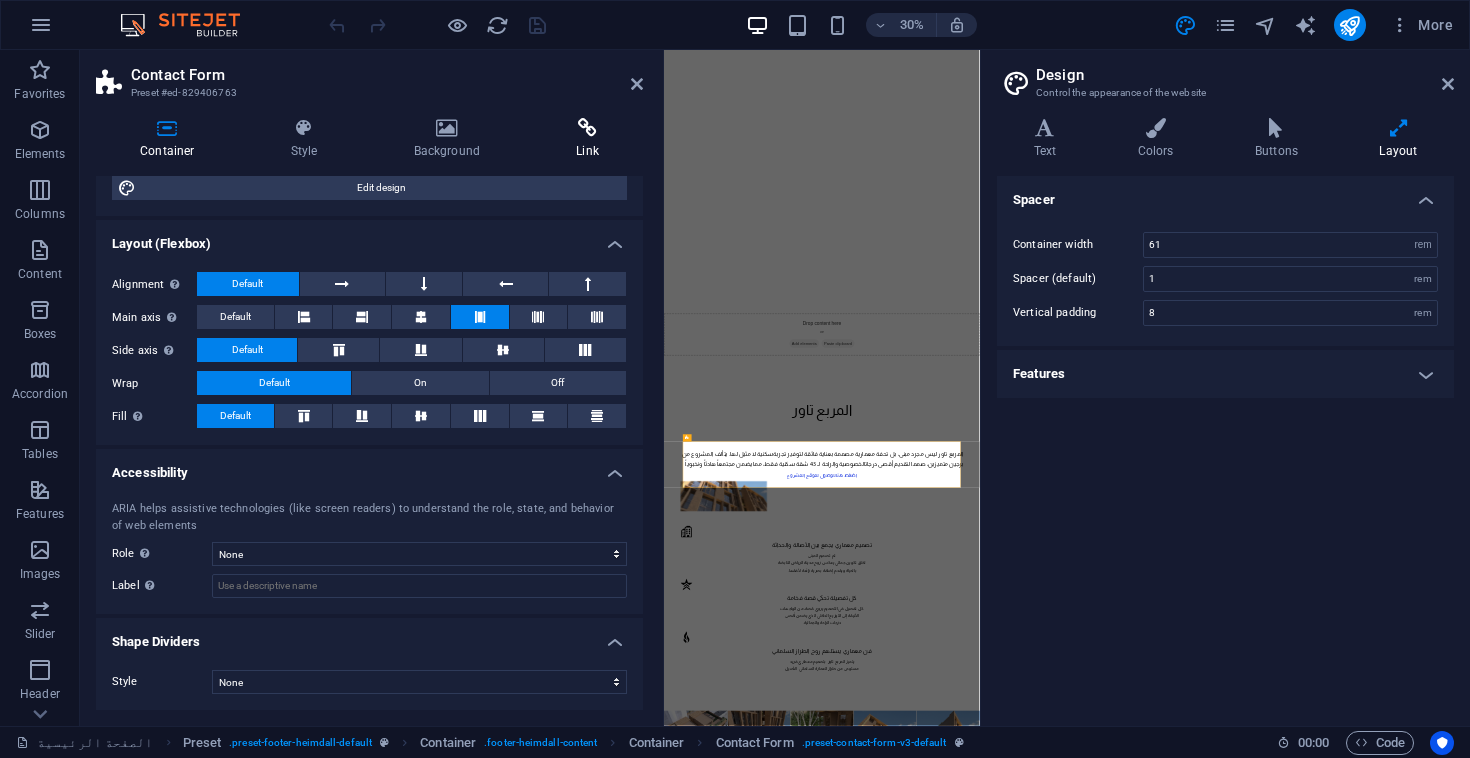 click at bounding box center (587, 128) 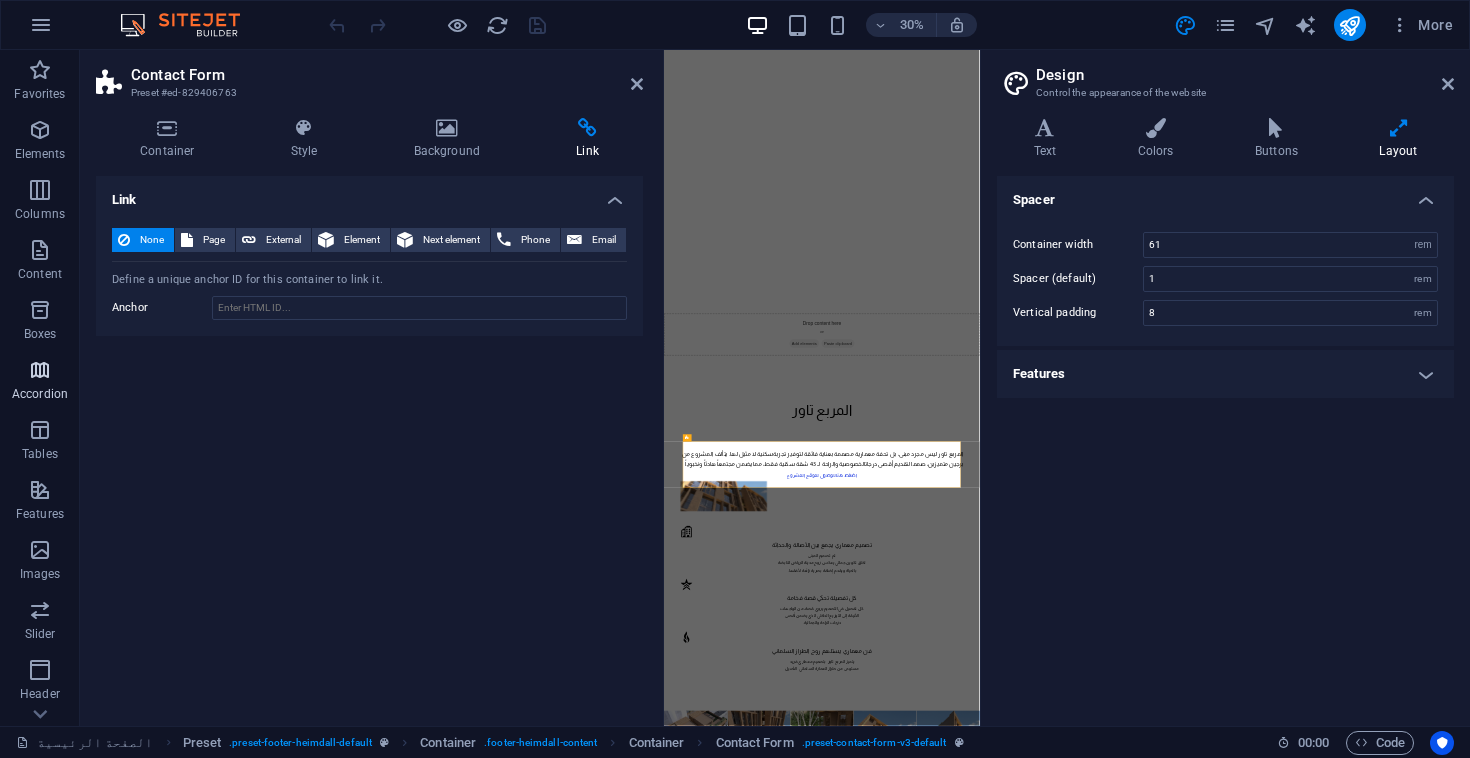 click on "Accordion" at bounding box center [40, 382] 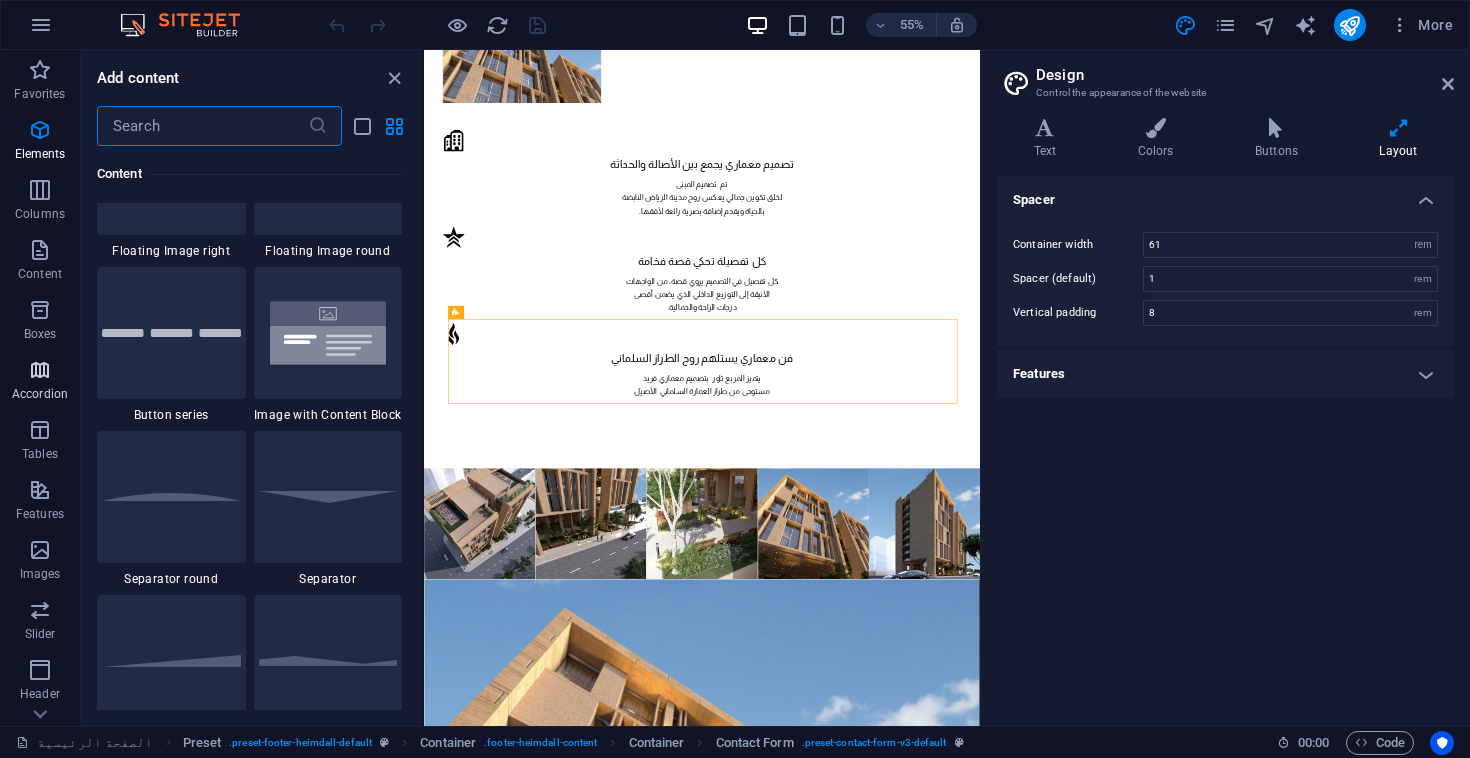 scroll, scrollTop: 6385, scrollLeft: 0, axis: vertical 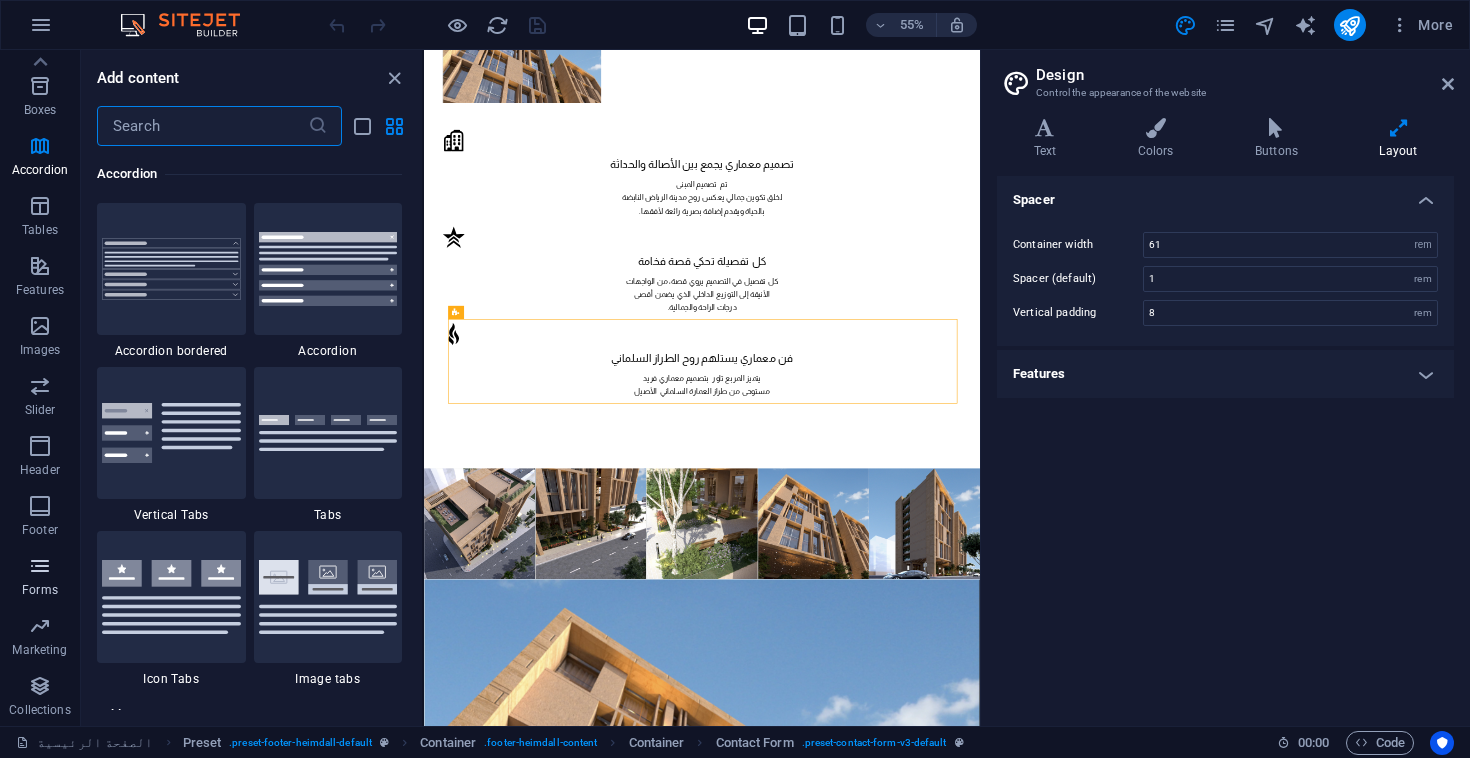 click at bounding box center [40, 566] 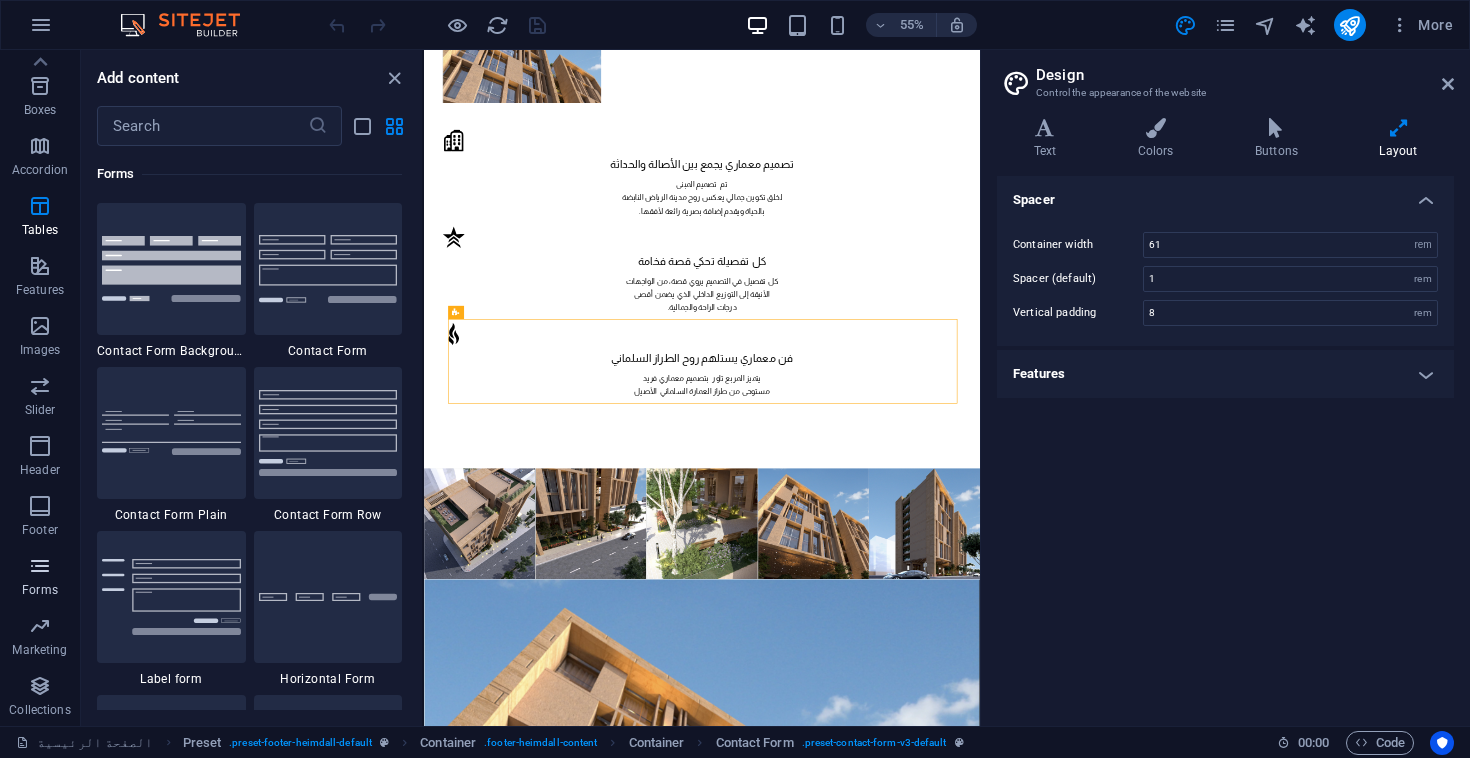 scroll, scrollTop: 14600, scrollLeft: 0, axis: vertical 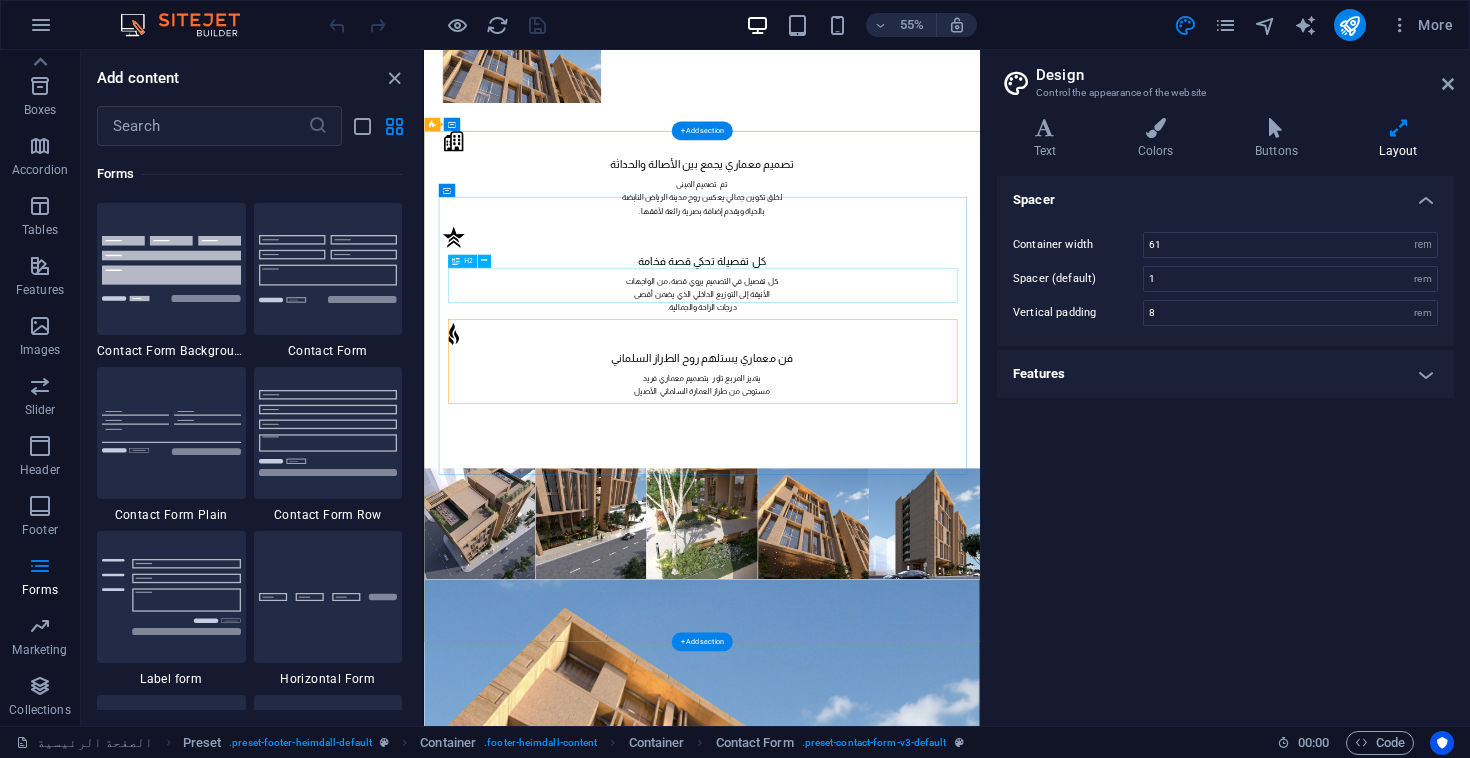 click on "ﺳﺠﻞ إﻫﺘﻤﺎﻣﻚ" at bounding box center [912, 3928] 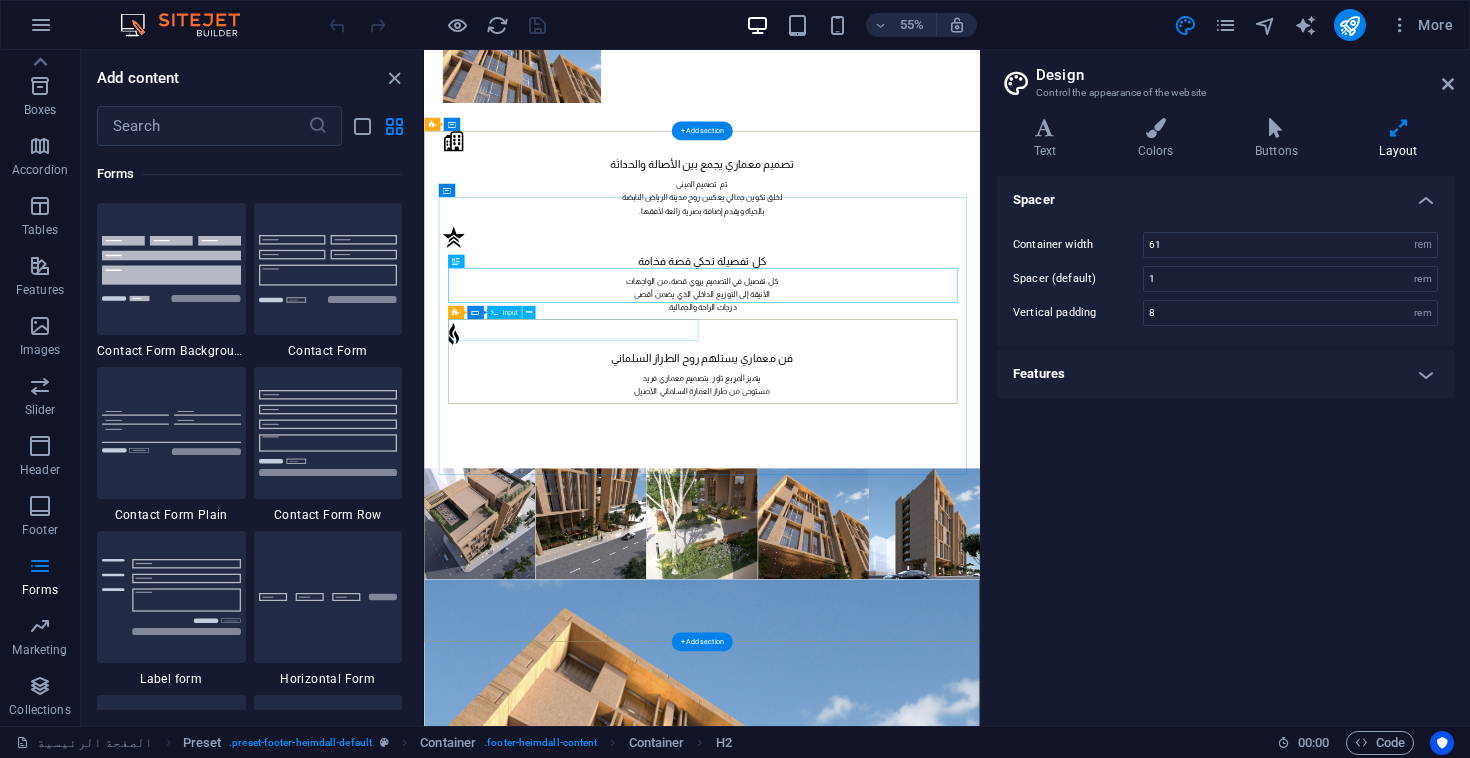 click at bounding box center [676, 4018] 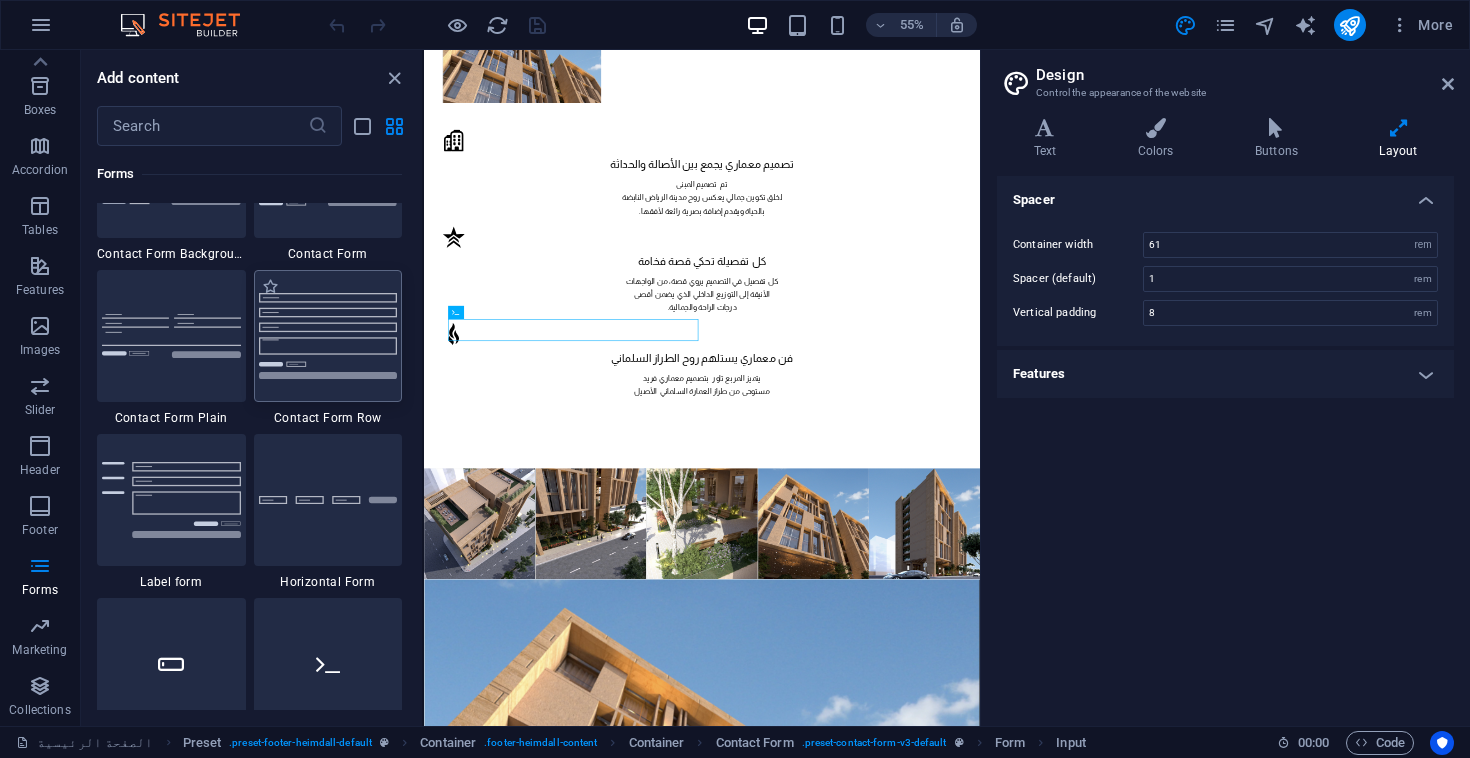 scroll, scrollTop: 14702, scrollLeft: 0, axis: vertical 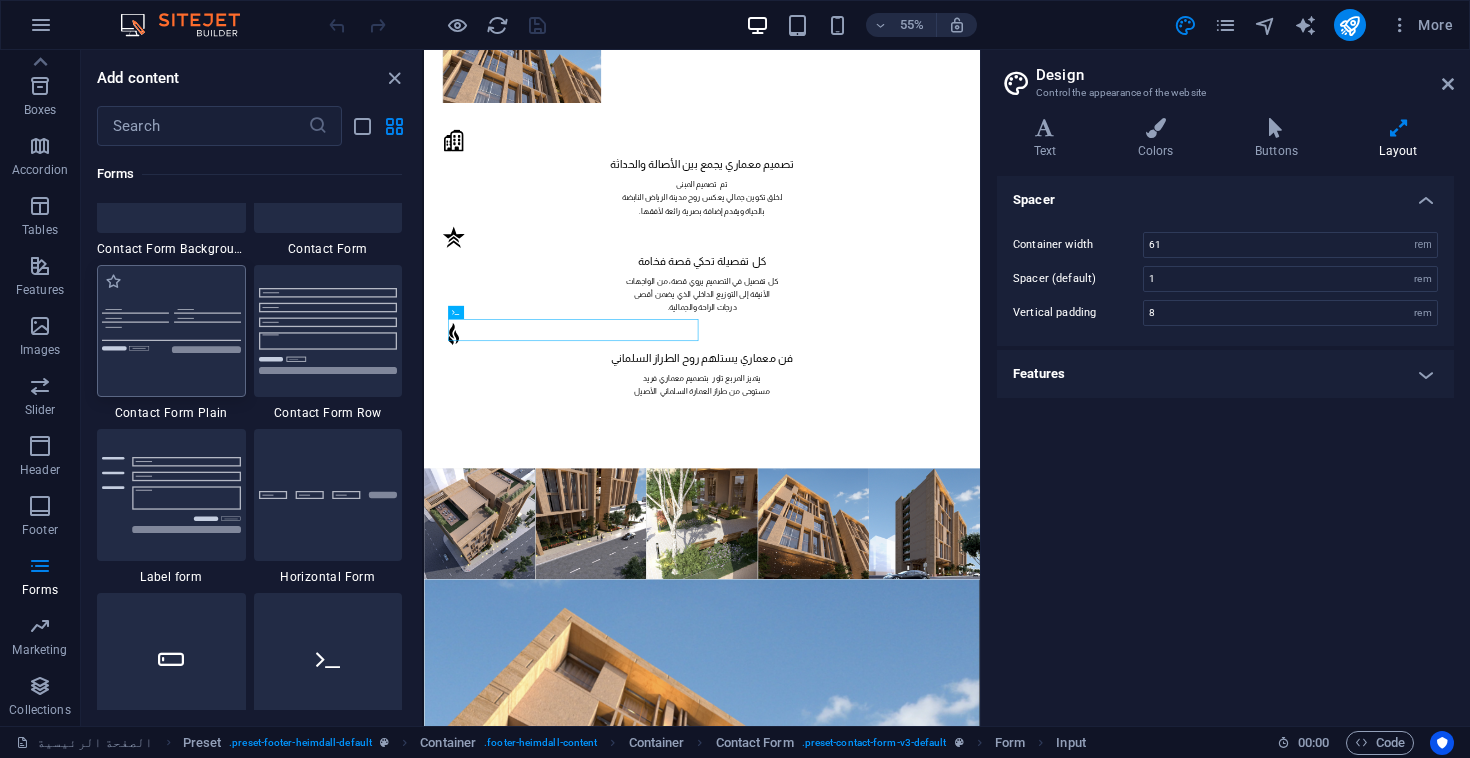 click at bounding box center (171, 331) 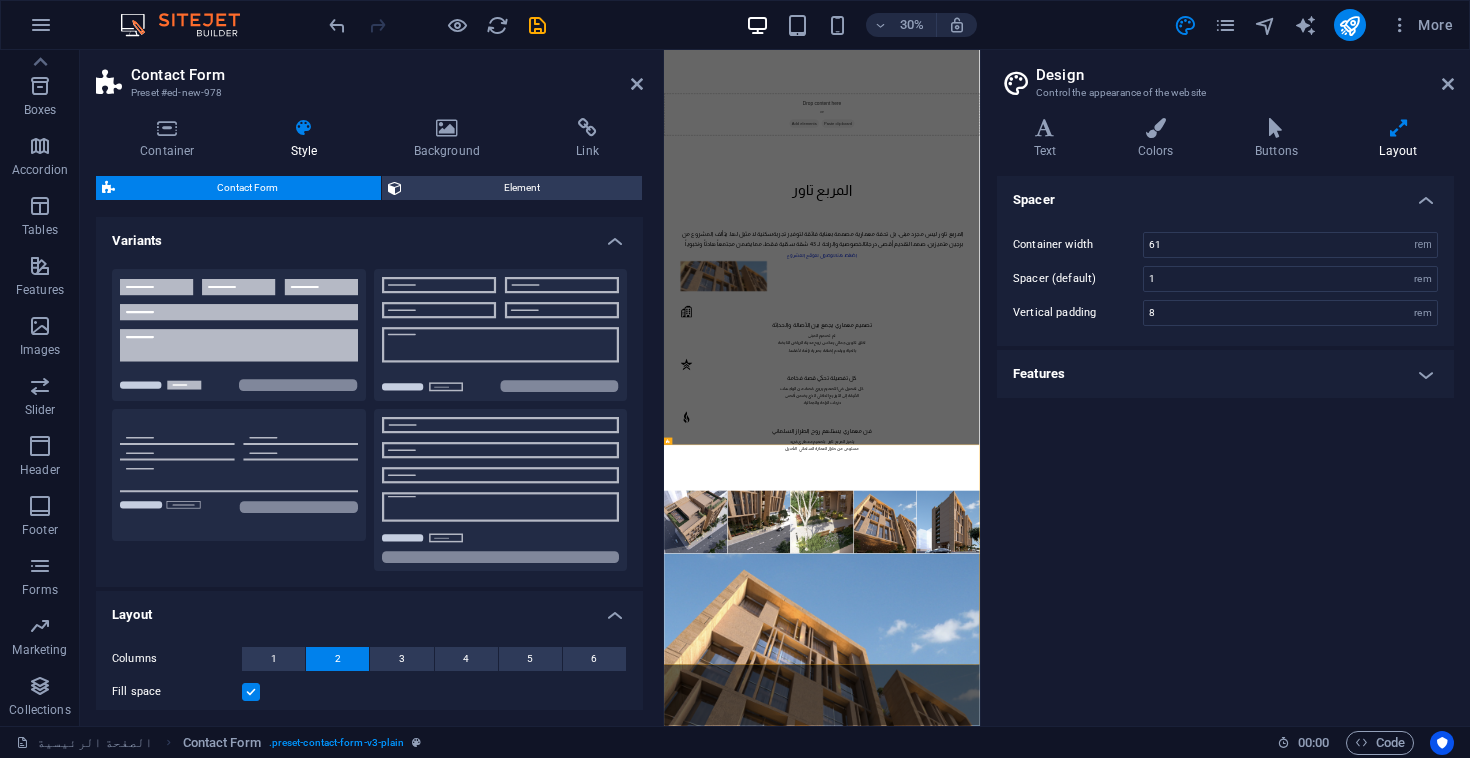 scroll, scrollTop: 4492, scrollLeft: 0, axis: vertical 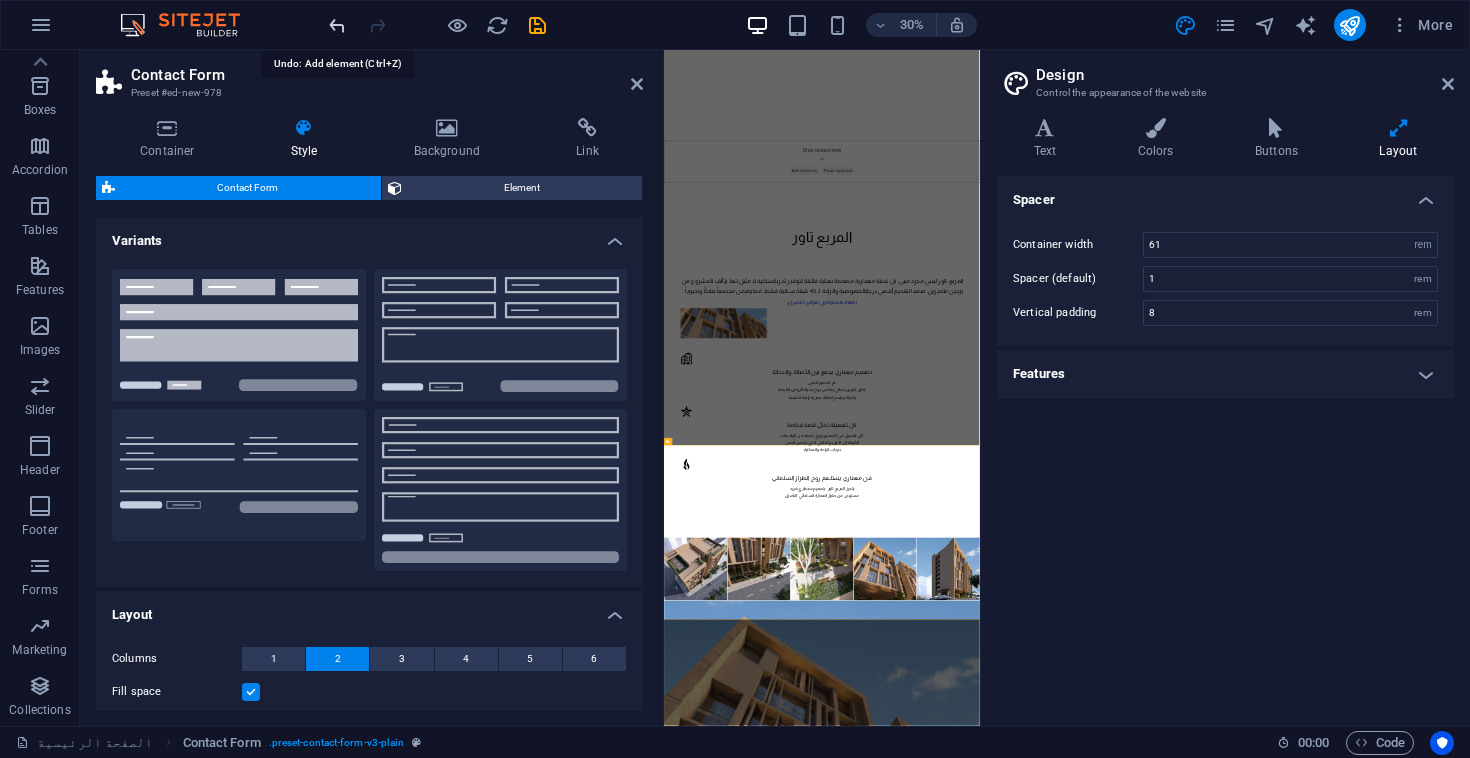 click at bounding box center [337, 25] 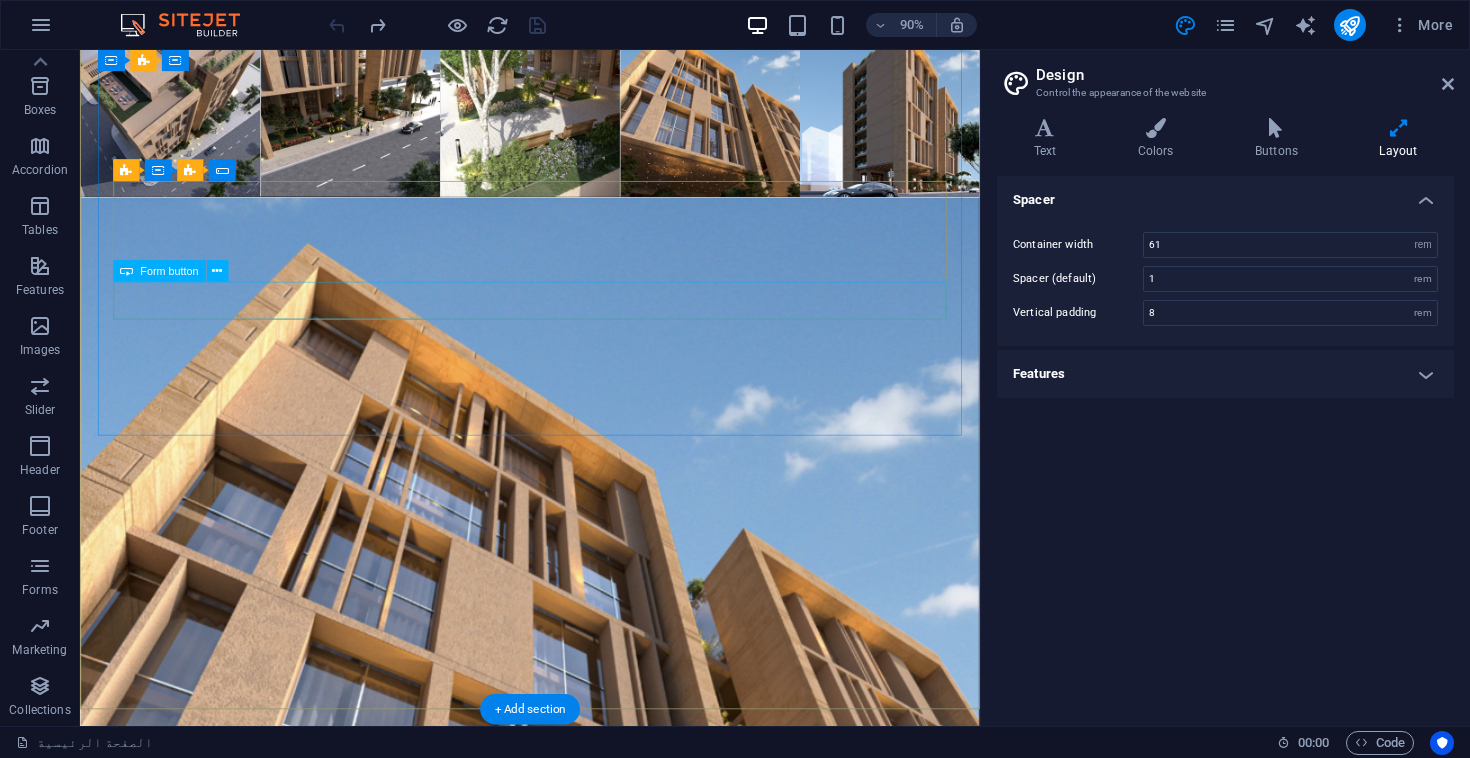 scroll, scrollTop: 4273, scrollLeft: 0, axis: vertical 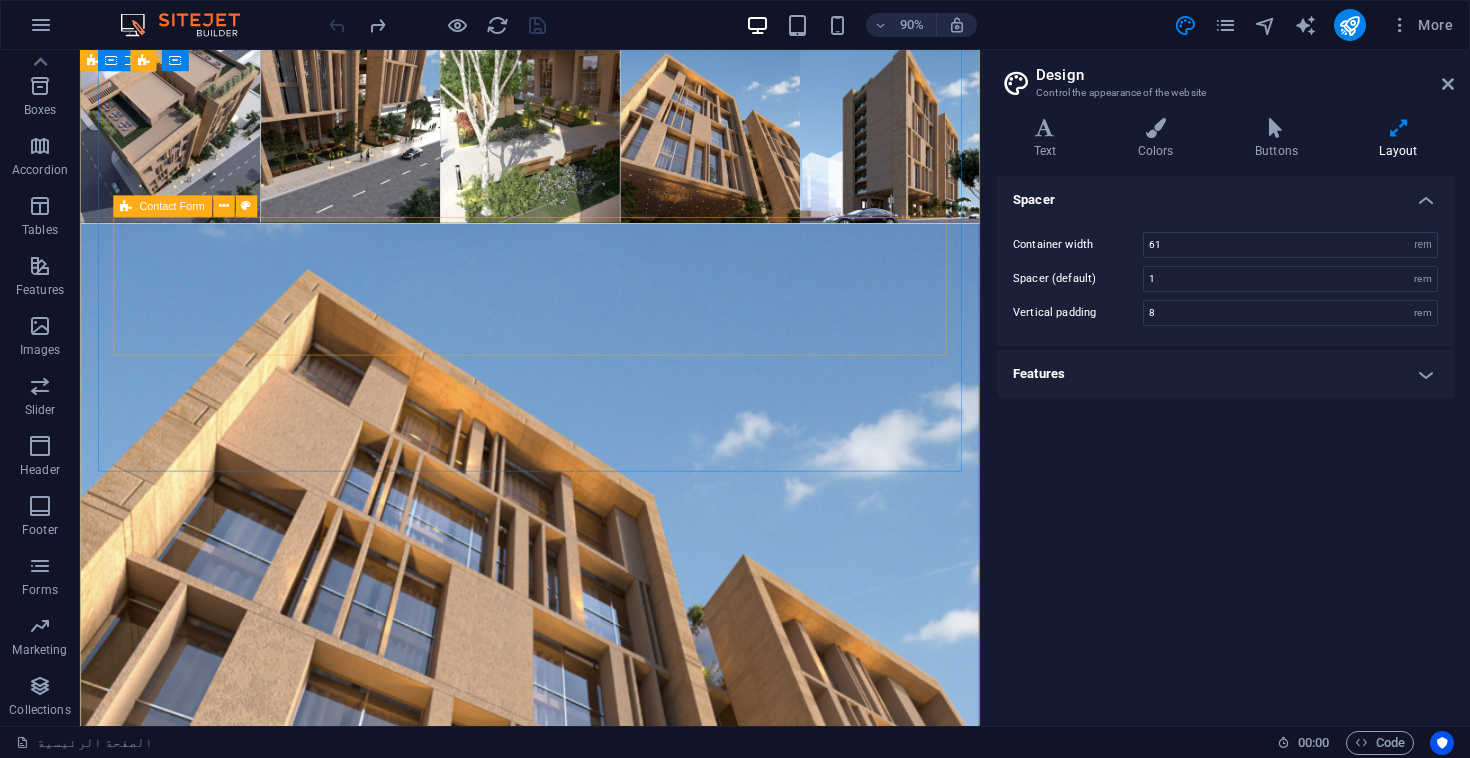 click on "Contact Form" at bounding box center (171, 206) 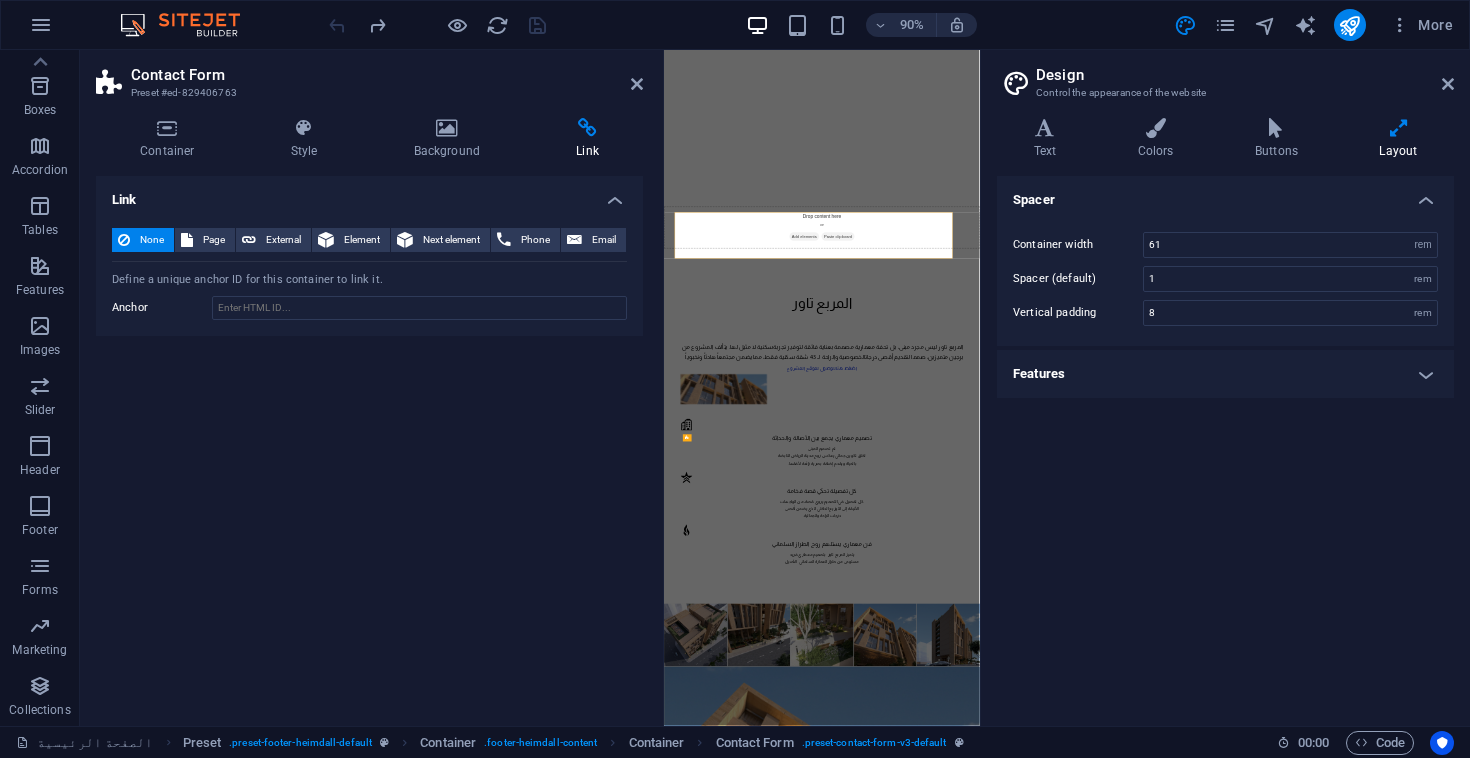 scroll, scrollTop: 3916, scrollLeft: 0, axis: vertical 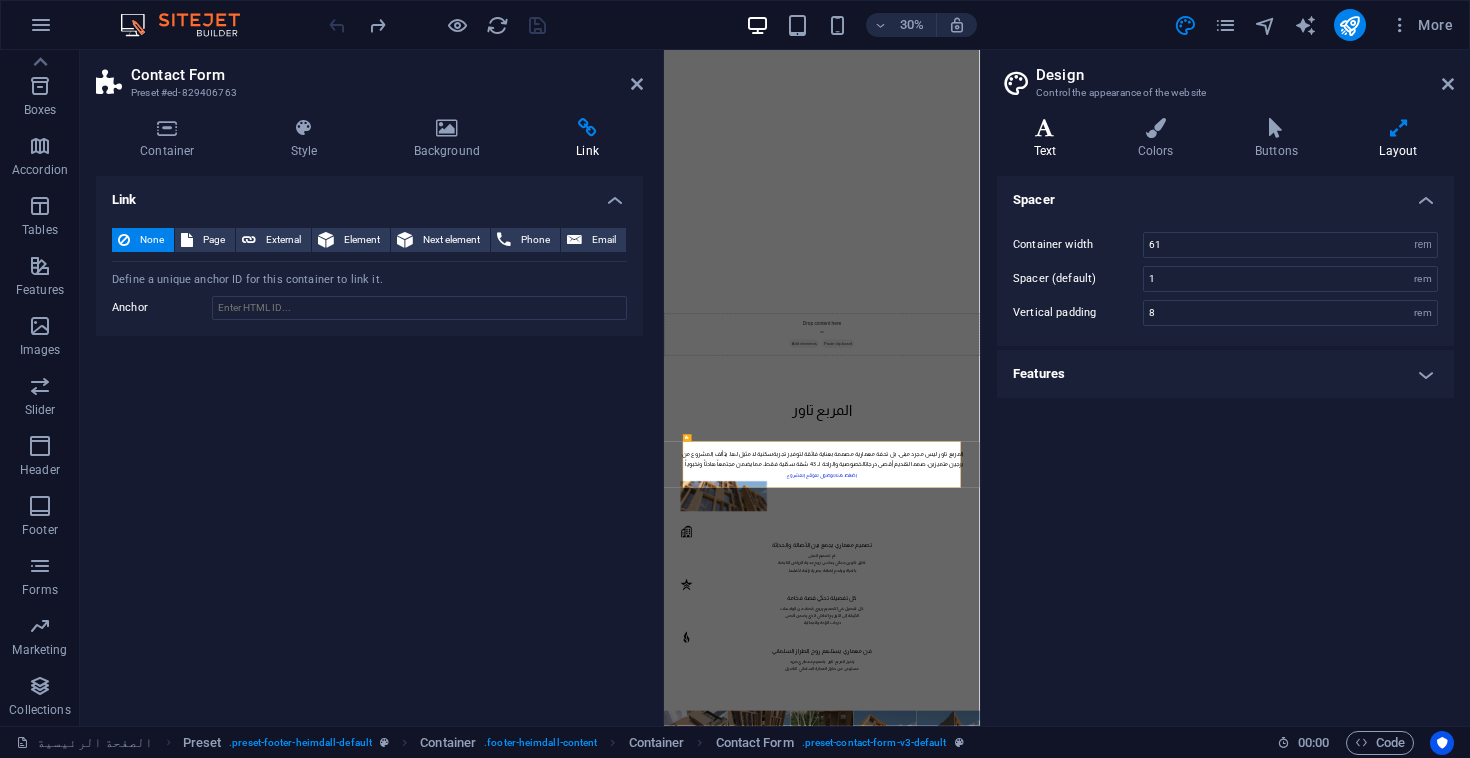 drag, startPoint x: 1024, startPoint y: 143, endPoint x: 1073, endPoint y: 119, distance: 54.56189 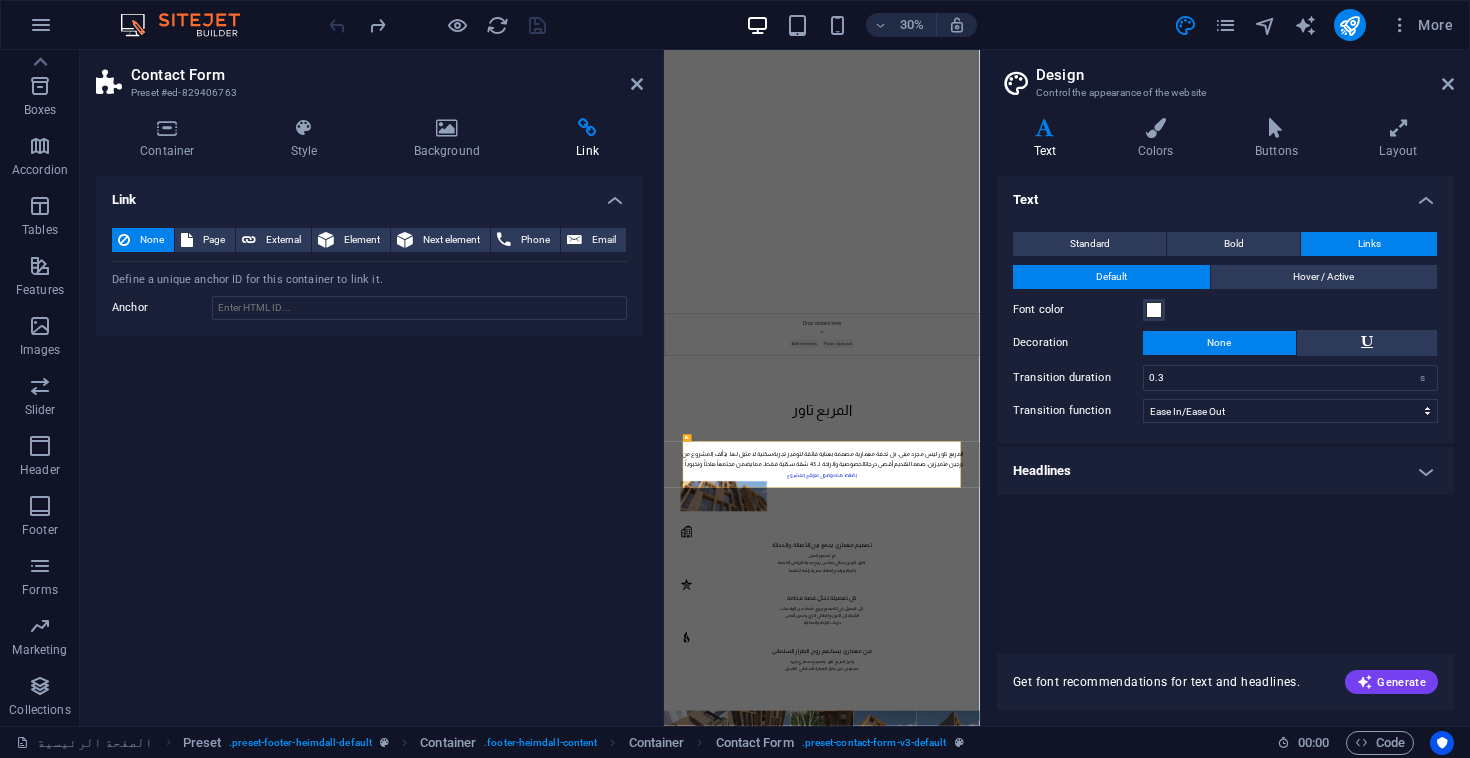 click on "Container Style Background Link Size Height Default px rem % vh vw Min. height None px rem % vh vw Width Default px rem % em vh vw Min. width None px rem % vh vw Content width Default Custom width Width Default px rem % em vh vw Min. width None px rem % vh vw Default padding Custom spacing Default content width and padding can be changed under Design. Edit design Layout (Flexbox) Alignment Determines the flex direction. Default Main axis Determine how elements should behave along the main axis inside this container (justify content). Default Side axis Control the vertical direction of the element inside of the container (align items). Default Wrap Default On Off Fill Controls the distances and direction of elements on the y-axis across several lines (align content). Default Accessibility ARIA helps assistive technologies (like screen readers) to understand the role, state, and behavior of web elements Role The ARIA role defines the purpose of an element.  None Alert Article Banner Comment Fan" at bounding box center [369, 414] 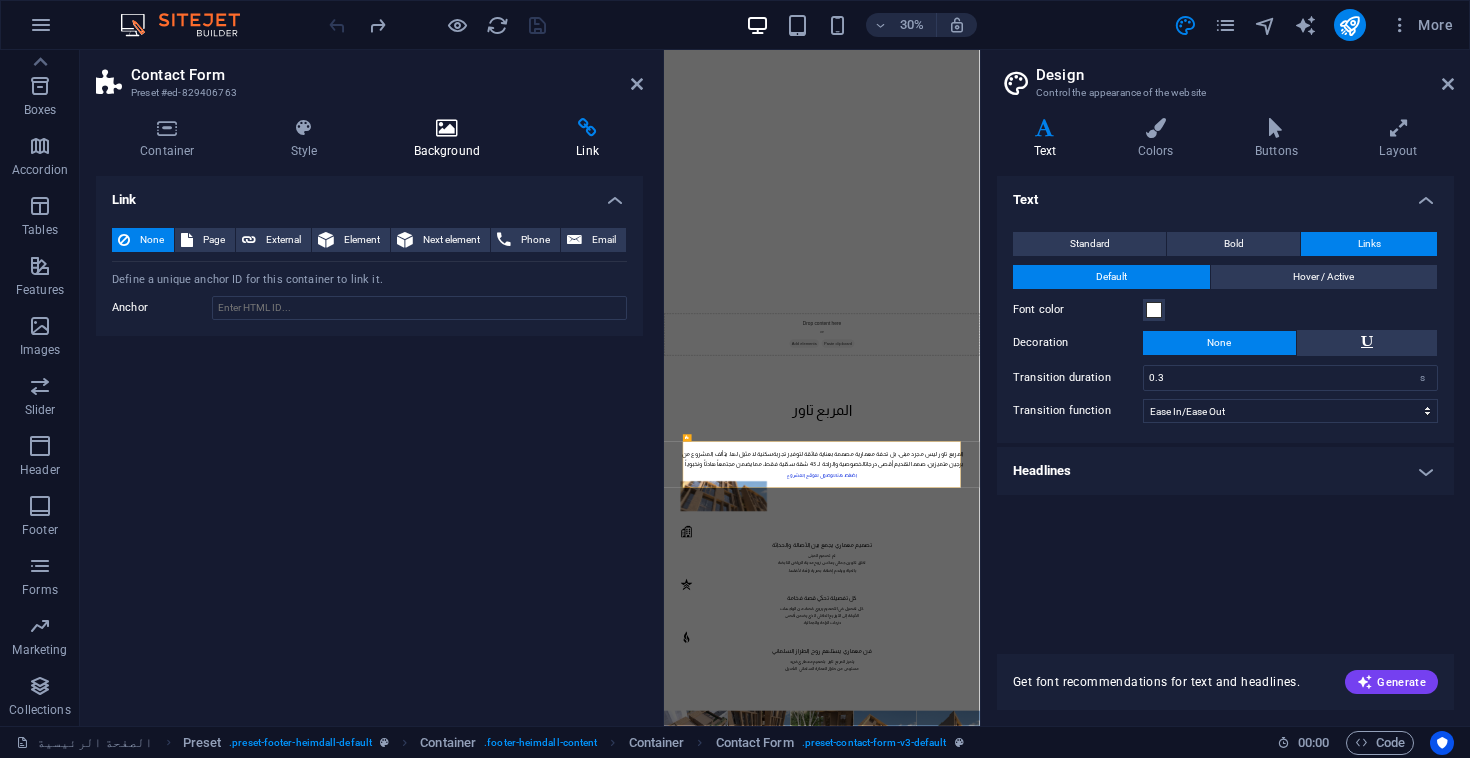 click on "Background" at bounding box center (451, 139) 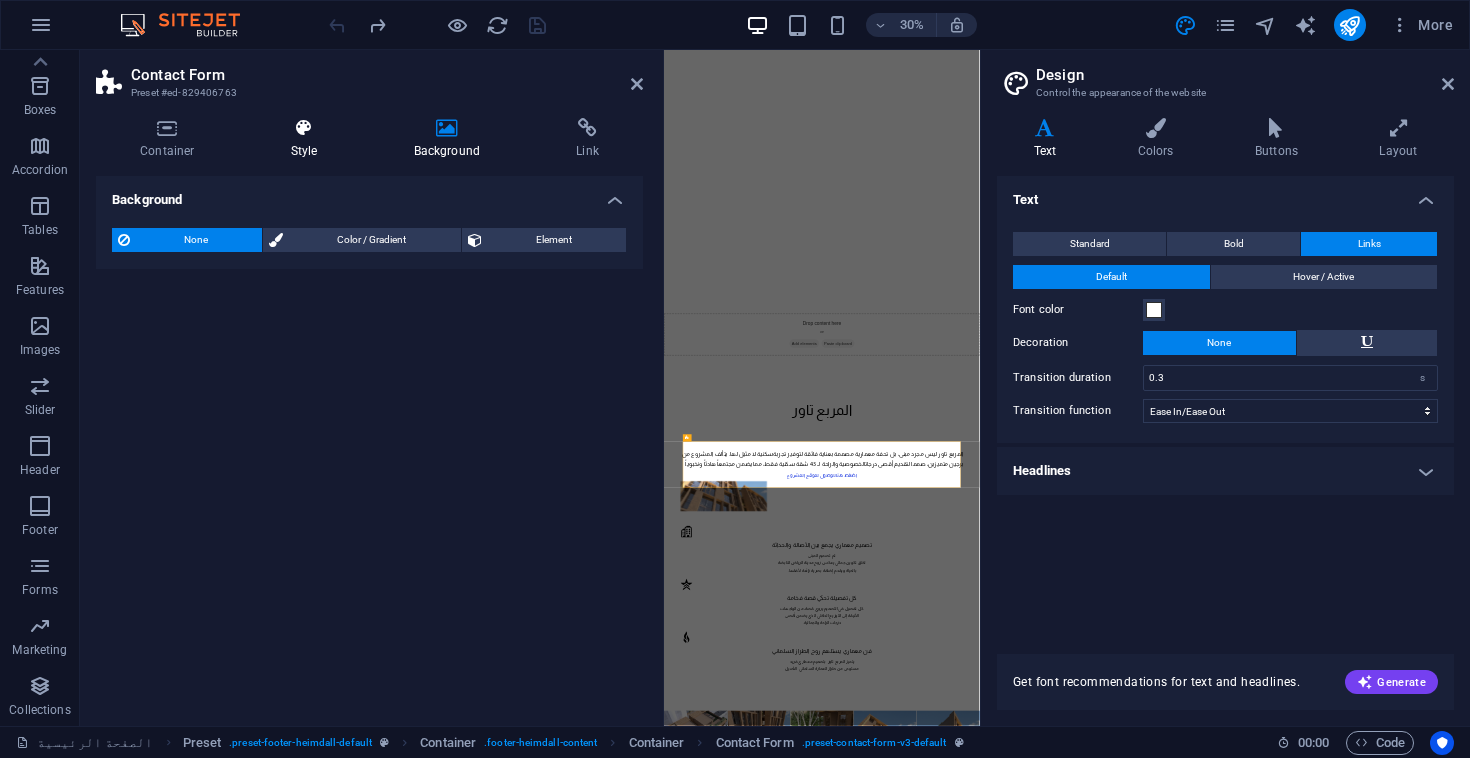 click on "Style" at bounding box center [308, 139] 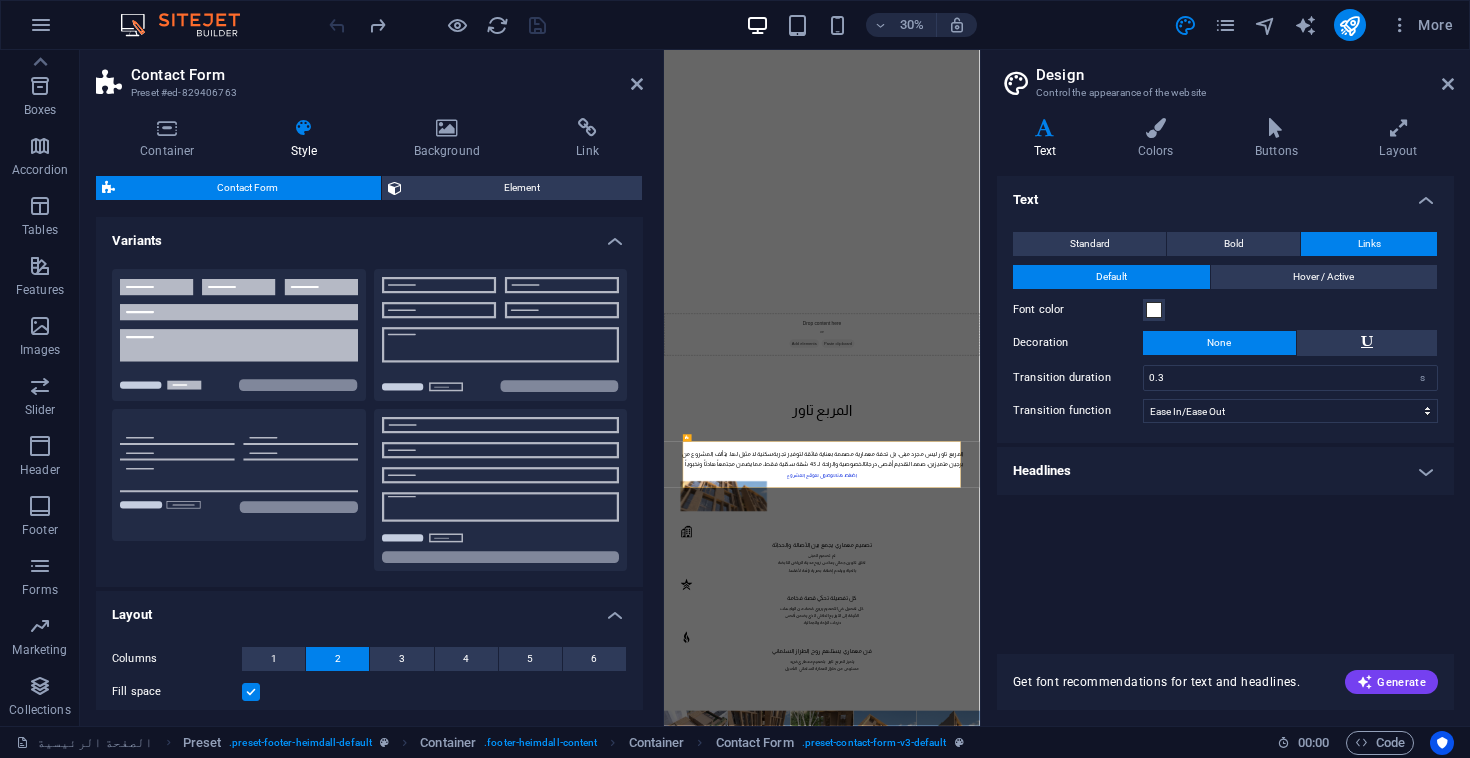 click on "Contact Form" at bounding box center (248, 188) 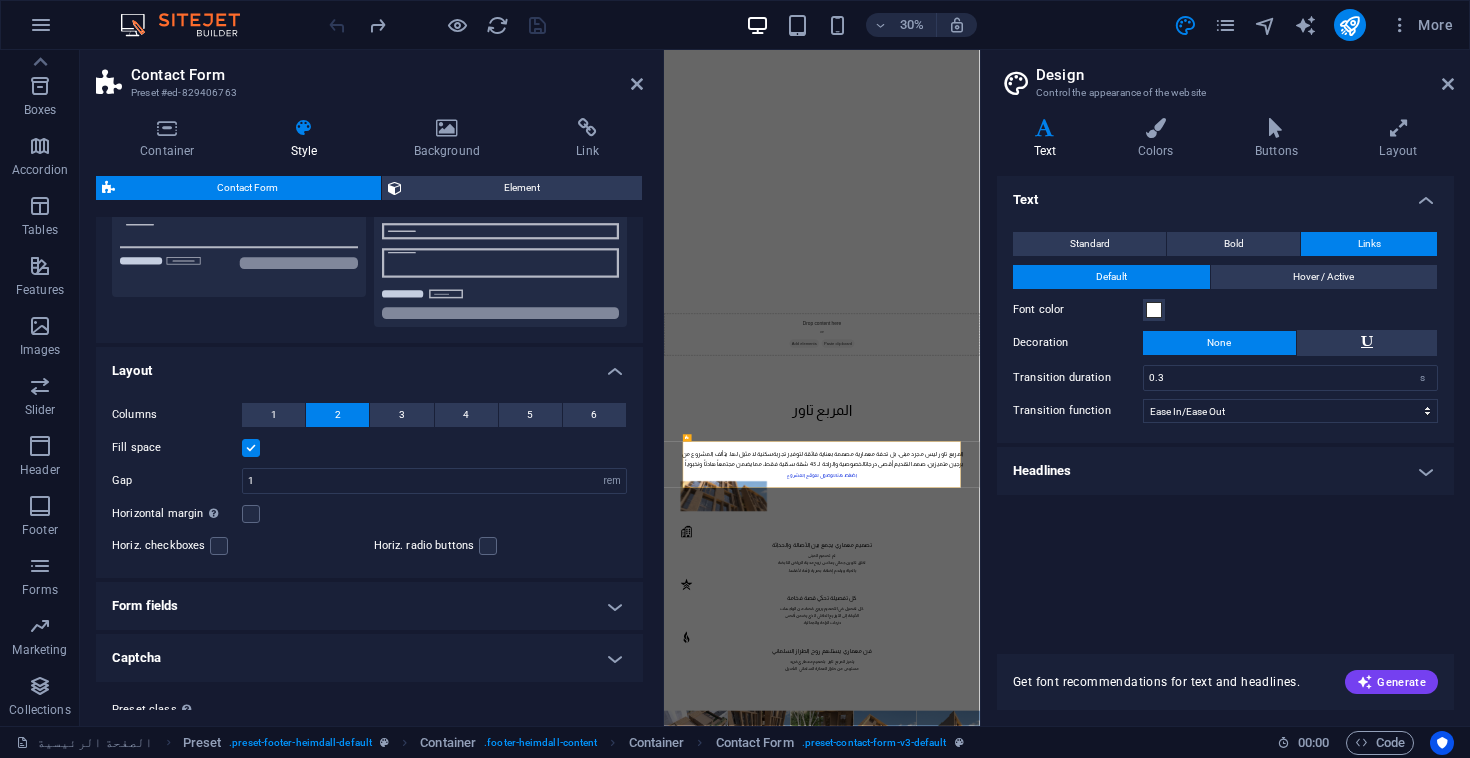 scroll, scrollTop: 294, scrollLeft: 0, axis: vertical 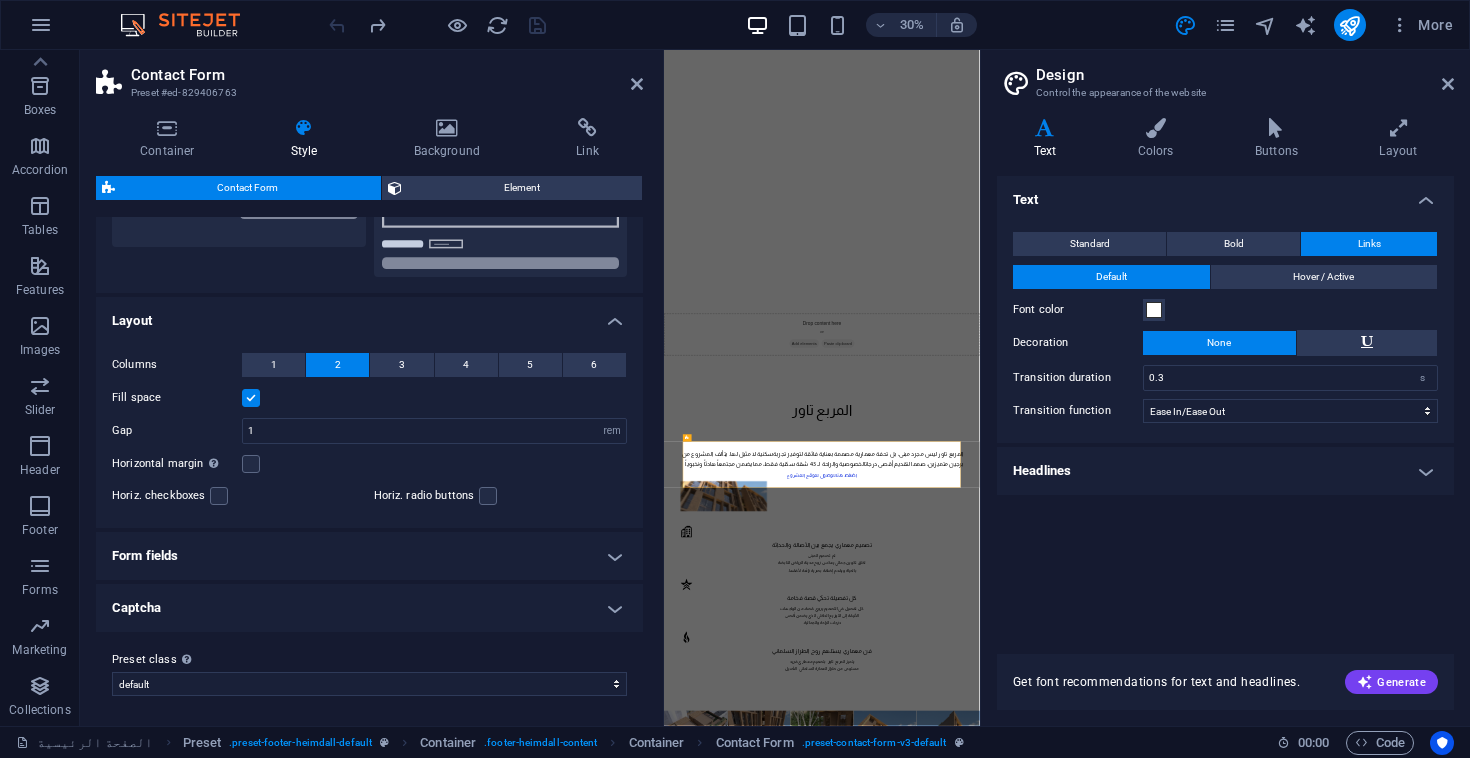 click on "Form fields" at bounding box center (369, 556) 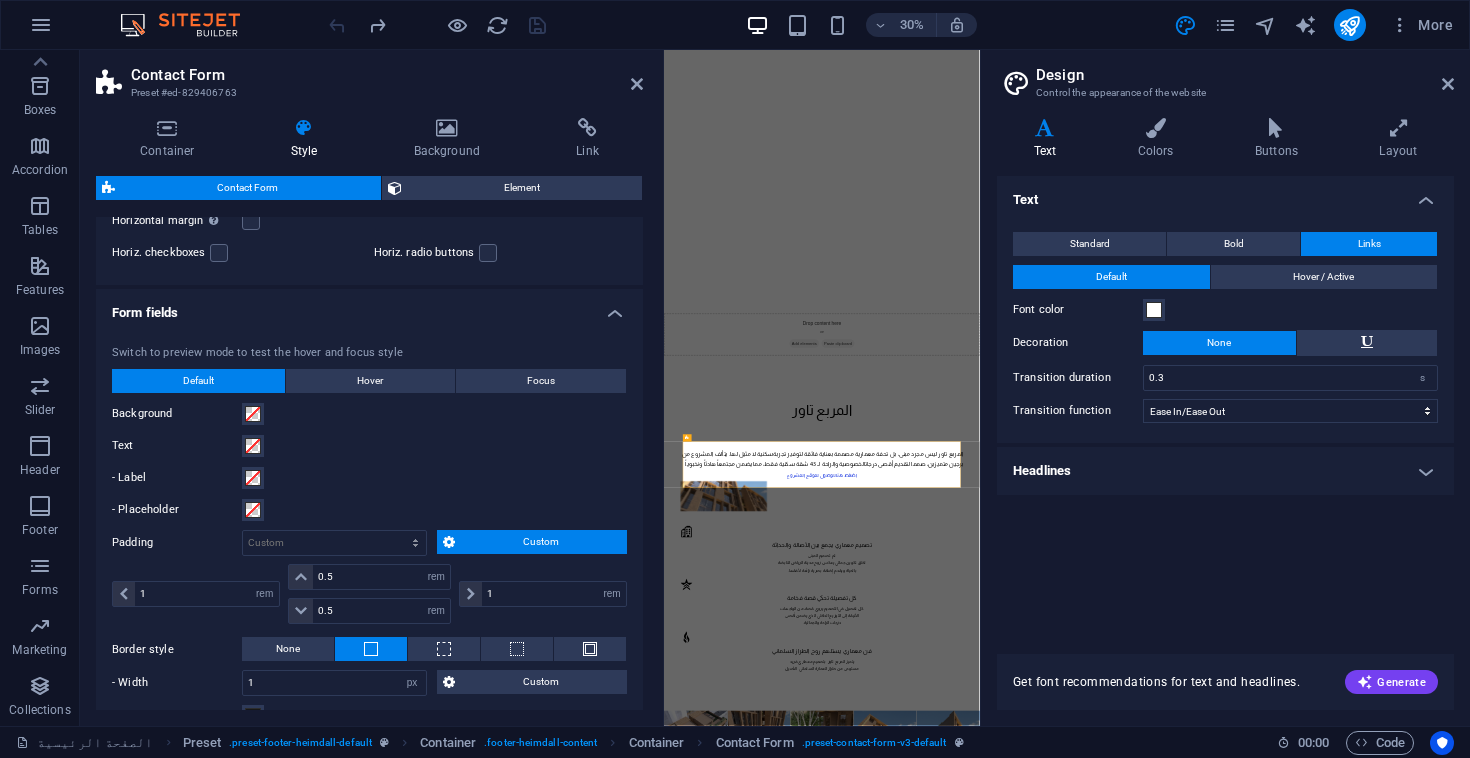 scroll, scrollTop: 541, scrollLeft: 0, axis: vertical 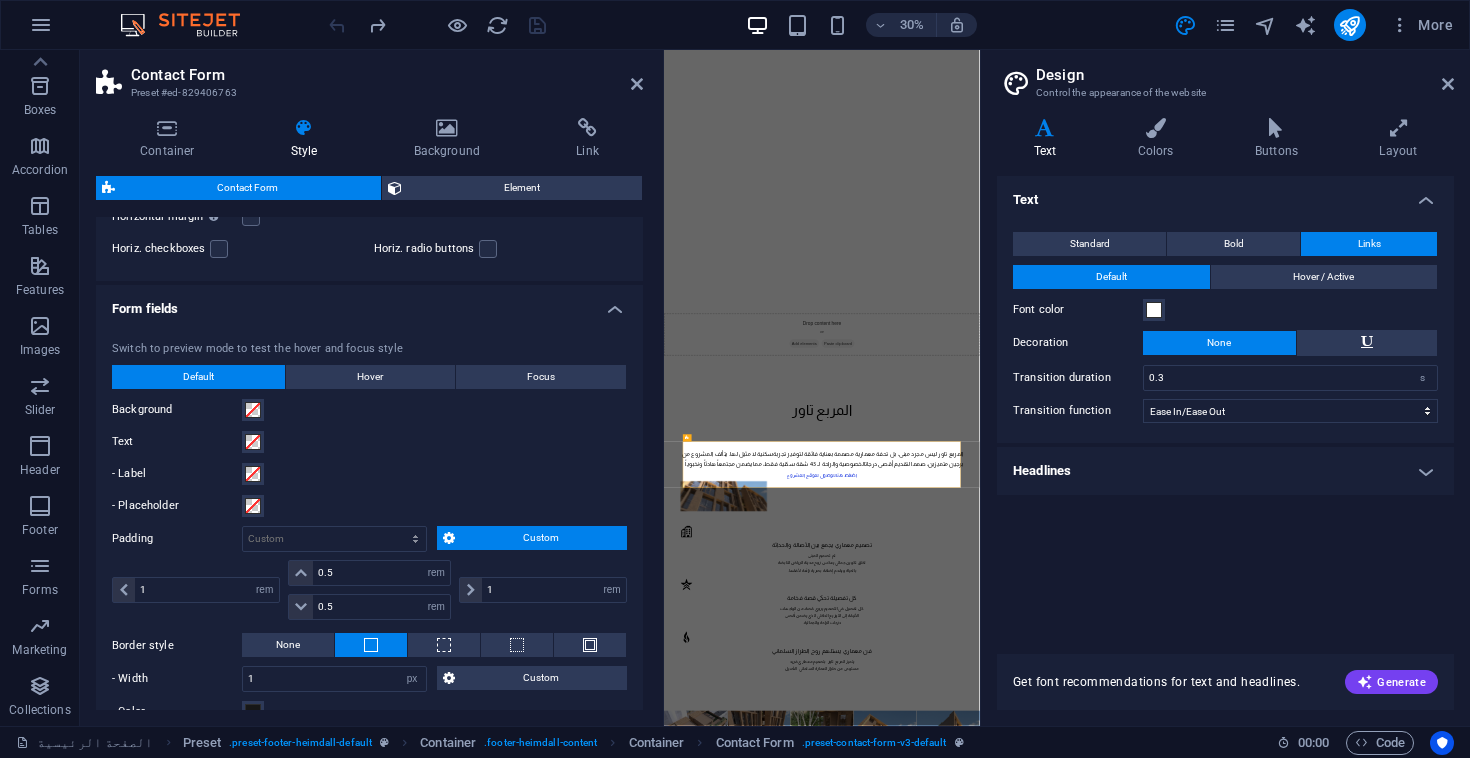 click on "Form fields" at bounding box center [369, 303] 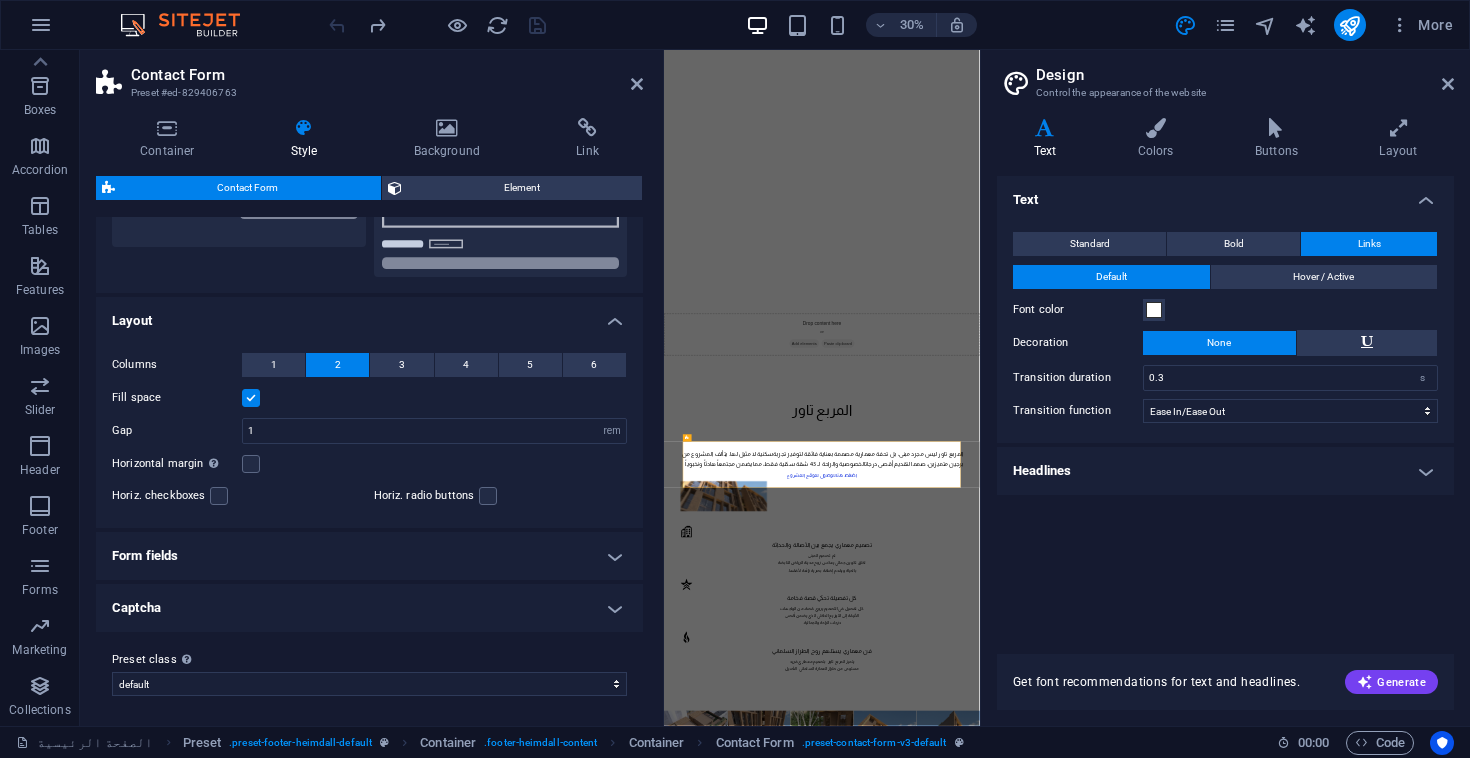 click on "Captcha" at bounding box center [369, 608] 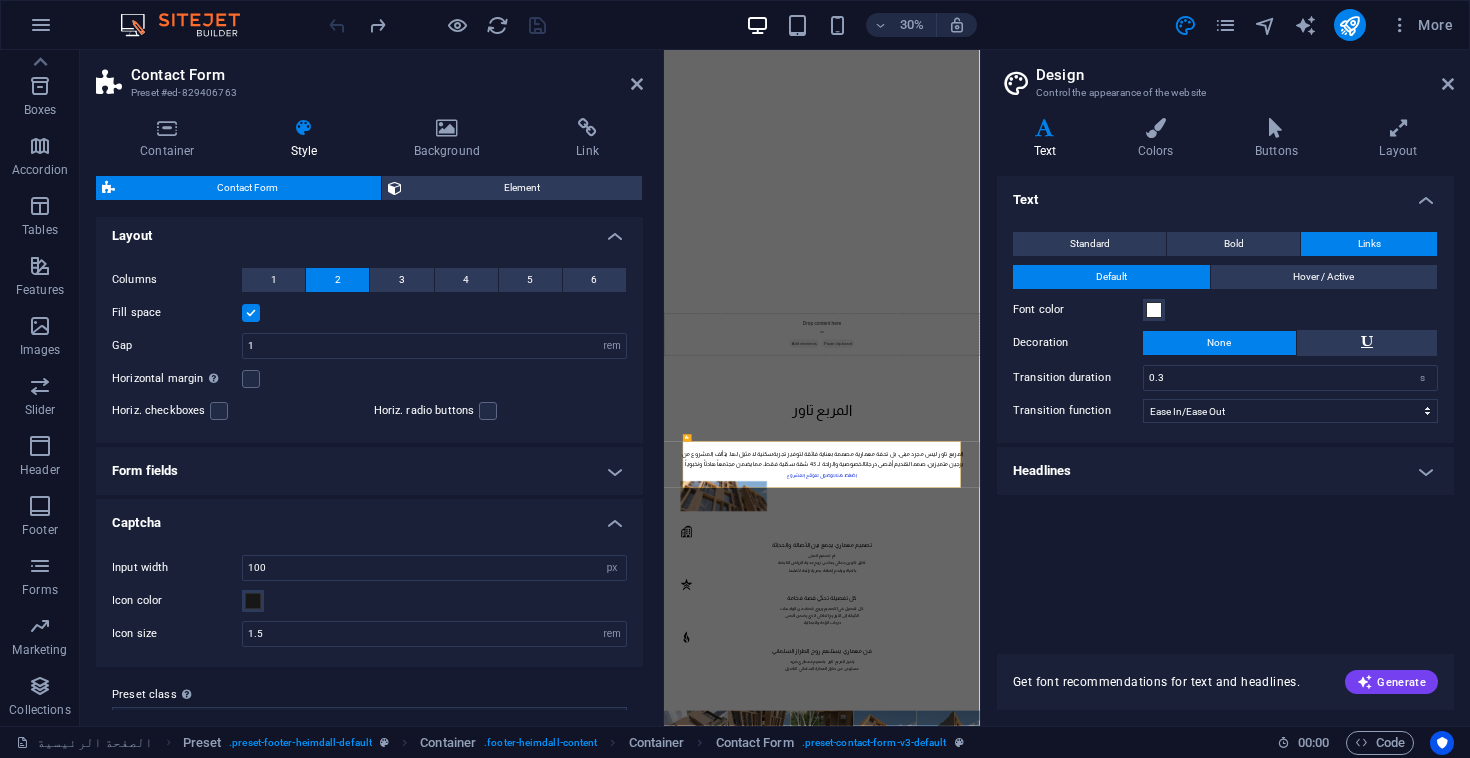 scroll, scrollTop: 414, scrollLeft: 0, axis: vertical 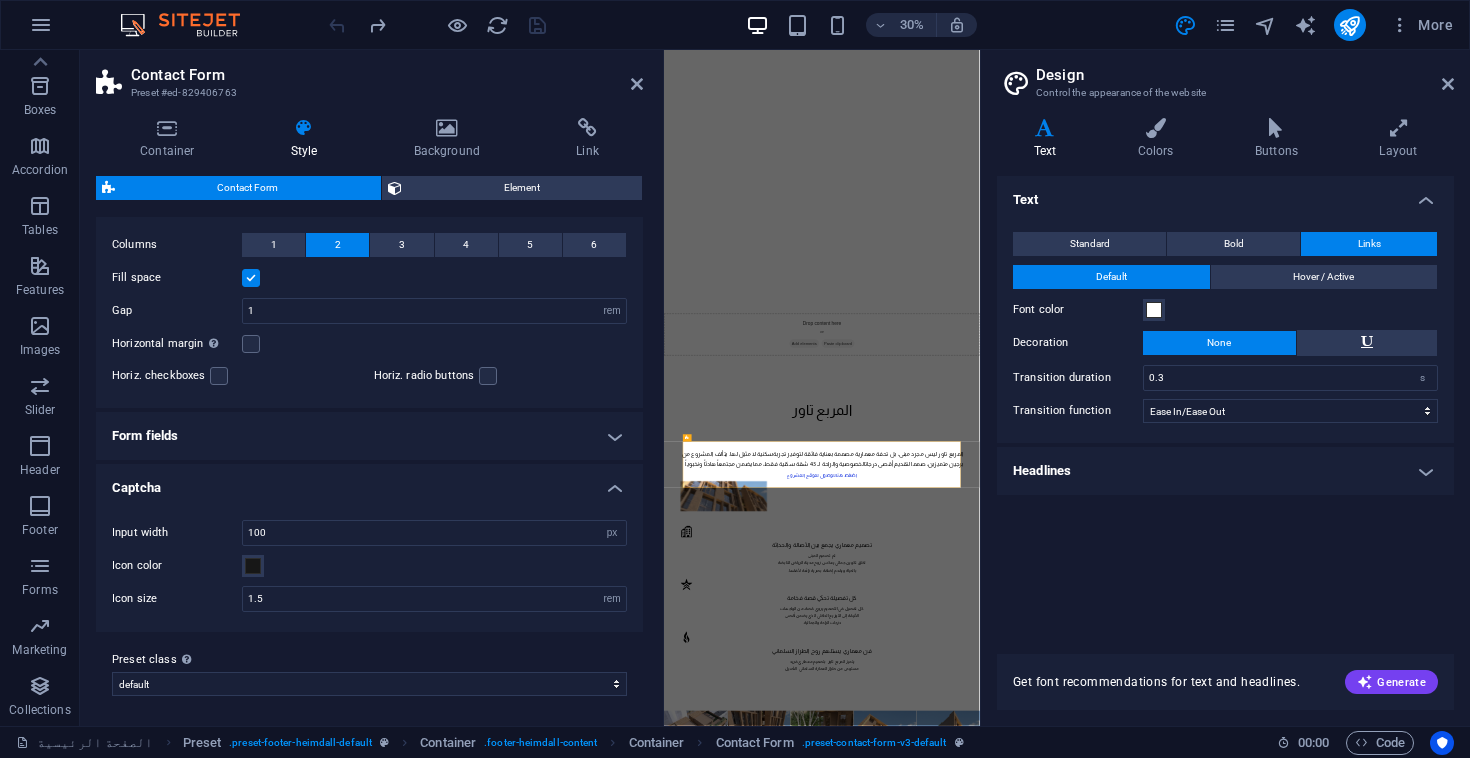click on "Preset class Above chosen variant and settings affect all elements which carry this preset class. default Add preset class" at bounding box center [369, 672] 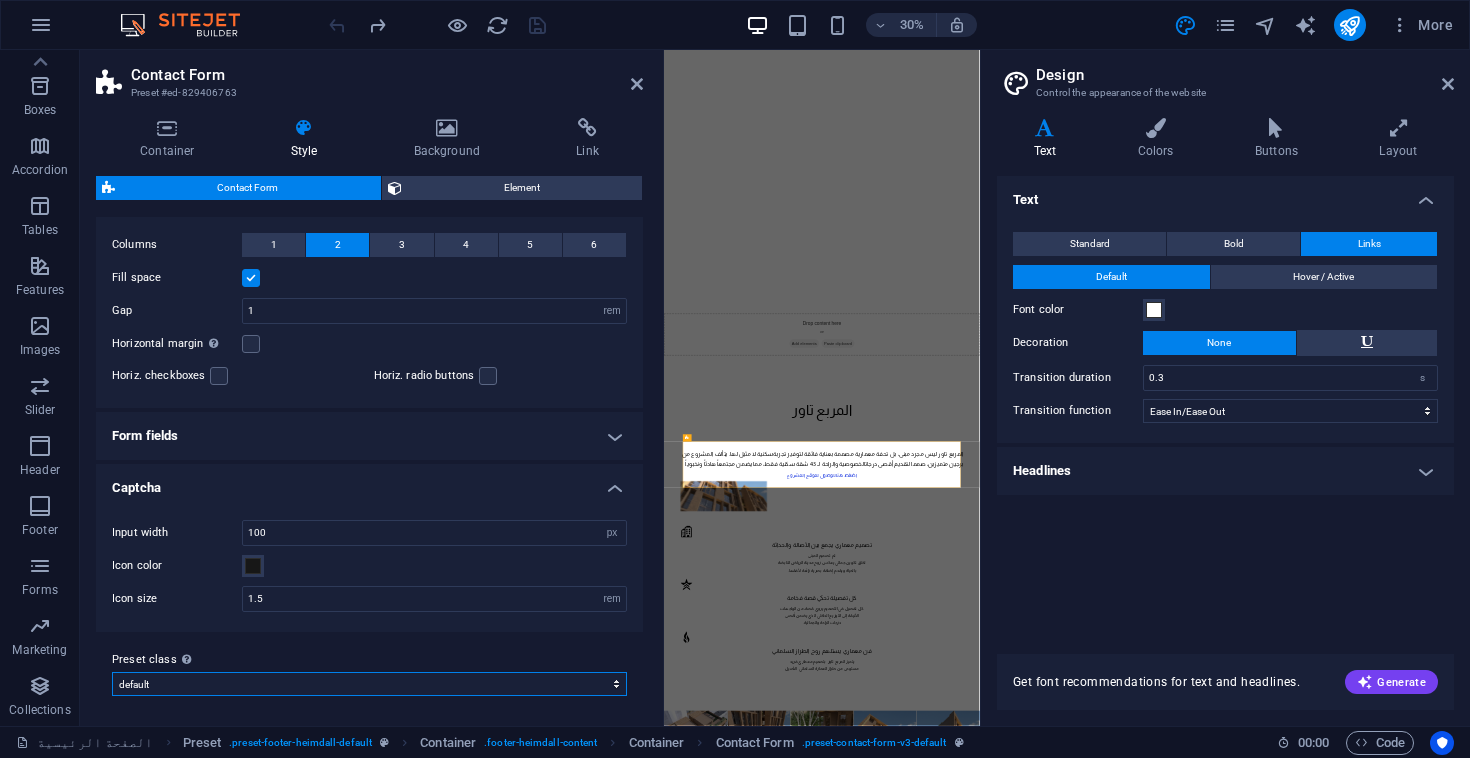 click on "default Add preset class" at bounding box center [369, 684] 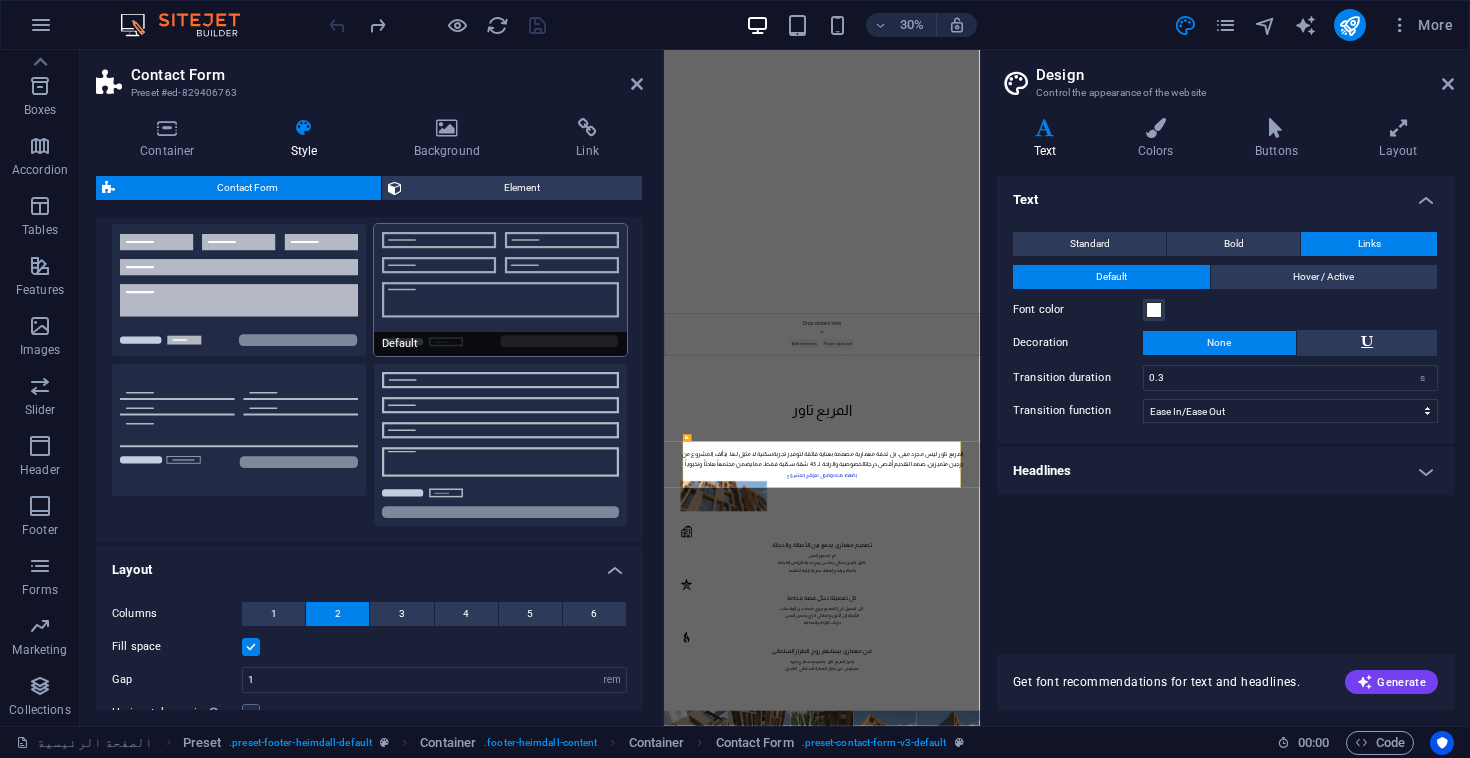 scroll, scrollTop: 0, scrollLeft: 0, axis: both 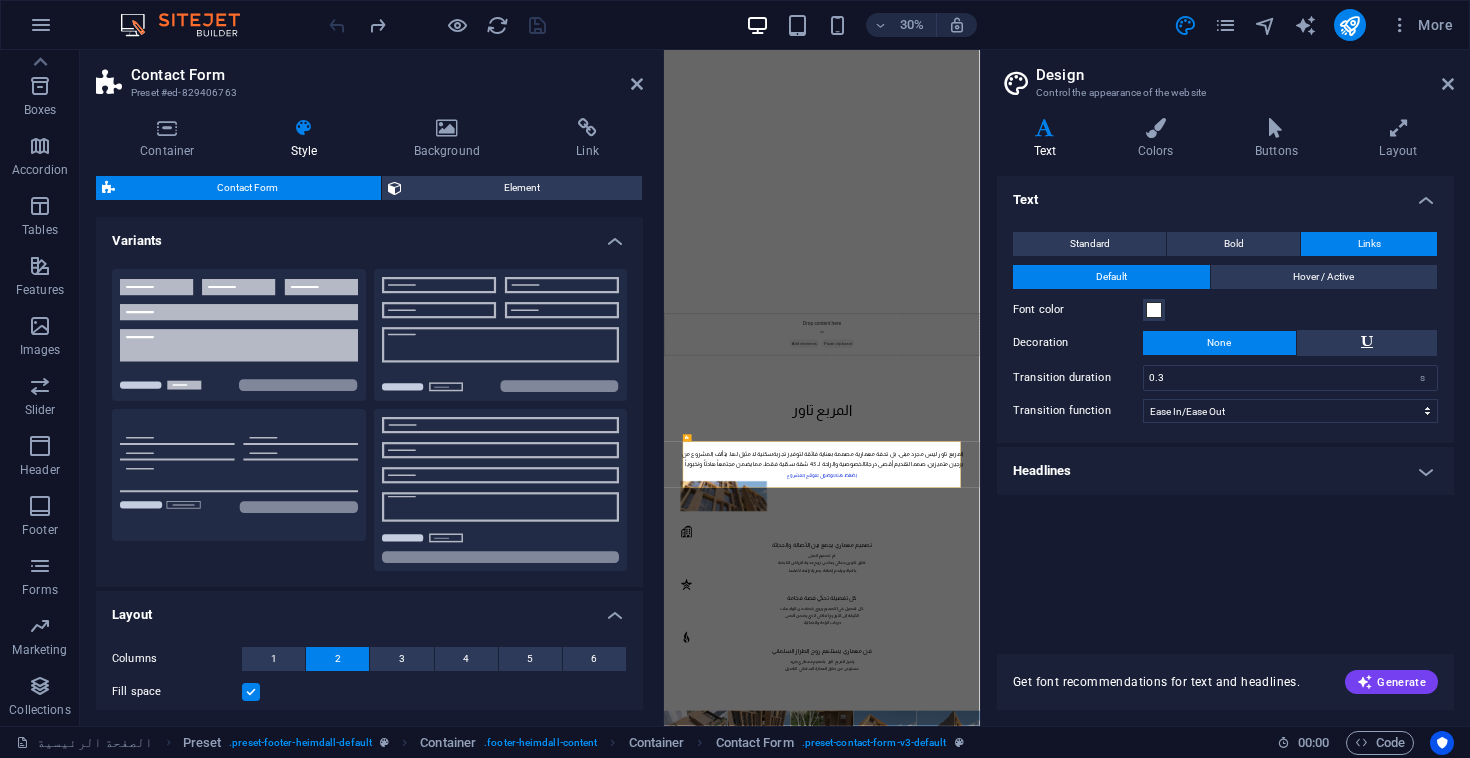 click on "Contact Form Element Layout How this element expands within the layout (Flexbox). Size Default auto px % 1/1 1/2 1/3 1/4 1/5 1/6 1/7 1/8 1/9 1/10 Grow Shrink Order Container layout Visible Visible Opacity 100 % Overflow Spacing Margin Default auto px % rem vw vh Custom Custom auto px % rem vw vh auto px % rem vw vh auto px % rem vw vh auto px % rem vw vh Padding Default px rem % vh vw Custom Custom px rem % vh vw px rem % vh vw px rem % vh vw px rem % vh vw Border Style              - Width 1 auto px rem % vh vw Custom Custom 1 auto px rem % vh vw 1 auto px rem % vh vw 1 auto px rem % vh vw 1 auto px rem % vh vw  - Color Round corners For background overlay and background images, the overflow must be hidden so that the round corners are visible Default px rem % vh vw Custom Custom px rem % vh vw px rem % vh vw px rem % vh vw px rem % vh vw Shadow Default None Outside Inside Color X offset 0 px rem vh vw Y offset 0 px rem vh vw Blur 0 px rem % vh vw Spread 0 px rem vh vw Text Shadow Default None 0 px" at bounding box center [369, 443] 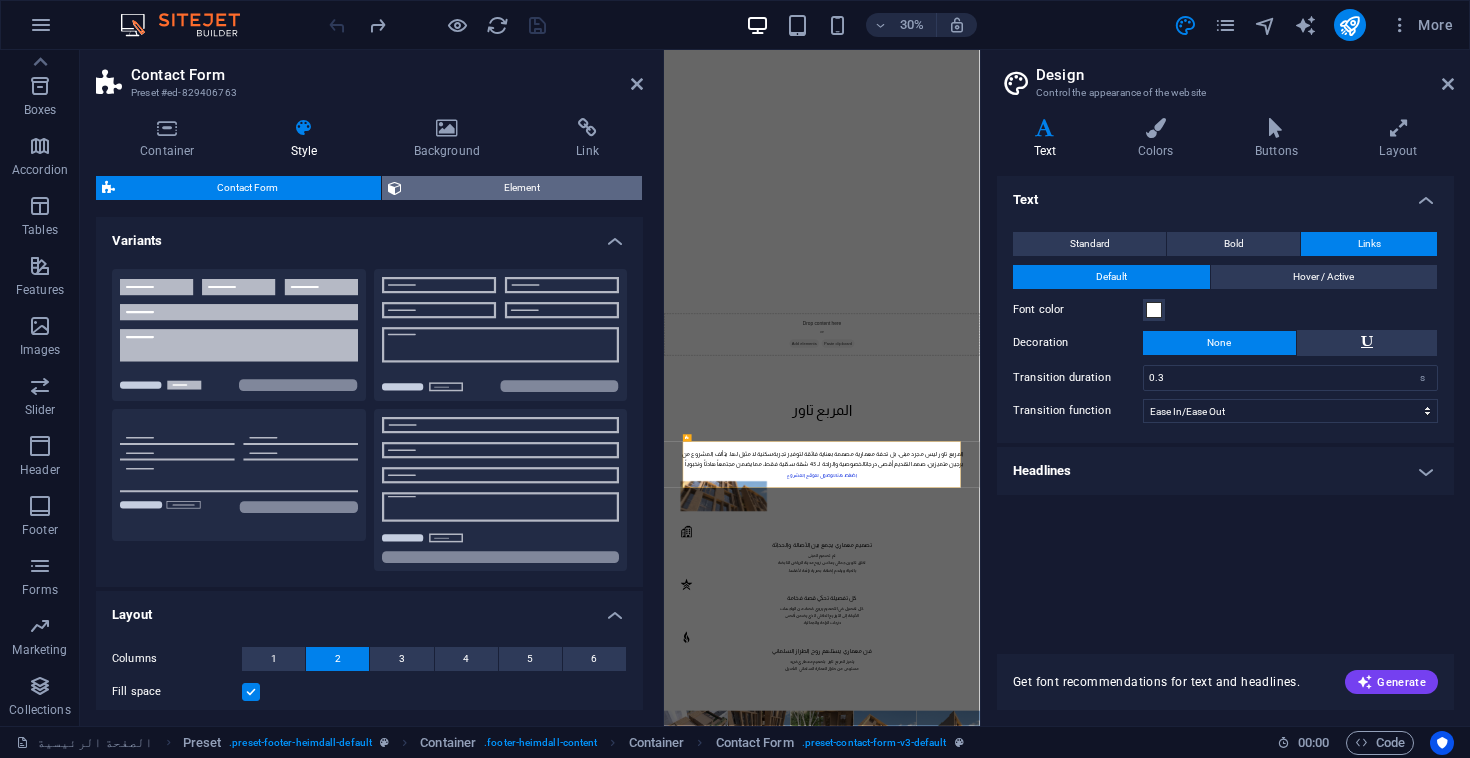 click on "Element" at bounding box center (522, 188) 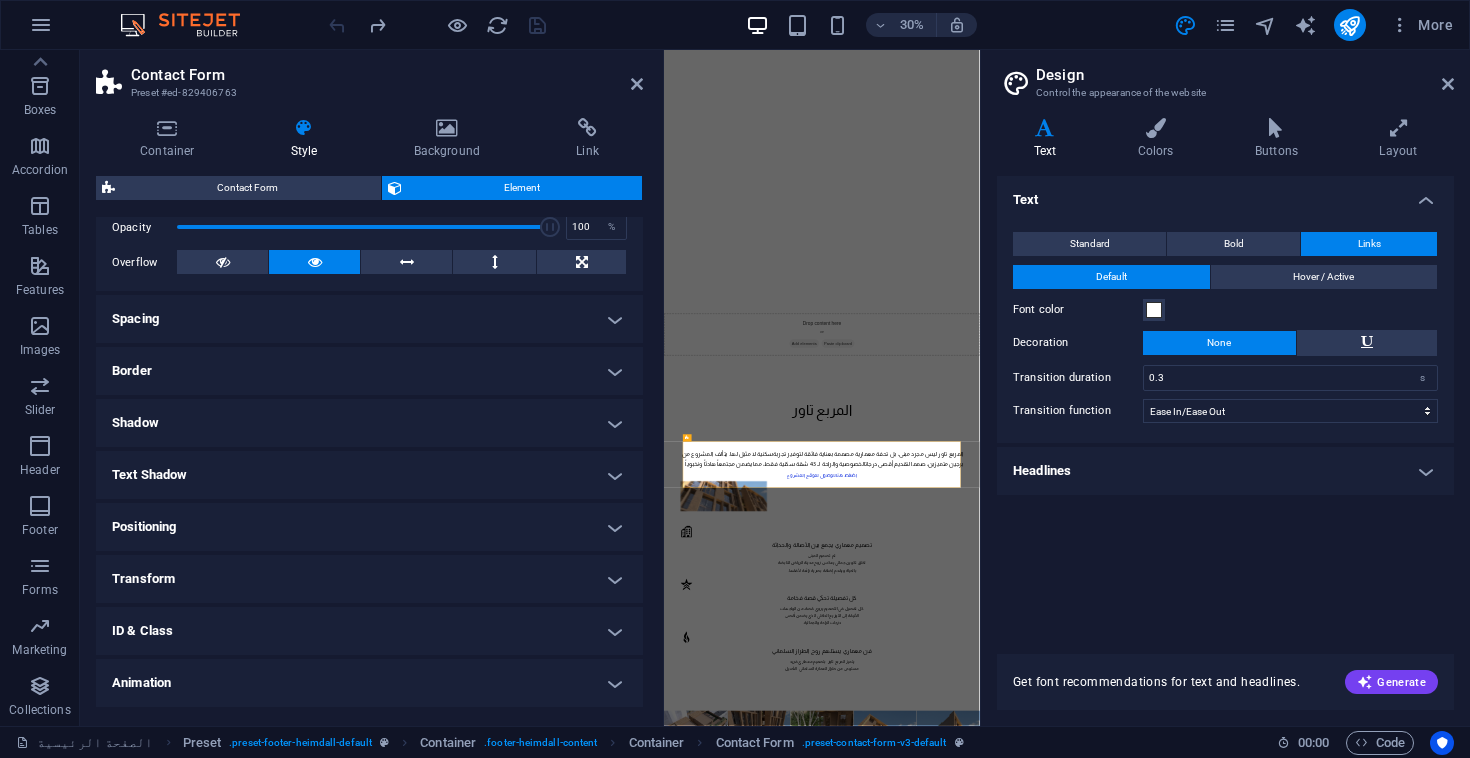 scroll, scrollTop: 352, scrollLeft: 0, axis: vertical 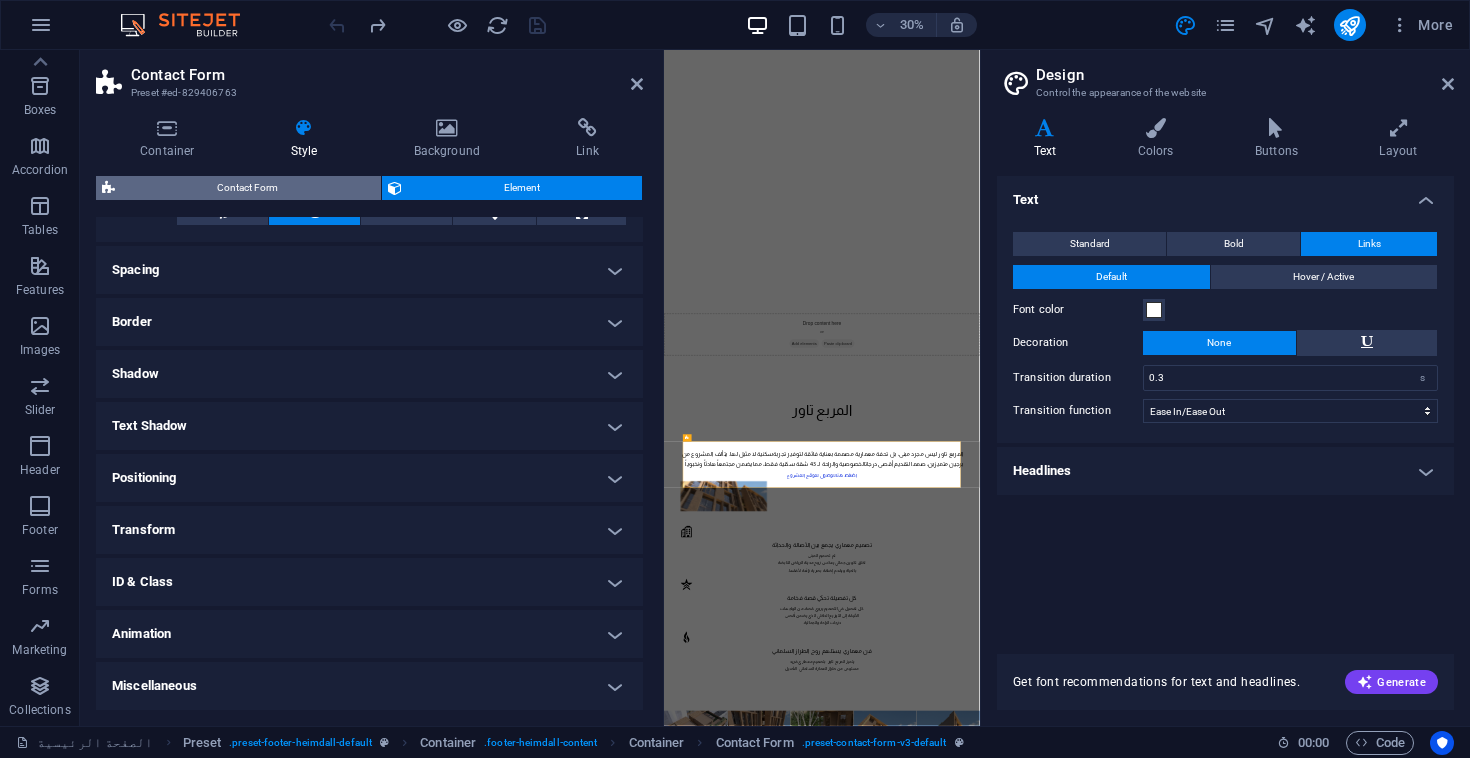 click on "Contact Form" at bounding box center (248, 188) 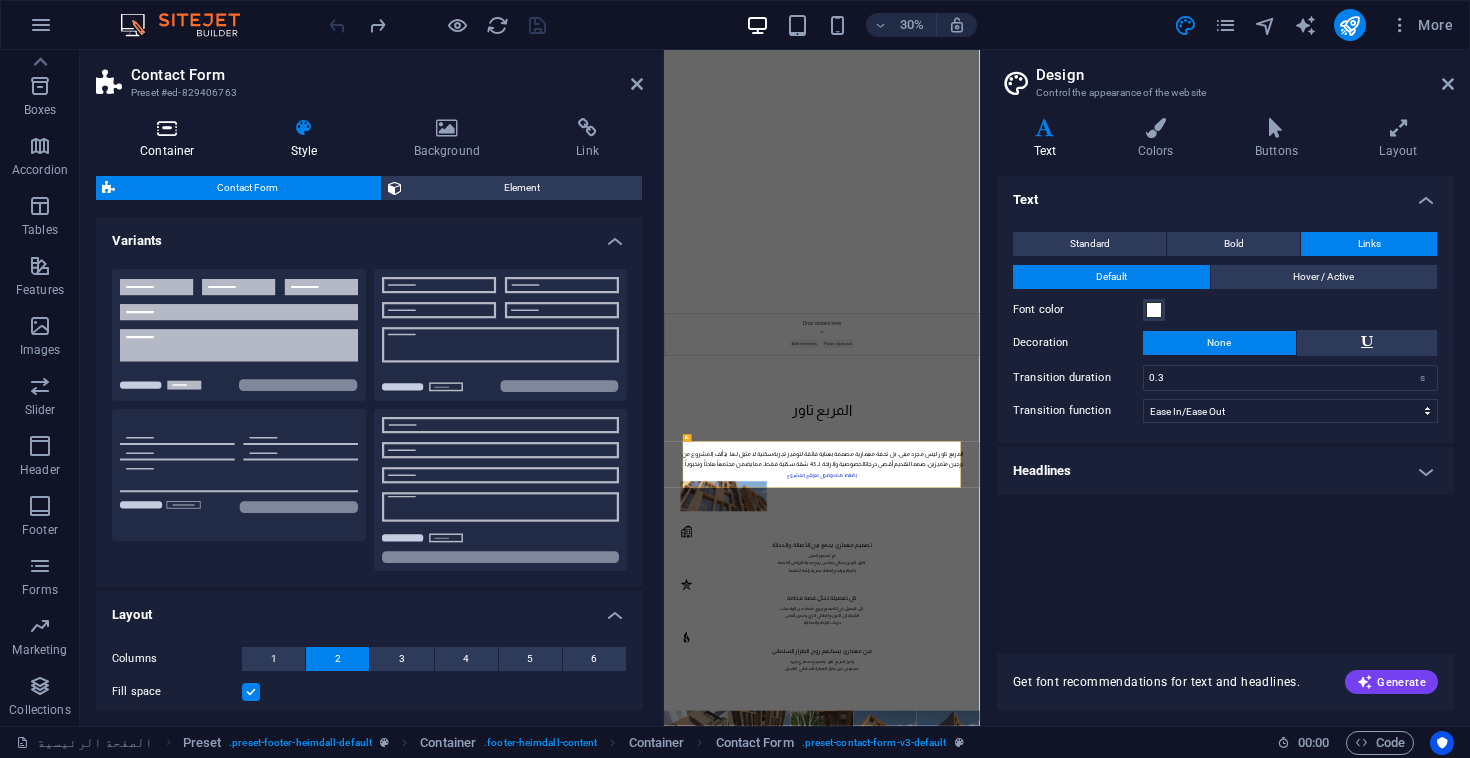 click at bounding box center (167, 128) 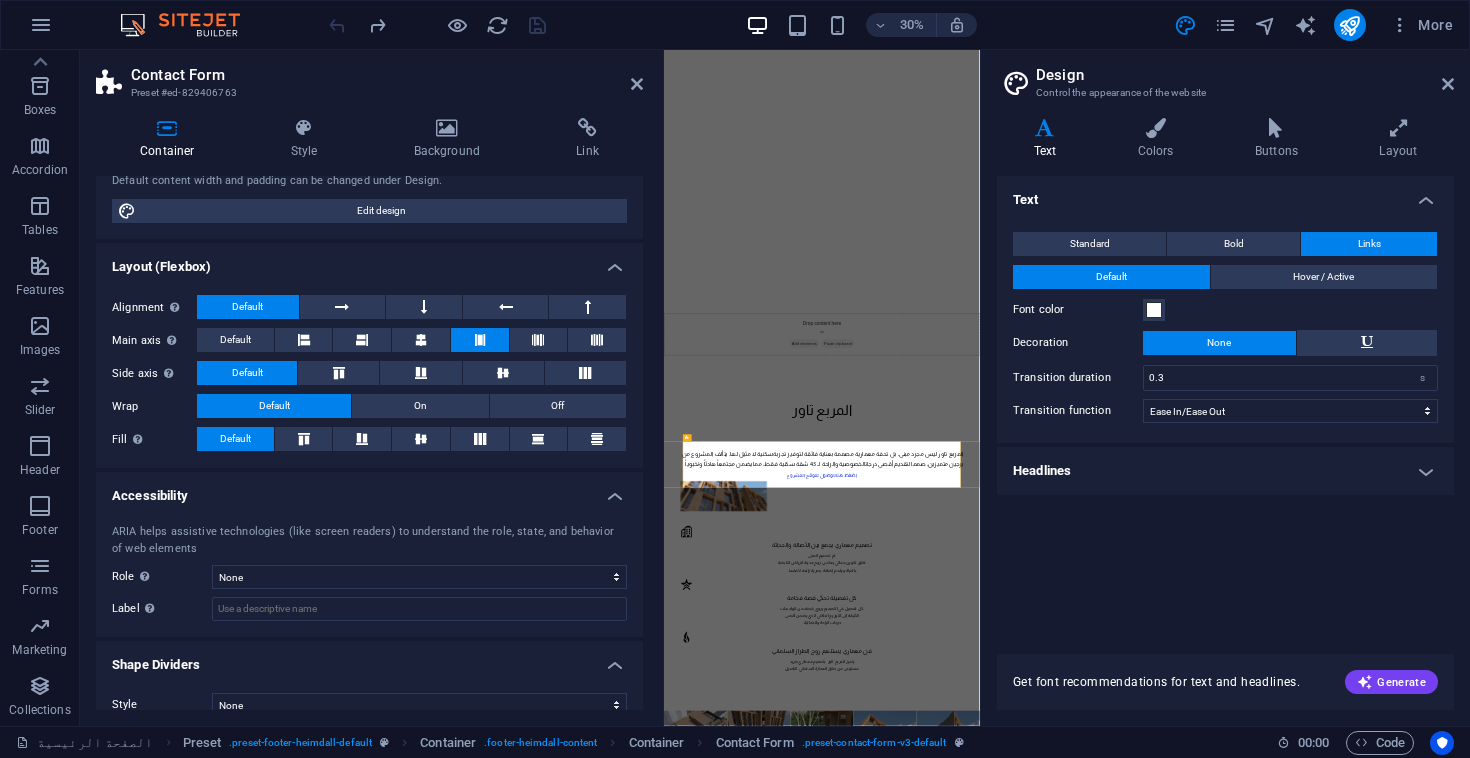 scroll, scrollTop: 208, scrollLeft: 0, axis: vertical 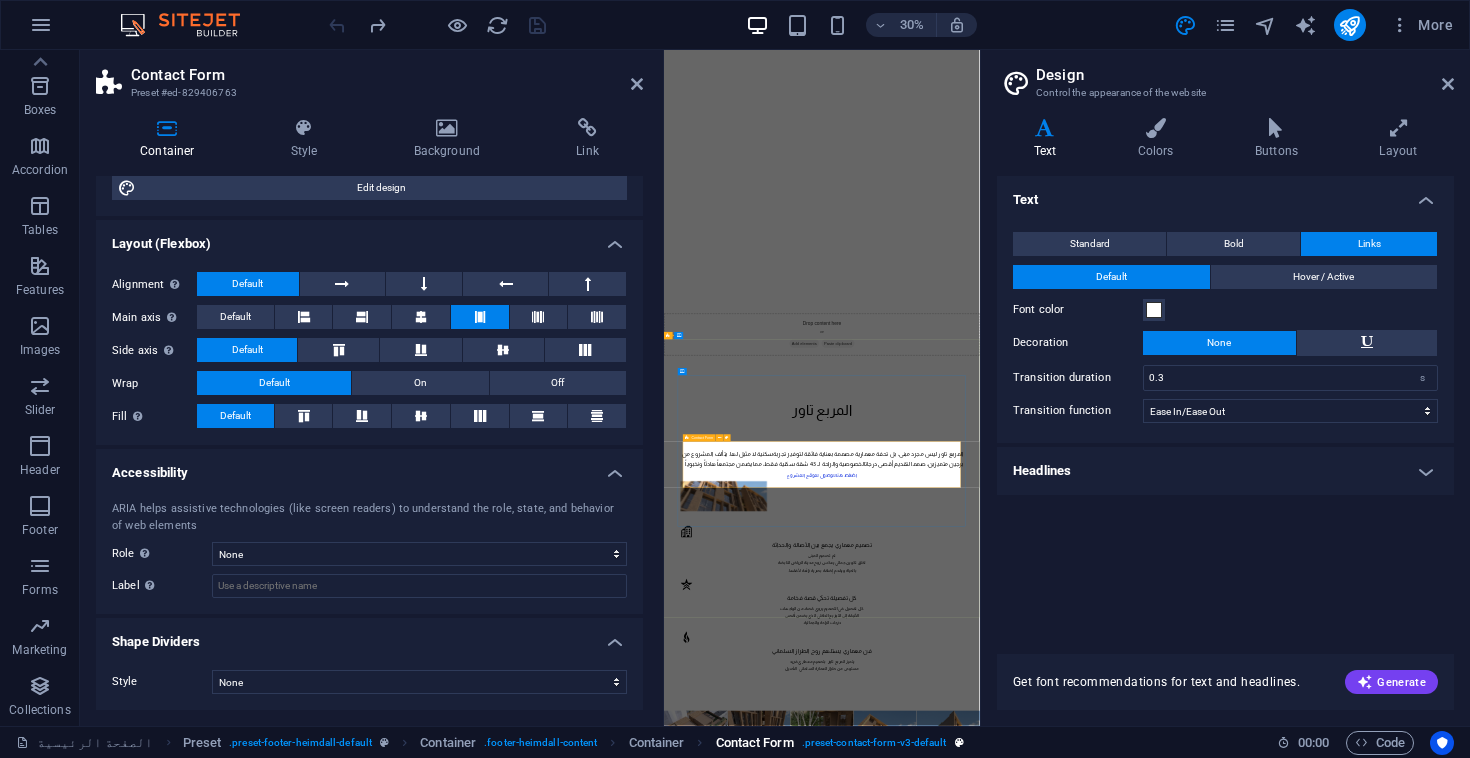 click on ". preset-contact-form-v3-default" at bounding box center [874, 743] 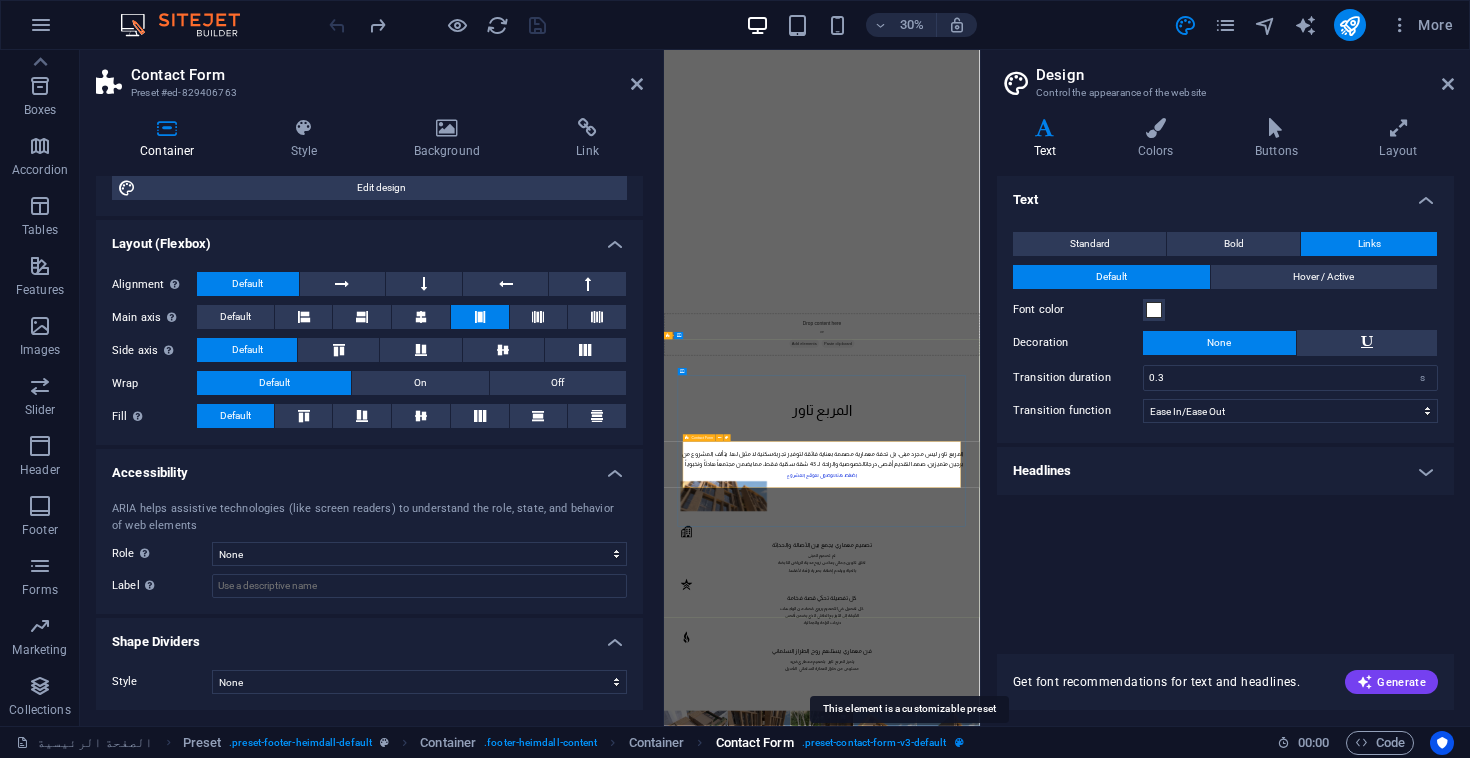 click at bounding box center (959, 742) 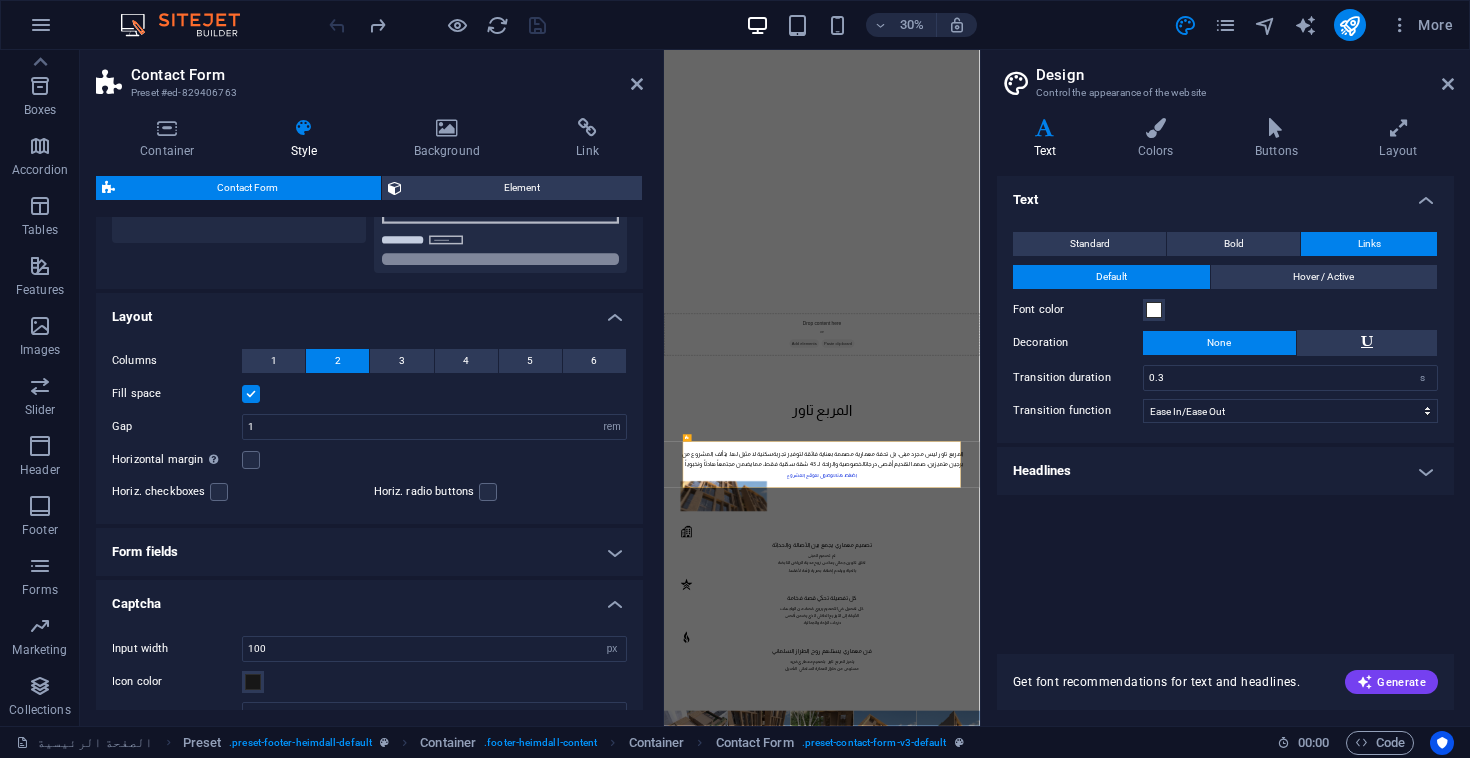 scroll, scrollTop: 350, scrollLeft: 0, axis: vertical 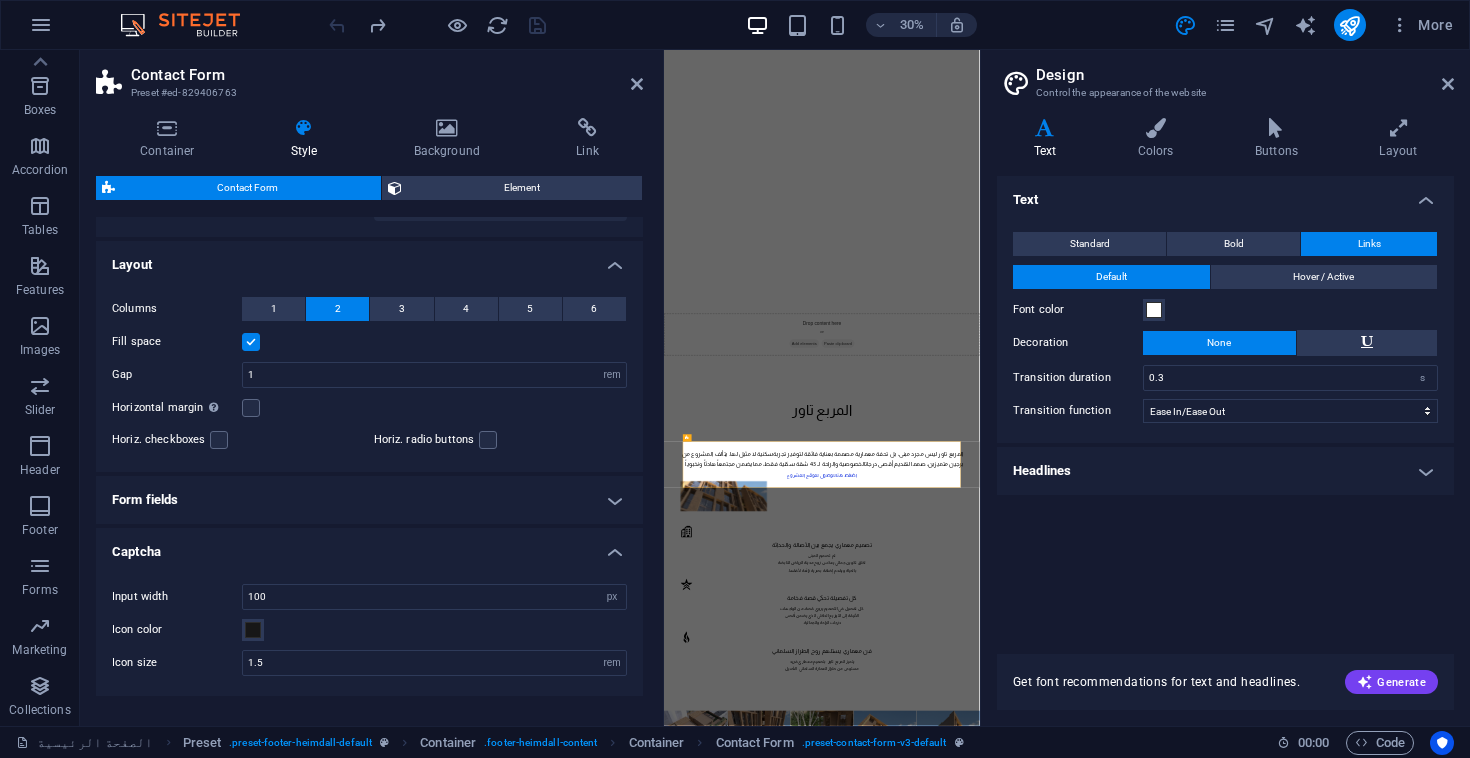 click on "Form fields" at bounding box center (369, 500) 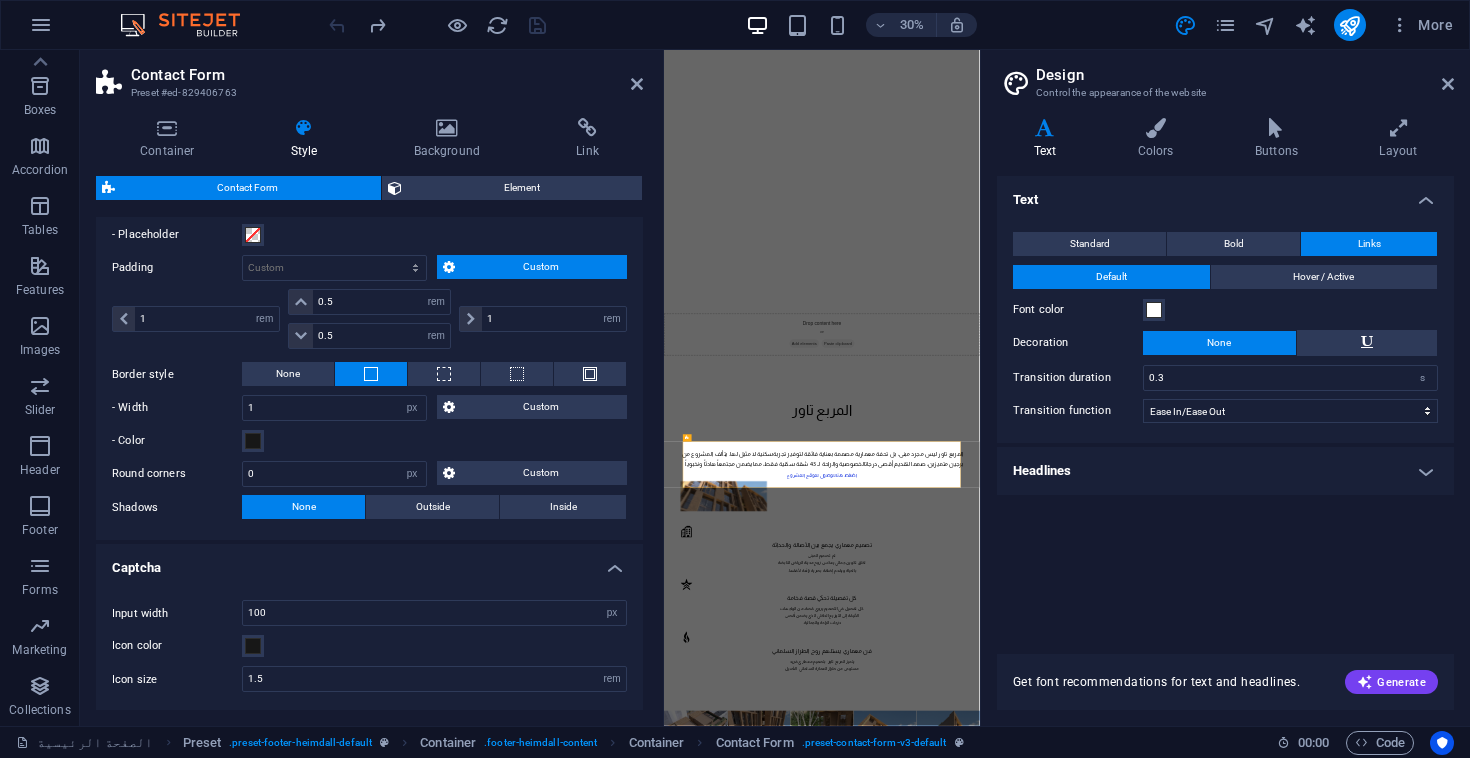 scroll, scrollTop: 863, scrollLeft: 0, axis: vertical 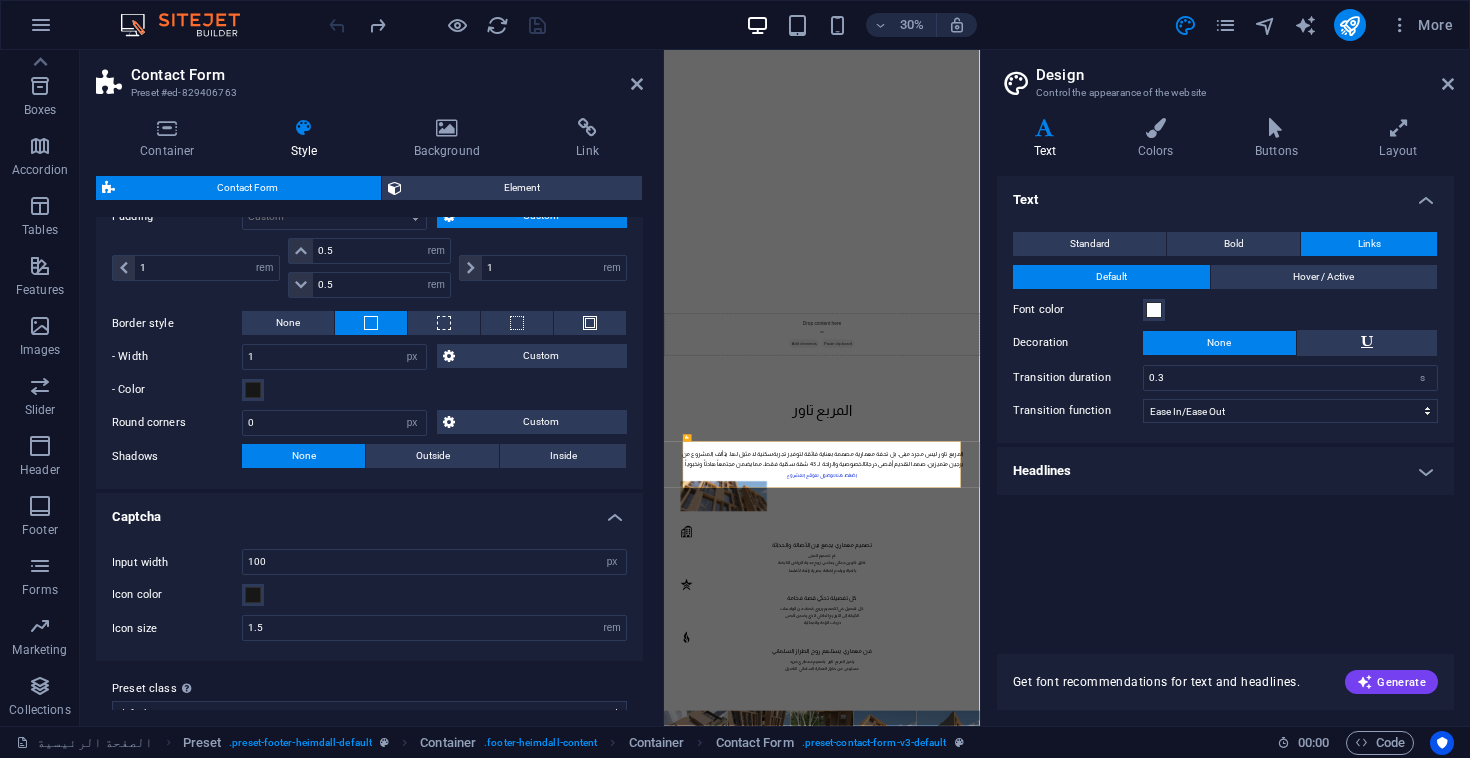 click on "Captcha" at bounding box center (369, 511) 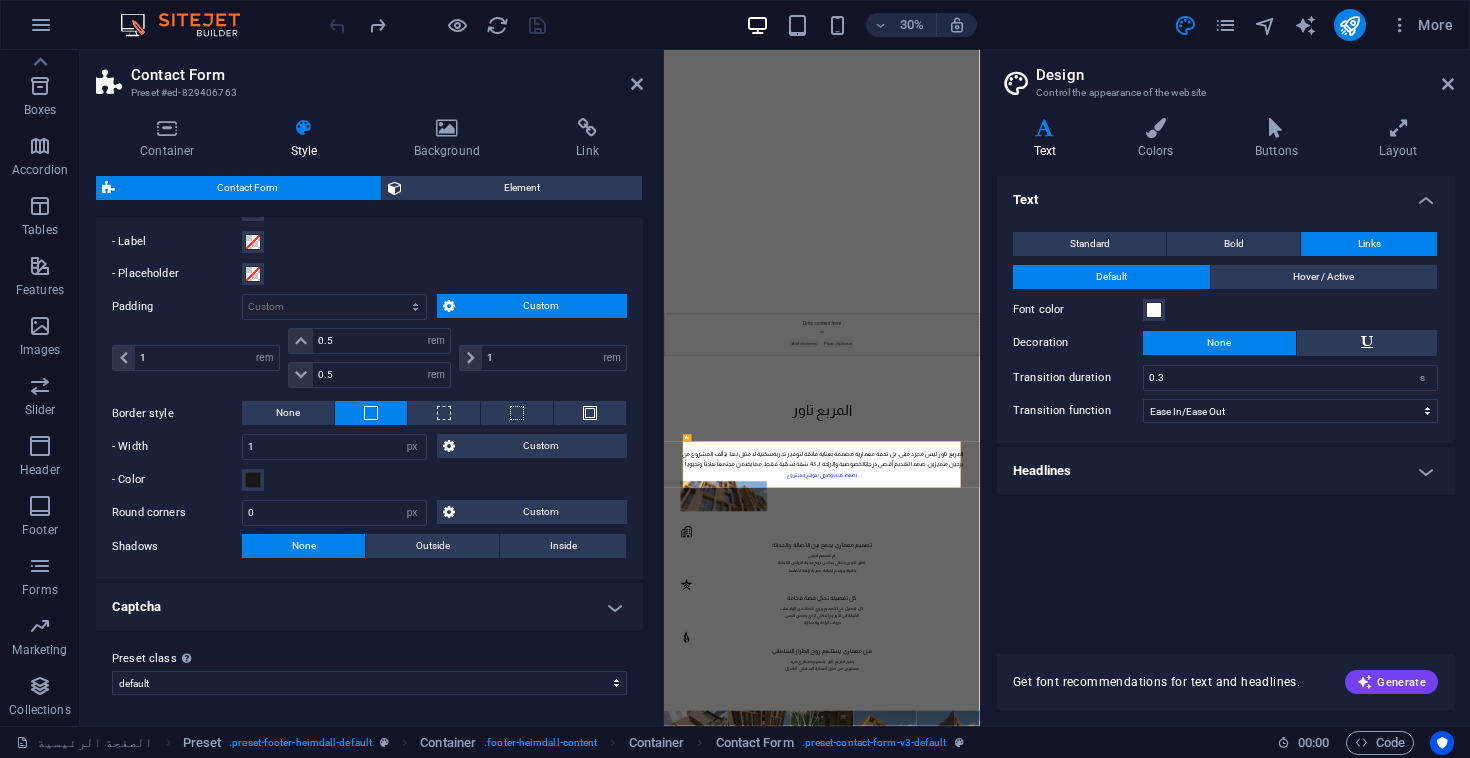 click on "Captcha" at bounding box center (369, 607) 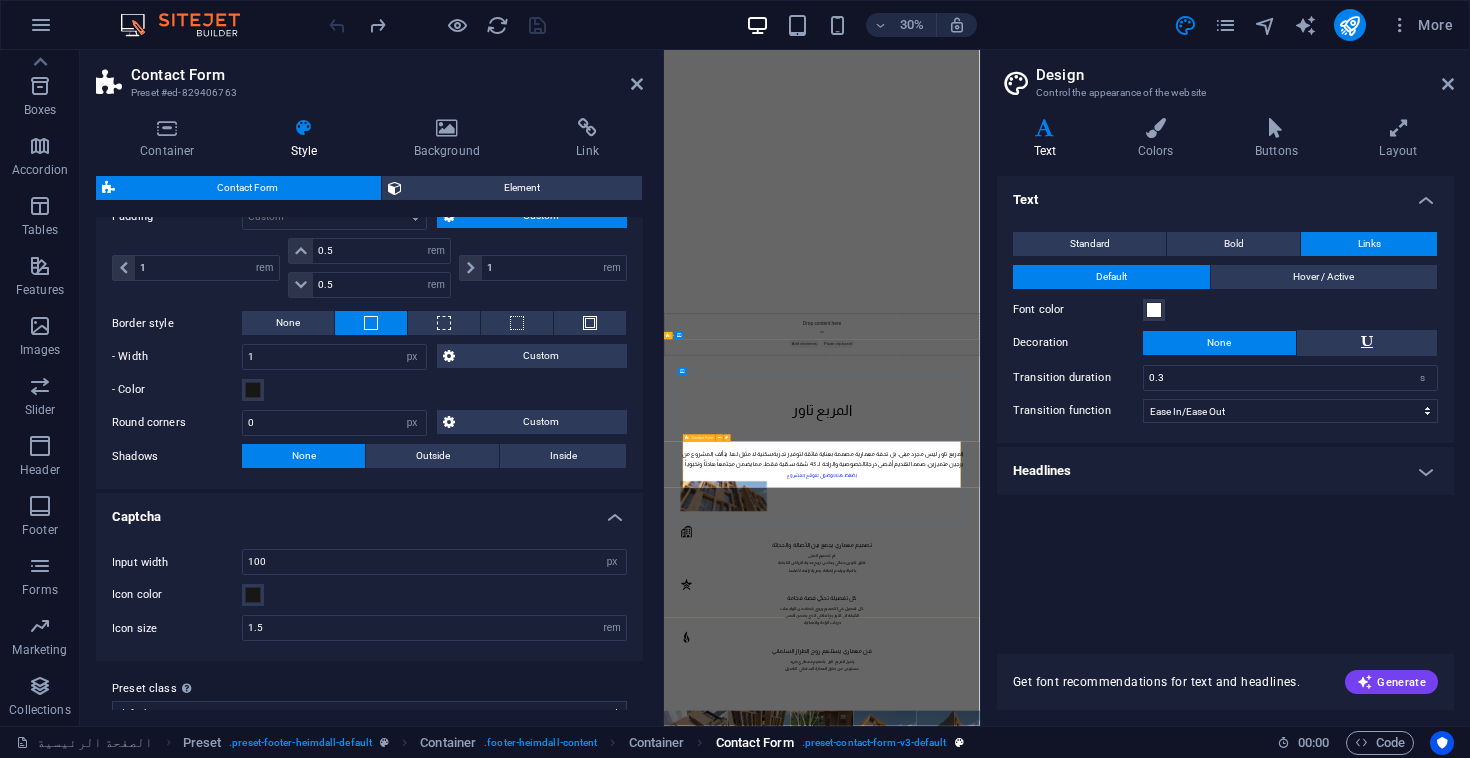 click on ". preset-contact-form-v3-default" at bounding box center [874, 743] 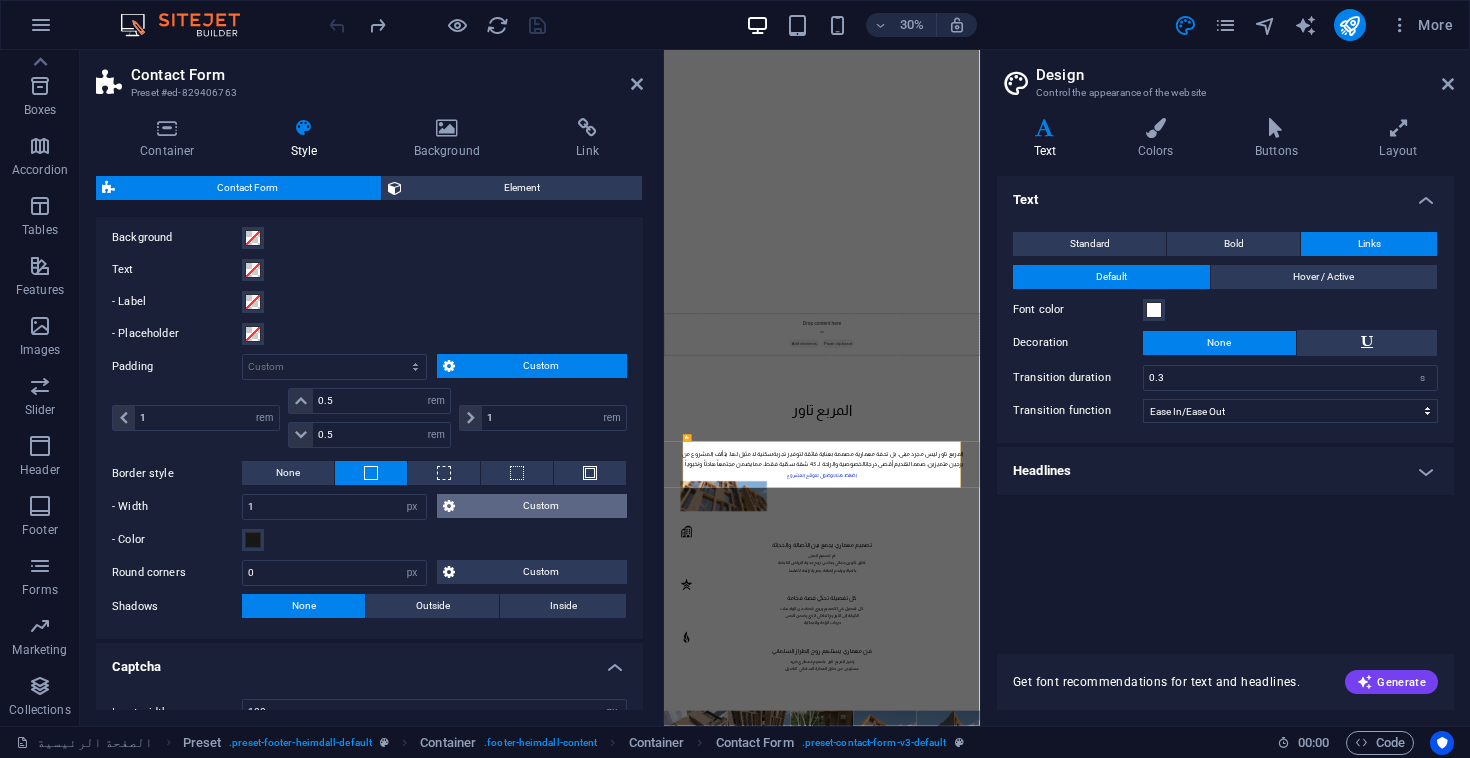 scroll, scrollTop: 690, scrollLeft: 0, axis: vertical 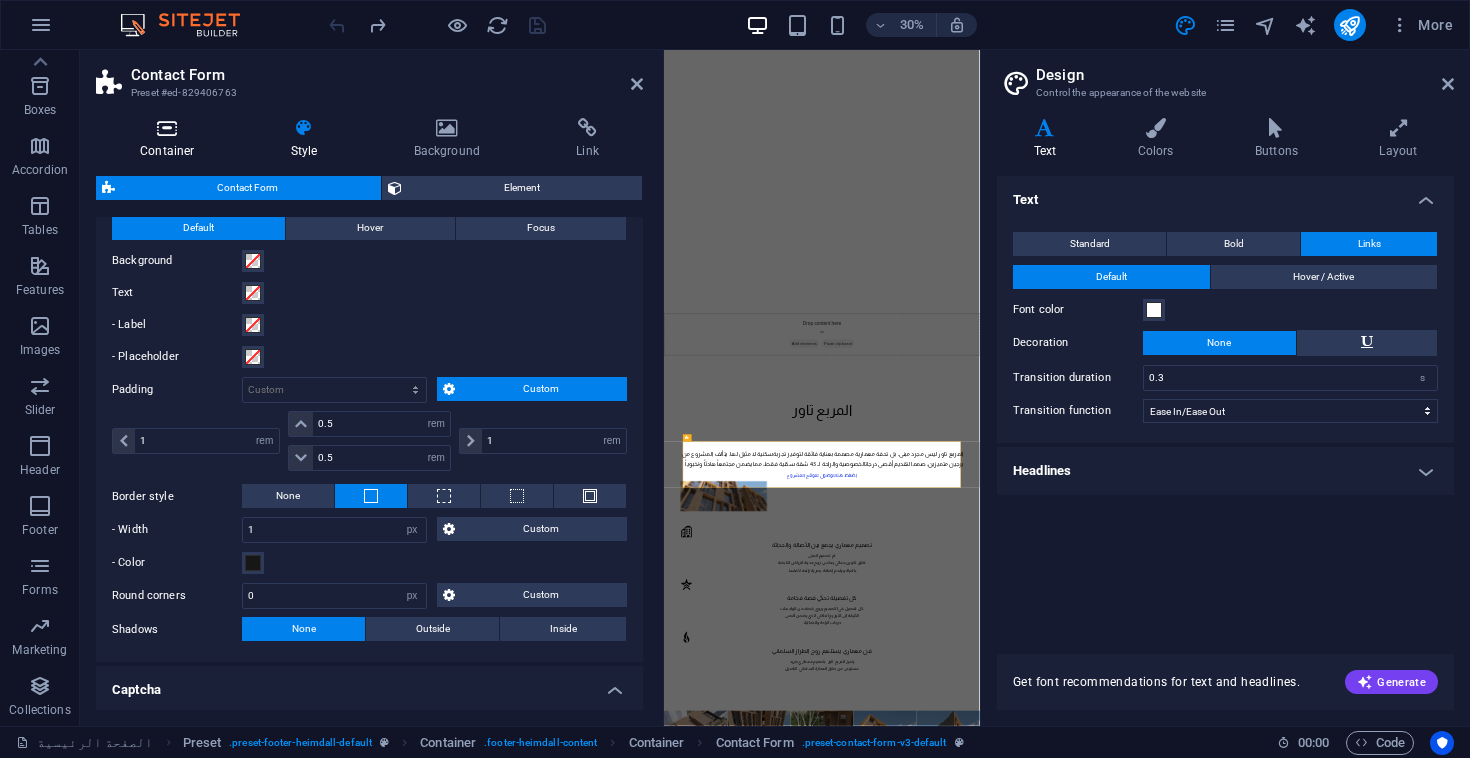 click on "Container" at bounding box center (171, 139) 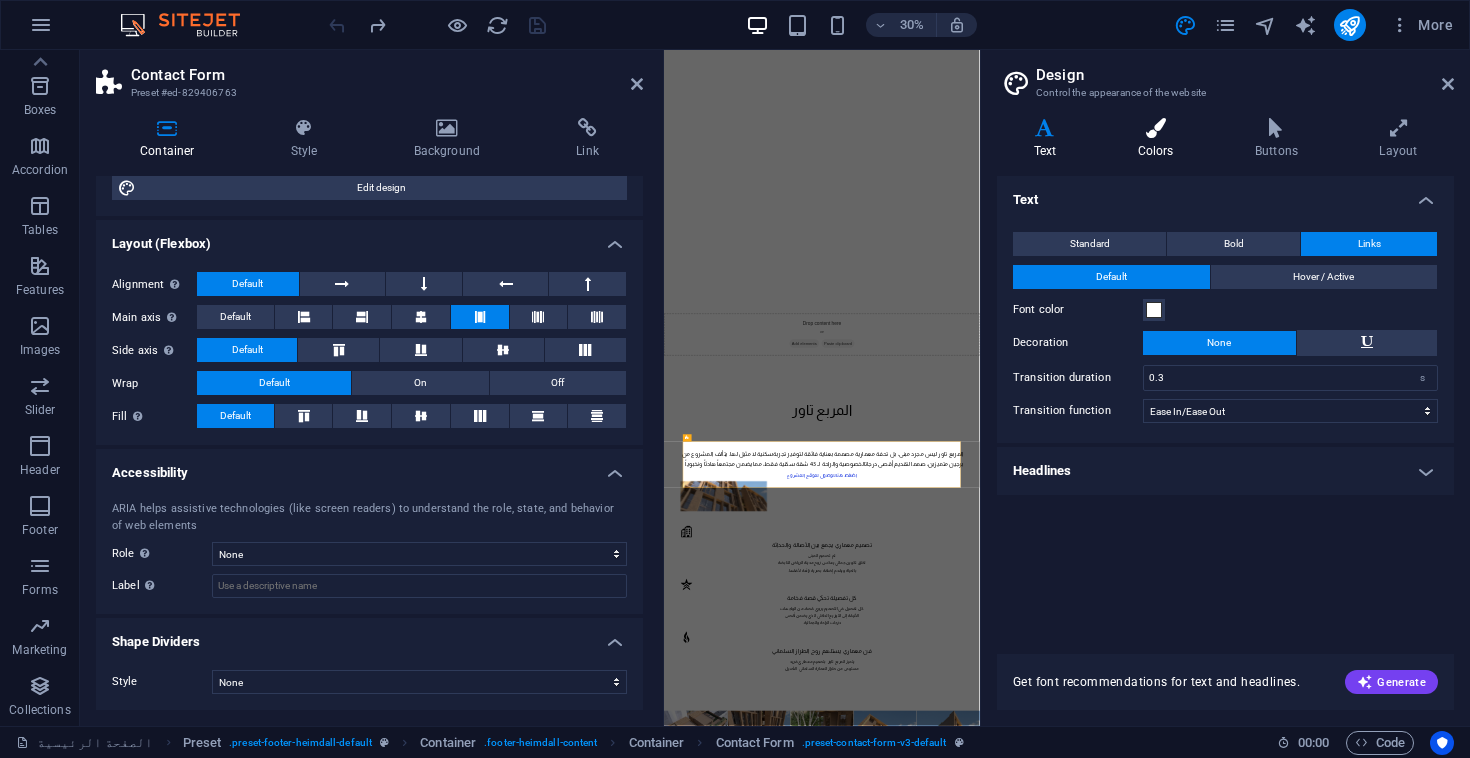 click at bounding box center (1155, 128) 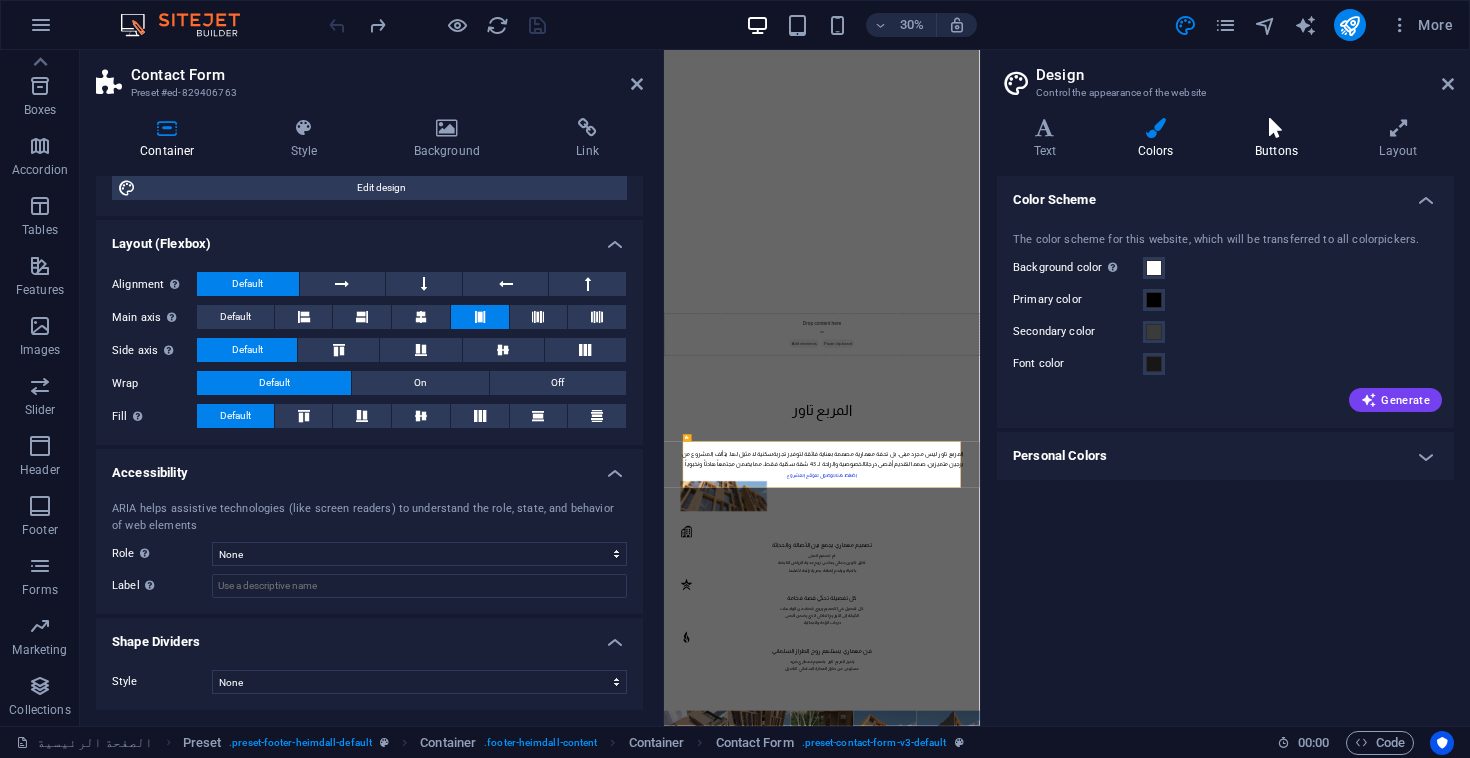 click at bounding box center (1276, 128) 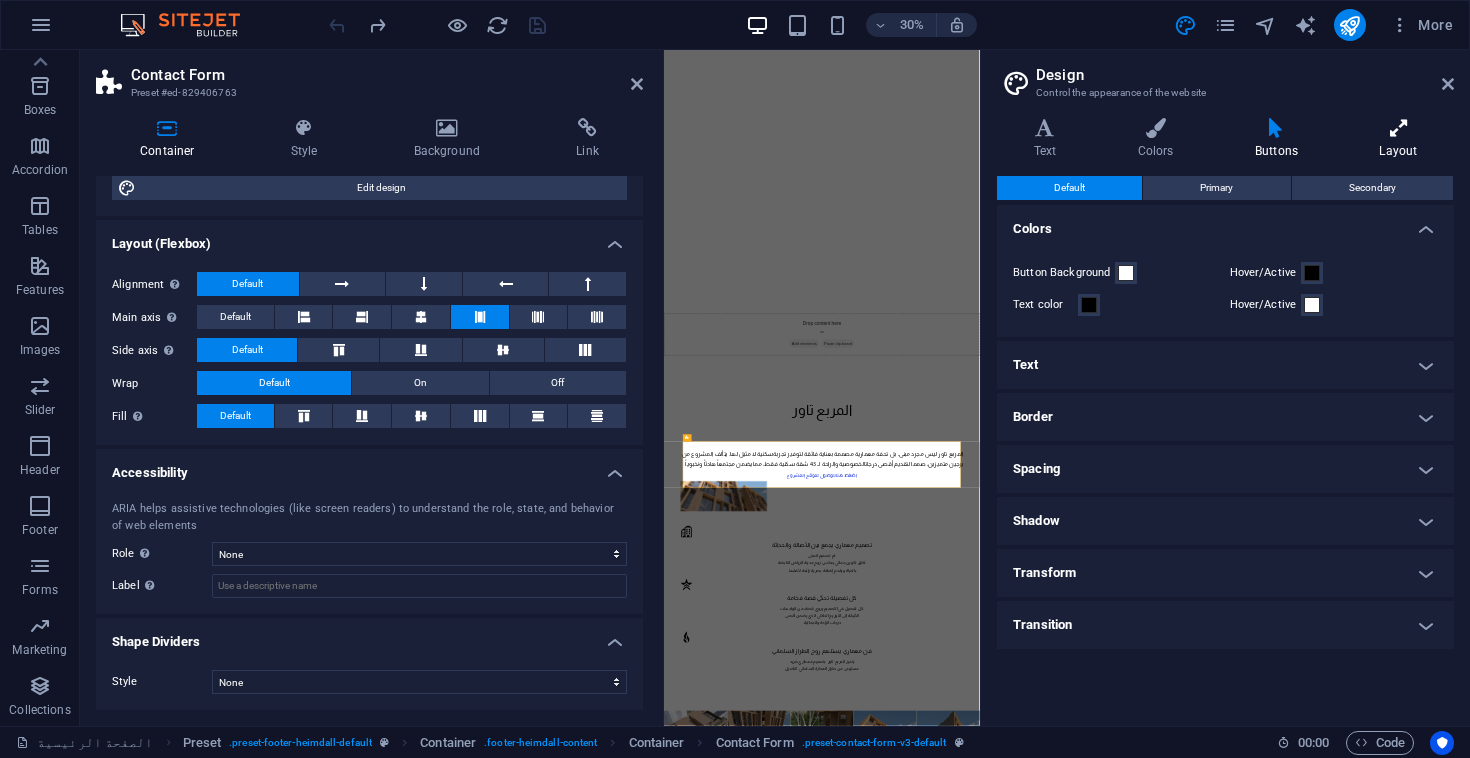 click at bounding box center [1398, 128] 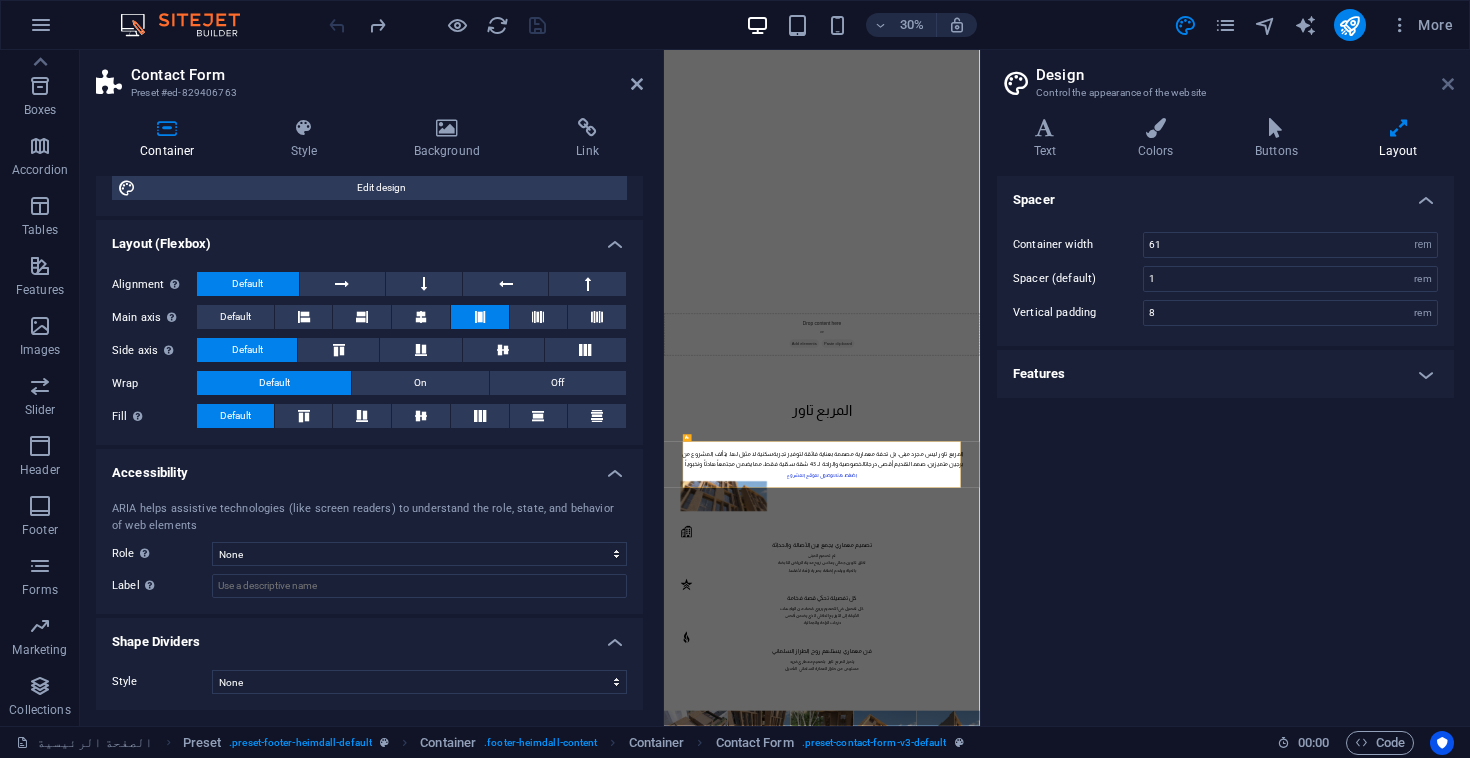 click at bounding box center [1448, 84] 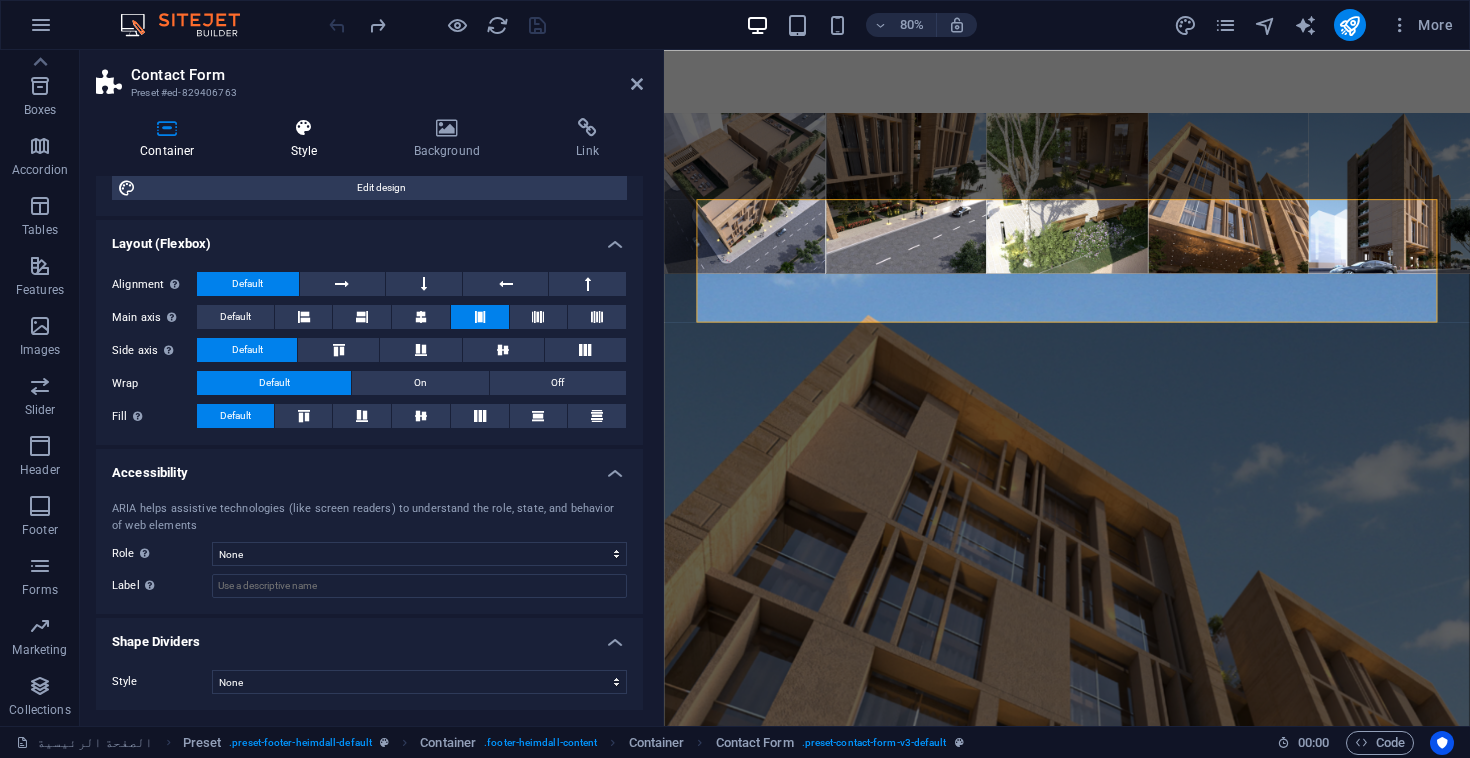 click on "Style" at bounding box center (308, 139) 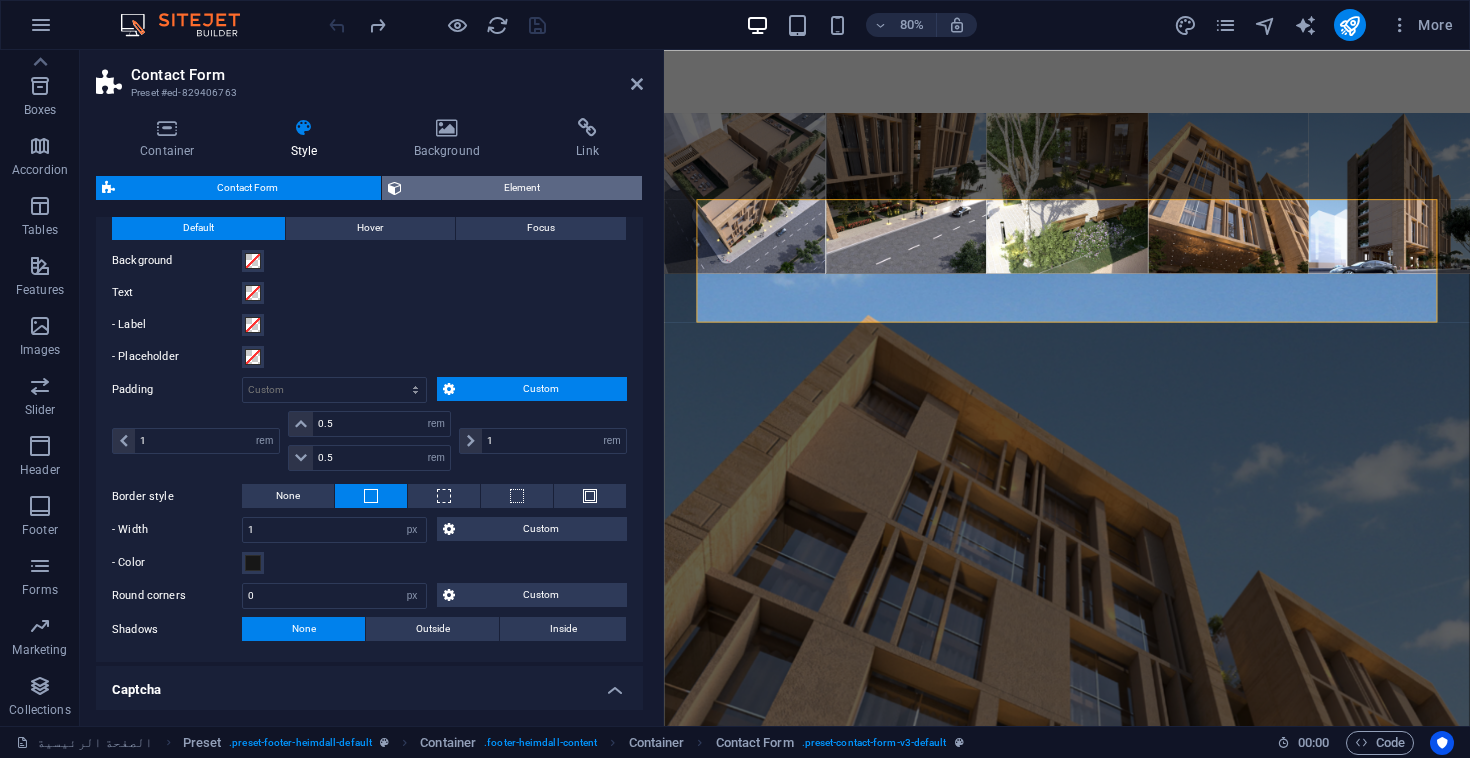 click on "Element" at bounding box center [522, 188] 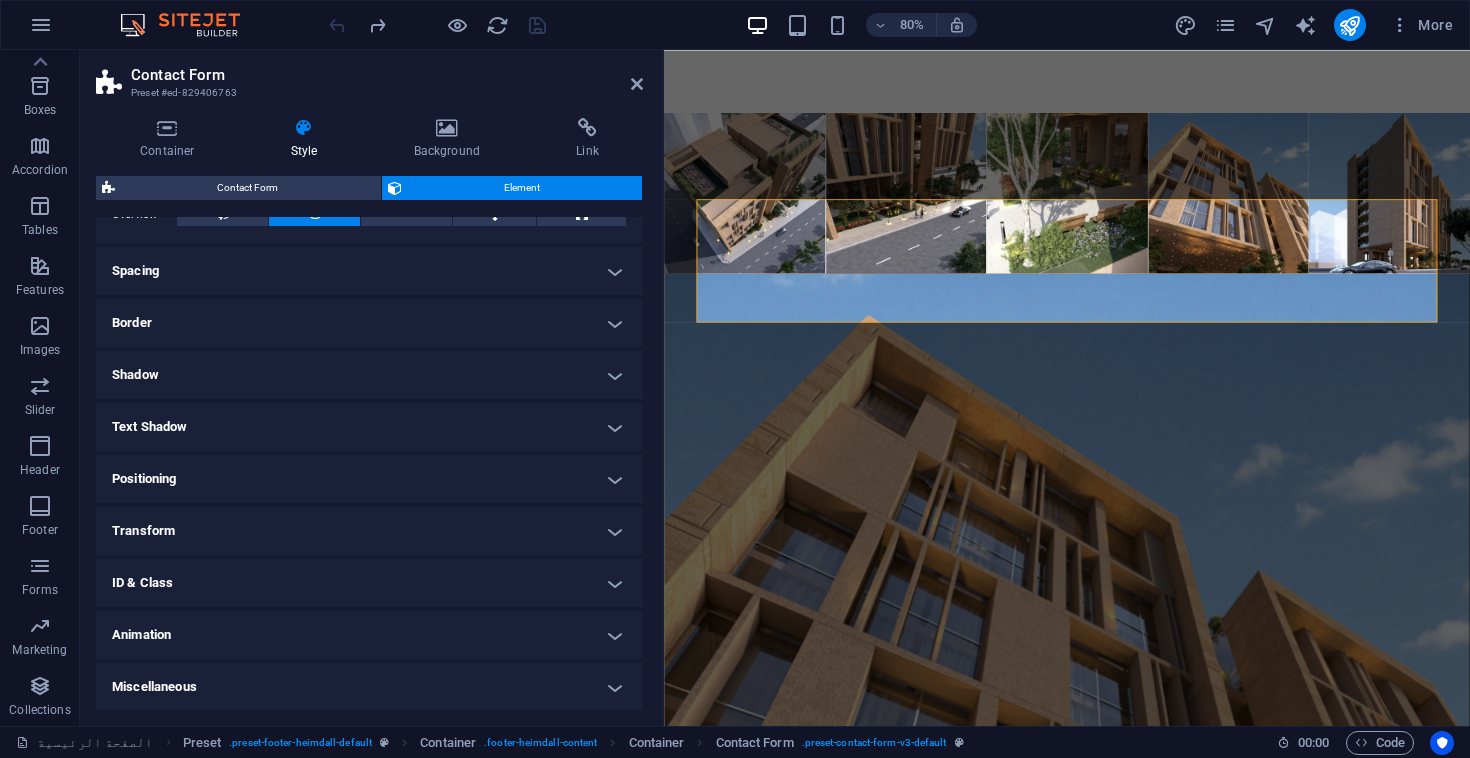 scroll, scrollTop: 352, scrollLeft: 0, axis: vertical 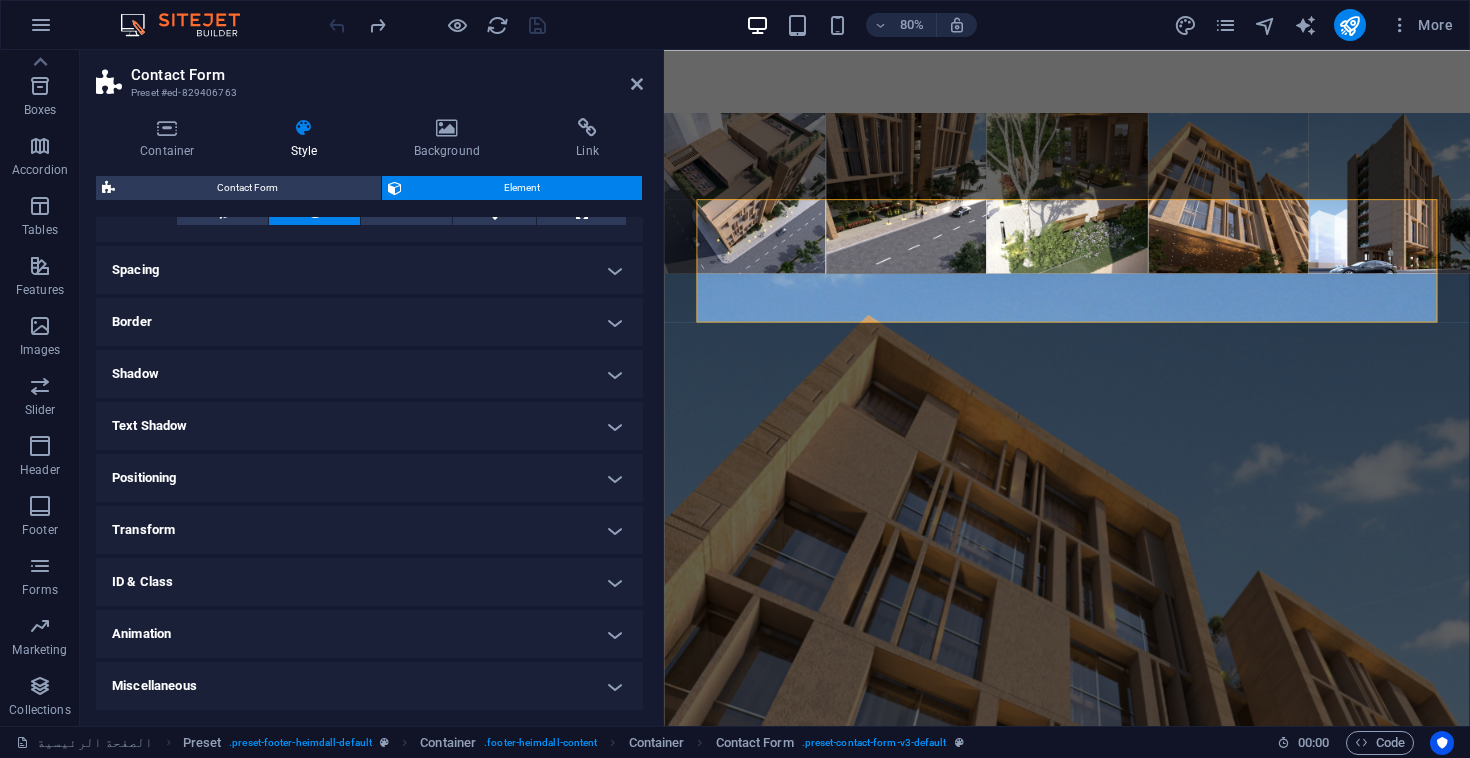 click on "Transform" at bounding box center (369, 530) 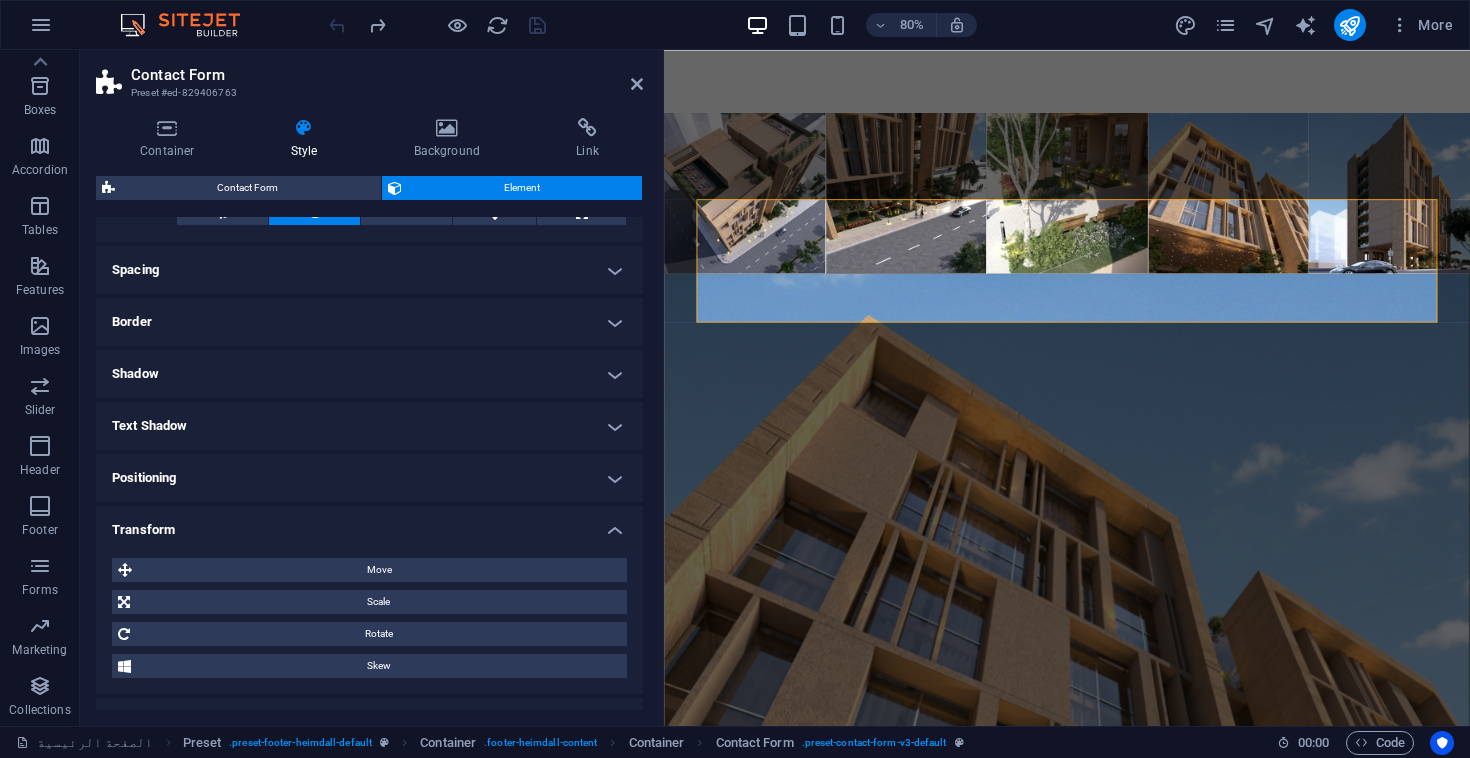 click on "Transform" at bounding box center [369, 524] 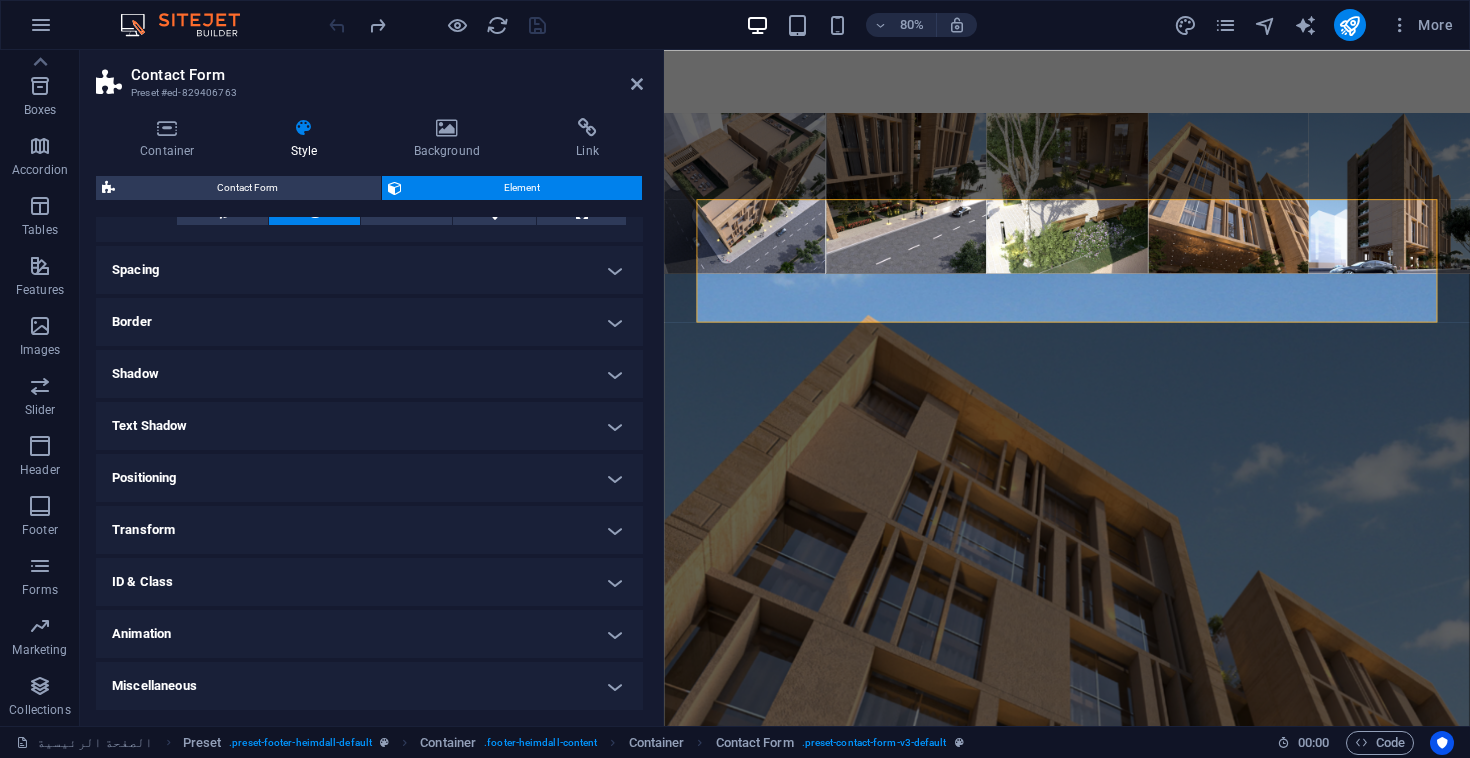 click on "Miscellaneous" at bounding box center (369, 686) 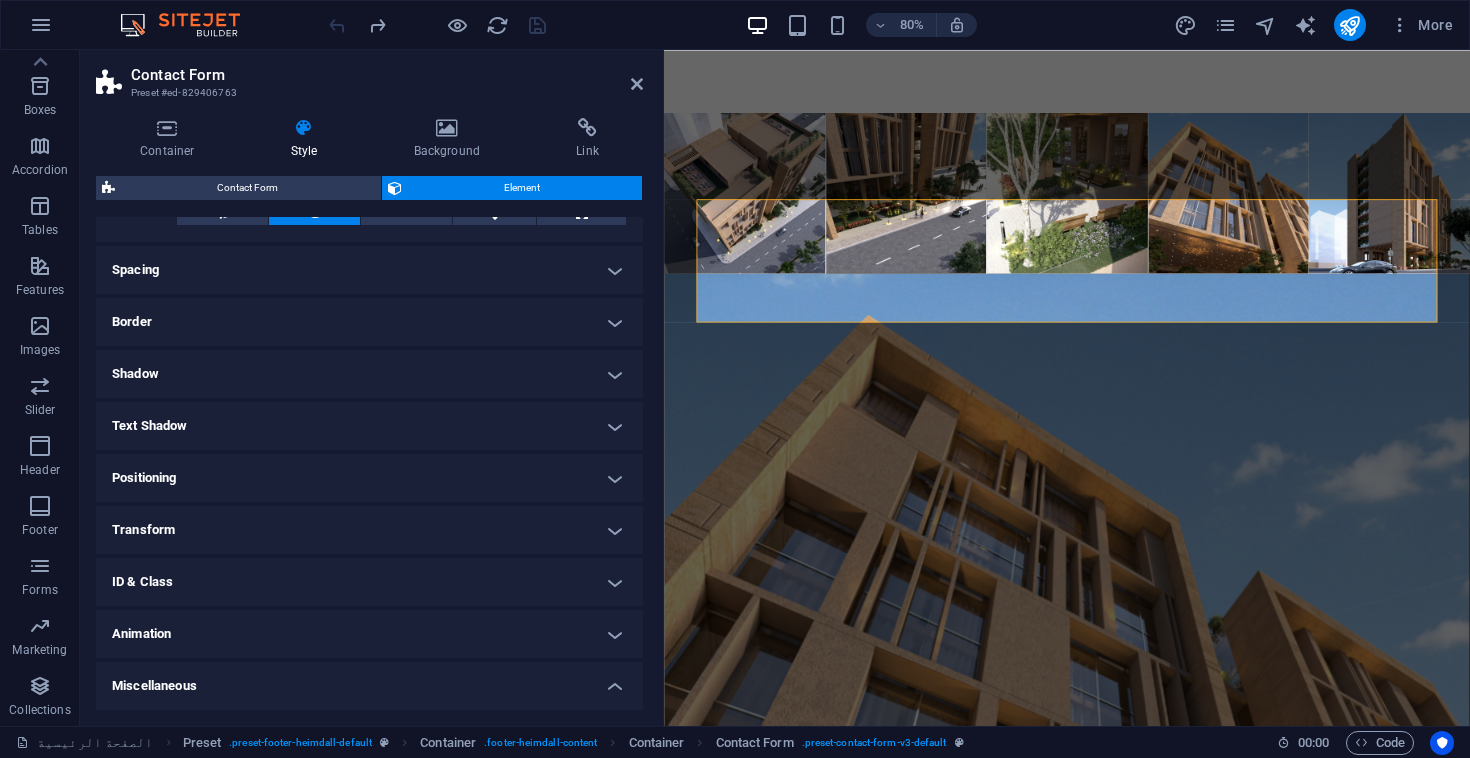 scroll, scrollTop: 476, scrollLeft: 0, axis: vertical 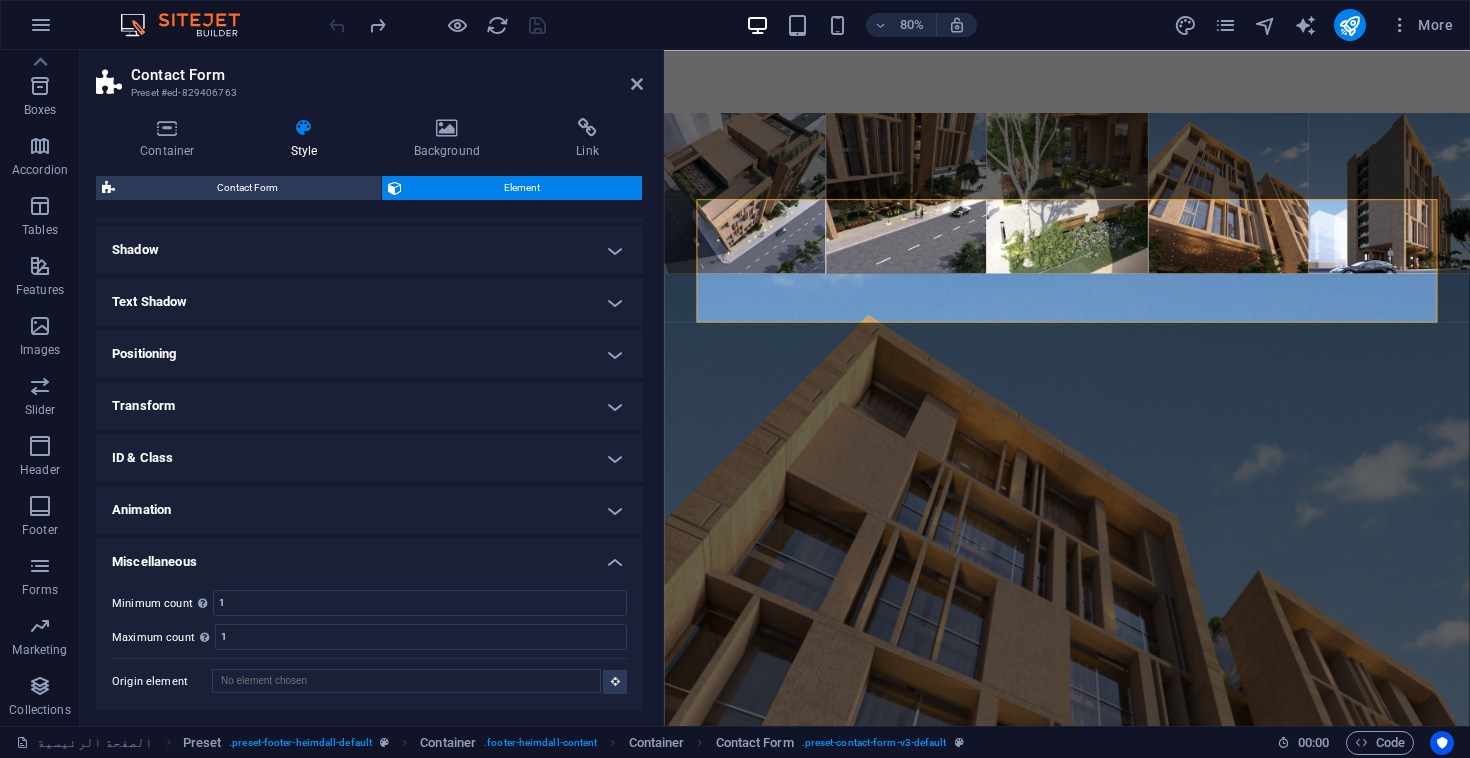 click on "Miscellaneous" at bounding box center [369, 556] 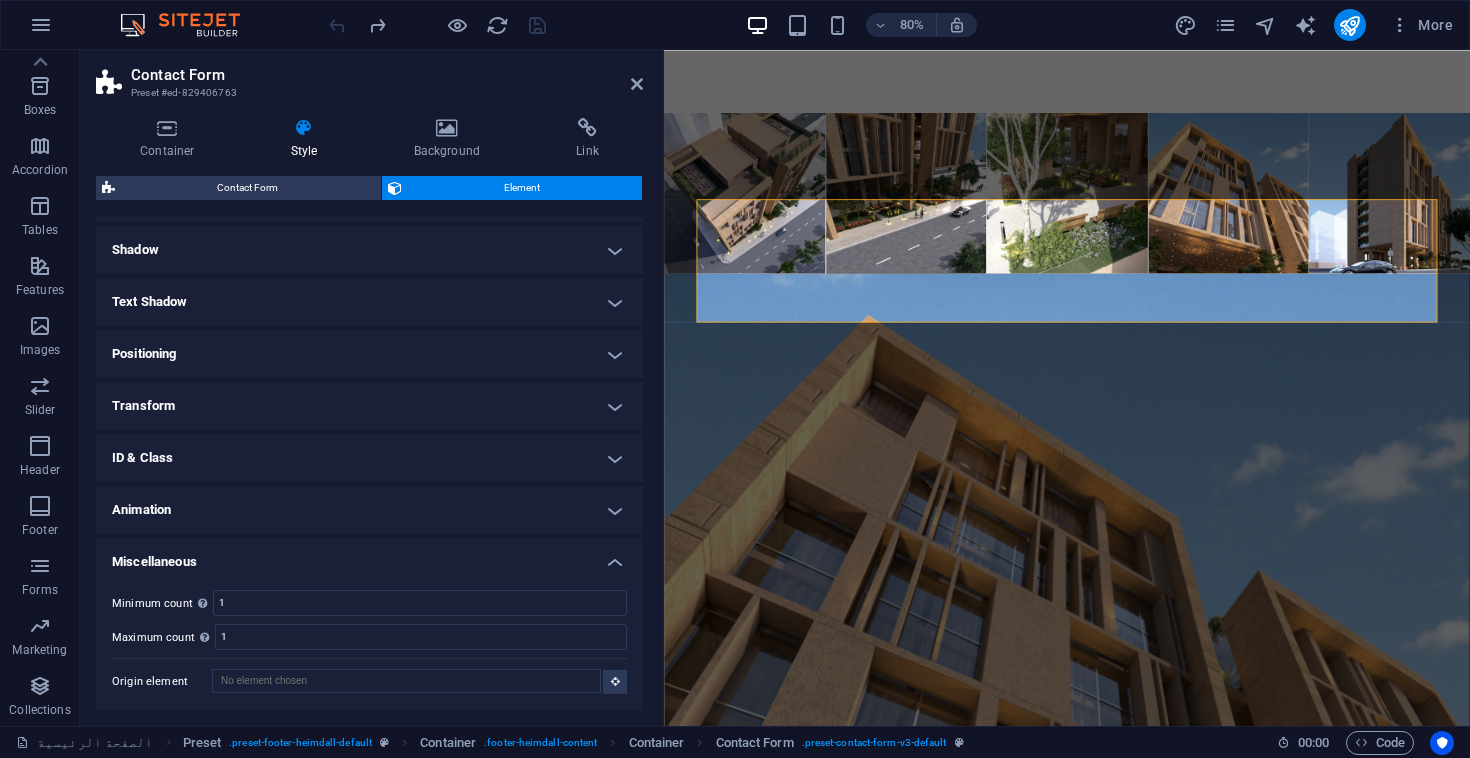 scroll, scrollTop: 352, scrollLeft: 0, axis: vertical 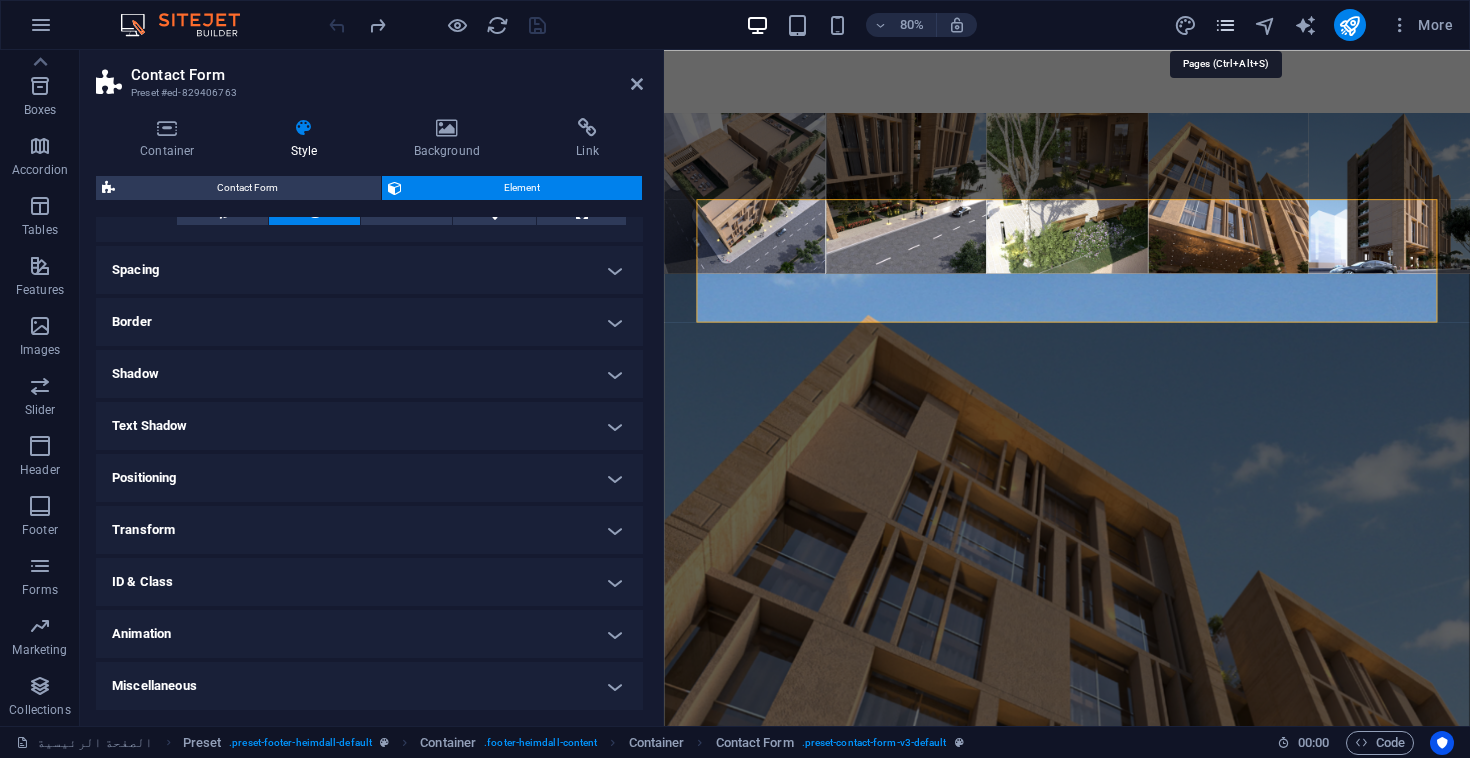 click at bounding box center (1225, 25) 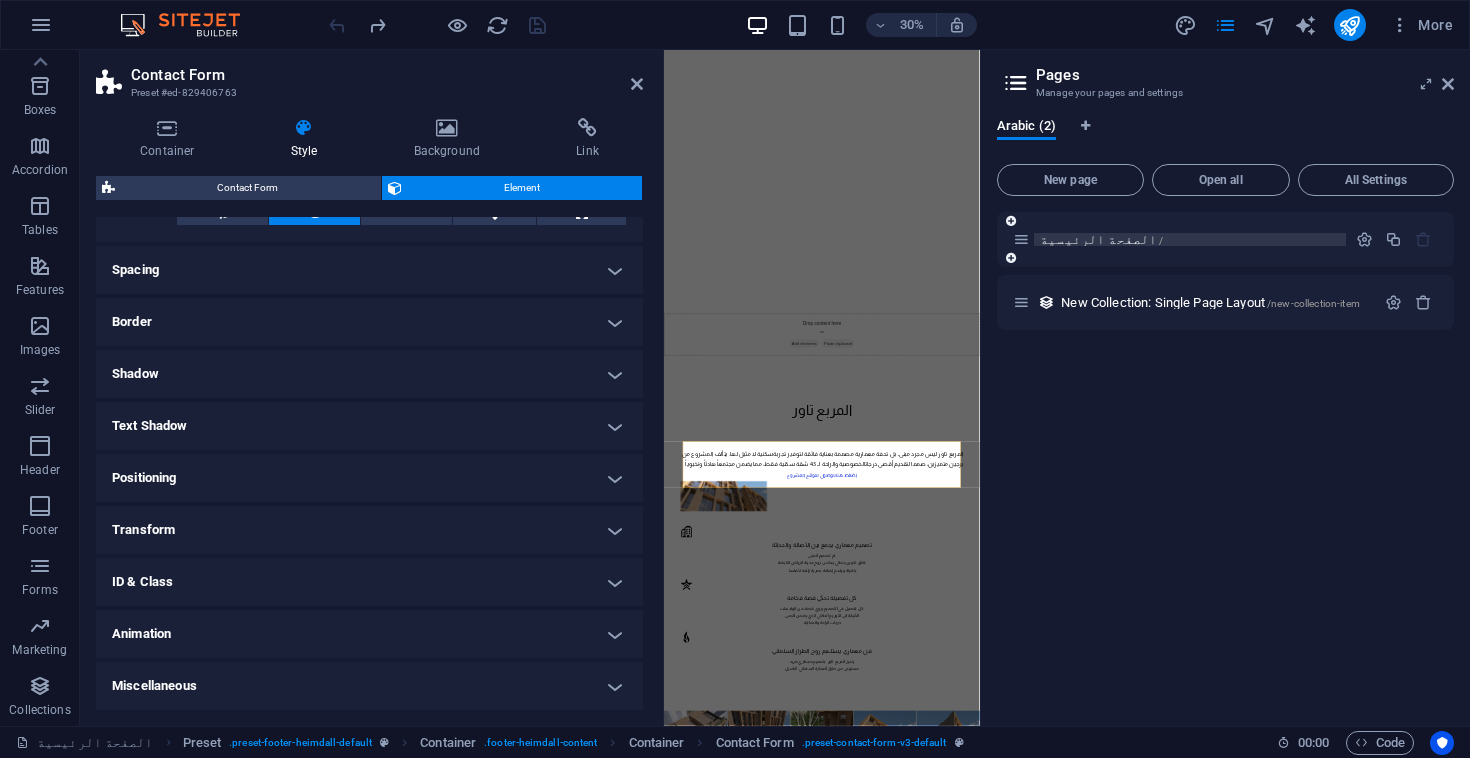 click on "الصفحة الرئيسية /" at bounding box center (1190, 239) 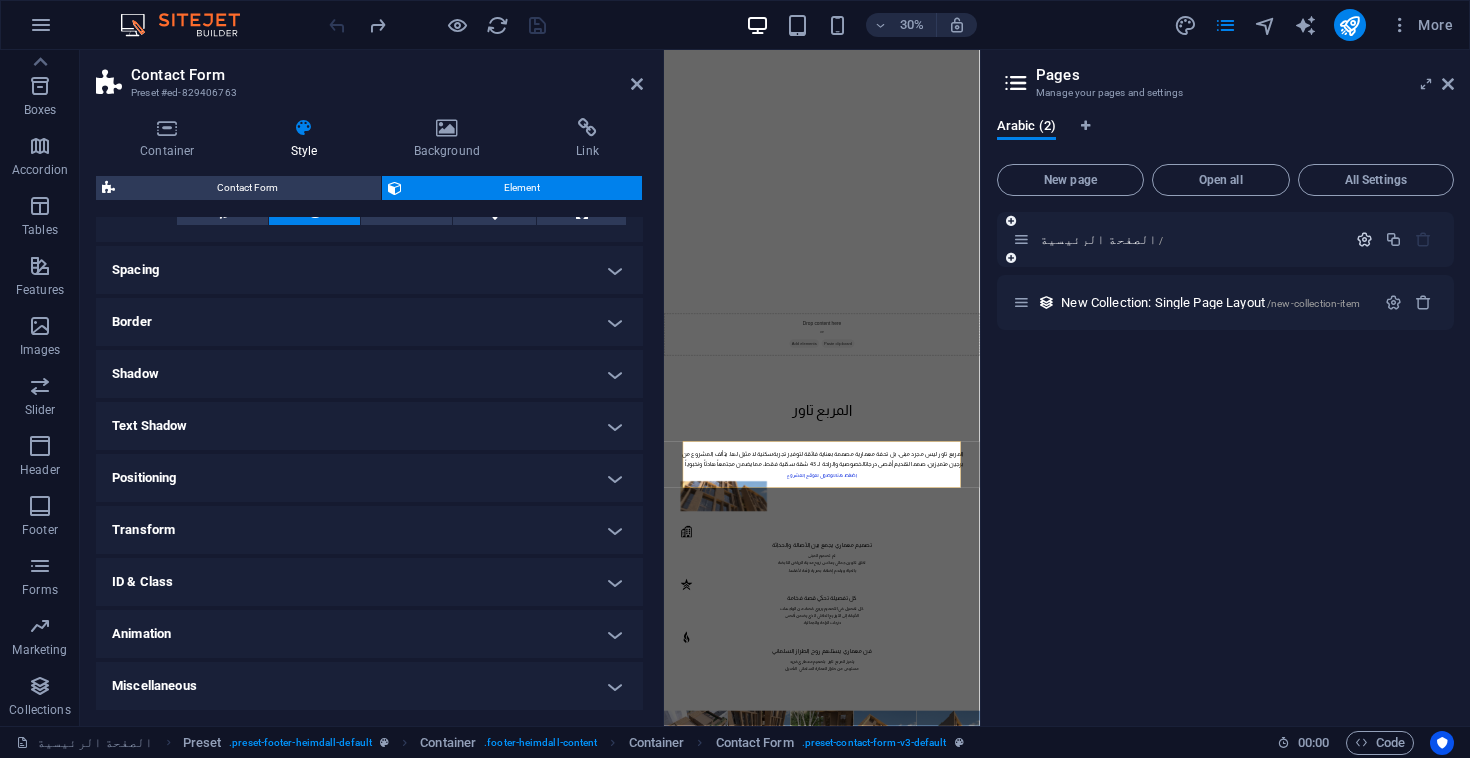 click at bounding box center (1364, 239) 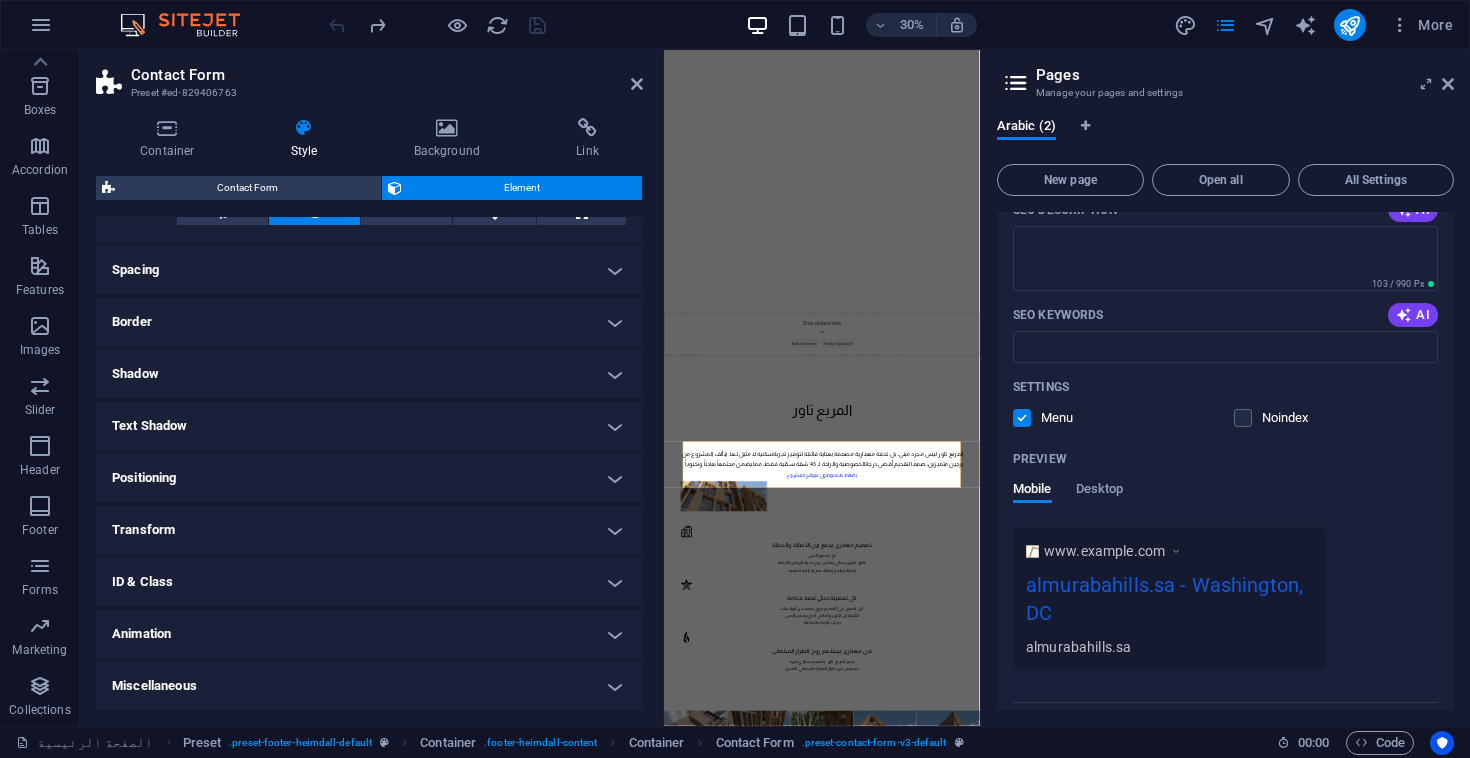 scroll, scrollTop: 294, scrollLeft: 0, axis: vertical 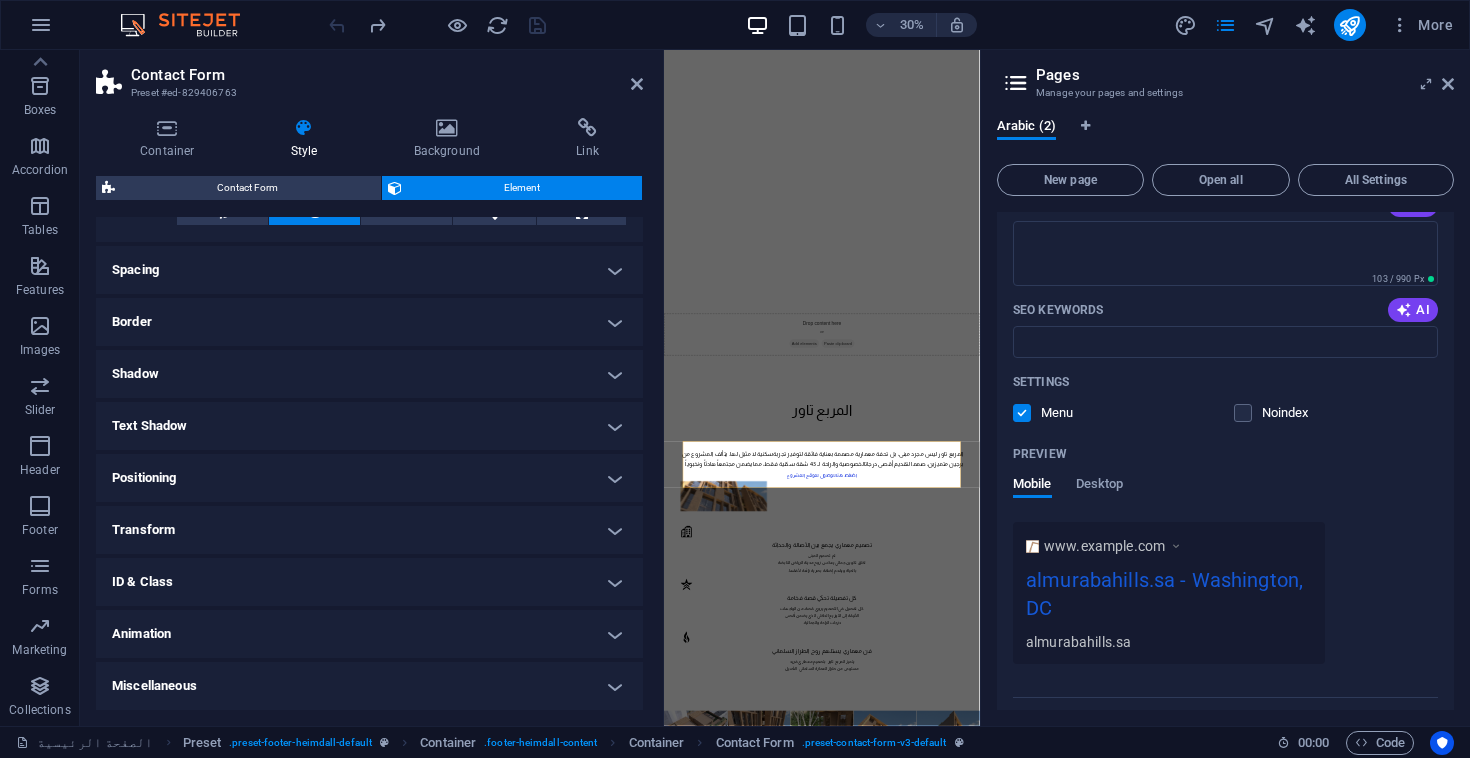 click on "Settings Menu Noindex" at bounding box center [1225, 398] 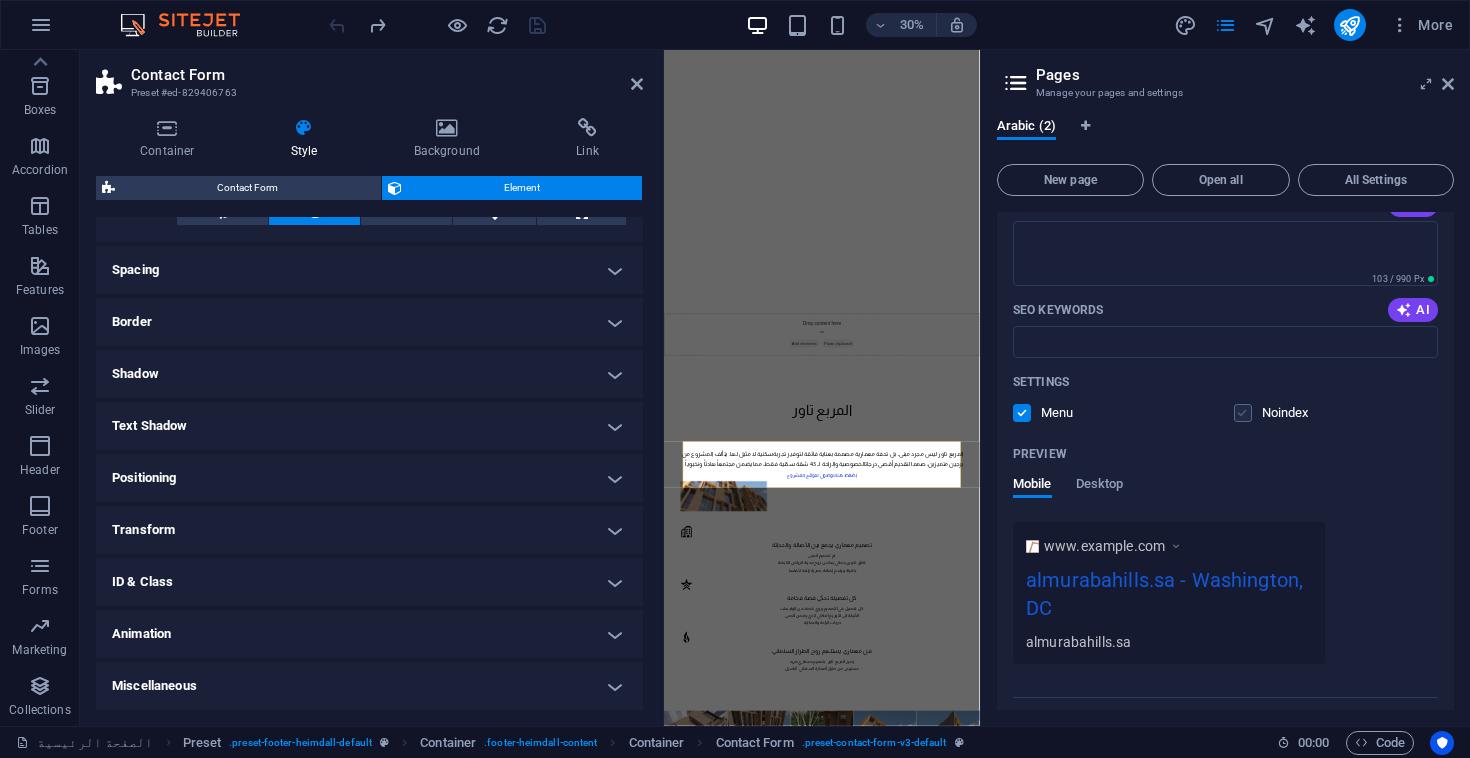 click at bounding box center [1243, 413] 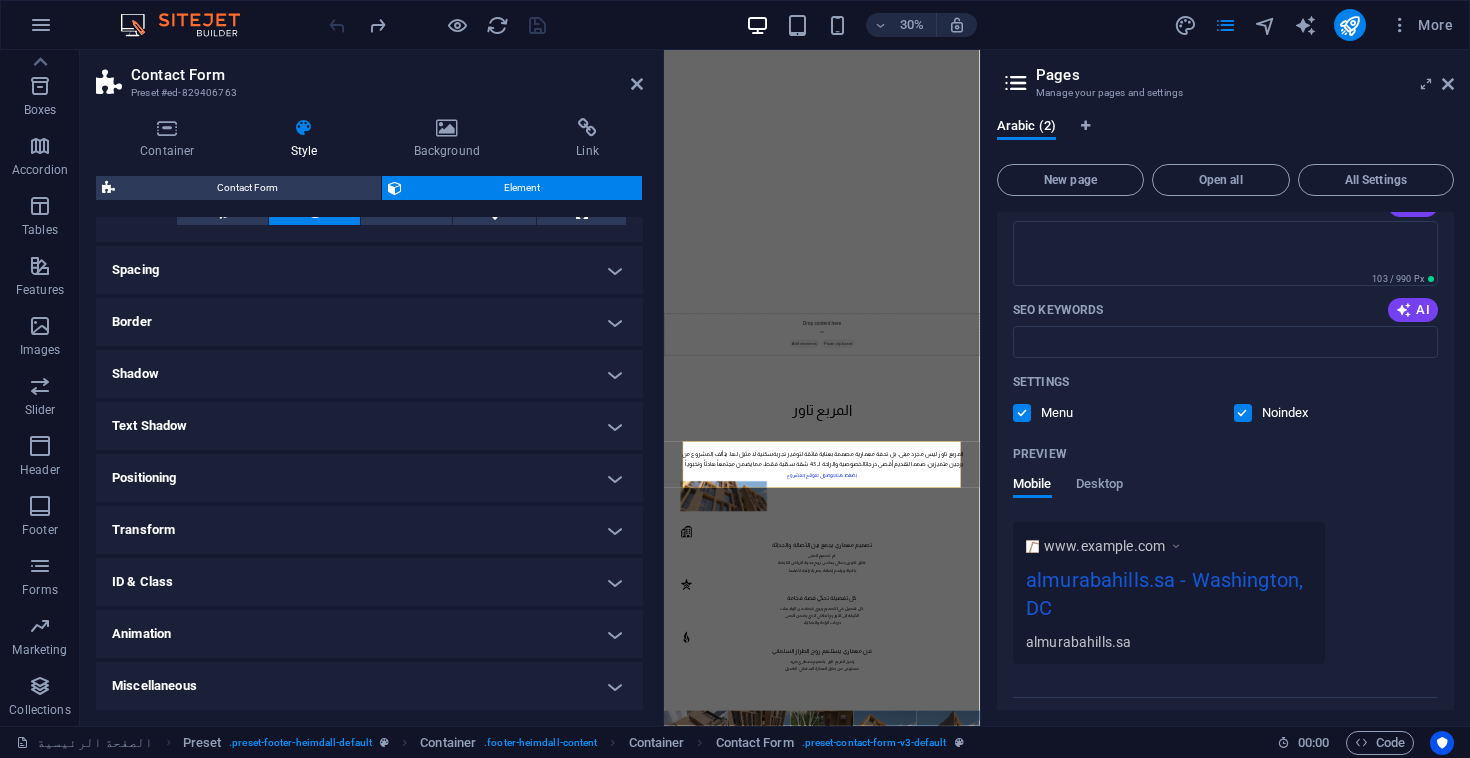 click at bounding box center (1243, 413) 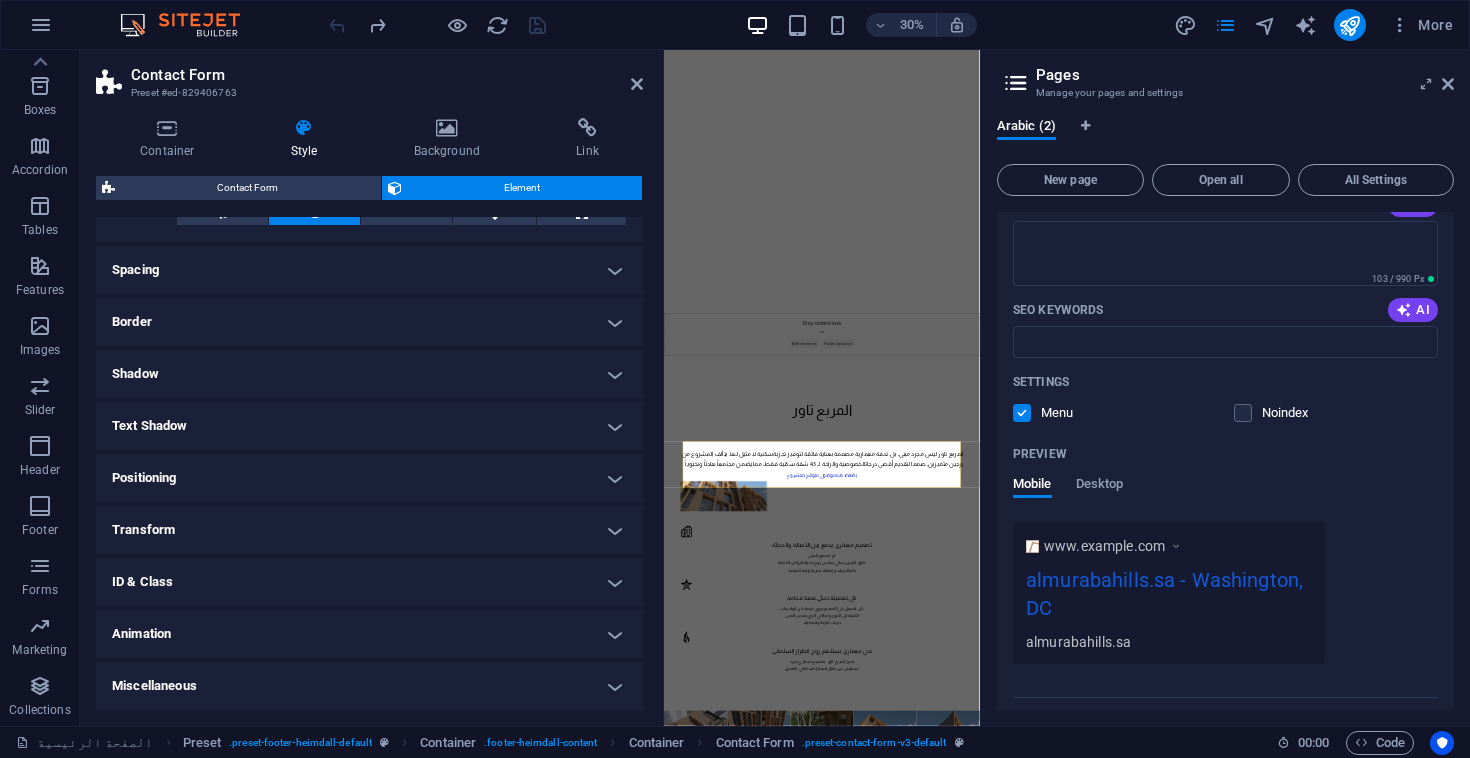 scroll, scrollTop: 401, scrollLeft: 0, axis: vertical 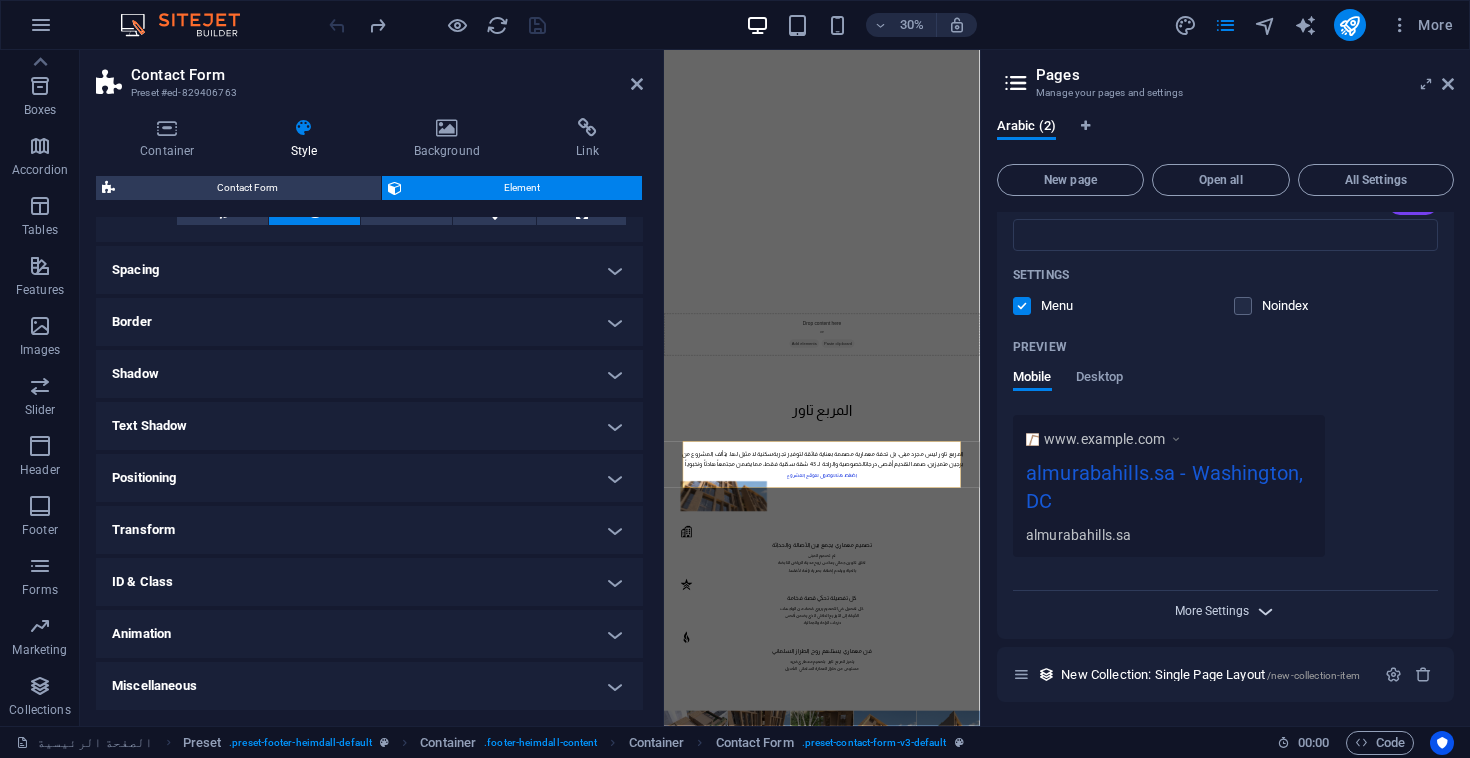 click on "More Settings" at bounding box center (1212, 611) 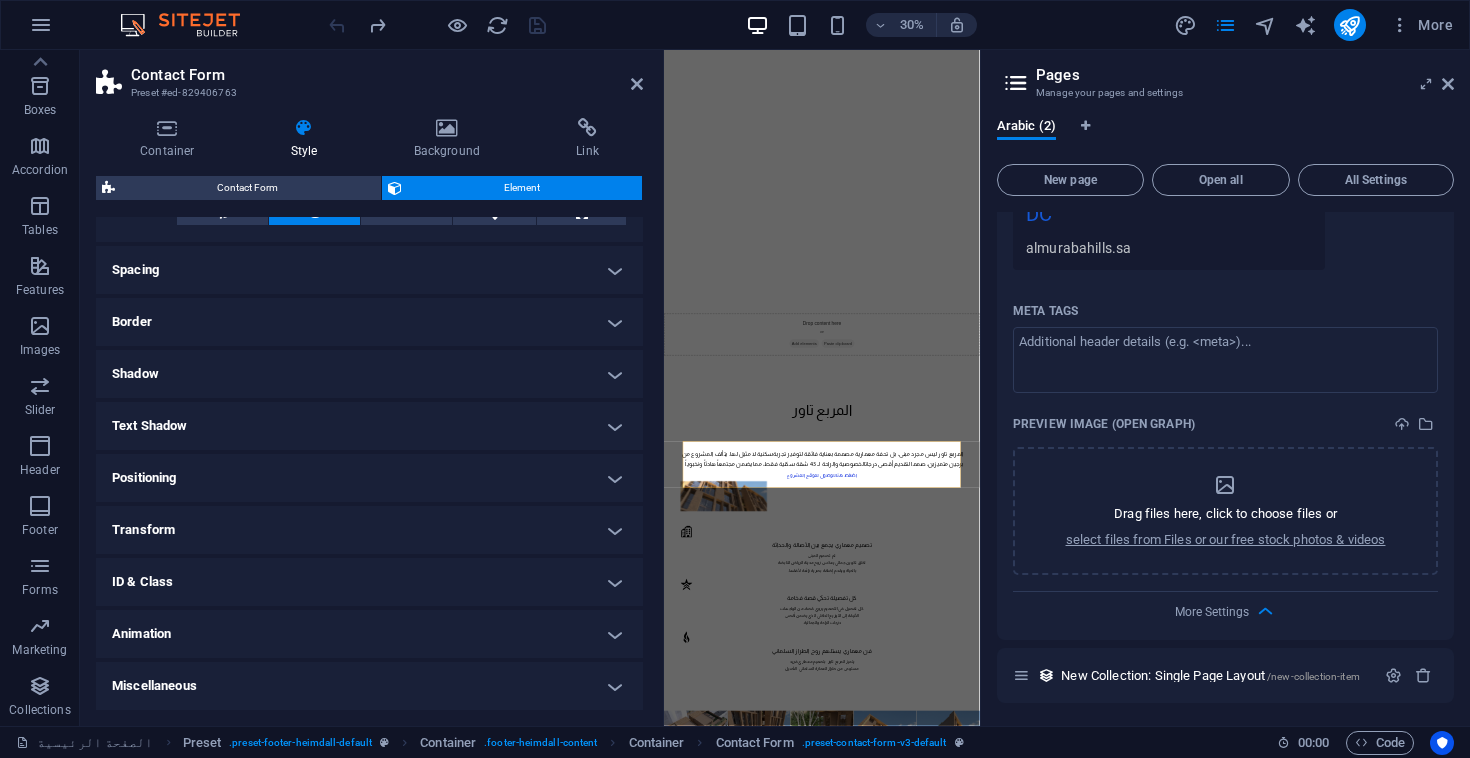 scroll, scrollTop: 689, scrollLeft: 0, axis: vertical 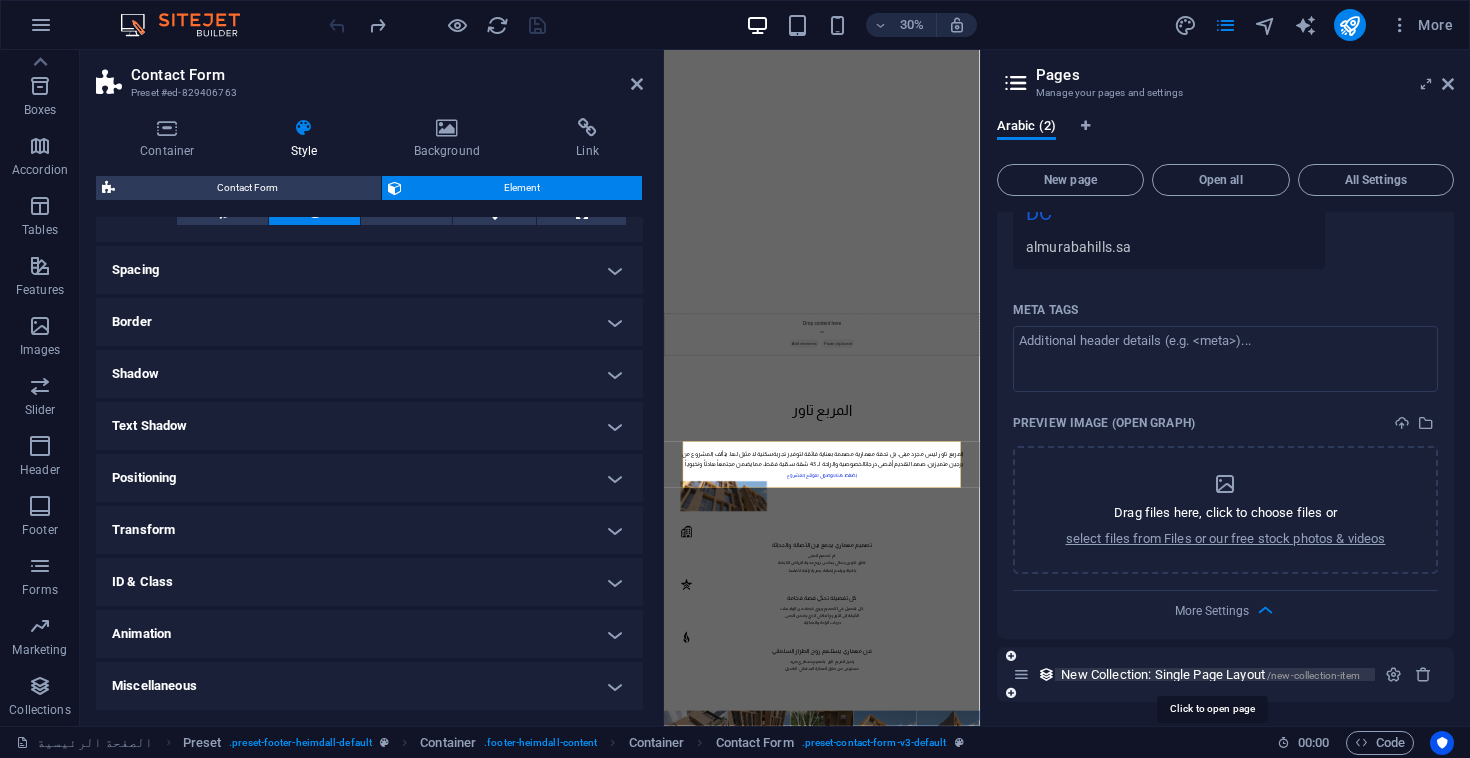 click on "New Collection: Single Page Layout /new-collection-item" at bounding box center (1210, 674) 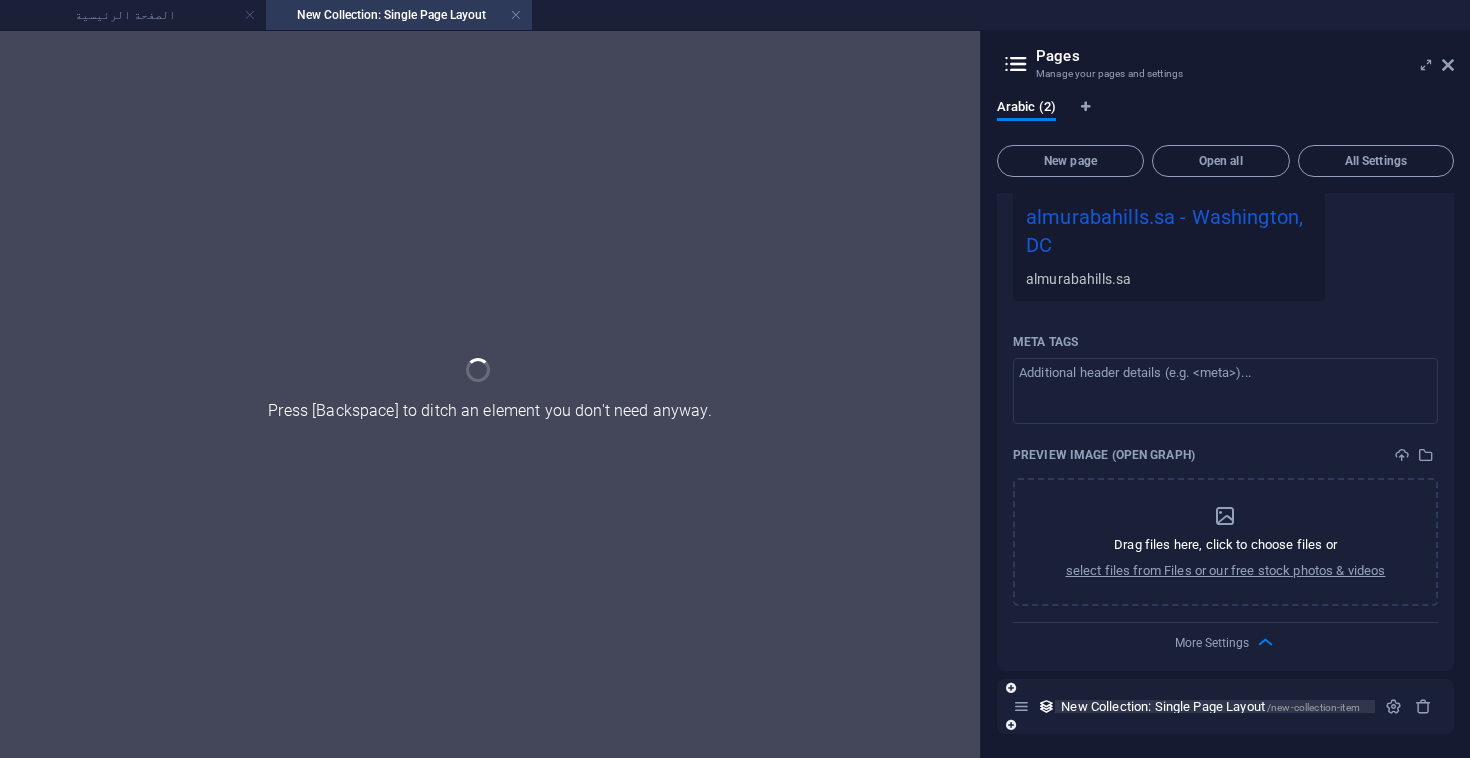 scroll, scrollTop: 638, scrollLeft: 0, axis: vertical 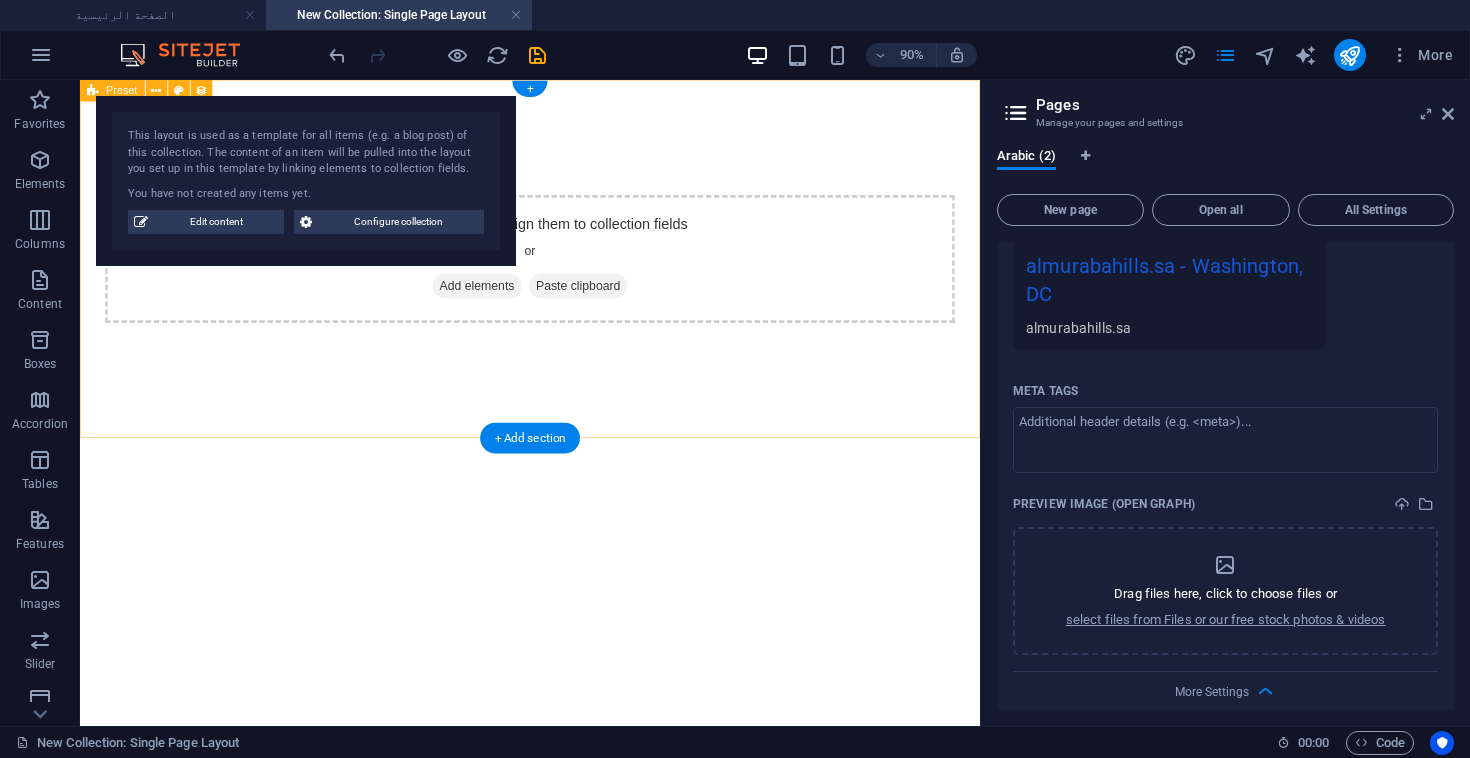 click on "Add elements and assign them to collection fields or  Add elements  Paste clipboard" at bounding box center [580, 279] 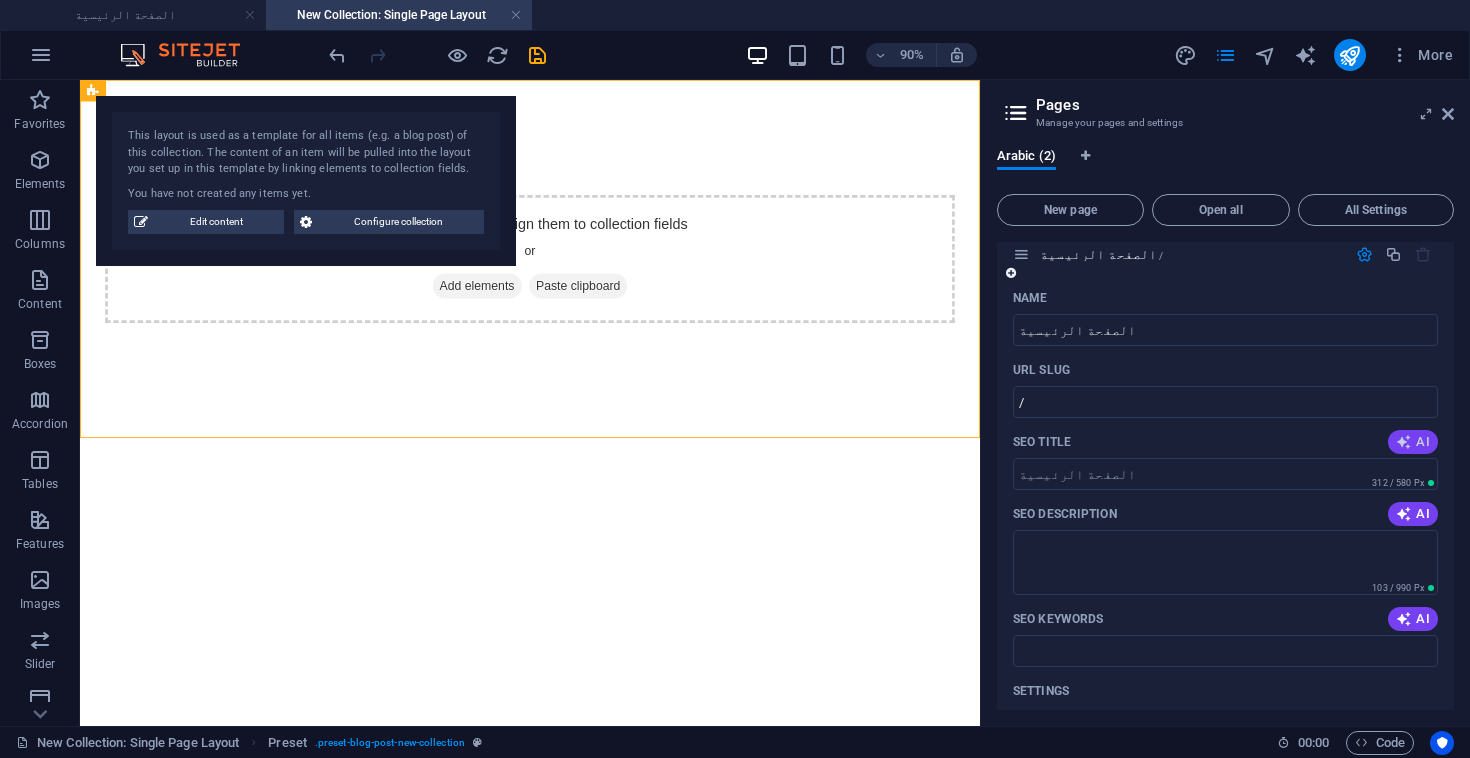 scroll, scrollTop: 0, scrollLeft: 0, axis: both 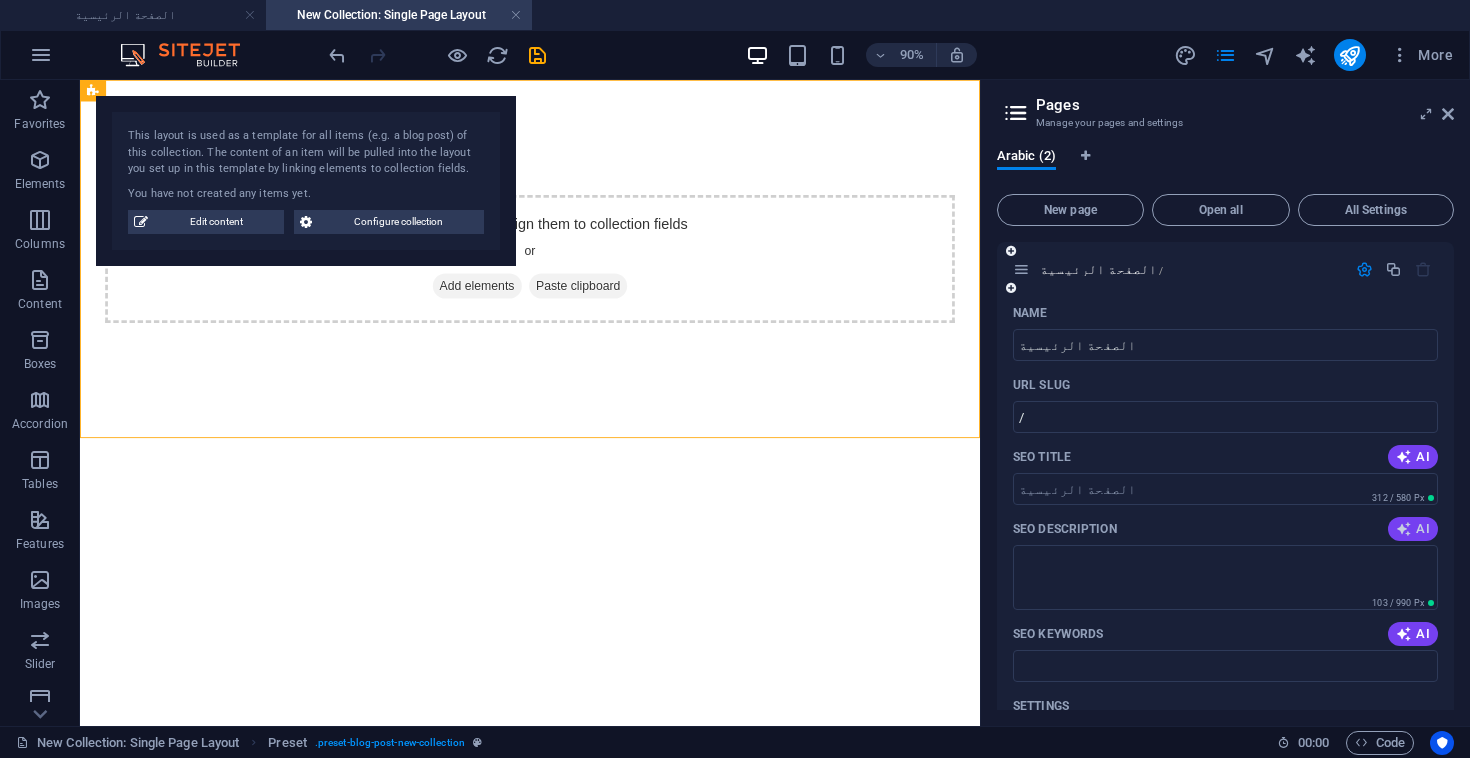 click on "AI" at bounding box center (1413, 529) 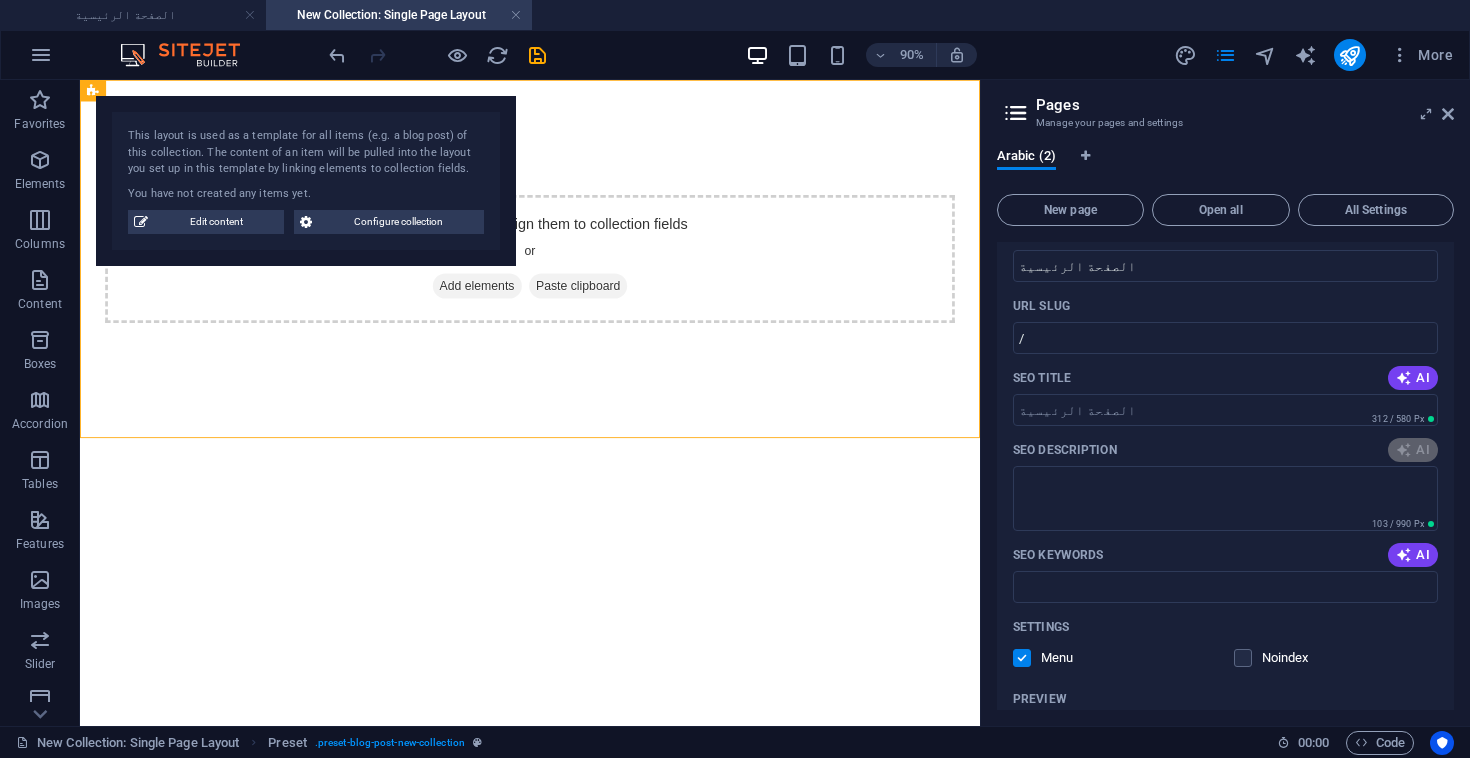 scroll, scrollTop: 83, scrollLeft: 0, axis: vertical 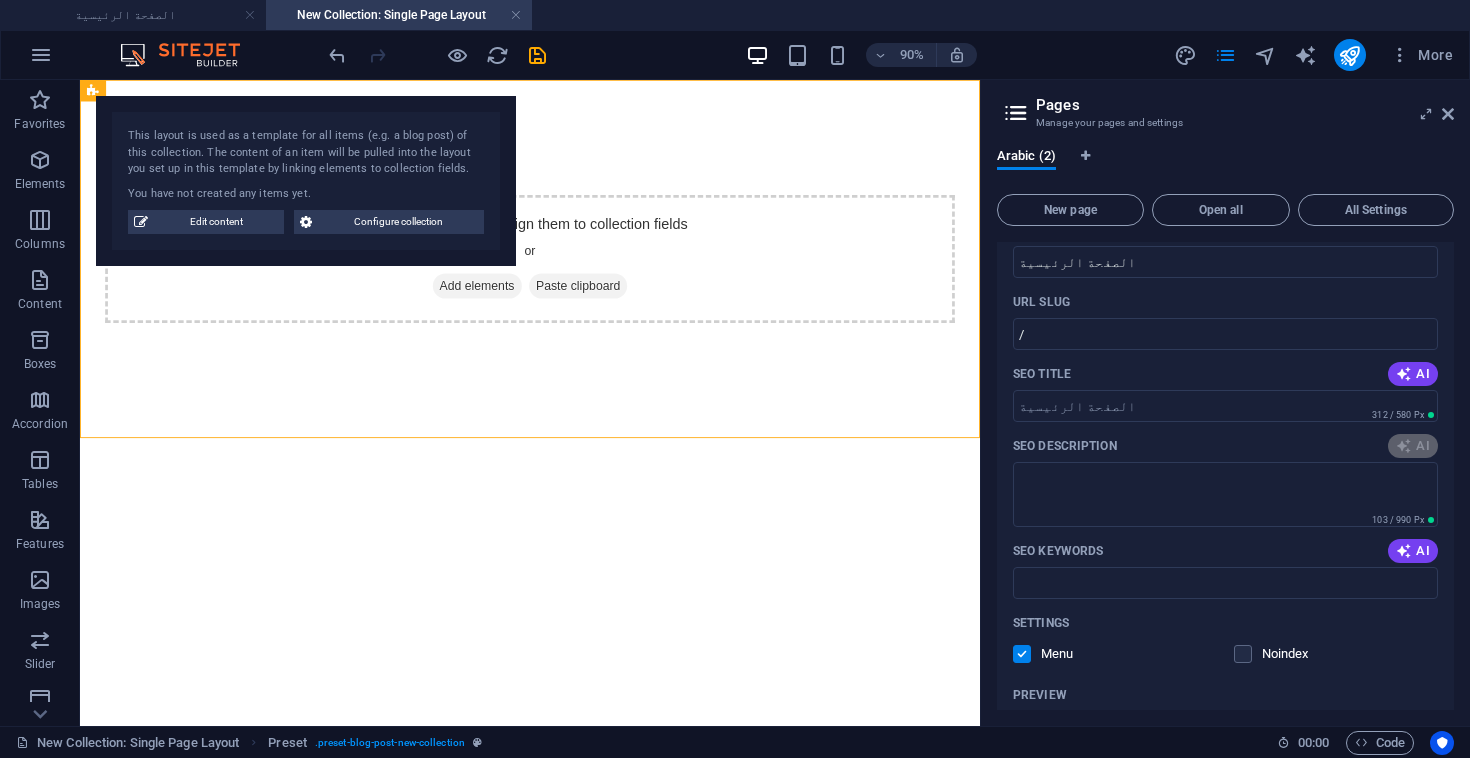 type on "اكتشف الحياة الفاخرة في قلب الرياض مع وحدات سكنية تجمع بين الفخامة والخصوصية. اتصل بنا الآن!" 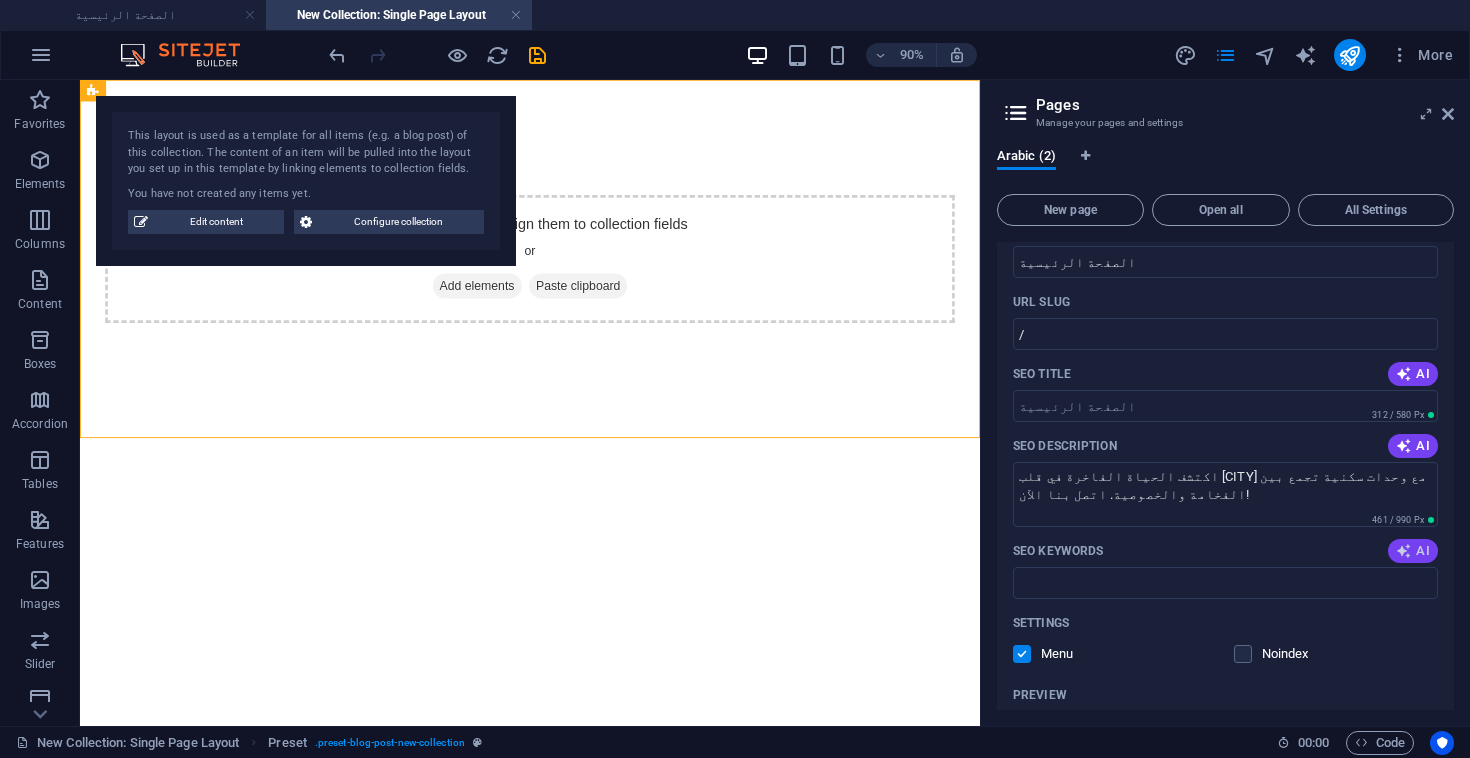 click on "AI" at bounding box center (1413, 551) 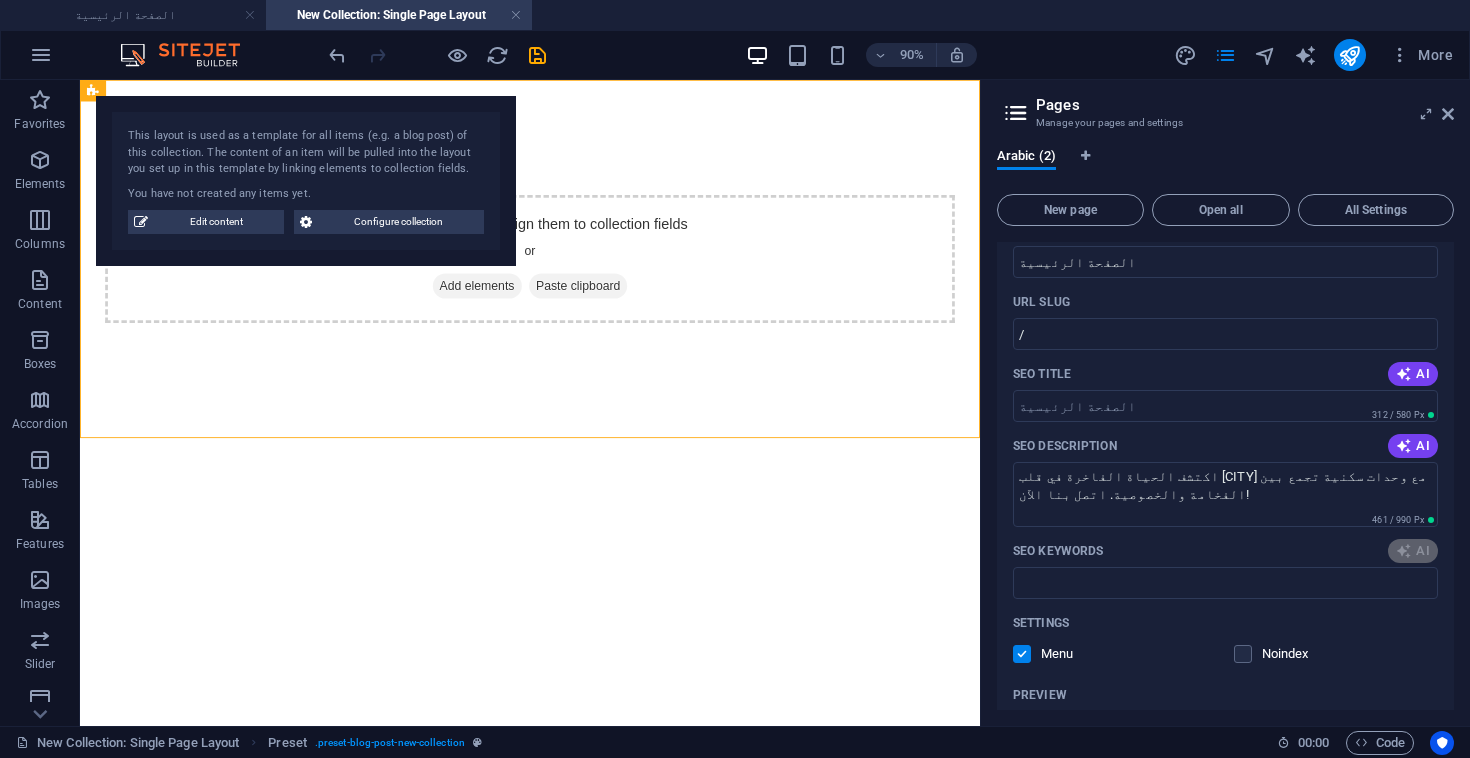 type on "حياة فاخرة, المربع تاور, الرياض, وحدات سكنية, فخامة, تصميم معماري" 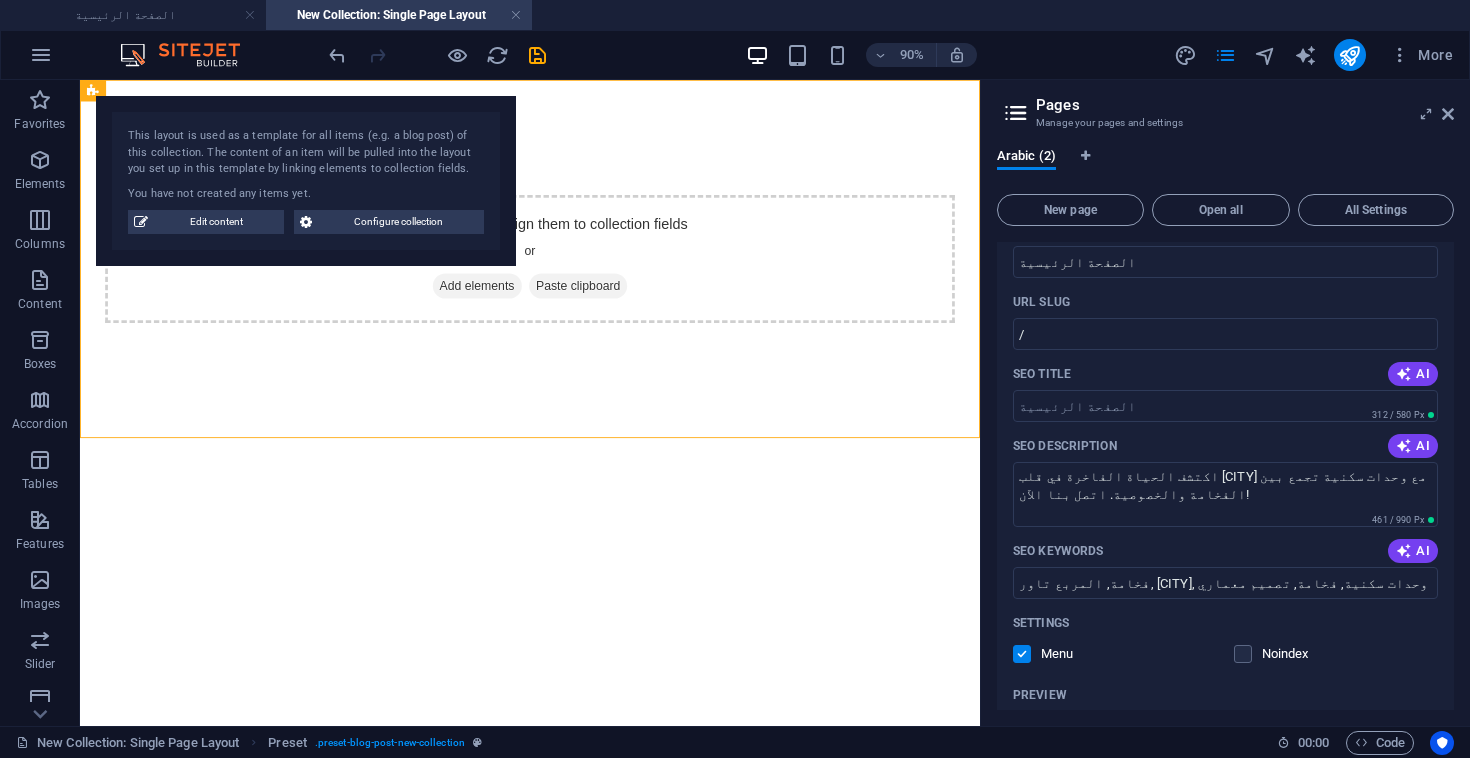scroll, scrollTop: 0, scrollLeft: 0, axis: both 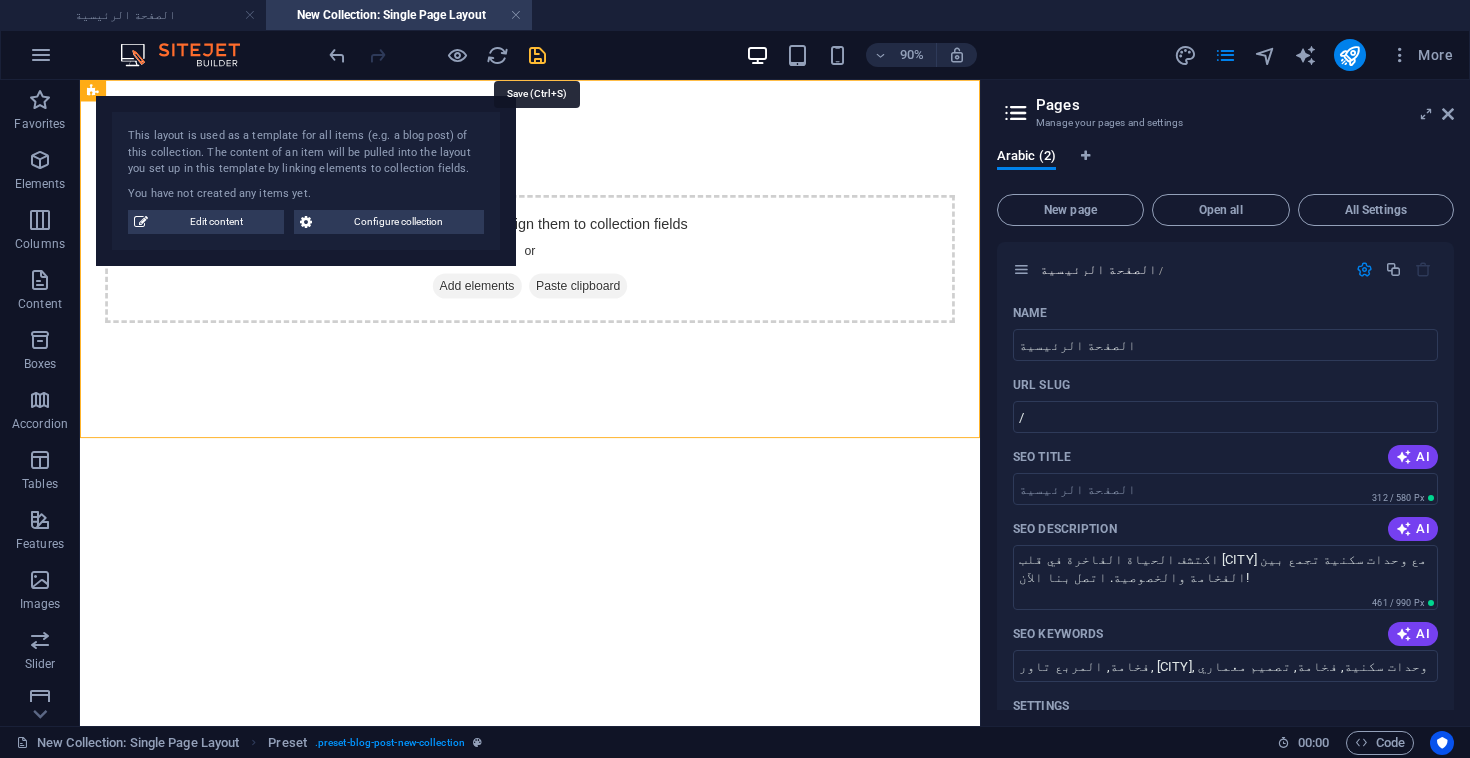 click at bounding box center [537, 55] 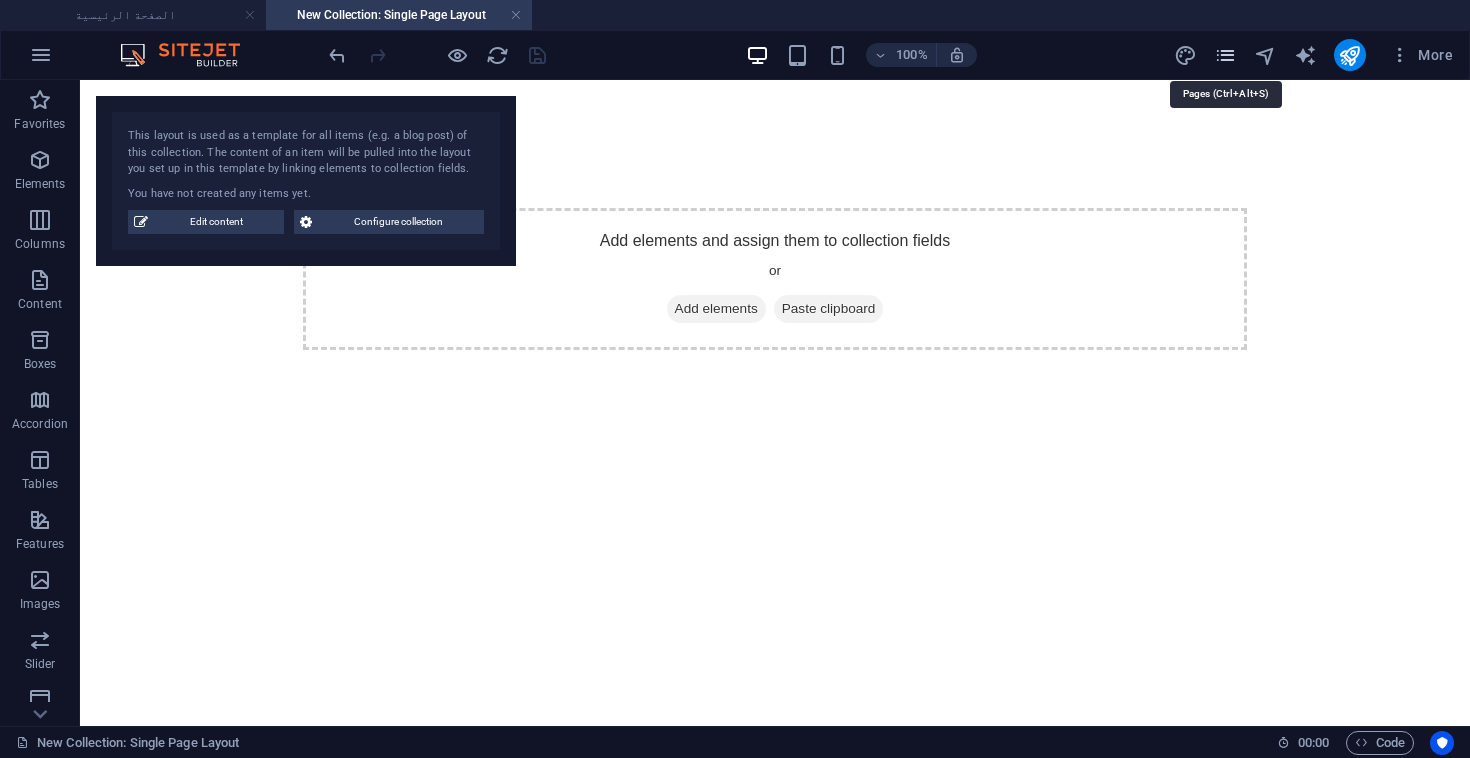 click at bounding box center [1225, 55] 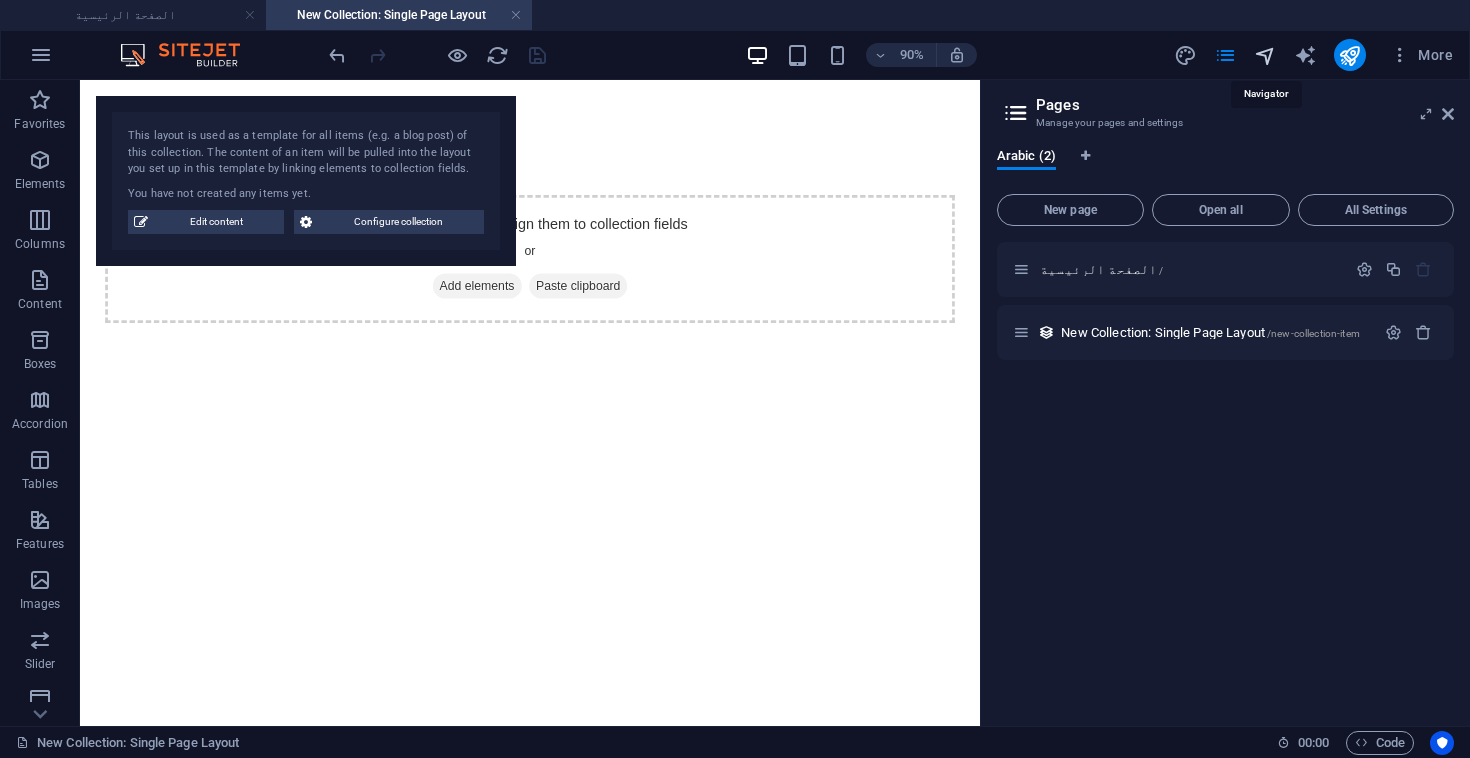 click at bounding box center [1265, 55] 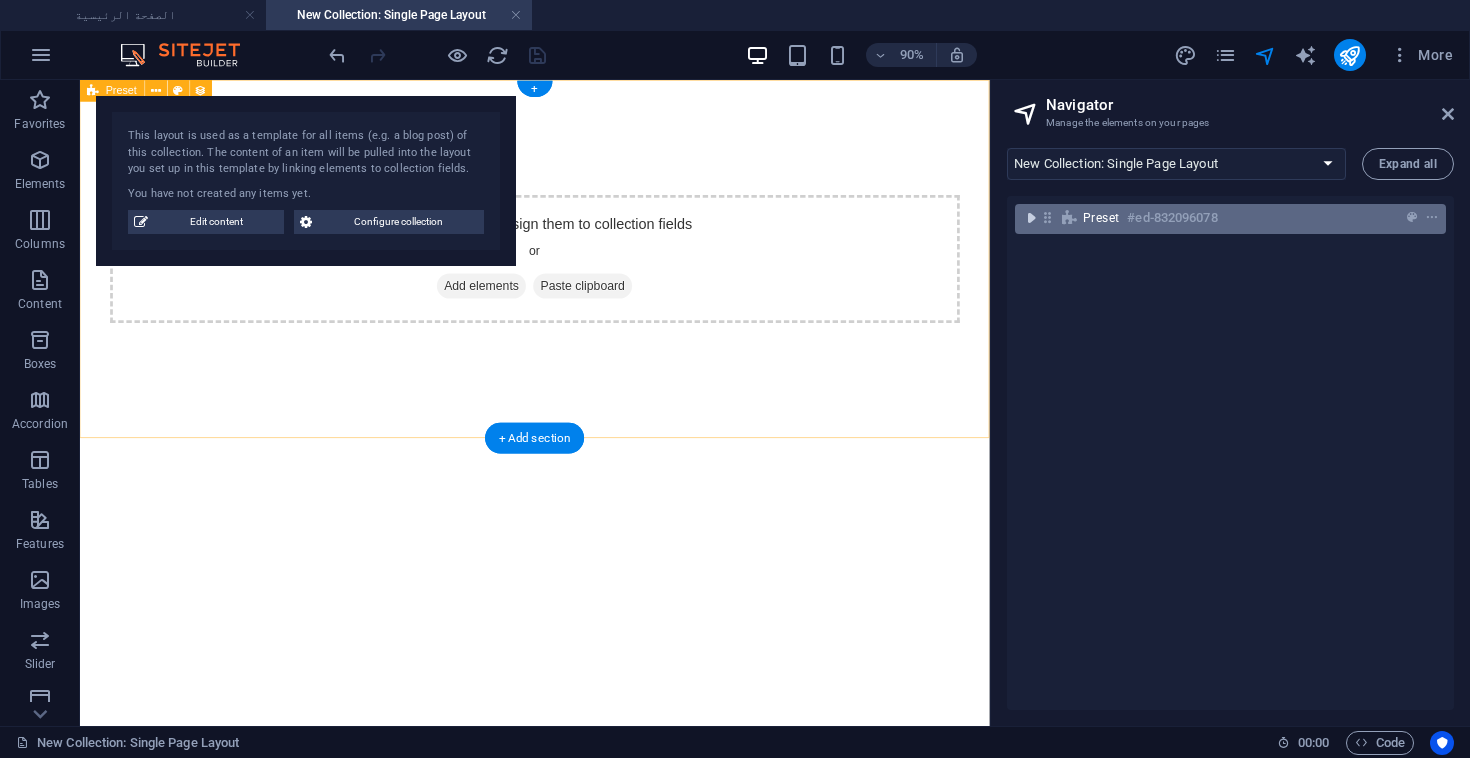 click at bounding box center (1031, 218) 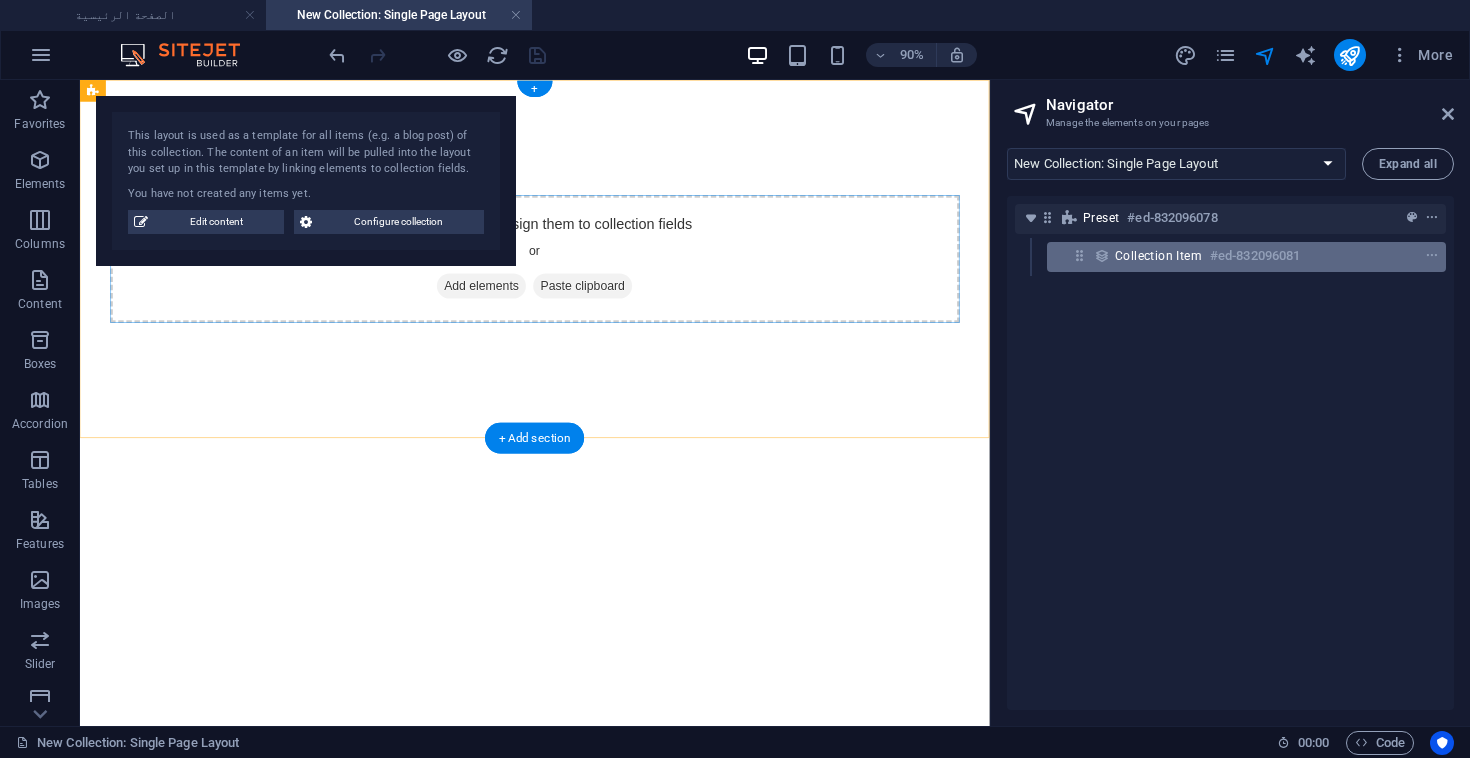 click on "Collection item #ed-832096081" at bounding box center (1246, 257) 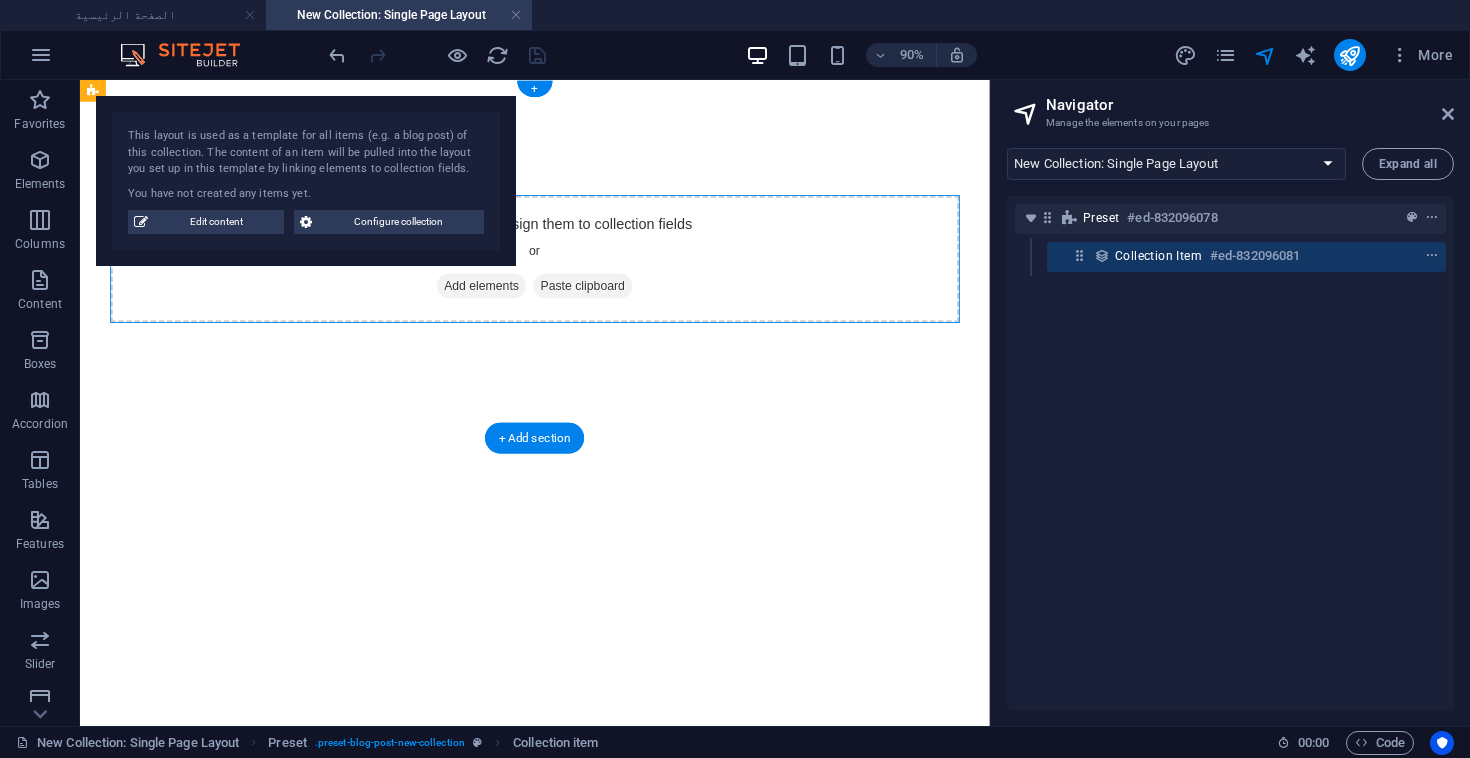 click at bounding box center [1102, 256] 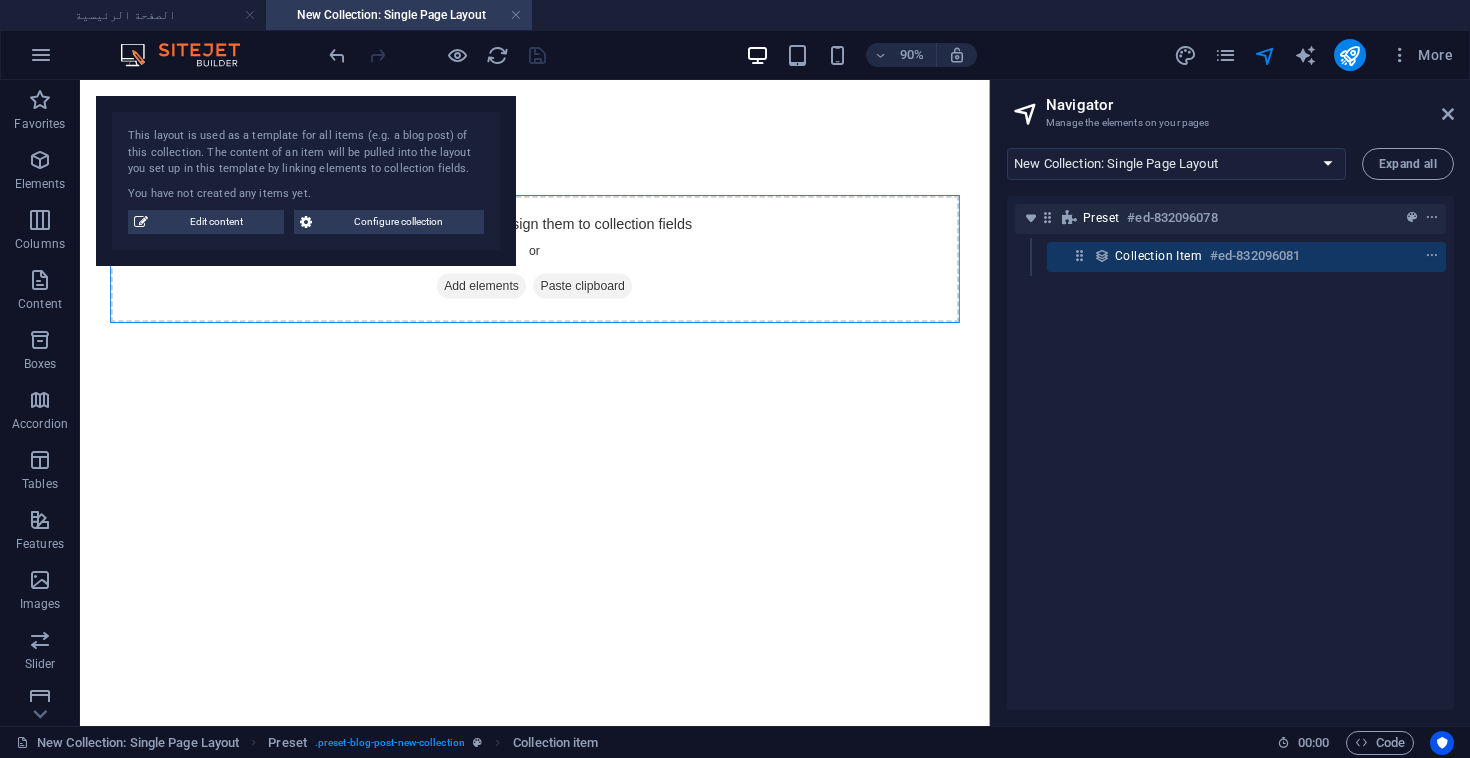 click on "More" at bounding box center (1317, 55) 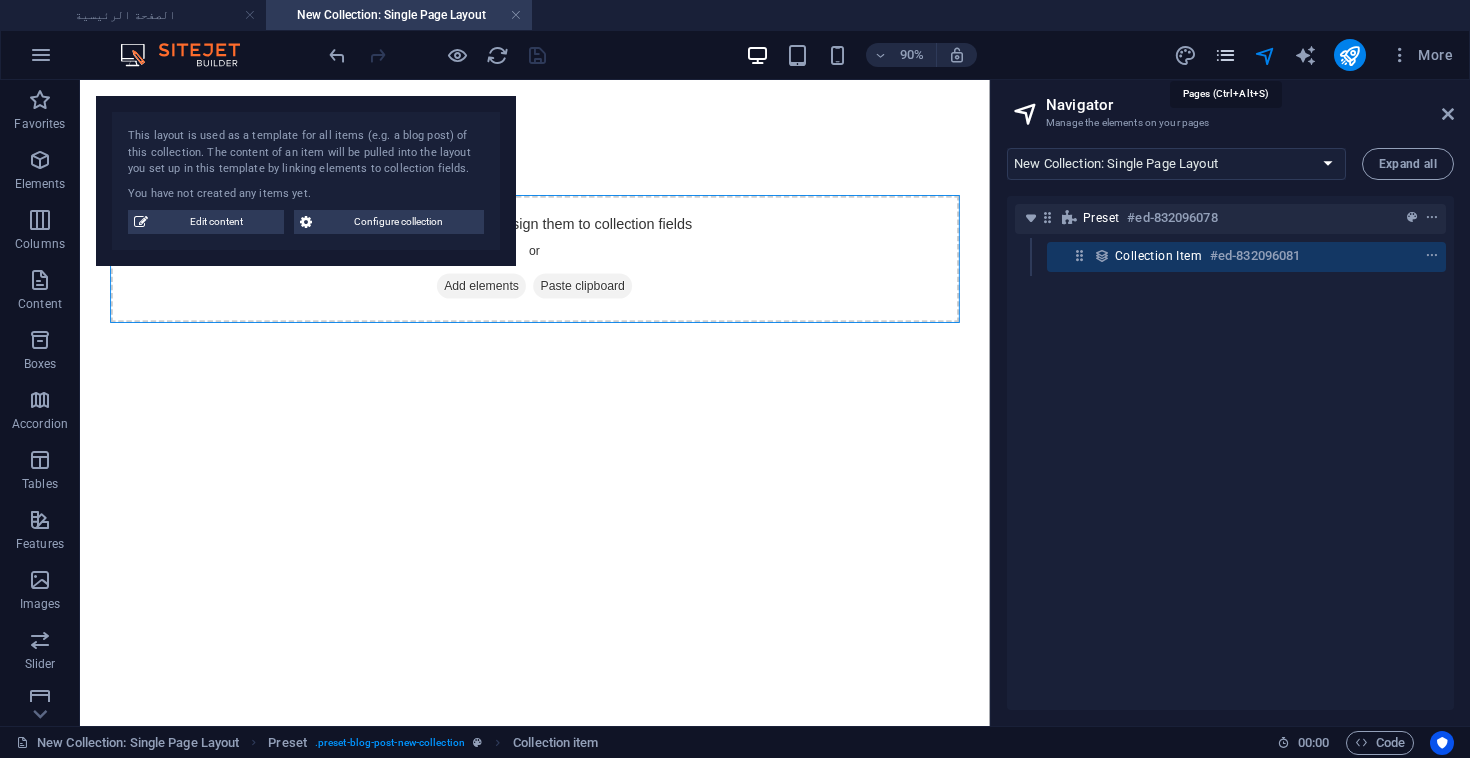 click at bounding box center (1225, 55) 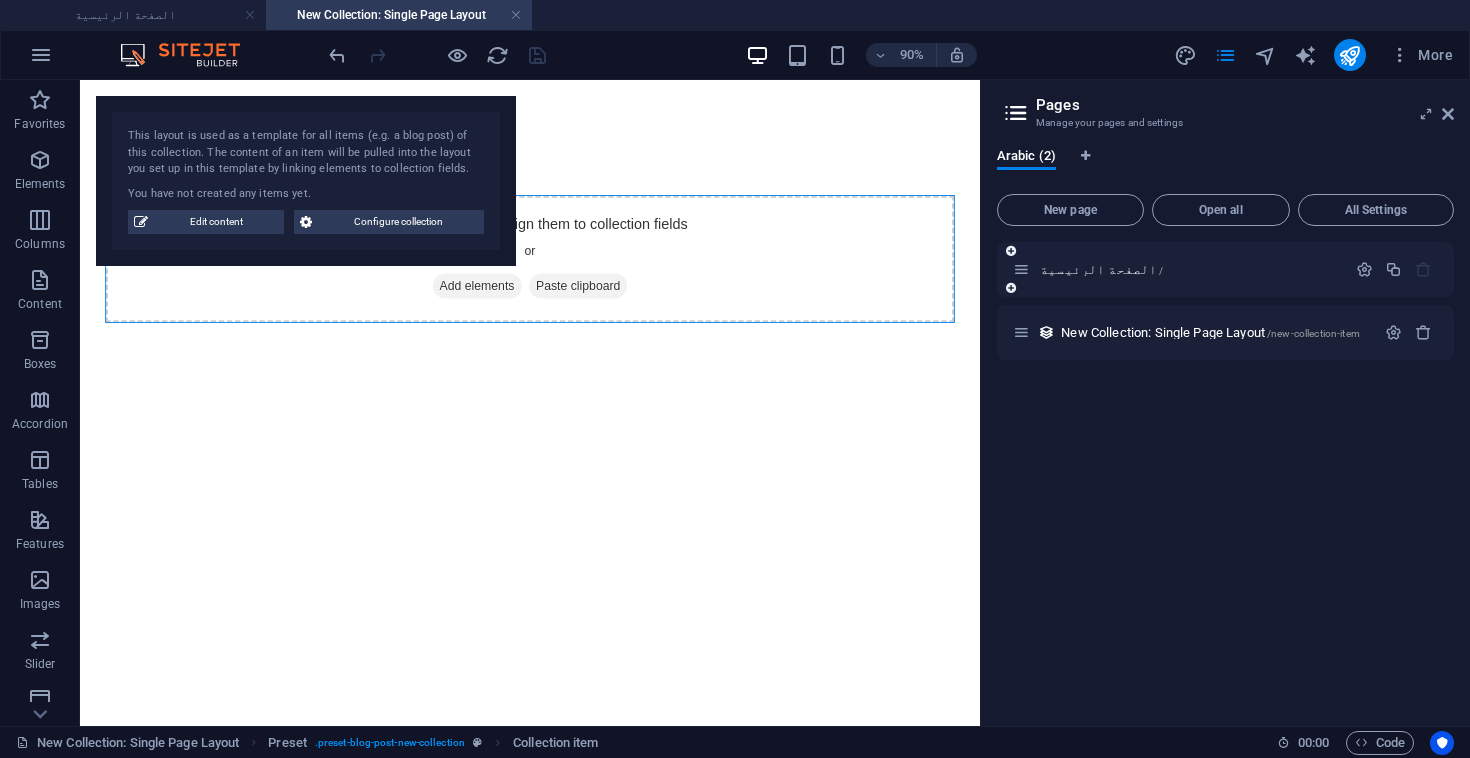 click on "الصفحة الرئيسية /" at bounding box center [1179, 269] 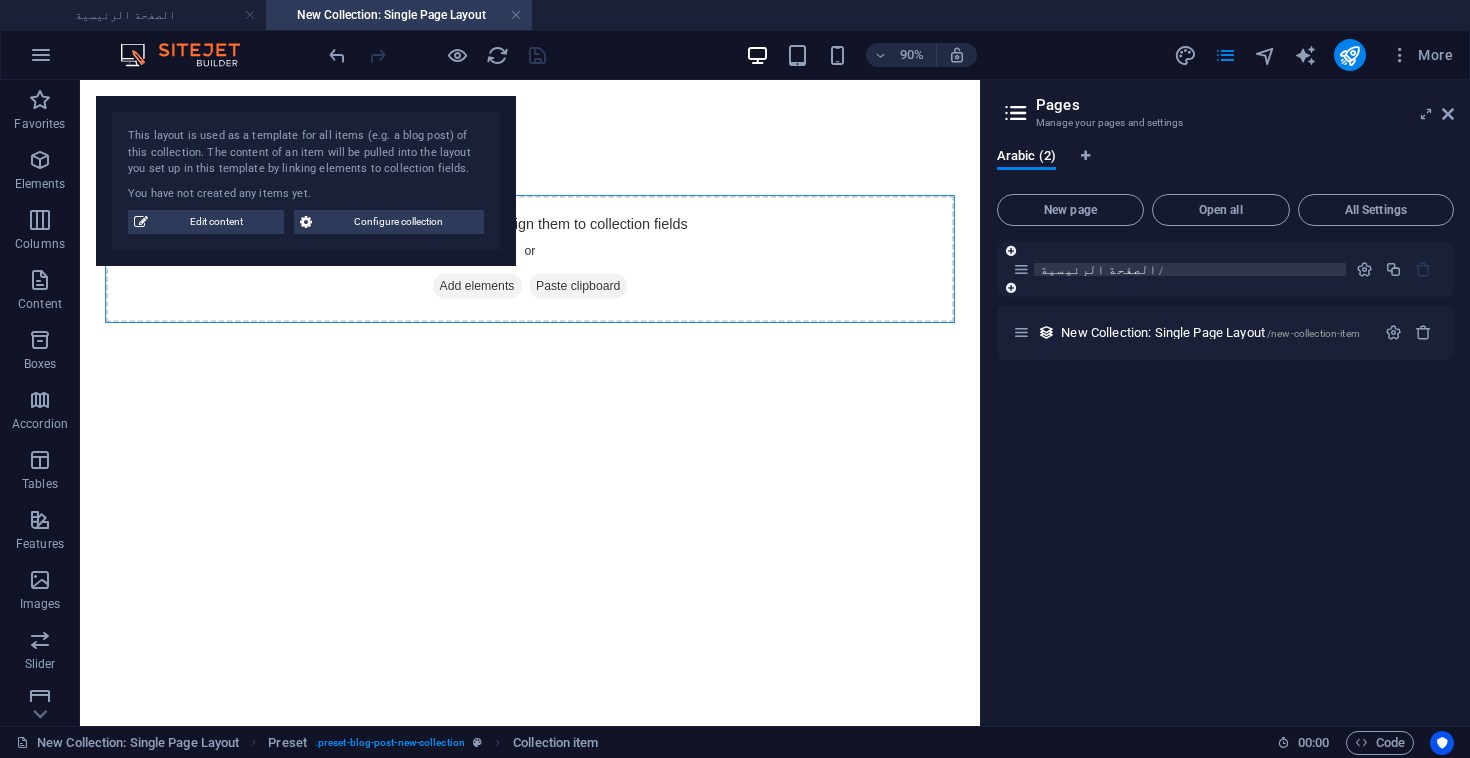 click on "الصفحة الرئيسية /" at bounding box center (1101, 269) 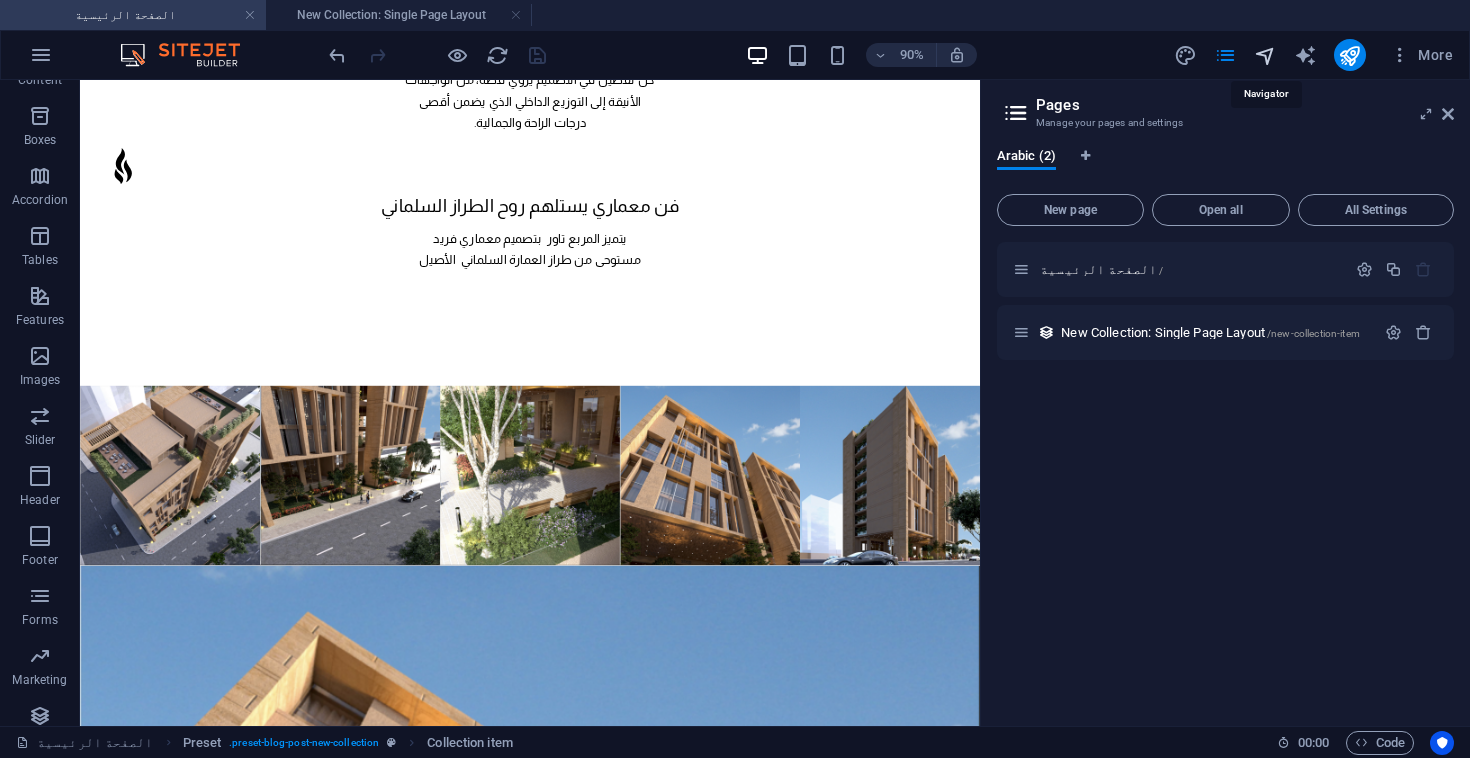 click at bounding box center (1265, 55) 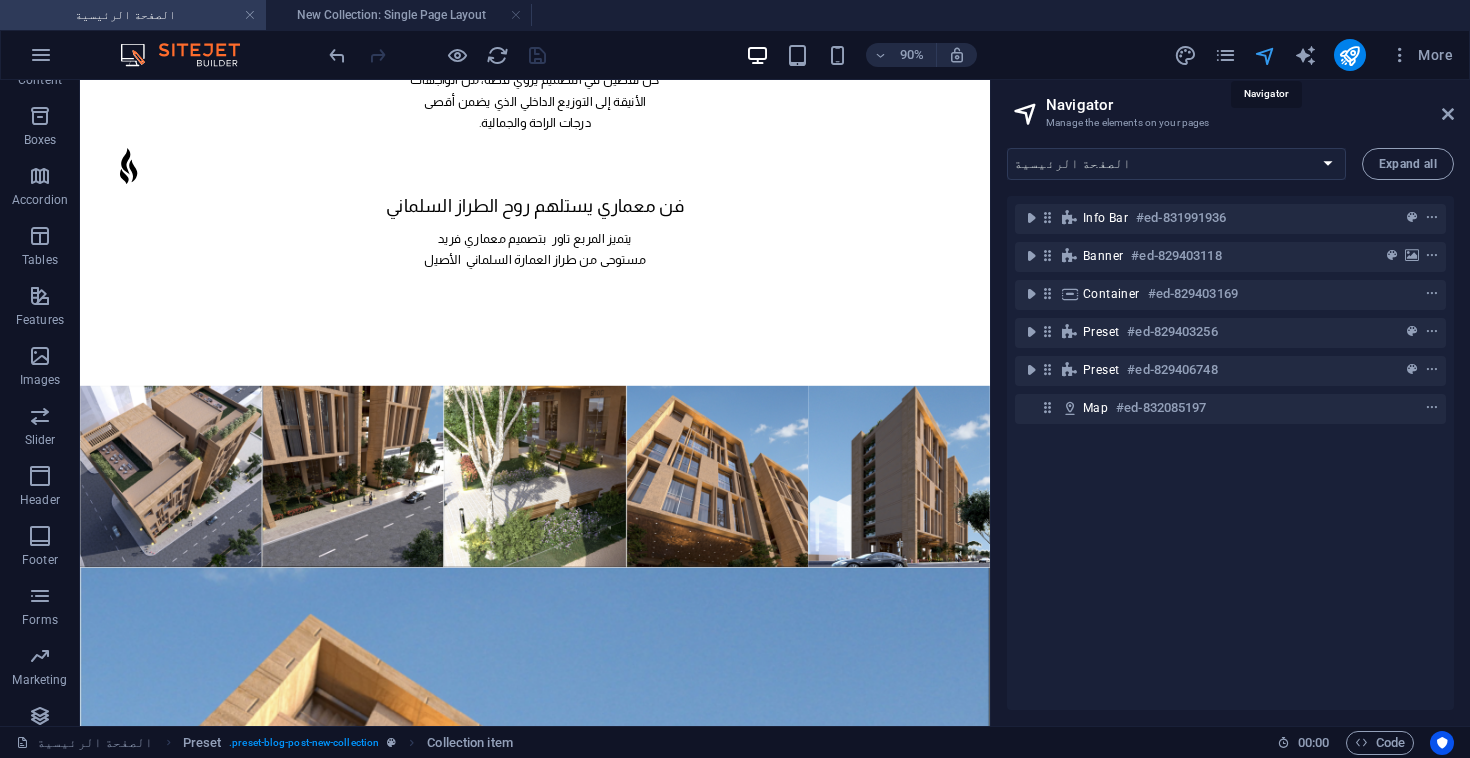 scroll, scrollTop: 3907, scrollLeft: 0, axis: vertical 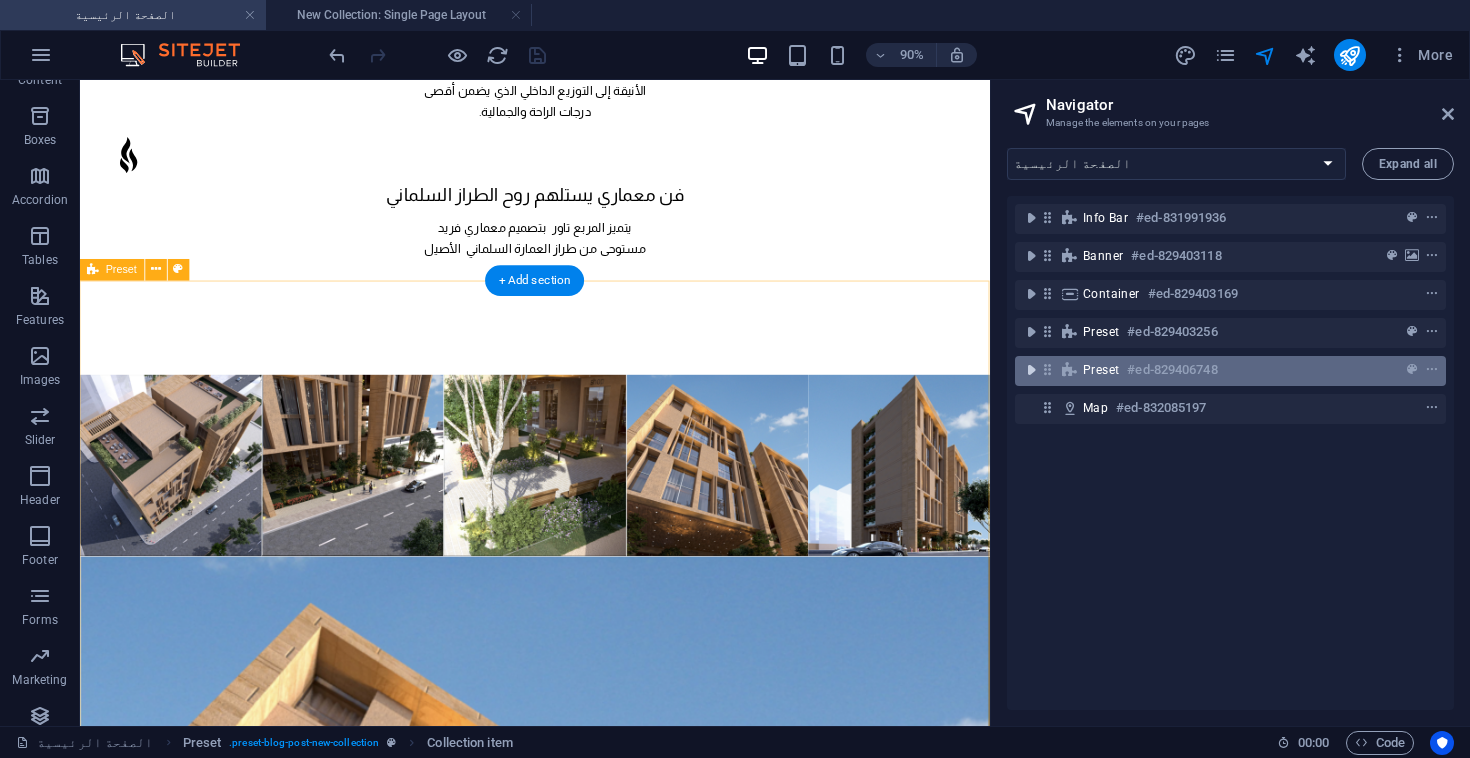 click at bounding box center [1031, 370] 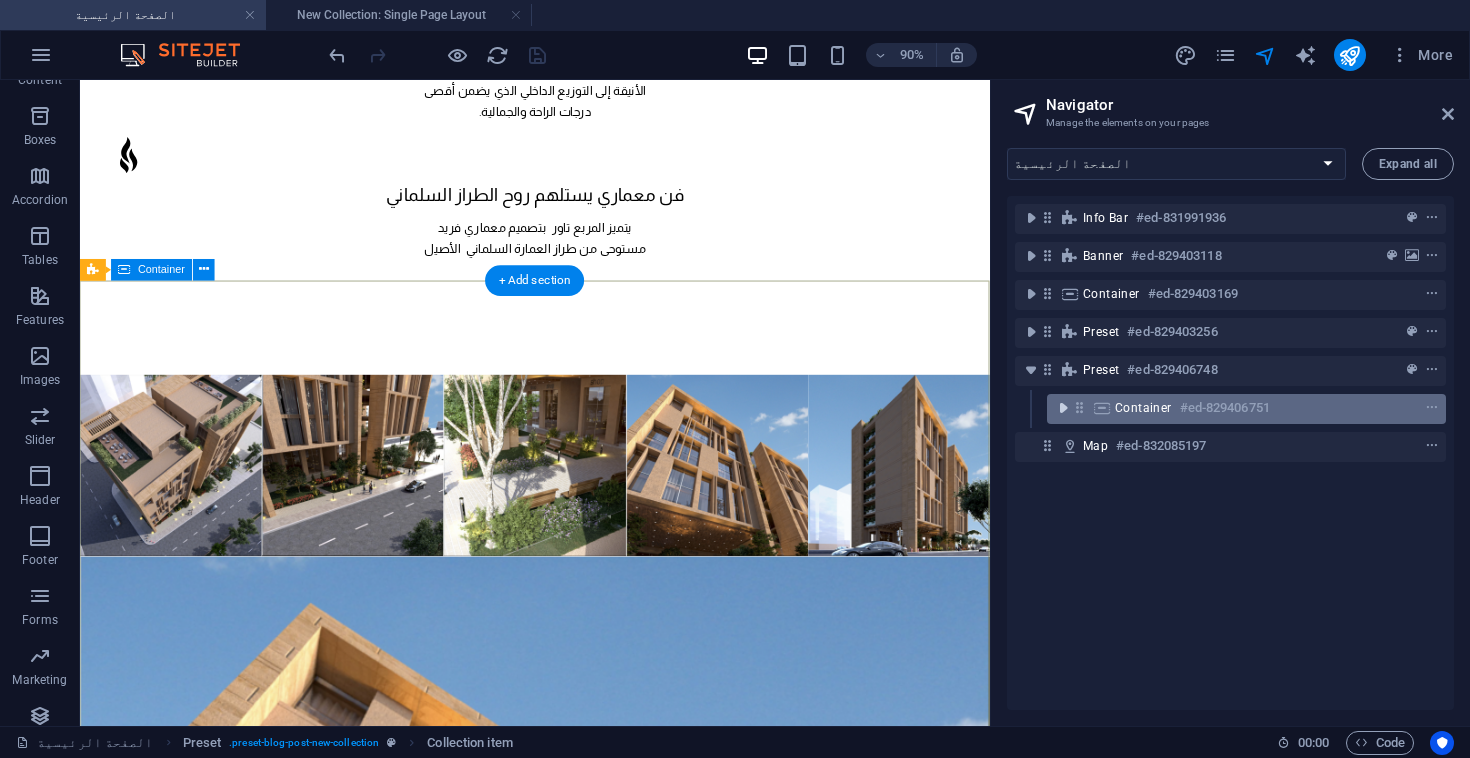 click at bounding box center [1063, 408] 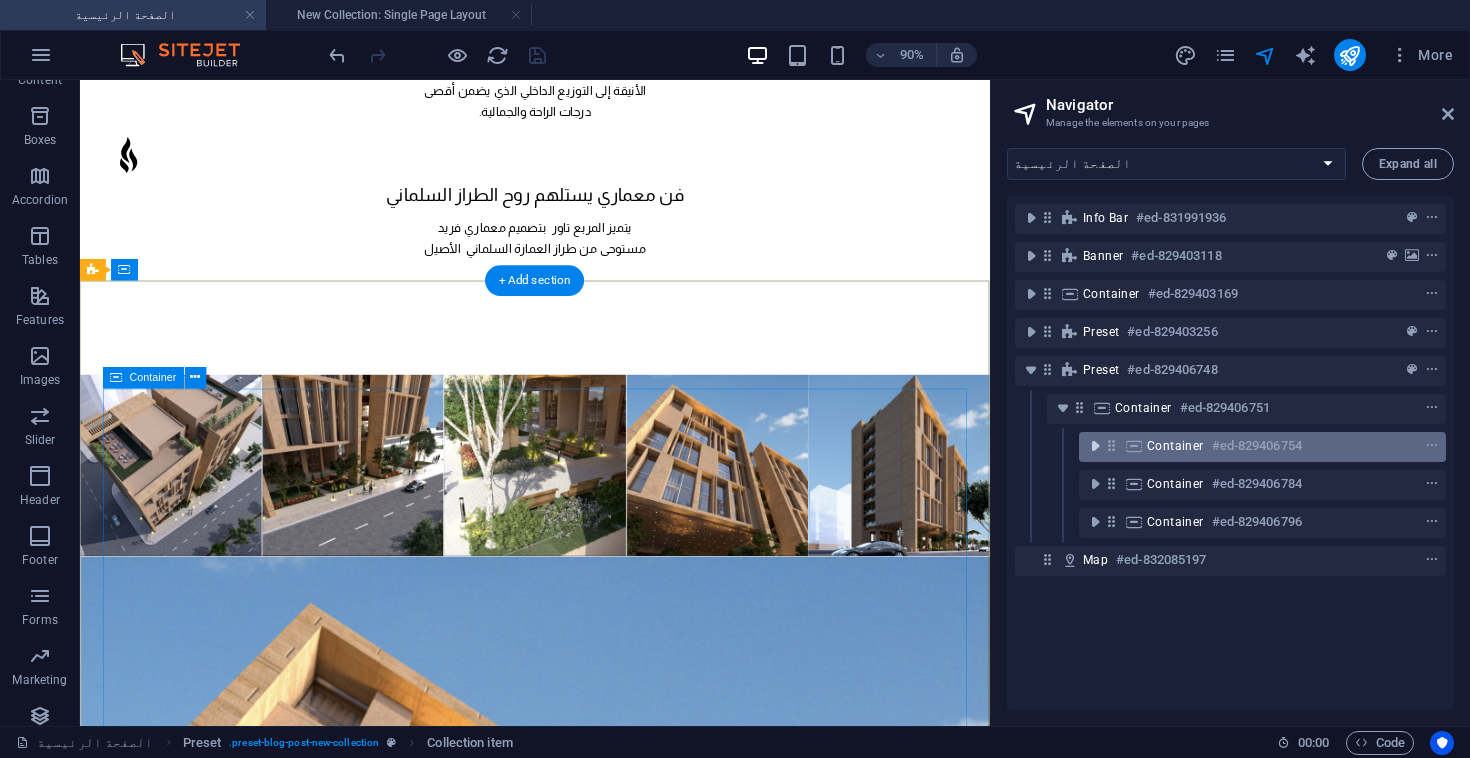 click at bounding box center (1095, 446) 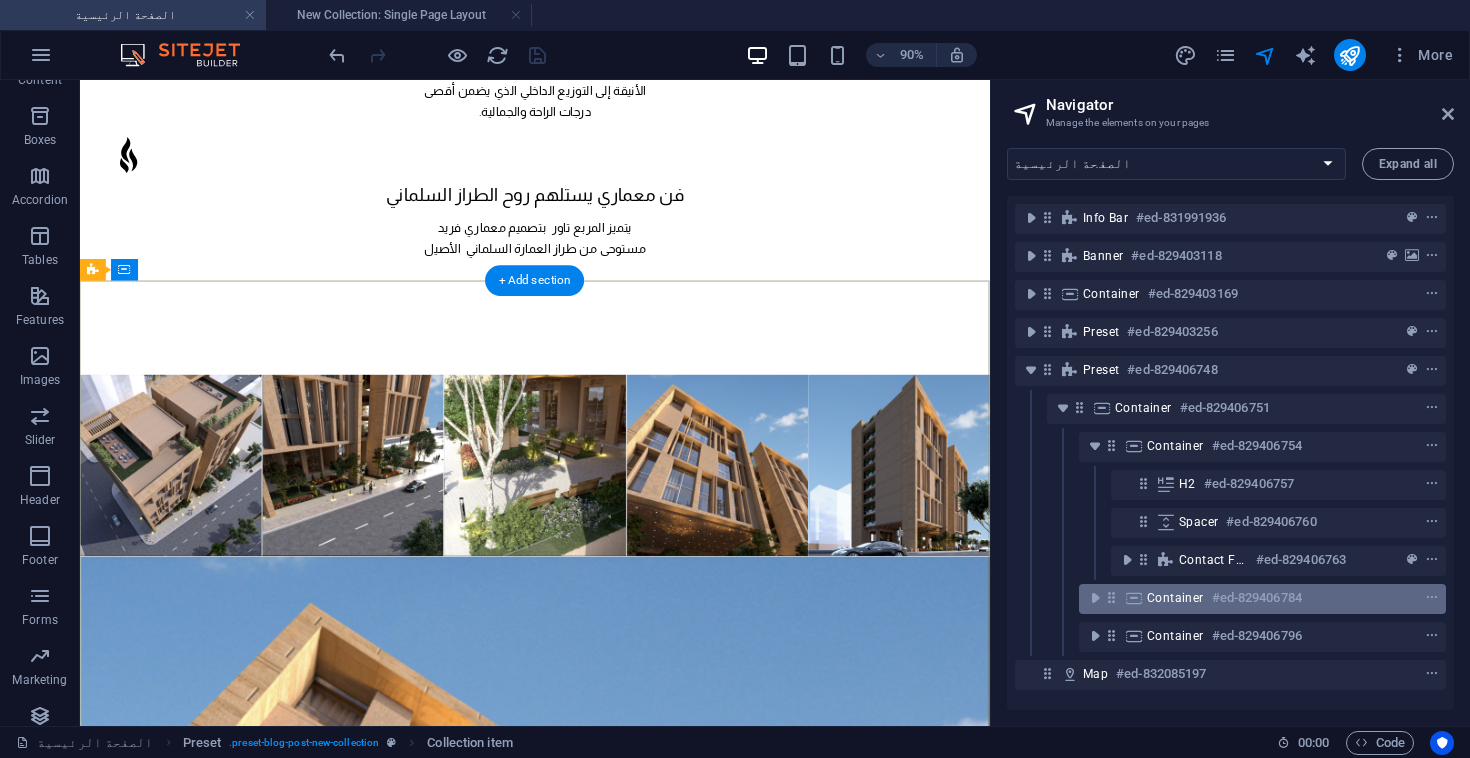 scroll, scrollTop: 4, scrollLeft: 0, axis: vertical 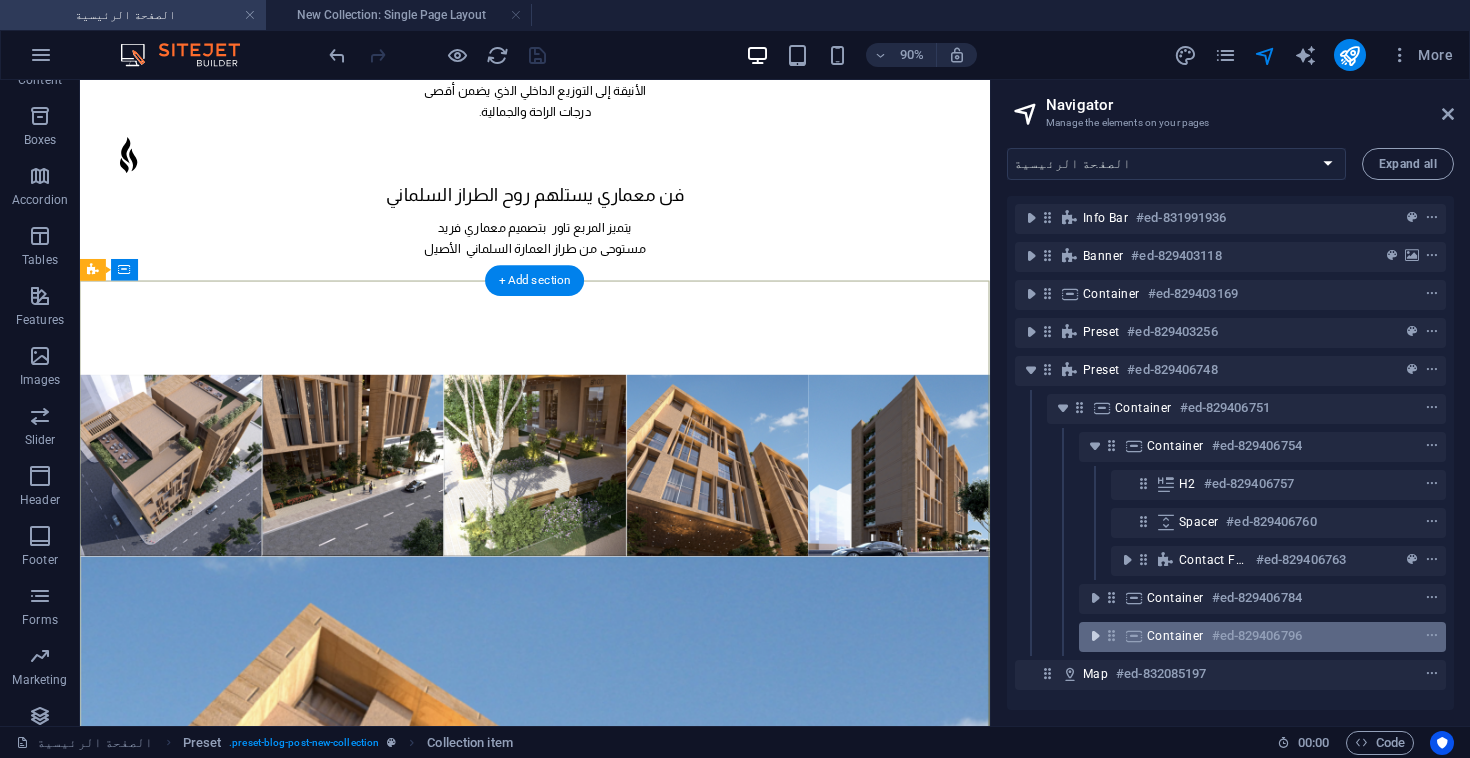 click at bounding box center (1095, 636) 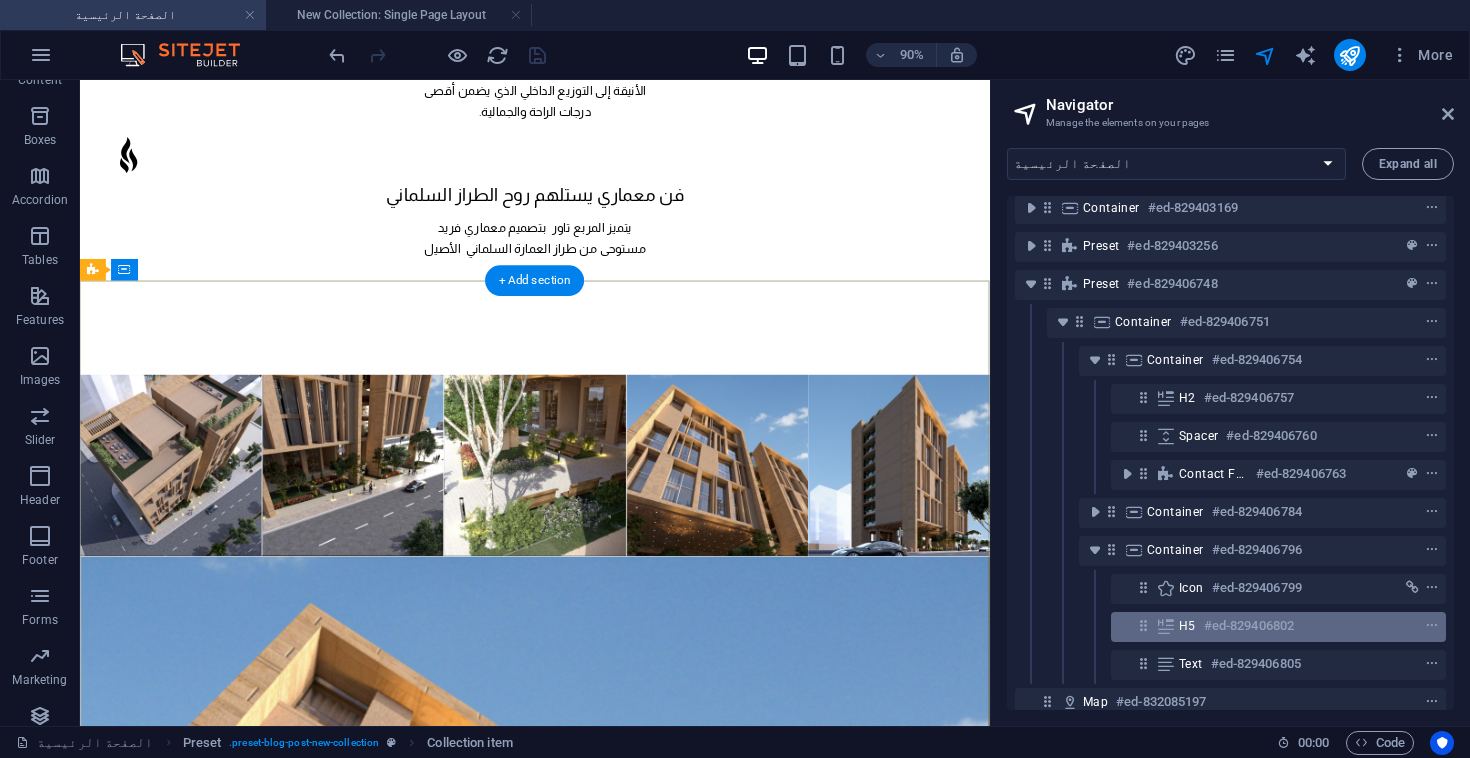 scroll, scrollTop: 118, scrollLeft: 0, axis: vertical 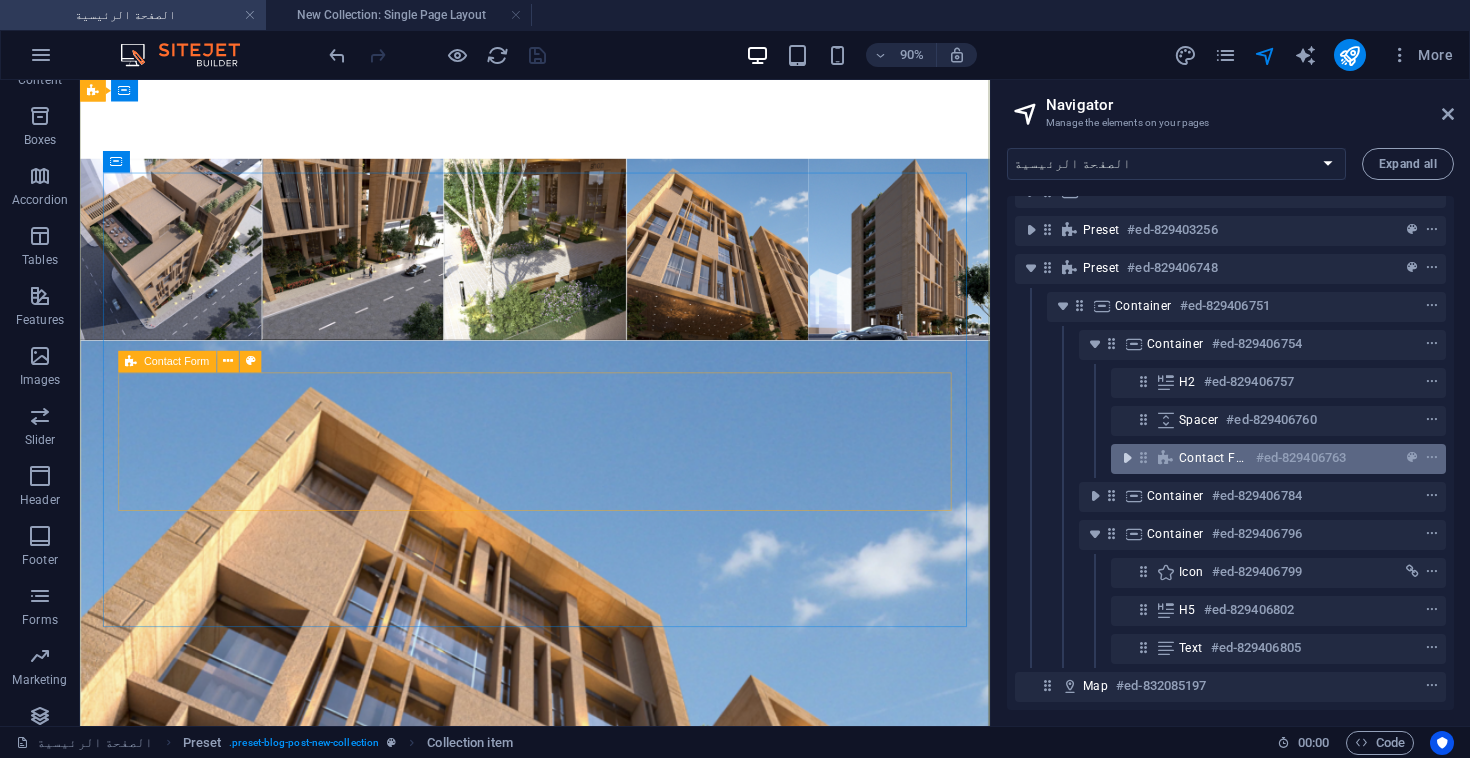 click at bounding box center [1127, 458] 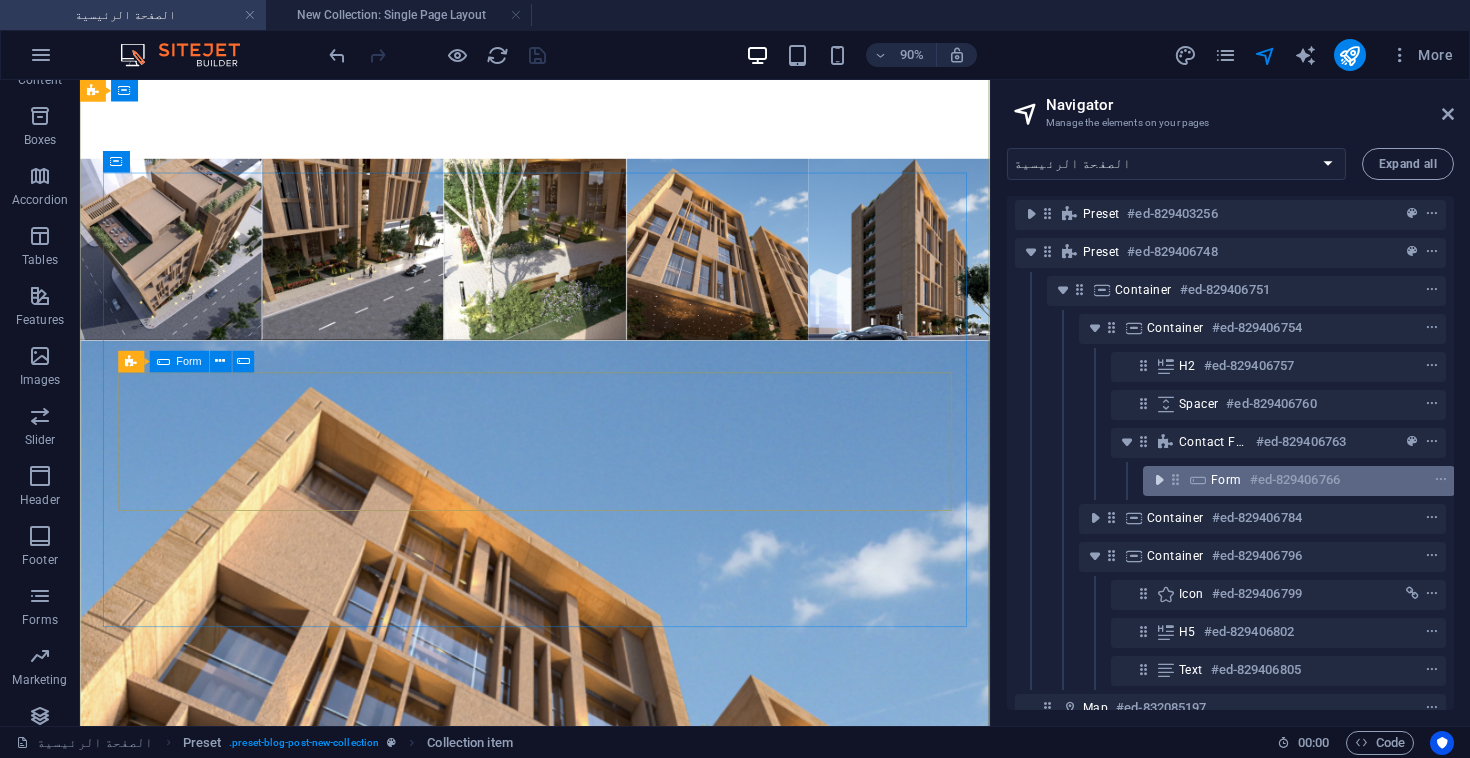 click at bounding box center (1159, 480) 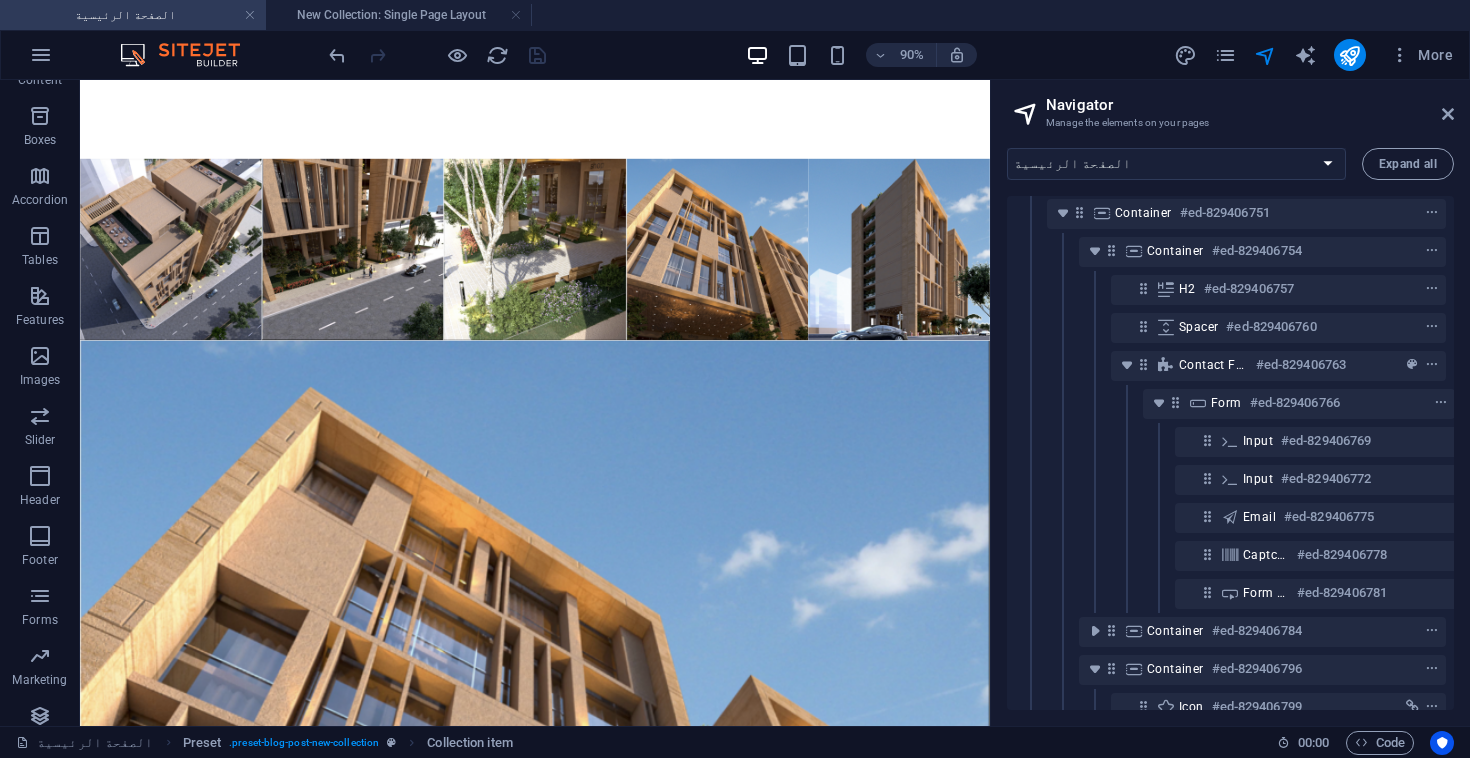 scroll, scrollTop: 204, scrollLeft: 0, axis: vertical 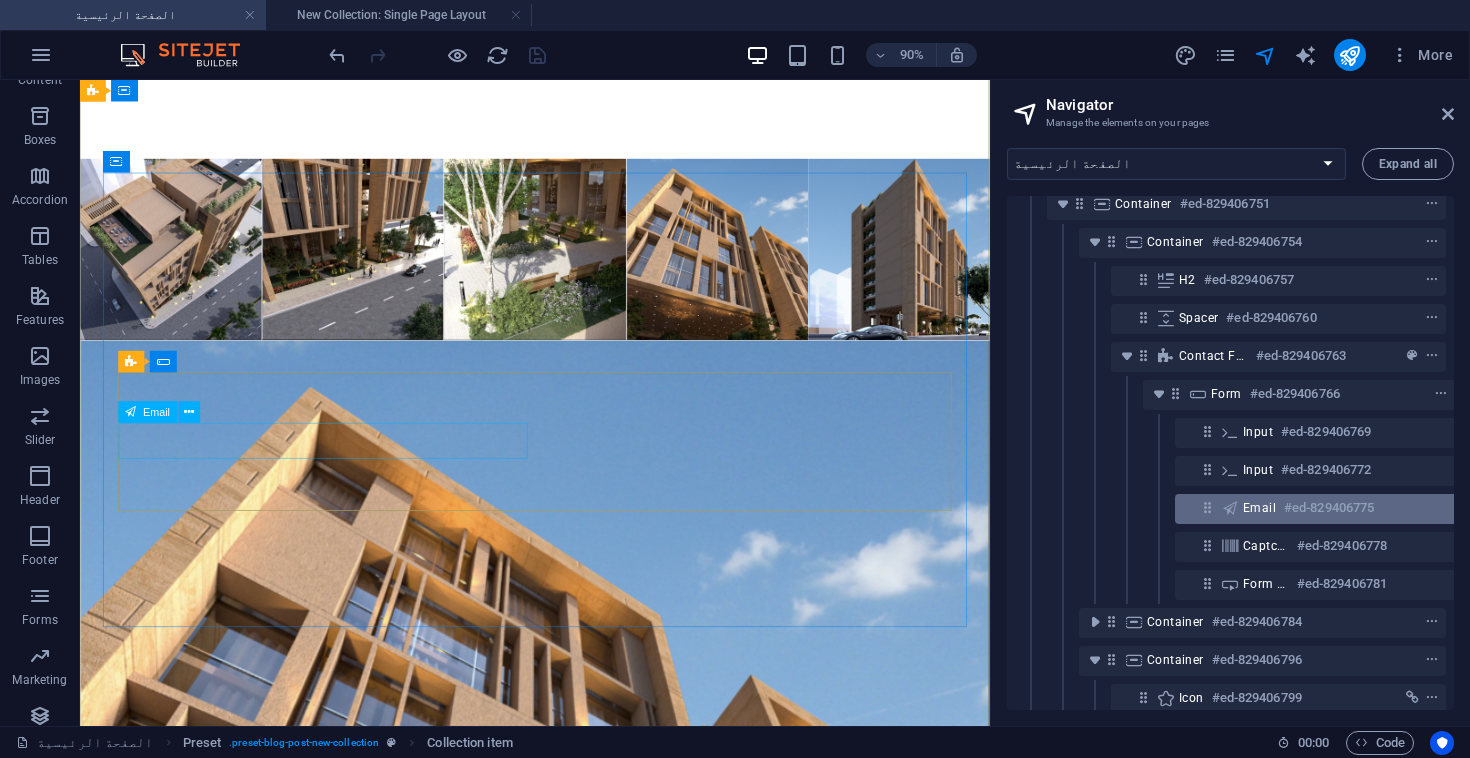 click at bounding box center [1207, 507] 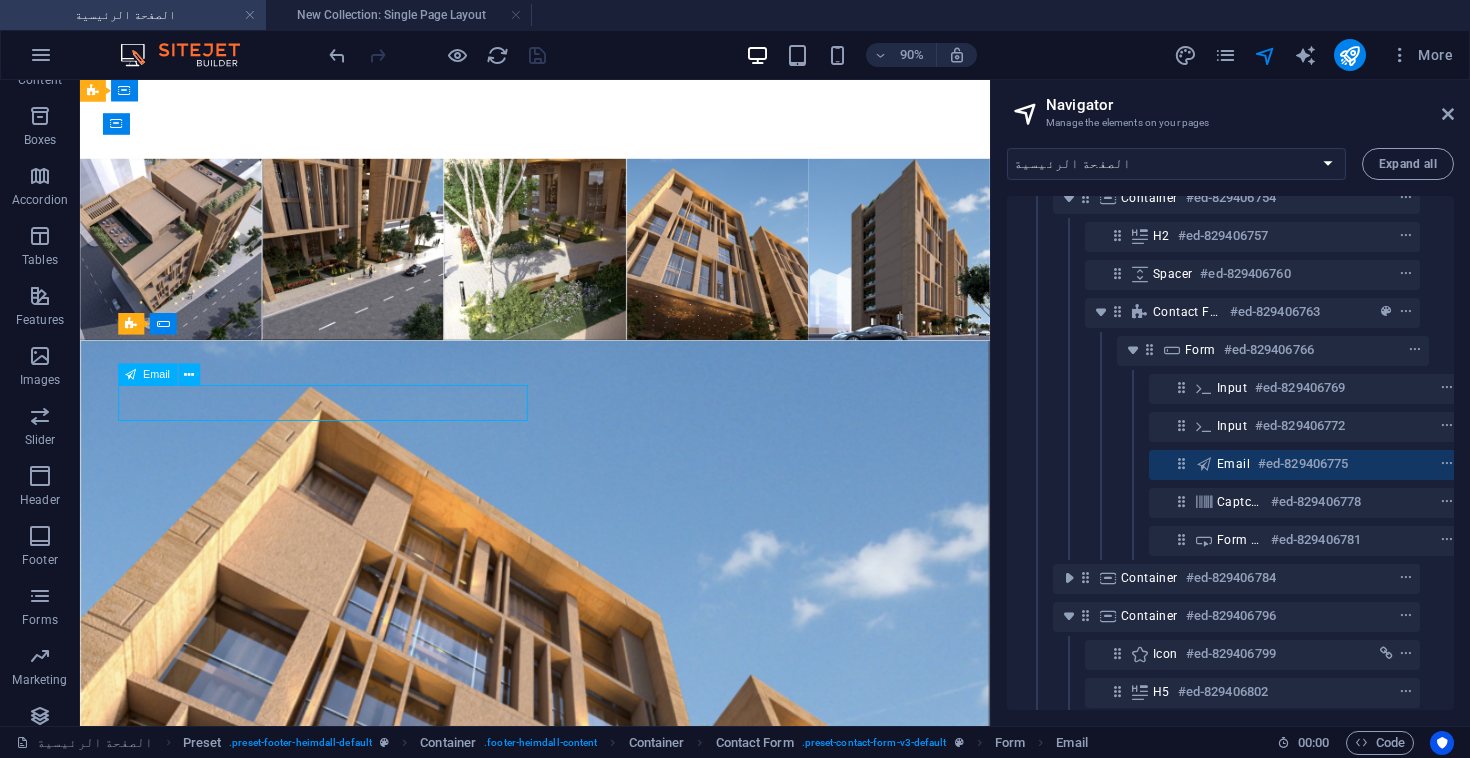 scroll, scrollTop: 4189, scrollLeft: 0, axis: vertical 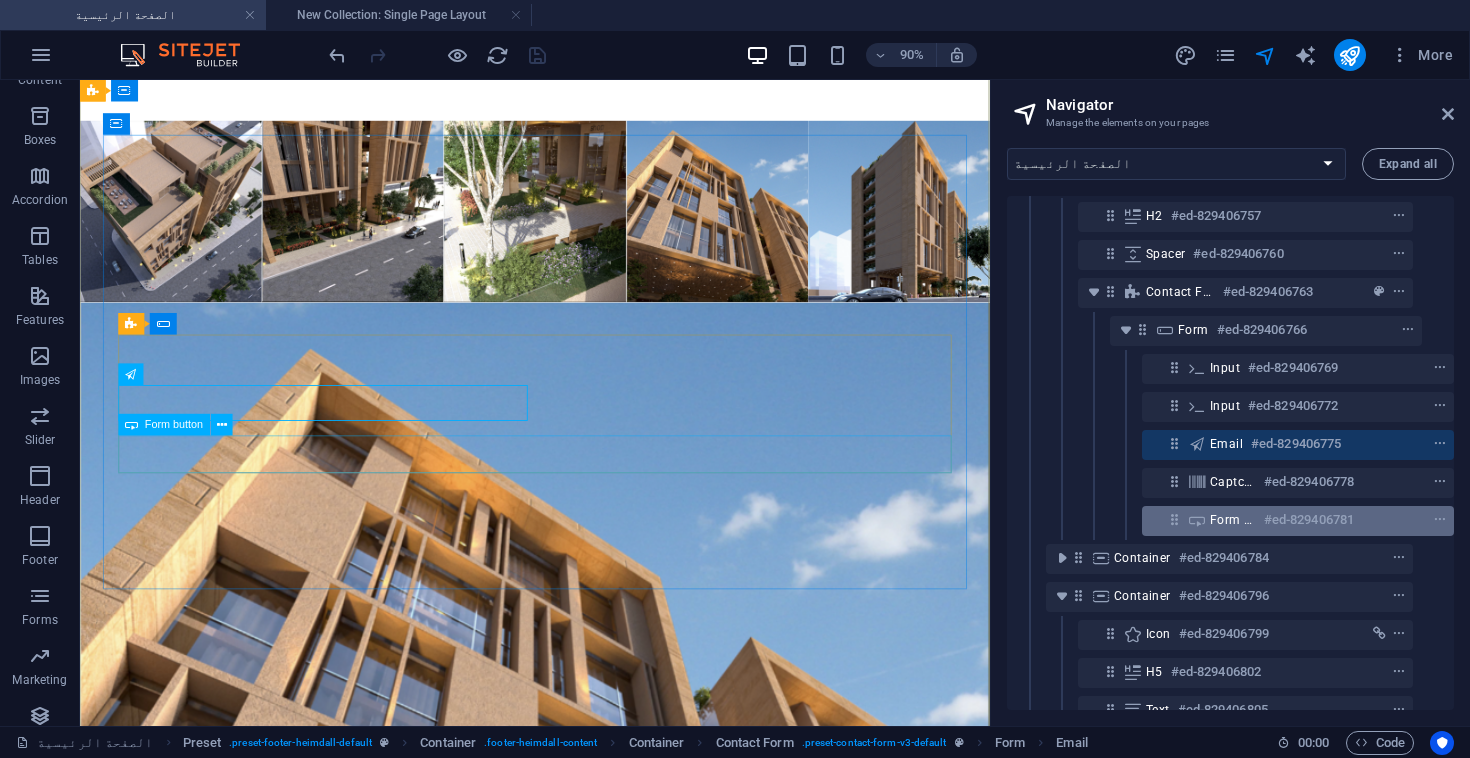 click on "Form button" at bounding box center [1233, 520] 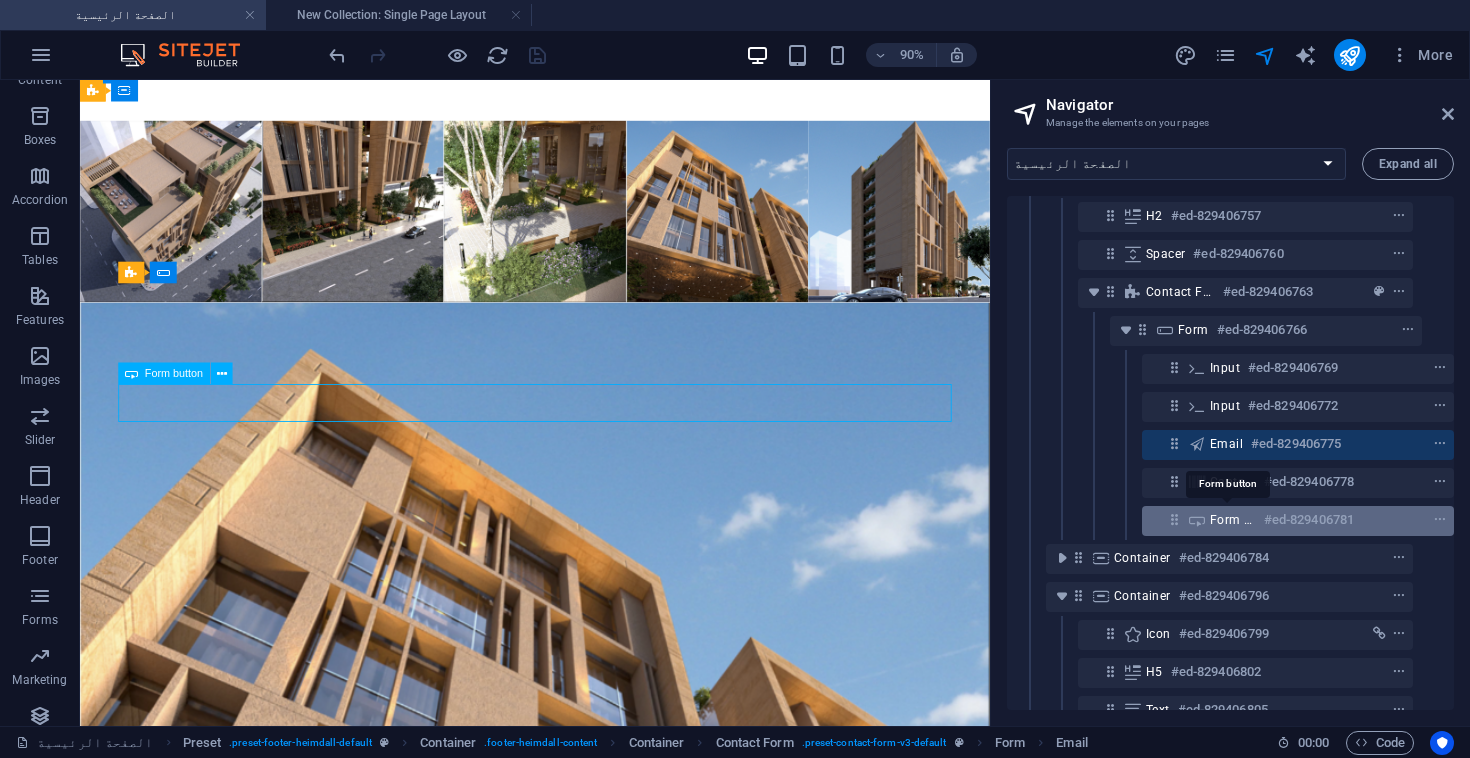 scroll, scrollTop: 4246, scrollLeft: 0, axis: vertical 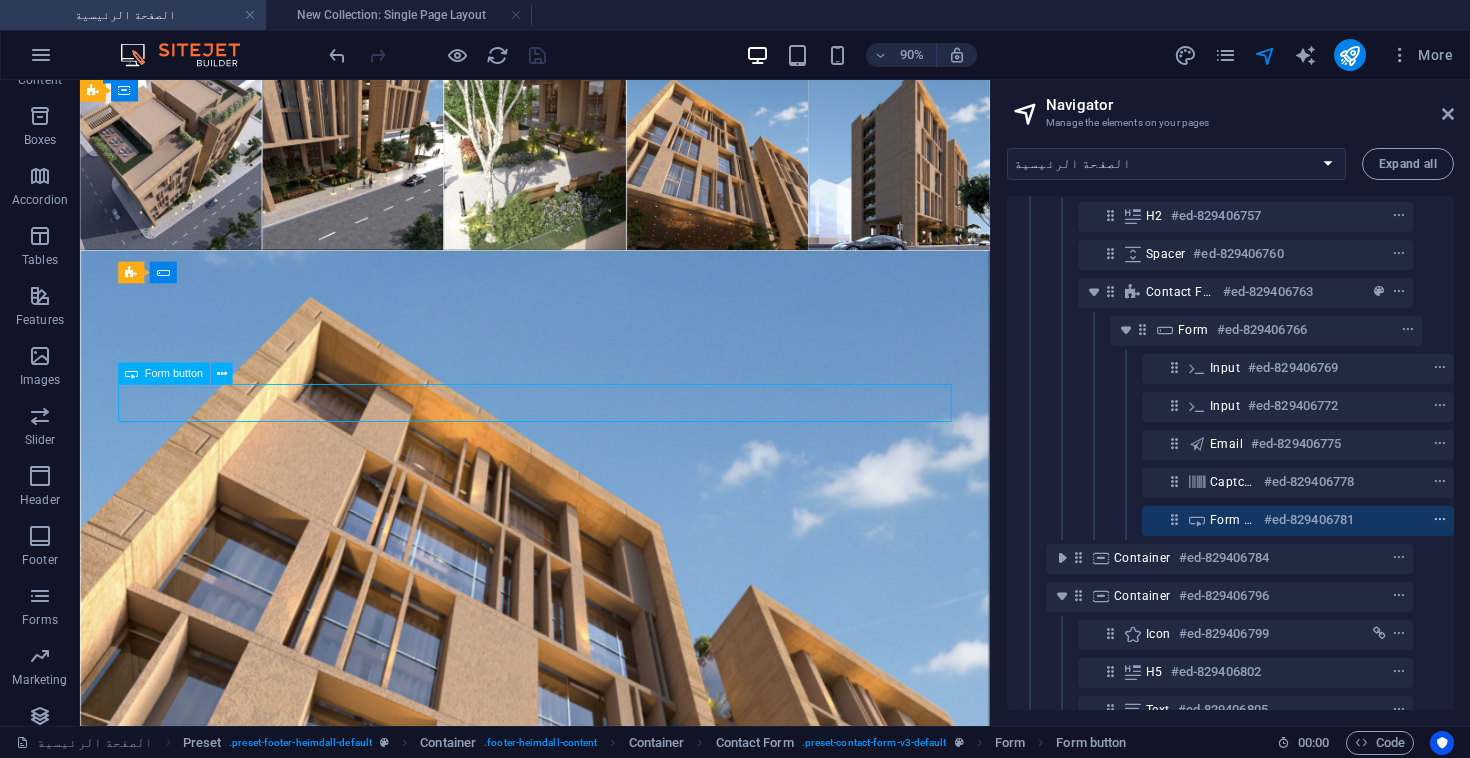 click at bounding box center [1440, 520] 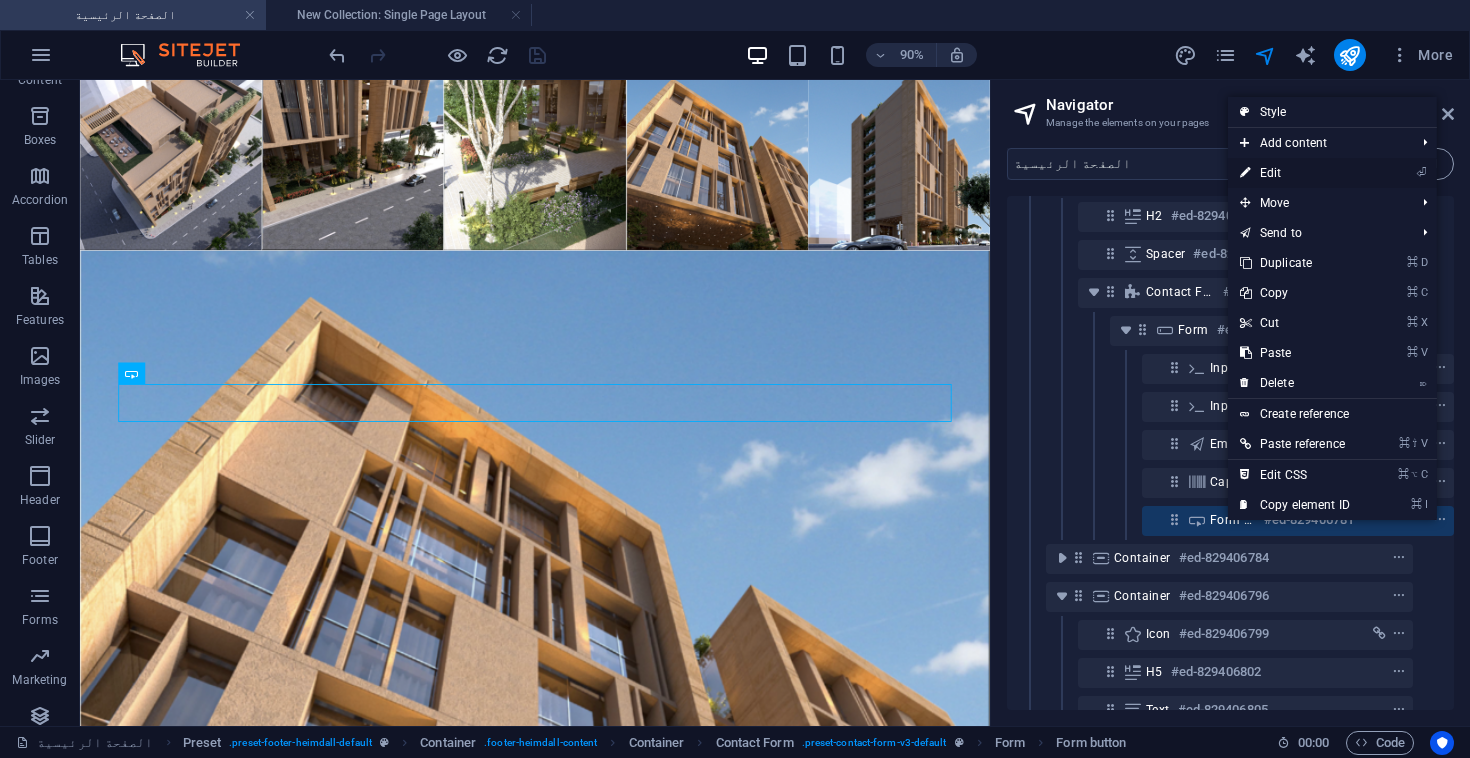click on "⏎  Edit" at bounding box center [1295, 173] 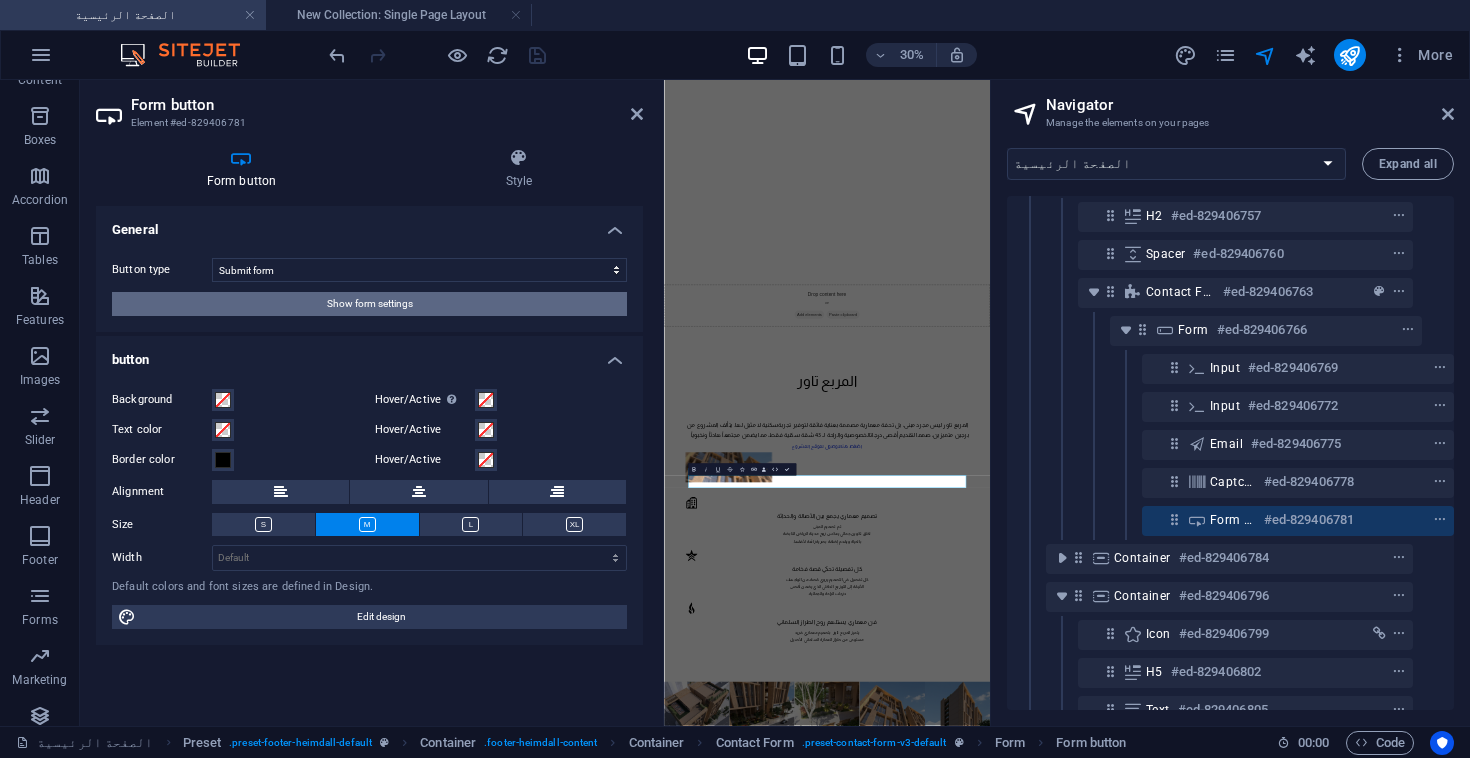 click on "Show form settings" at bounding box center (369, 304) 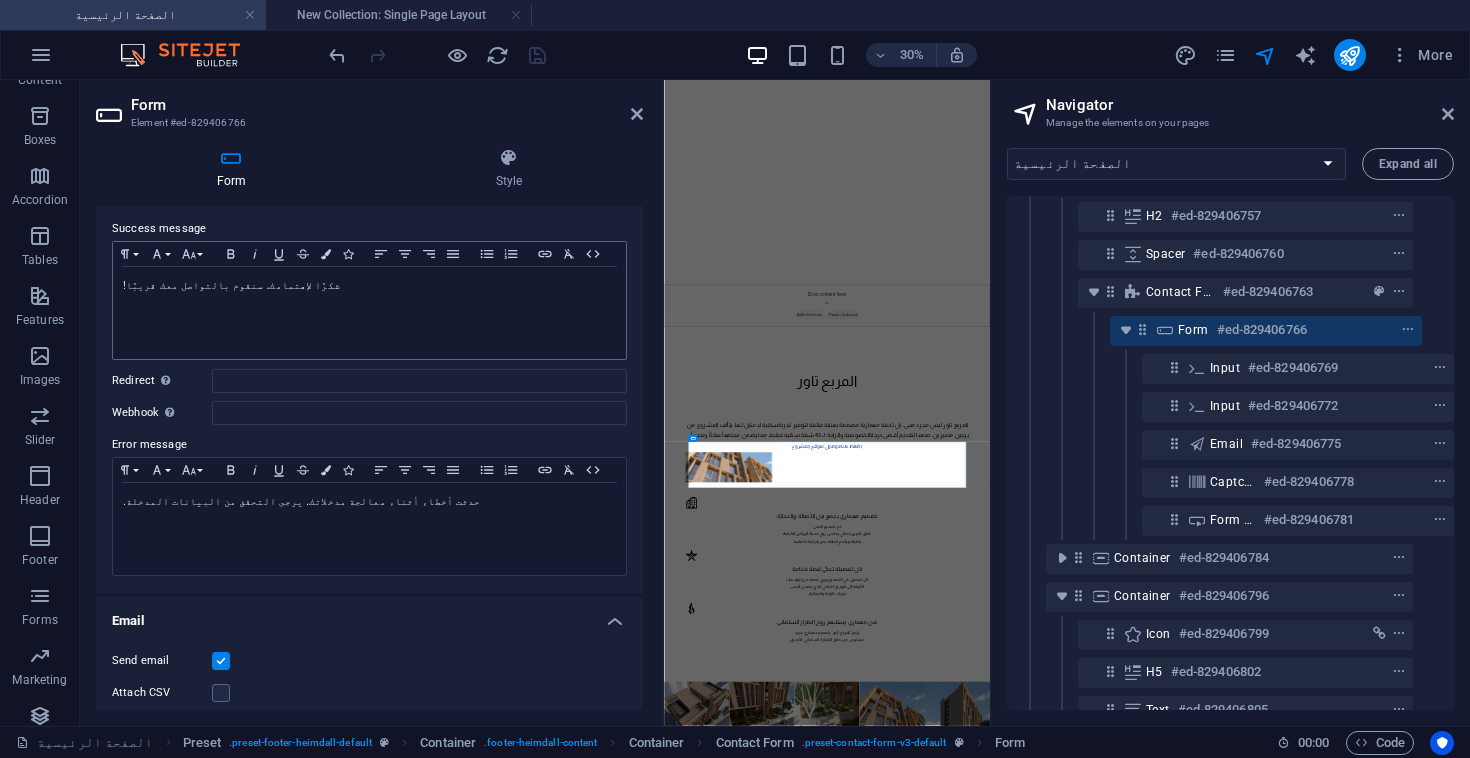 scroll, scrollTop: 139, scrollLeft: 0, axis: vertical 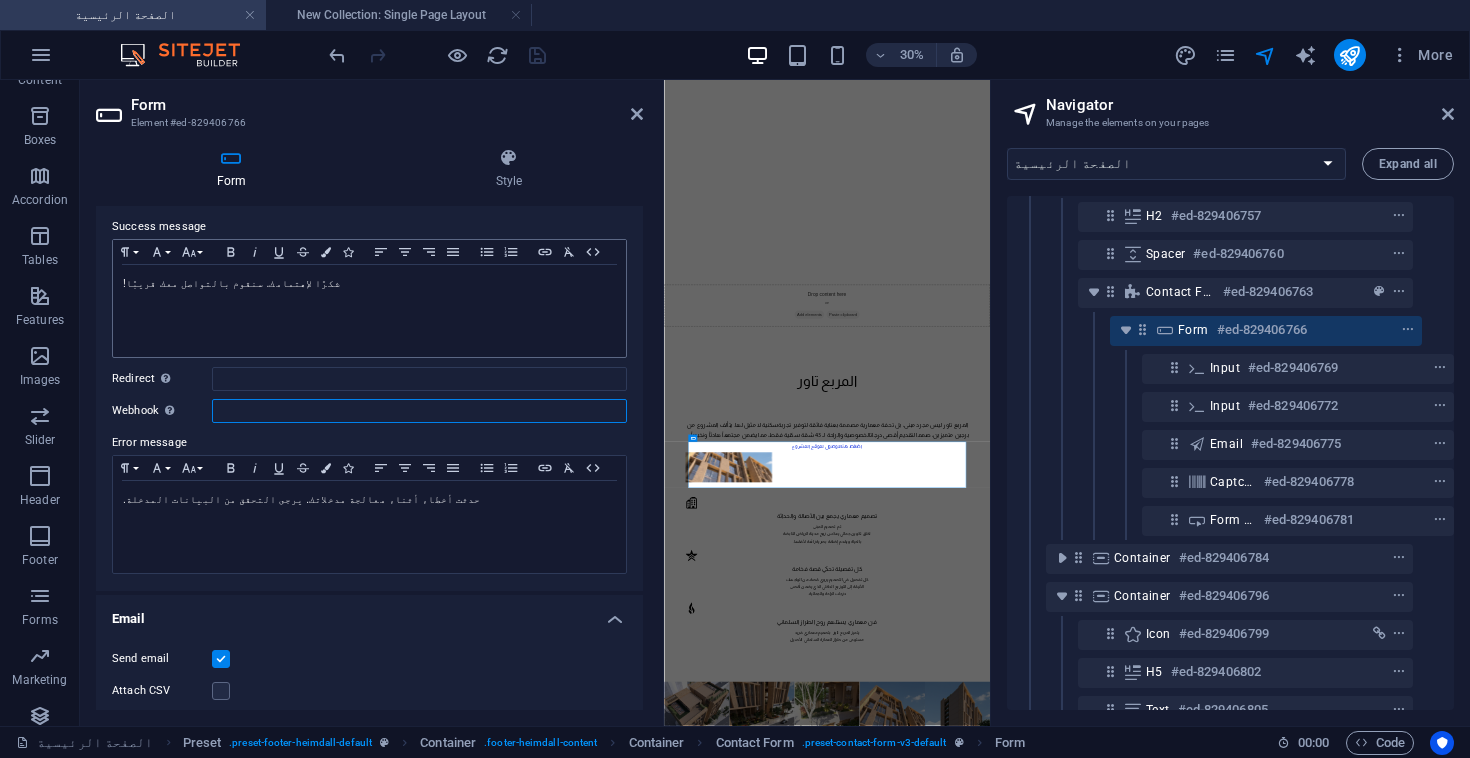 click on "Webhook A webhook is a push notification from this form to another server. Every time someone submits this form, the data will be pushed to your server." at bounding box center [419, 411] 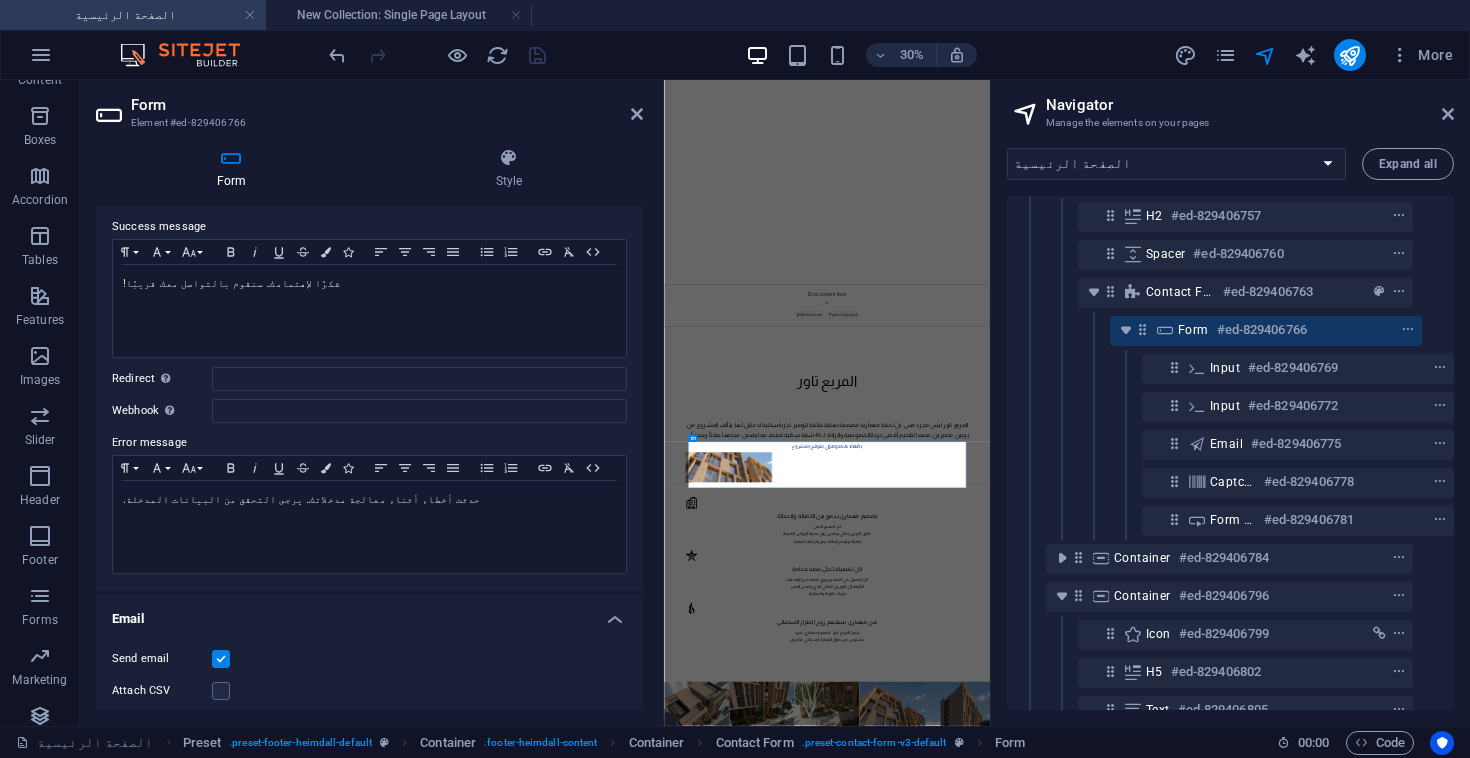 click on "Redirect Define a redirect target upon successful form submission; for example, a success page." at bounding box center (162, 379) 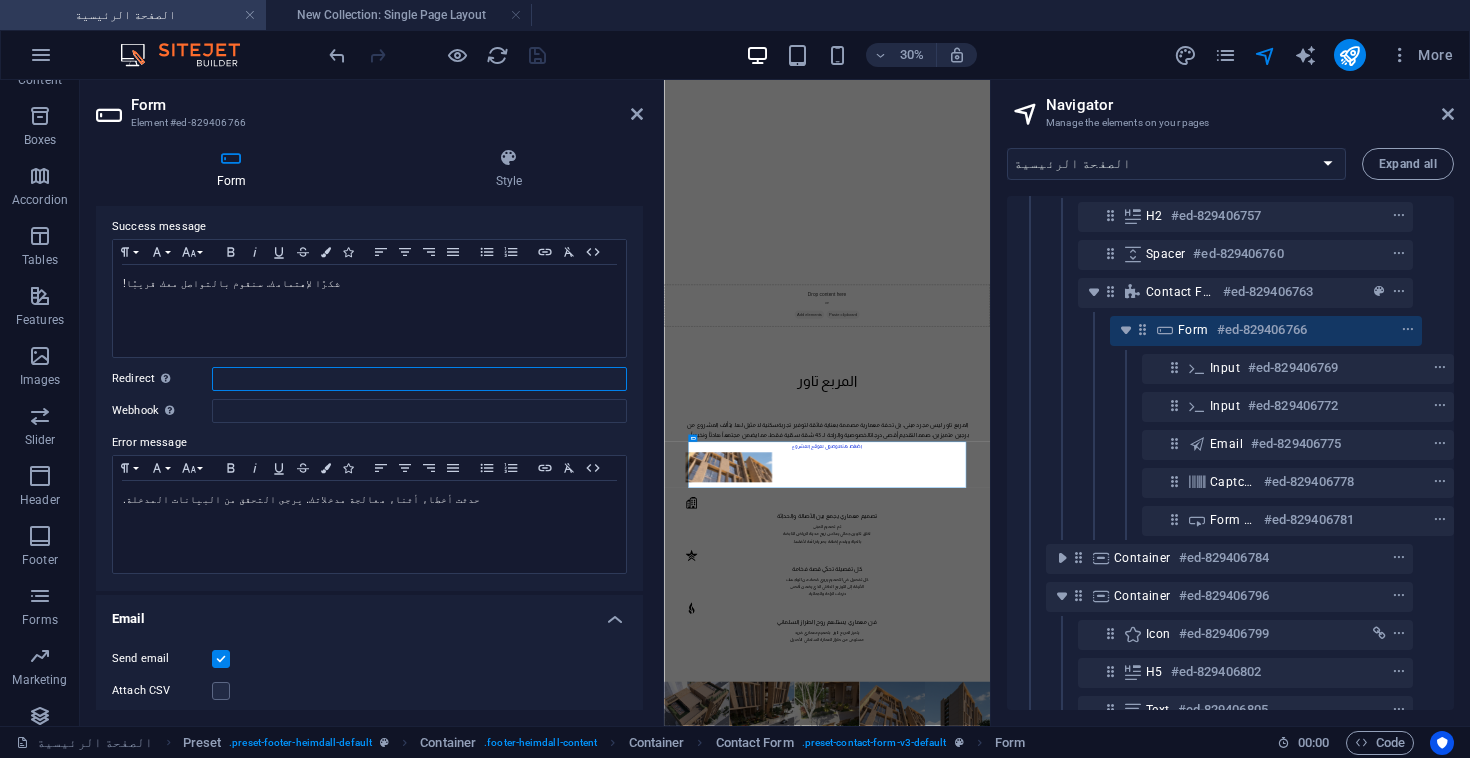 click on "Redirect Define a redirect target upon successful form submission; for example, a success page." at bounding box center (419, 379) 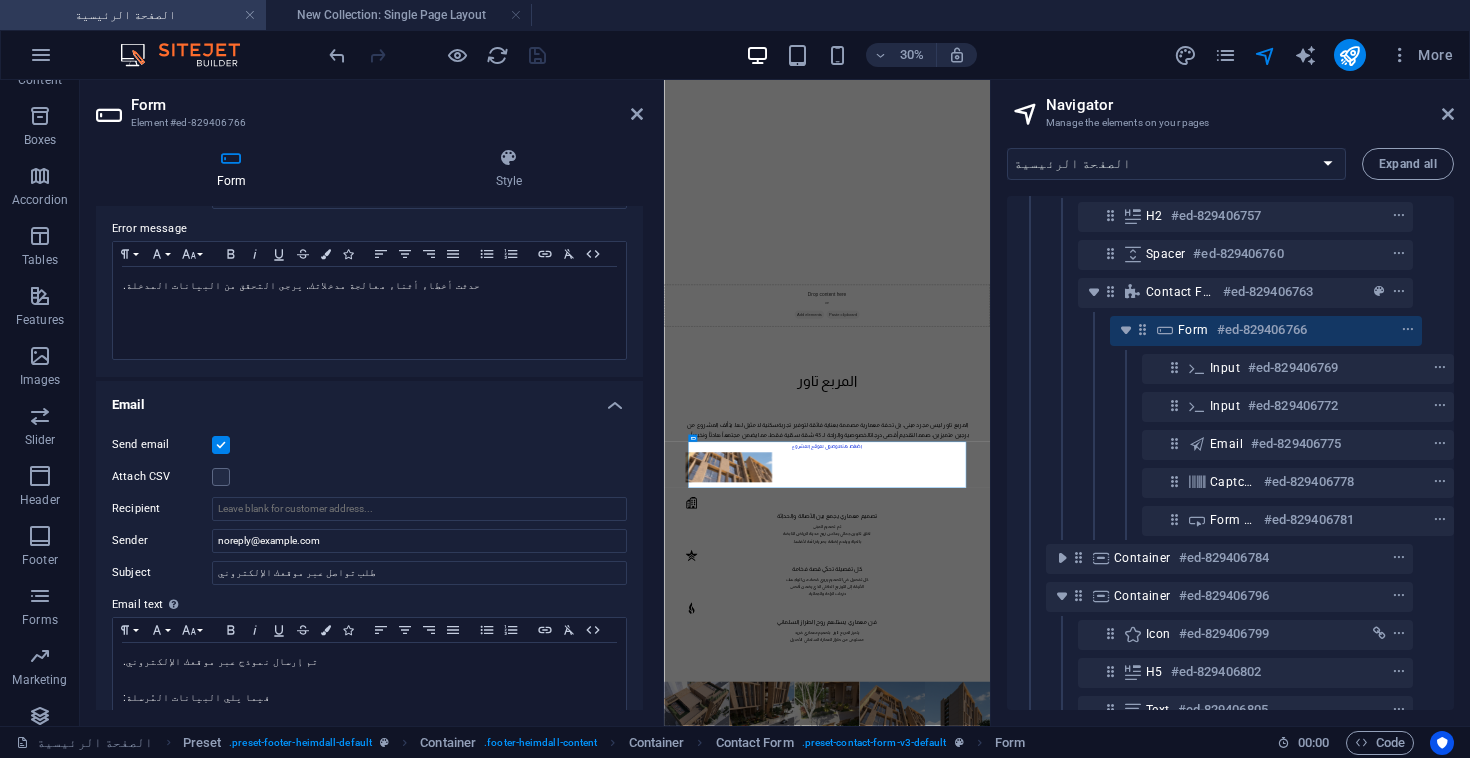 scroll, scrollTop: 447, scrollLeft: 0, axis: vertical 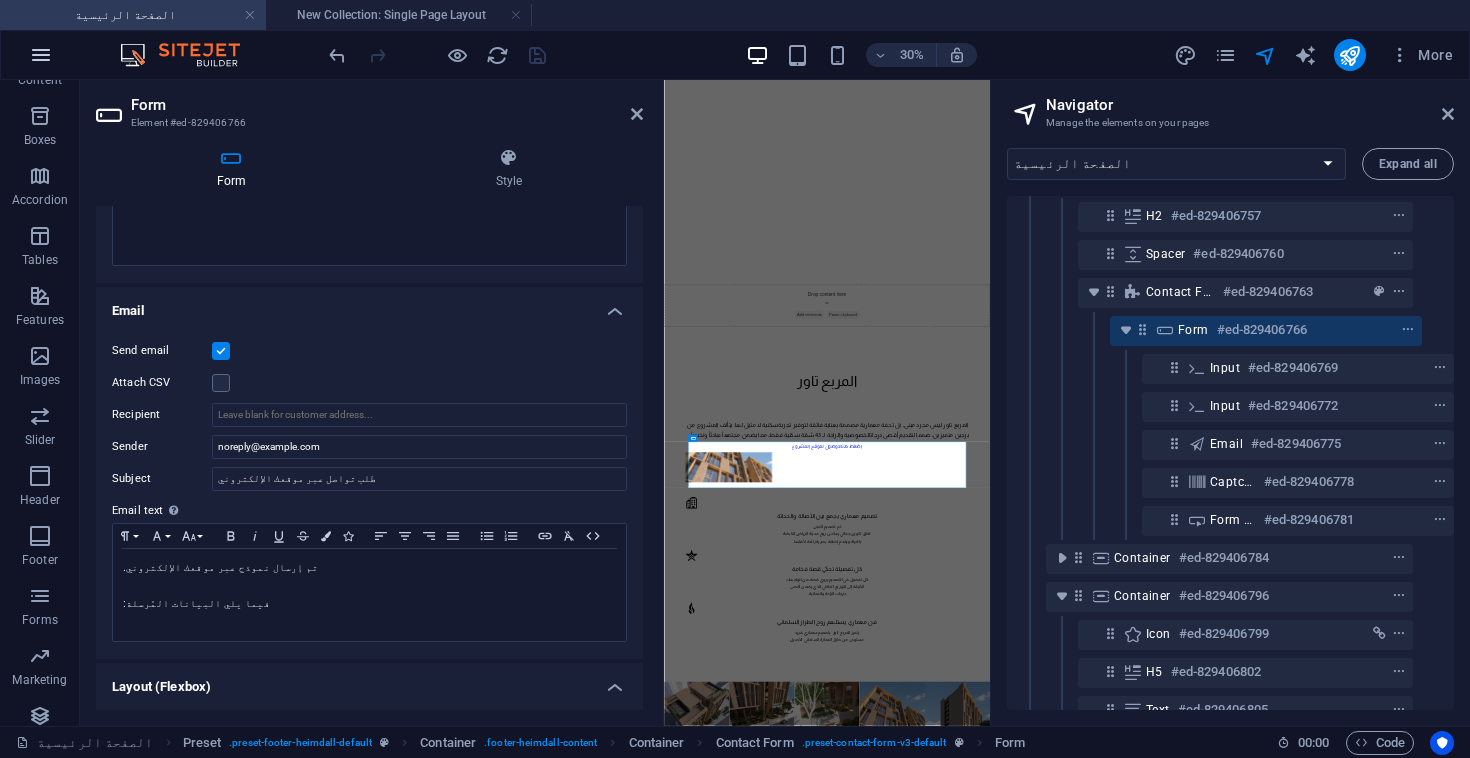 click at bounding box center (41, 55) 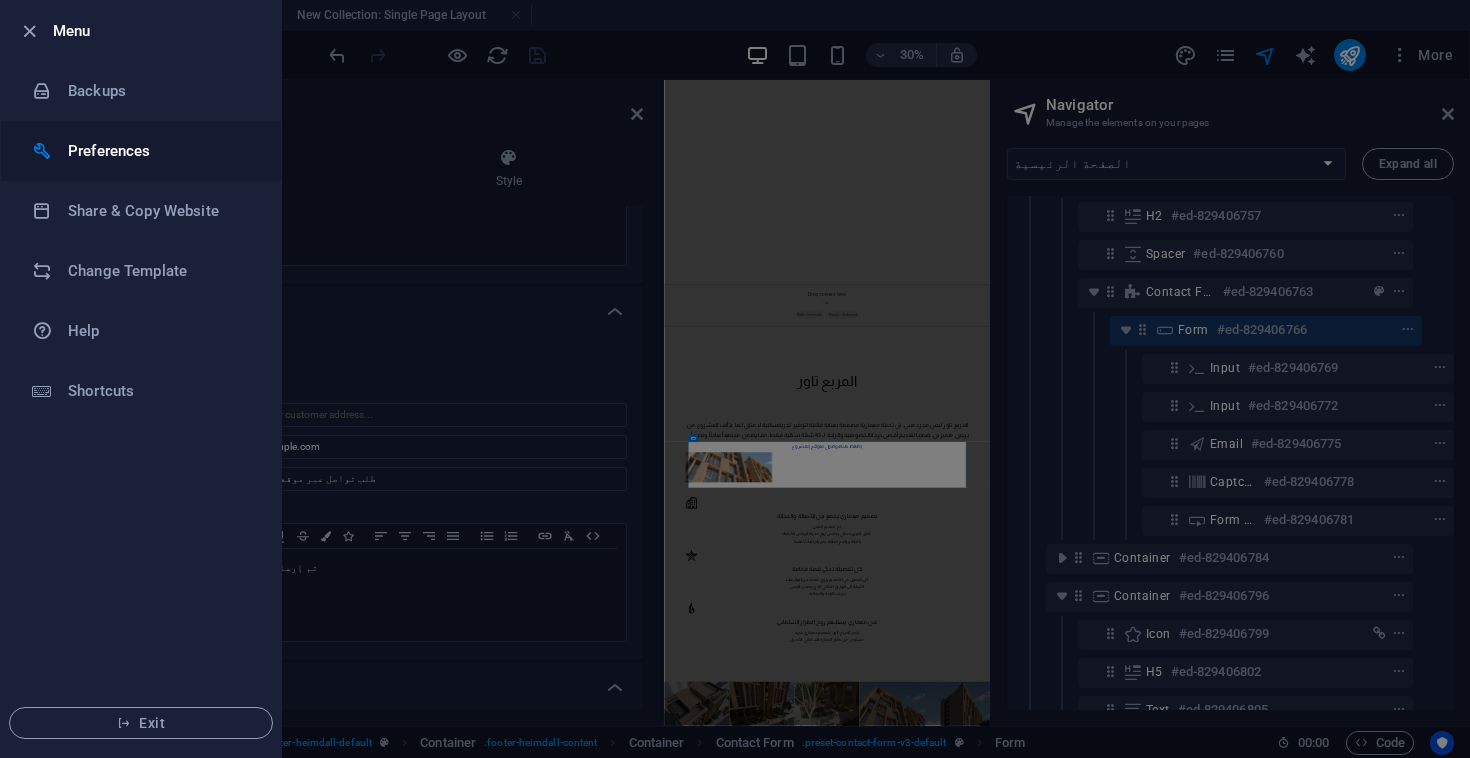 click on "Preferences" at bounding box center (141, 151) 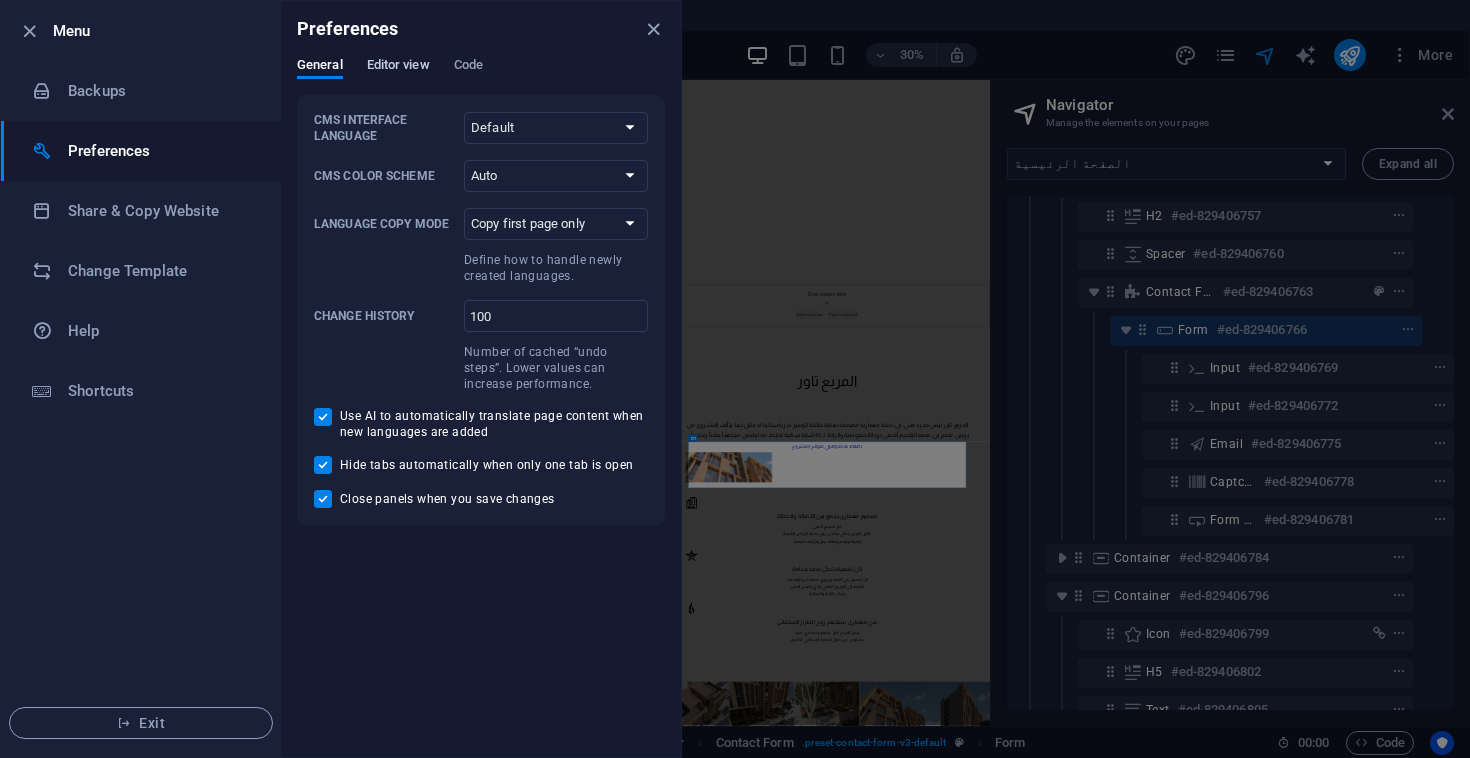 click on "Editor view" at bounding box center [398, 67] 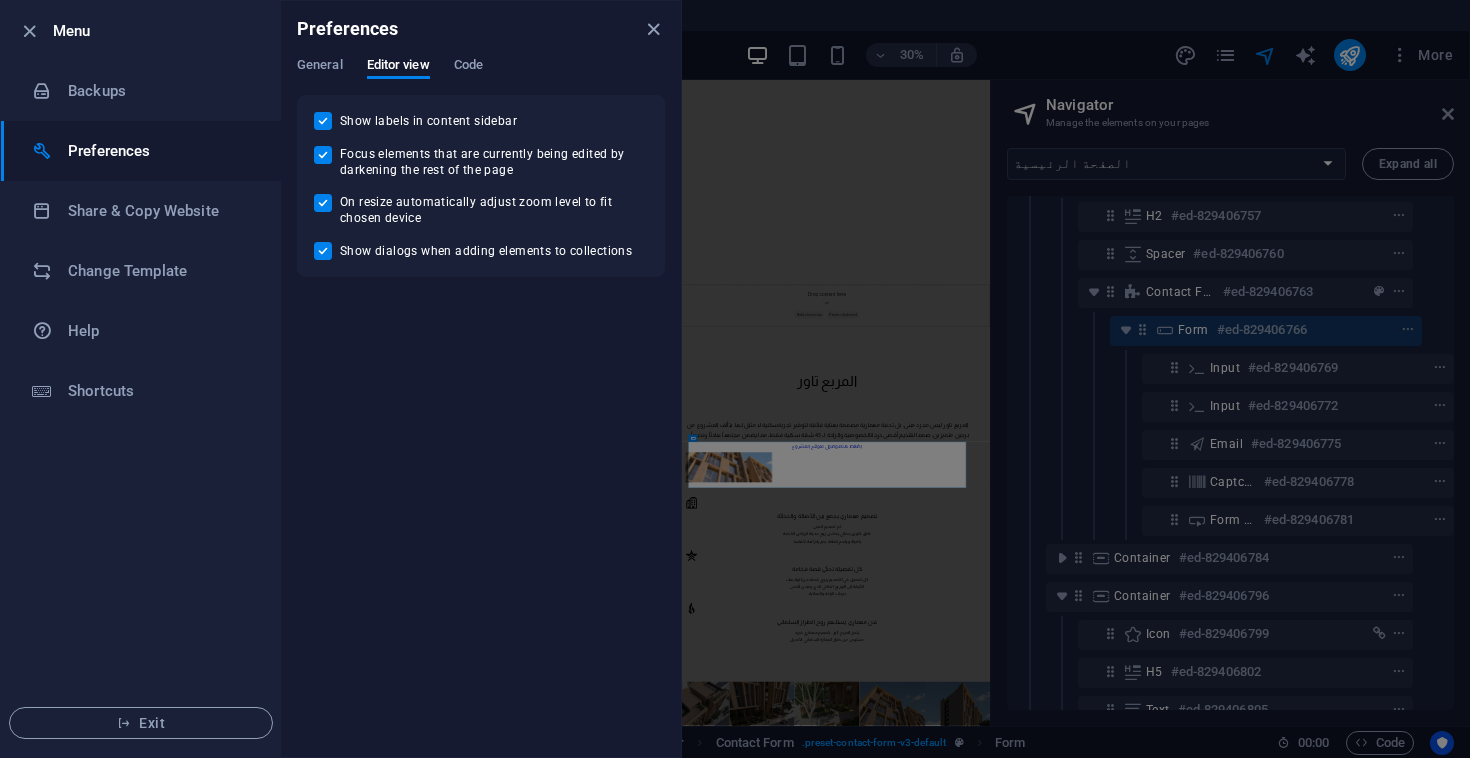 click on "General Editor view Code" at bounding box center [481, 76] 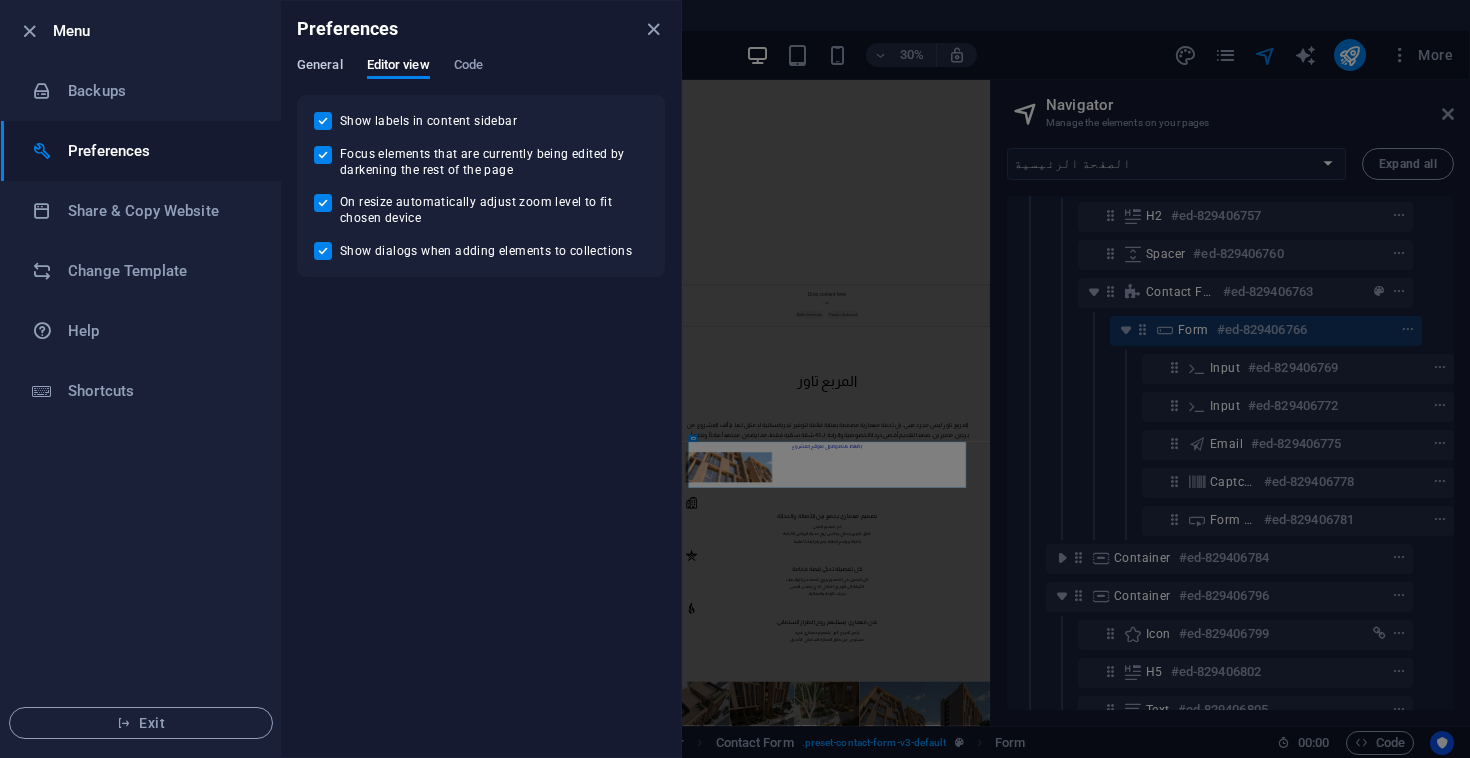 click on "General" at bounding box center (320, 67) 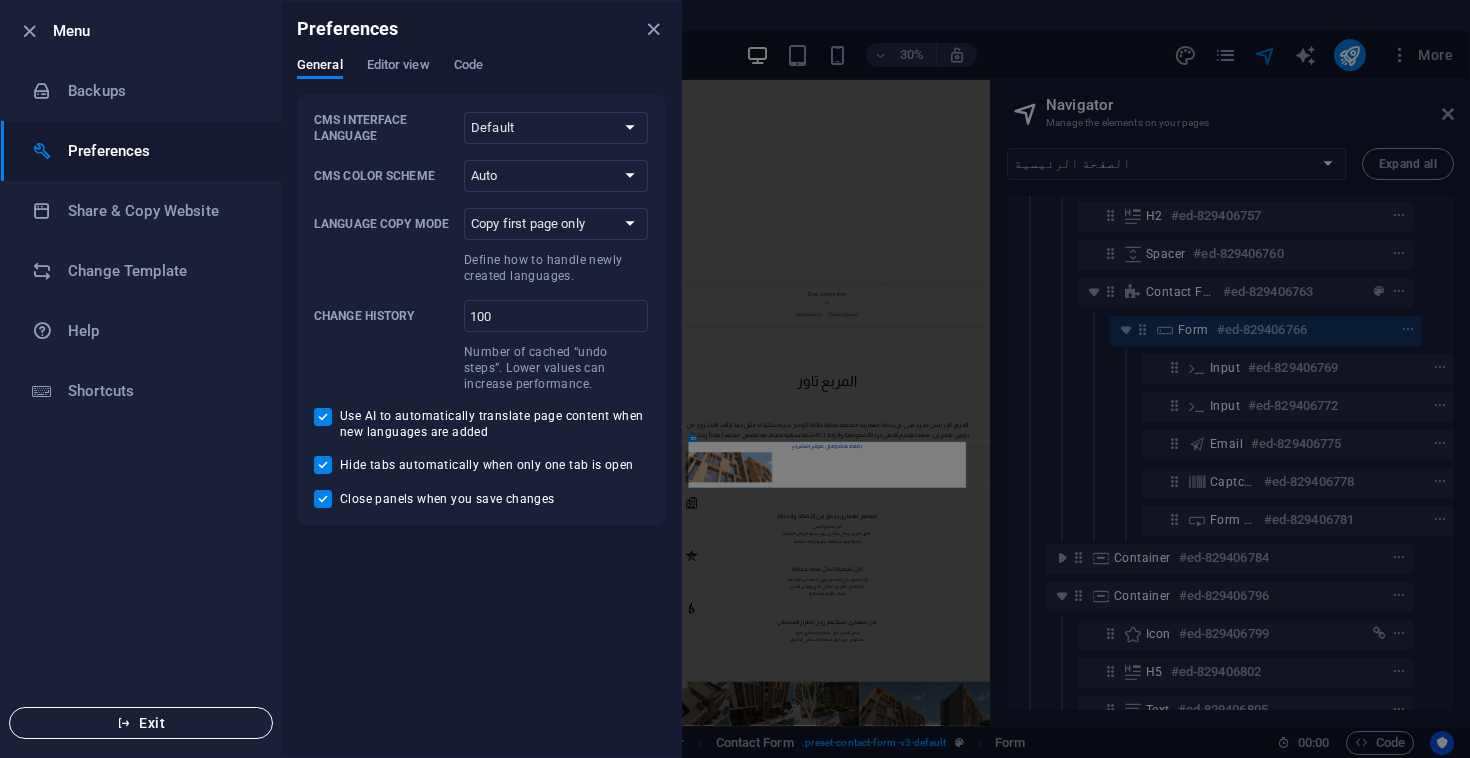 click on "Exit" at bounding box center (141, 723) 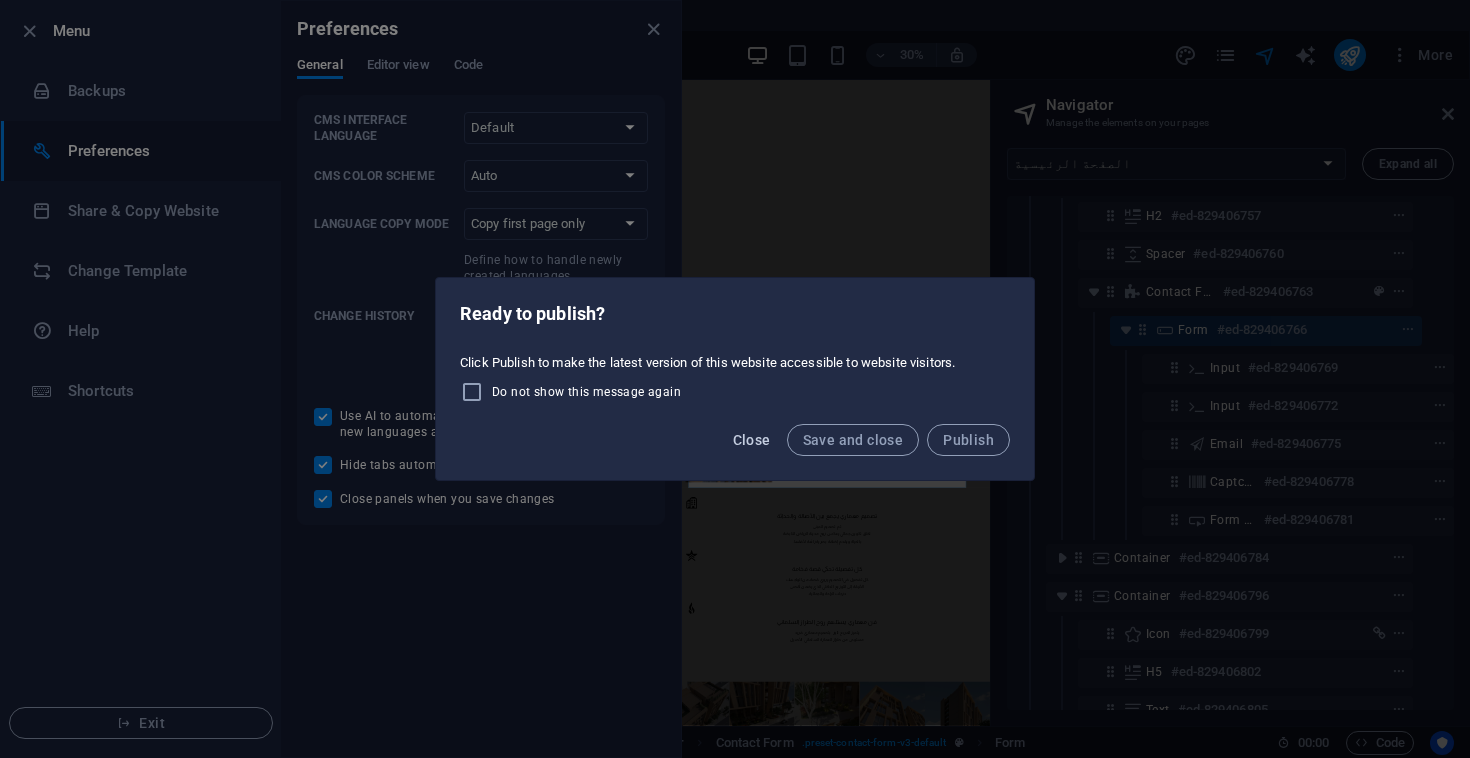 click on "Close" at bounding box center (752, 440) 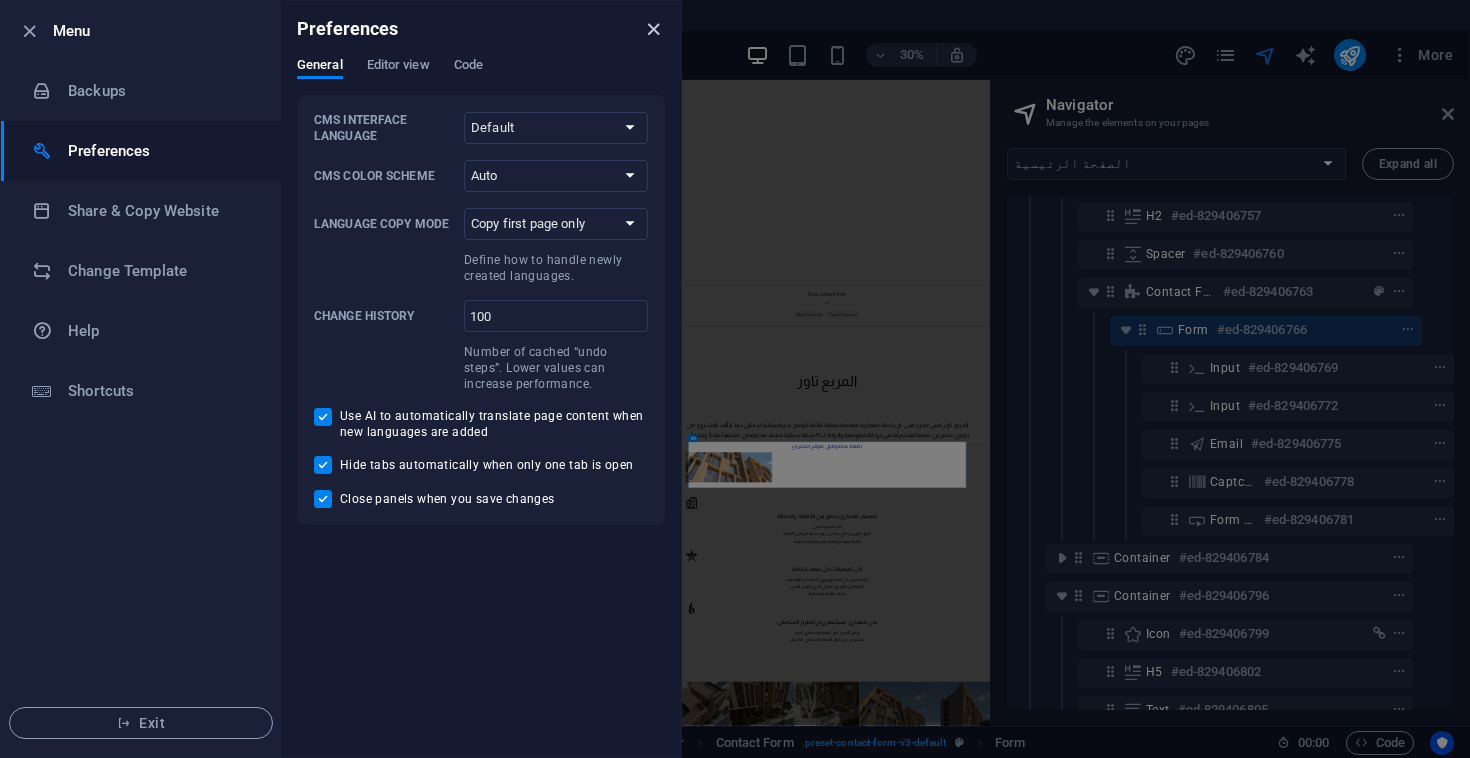 click at bounding box center [653, 29] 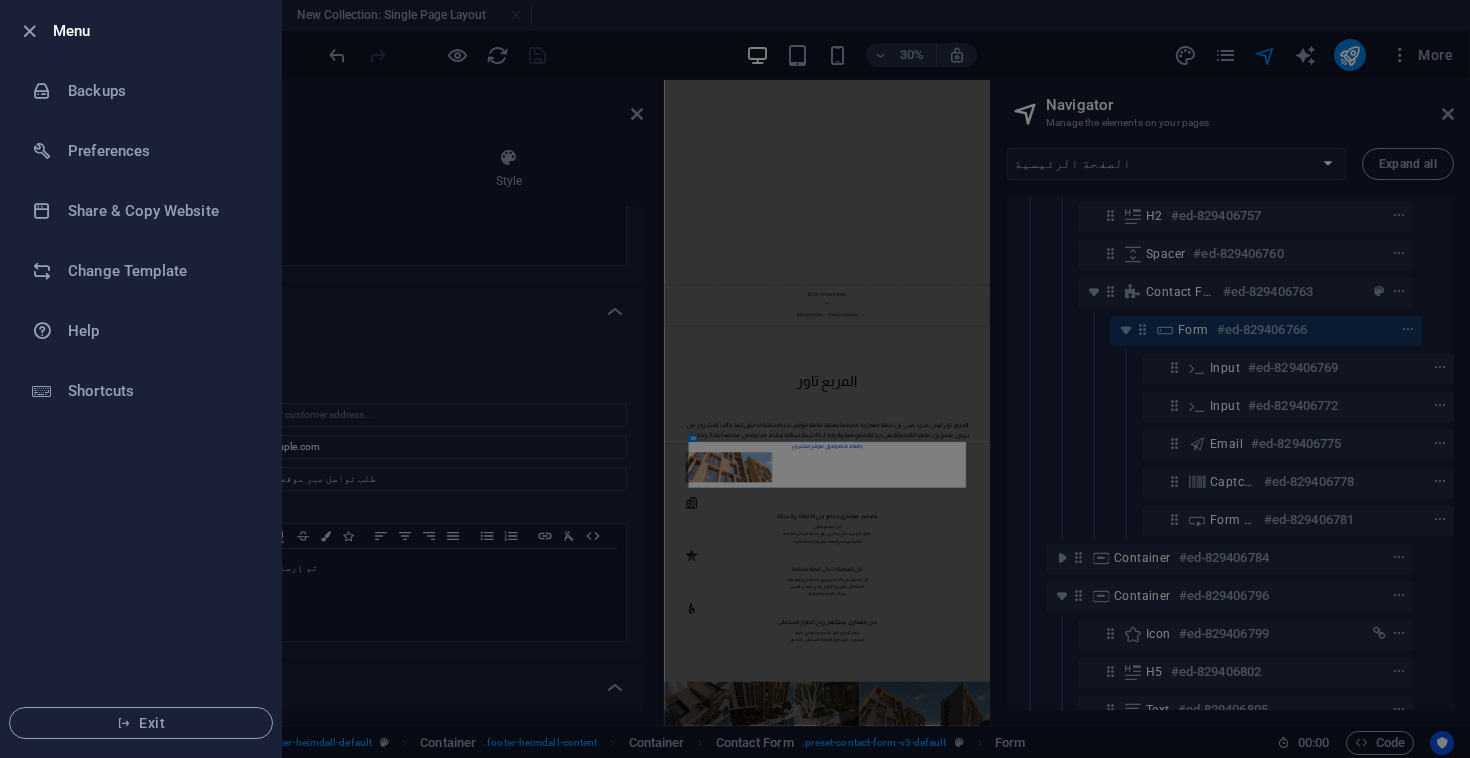 click at bounding box center [735, 379] 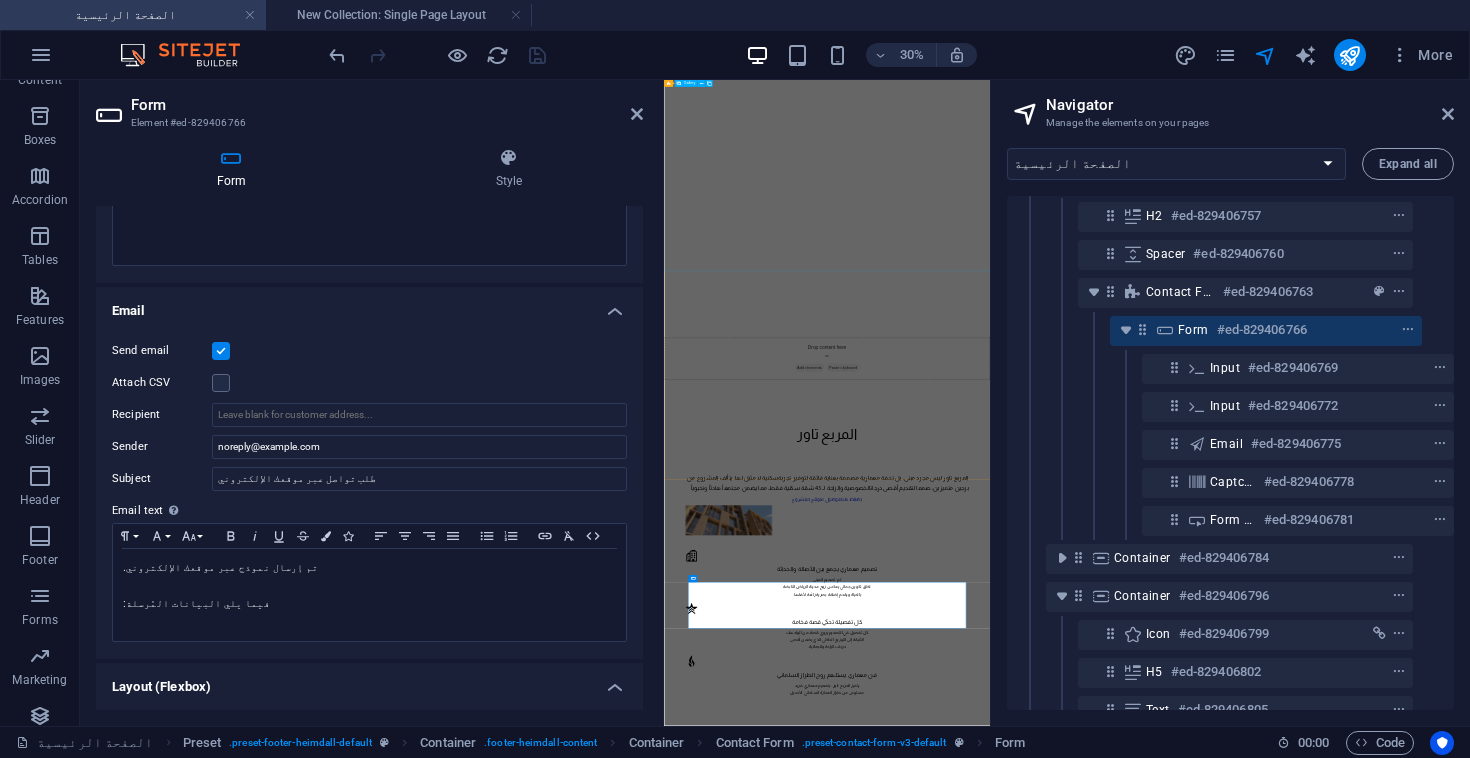 scroll, scrollTop: 3350, scrollLeft: 0, axis: vertical 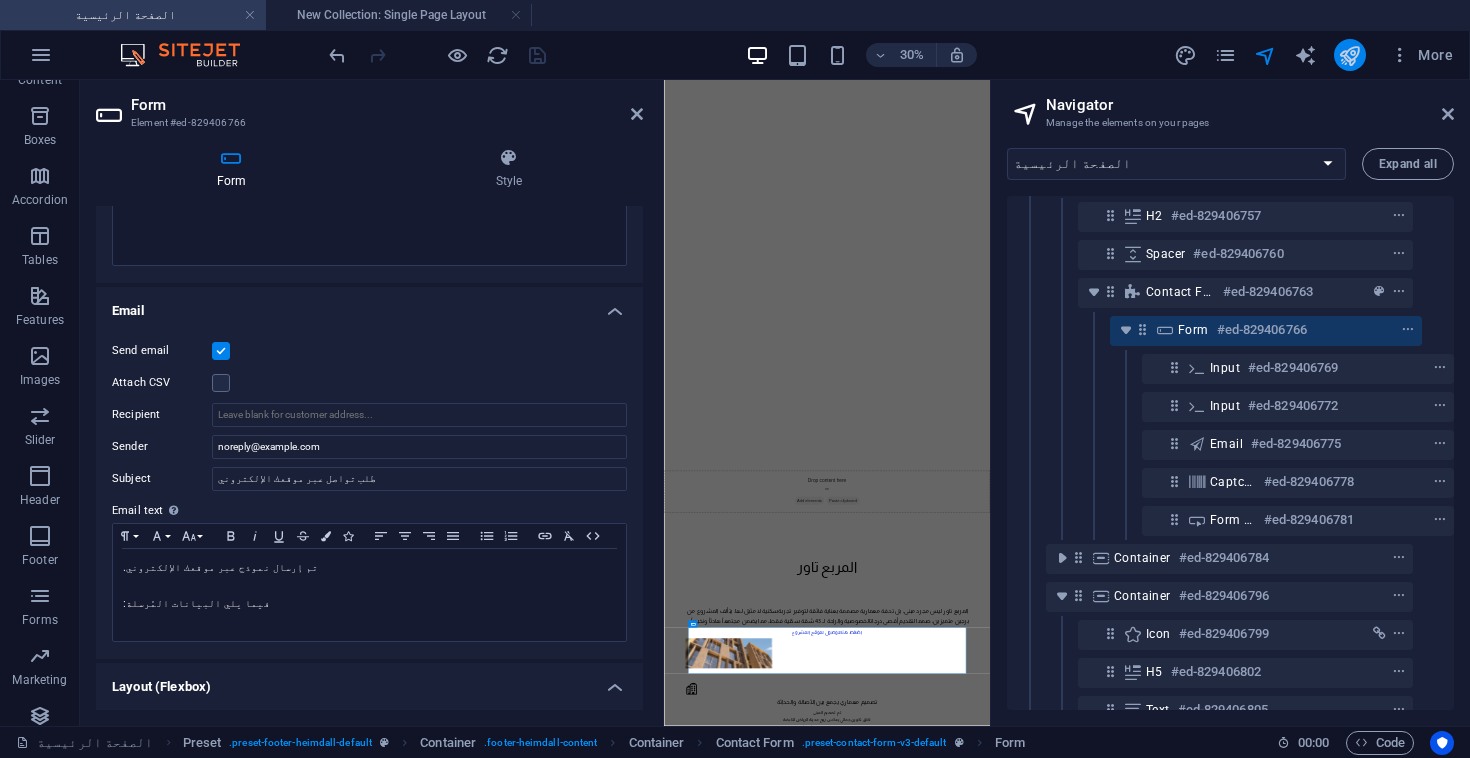 click at bounding box center [1350, 55] 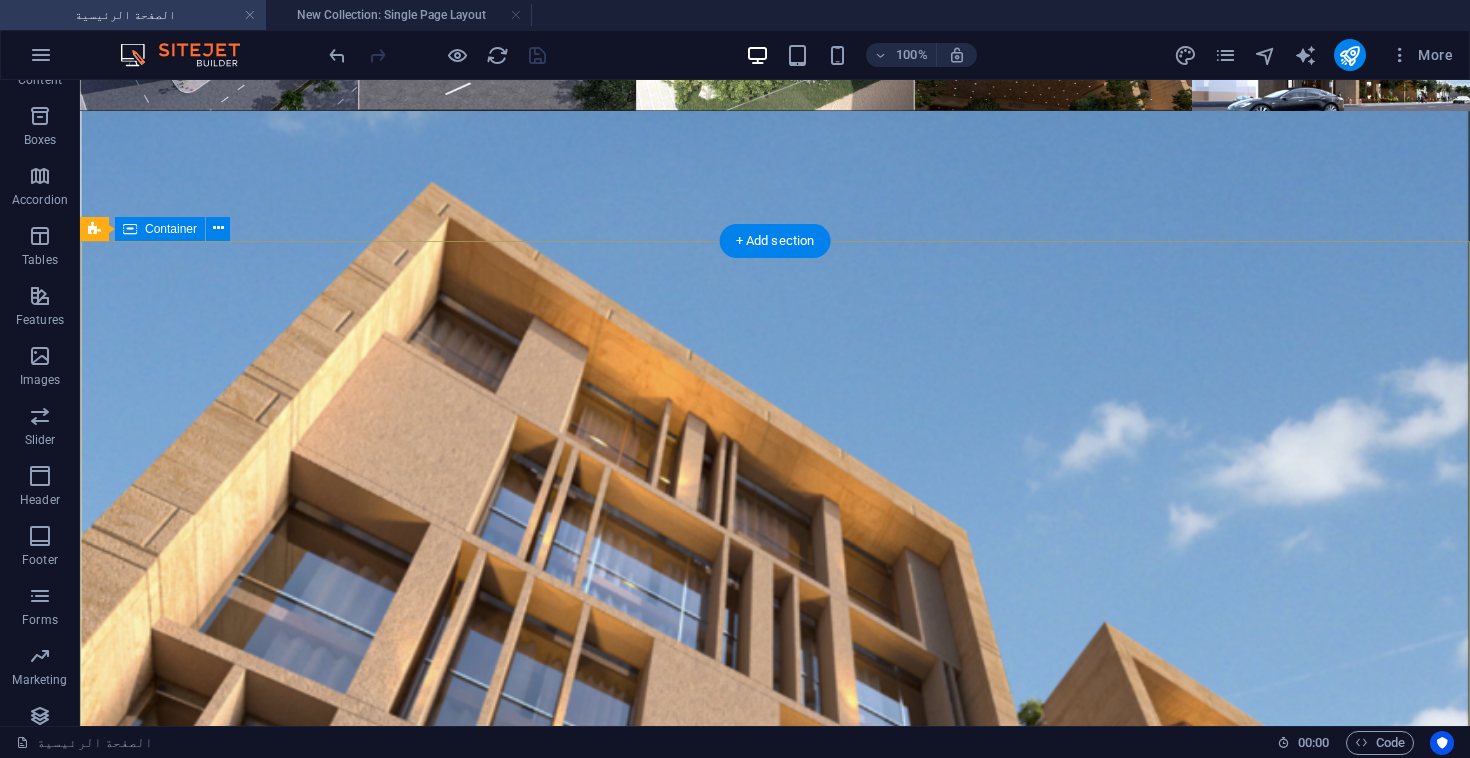 scroll, scrollTop: 3949, scrollLeft: 0, axis: vertical 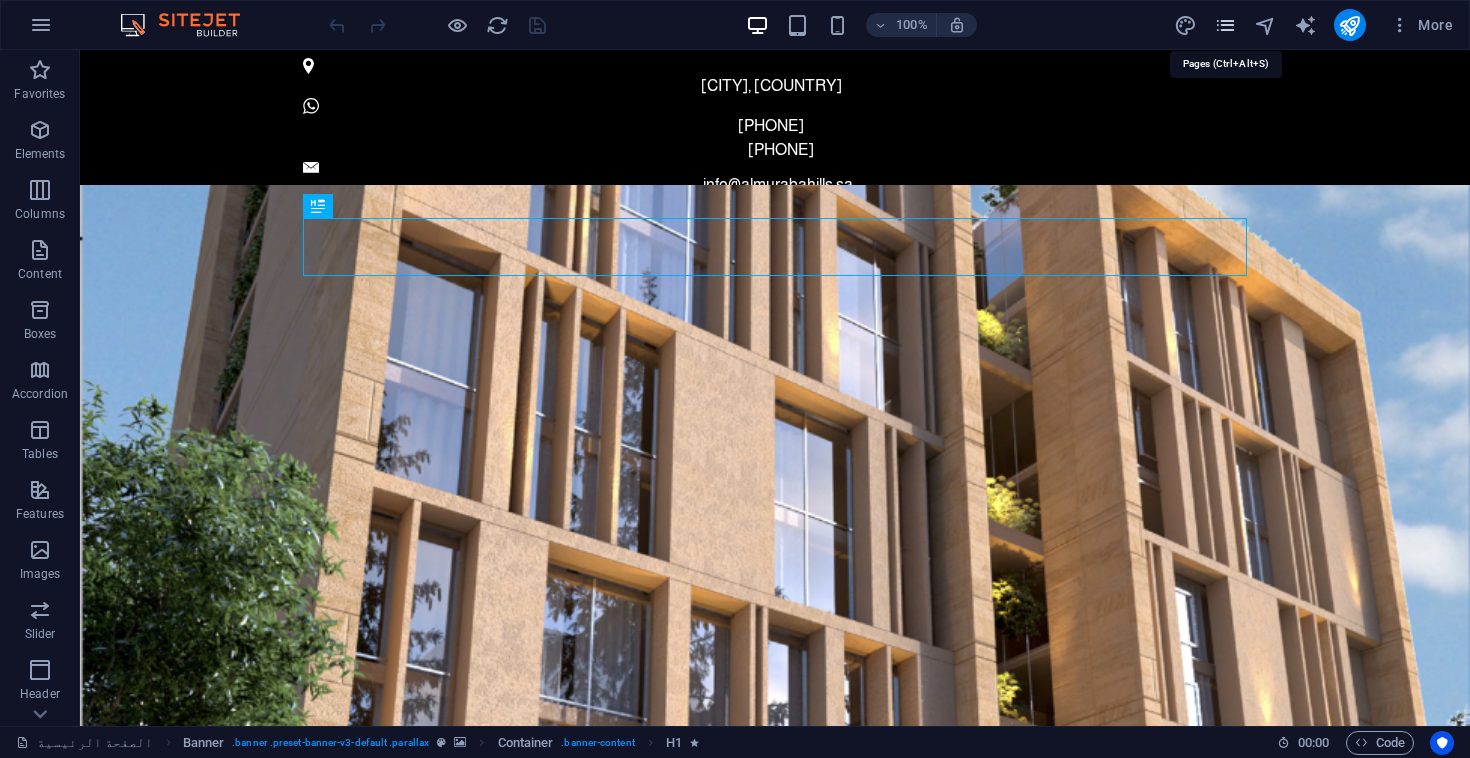 click at bounding box center [1225, 25] 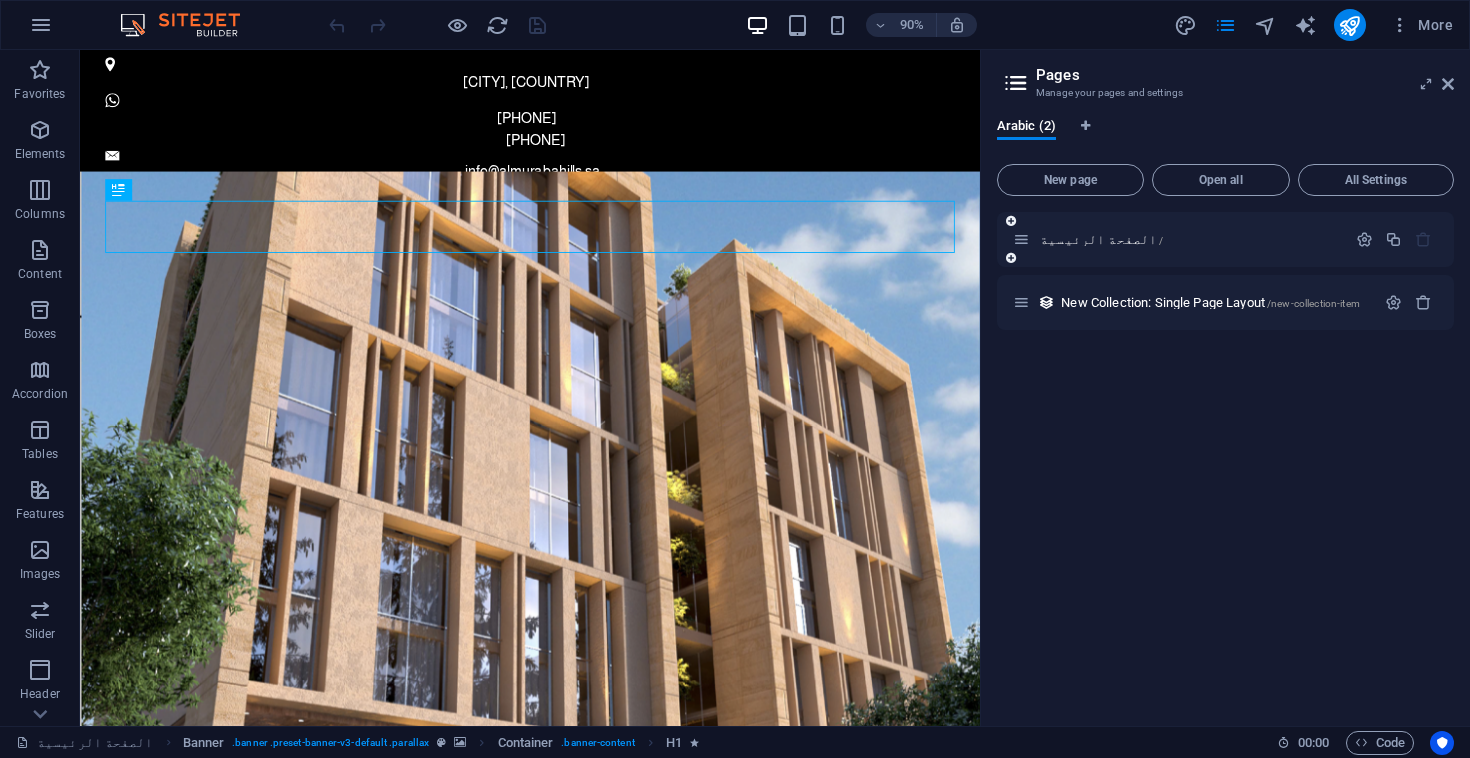 click at bounding box center (1011, 258) 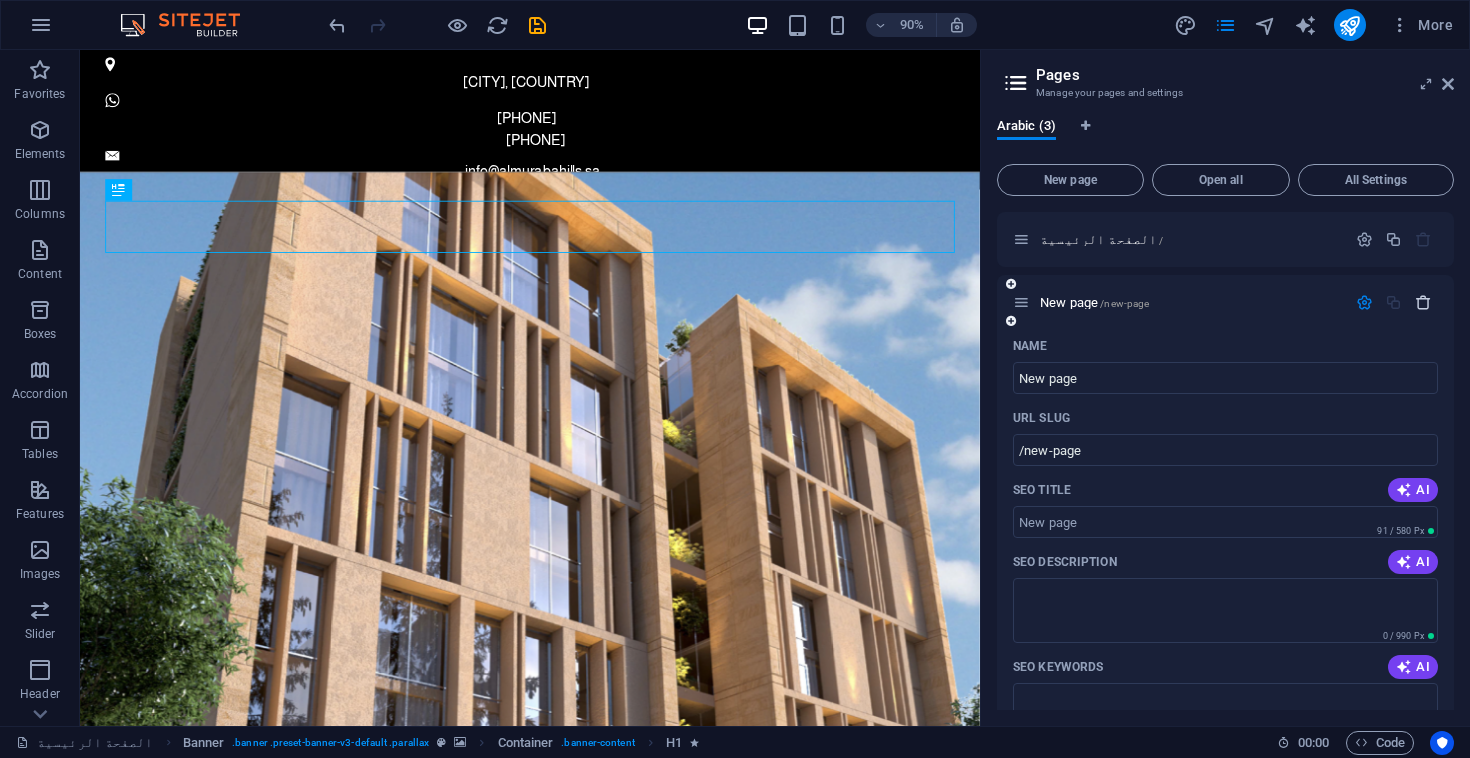 click at bounding box center [1423, 302] 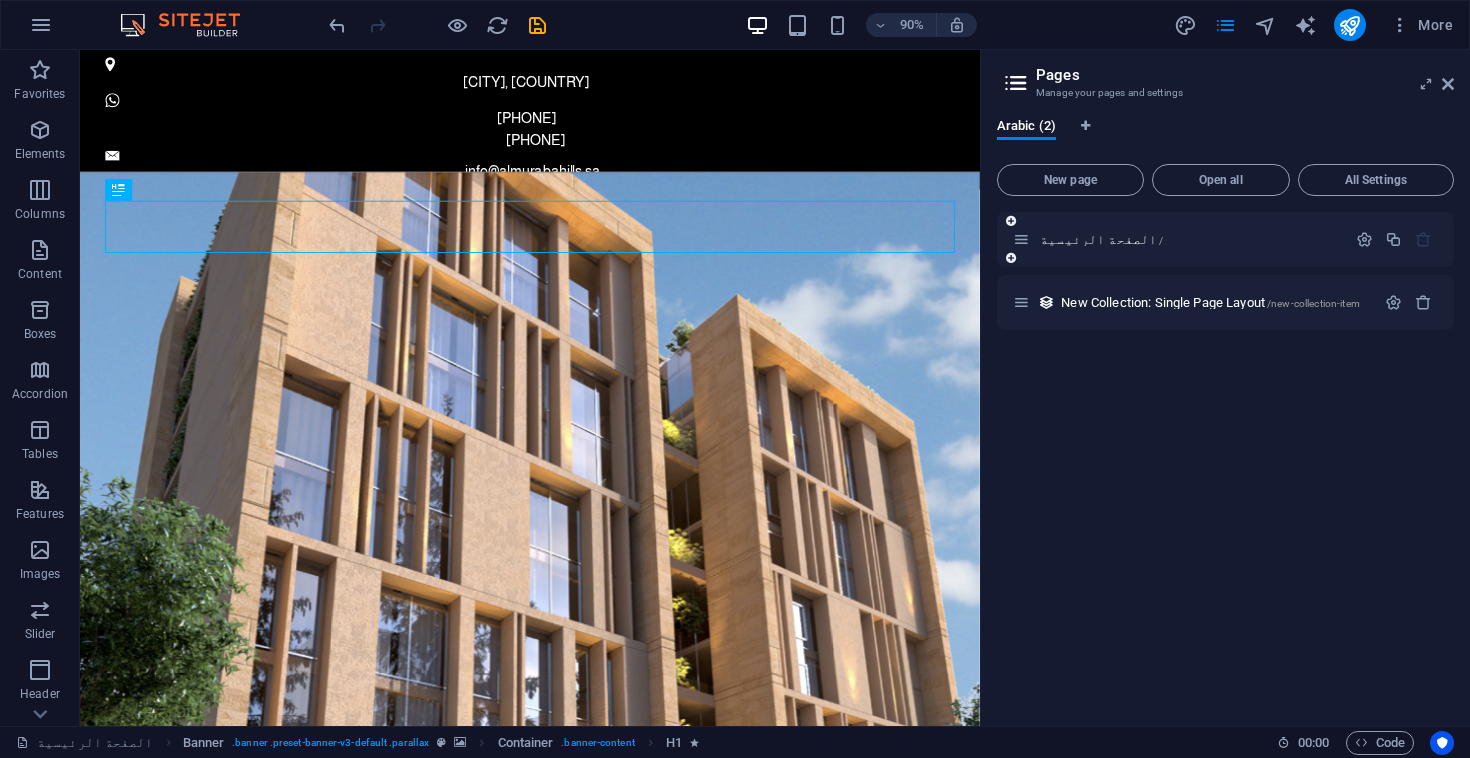 click at bounding box center (1394, 240) 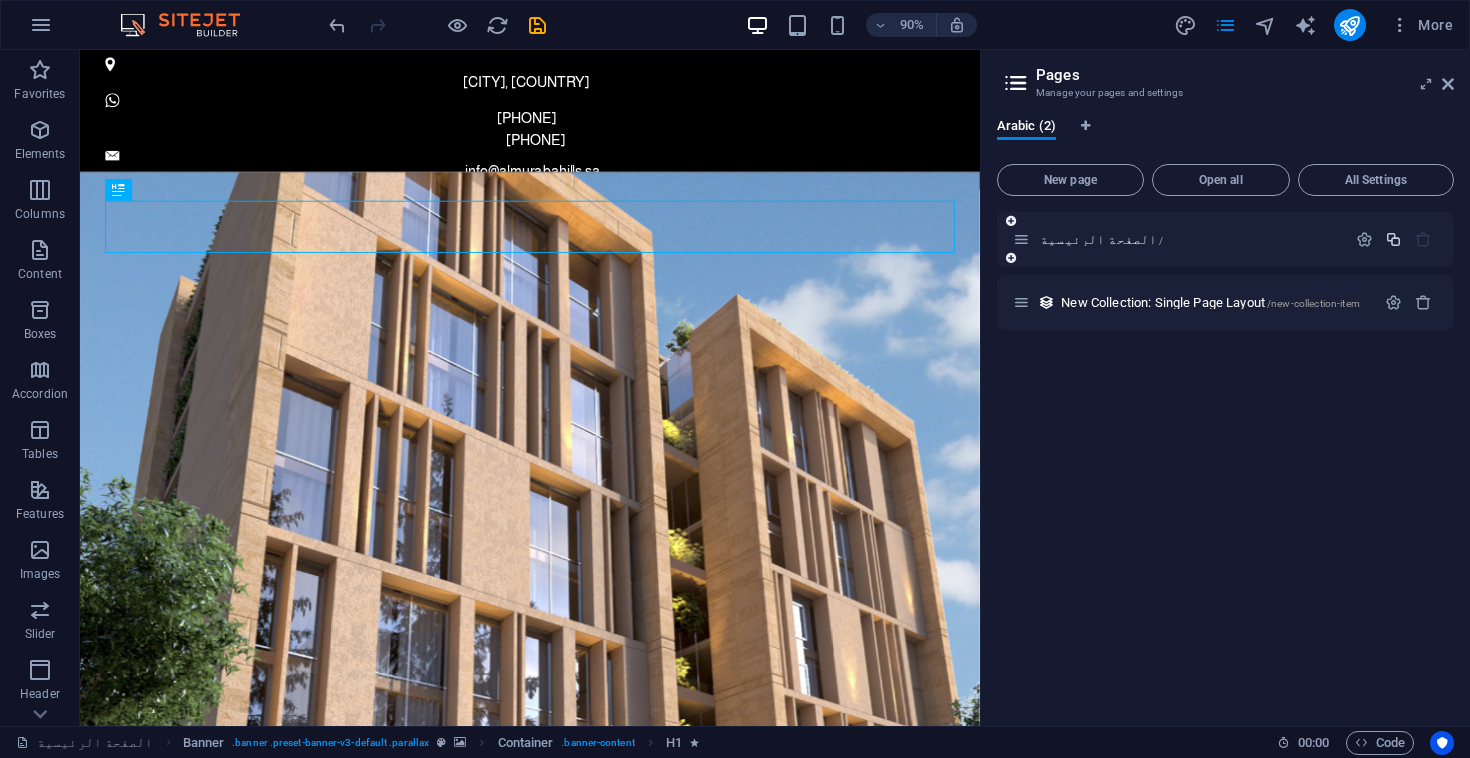 click at bounding box center (1393, 239) 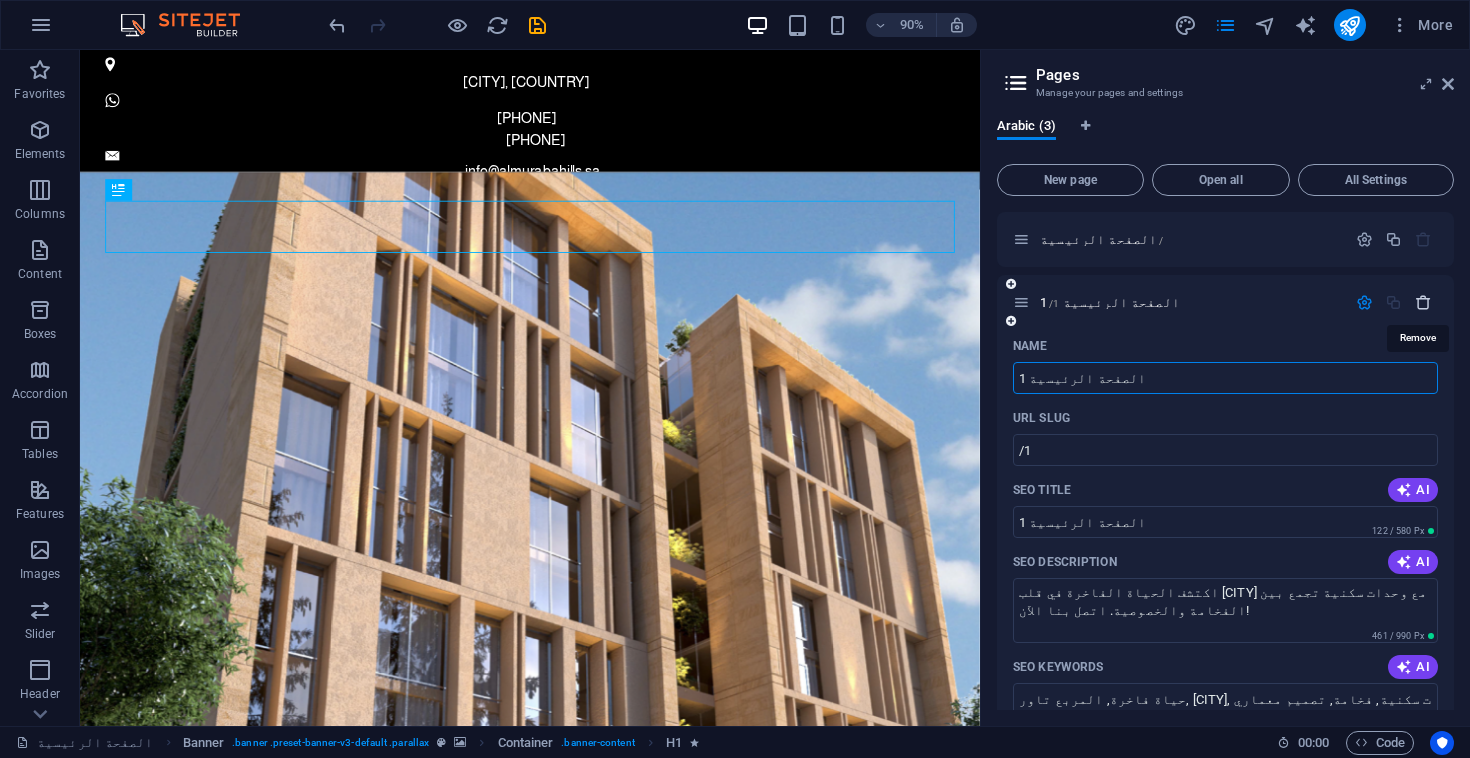 click at bounding box center [1423, 302] 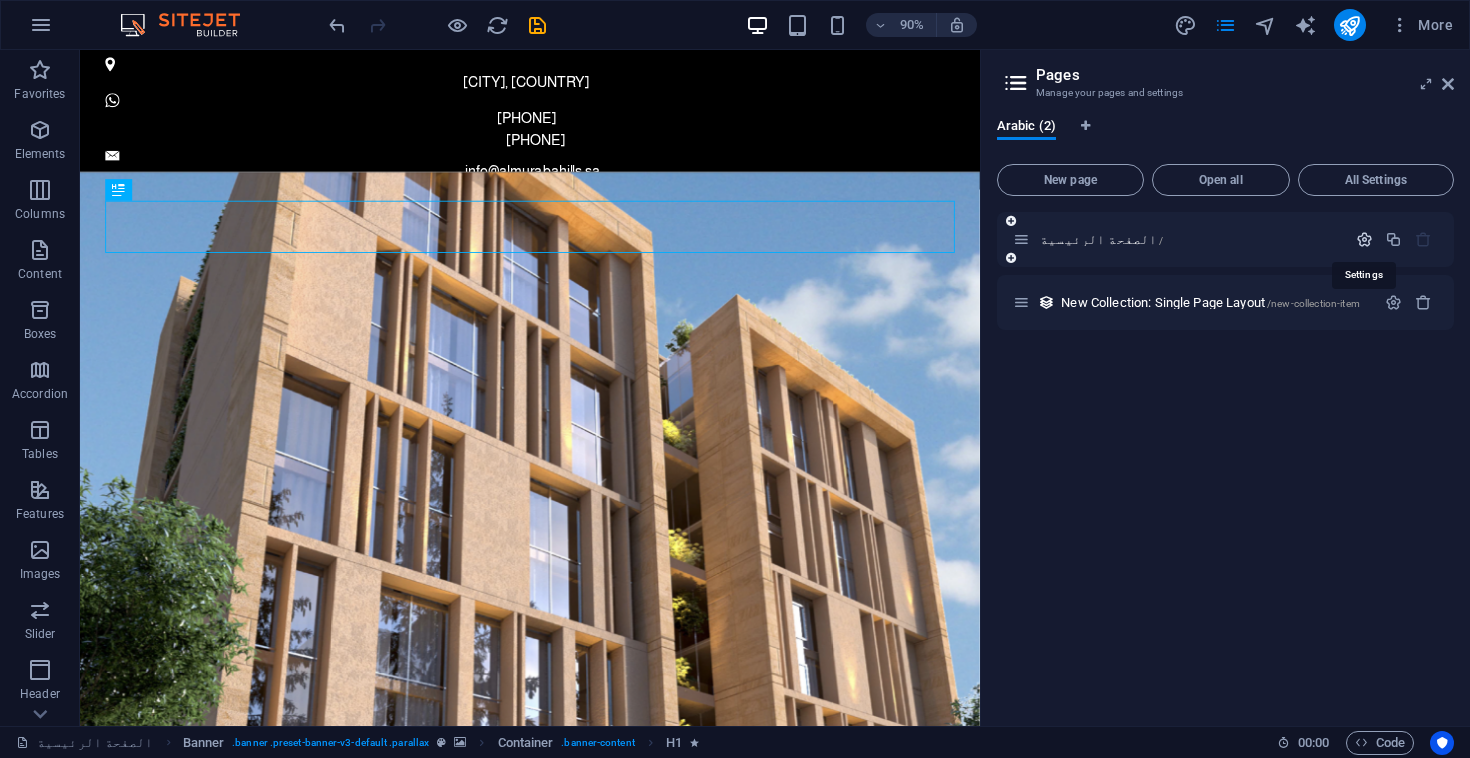 click at bounding box center (1364, 239) 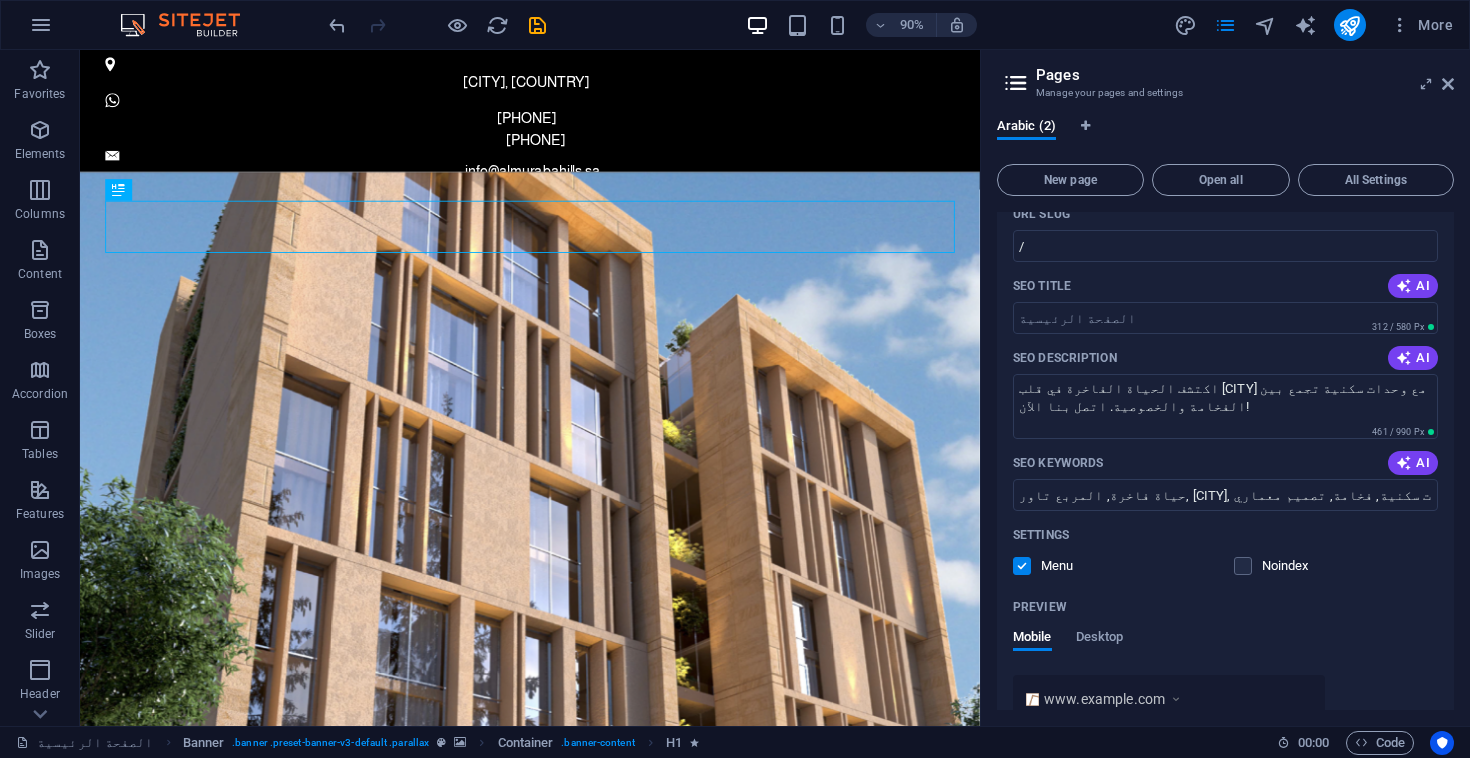 scroll, scrollTop: 100, scrollLeft: 0, axis: vertical 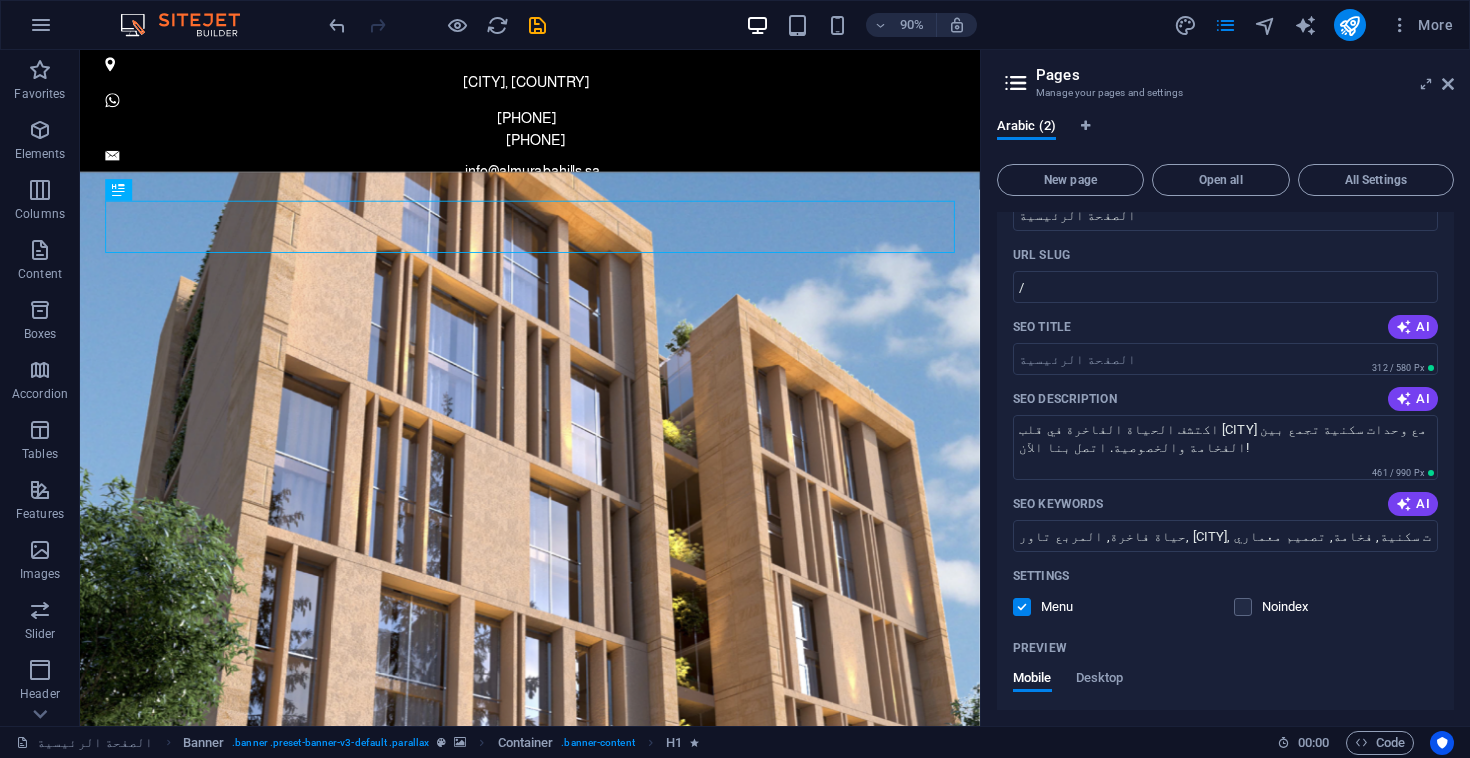 drag, startPoint x: 1413, startPoint y: 320, endPoint x: 1399, endPoint y: 326, distance: 15.231546 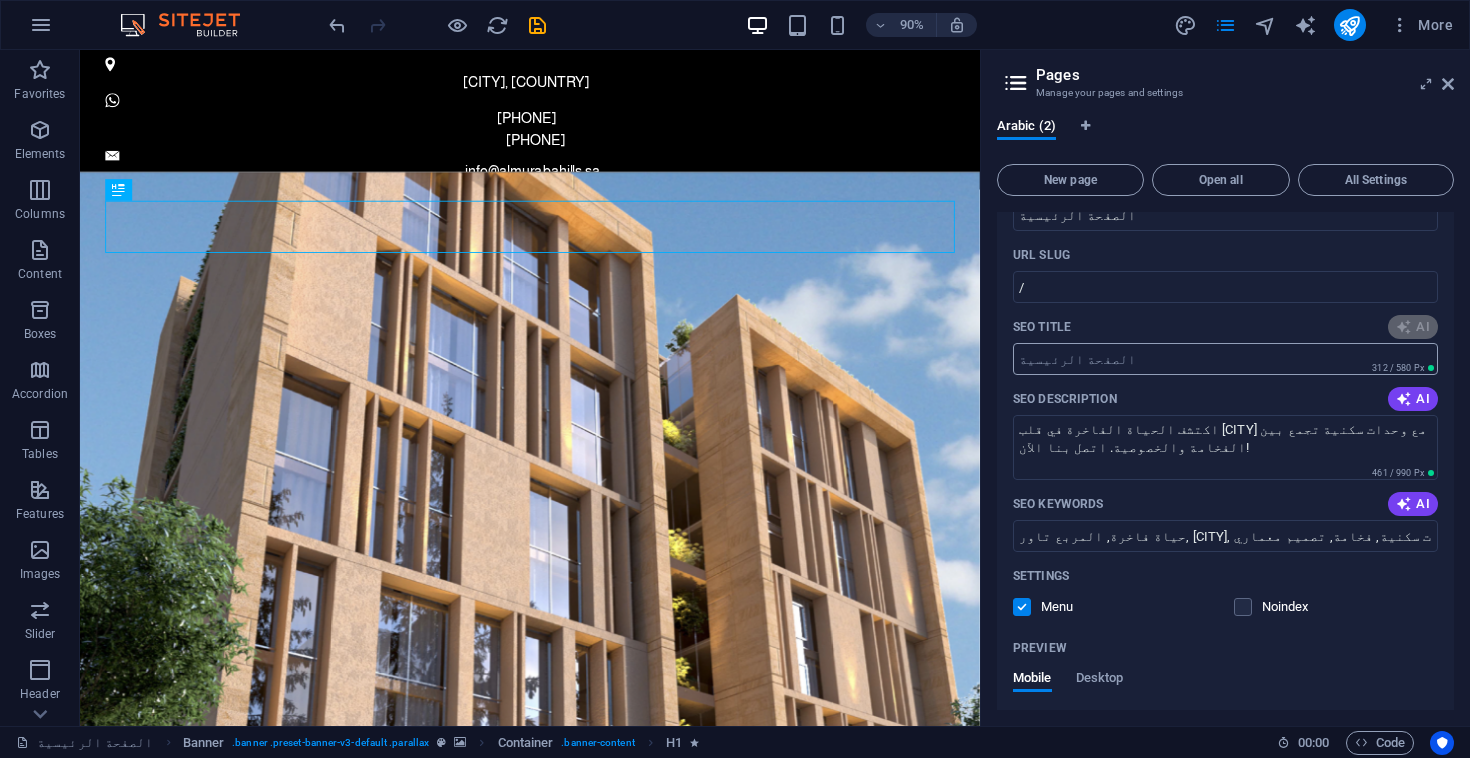type on "حياة فاخرة في الرياض" 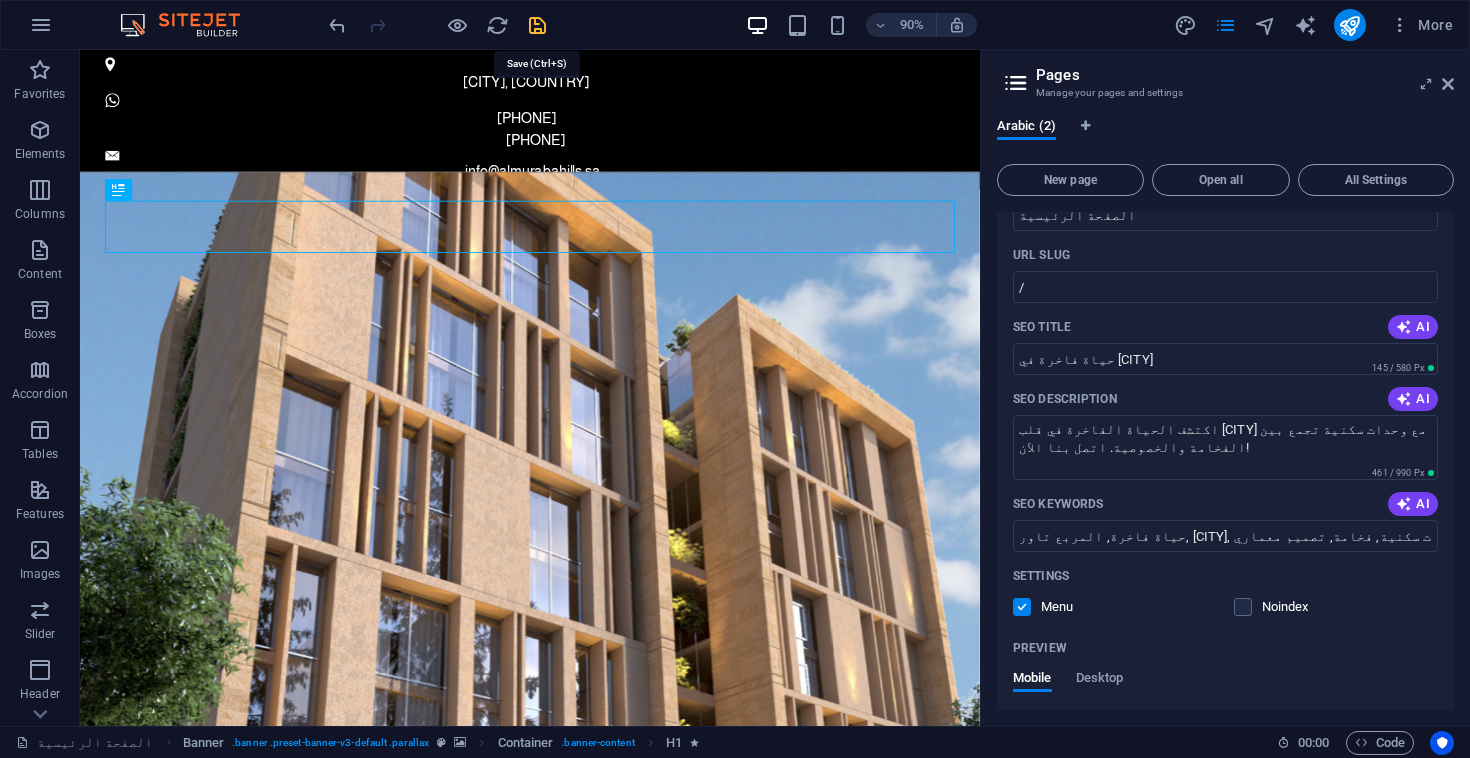 click at bounding box center [537, 25] 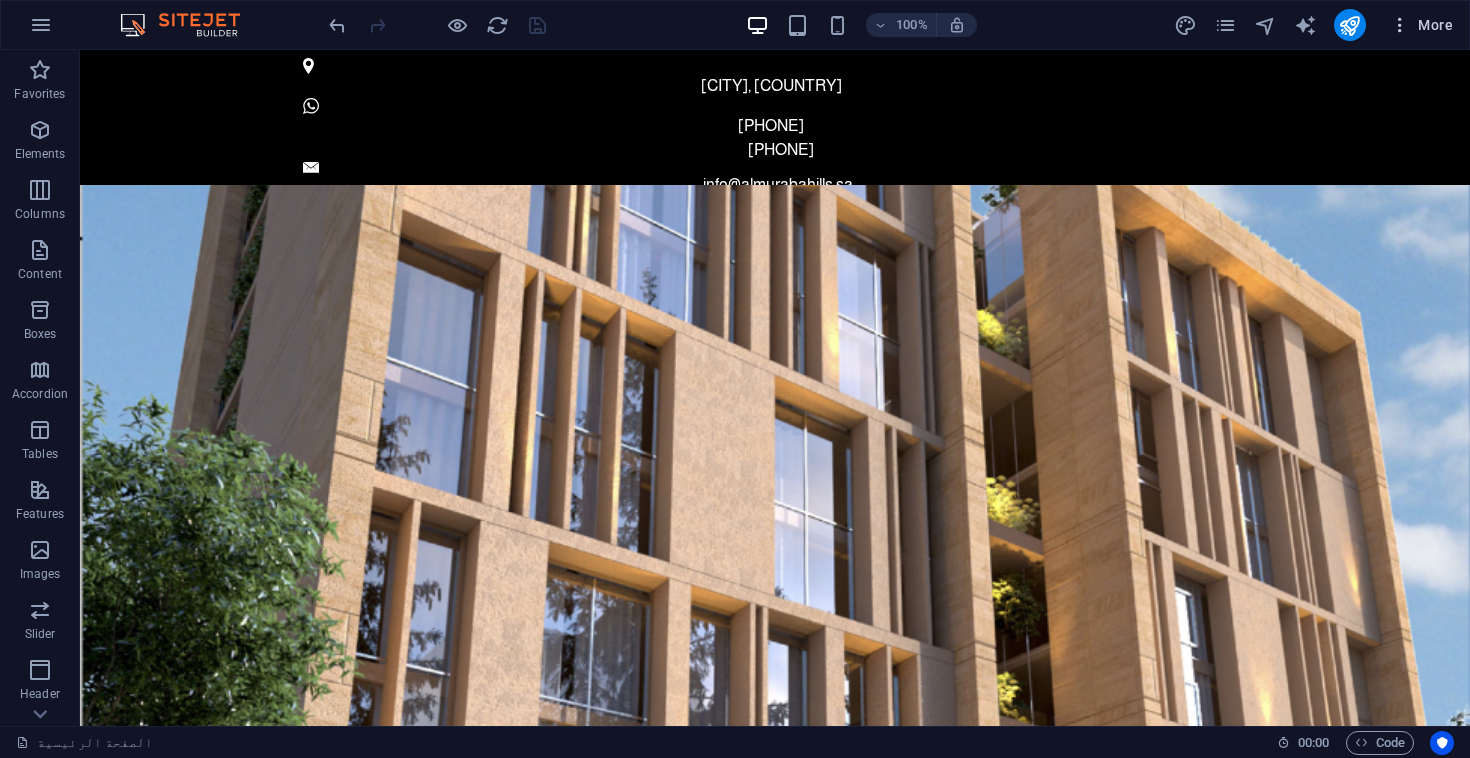click at bounding box center (1400, 25) 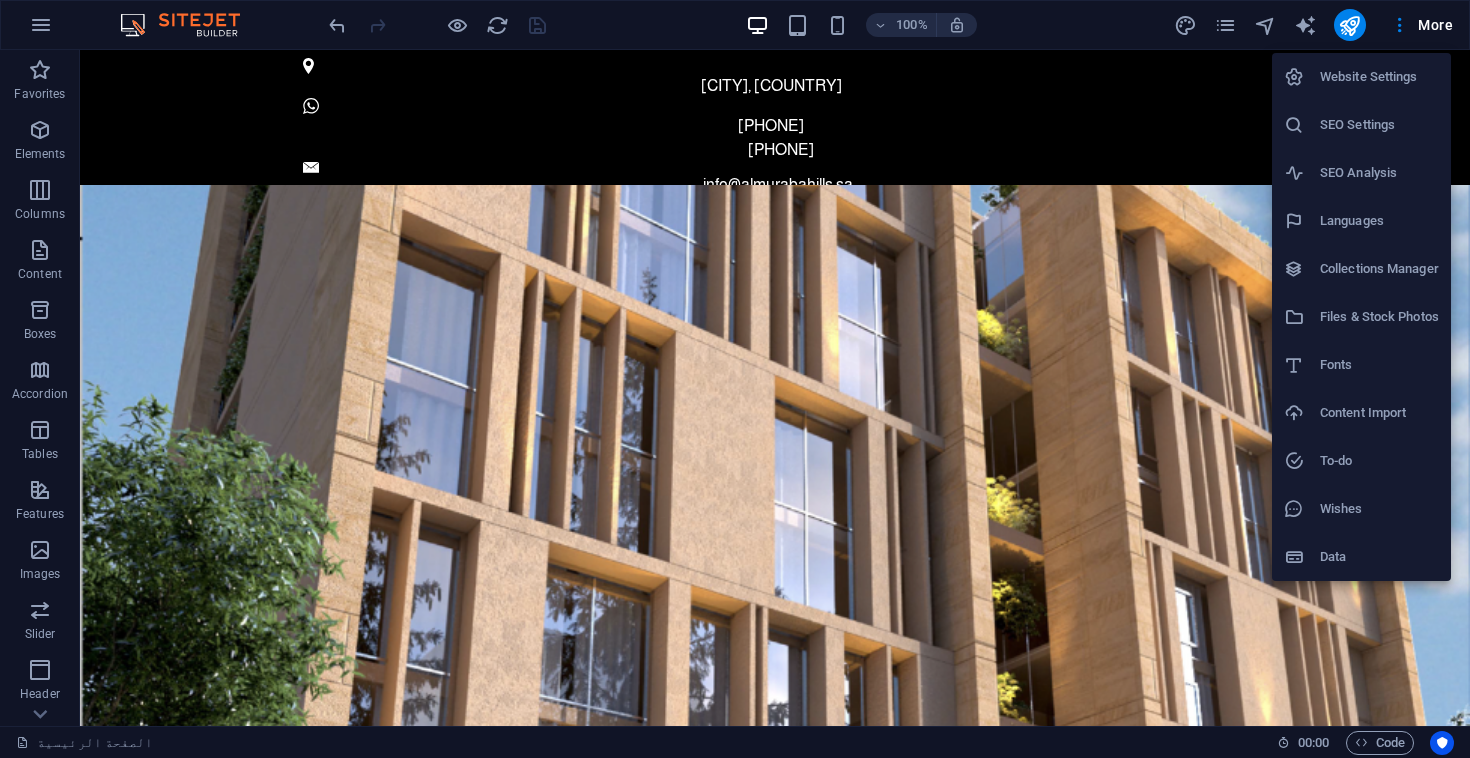 click at bounding box center (735, 379) 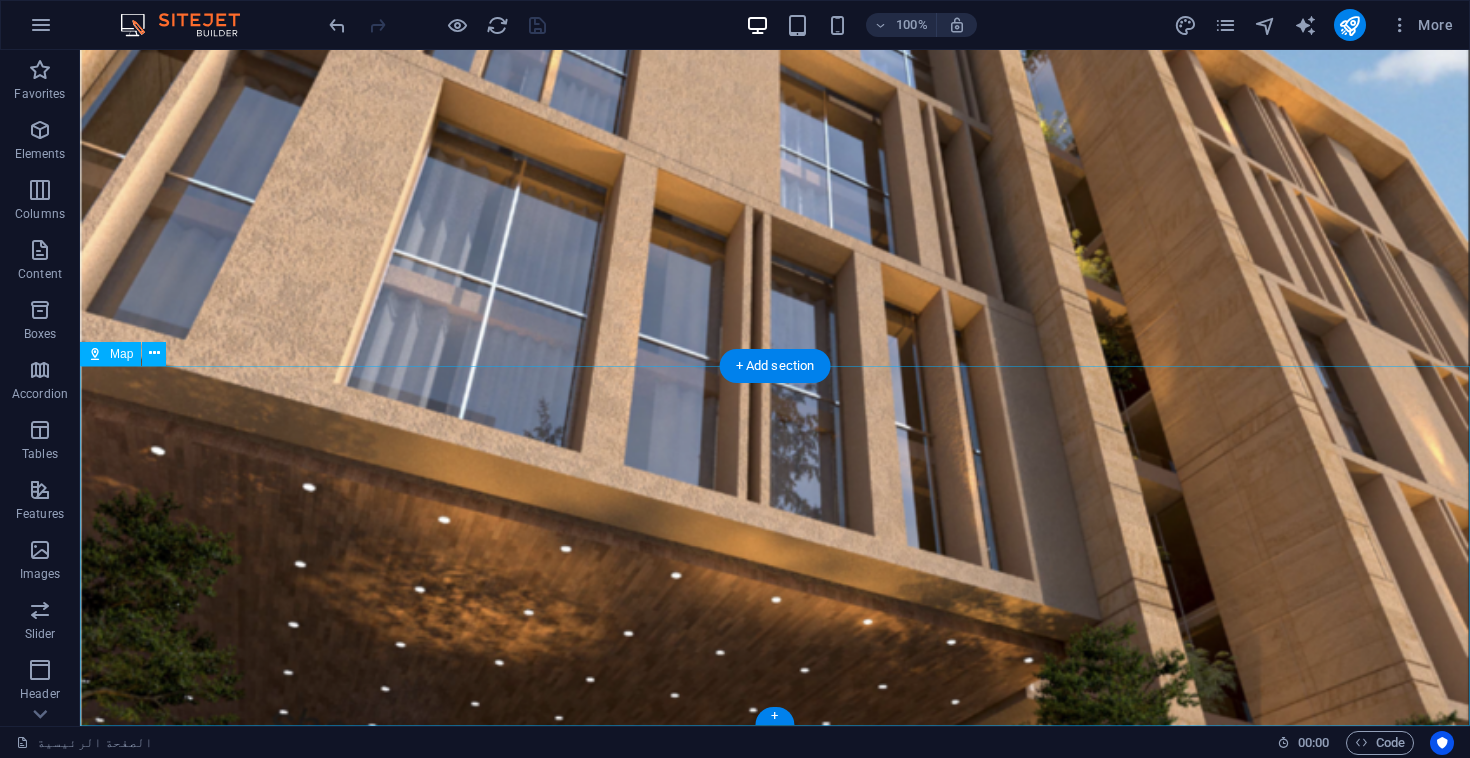 scroll, scrollTop: 4912, scrollLeft: 0, axis: vertical 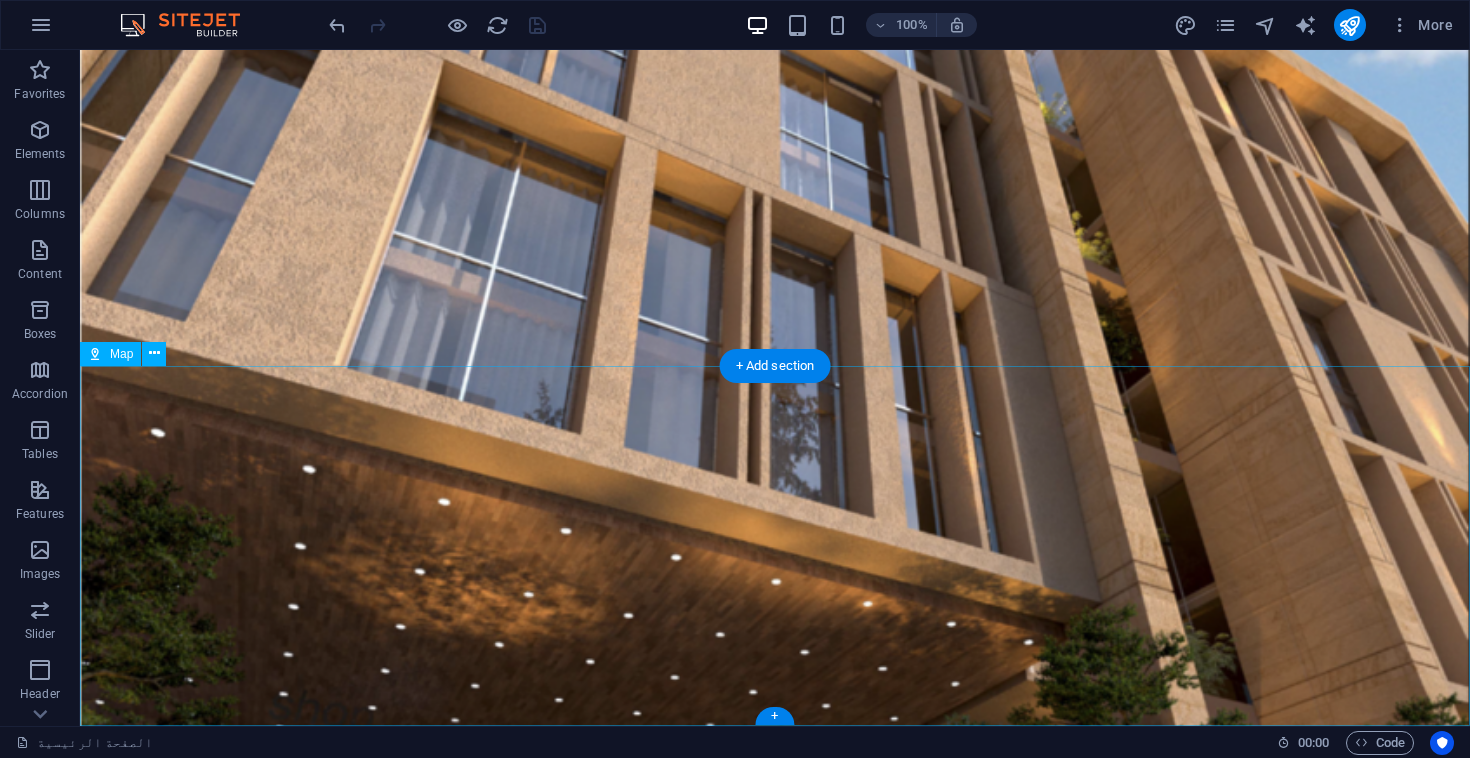 click at bounding box center (775, 3379) 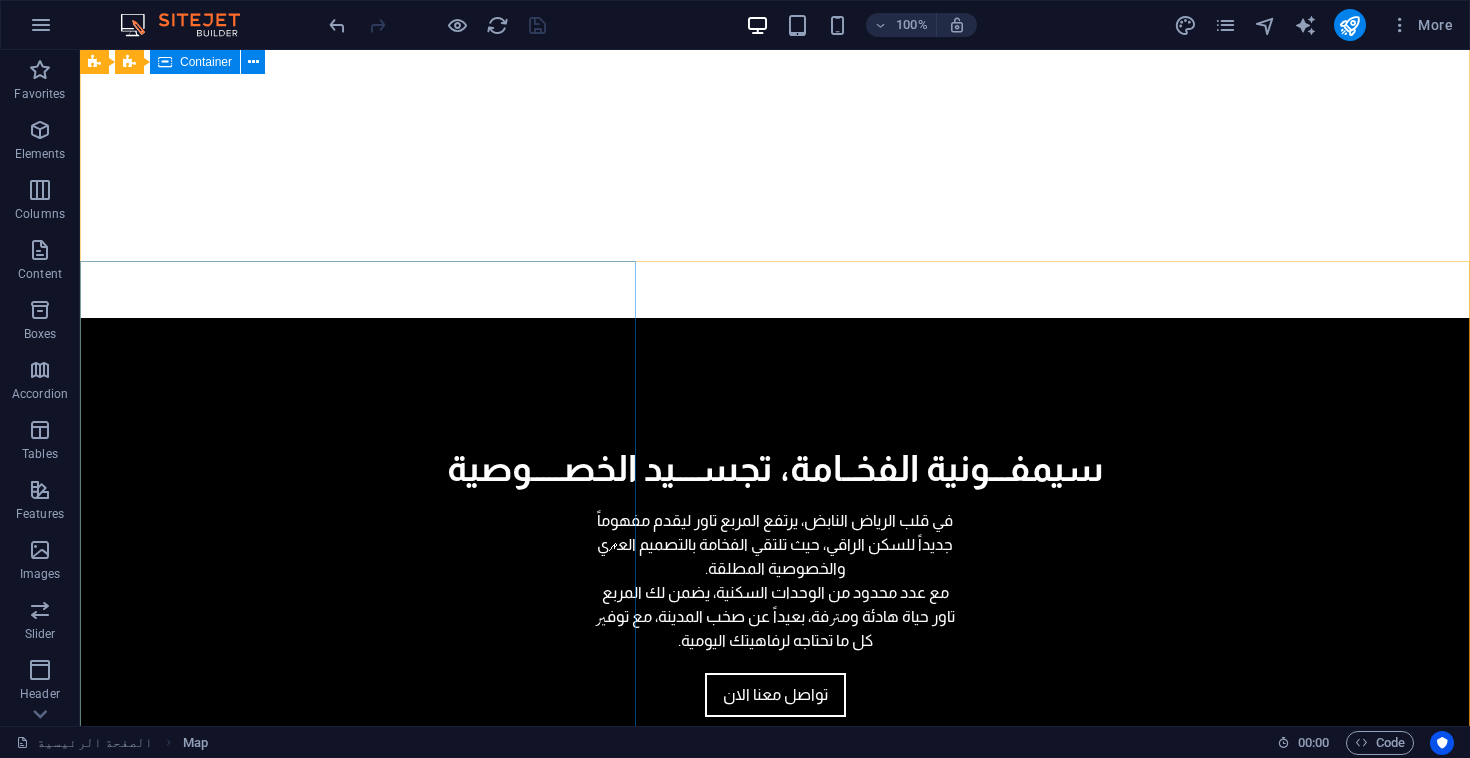 scroll, scrollTop: 0, scrollLeft: 0, axis: both 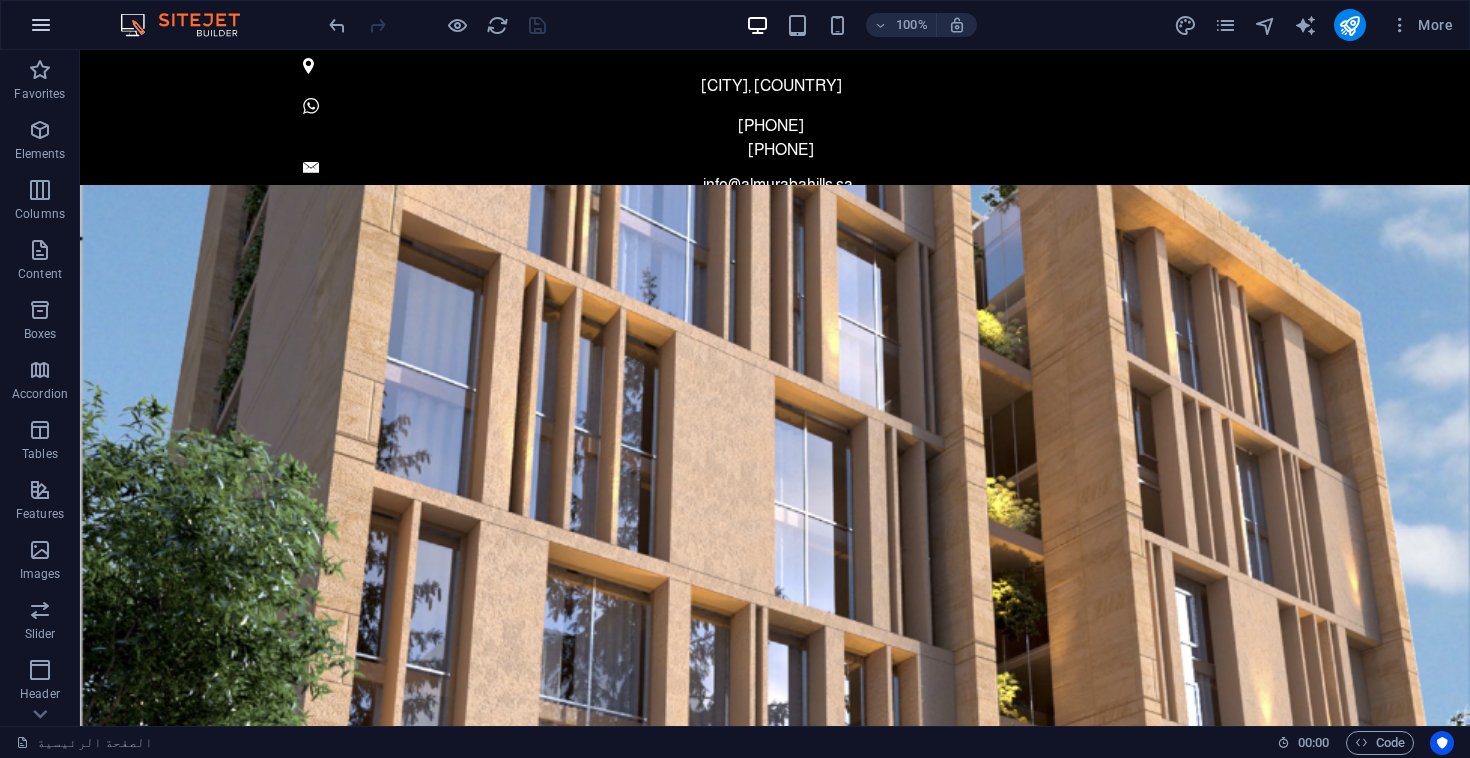 click at bounding box center (41, 25) 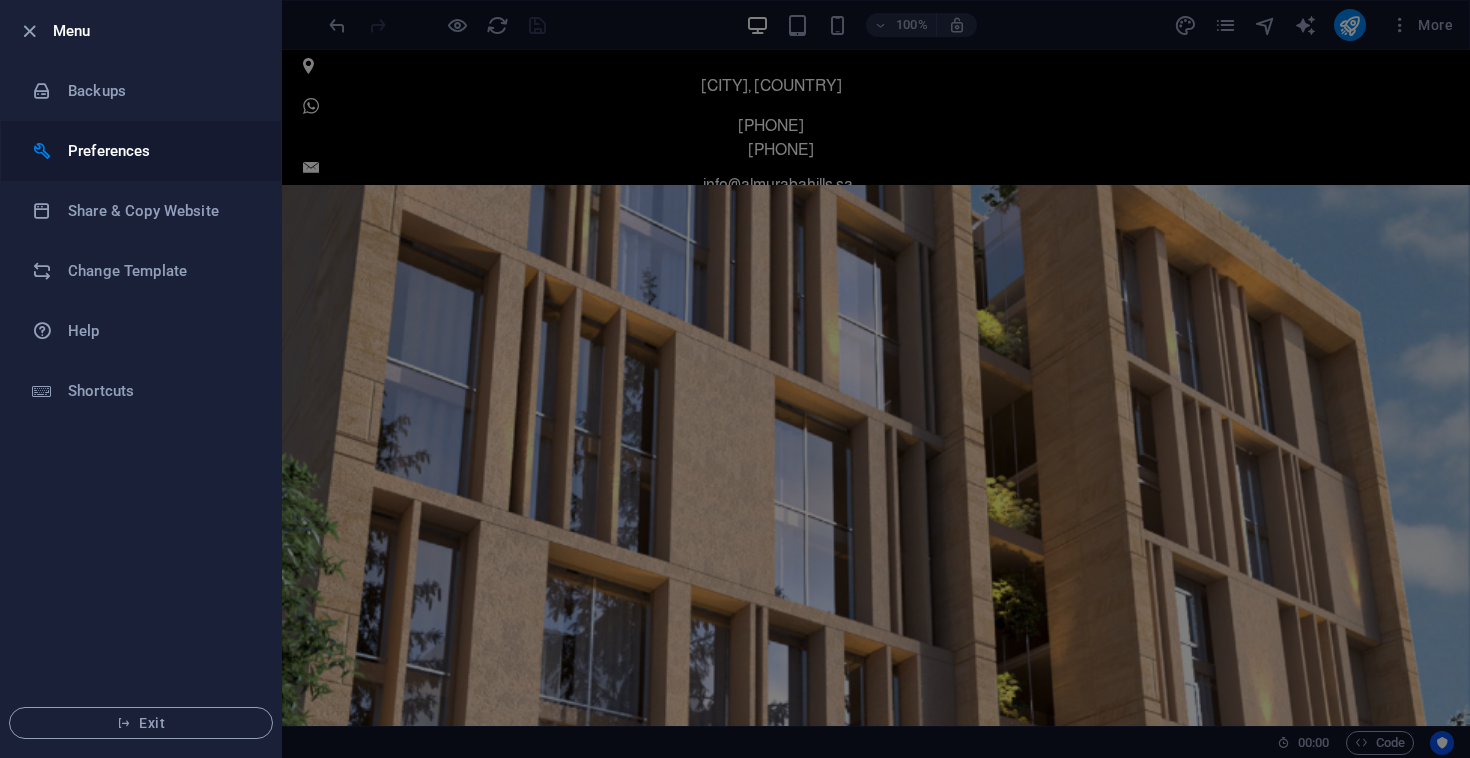 click on "Preferences" at bounding box center [141, 151] 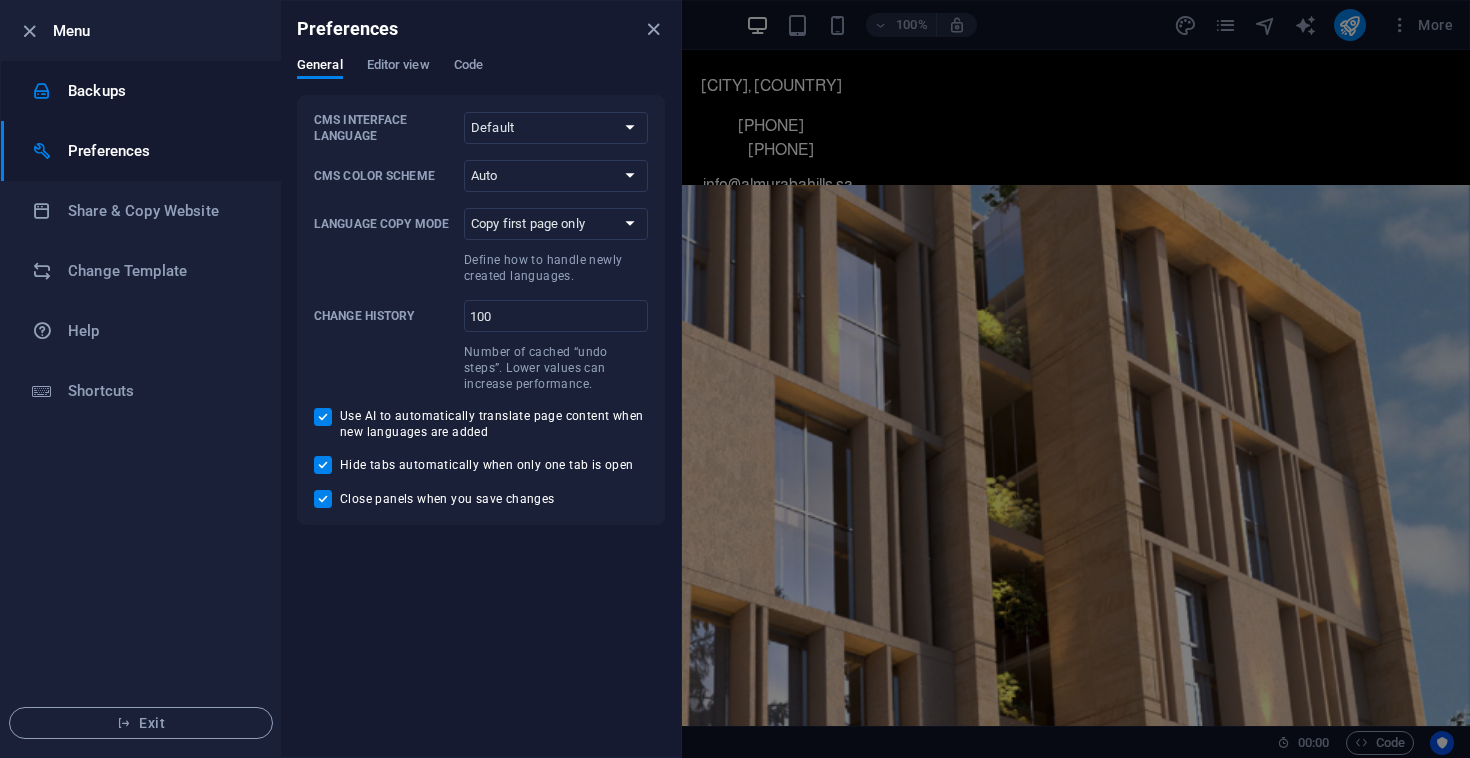 click on "Backups" at bounding box center (141, 91) 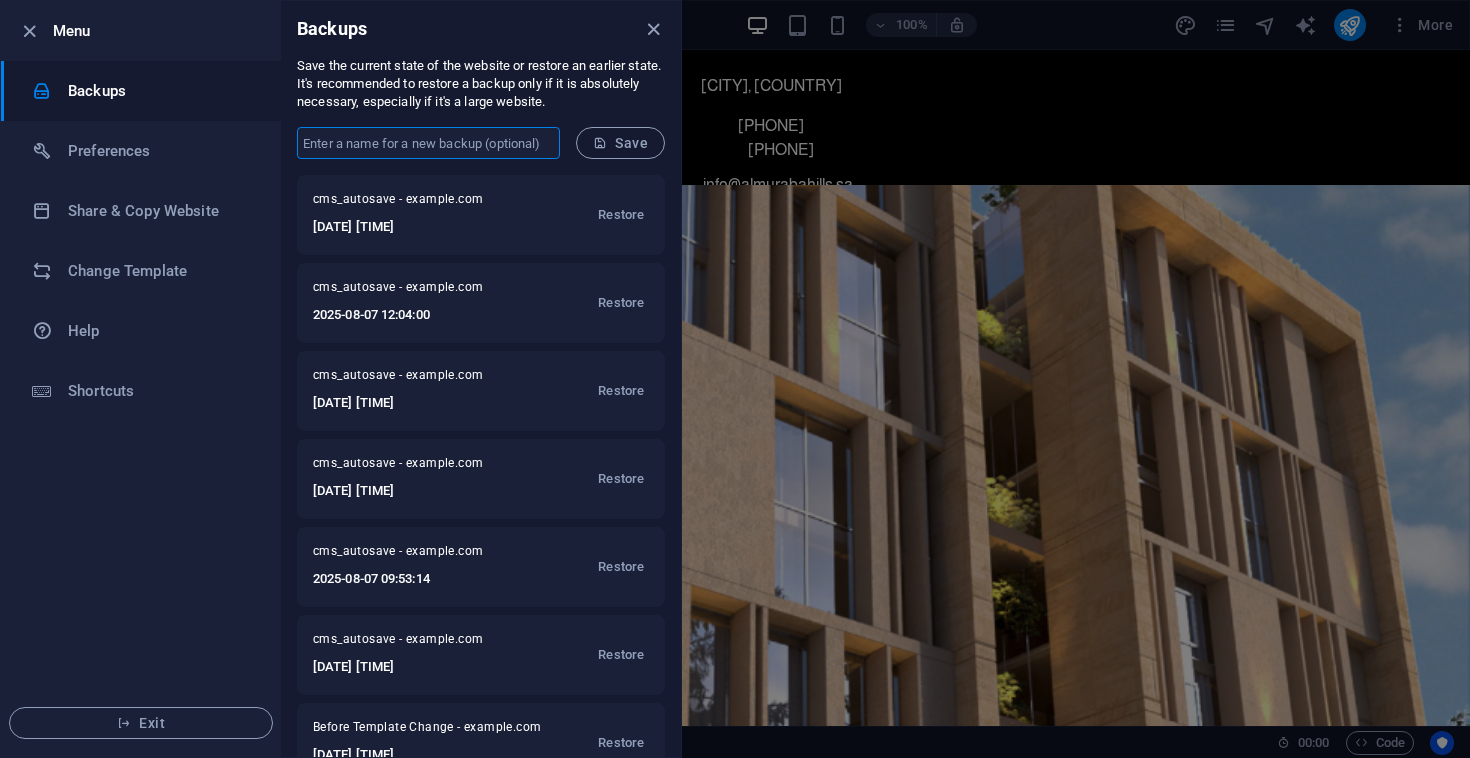 click at bounding box center (428, 143) 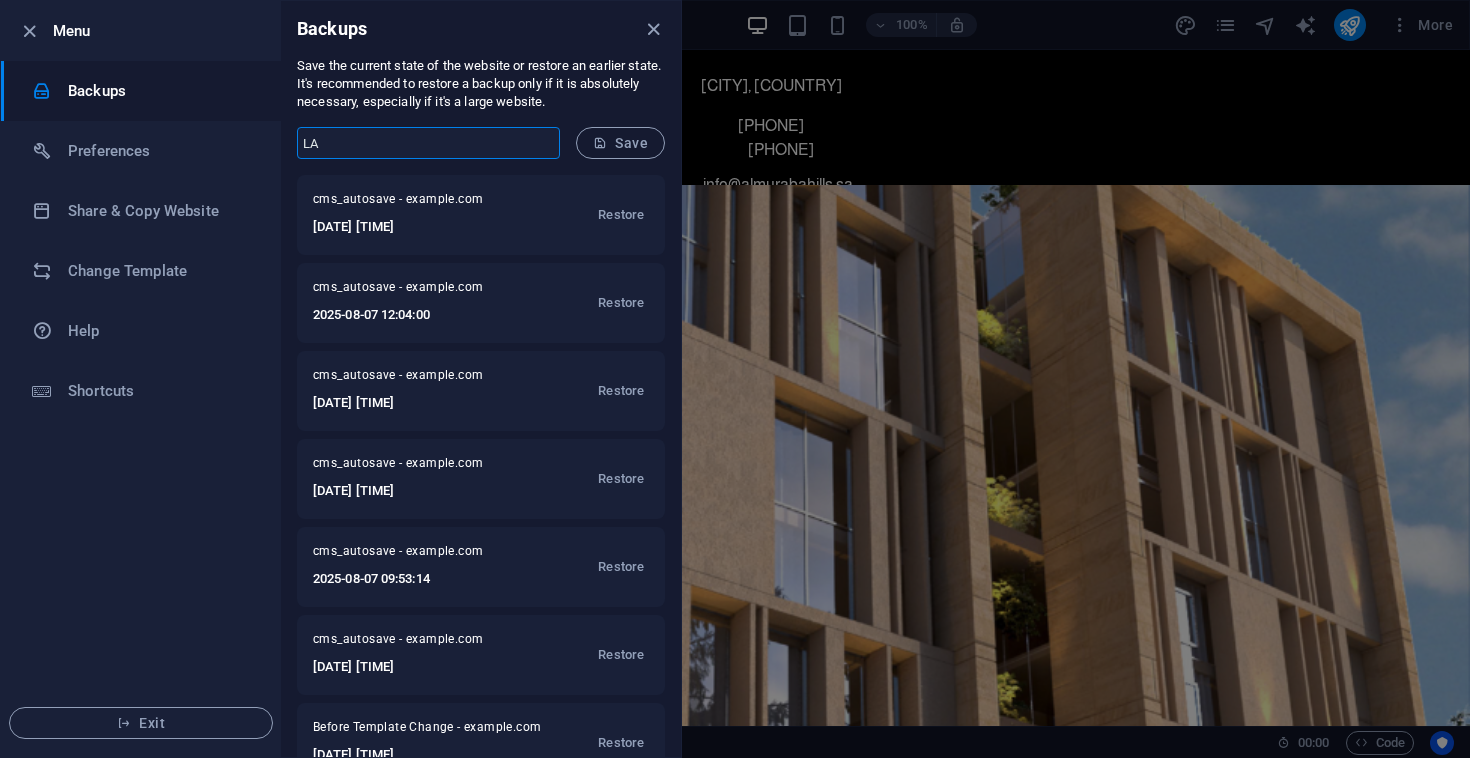 type on "L" 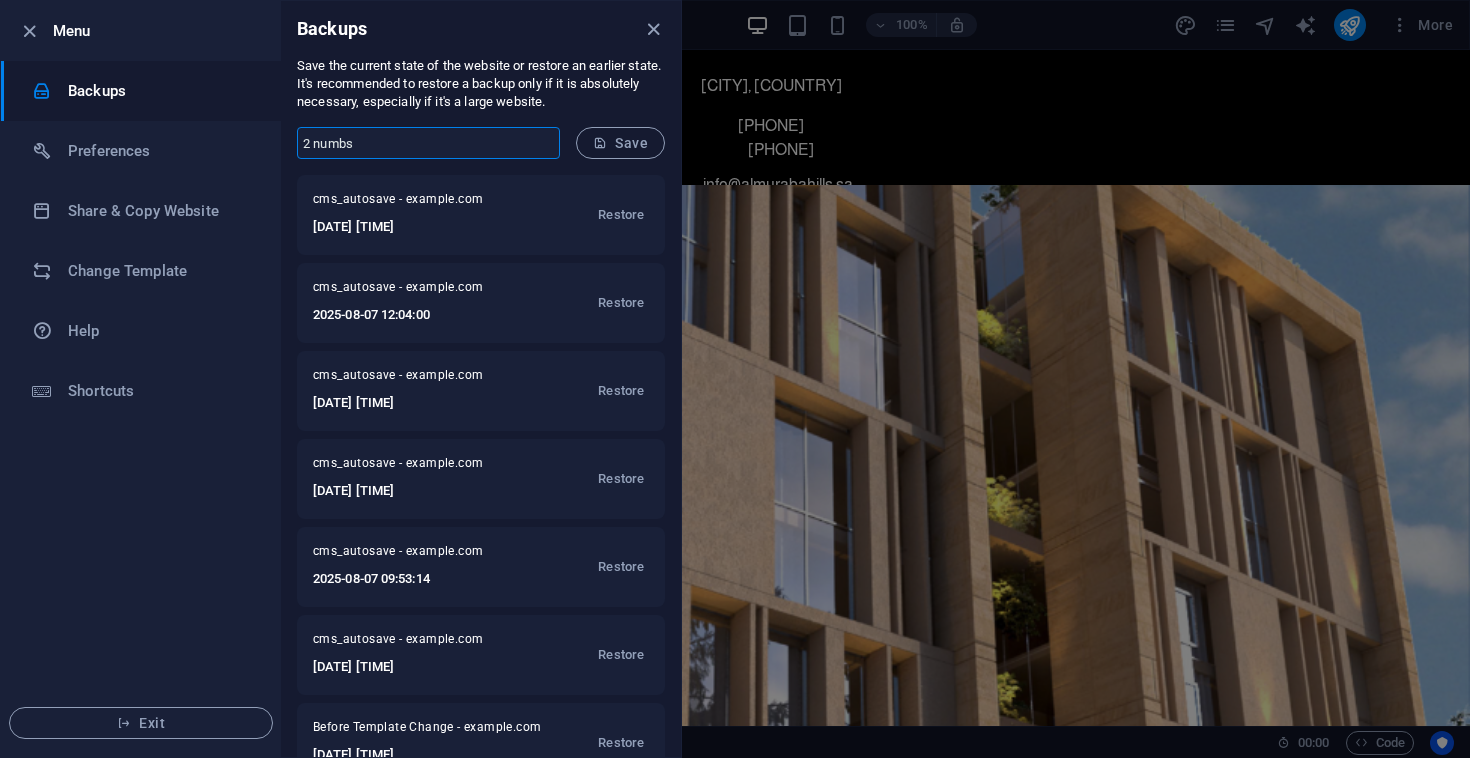 type on "2 numbs" 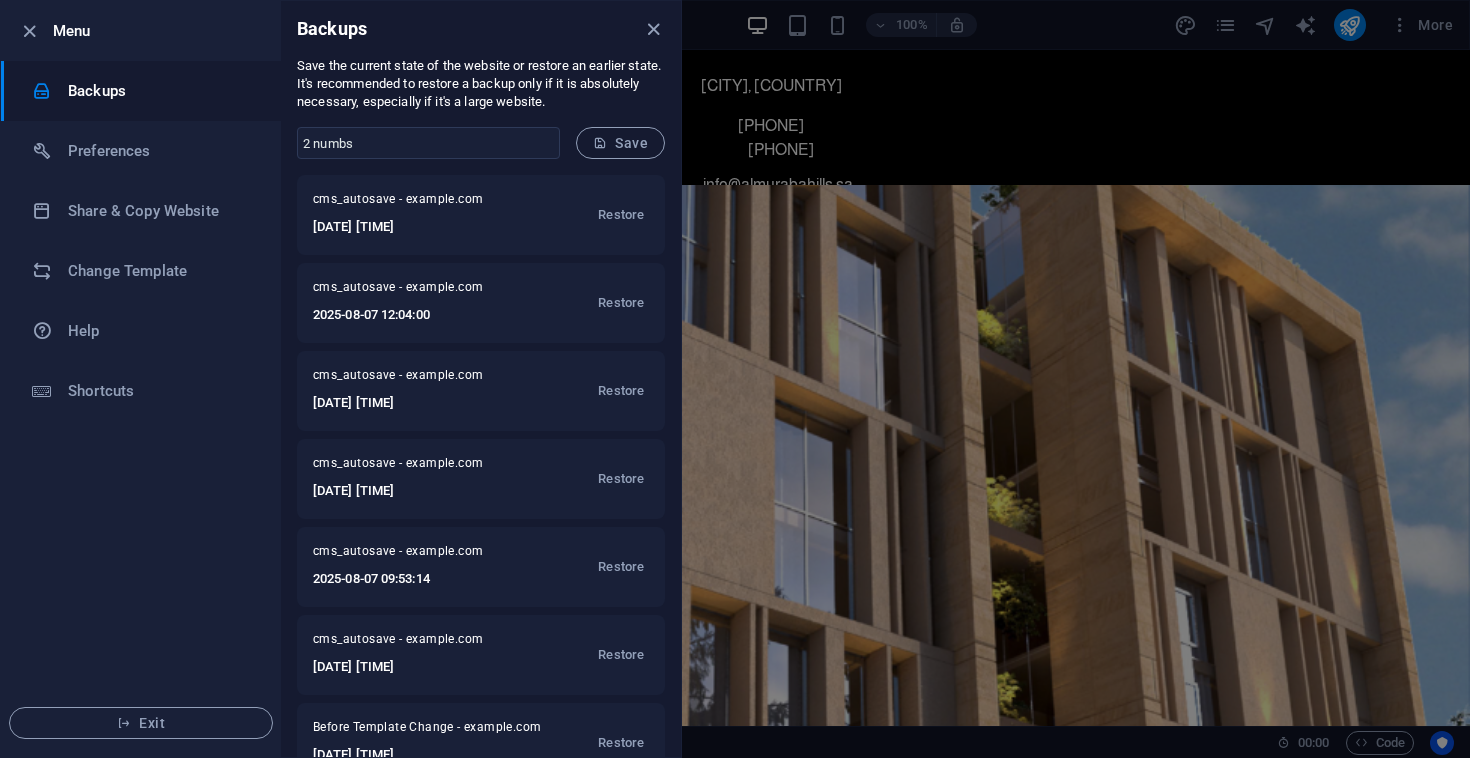 click on "2 numbs ​ Save" at bounding box center (481, 143) 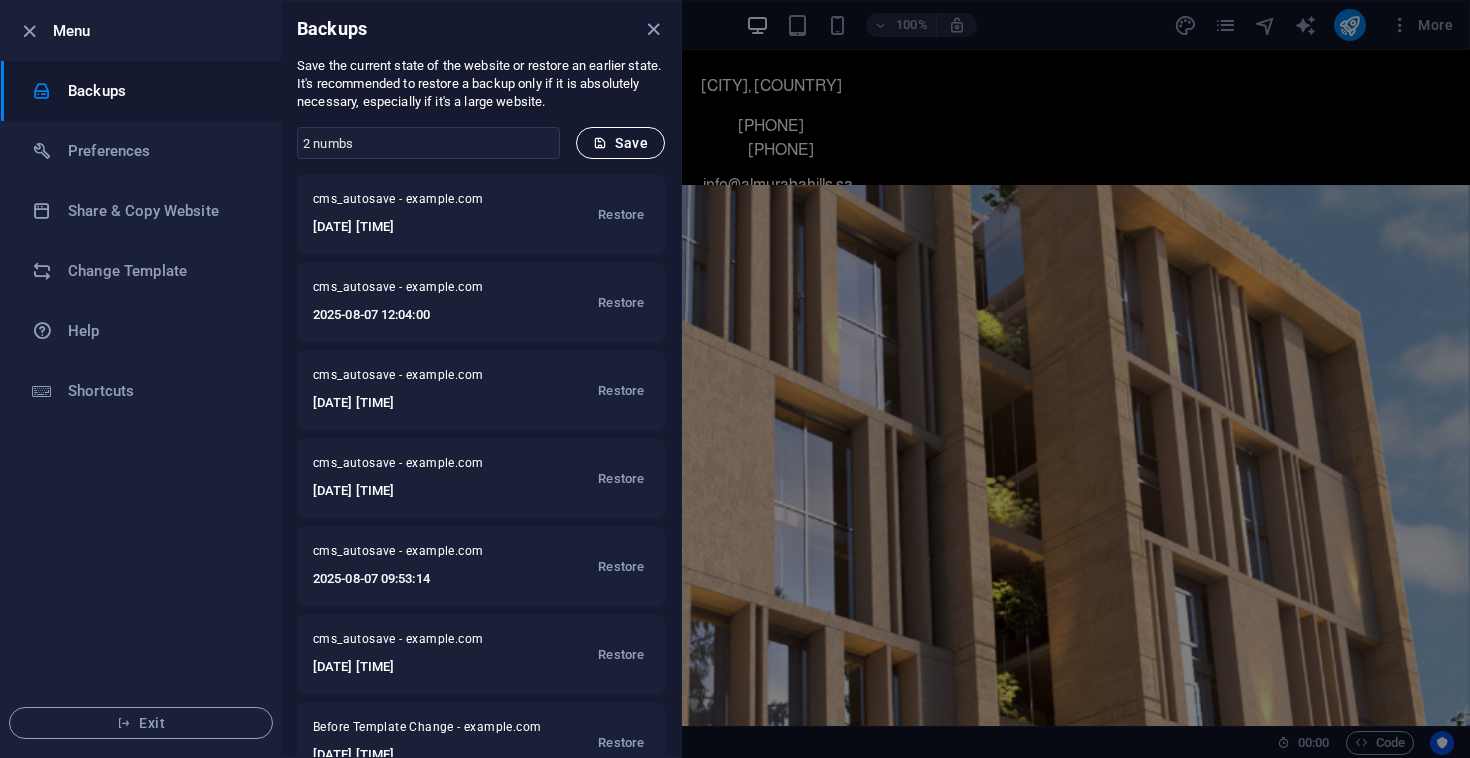 click on "Save" at bounding box center [620, 143] 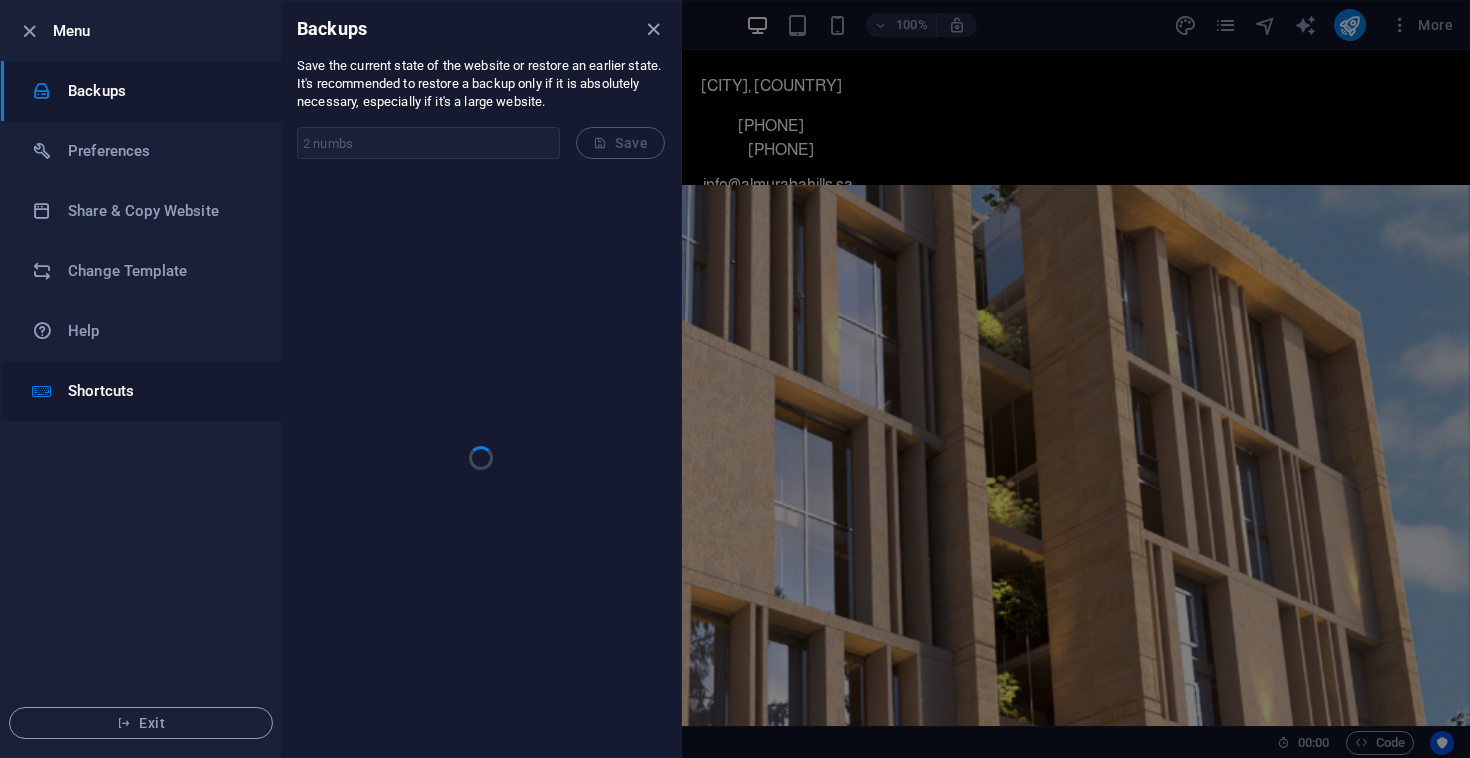 click on "Shortcuts" at bounding box center (141, 391) 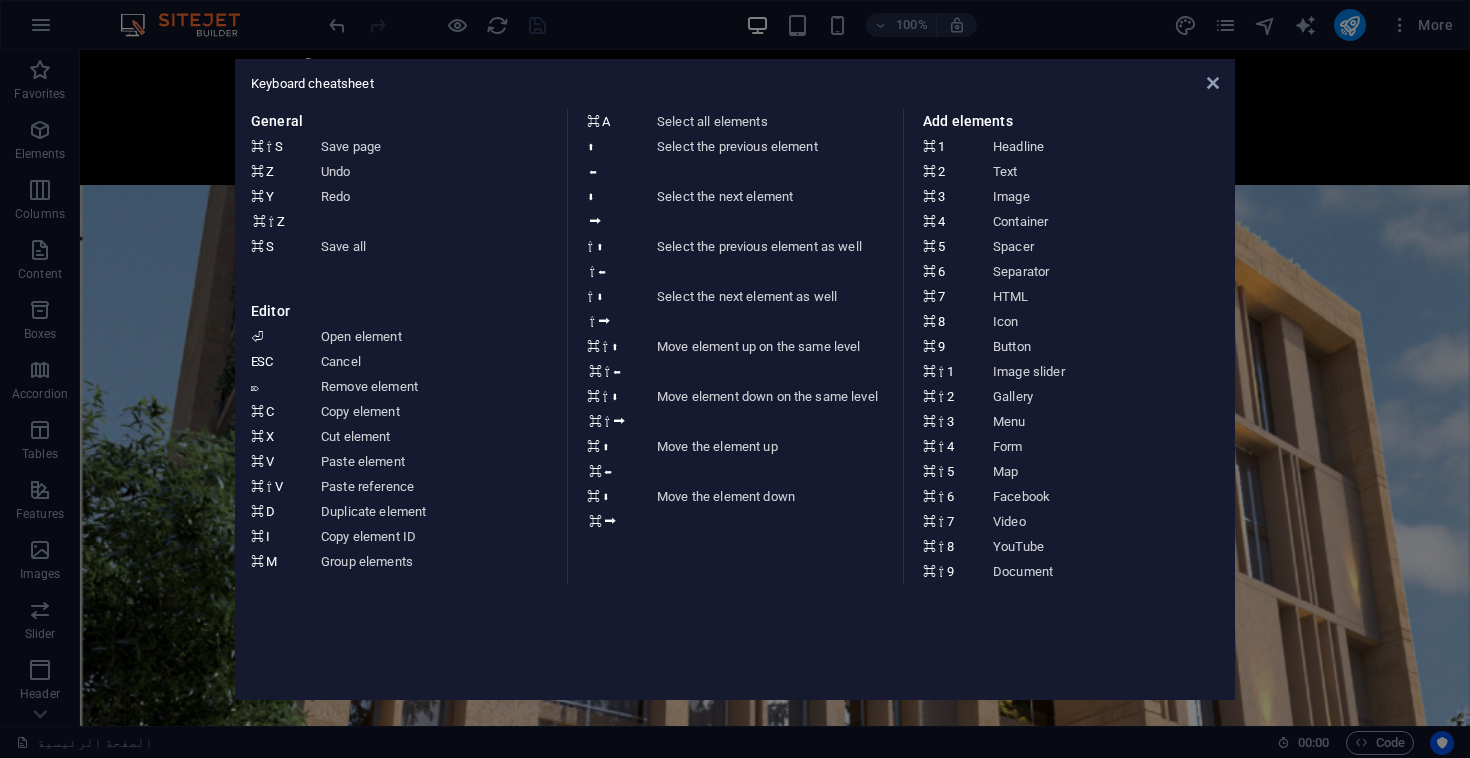 type 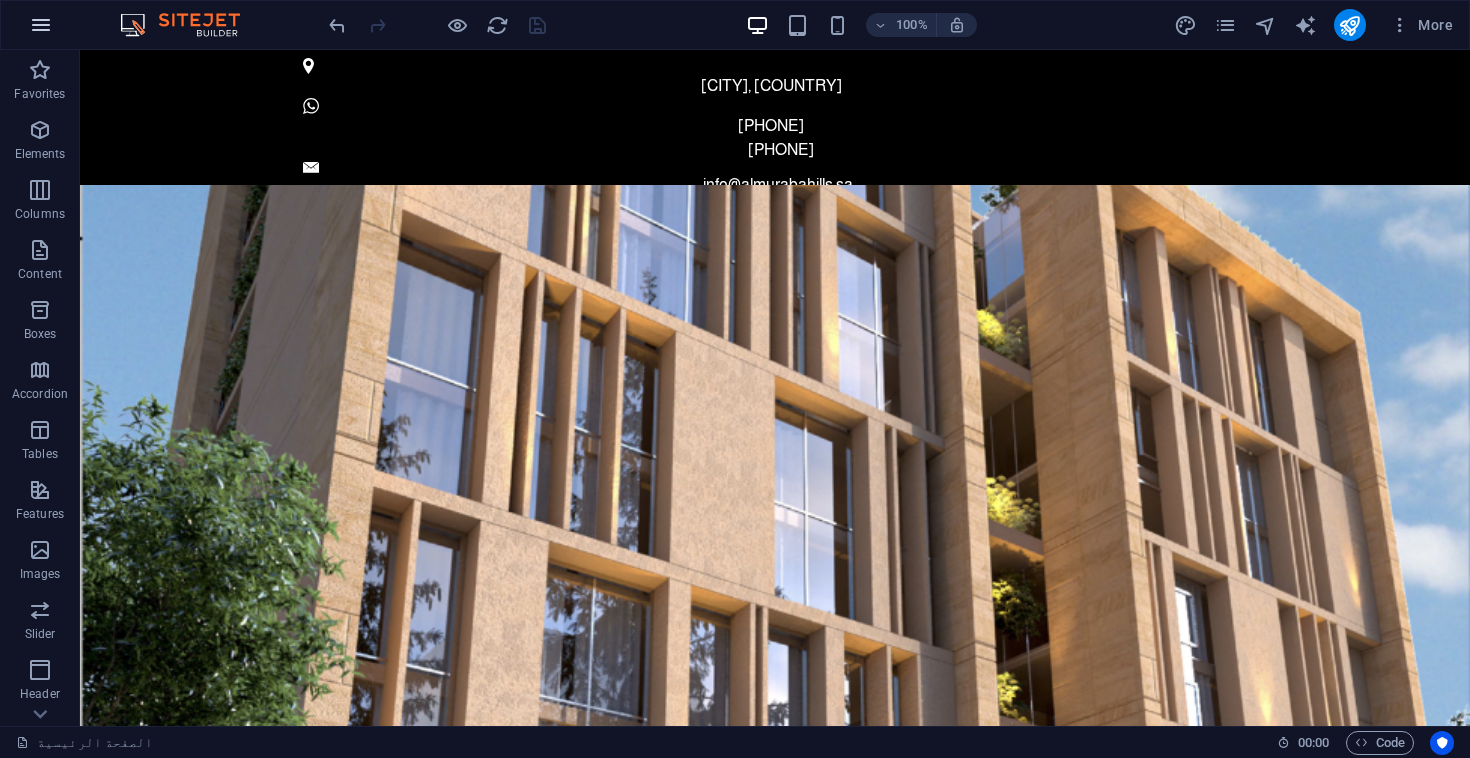 click at bounding box center (41, 25) 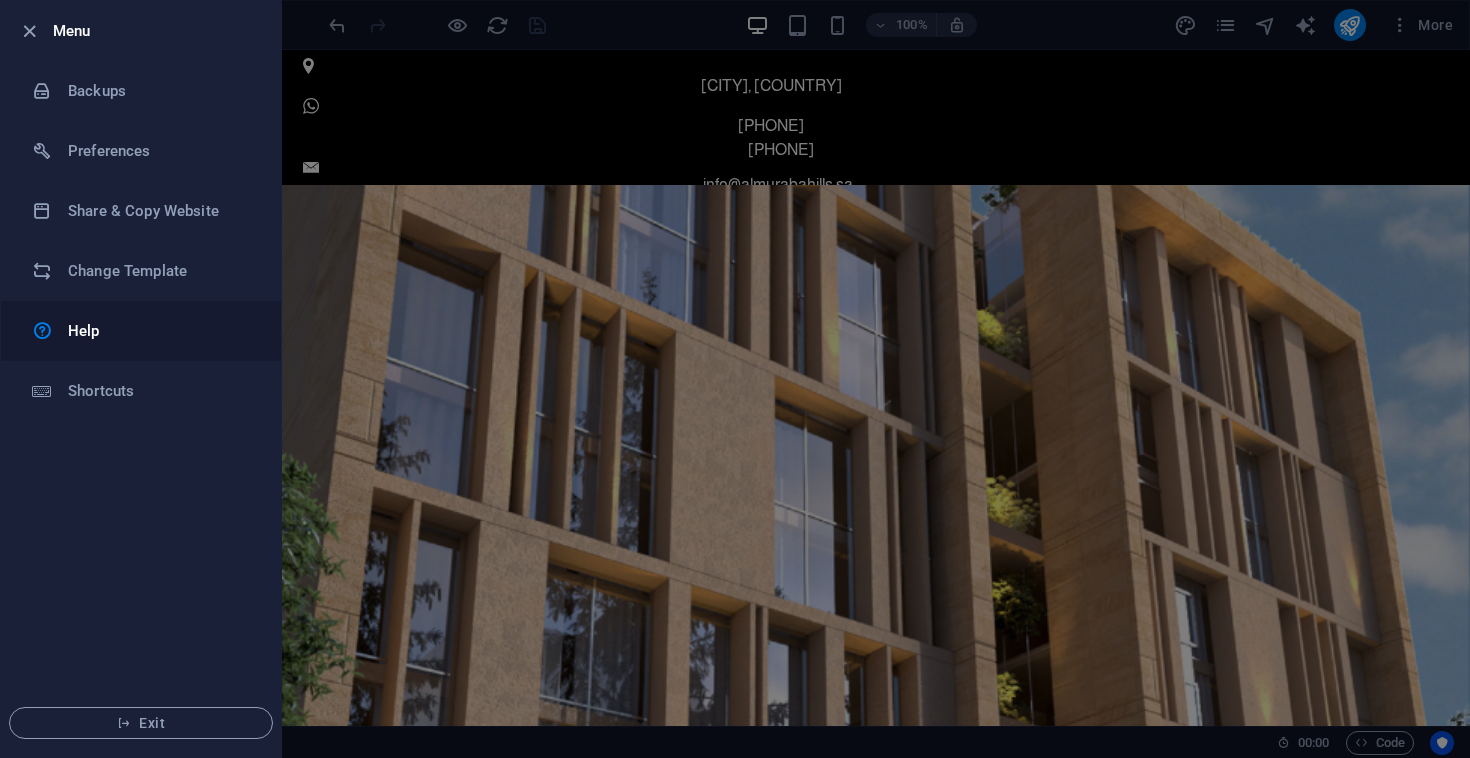 click on "Help" at bounding box center [141, 331] 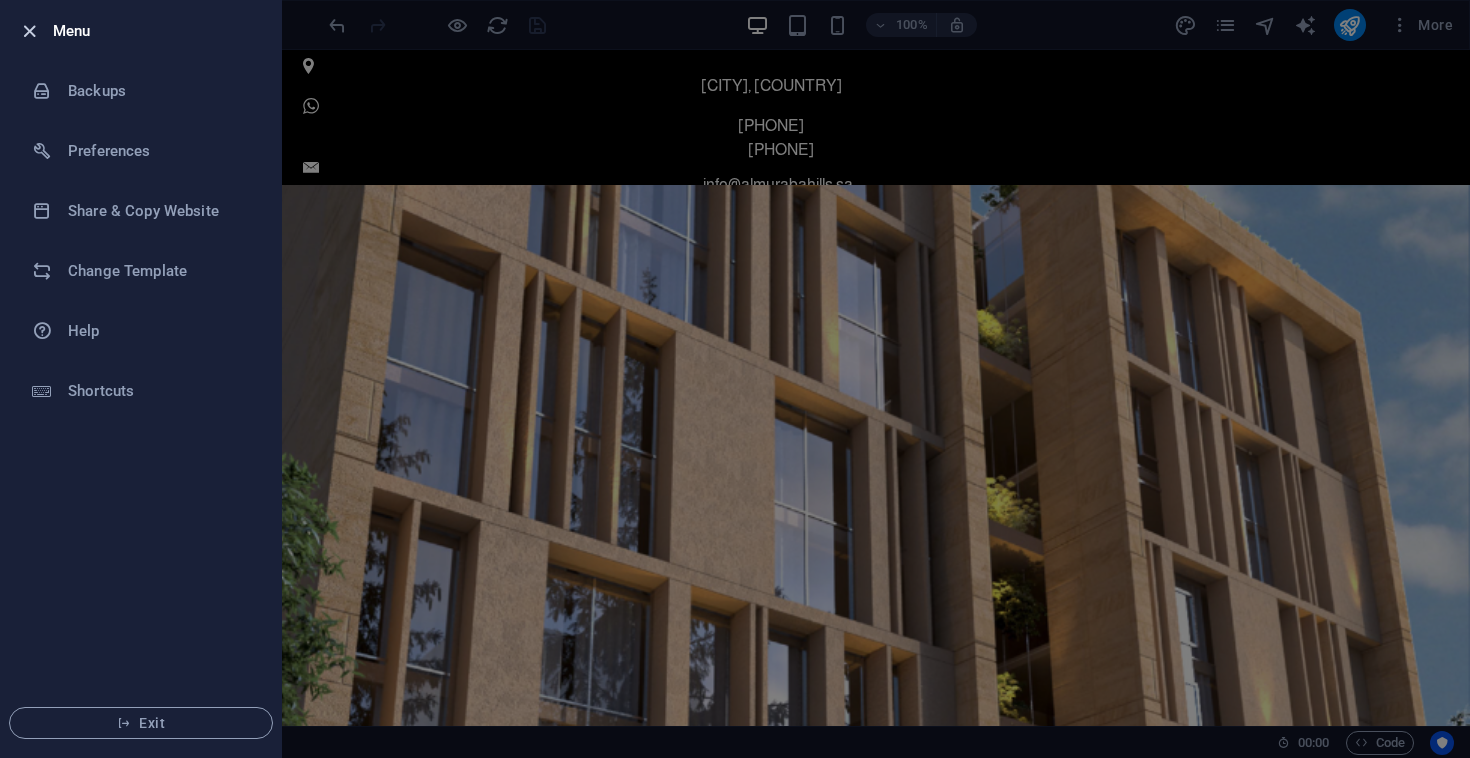 click at bounding box center [29, 31] 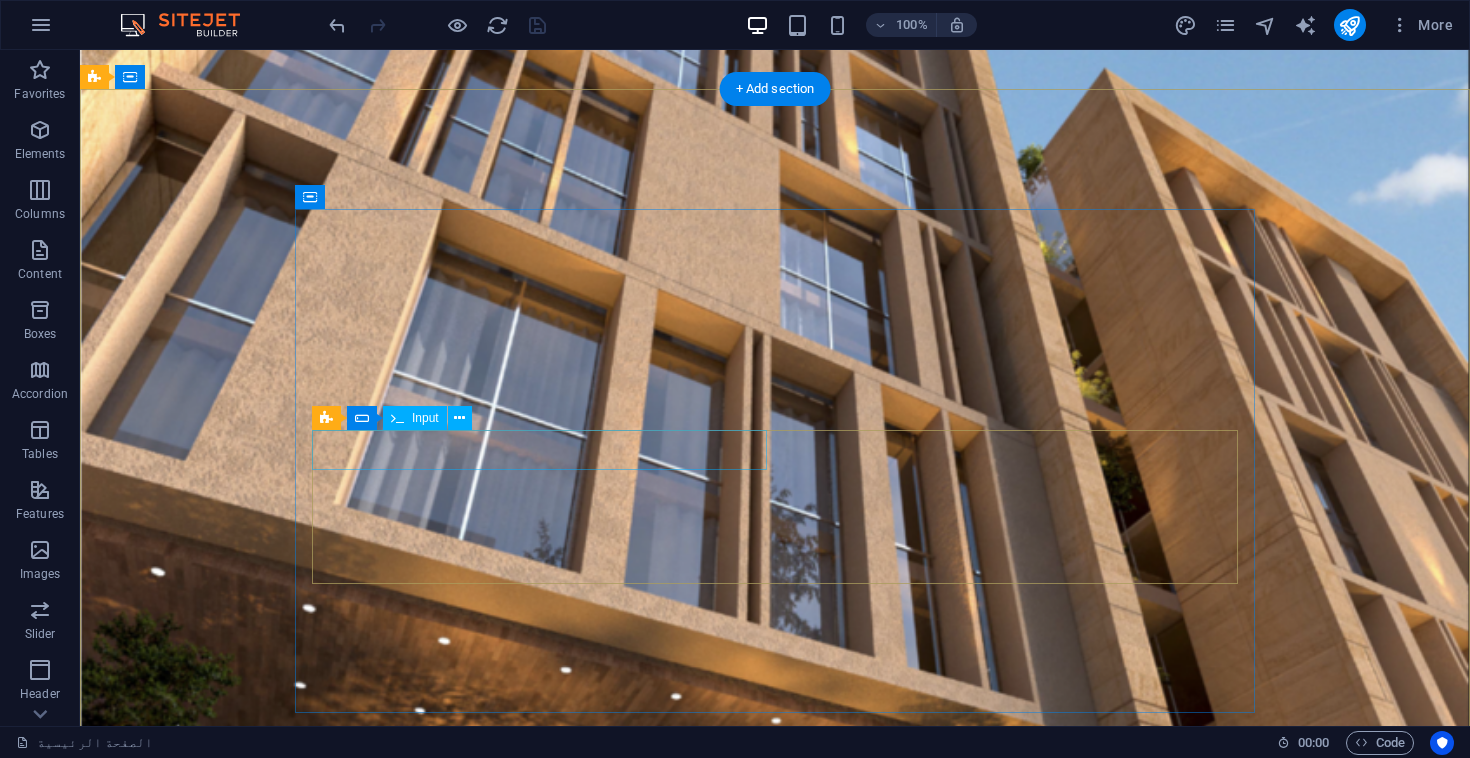 scroll, scrollTop: 4912, scrollLeft: 0, axis: vertical 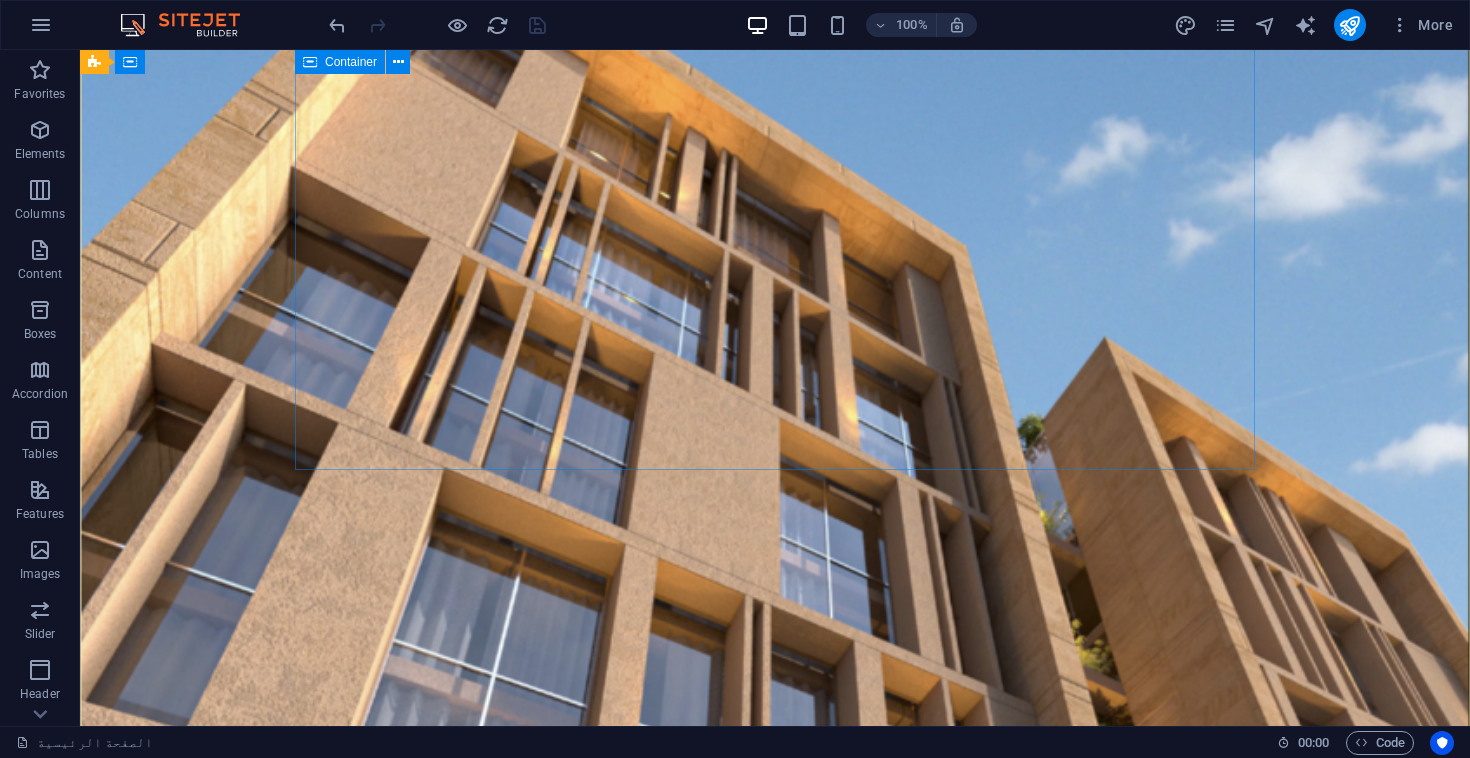 click on "سجل اهتمامك Unreadable? Load new سجل ٌاهمامك" at bounding box center [568, 2896] 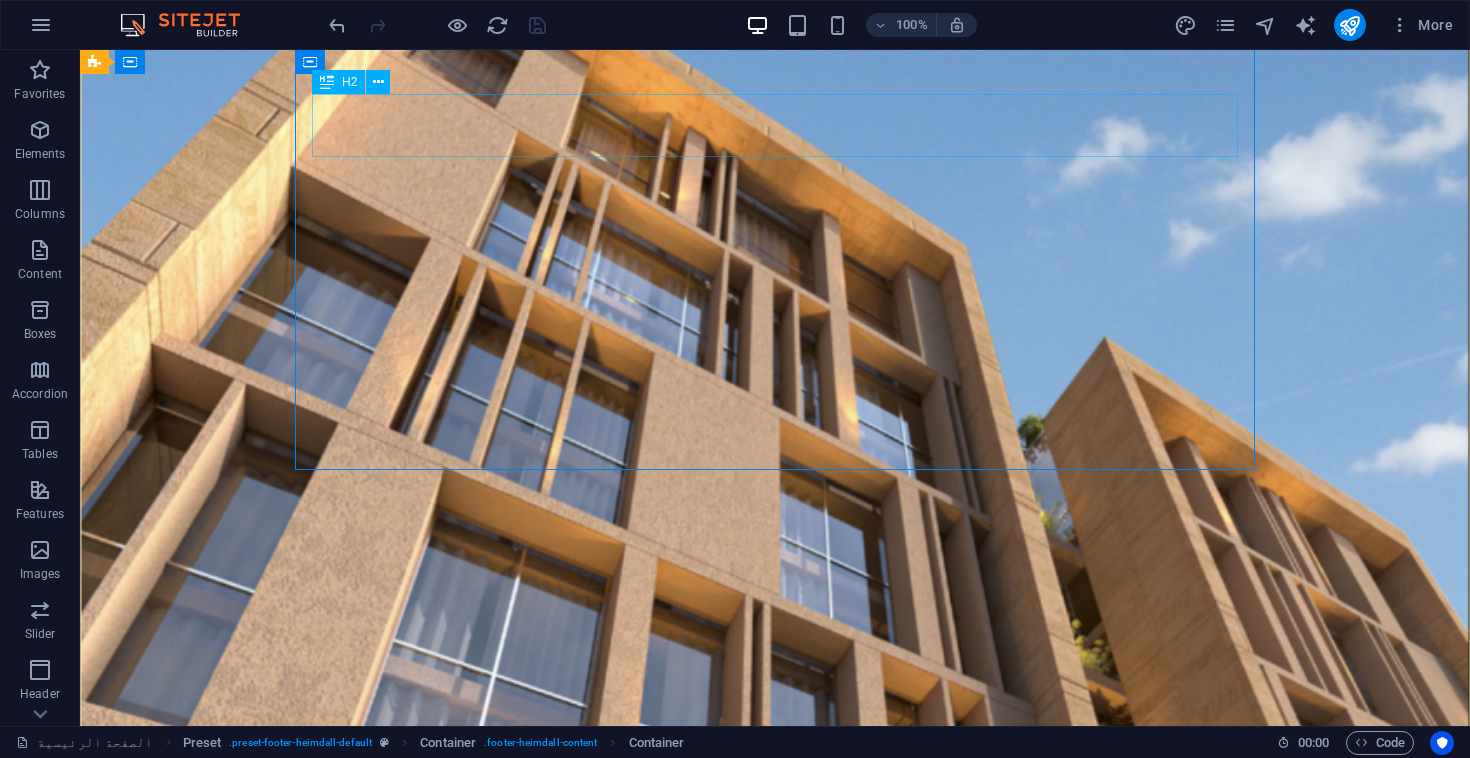 click on "ﺳﺠﻞ إﻫﺘﻤﺎﻣﻚ" at bounding box center (568, 2794) 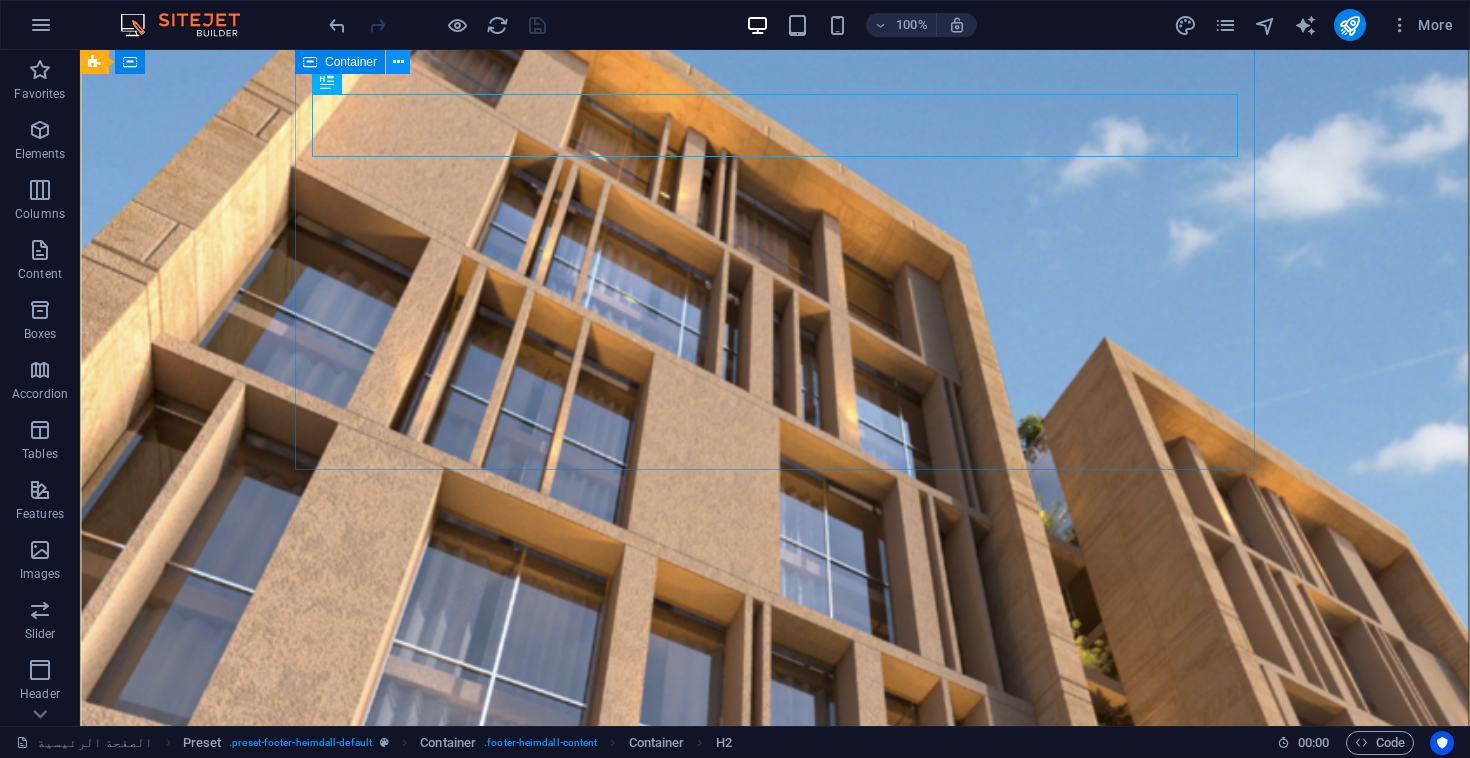 click at bounding box center (398, 62) 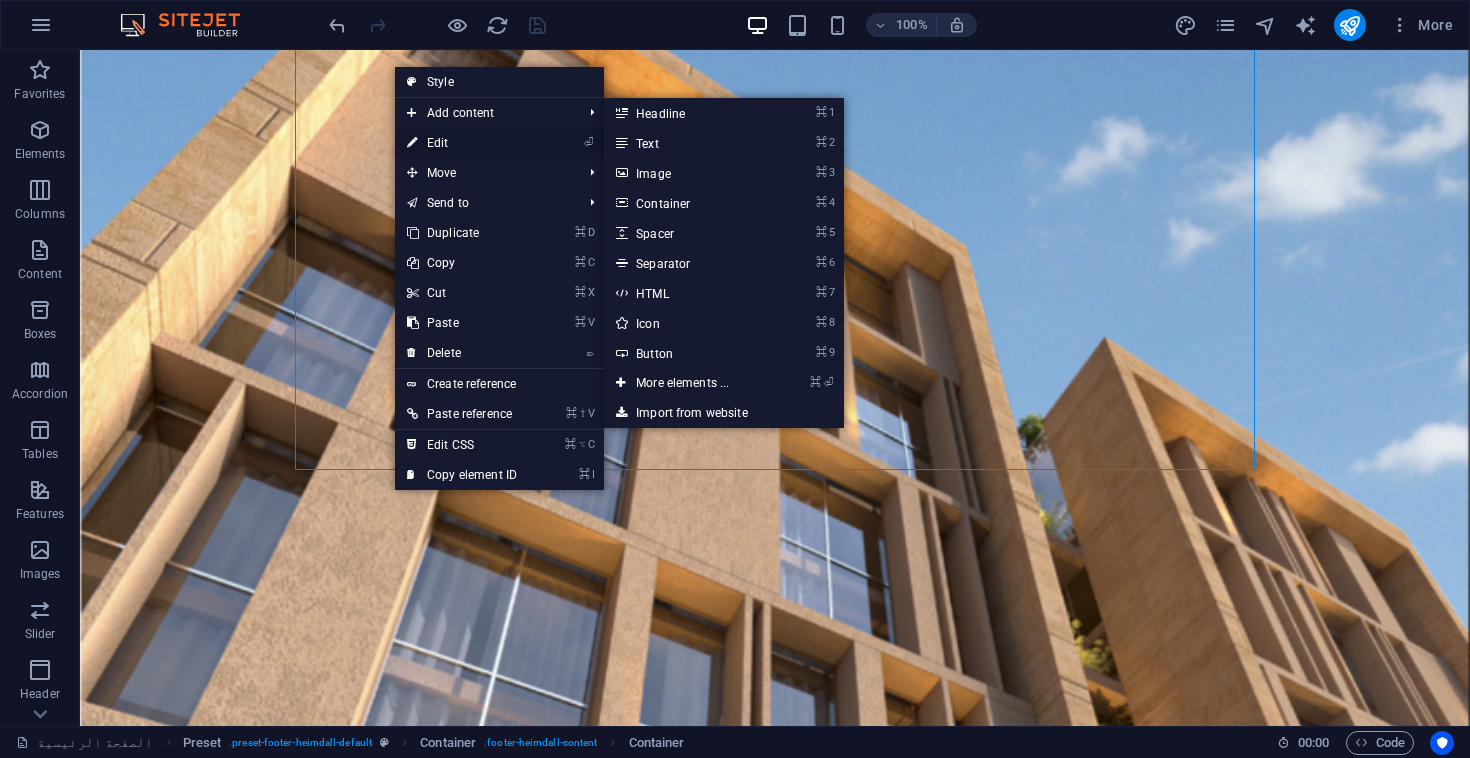 click on "⏎  Edit" at bounding box center (462, 143) 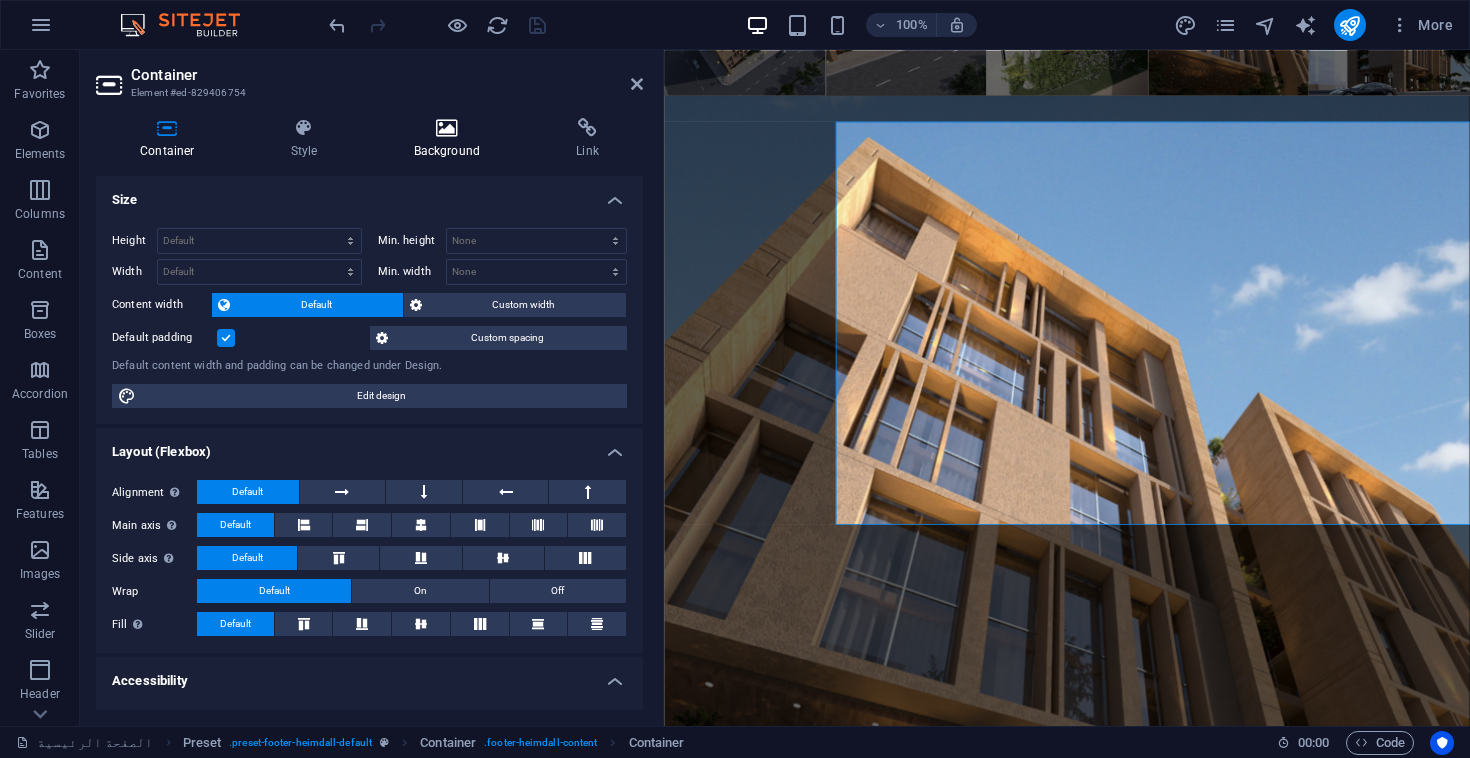 scroll, scrollTop: 4331, scrollLeft: 0, axis: vertical 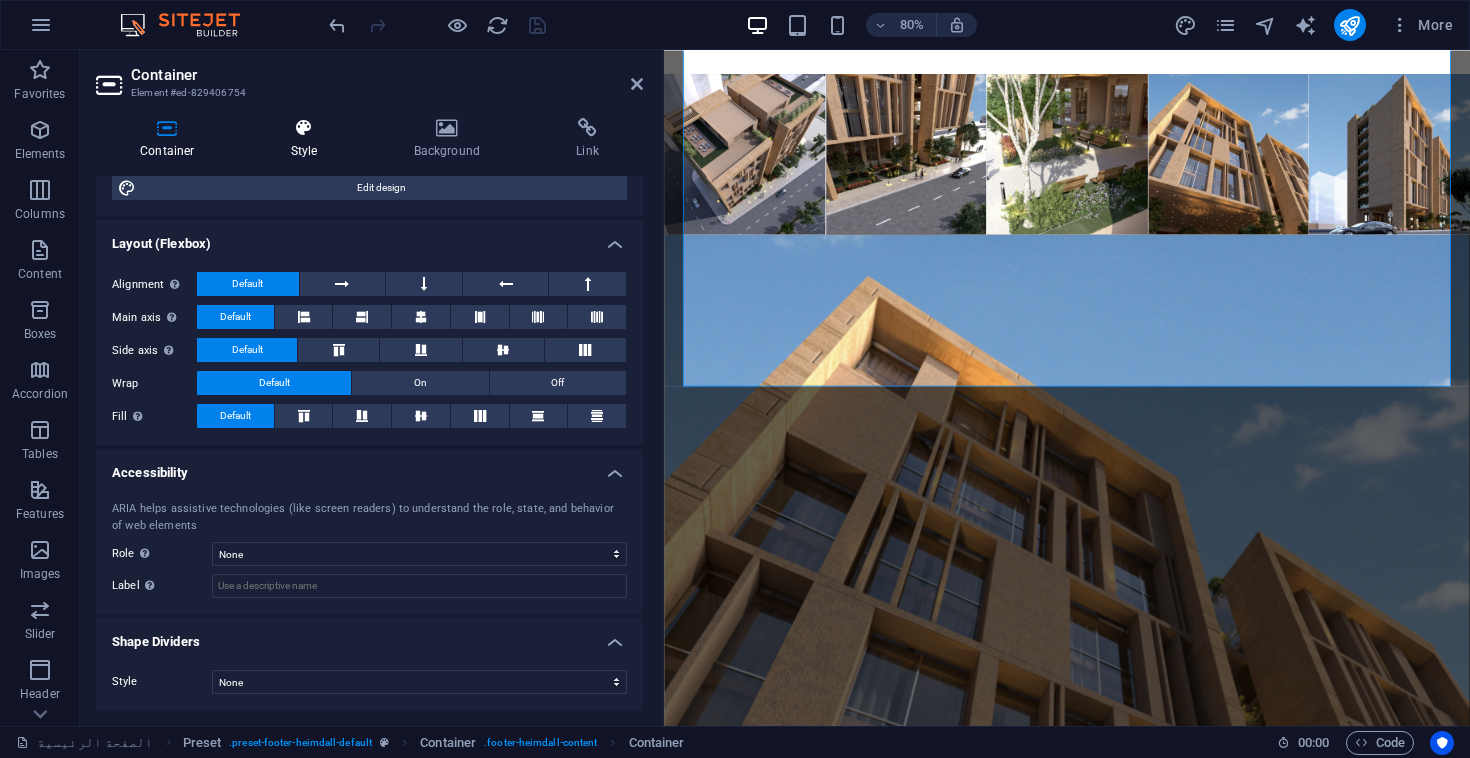 click at bounding box center [304, 128] 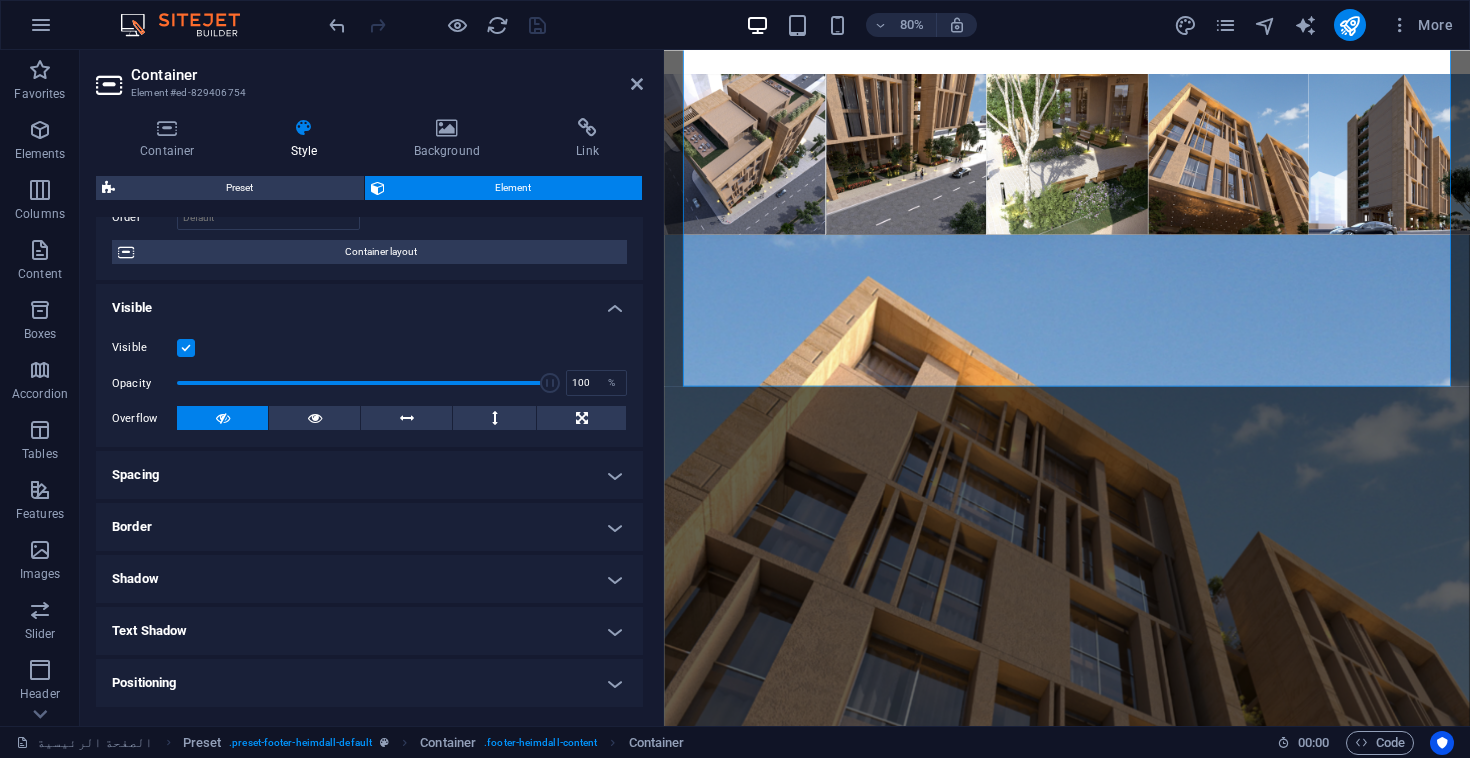 scroll, scrollTop: 352, scrollLeft: 0, axis: vertical 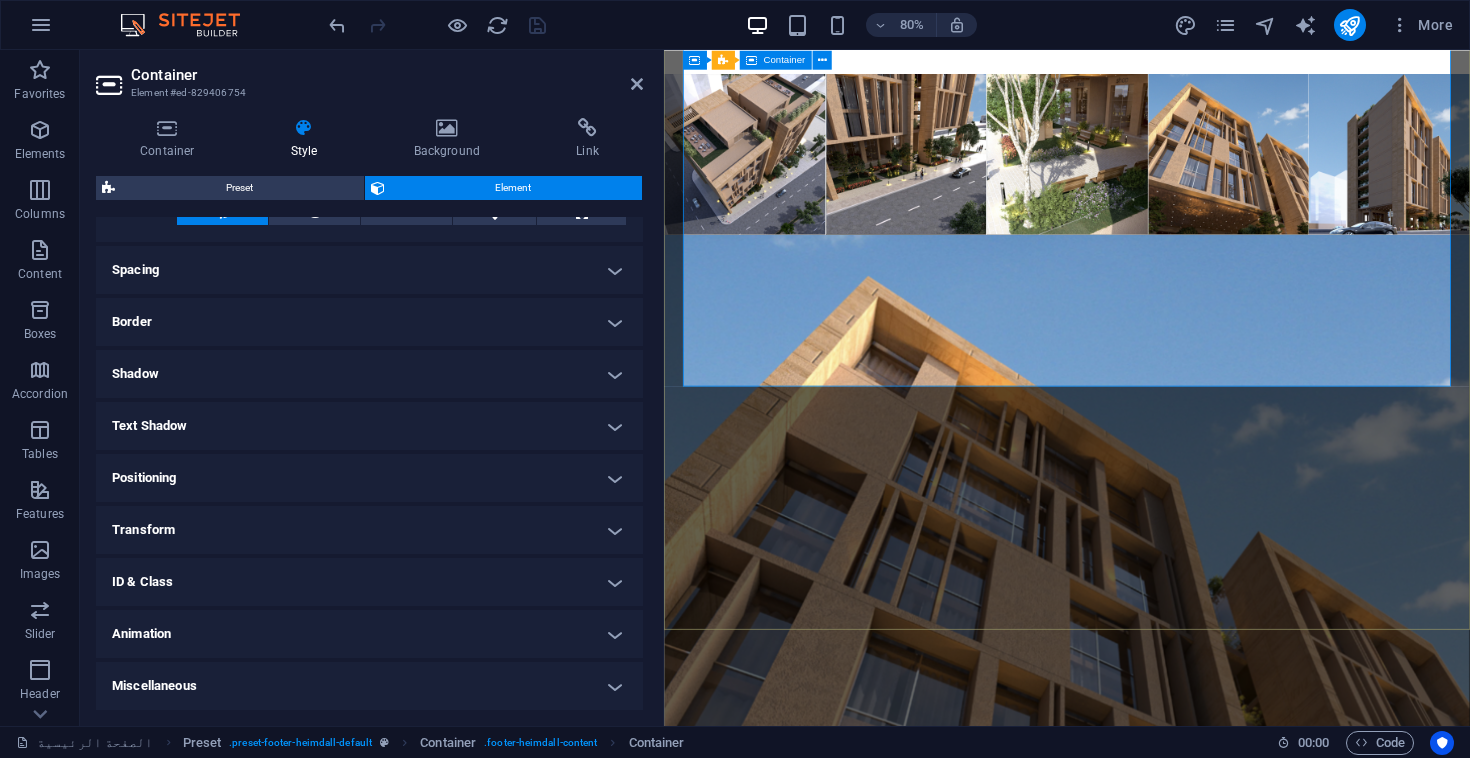 click on "سجل اهتمامك Unreadable? Load new سجل ٌاهمامك" at bounding box center [1152, 3101] 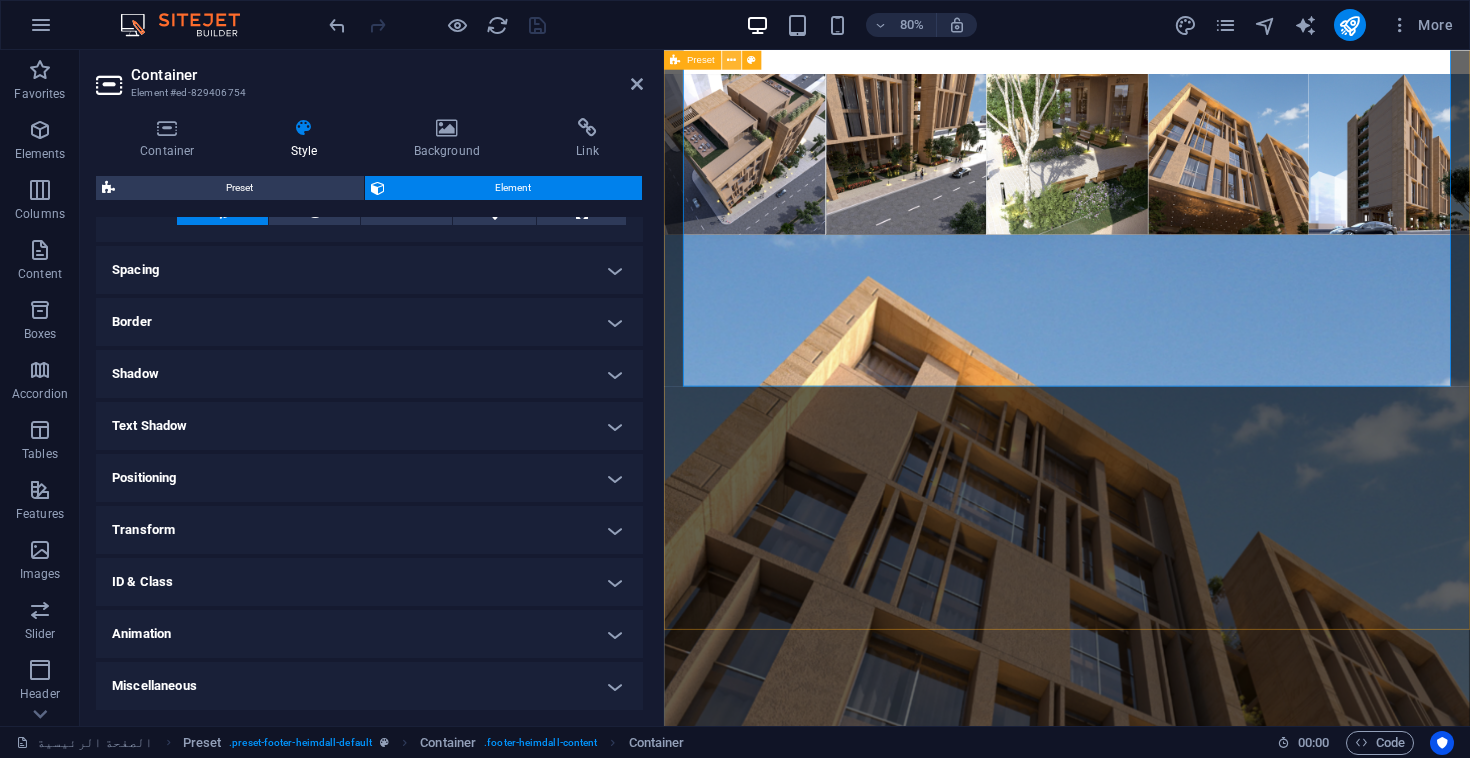 click at bounding box center (731, 59) 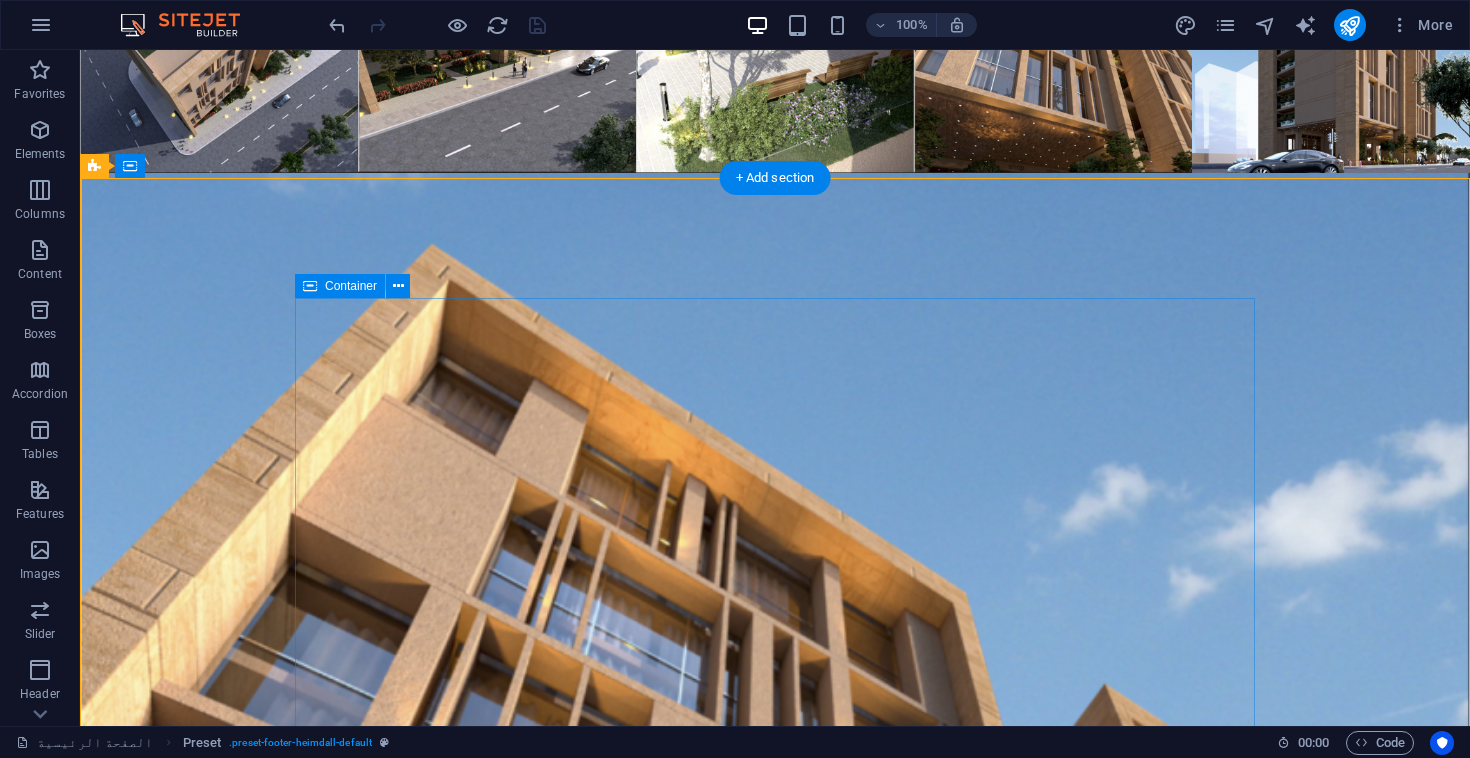 scroll, scrollTop: 4155, scrollLeft: 0, axis: vertical 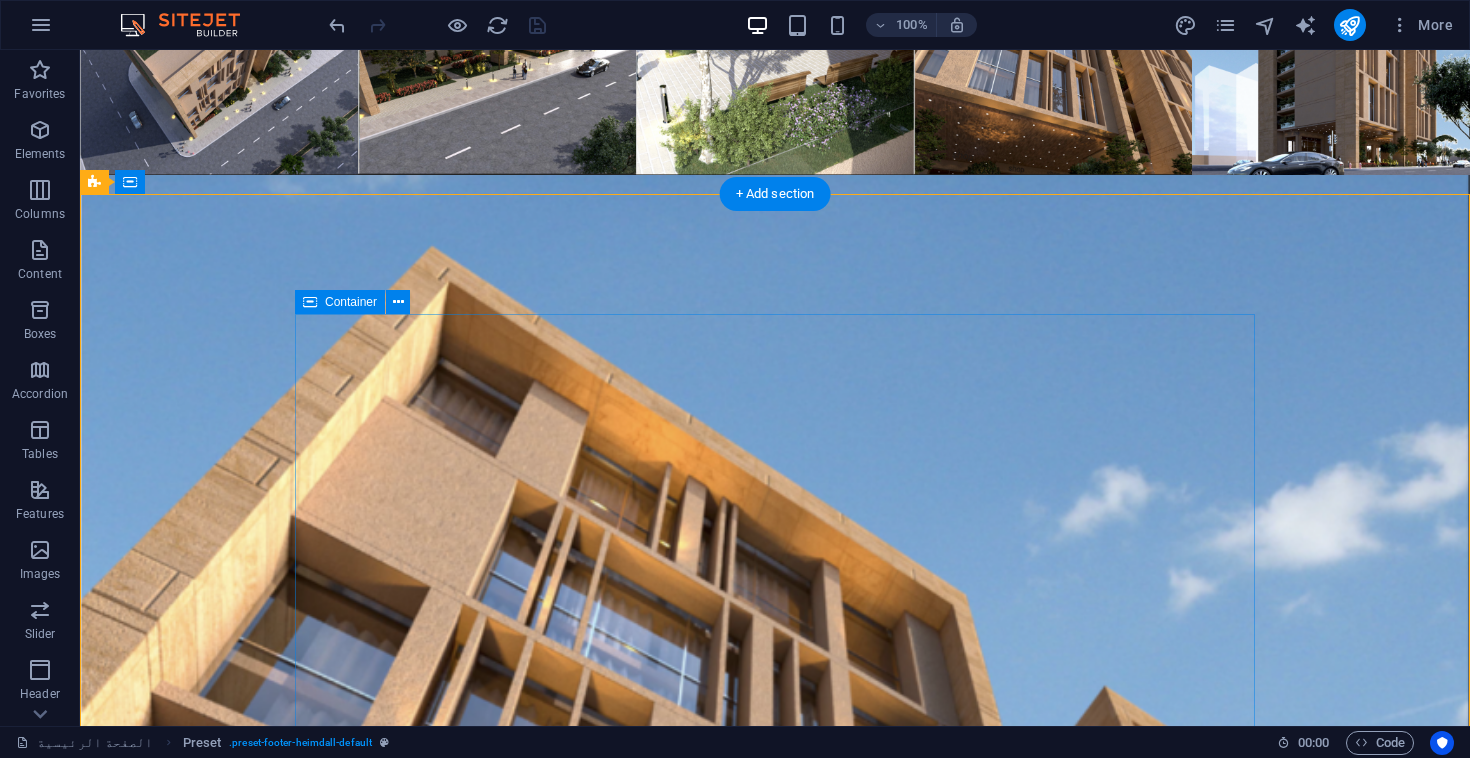 click on "سجل اهتمامك Unreadable? Load new سجل ٌاهمامك" at bounding box center (568, 3245) 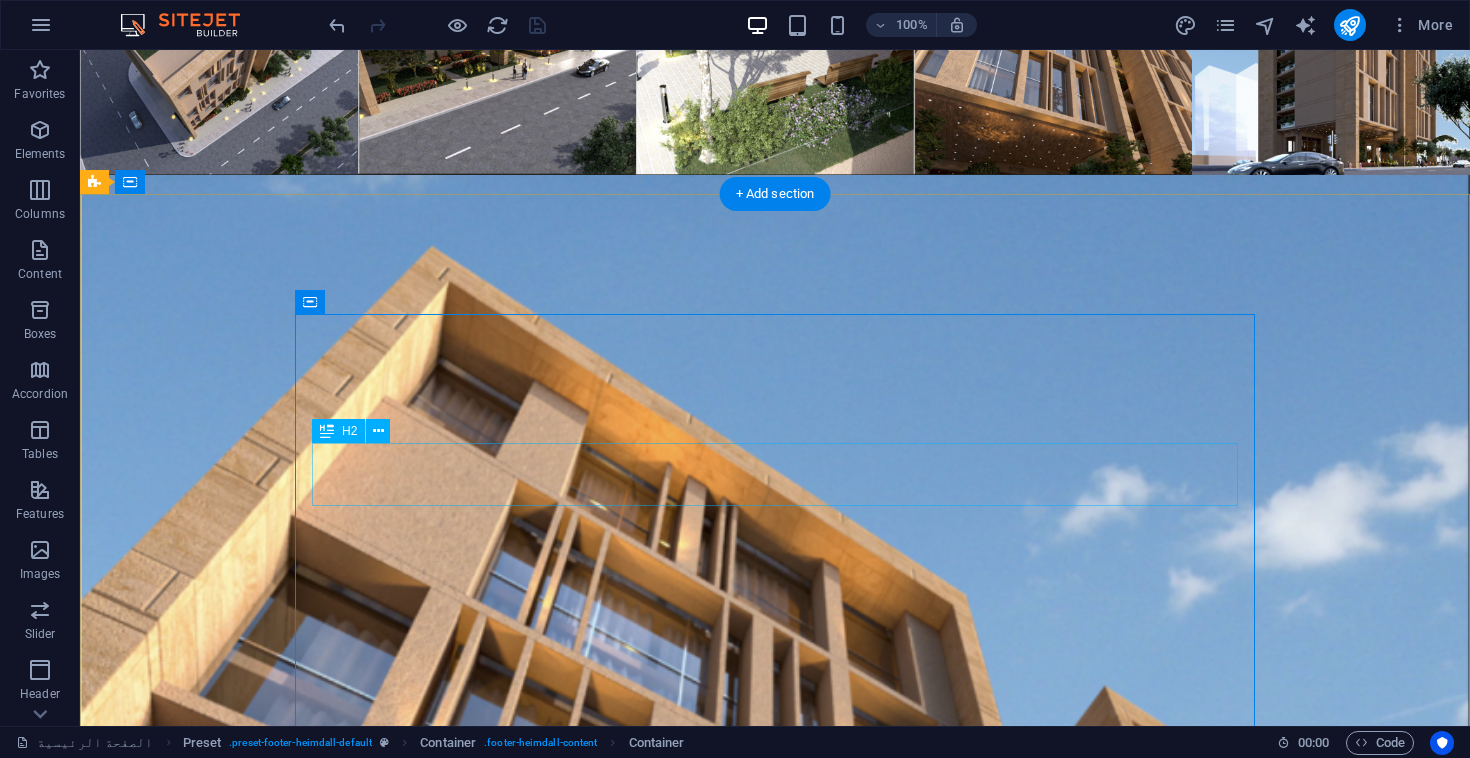 click on "ﺳﺠﻞ إﻫﺘﻤﺎﻣﻚ" at bounding box center [568, 3143] 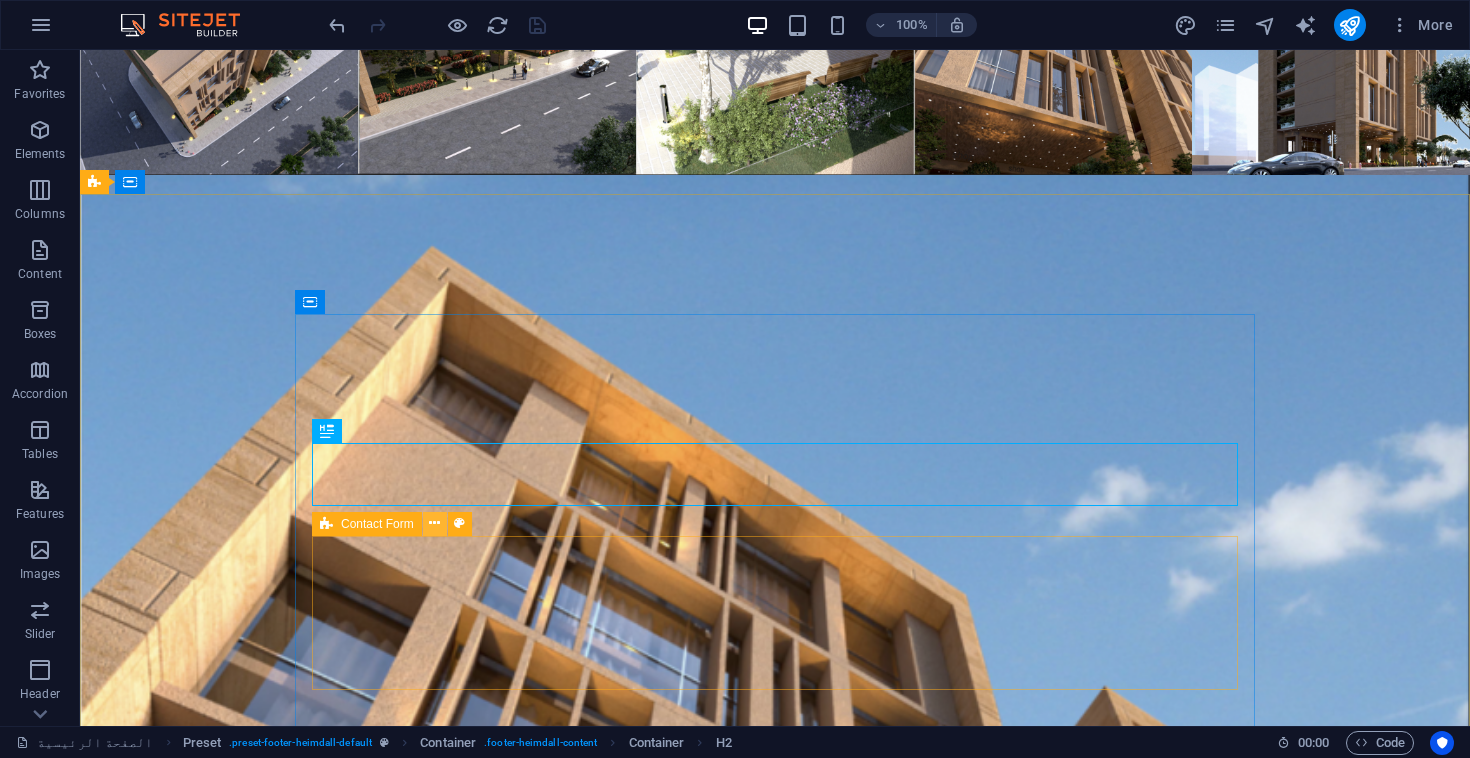 click at bounding box center (434, 523) 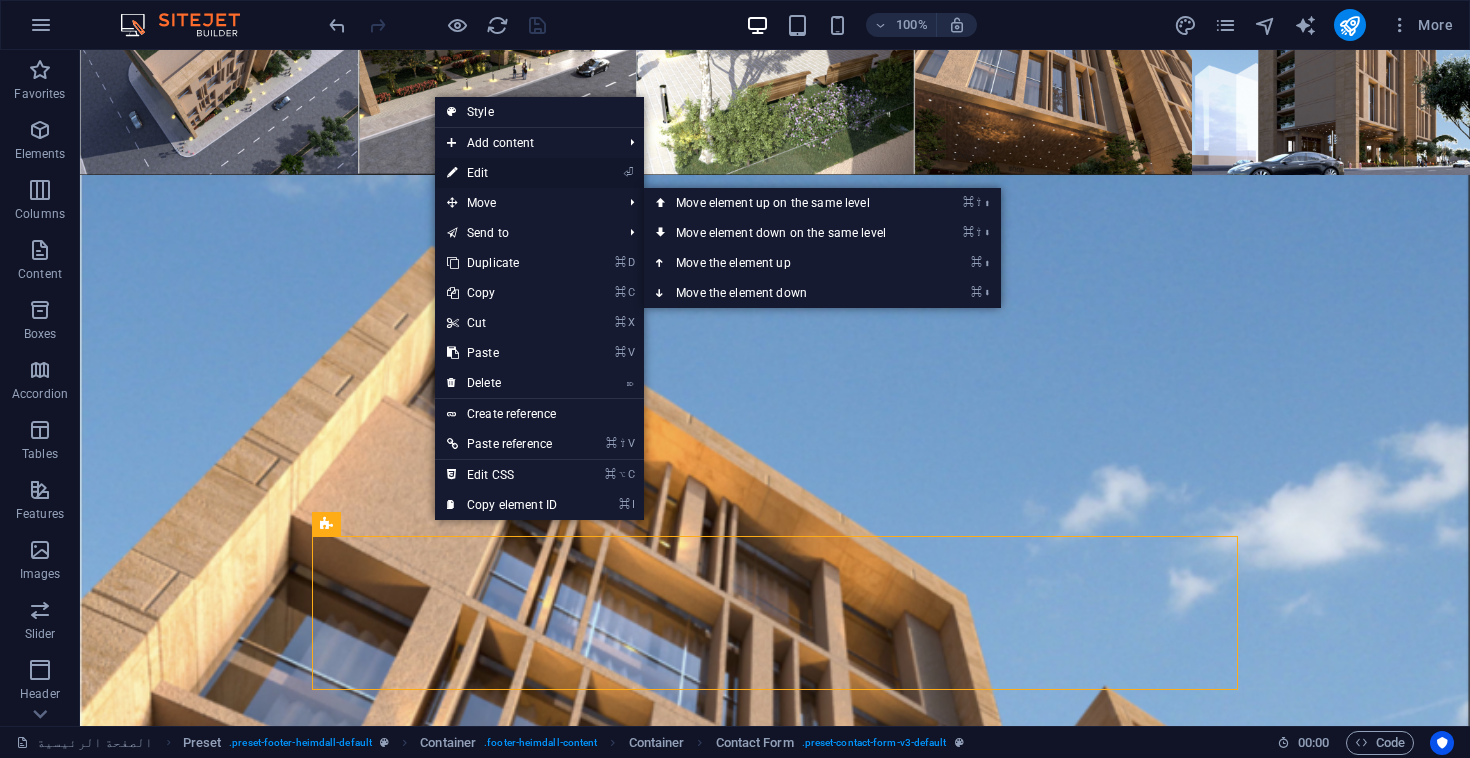click on "⏎  Edit" at bounding box center [502, 173] 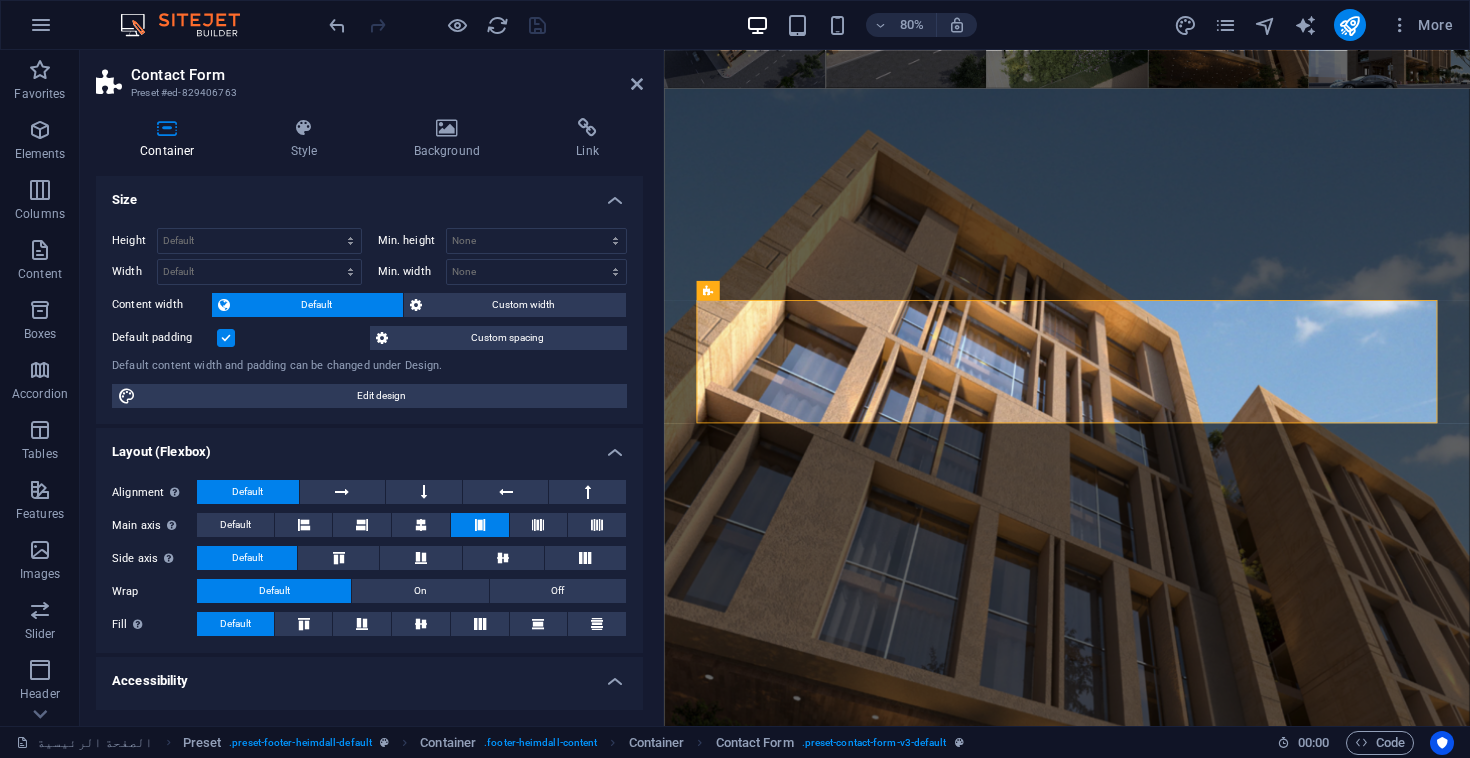 scroll, scrollTop: 208, scrollLeft: 0, axis: vertical 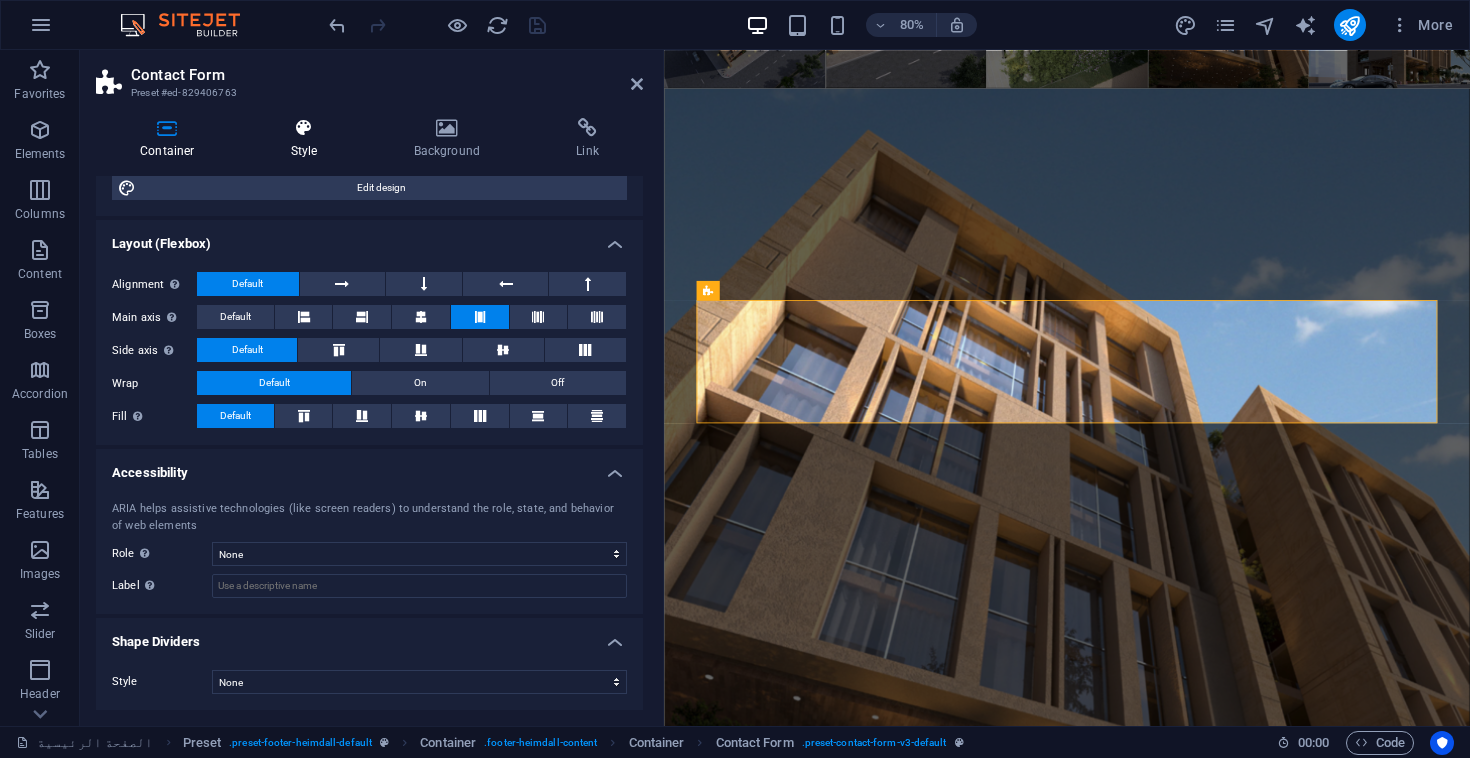 click at bounding box center (304, 128) 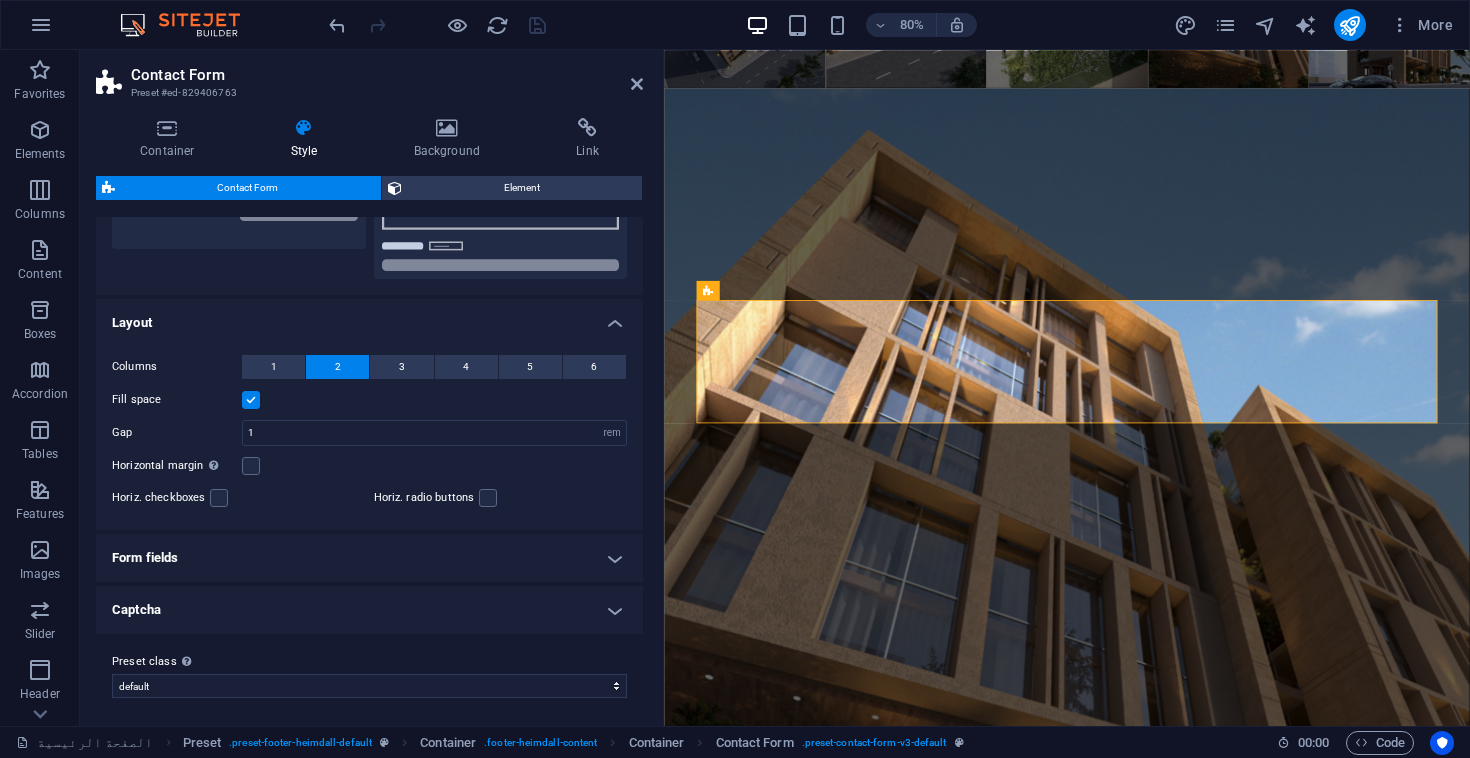 scroll, scrollTop: 294, scrollLeft: 0, axis: vertical 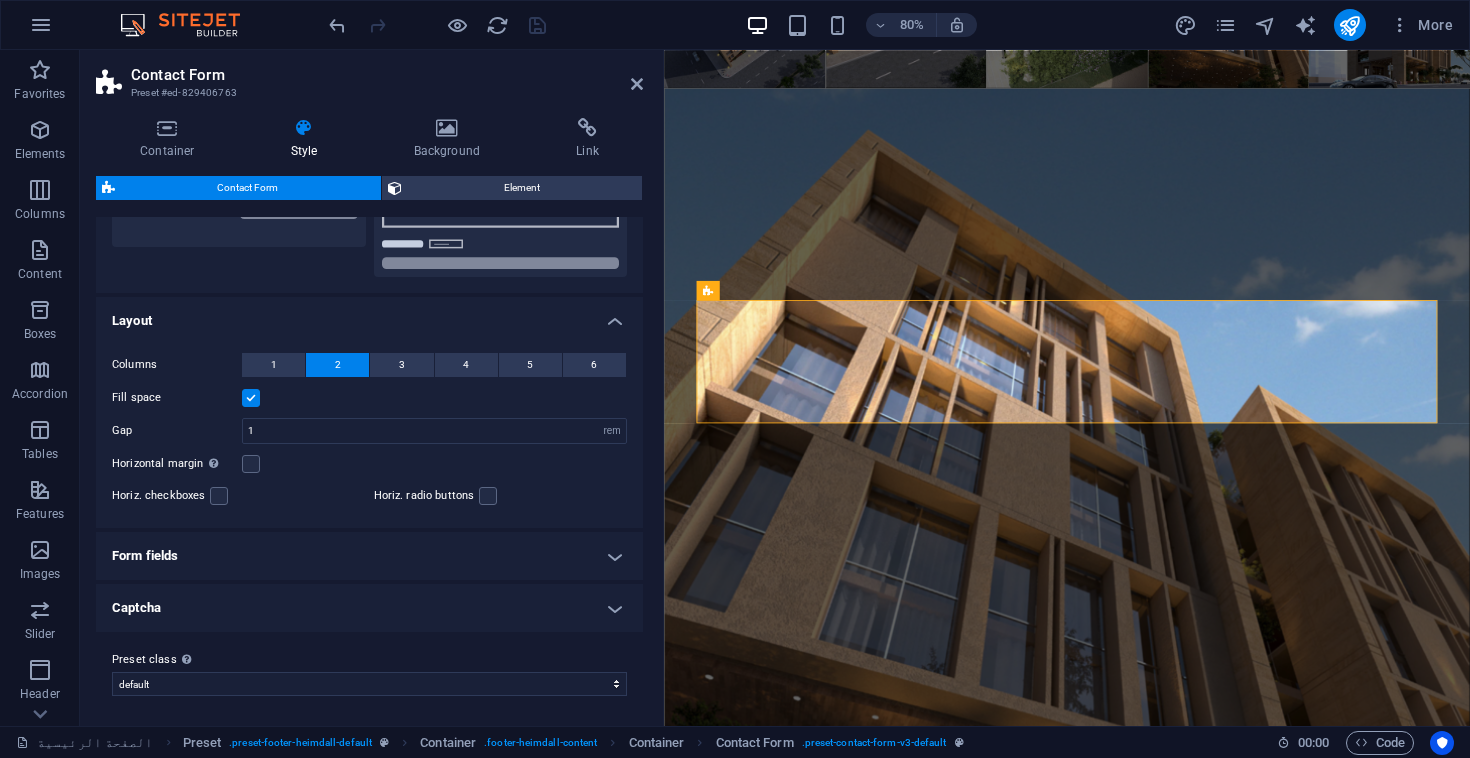click on "Container Style Background Link Size Height Default px rem % vh vw Min. height None px rem % vh vw Width Default px rem % em vh vw Min. width None px rem % vh vw Content width Default Custom width Width Default px rem % em vh vw Min. width None px rem % vh vw Default padding Custom spacing Default content width and padding can be changed under Design. Edit design Layout (Flexbox) Alignment Determines the flex direction. Default Main axis Determine how elements should behave along the main axis inside this container (justify content). Default Side axis Control the vertical direction of the element inside of the container (align items). Default Wrap Default On Off Fill Controls the distances and direction of elements on the y-axis across several lines (align content). Default Accessibility ARIA helps assistive technologies (like screen readers) to understand the role, state, and behavior of web elements Role The ARIA role defines the purpose of an element.  None Alert Article Banner Comment Fan" at bounding box center [369, 414] 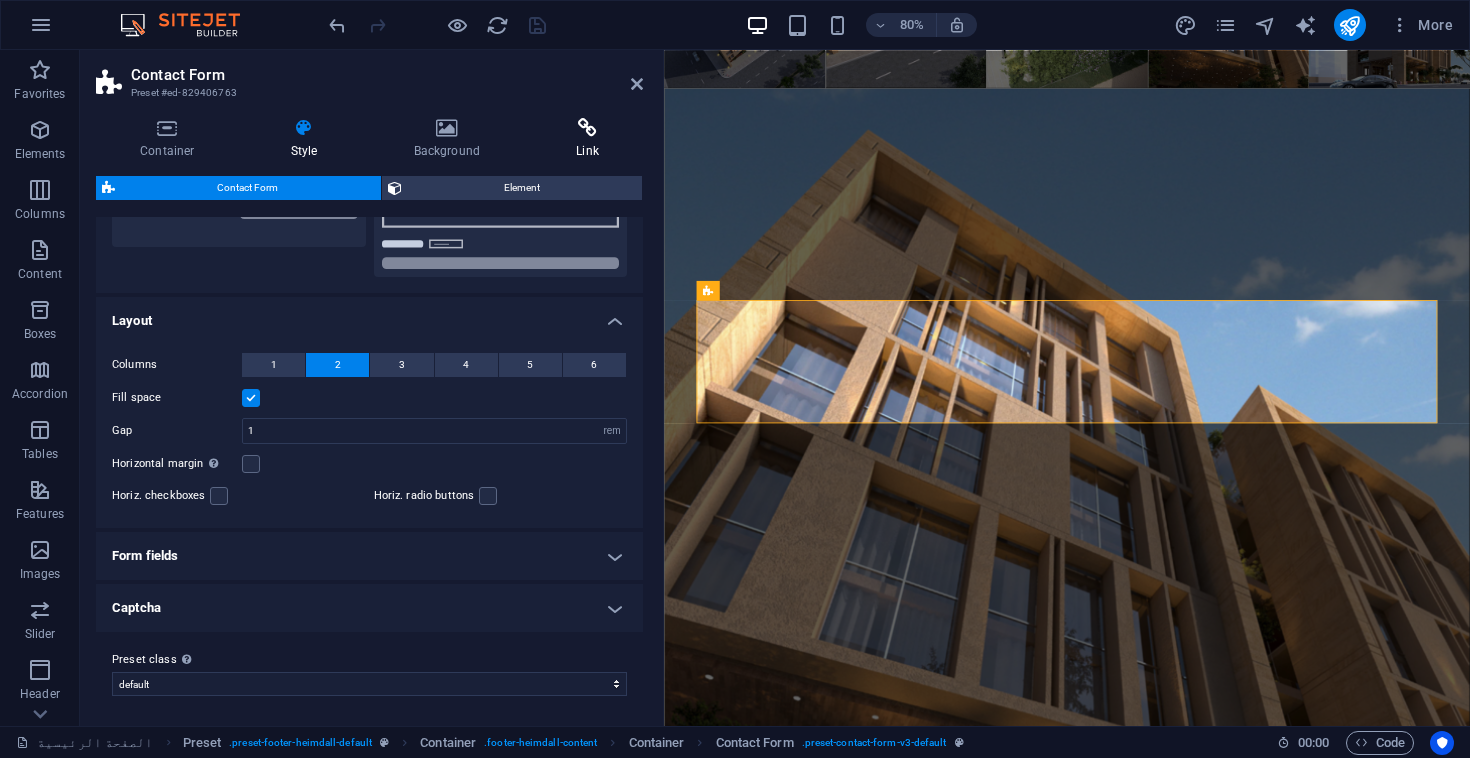 click on "Link" at bounding box center [587, 139] 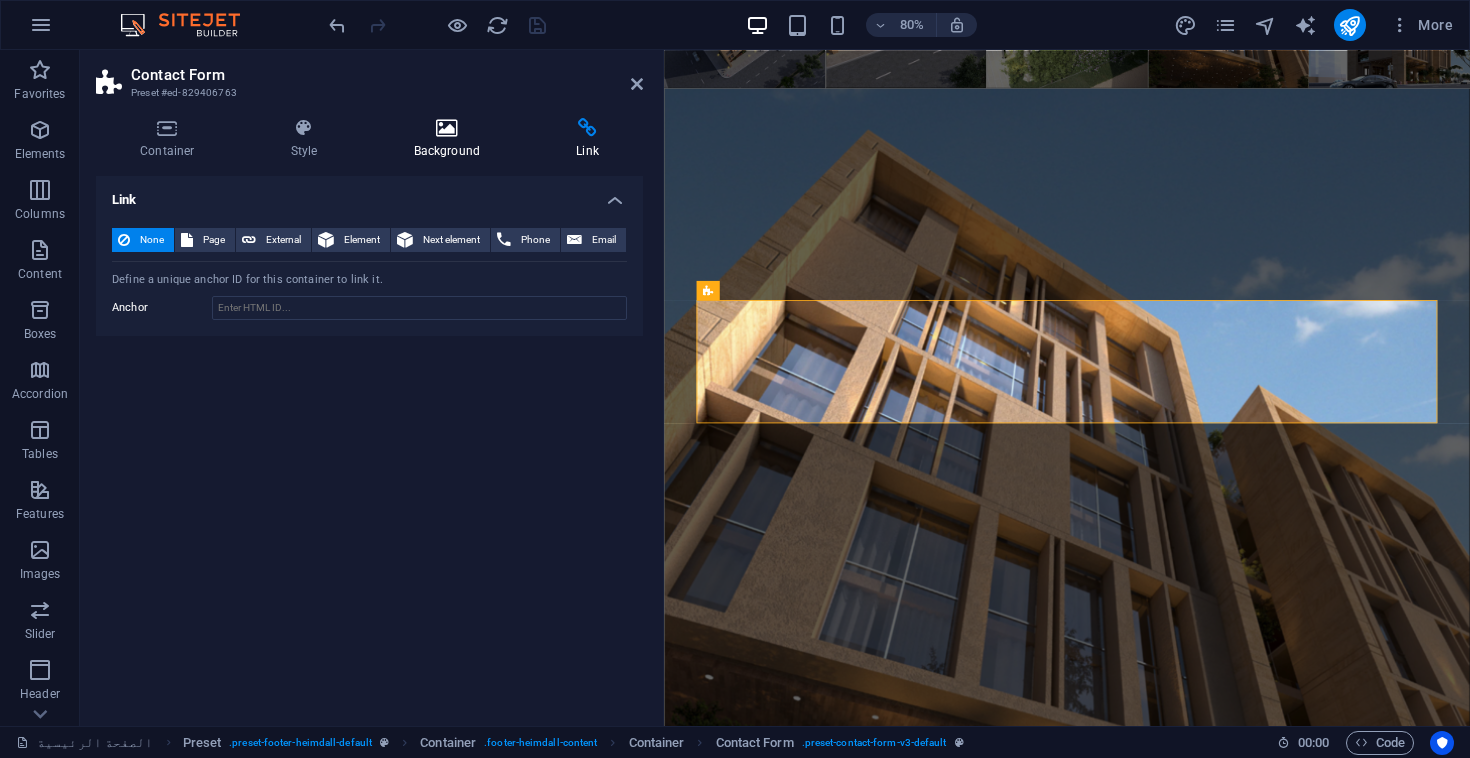 click on "Background" at bounding box center [451, 139] 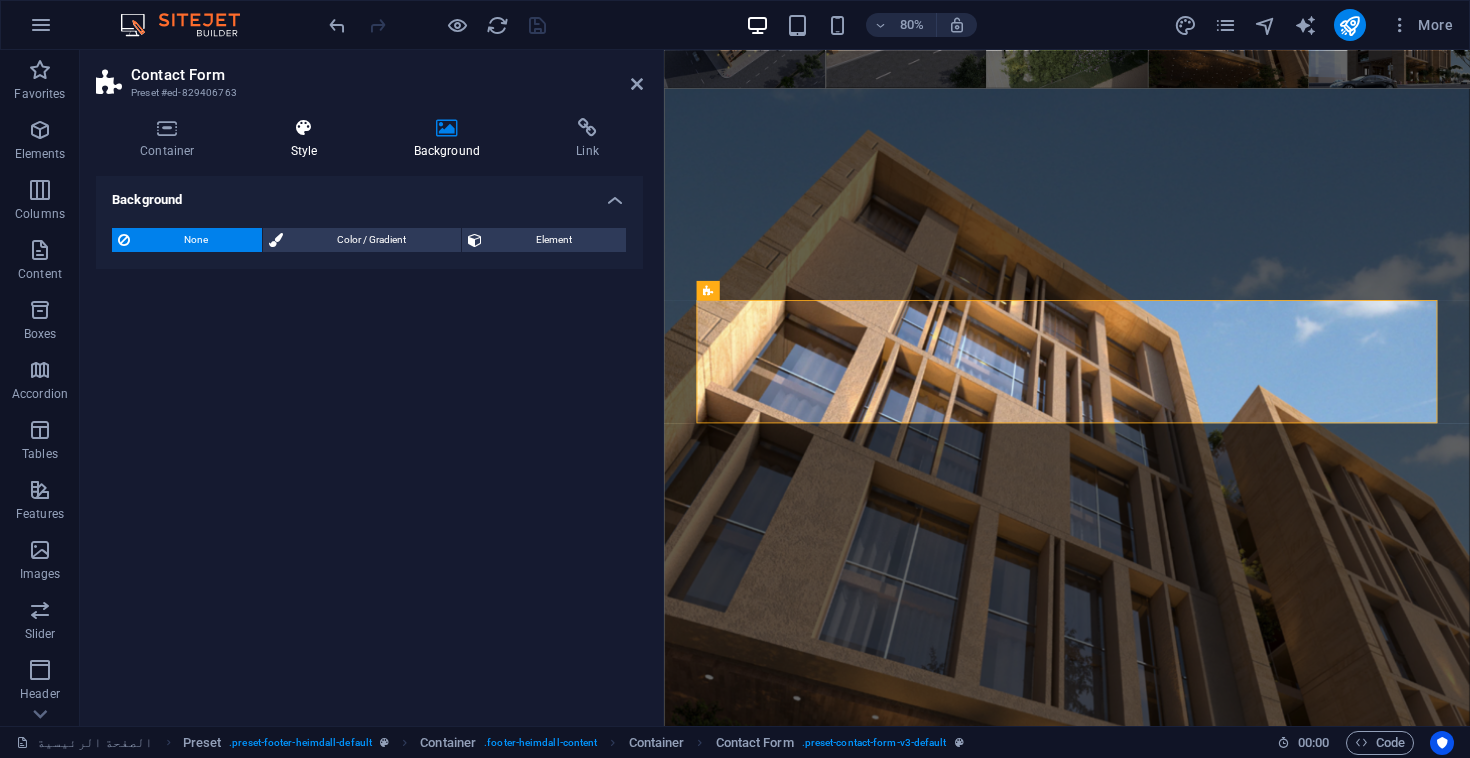 click on "Style" at bounding box center (308, 139) 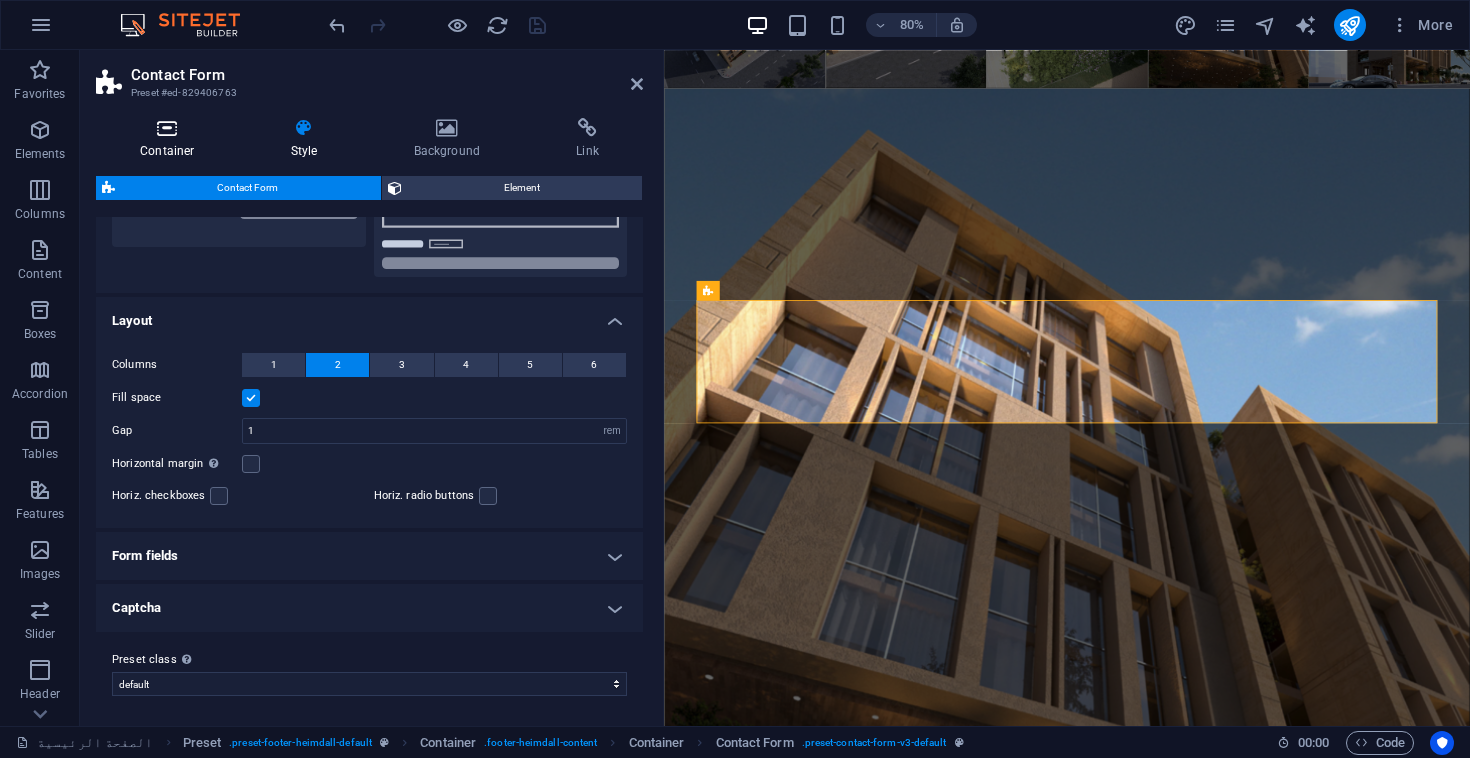 click at bounding box center [167, 128] 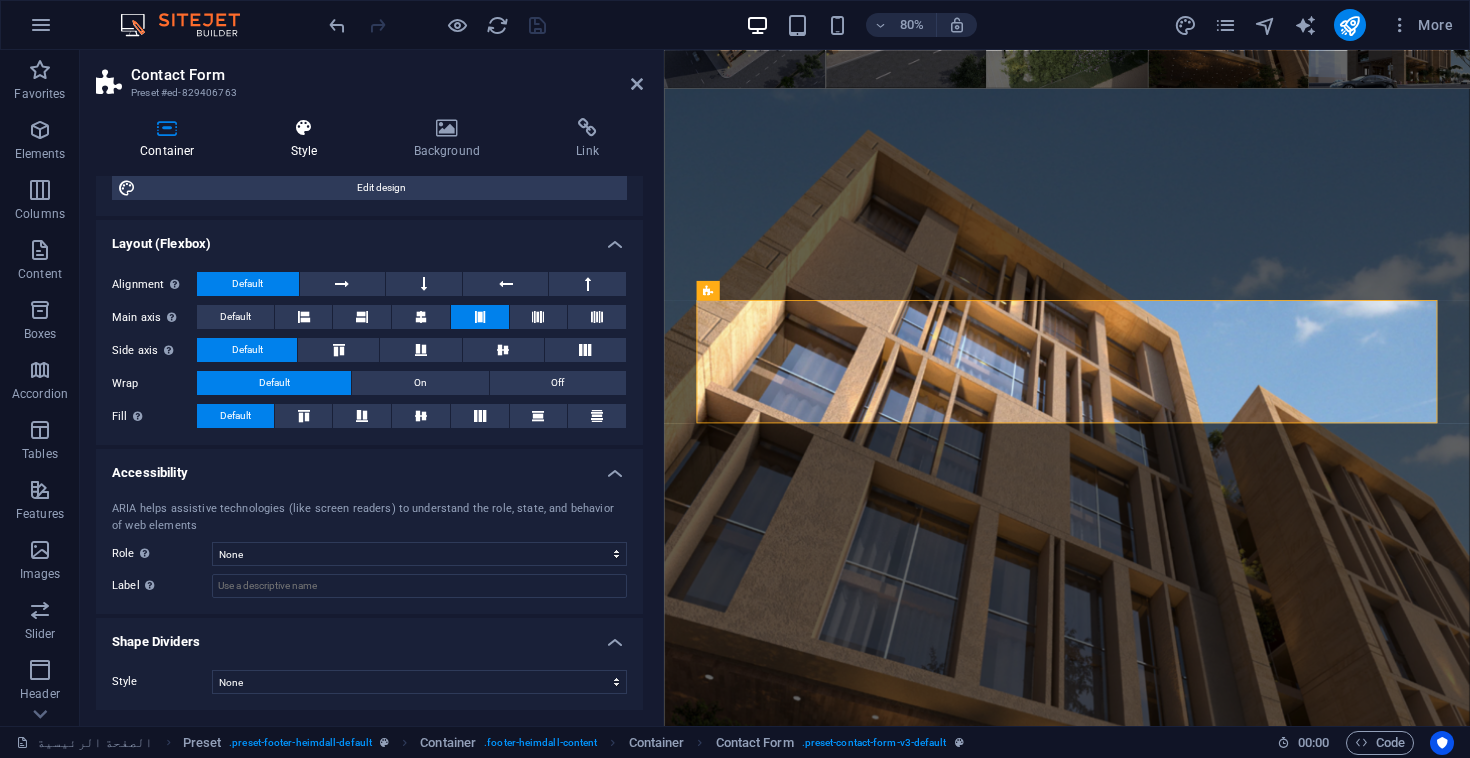 click on "Style" at bounding box center (308, 139) 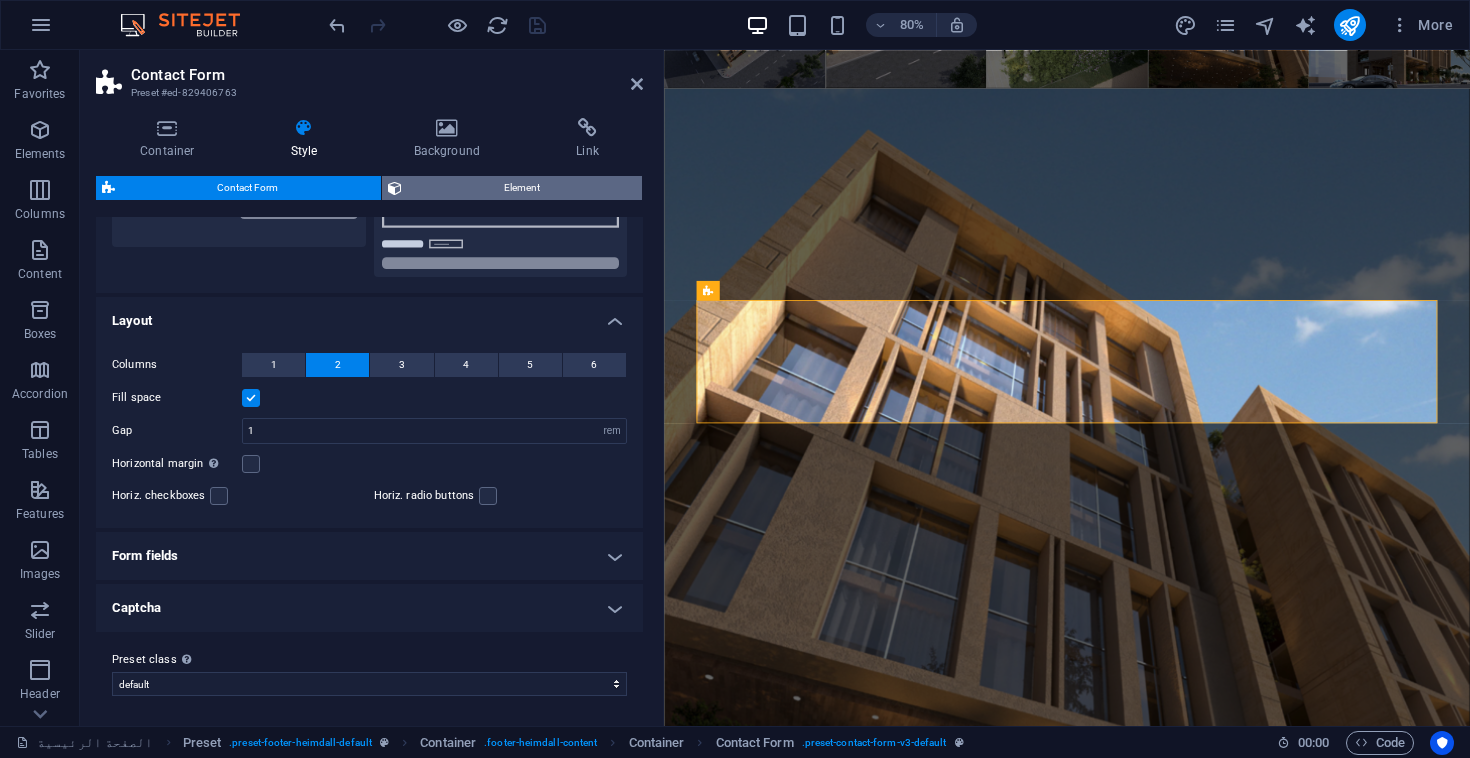 click on "Element" at bounding box center (522, 188) 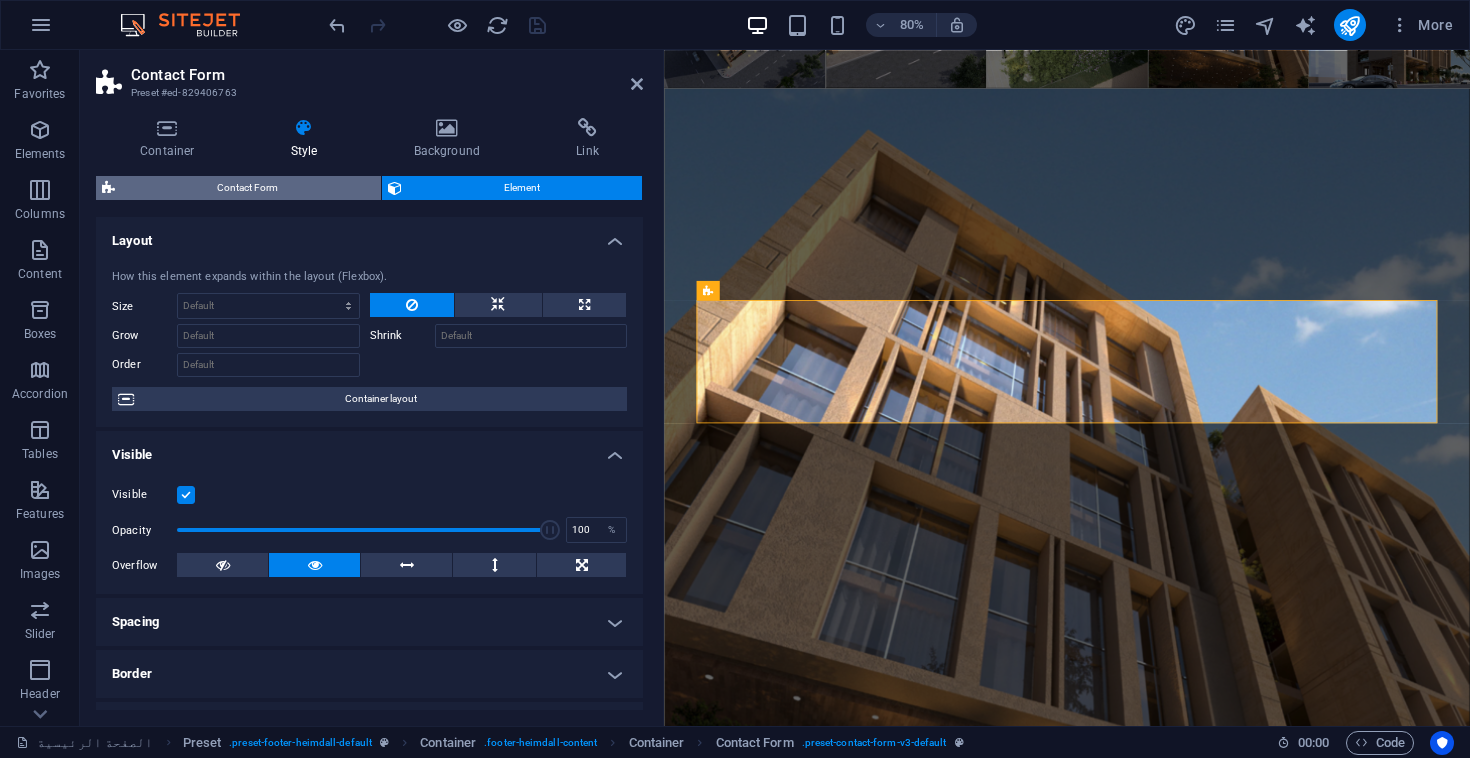 click on "Contact Form" at bounding box center [248, 188] 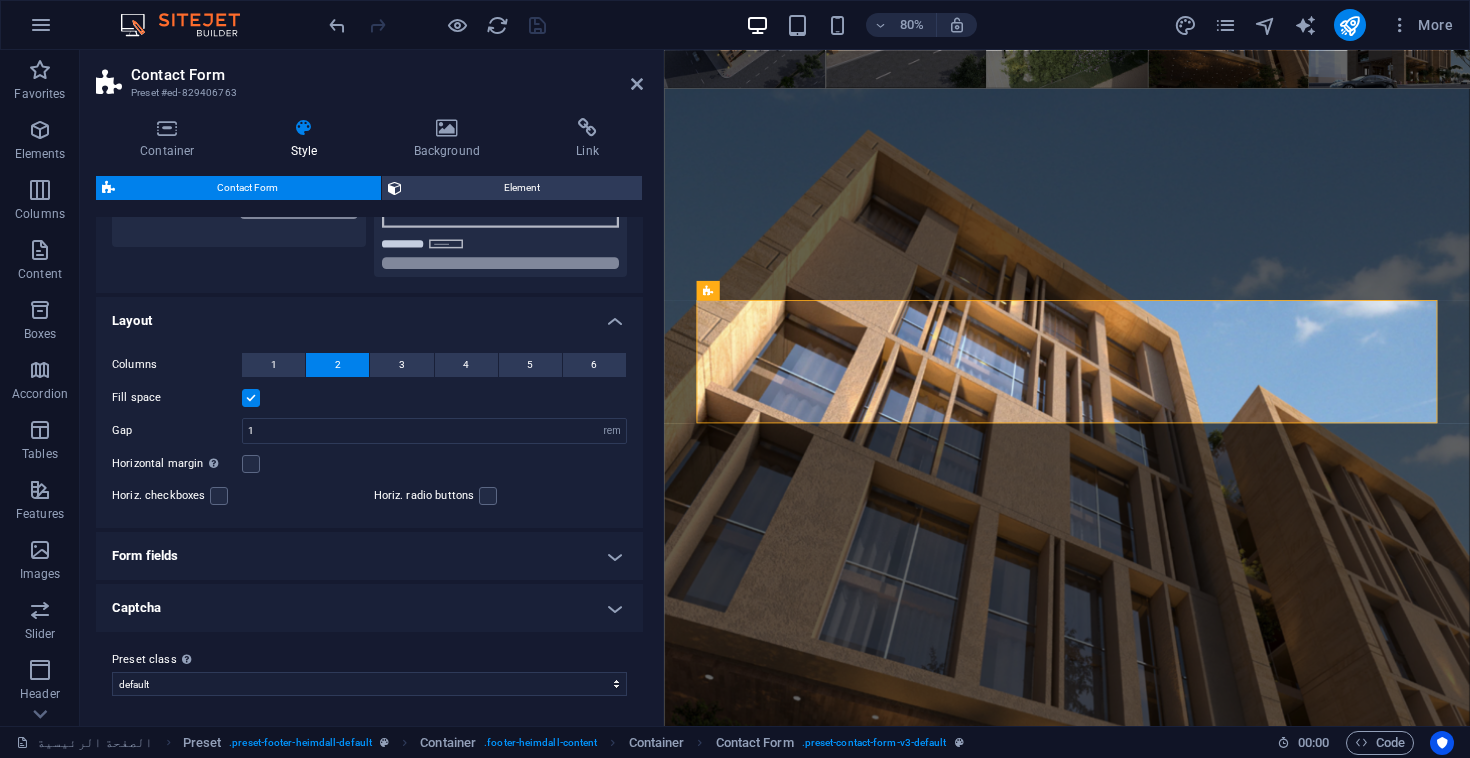 click on "Form fields" at bounding box center [369, 556] 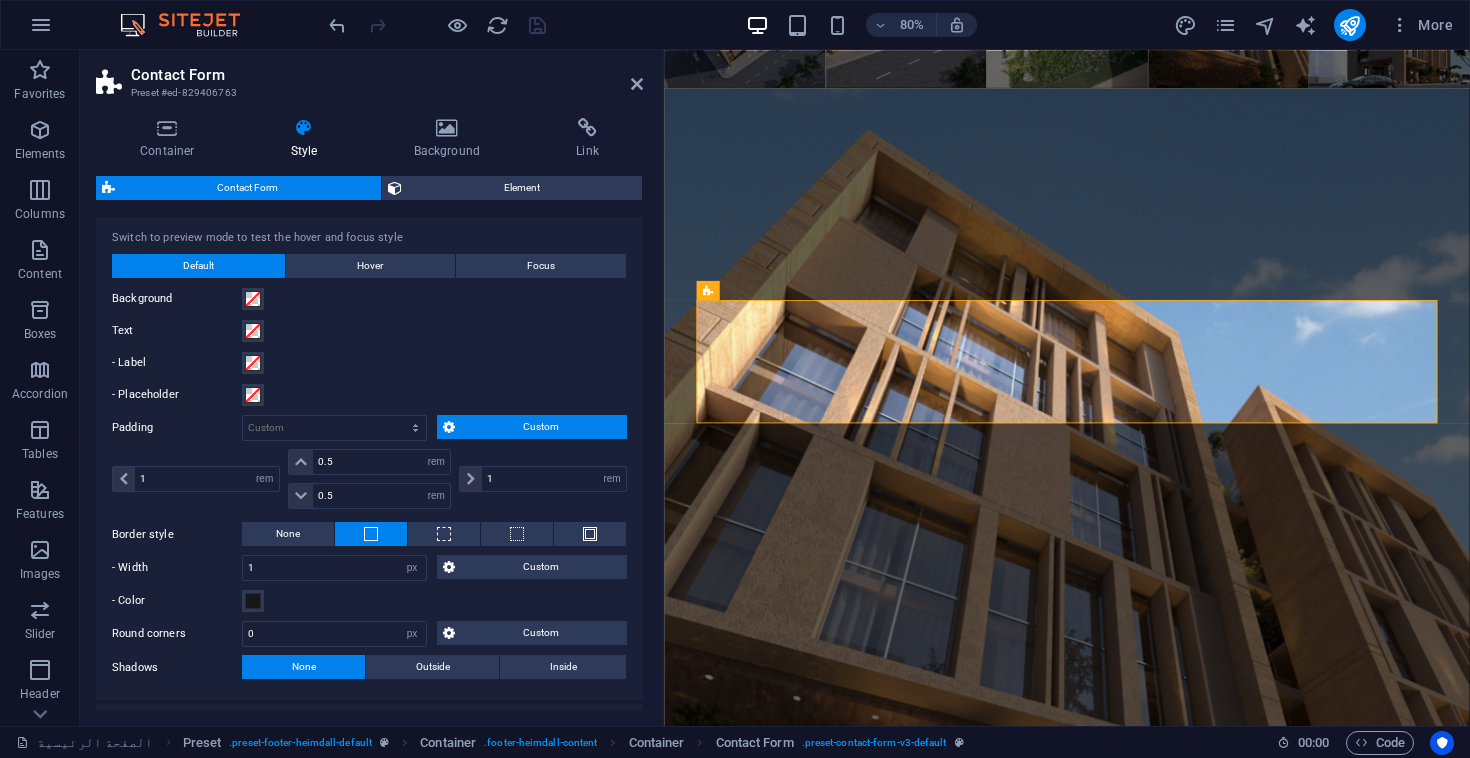 scroll, scrollTop: 773, scrollLeft: 0, axis: vertical 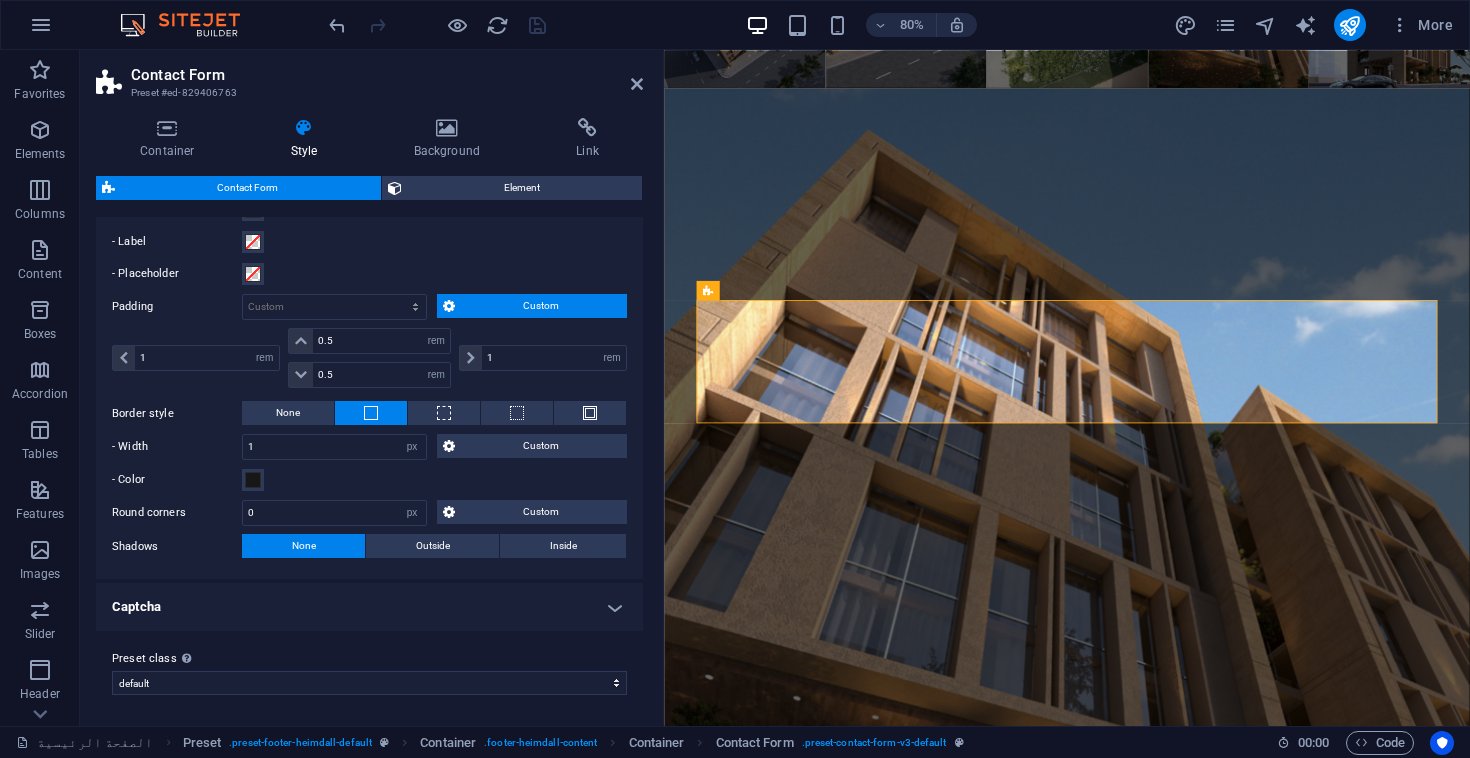 click on "Captcha" at bounding box center (369, 607) 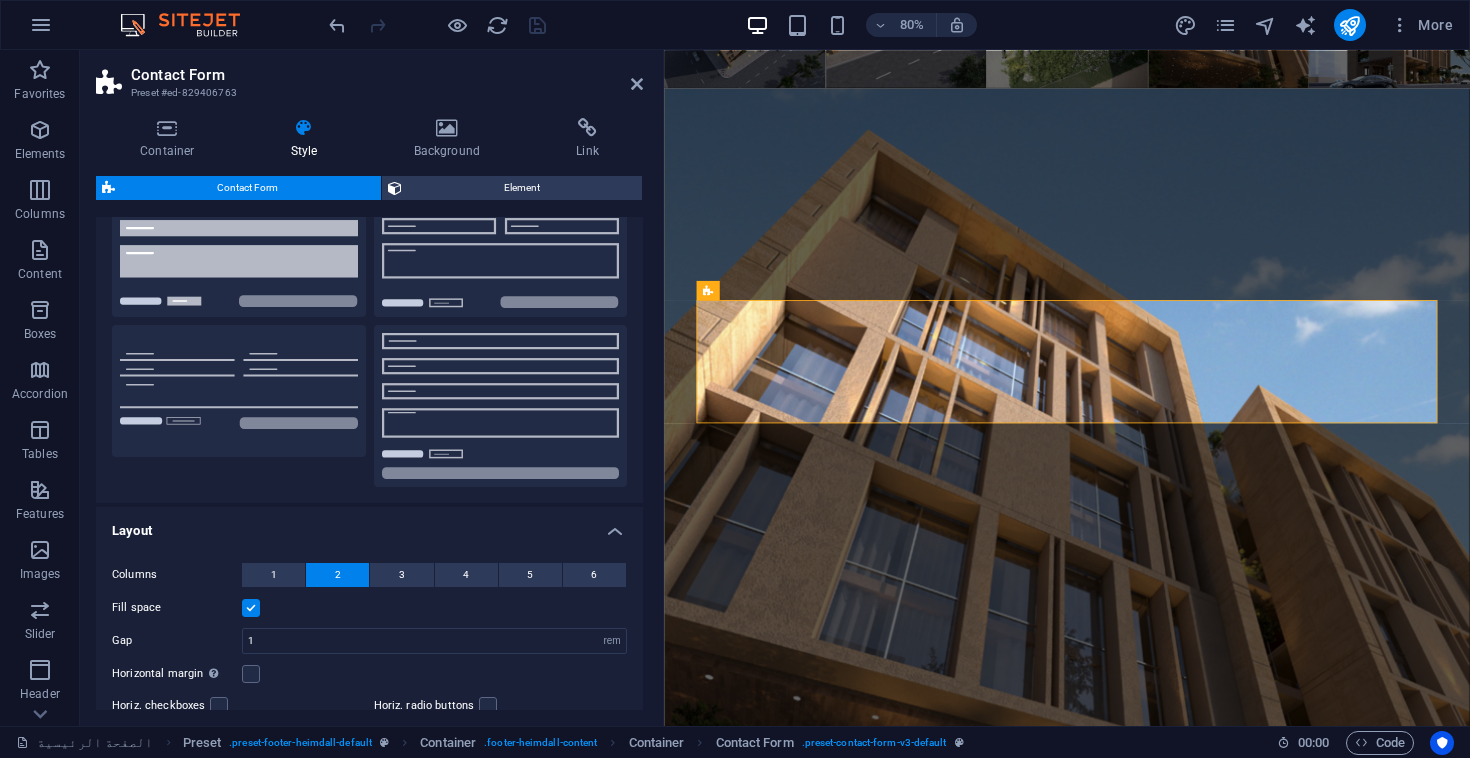 scroll, scrollTop: 0, scrollLeft: 0, axis: both 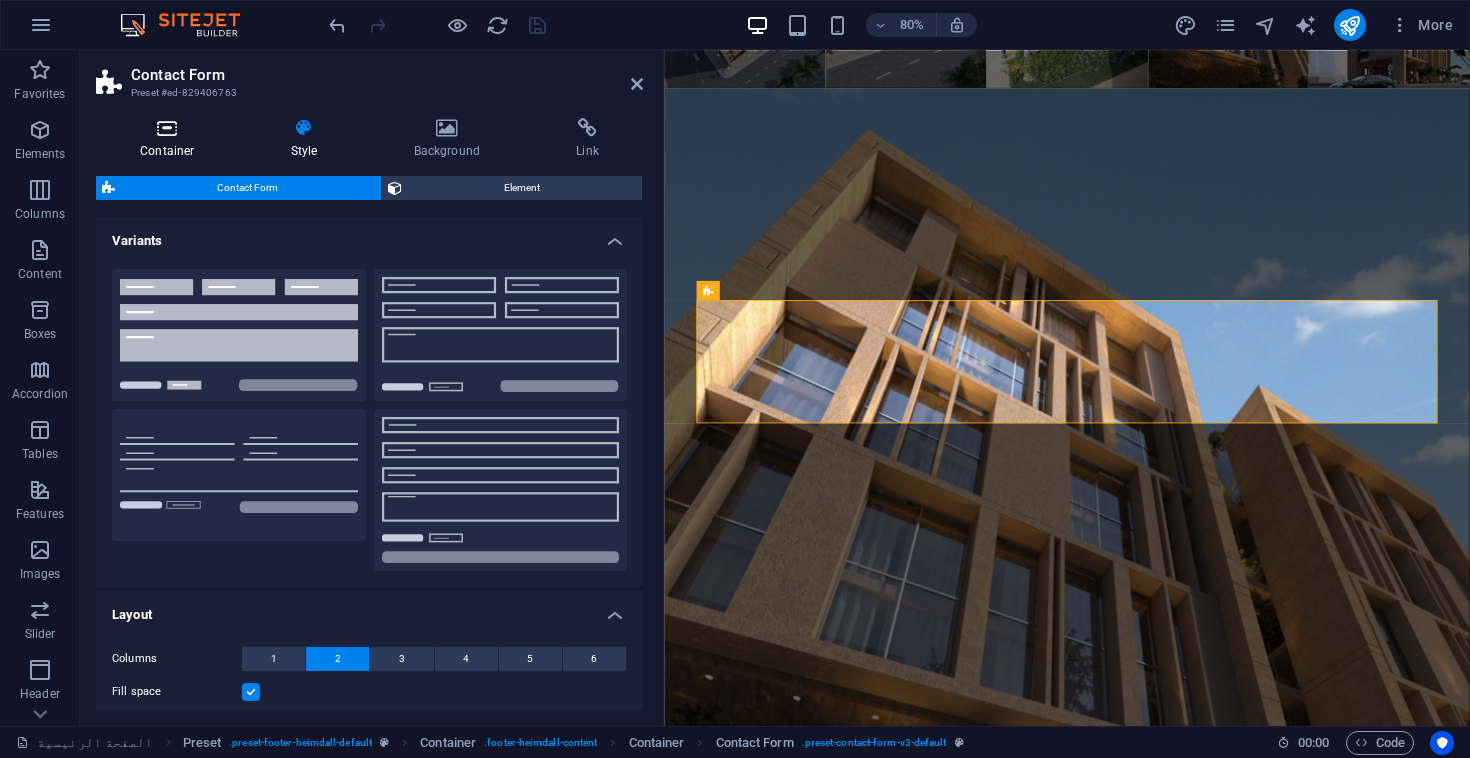 click at bounding box center (167, 128) 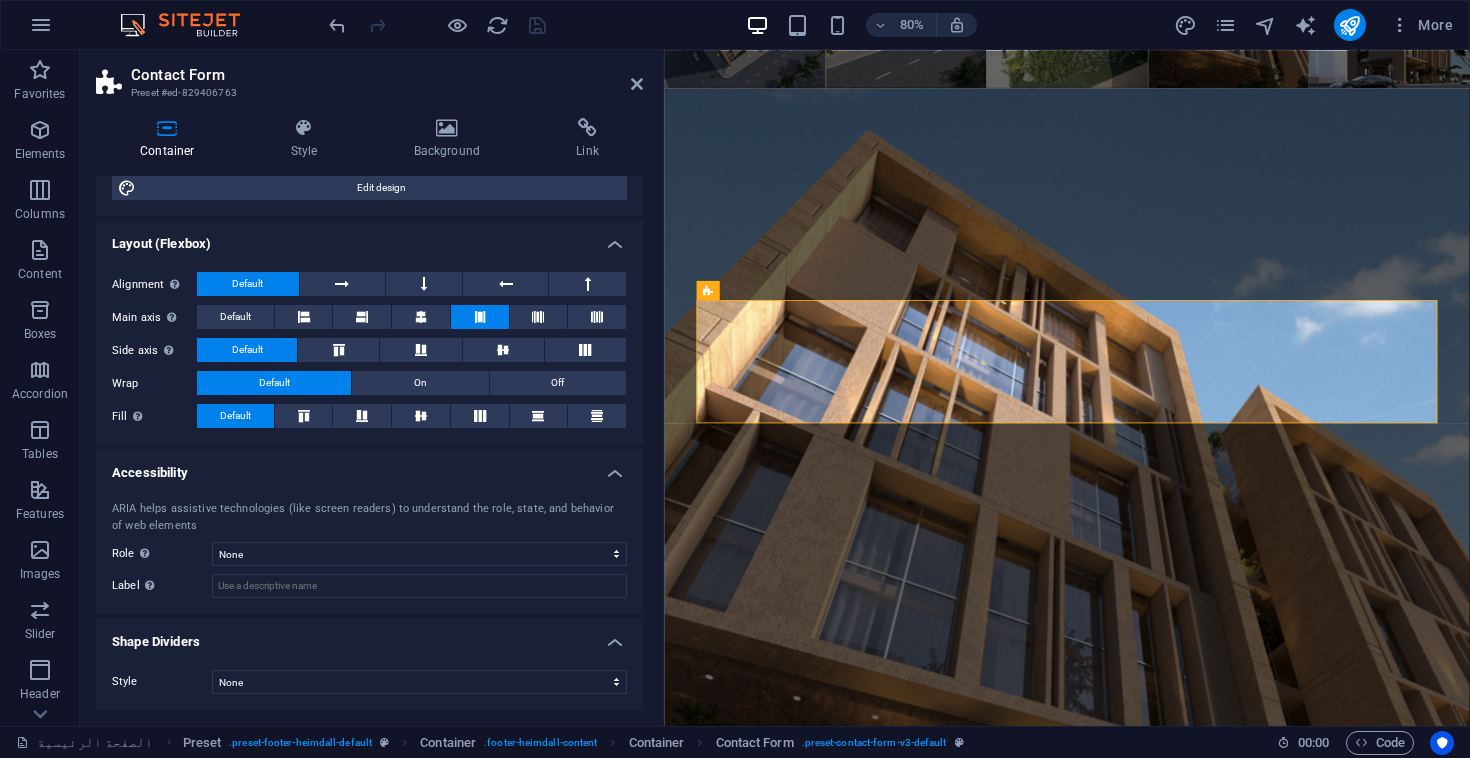 click on "Contact Form Preset #ed-829406763" at bounding box center [369, 76] 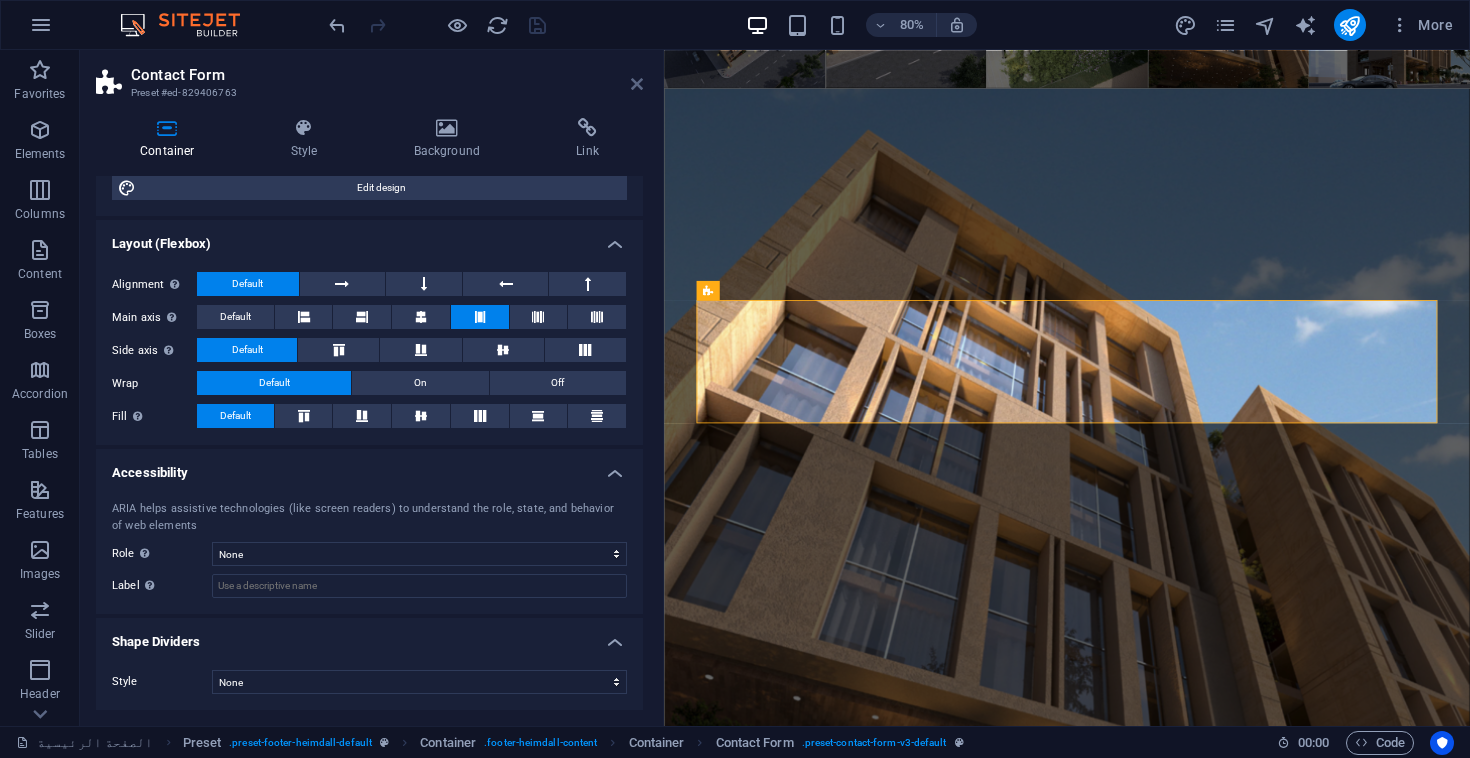 click at bounding box center (637, 84) 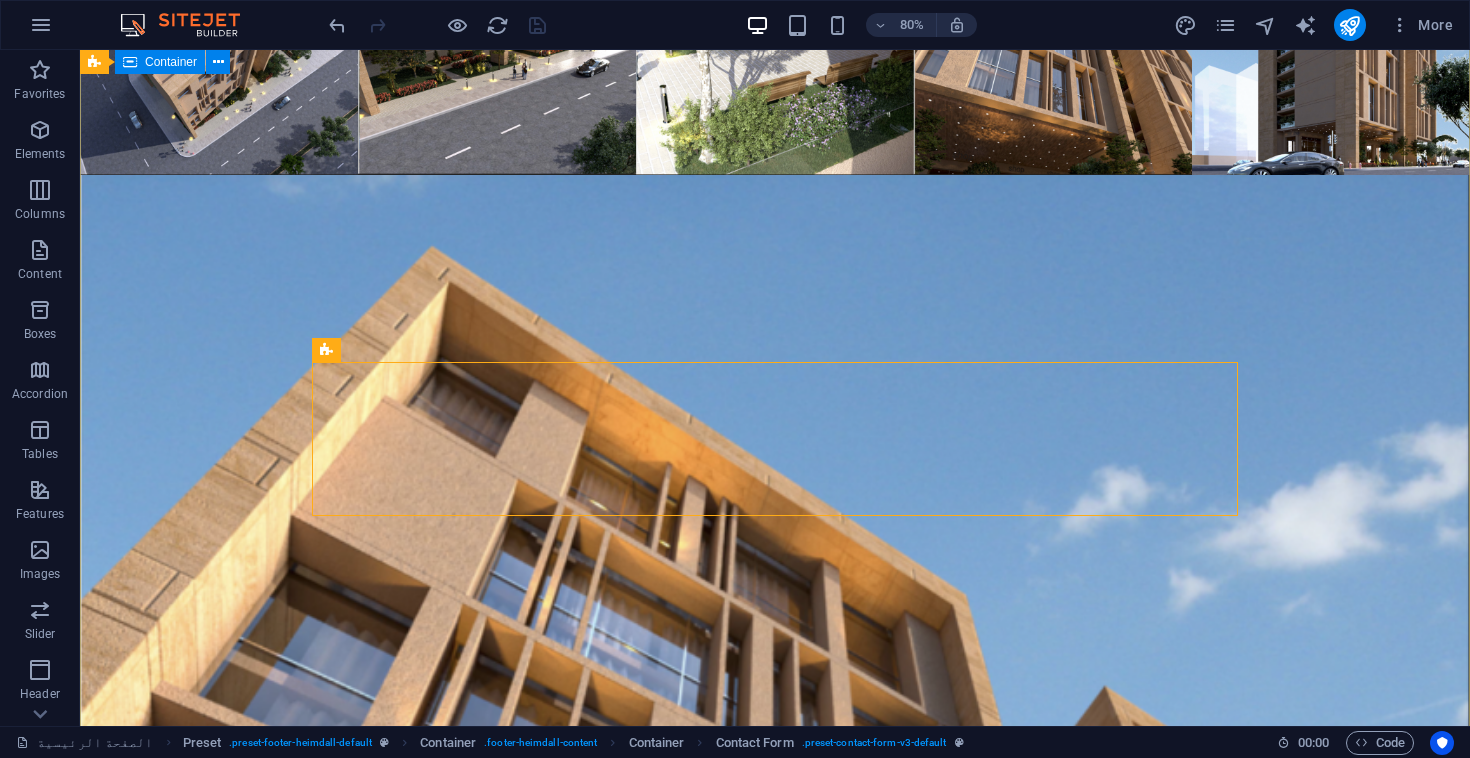 scroll, scrollTop: 4329, scrollLeft: 0, axis: vertical 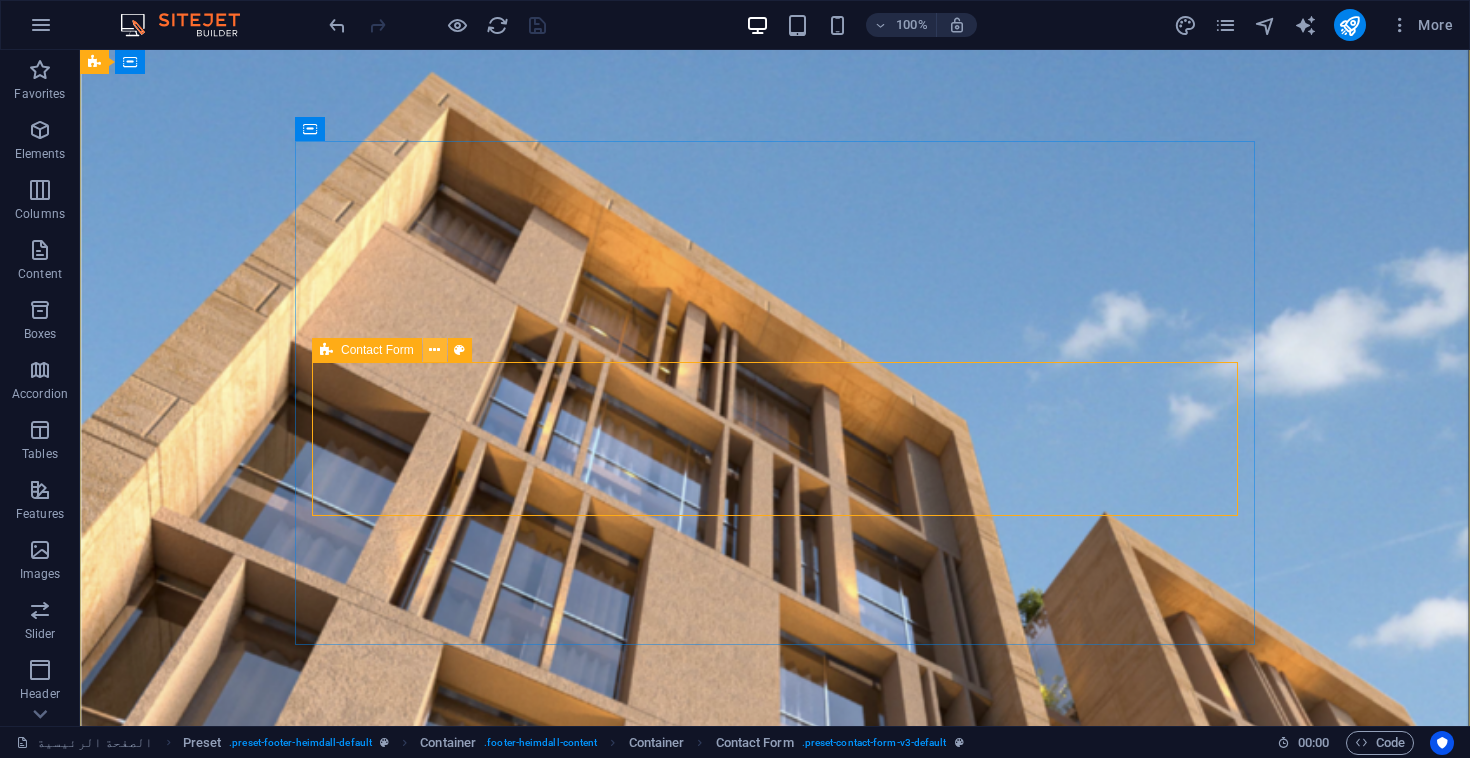 click at bounding box center [434, 350] 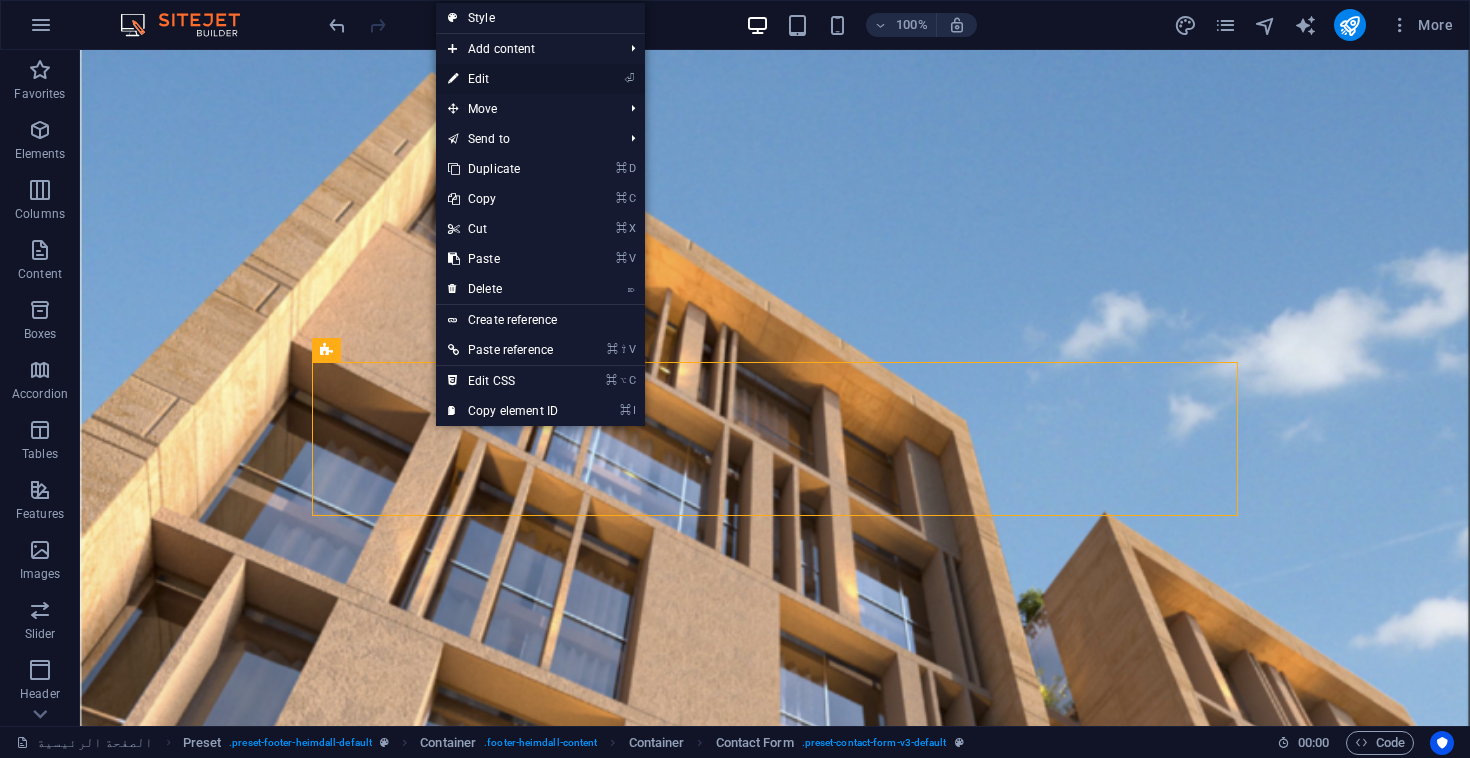 click on "⏎  Edit" at bounding box center [503, 79] 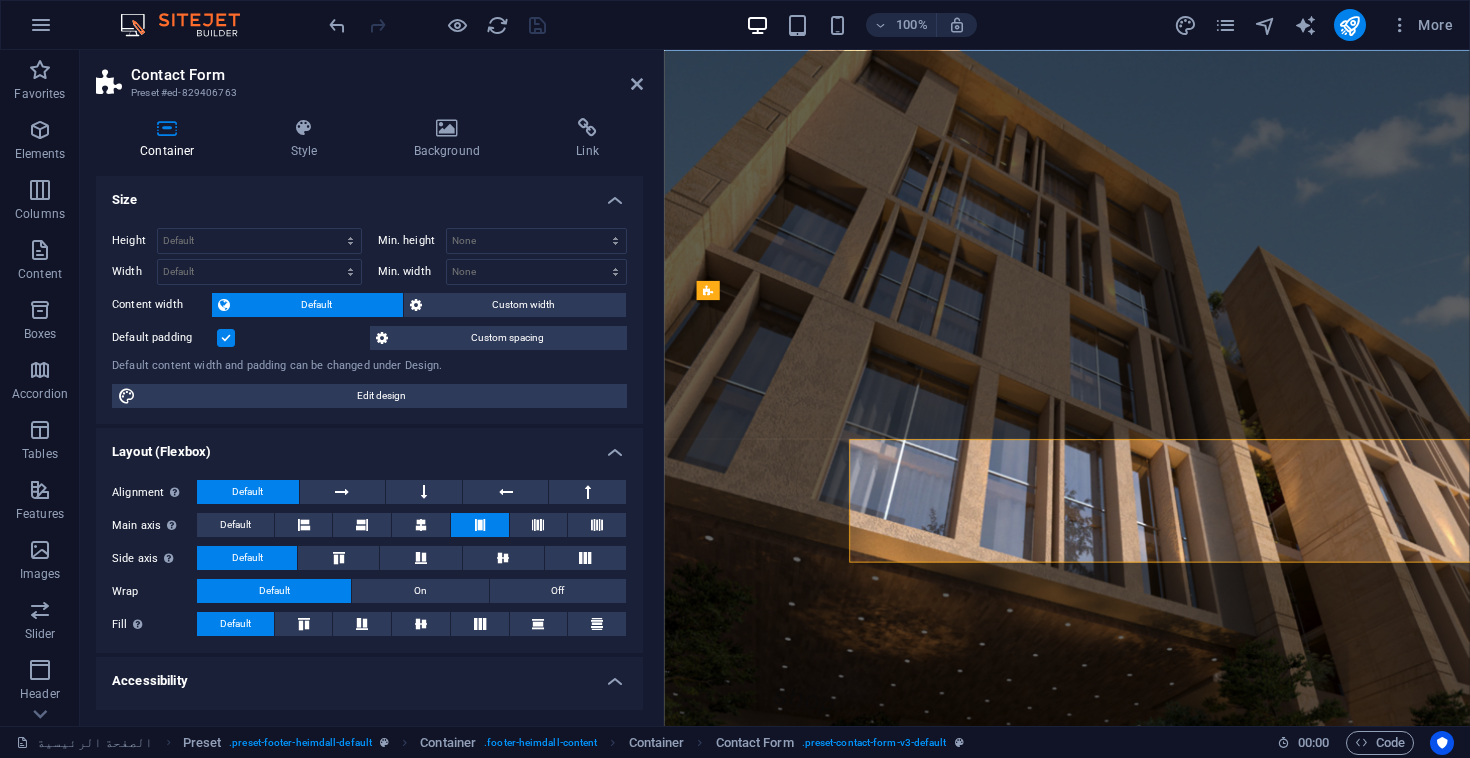 scroll, scrollTop: 4155, scrollLeft: 0, axis: vertical 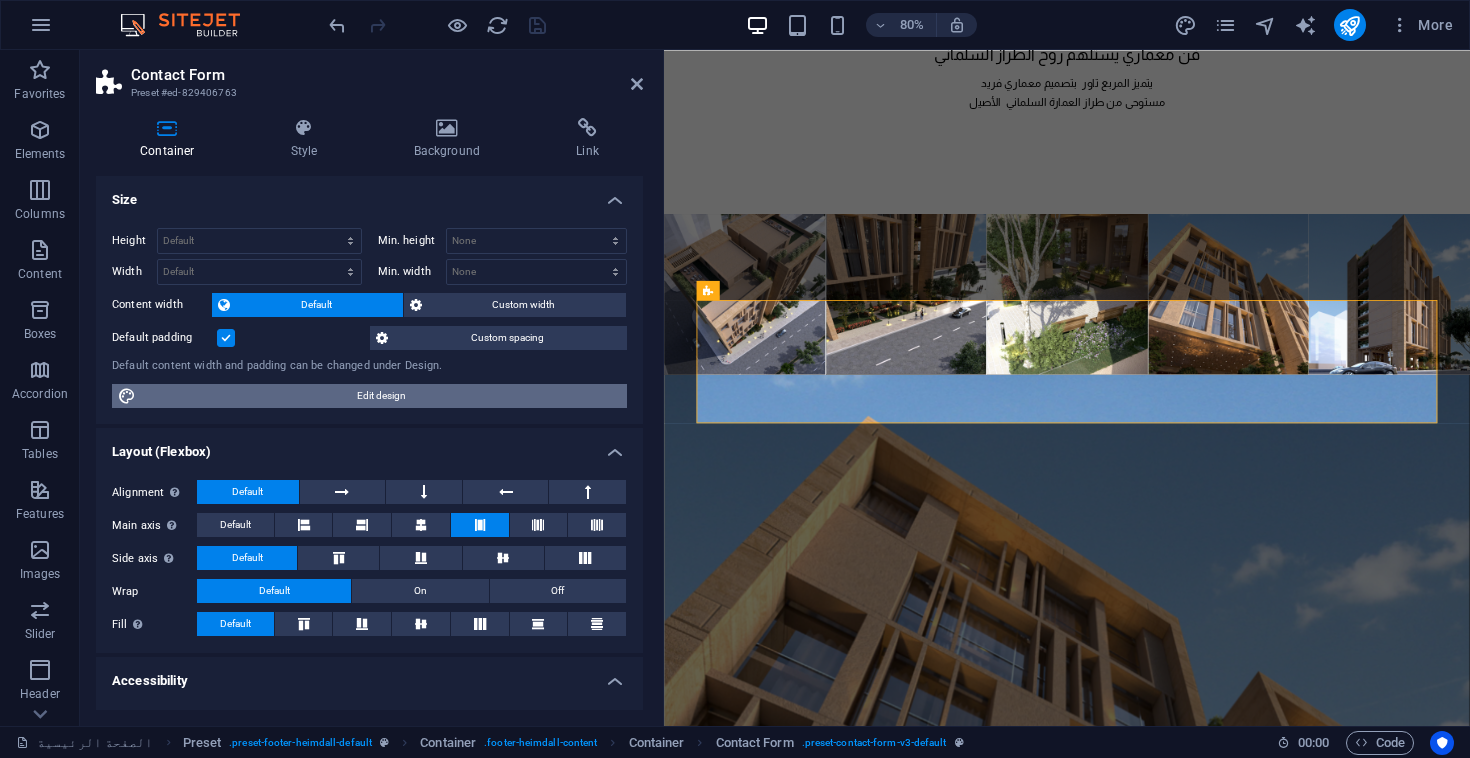 click on "Edit design" at bounding box center (381, 396) 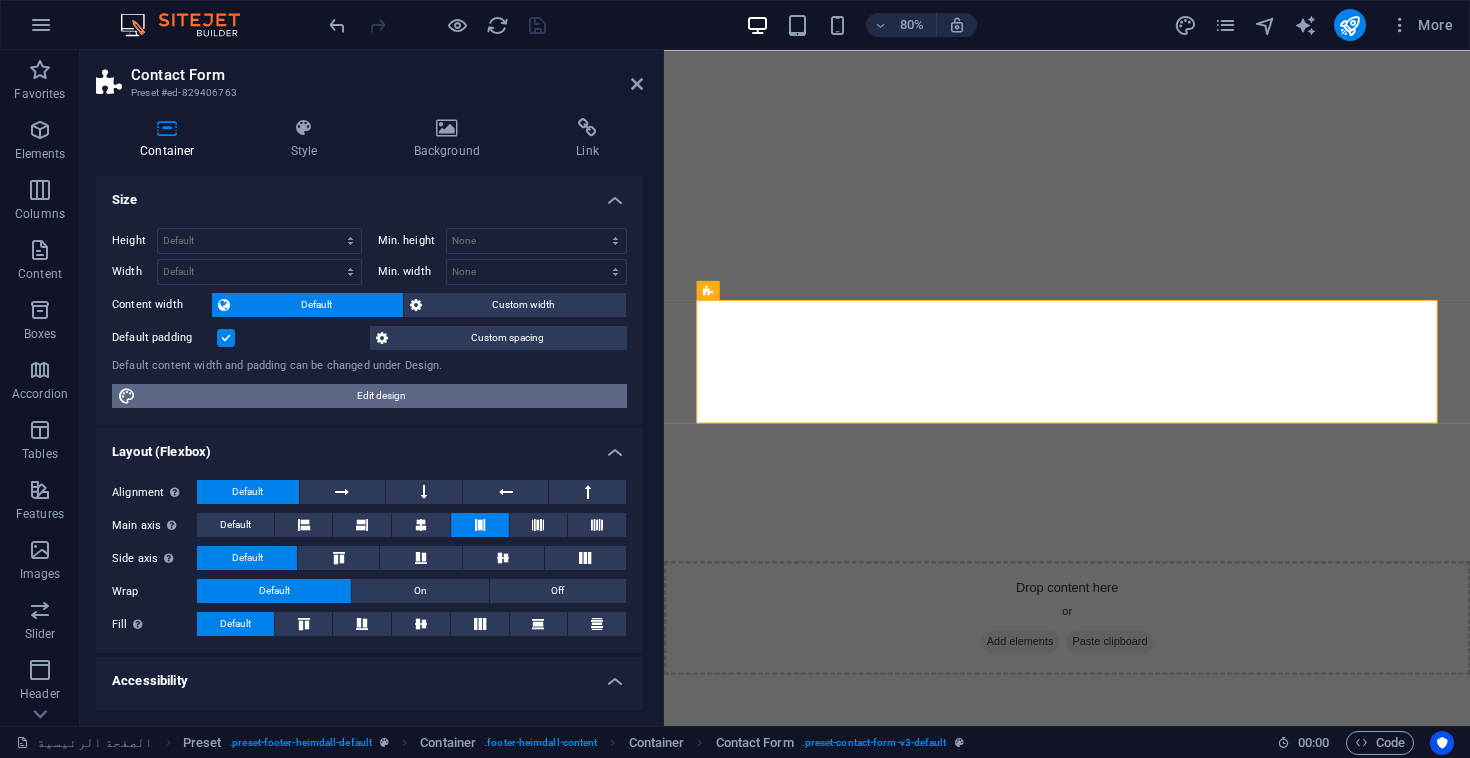 select on "ease-in-out" 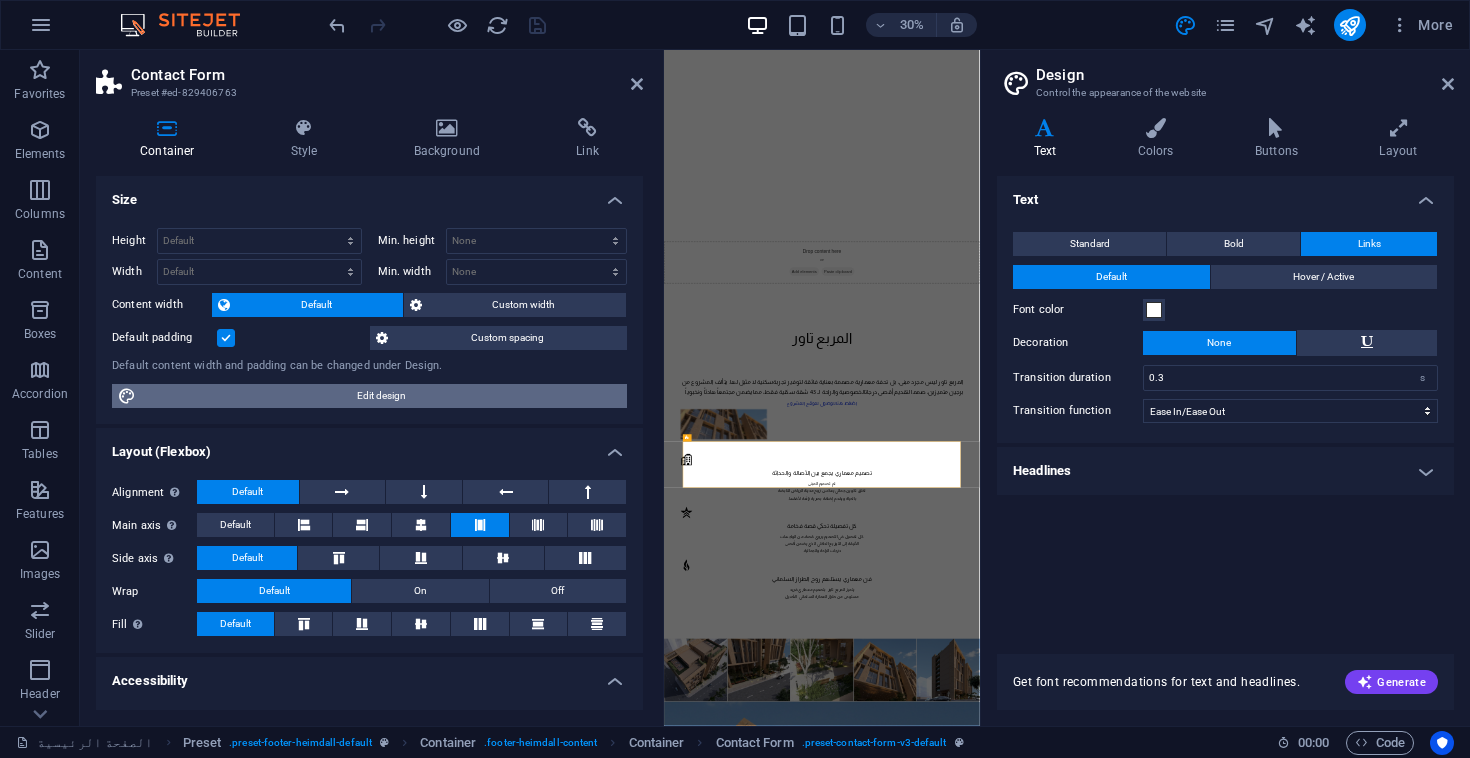scroll, scrollTop: 3916, scrollLeft: 0, axis: vertical 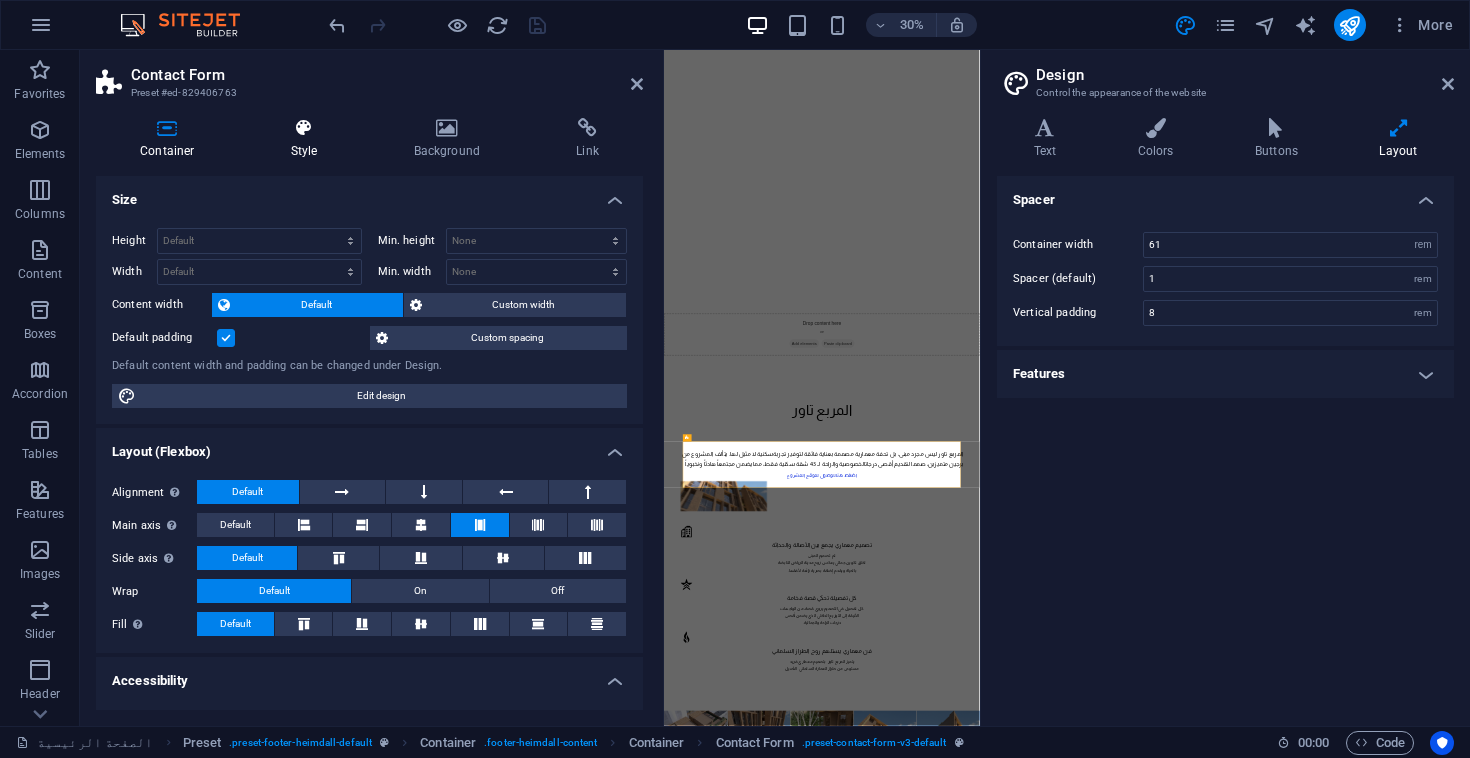 click at bounding box center [304, 128] 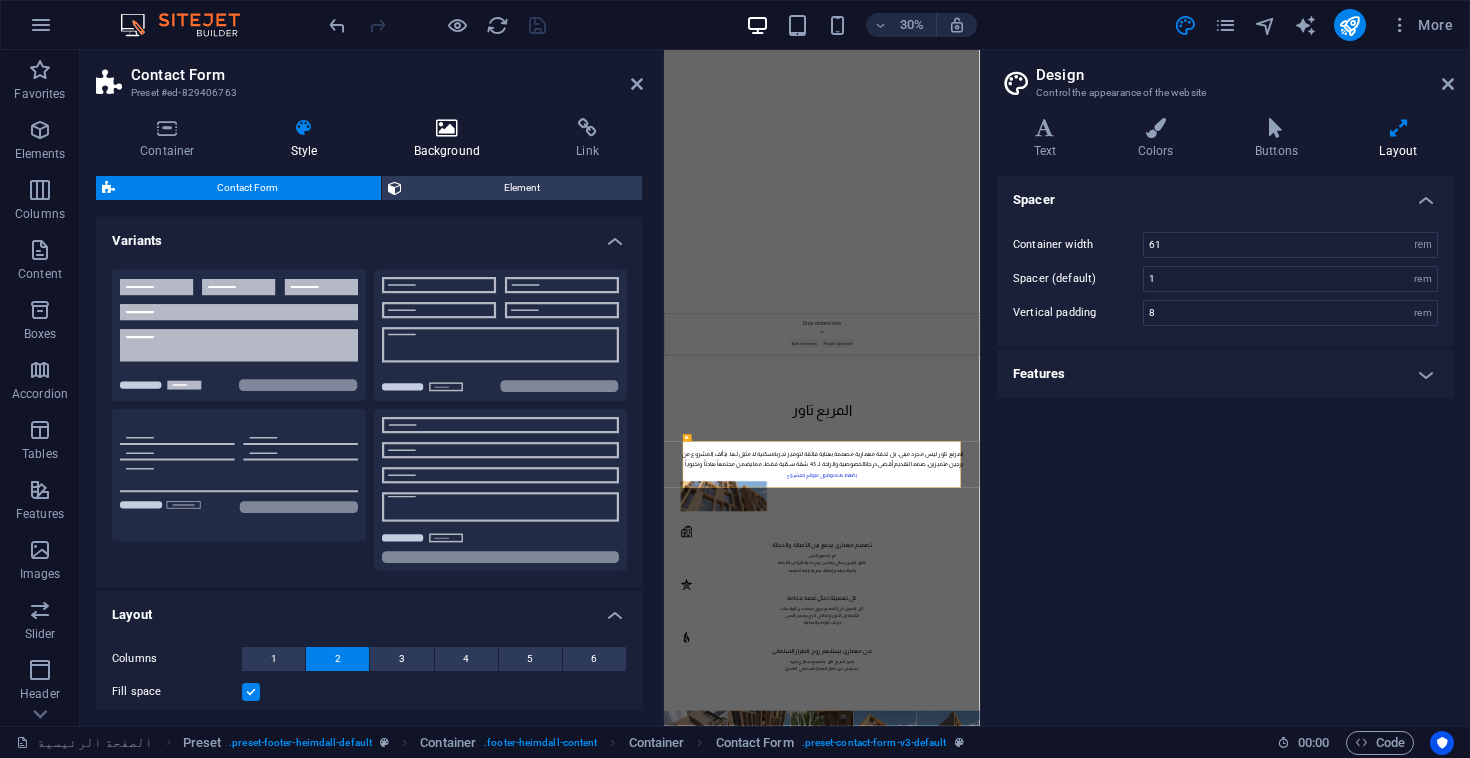 click on "Background" at bounding box center [451, 139] 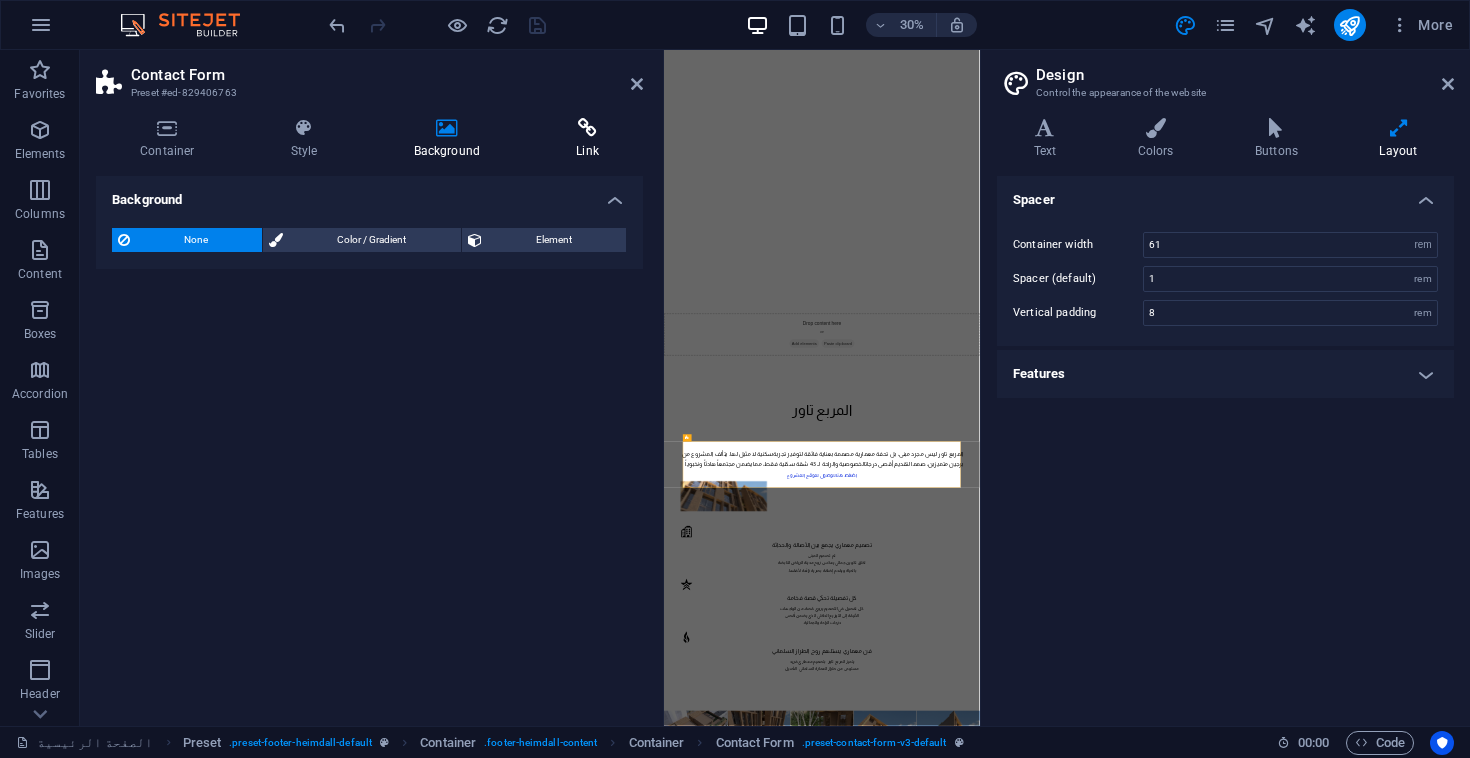 click on "Link" at bounding box center [587, 139] 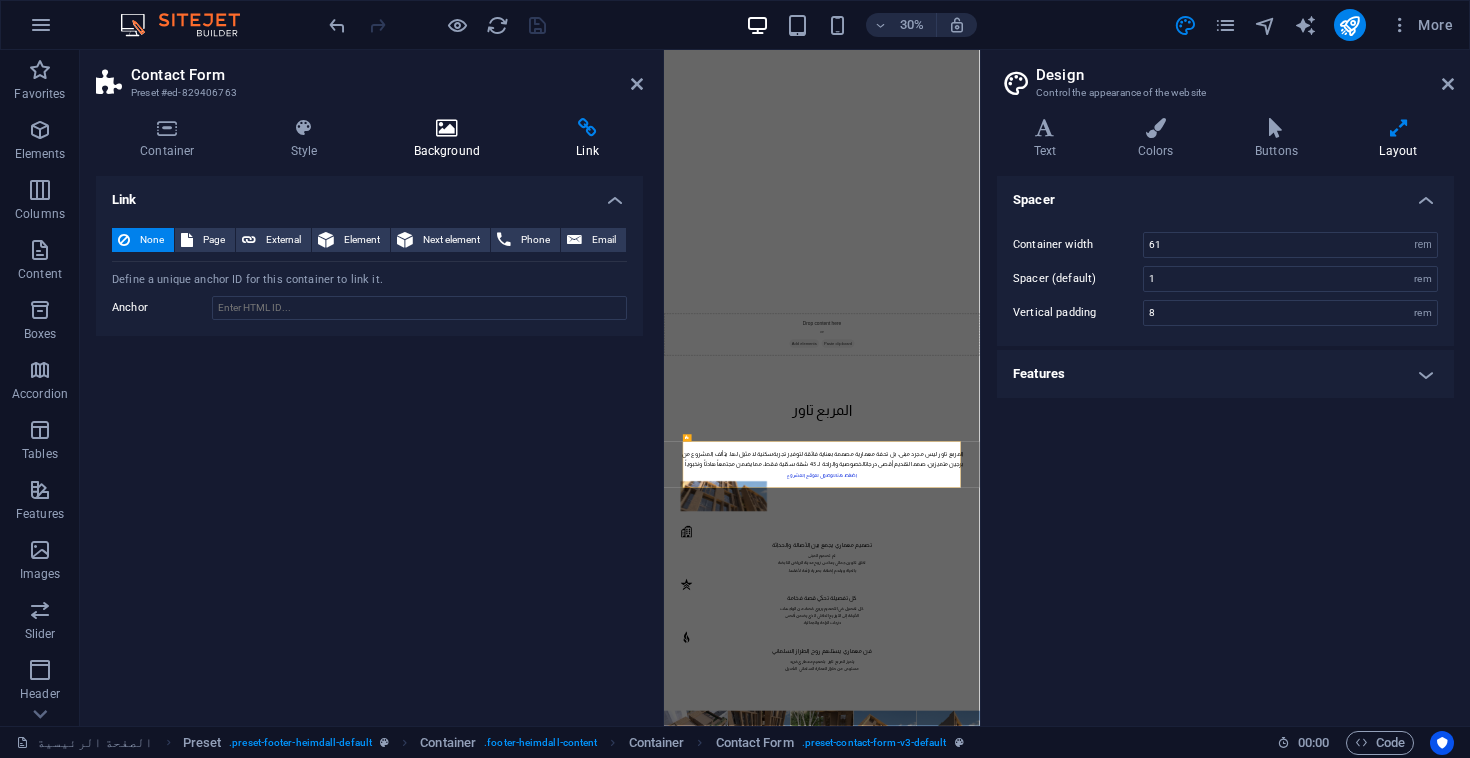 click on "Background" at bounding box center (451, 139) 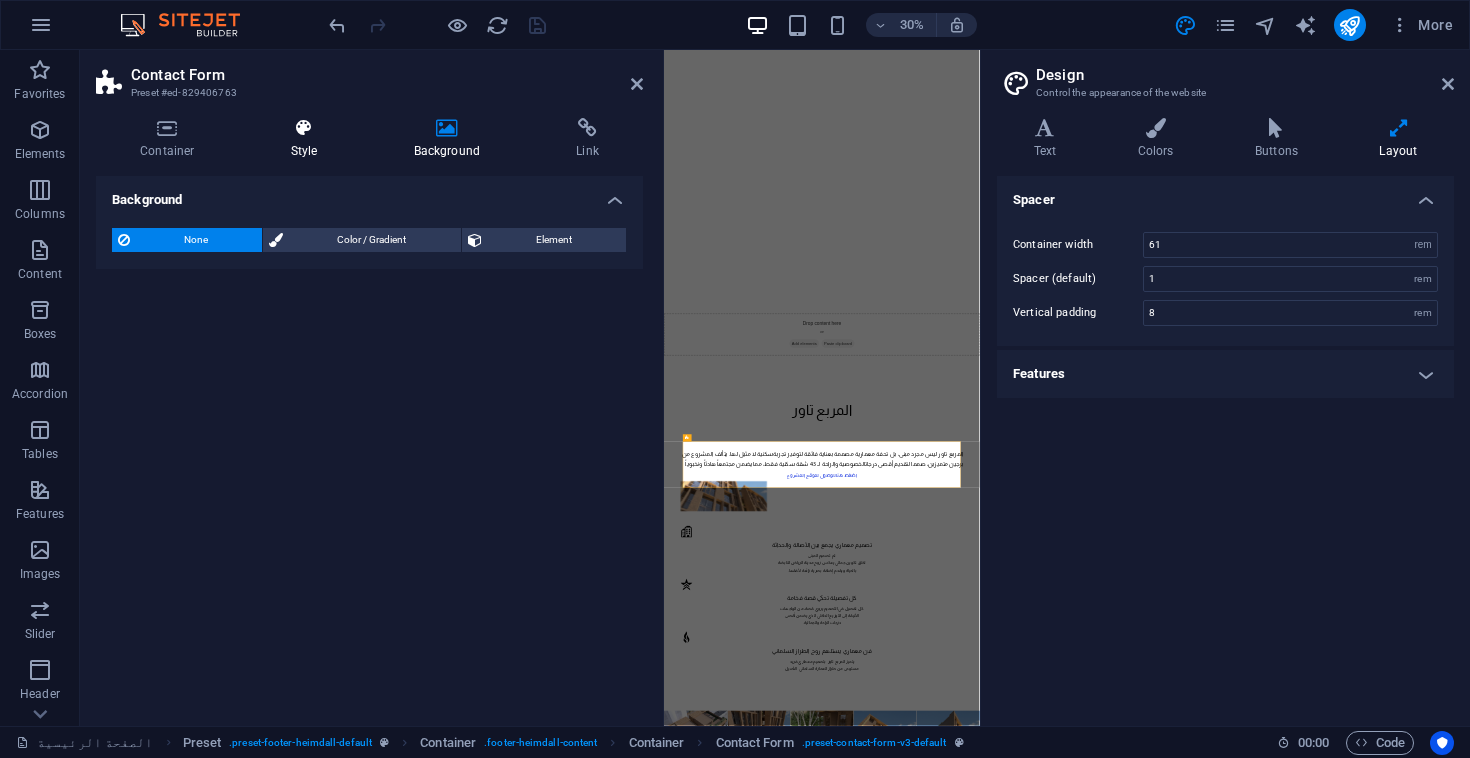 click at bounding box center (304, 128) 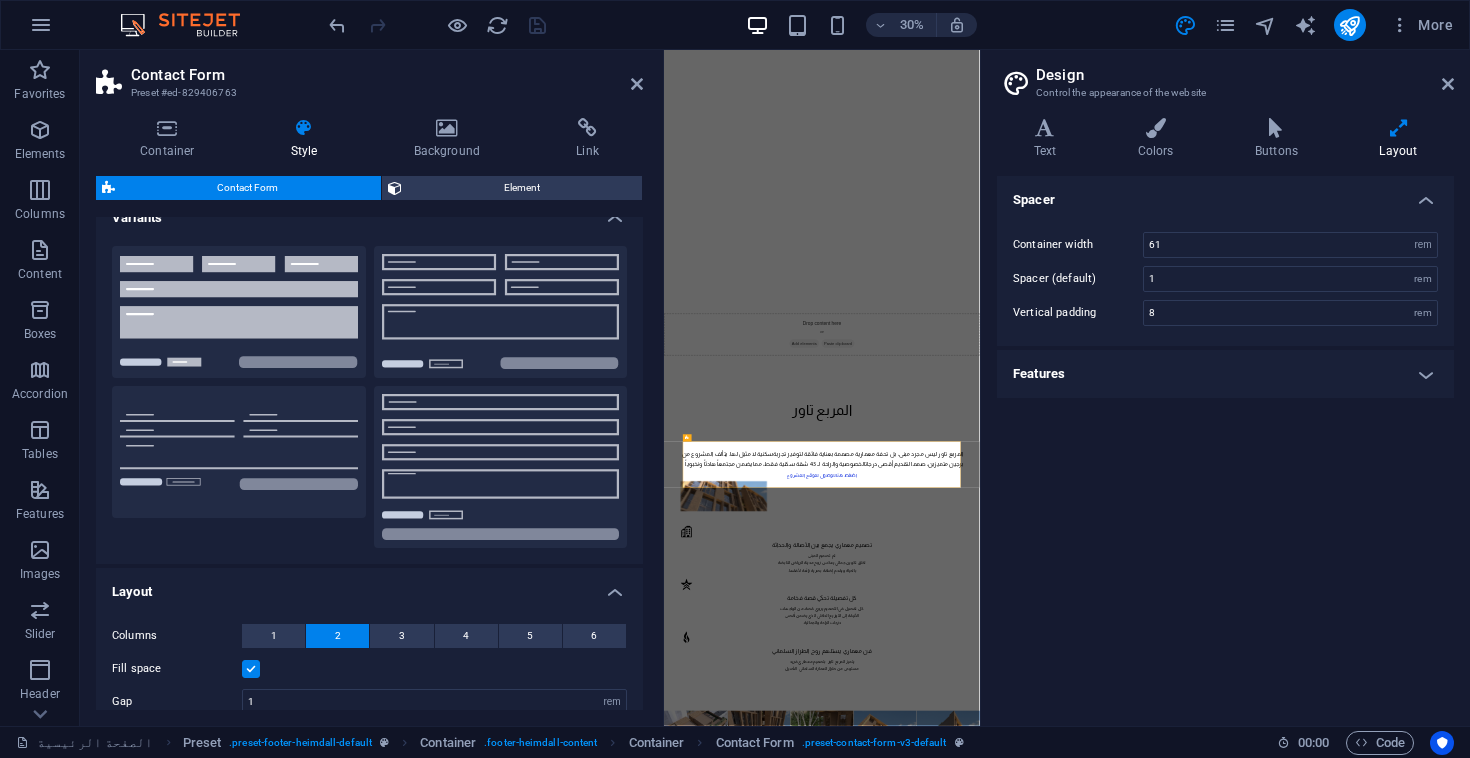 scroll, scrollTop: 0, scrollLeft: 0, axis: both 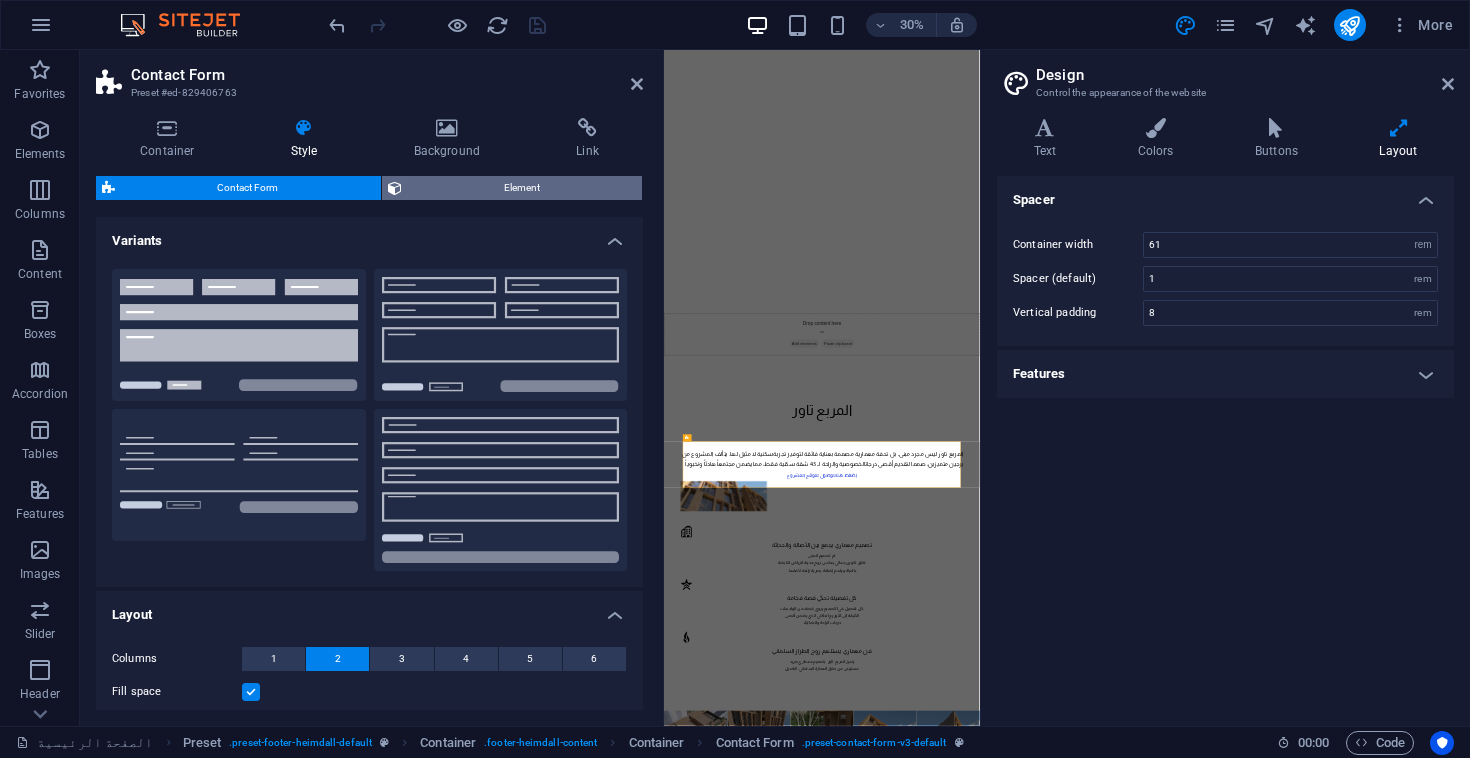 click on "Element" at bounding box center [522, 188] 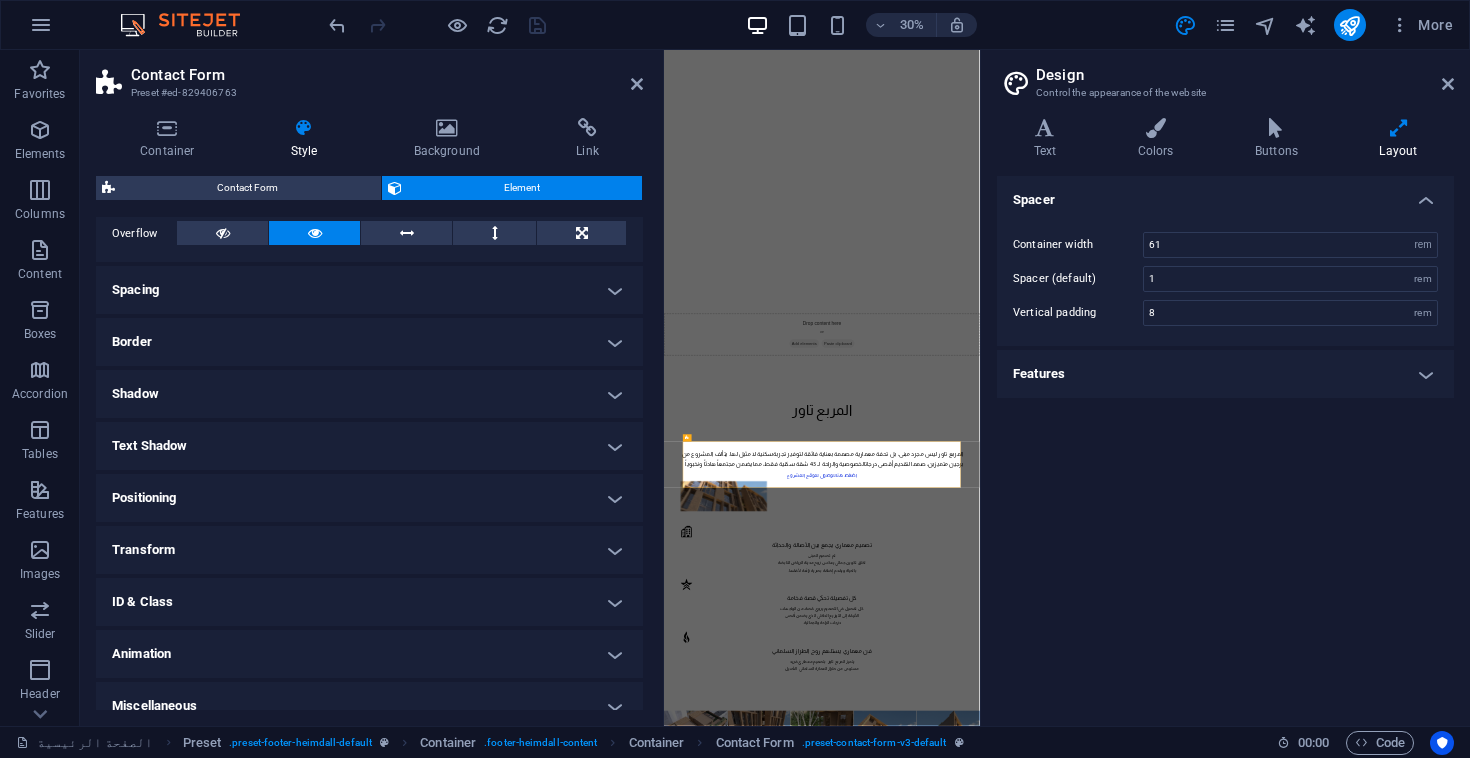 scroll, scrollTop: 352, scrollLeft: 0, axis: vertical 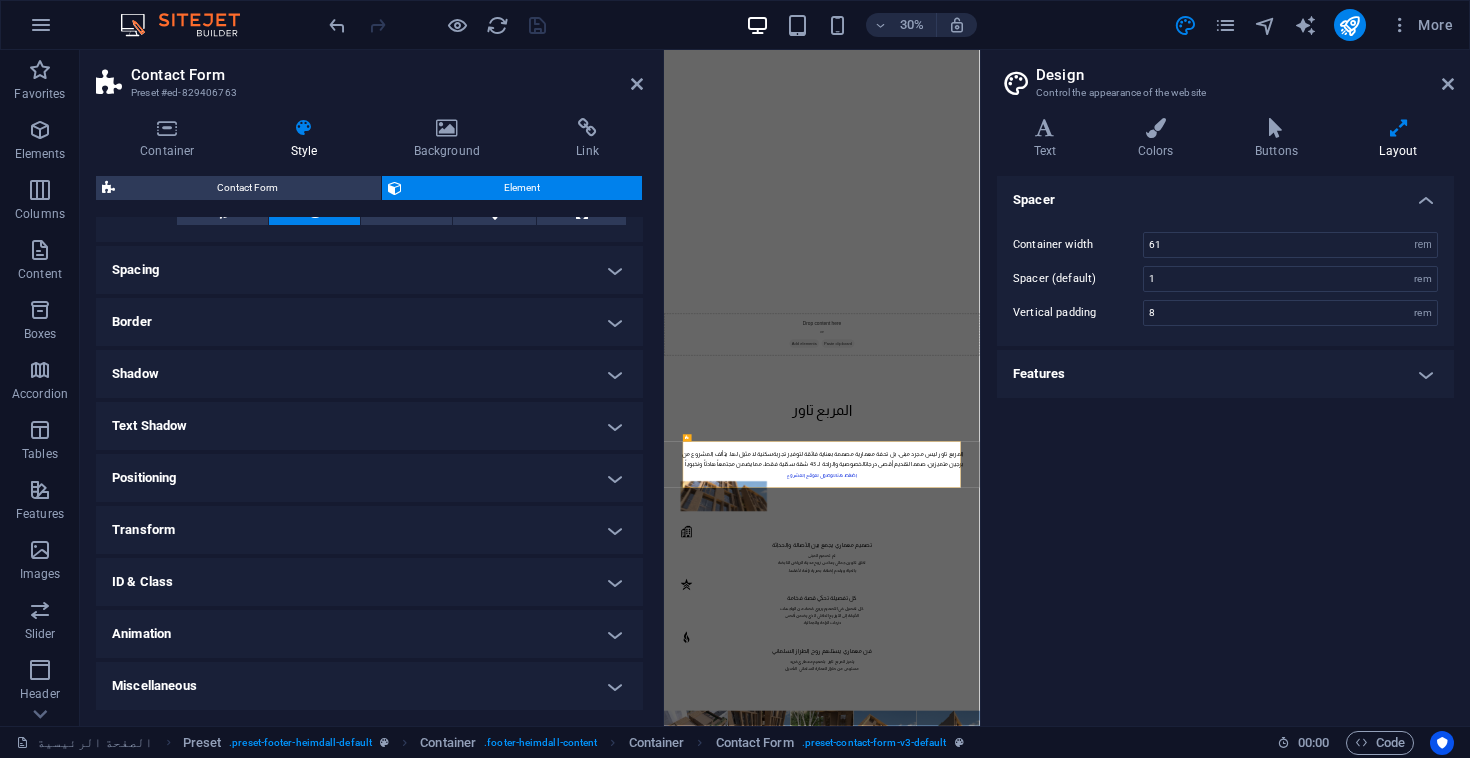 click on "ID & Class" at bounding box center [369, 582] 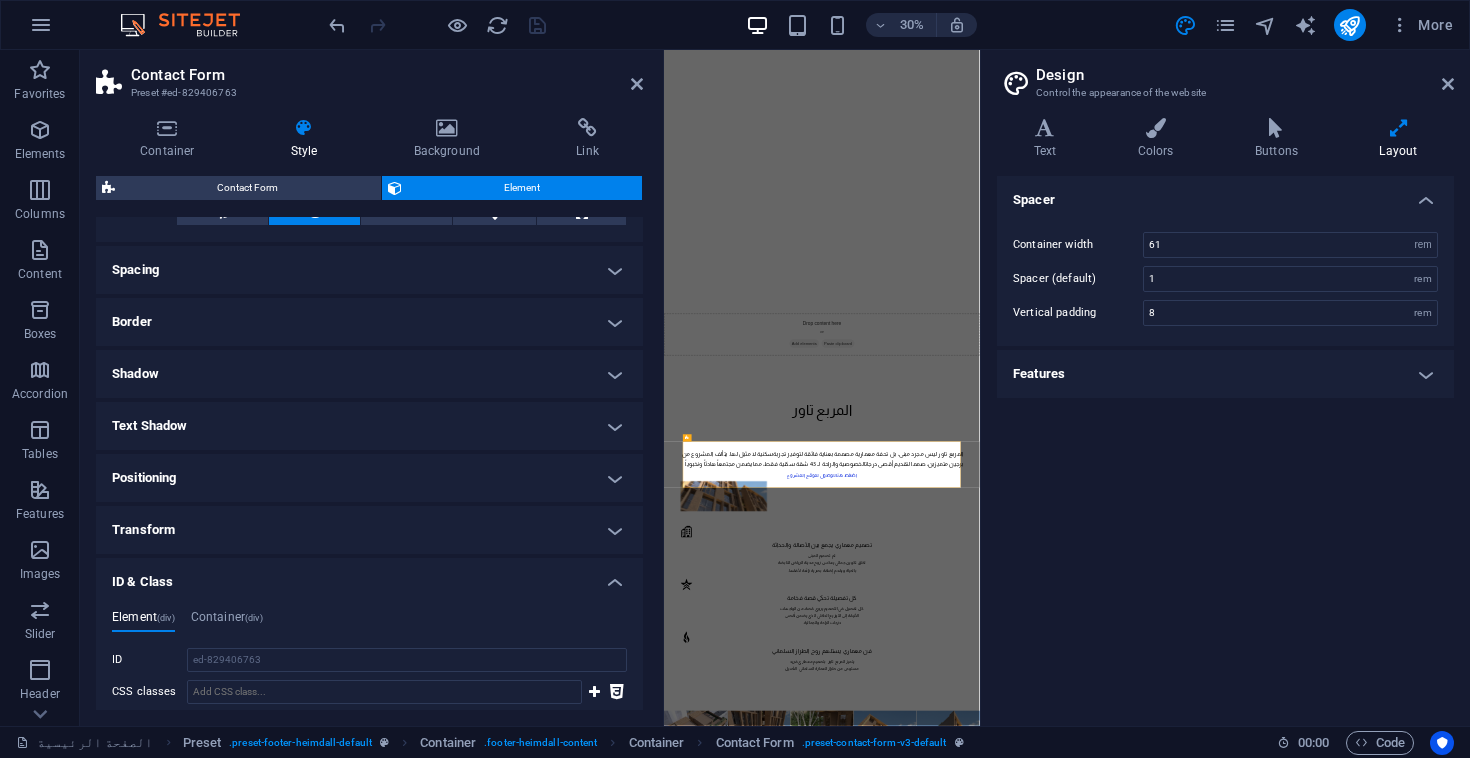 click on "Transform" at bounding box center [369, 530] 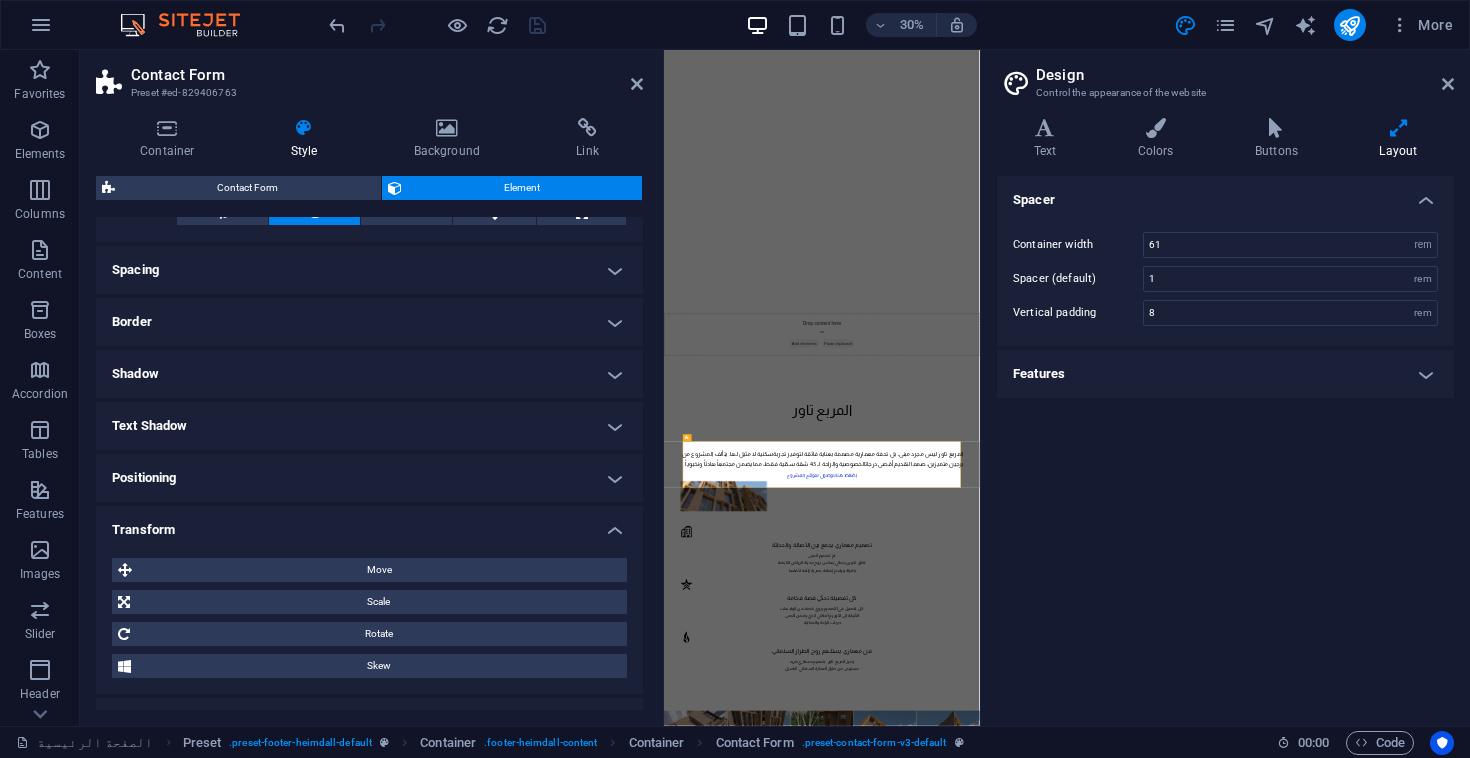 click on "Positioning" at bounding box center [369, 478] 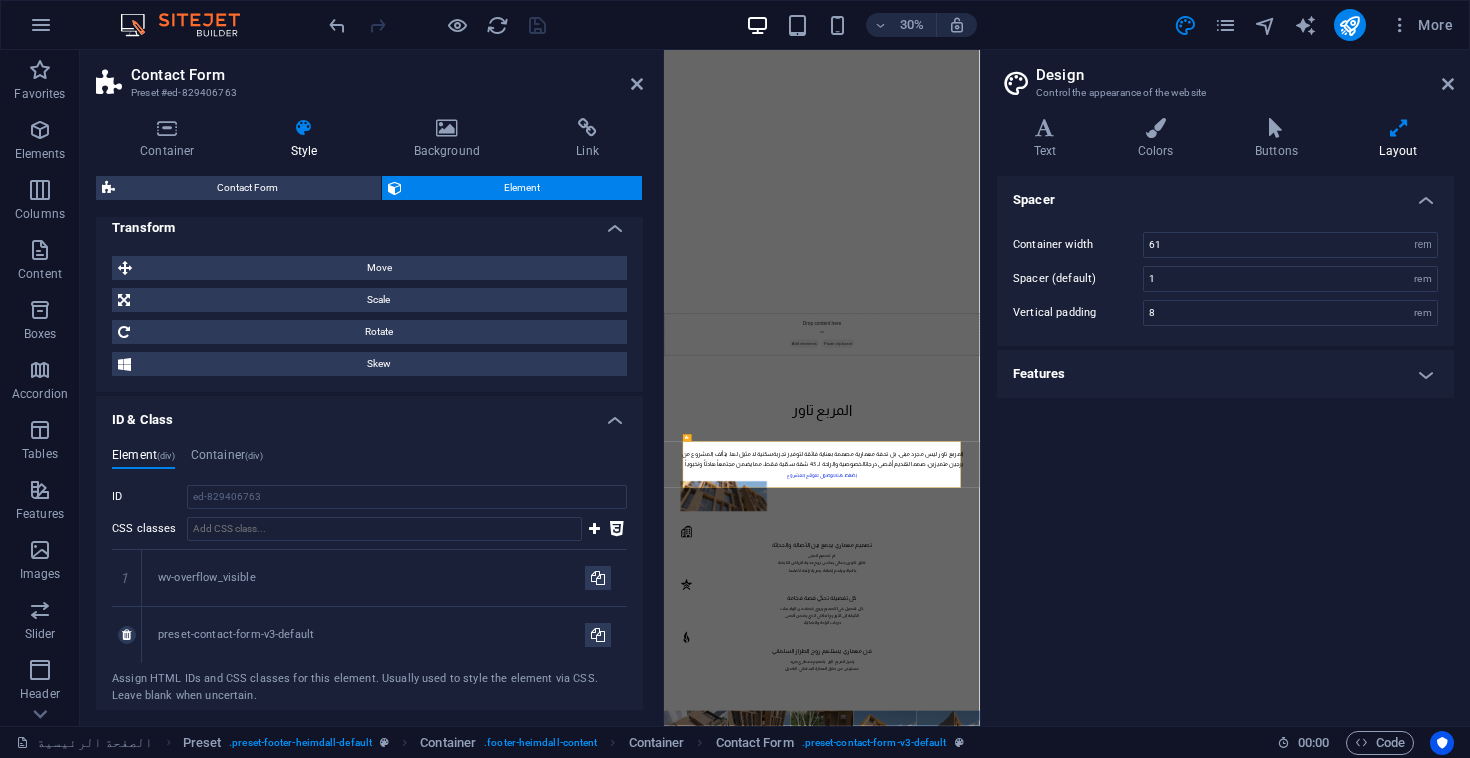 scroll, scrollTop: 838, scrollLeft: 0, axis: vertical 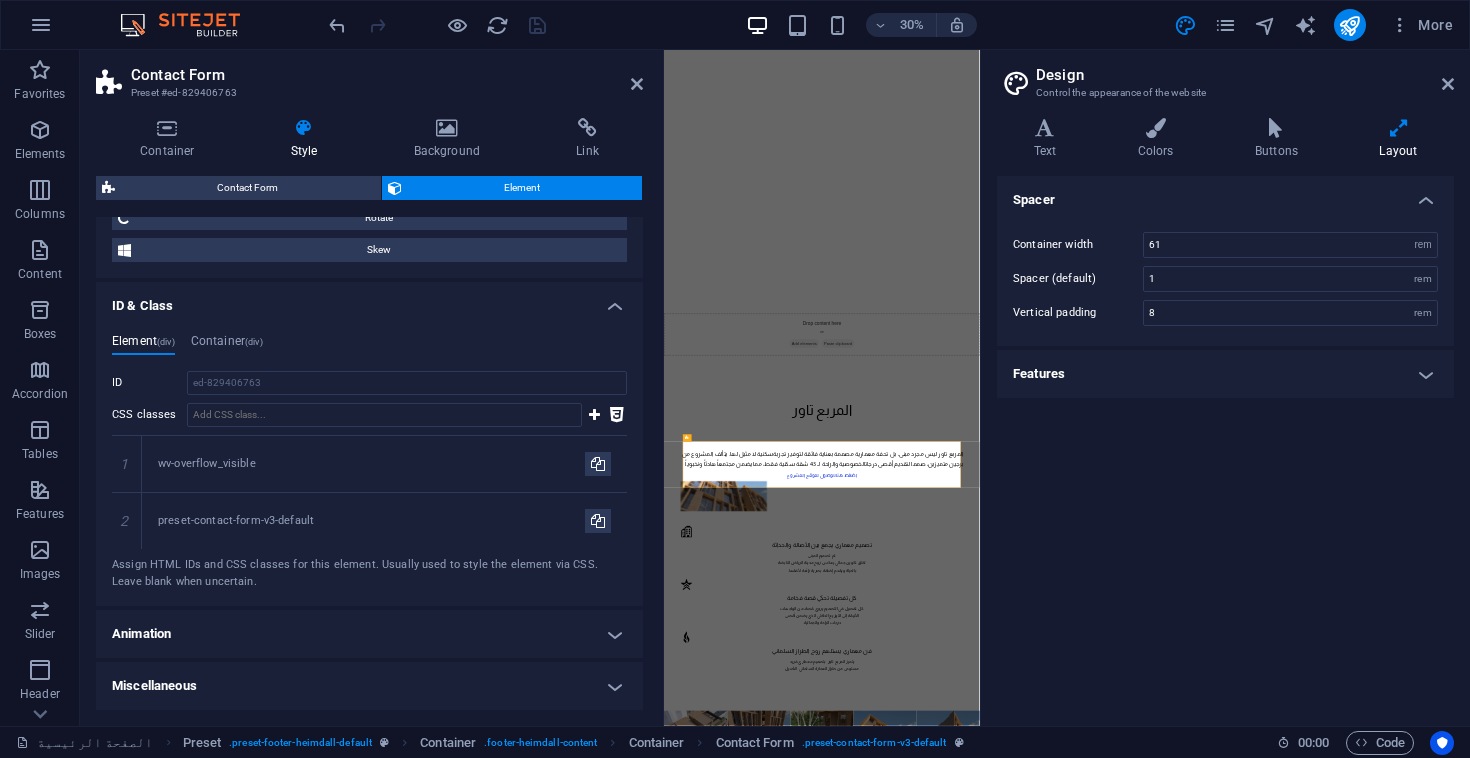 click on "ID & Class" at bounding box center [369, 300] 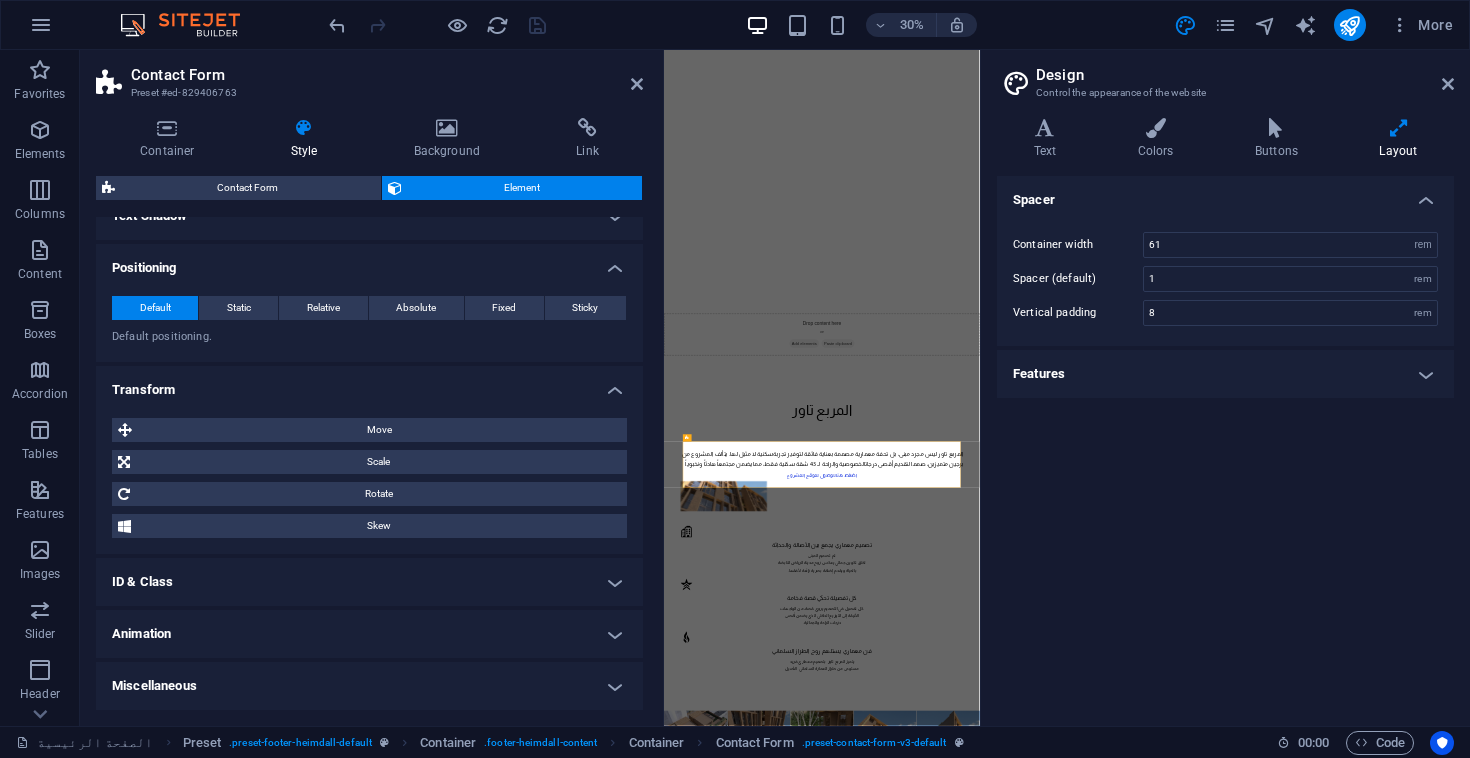 scroll, scrollTop: 561, scrollLeft: 0, axis: vertical 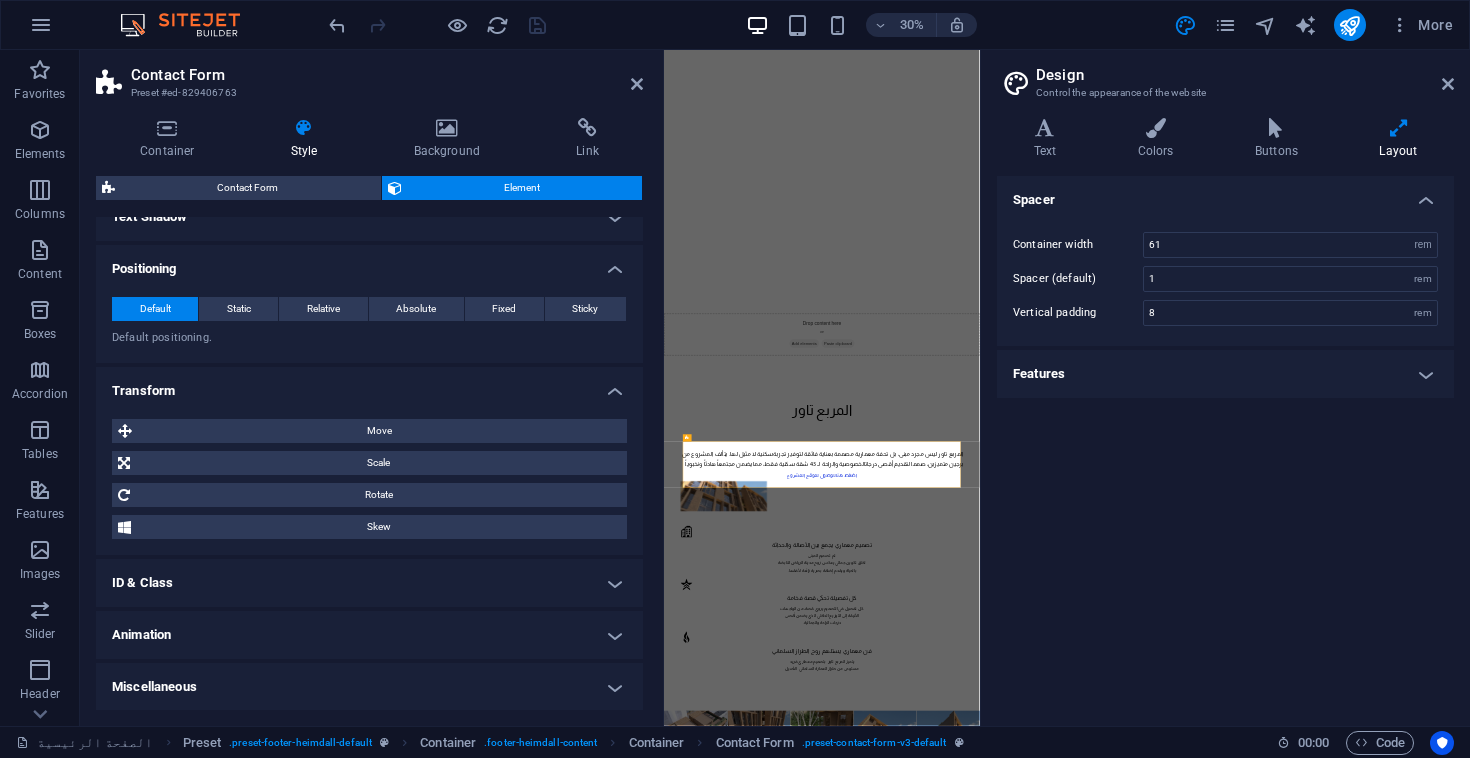 click on "Miscellaneous" at bounding box center [369, 687] 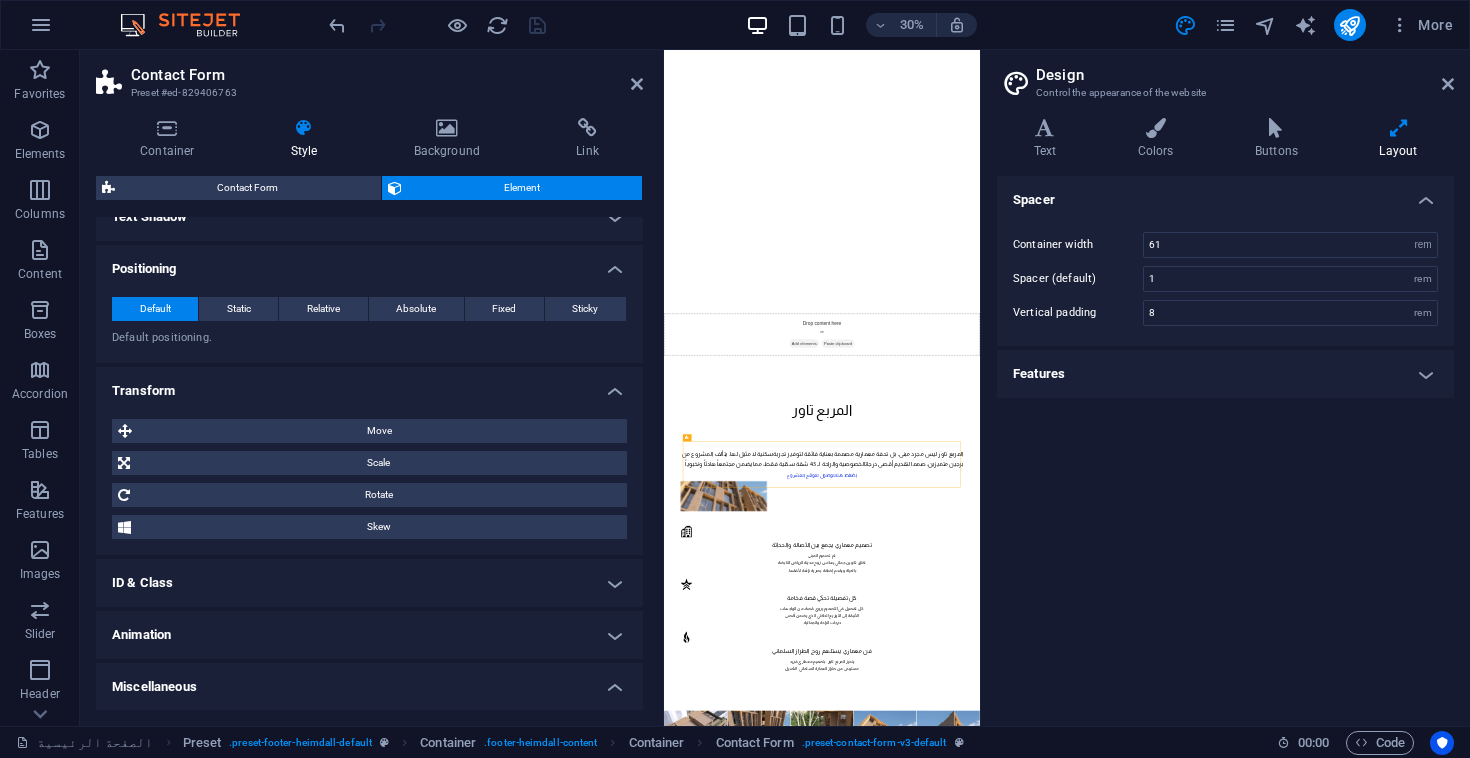 scroll, scrollTop: 685, scrollLeft: 0, axis: vertical 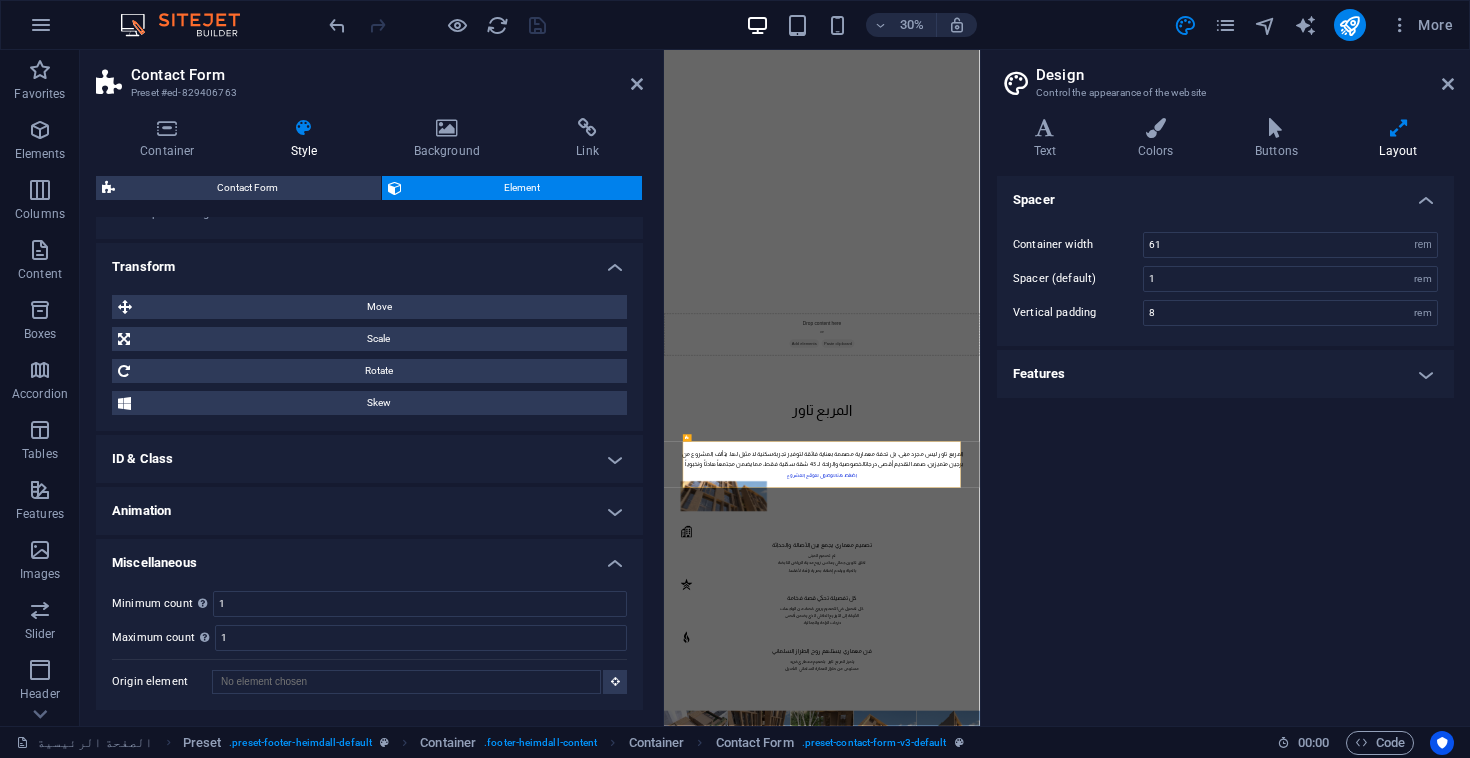 click on "ID & Class" at bounding box center (369, 459) 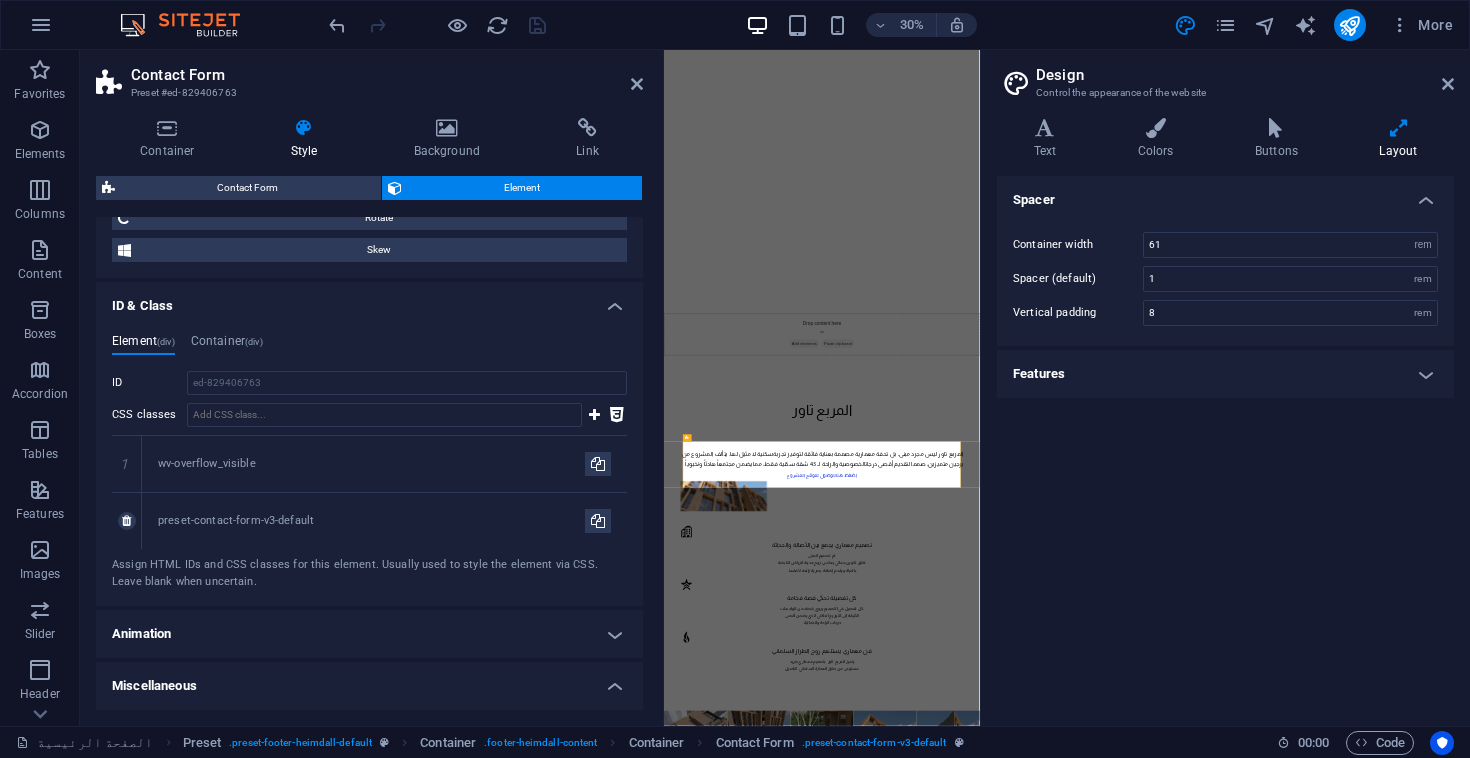 scroll, scrollTop: 0, scrollLeft: 0, axis: both 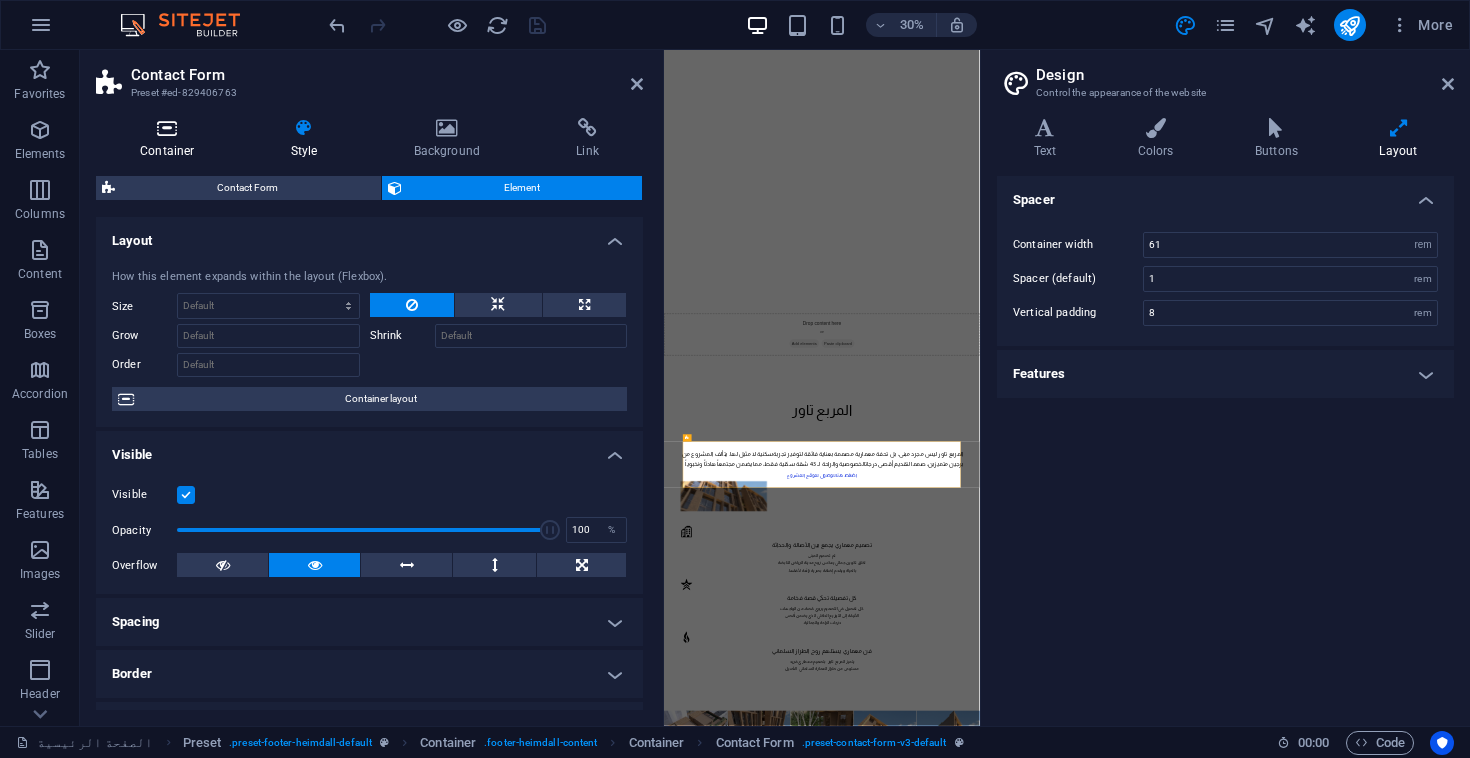 click on "Container" at bounding box center (171, 139) 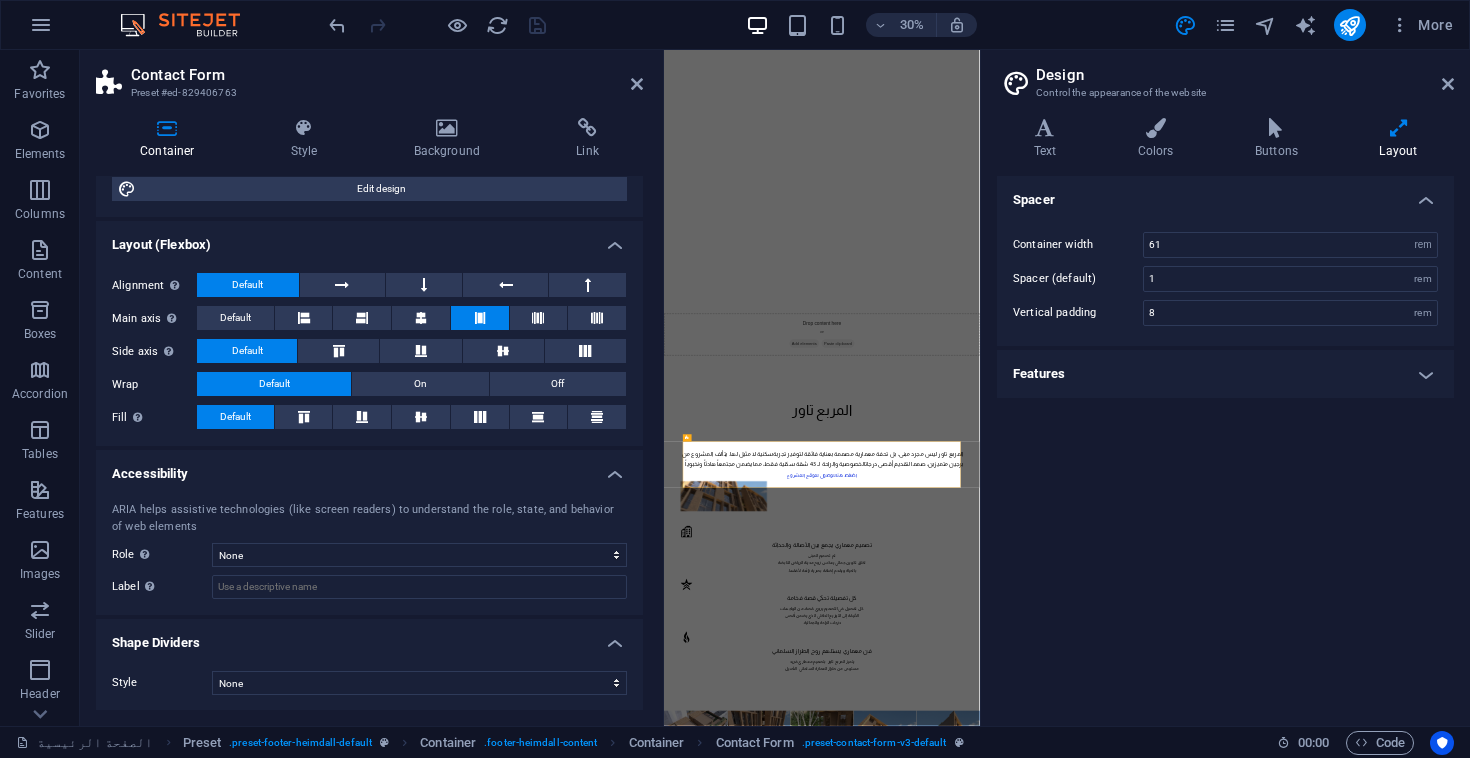 scroll, scrollTop: 208, scrollLeft: 0, axis: vertical 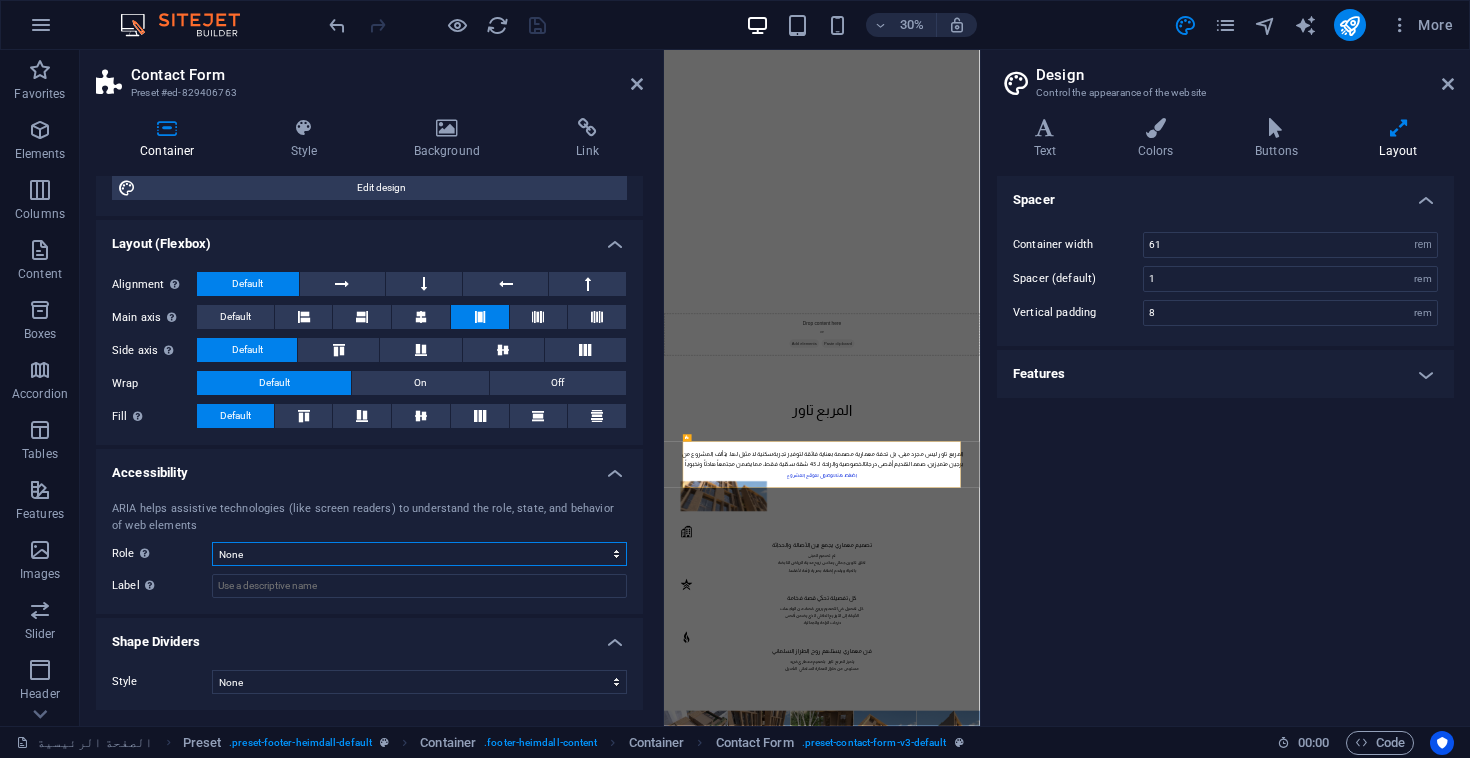 click on "None Alert Article Banner Comment Complementary Dialog Footer Header Marquee Presentation Region Section Separator Status Timer" at bounding box center [419, 554] 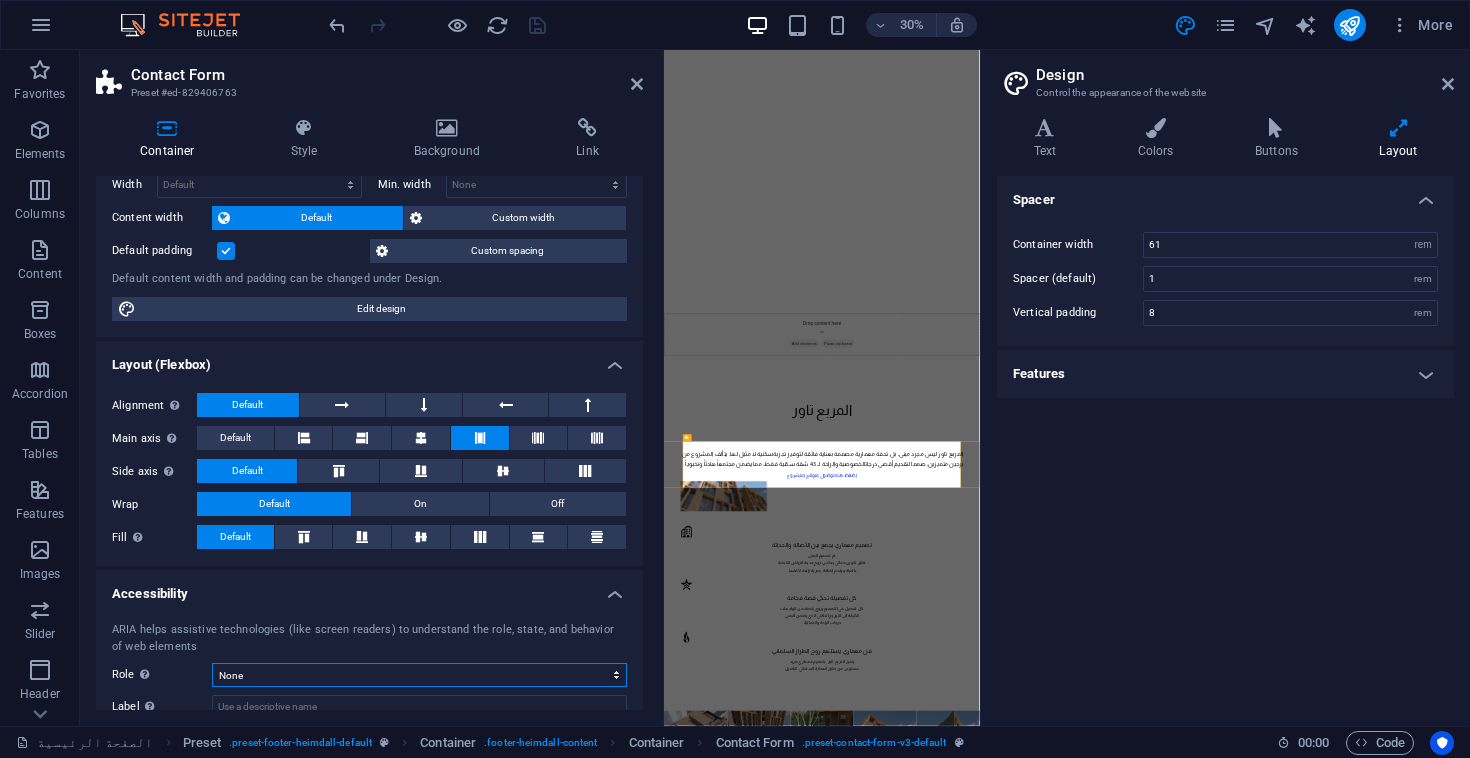 scroll, scrollTop: 0, scrollLeft: 0, axis: both 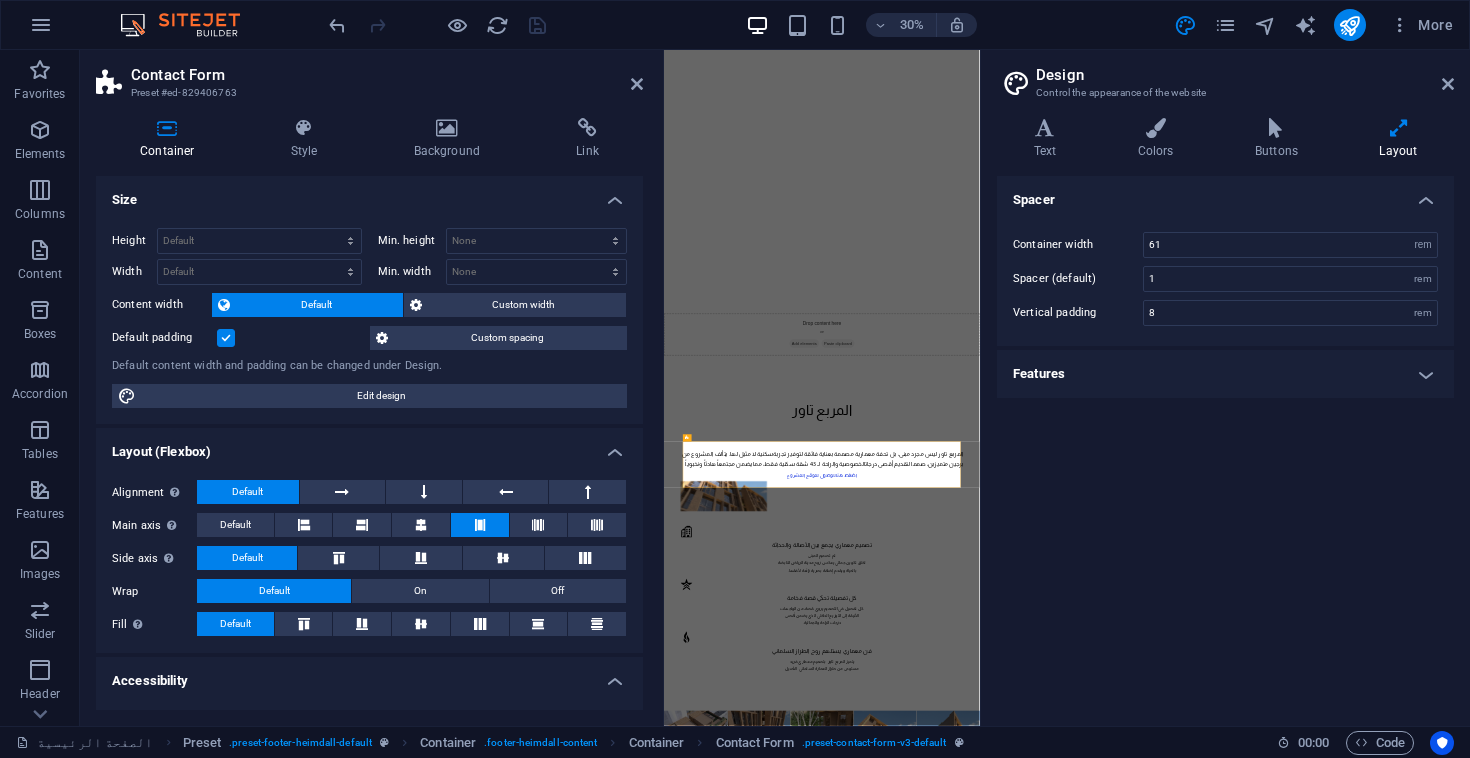 click on "Contact Form" at bounding box center [387, 75] 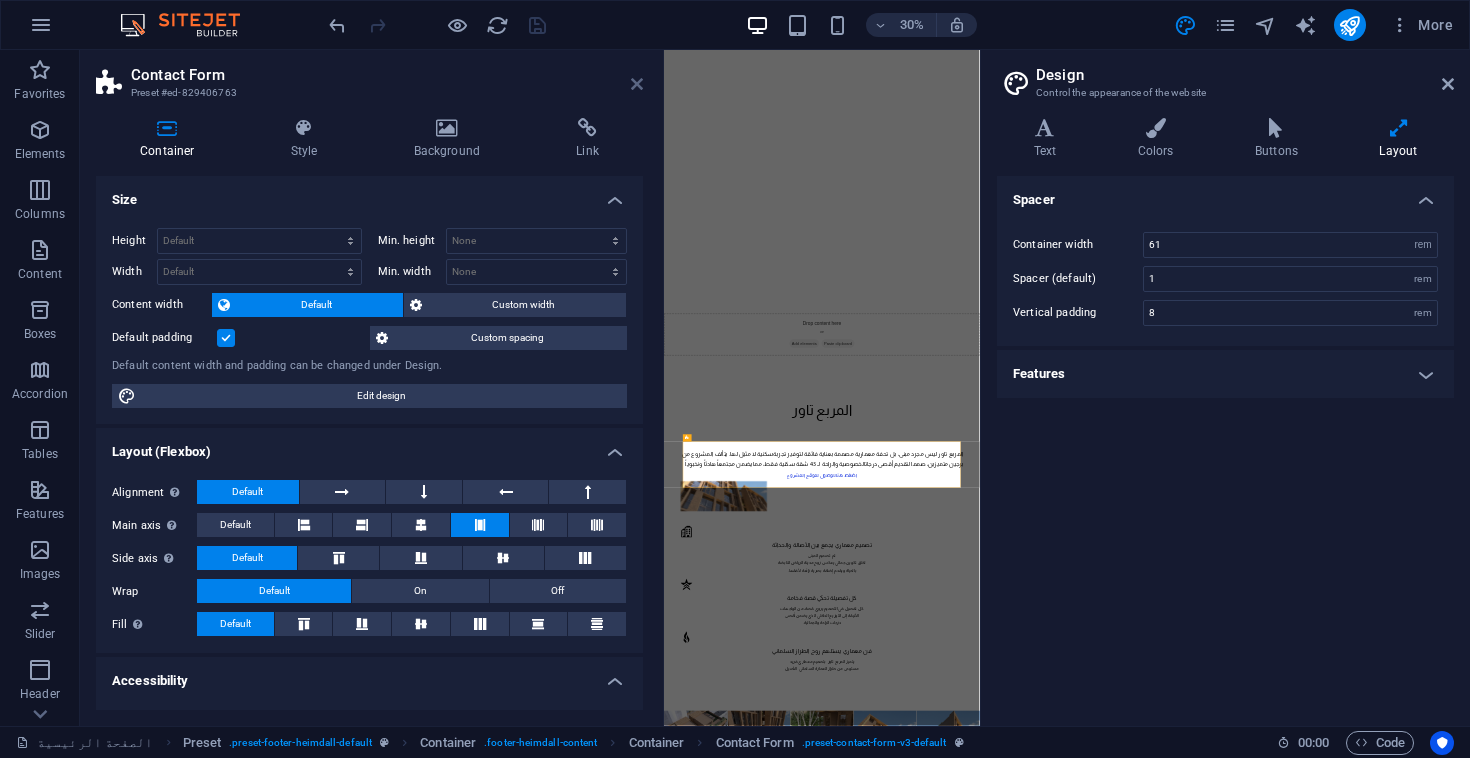 click at bounding box center [637, 84] 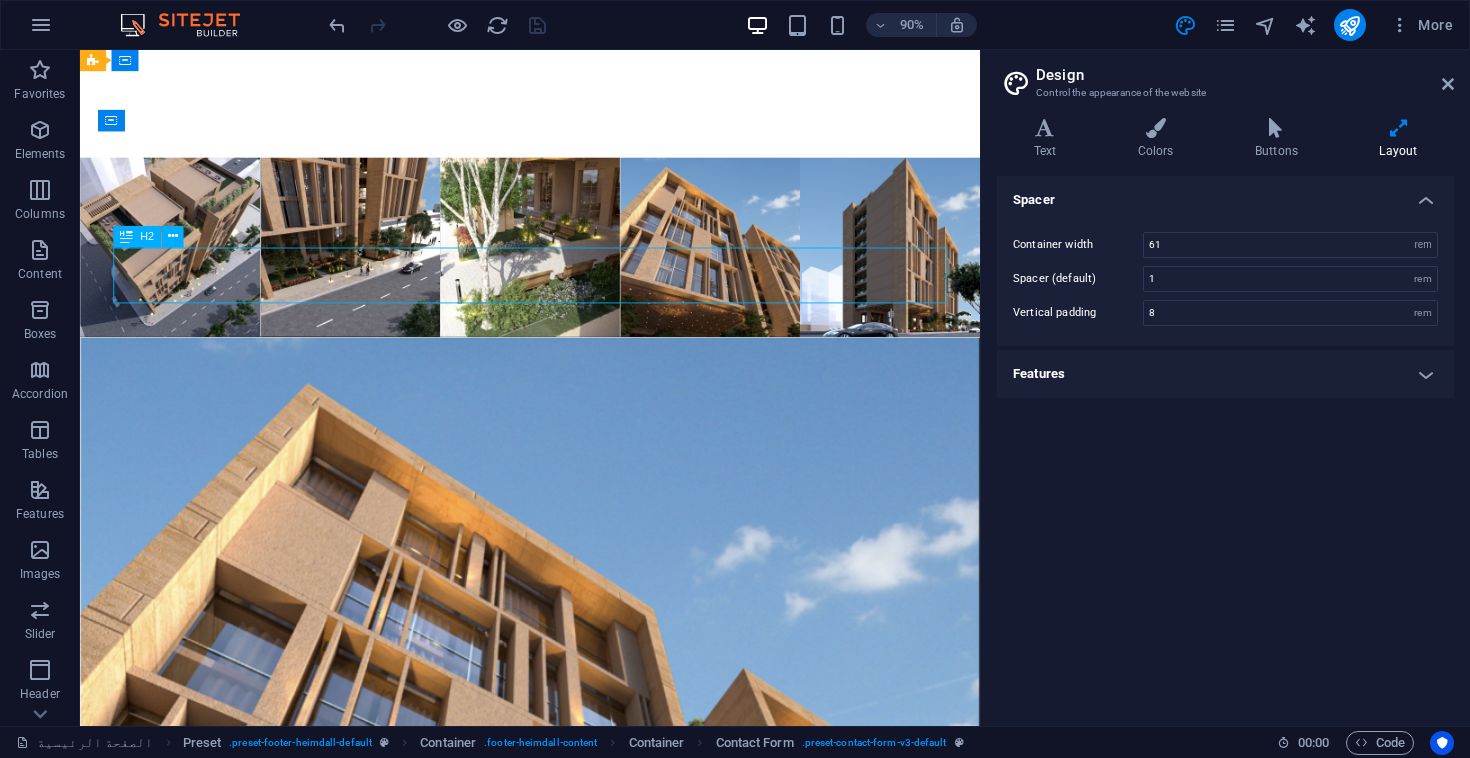 click on "سجل إهتمامك" at bounding box center [568, 3033] 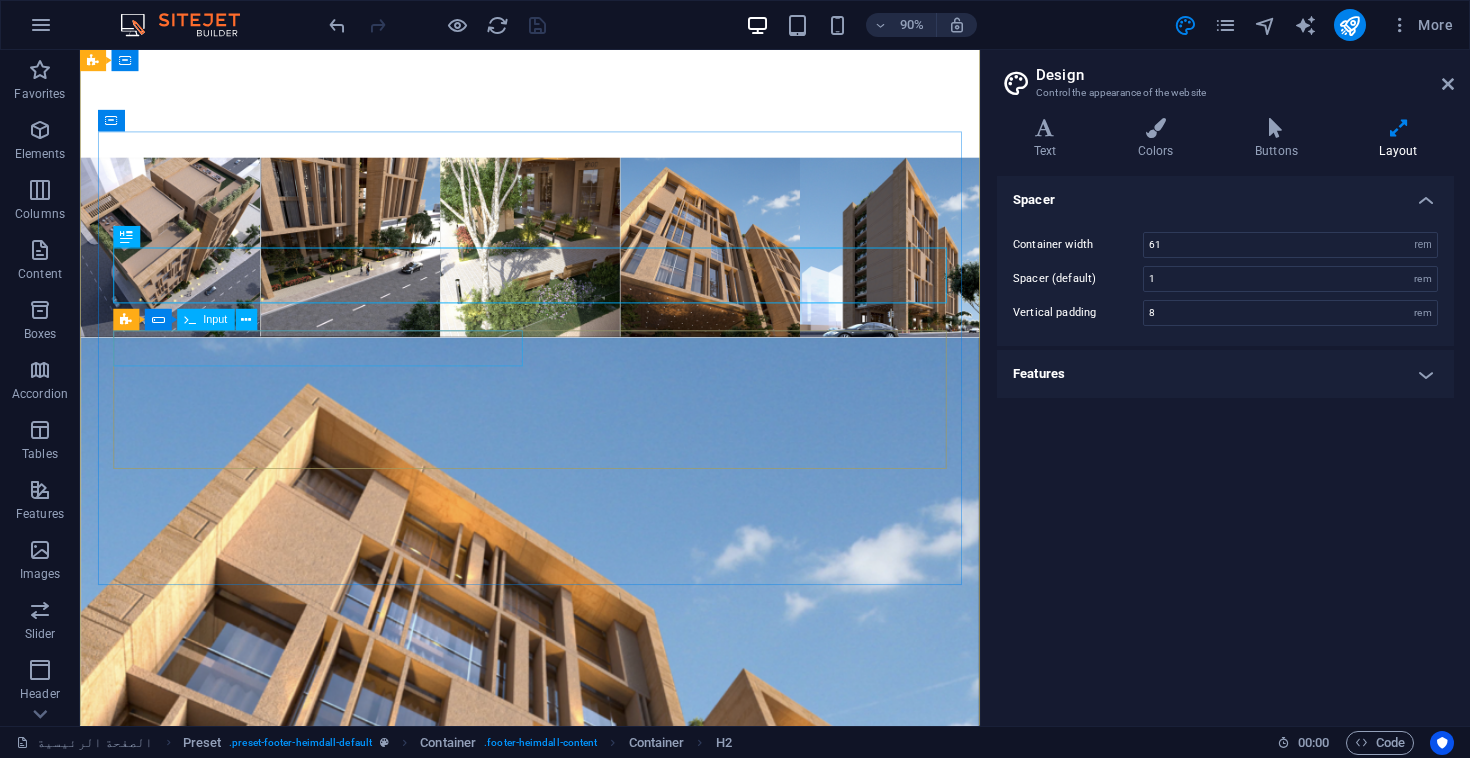 click at bounding box center [332, 3124] 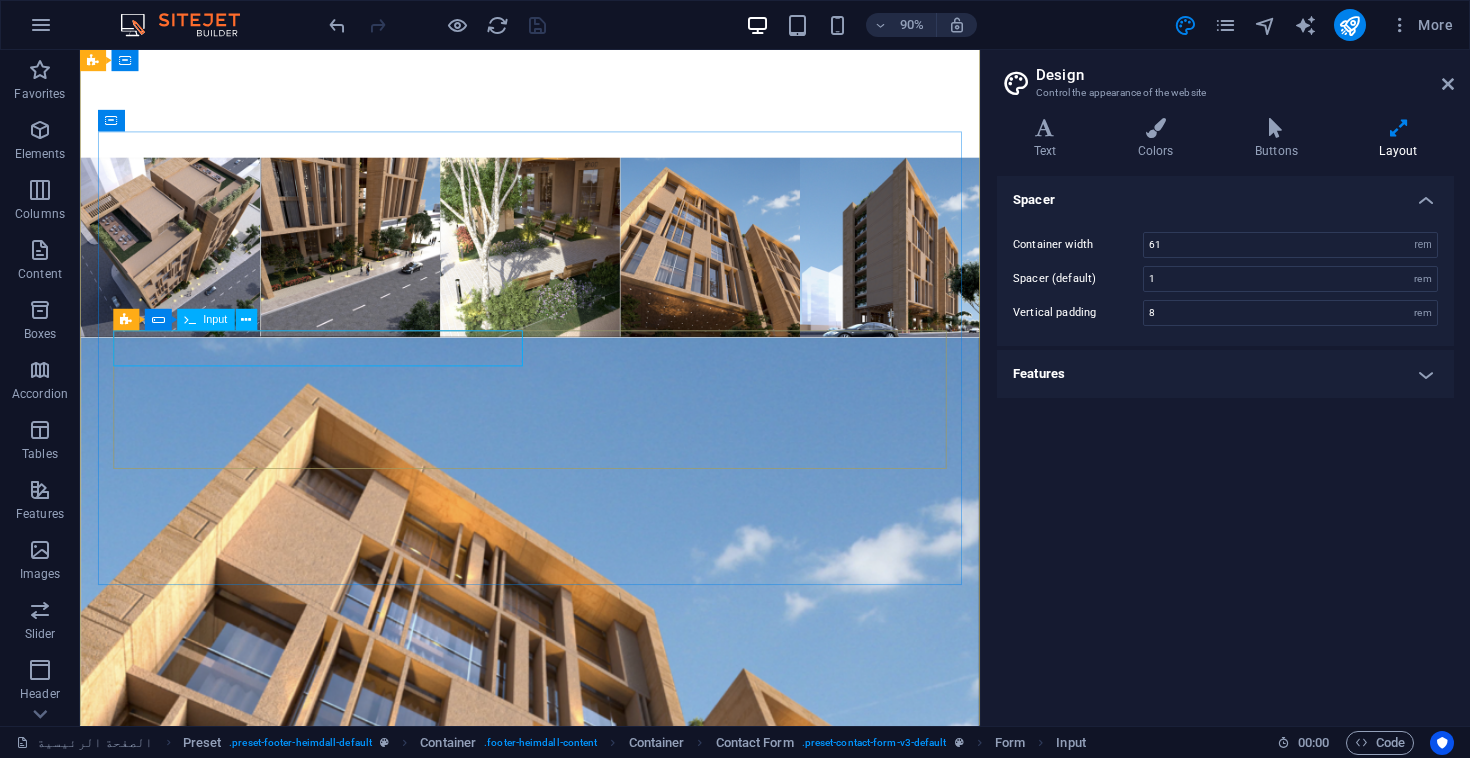 click on "Input" at bounding box center (215, 320) 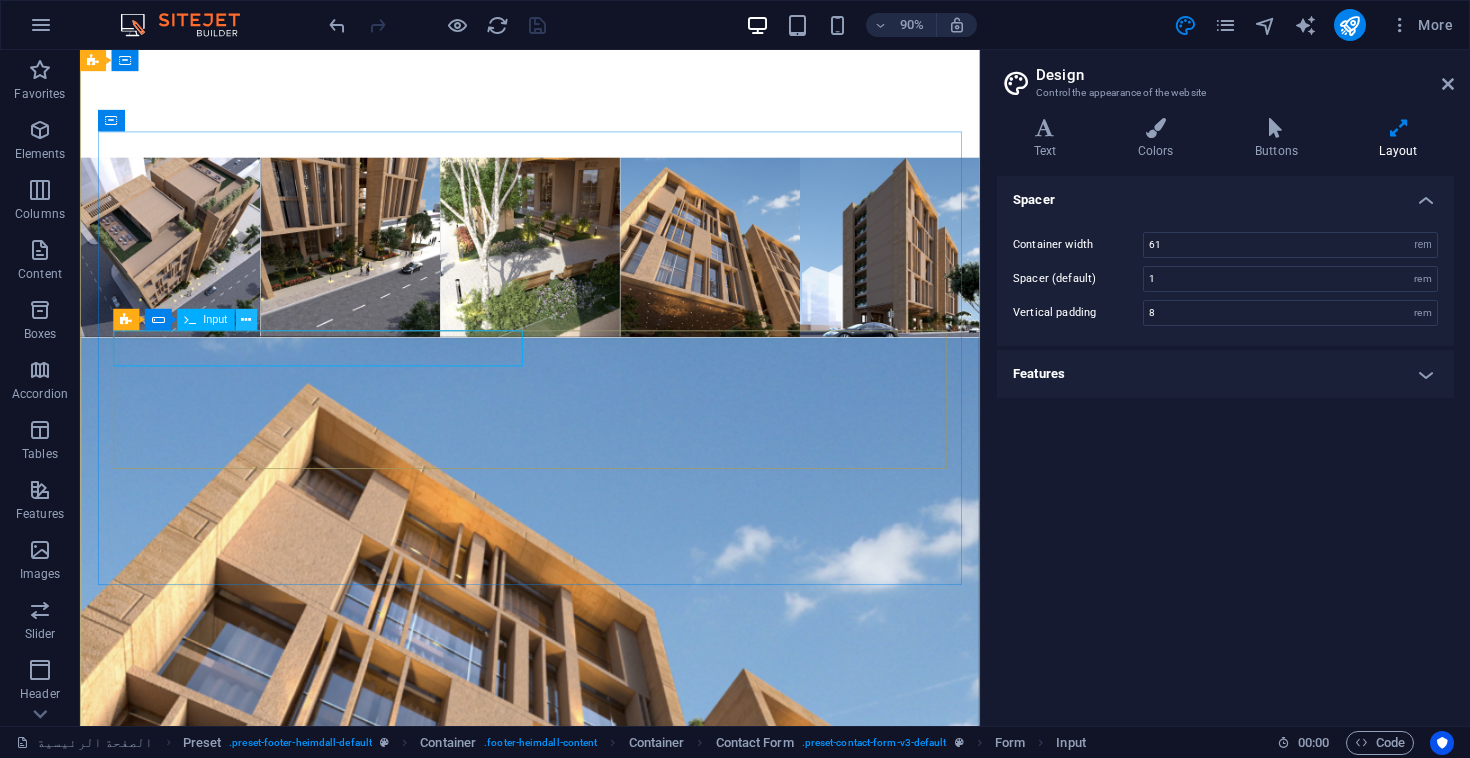 click at bounding box center (246, 320) 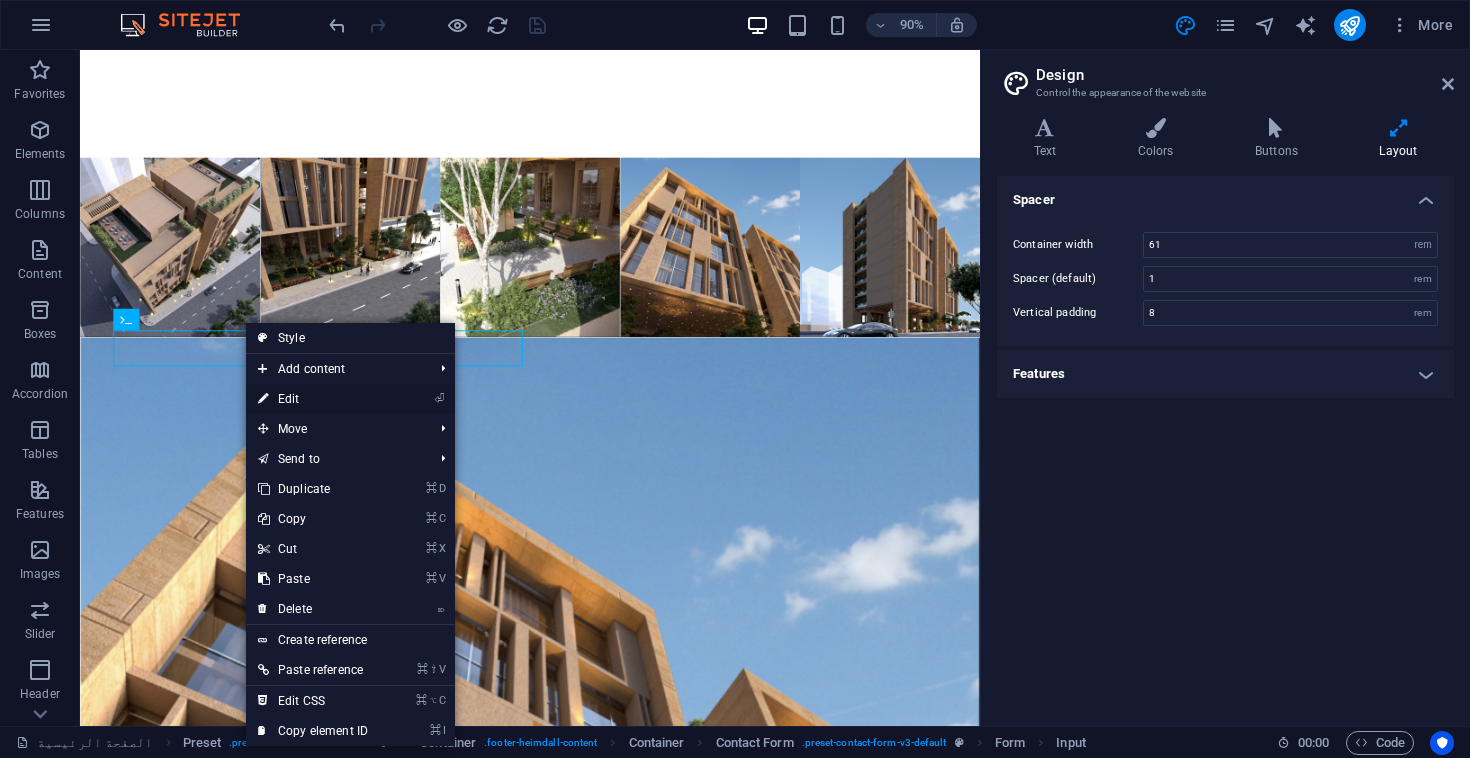click on "⏎  Edit" at bounding box center [313, 399] 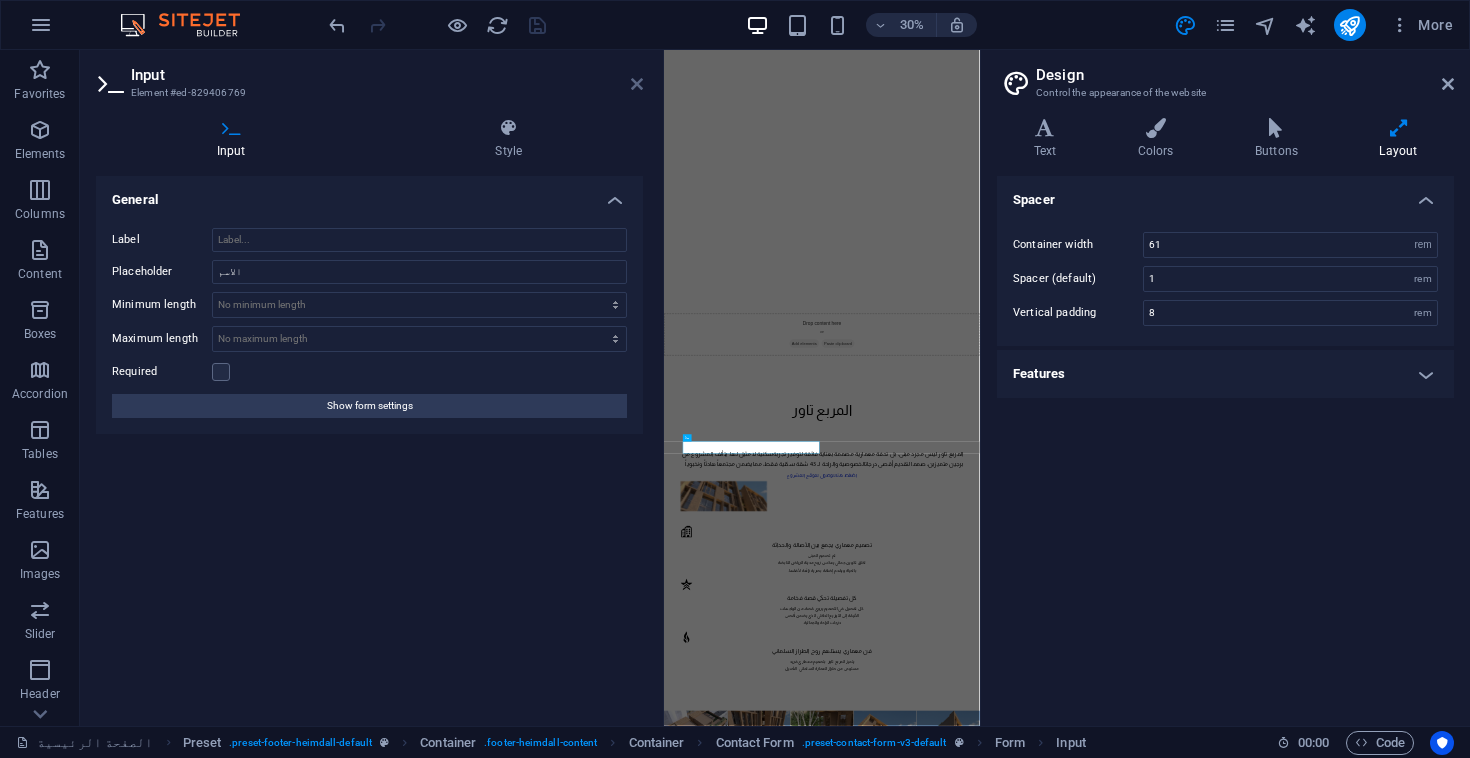 drag, startPoint x: 632, startPoint y: 84, endPoint x: 600, endPoint y: 44, distance: 51.224995 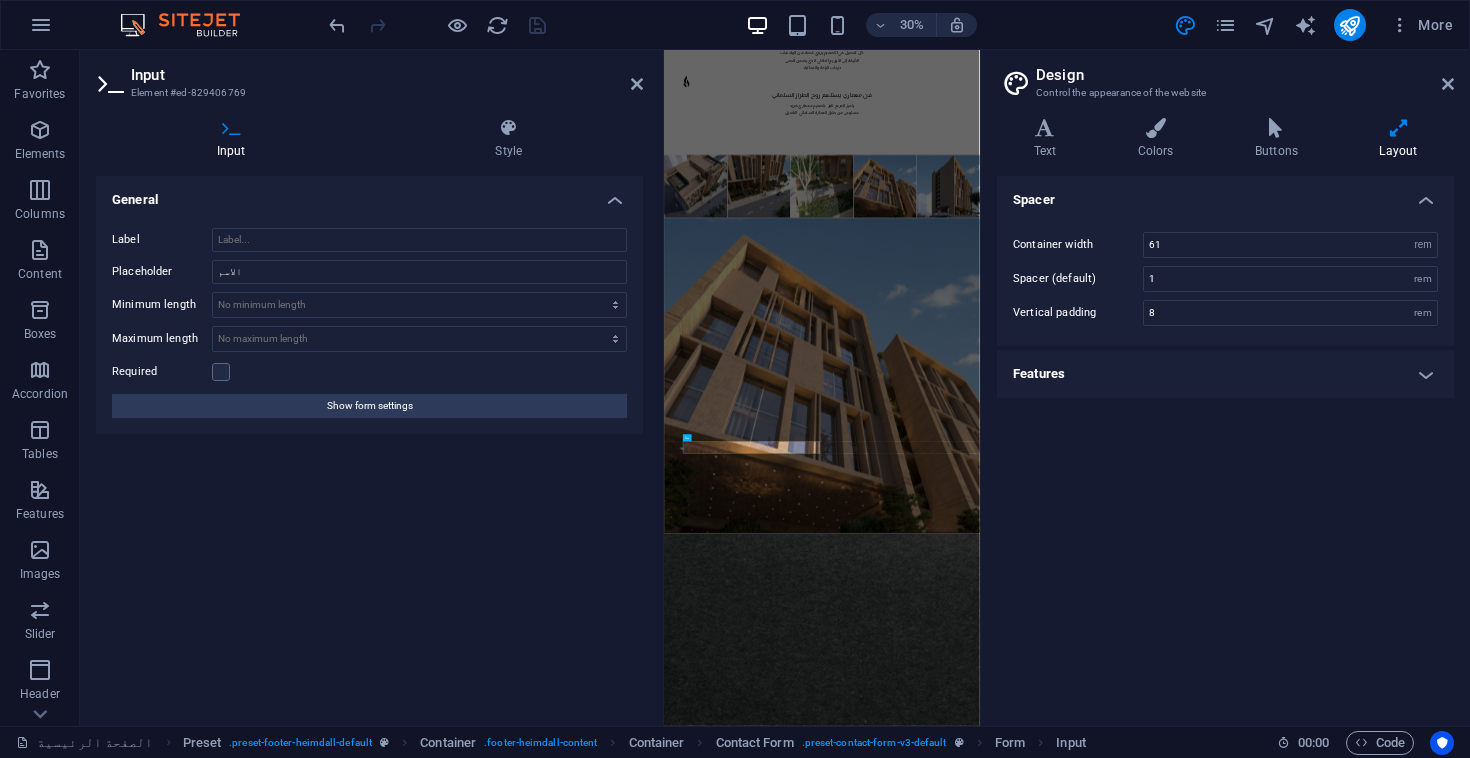 scroll, scrollTop: 4146, scrollLeft: 0, axis: vertical 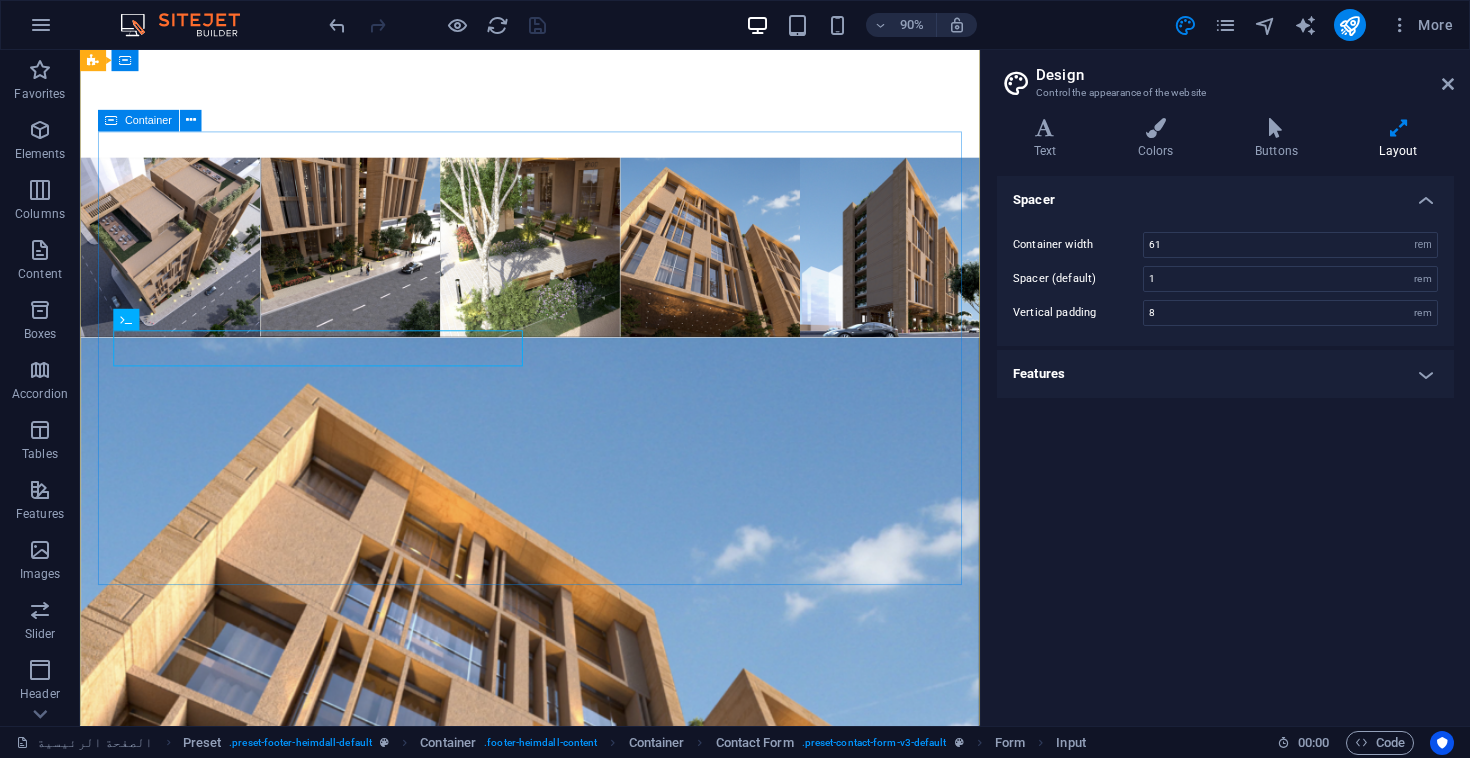 click on "سجل إهتمامك Unreadable? Load new سجل ٌهتمامك" at bounding box center (568, 3135) 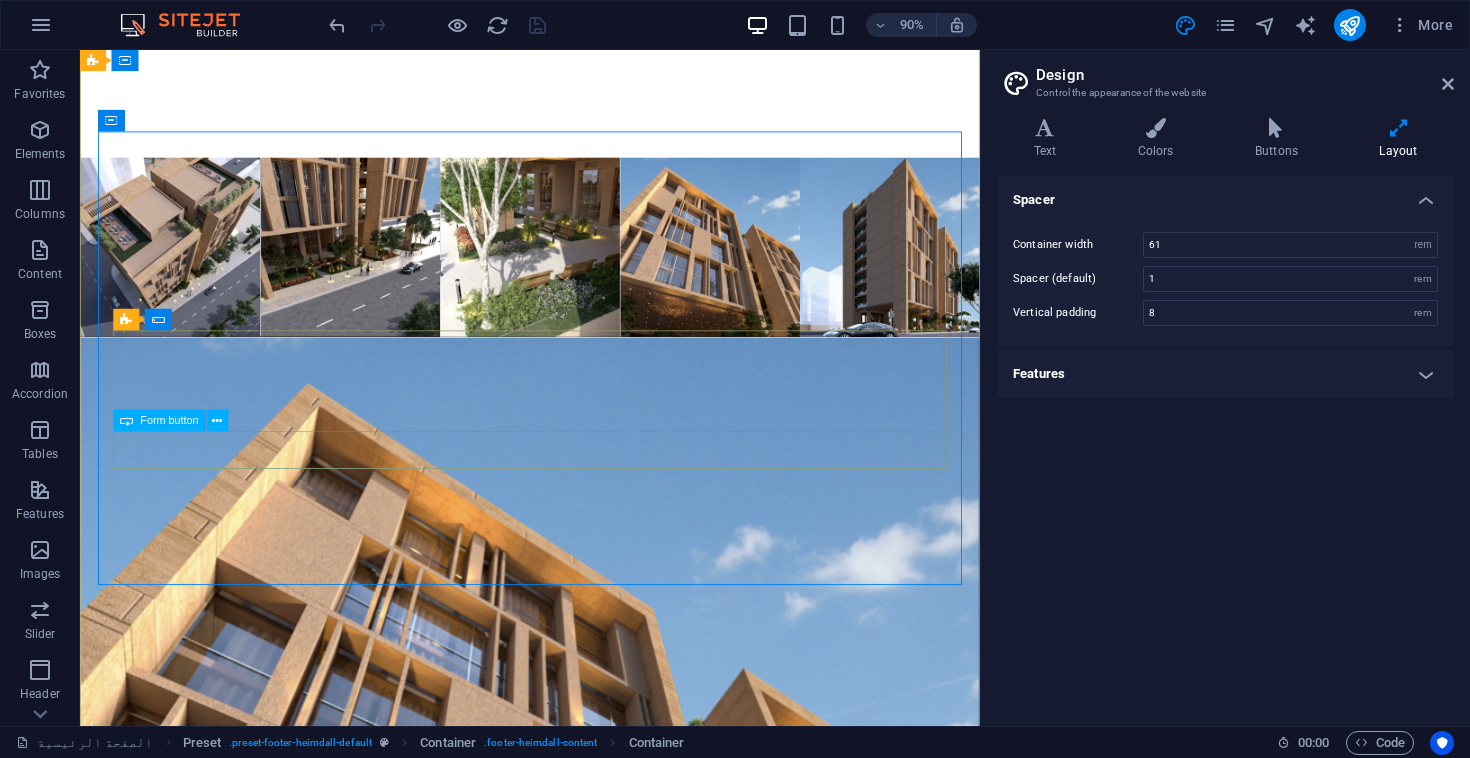 click on "سجل ٌهتمامك" at bounding box center [568, 3240] 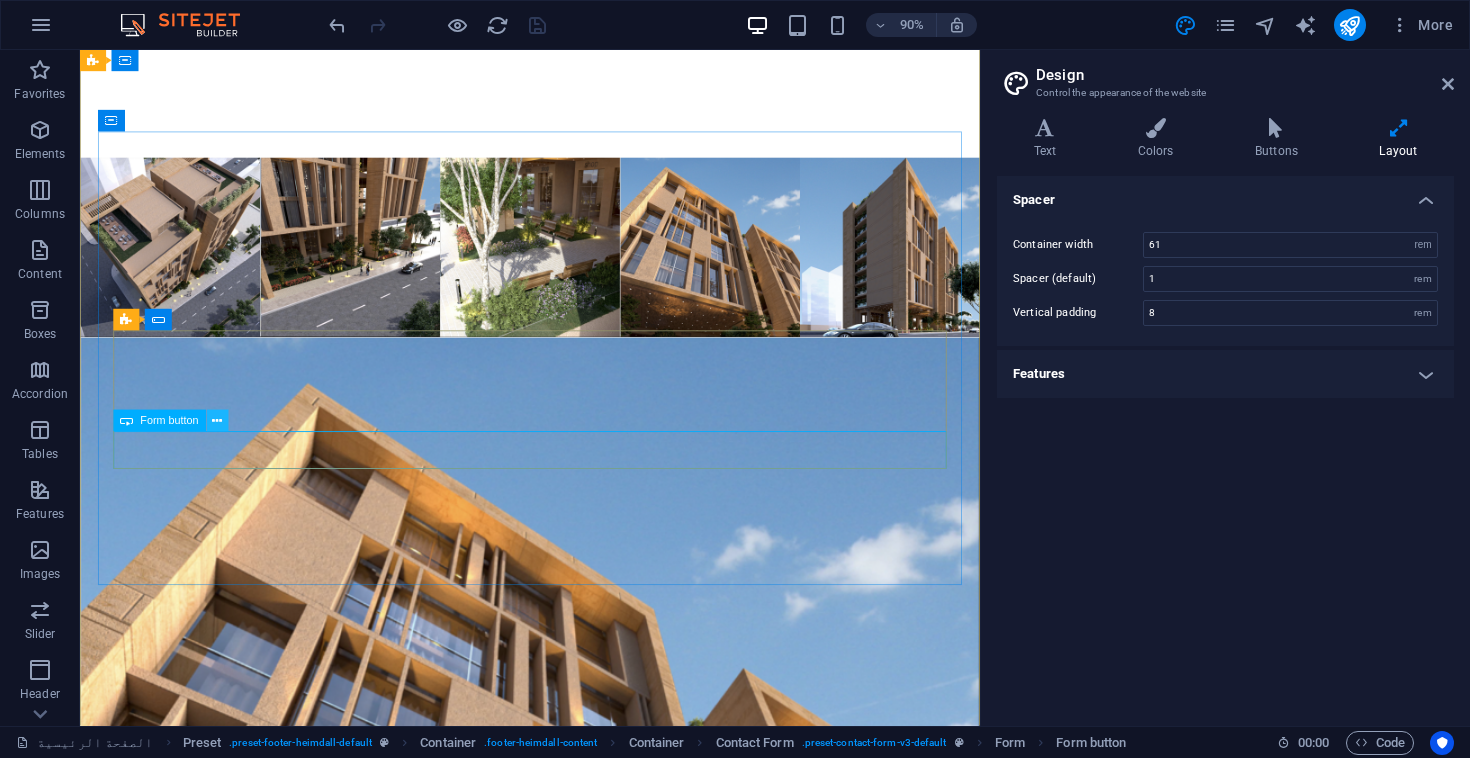 click at bounding box center (217, 421) 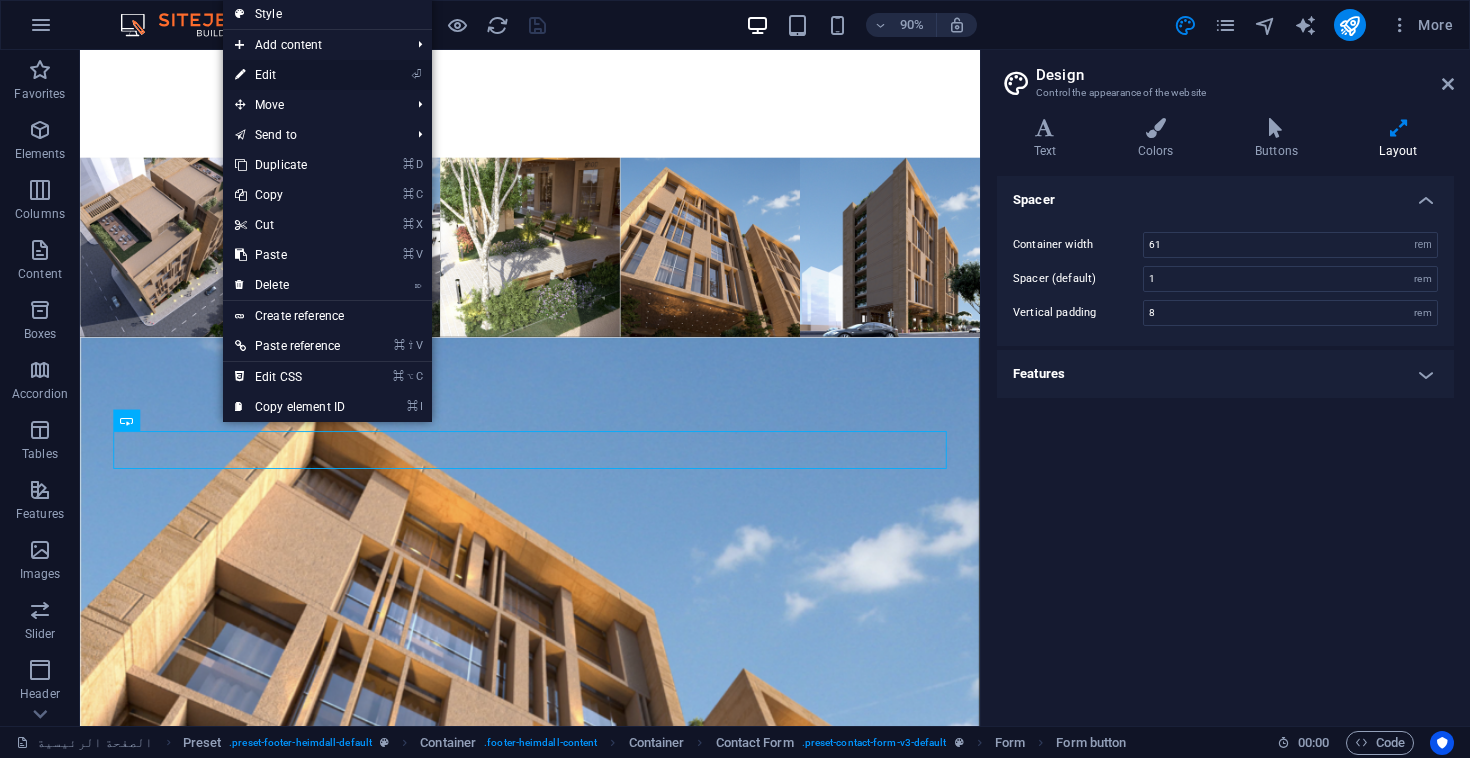 click on "⏎  Edit" at bounding box center [290, 75] 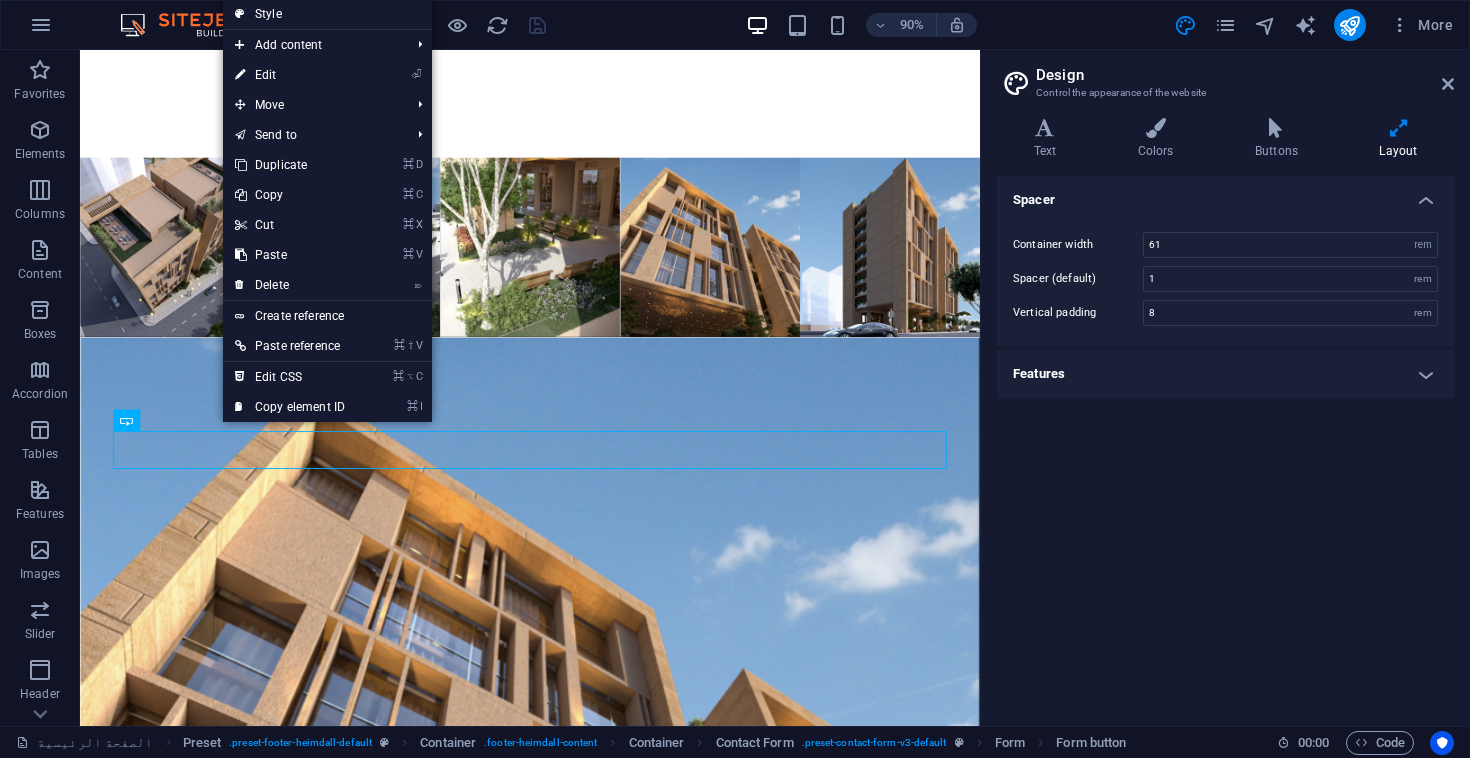 scroll, scrollTop: 3916, scrollLeft: 0, axis: vertical 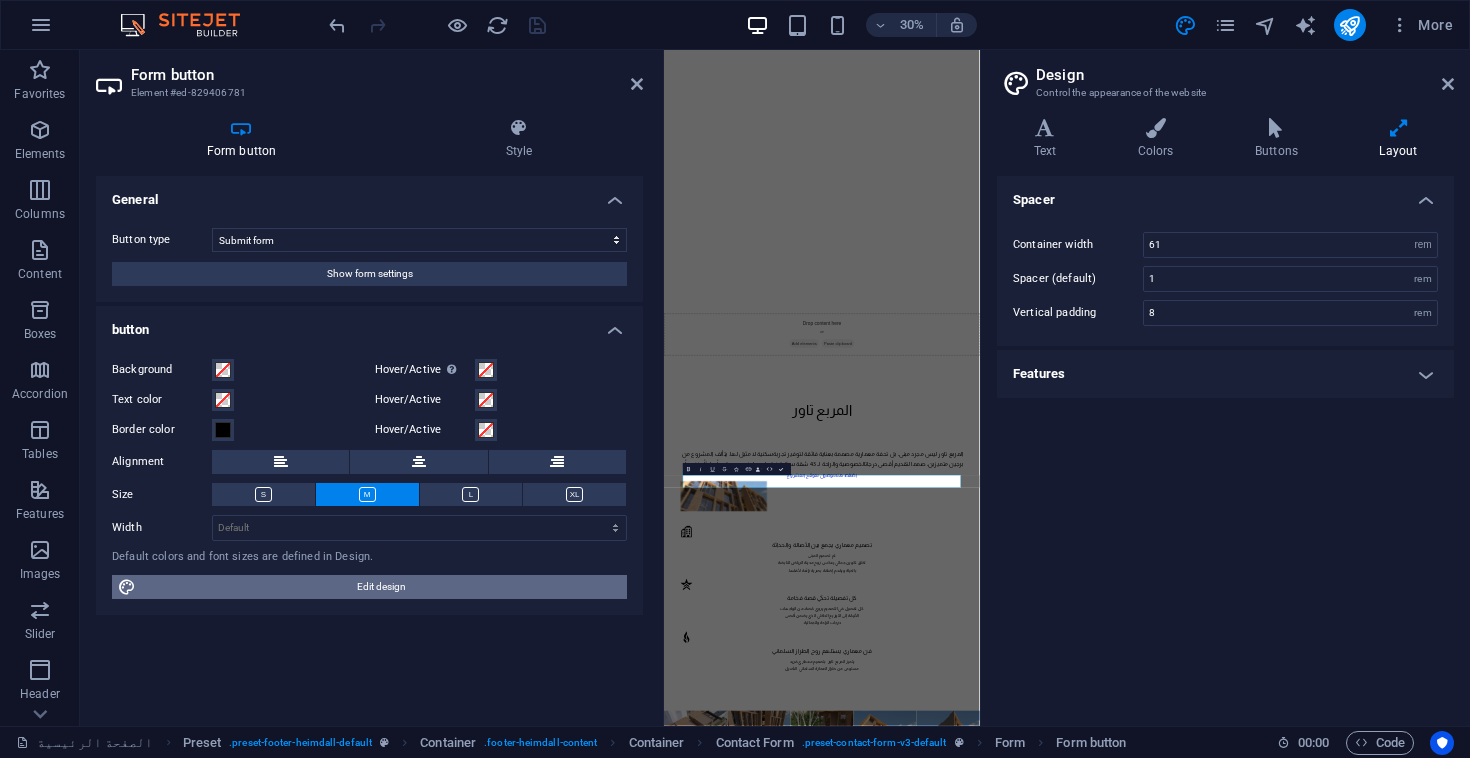 click on "Edit design" at bounding box center [381, 587] 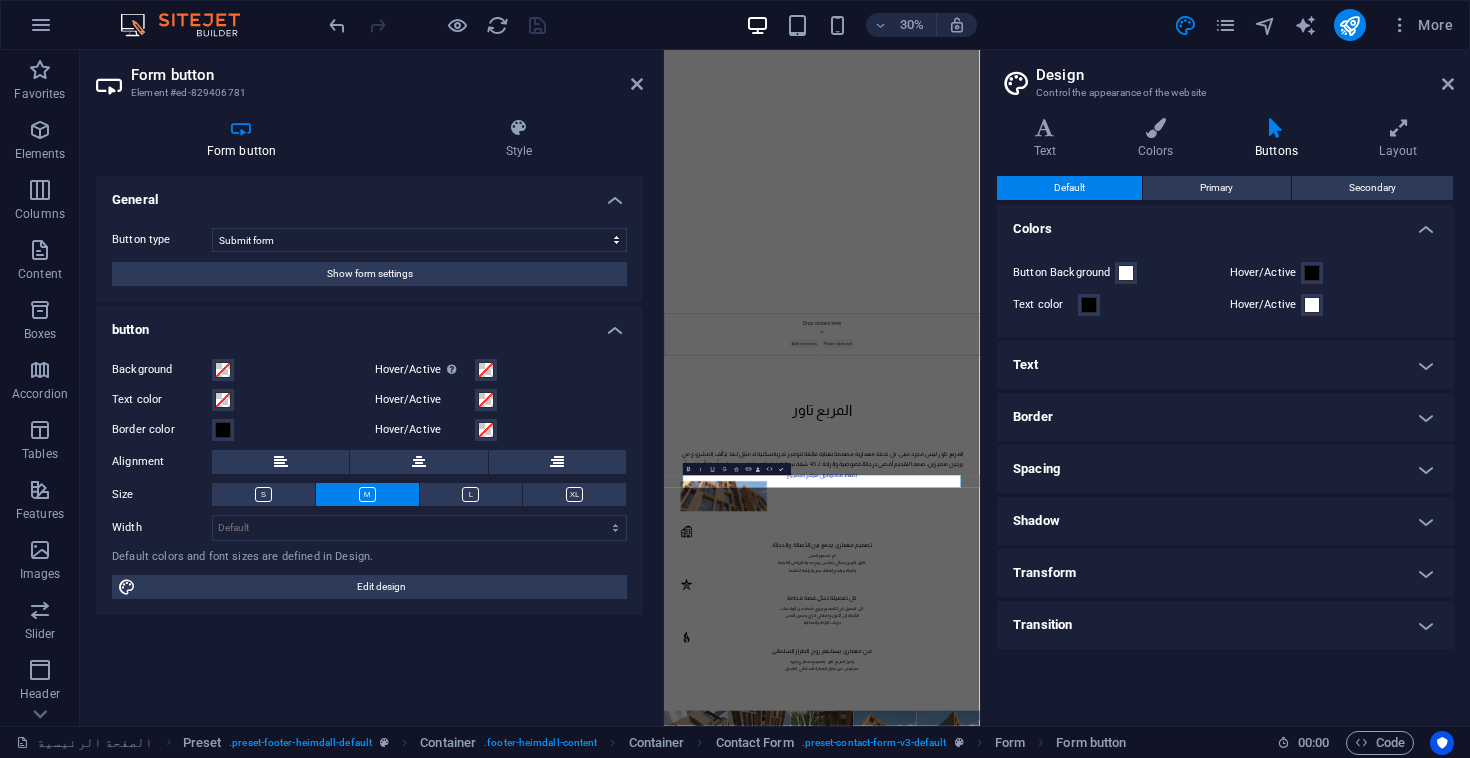 click on "Form button Element #ed-829406781 Form button Style General Button type Submit form Reset form No action Show form settings button Background Hover/Active Switch to preview mode to test the active/hover state Text color Hover/Active Border color Hover/Active Alignment Size Width Default px rem % em vh vw Default colors and font sizes are defined in Design. Edit design Contact Form Element Layout How this element expands within the layout (Flexbox). Size Default auto px % 1/1 1/2 1/3 1/4 1/5 1/6 1/7 1/8 1/9 1/10 Grow Shrink Order Container layout Visible Visible Opacity 100 % Overflow Spacing Margin Default auto px % rem vw vh Custom Custom auto px % rem vw vh auto px % rem vw vh auto px % rem vw vh auto px % rem vw vh Padding Default px rem % vh vw Custom Custom px rem % vh vw px rem % vh vw px rem % vh vw px rem % vh vw Border Style              - Width 1 auto px rem % vh vw Custom Custom 1 auto px rem % vh vw 1 auto px rem % vh vw 1 auto px rem % vh vw 1 auto px rem % vh vw  - Color Round corners" at bounding box center [372, 388] 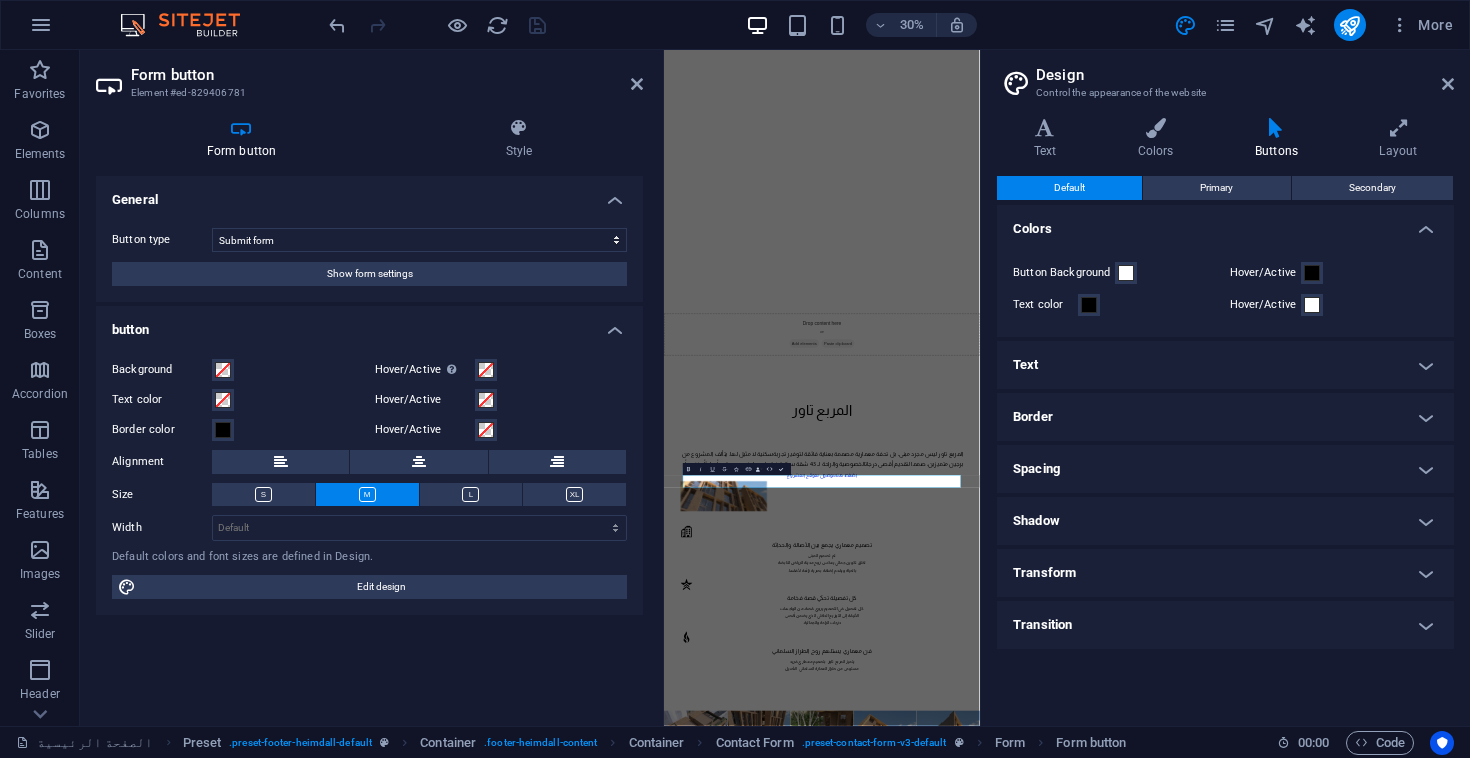 click on "Form button Element #ed-829406781 Form button Style General Button type Submit form Reset form No action Show form settings button Background Hover/Active Switch to preview mode to test the active/hover state Text color Hover/Active Border color Hover/Active Alignment Size Width Default px rem % em vh vw Default colors and font sizes are defined in Design. Edit design Contact Form Element Layout How this element expands within the layout (Flexbox). Size Default auto px % 1/1 1/2 1/3 1/4 1/5 1/6 1/7 1/8 1/9 1/10 Grow Shrink Order Container layout Visible Visible Opacity 100 % Overflow Spacing Margin Default auto px % rem vw vh Custom Custom auto px % rem vw vh auto px % rem vw vh auto px % rem vw vh auto px % rem vw vh Padding Default px rem % vh vw Custom Custom px rem % vh vw px rem % vh vw px rem % vh vw px rem % vh vw Border Style              - Width 1 auto px rem % vh vw Custom Custom 1 auto px rem % vh vw 1 auto px rem % vh vw 1 auto px rem % vh vw 1 auto px rem % vh vw  - Color Round corners" at bounding box center (372, 388) 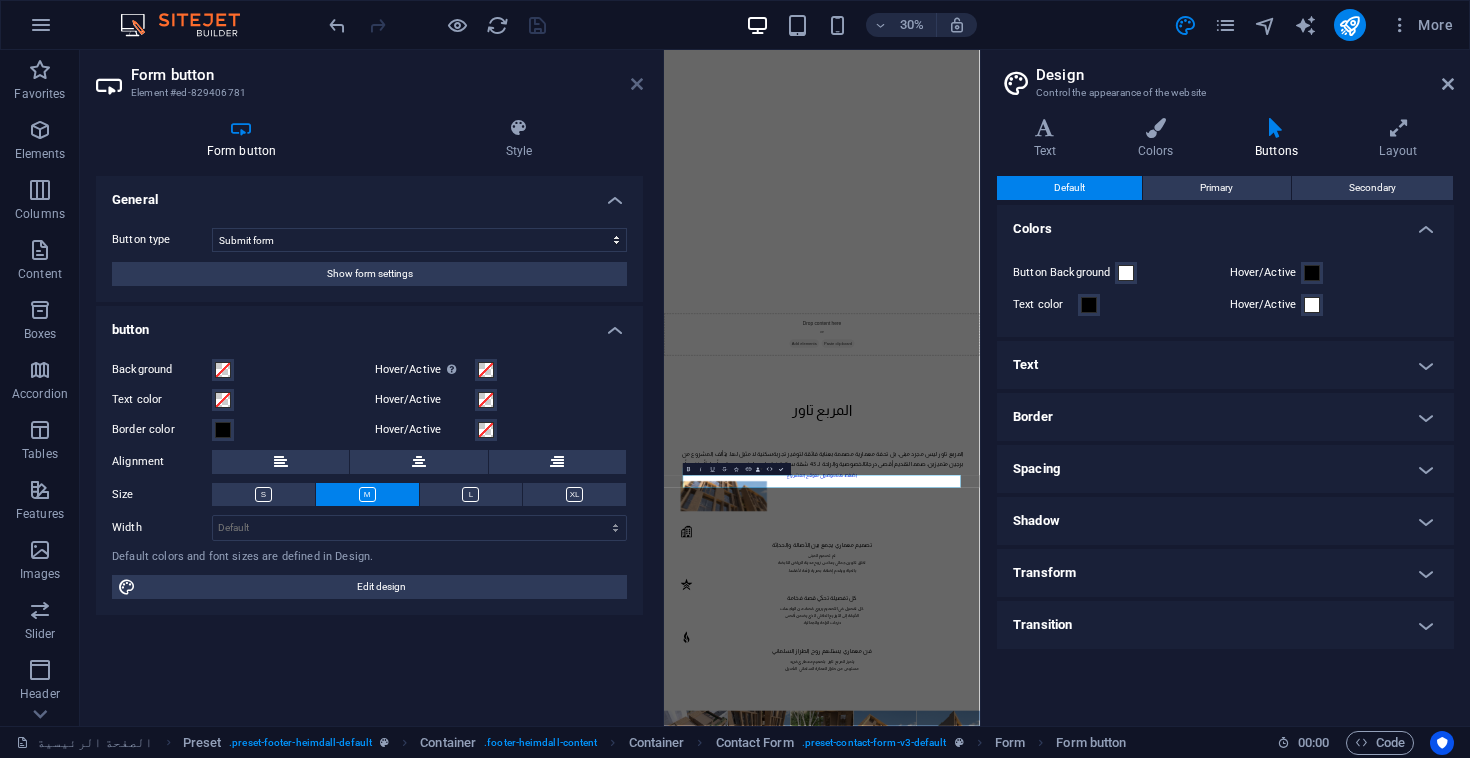 click at bounding box center [637, 84] 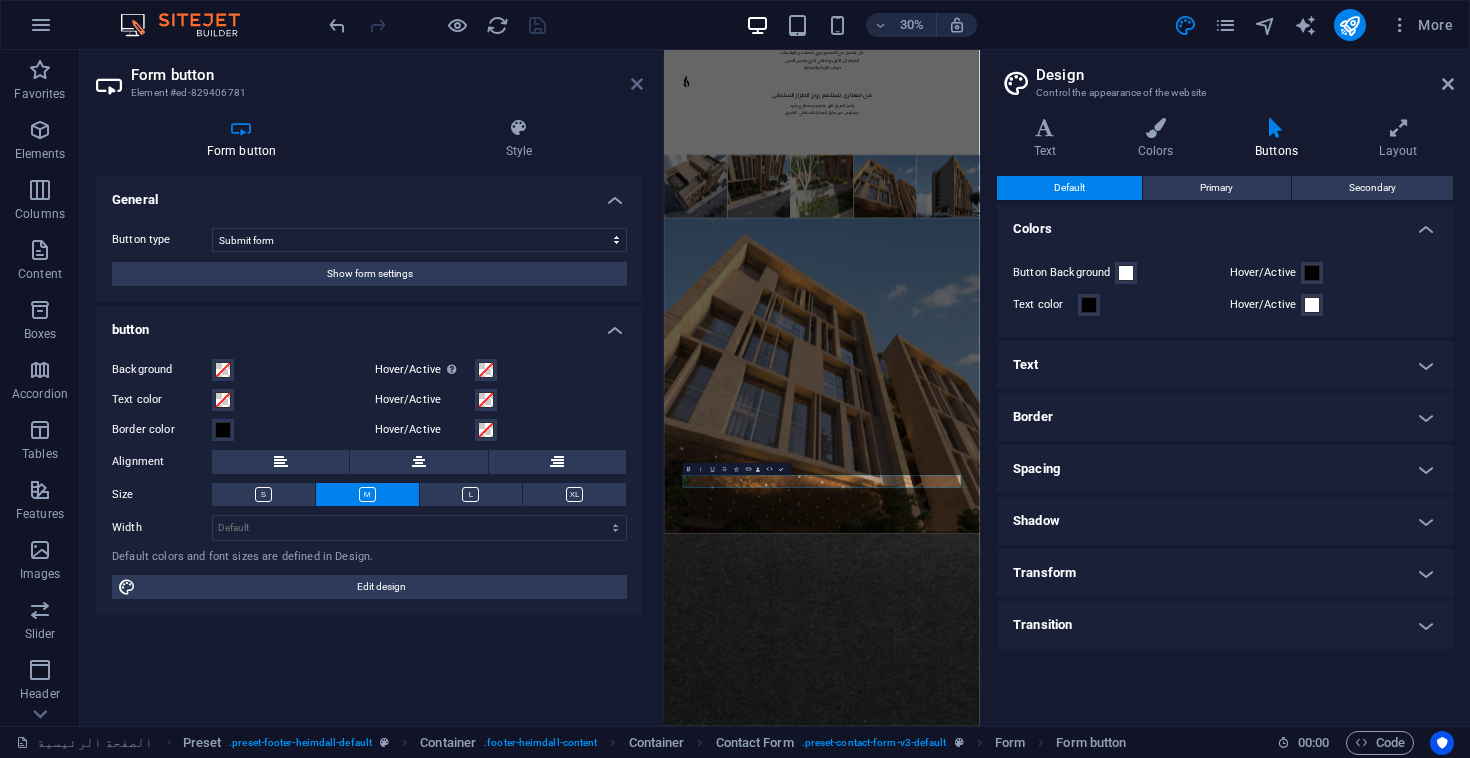 scroll, scrollTop: 4216, scrollLeft: 0, axis: vertical 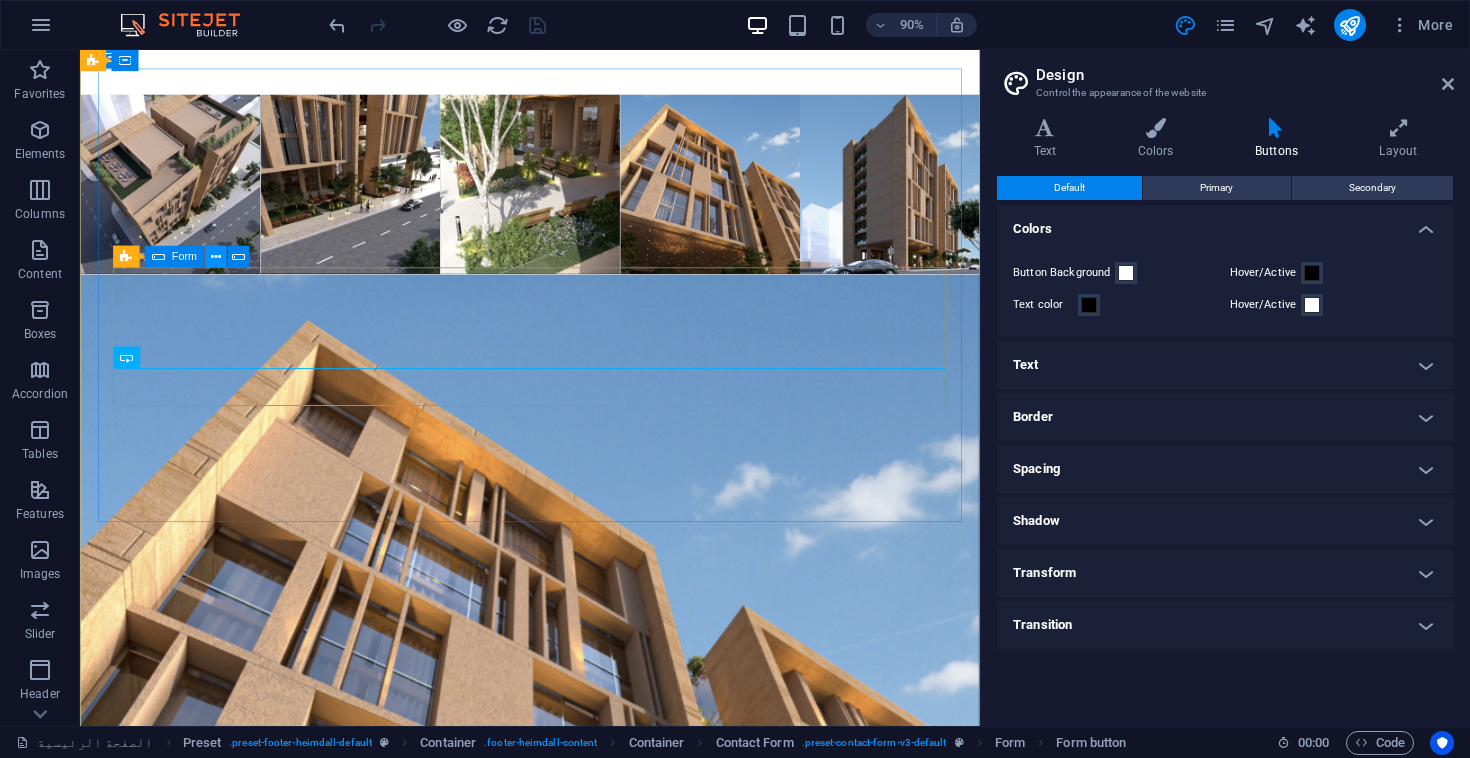 click at bounding box center [216, 257] 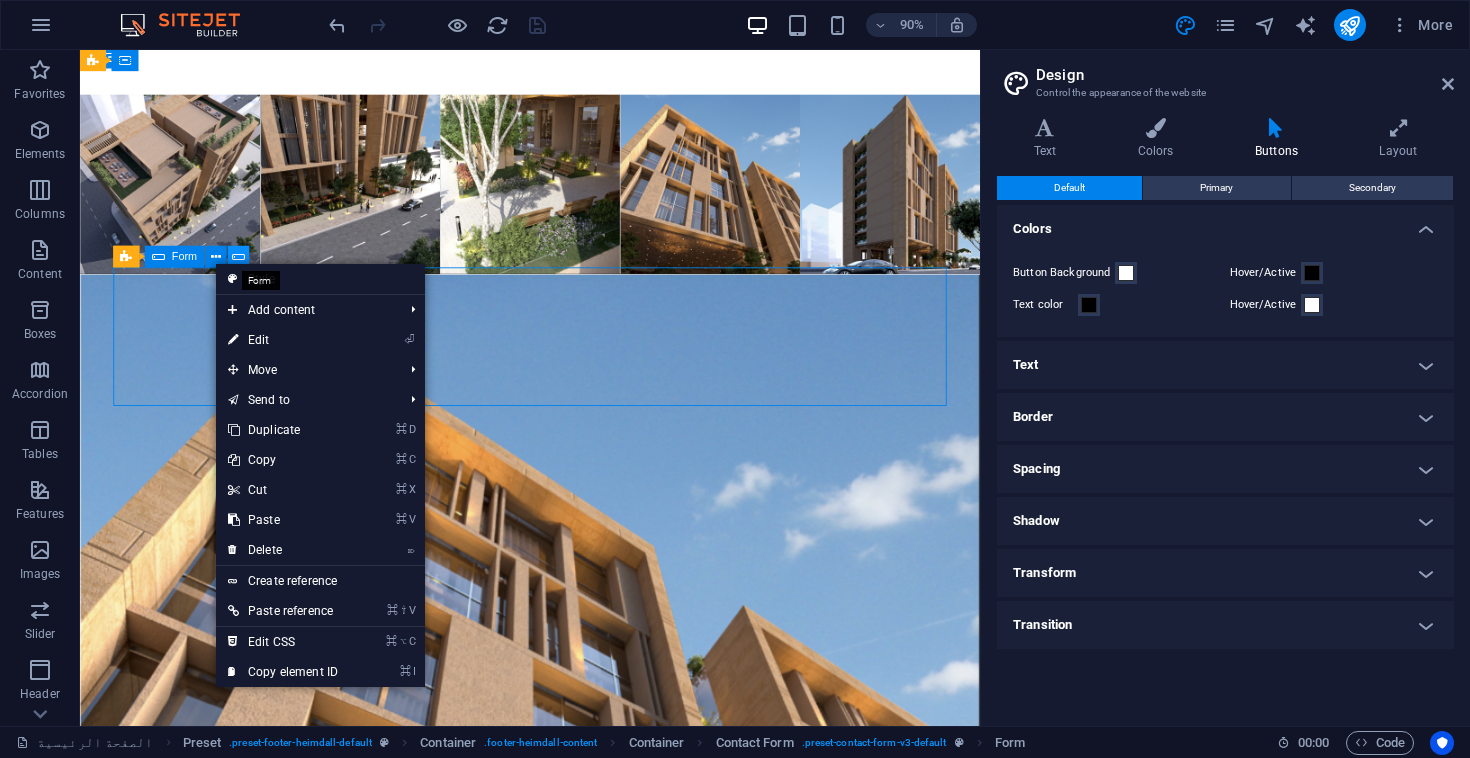 click at bounding box center (239, 258) 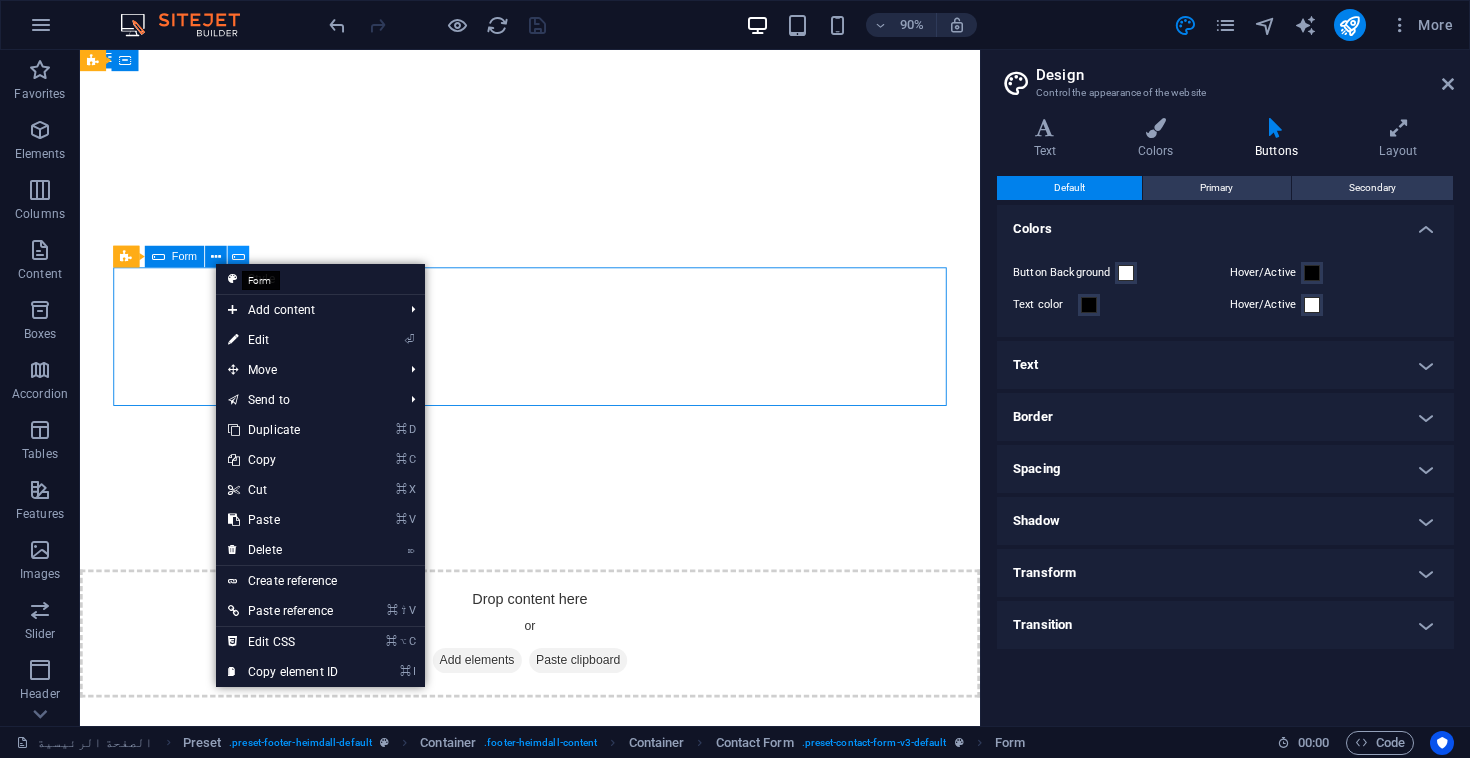 scroll, scrollTop: 3916, scrollLeft: 0, axis: vertical 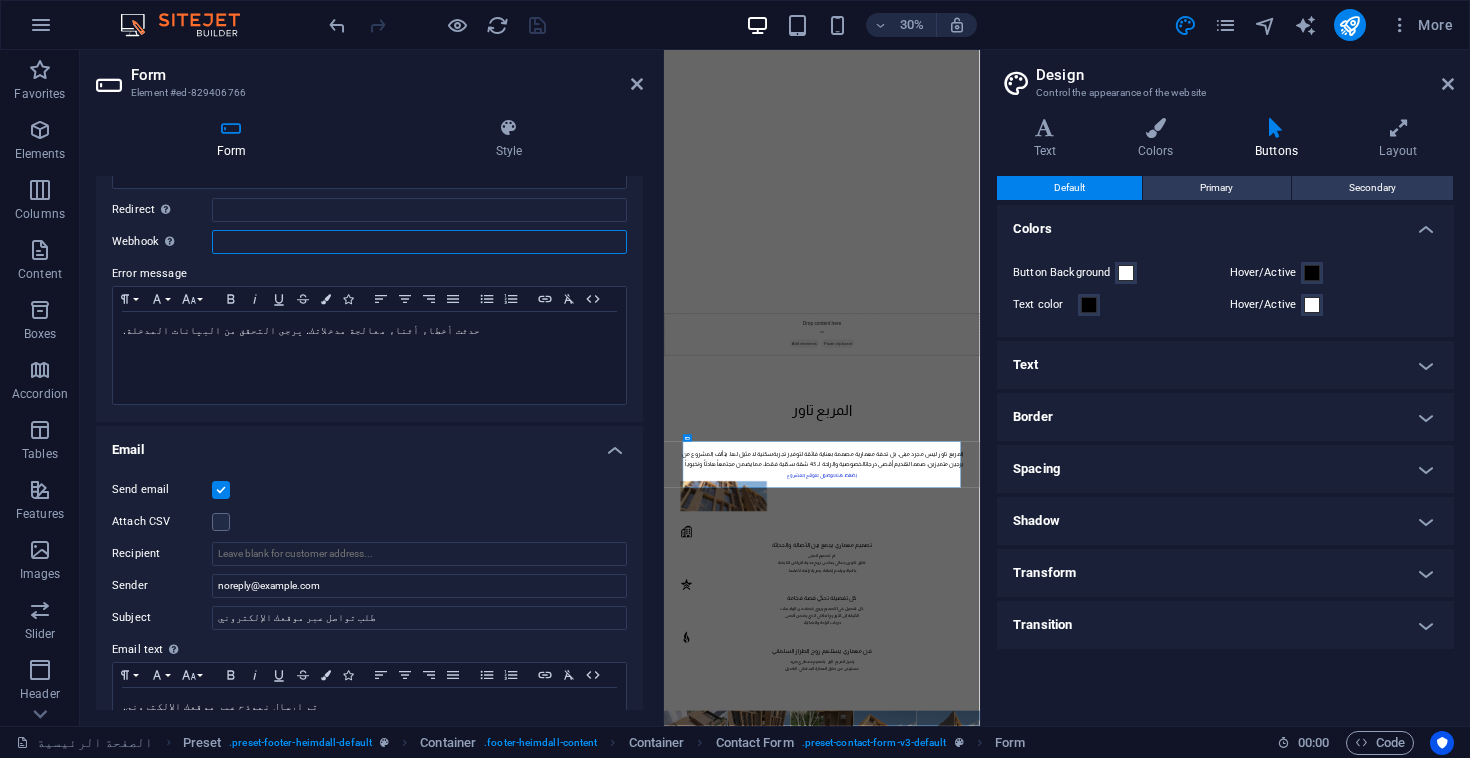 click on "Webhook A webhook is a push notification from this form to another server. Every time someone submits this form, the data will be pushed to your server." at bounding box center (419, 242) 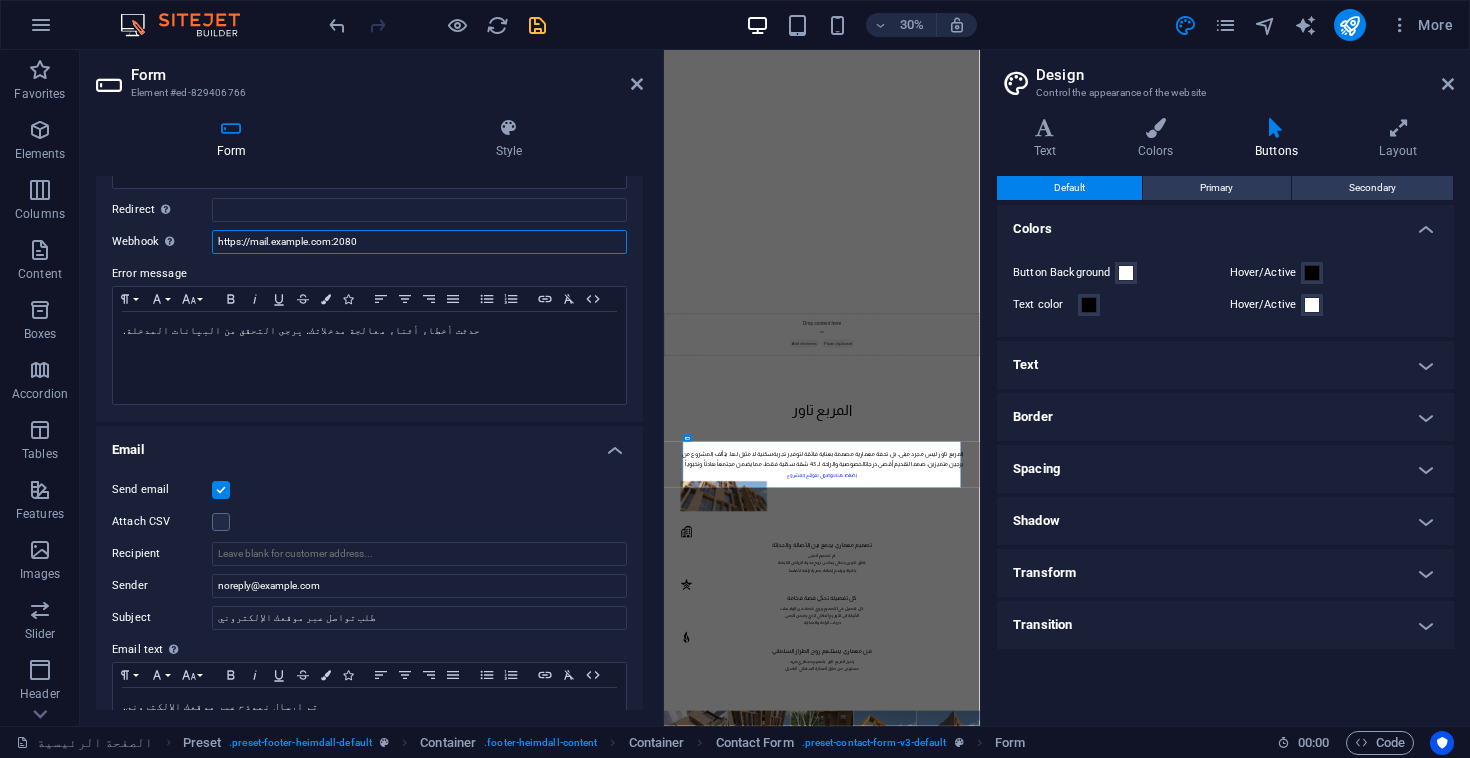 type on "https://mail.almurabahills.sa:2080" 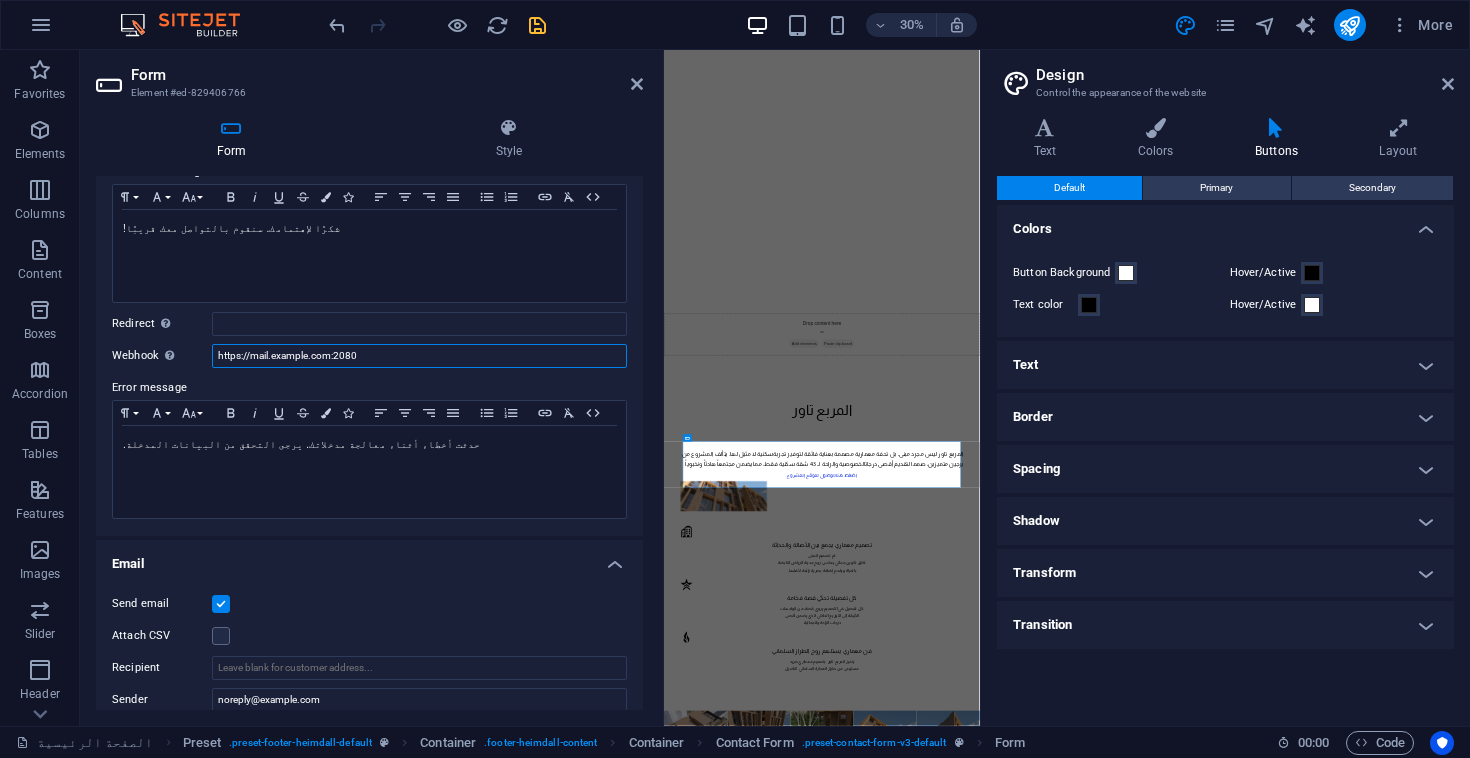 scroll, scrollTop: 163, scrollLeft: 0, axis: vertical 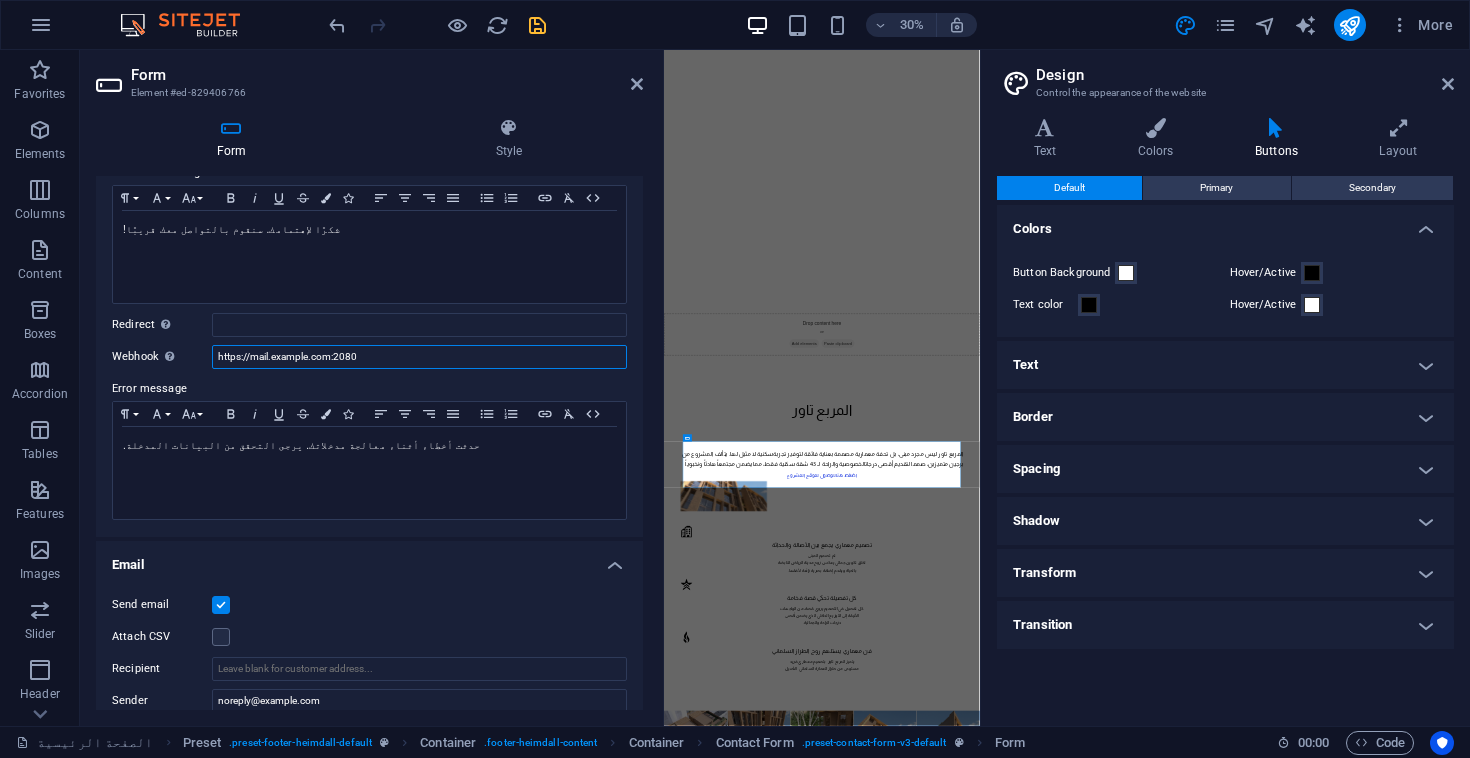 click on "https://mail.almurabahills.sa:2080" at bounding box center (419, 357) 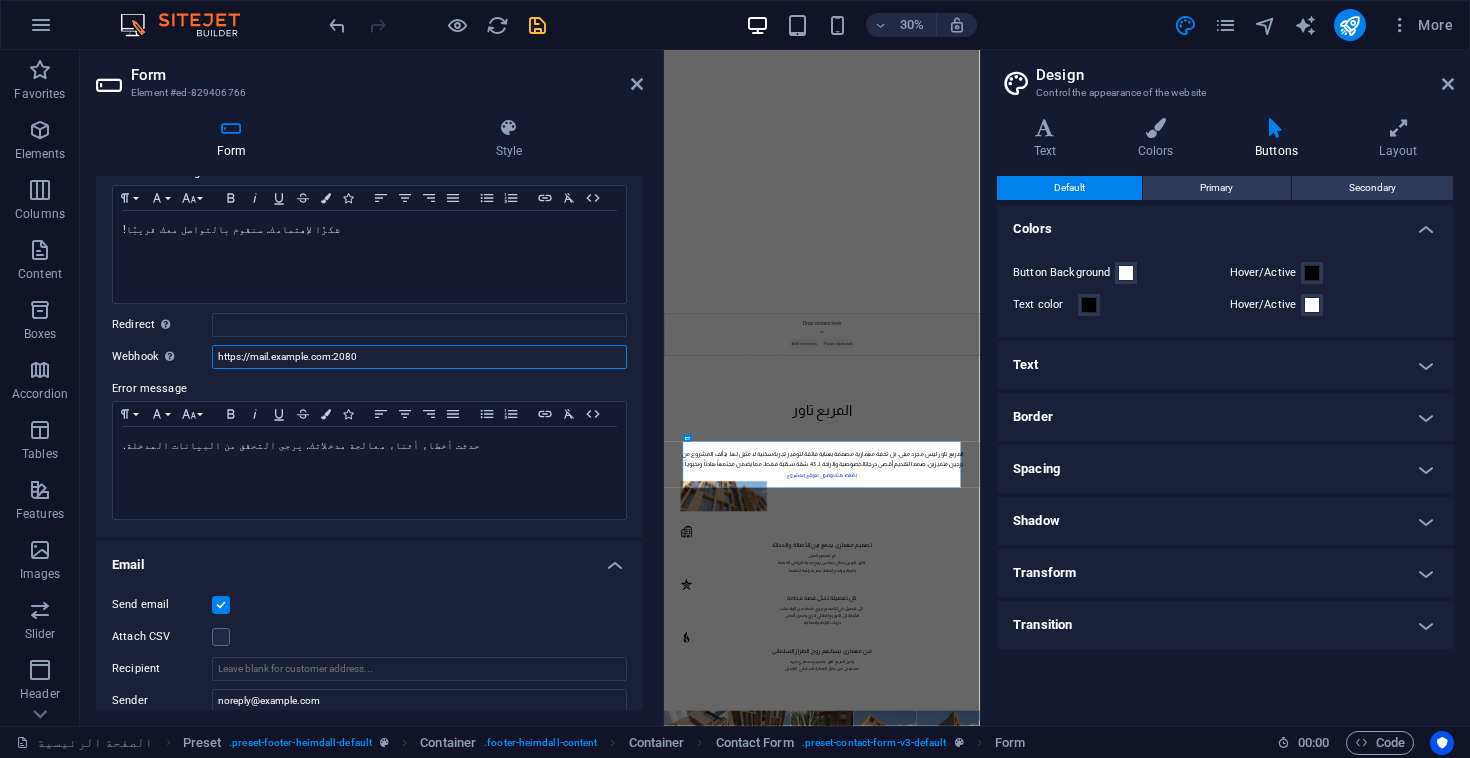 click on "https://mail.almurabahills.sa:2080" at bounding box center [419, 357] 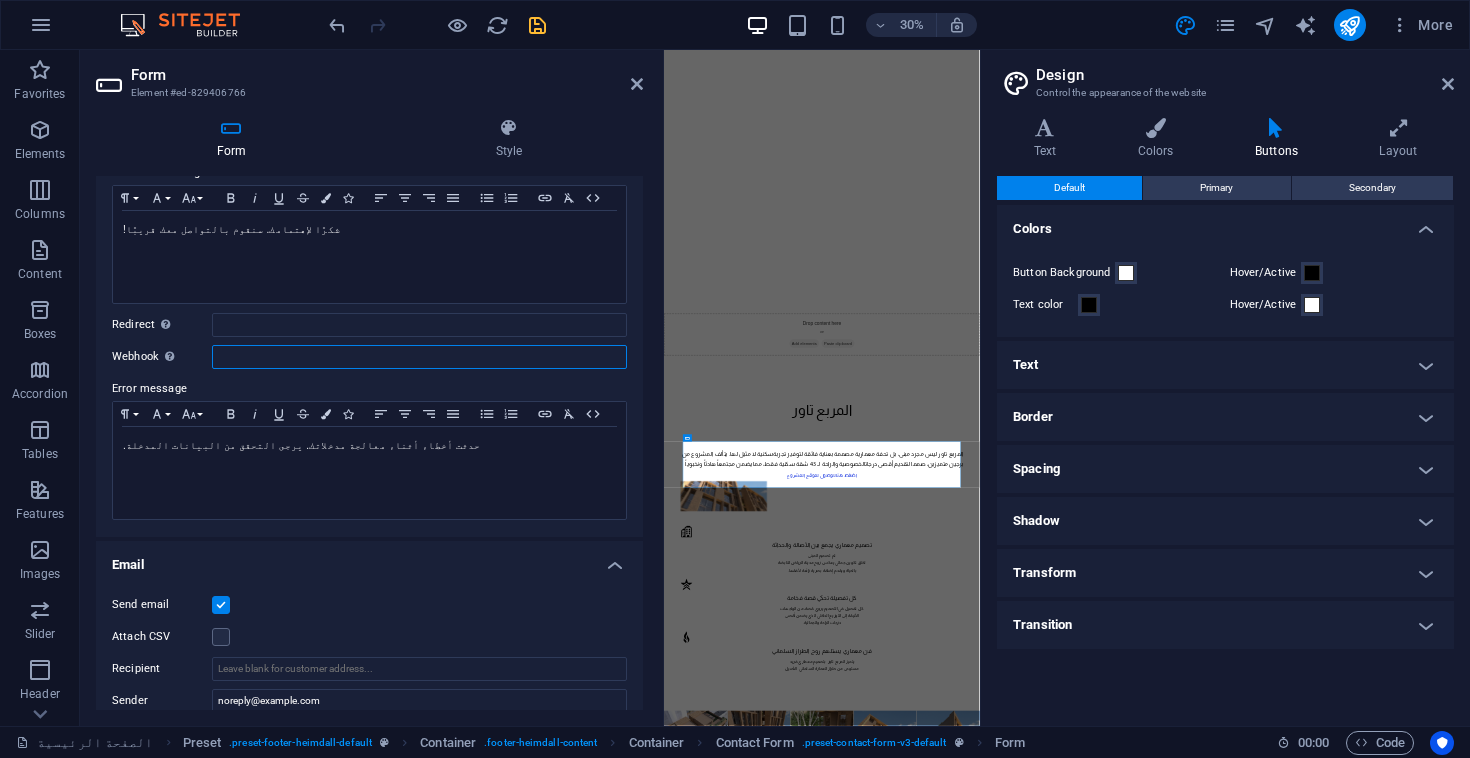 type 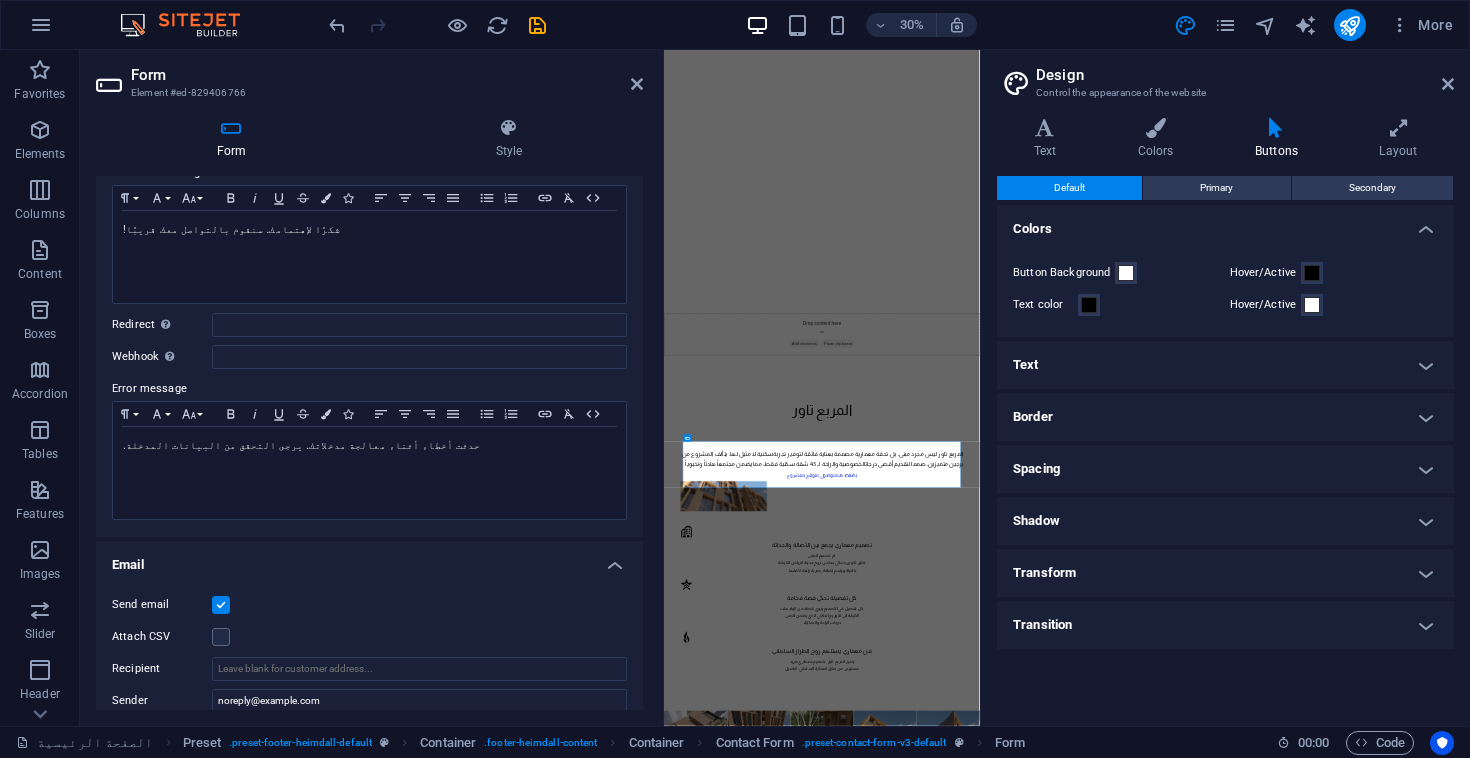 drag, startPoint x: 1202, startPoint y: 78, endPoint x: 921, endPoint y: 73, distance: 281.0445 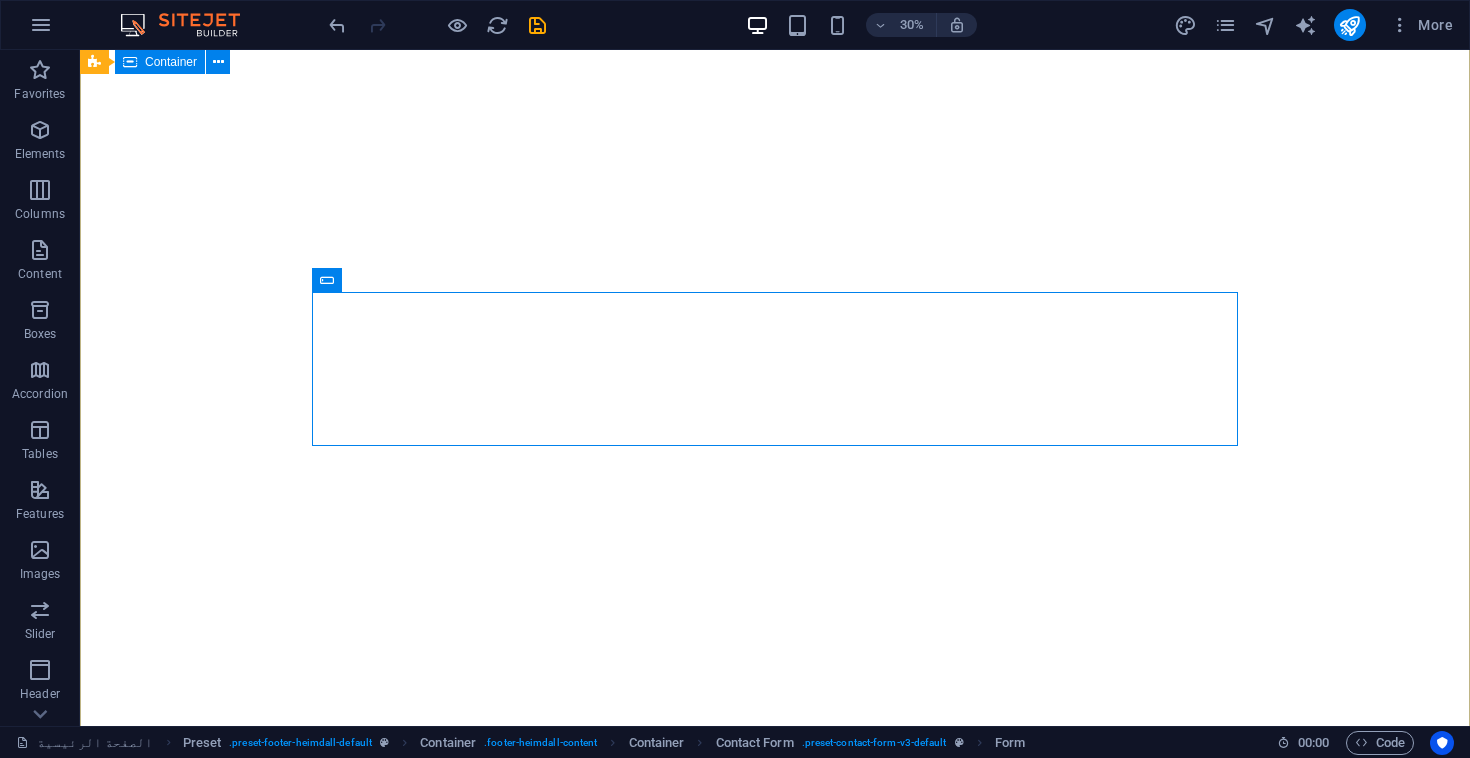 scroll, scrollTop: 4399, scrollLeft: 0, axis: vertical 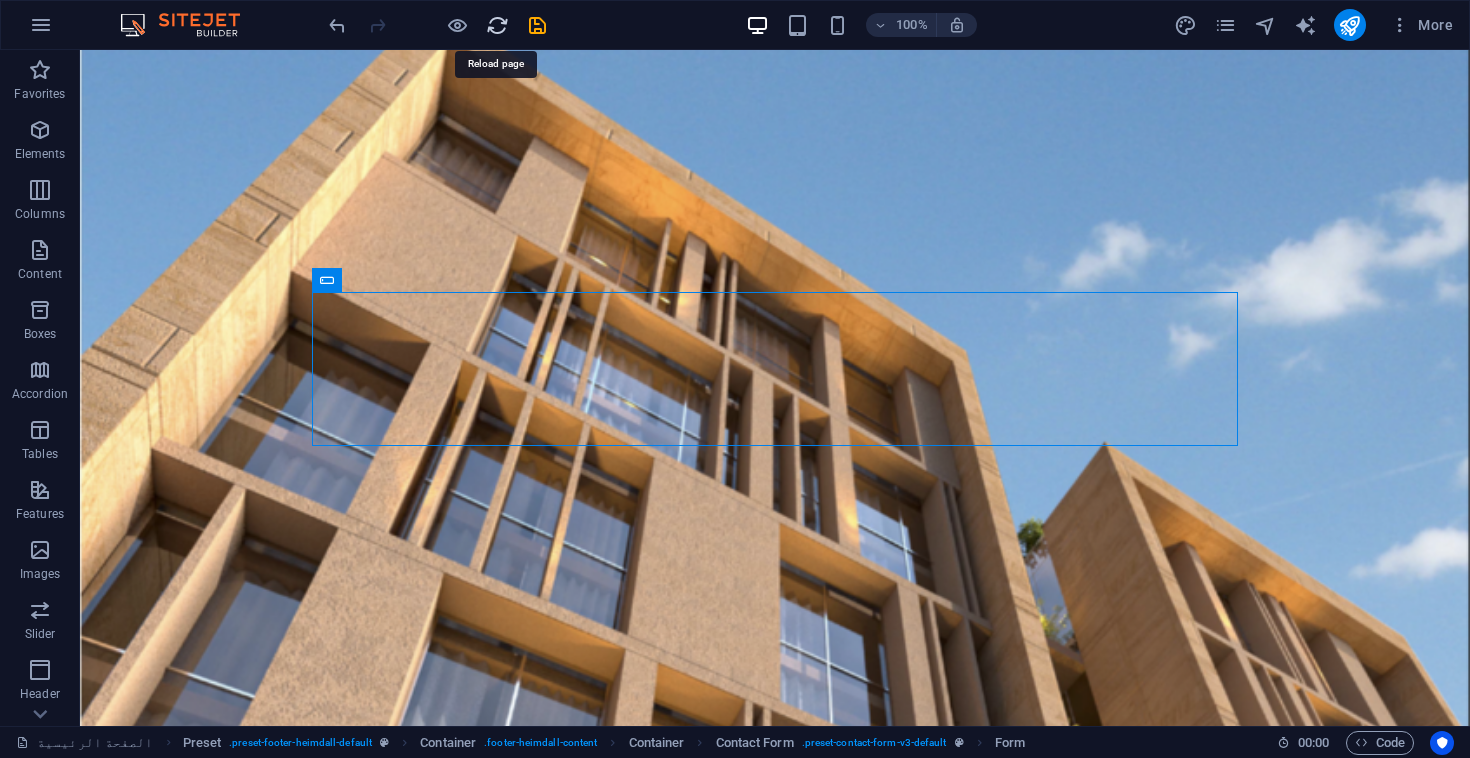 click at bounding box center [497, 25] 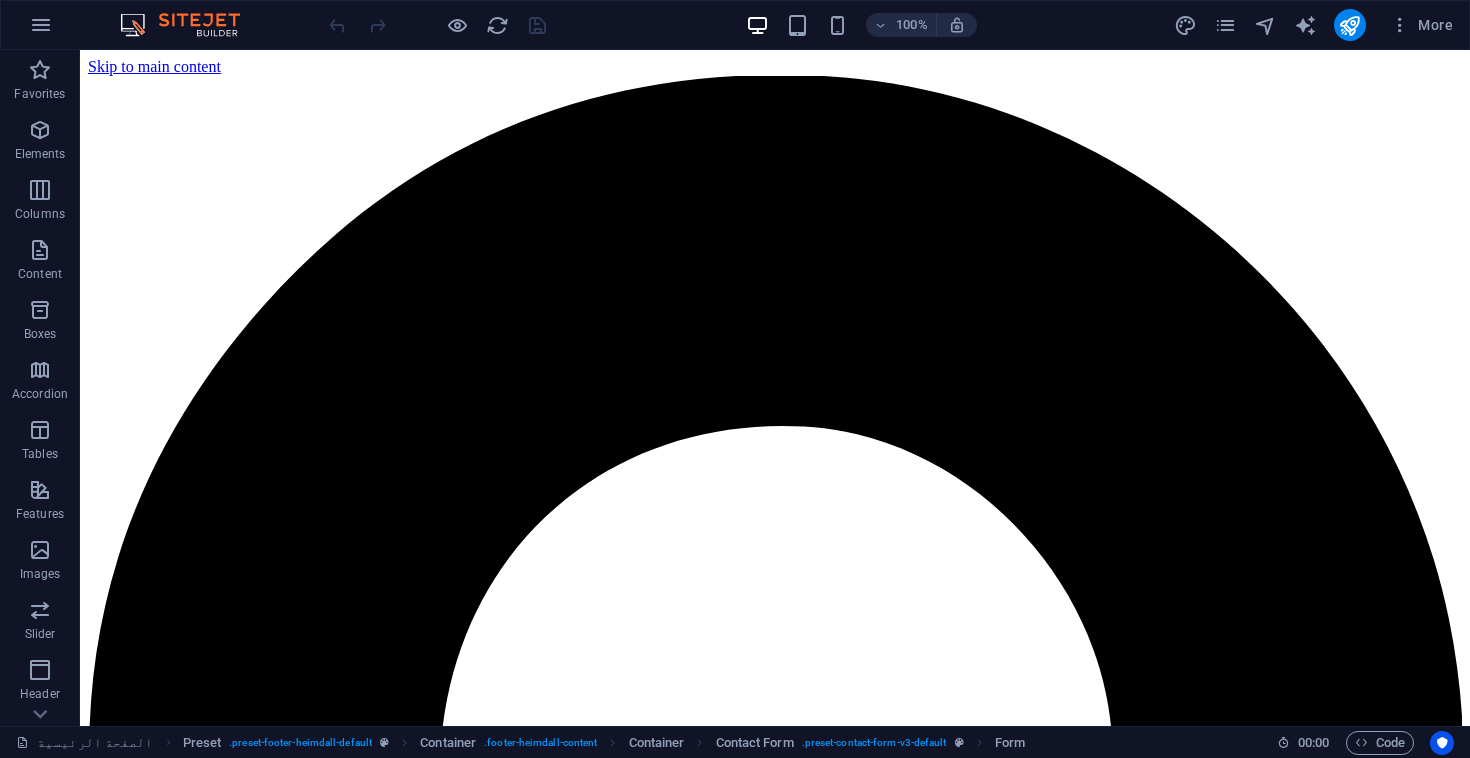 scroll, scrollTop: 0, scrollLeft: 0, axis: both 